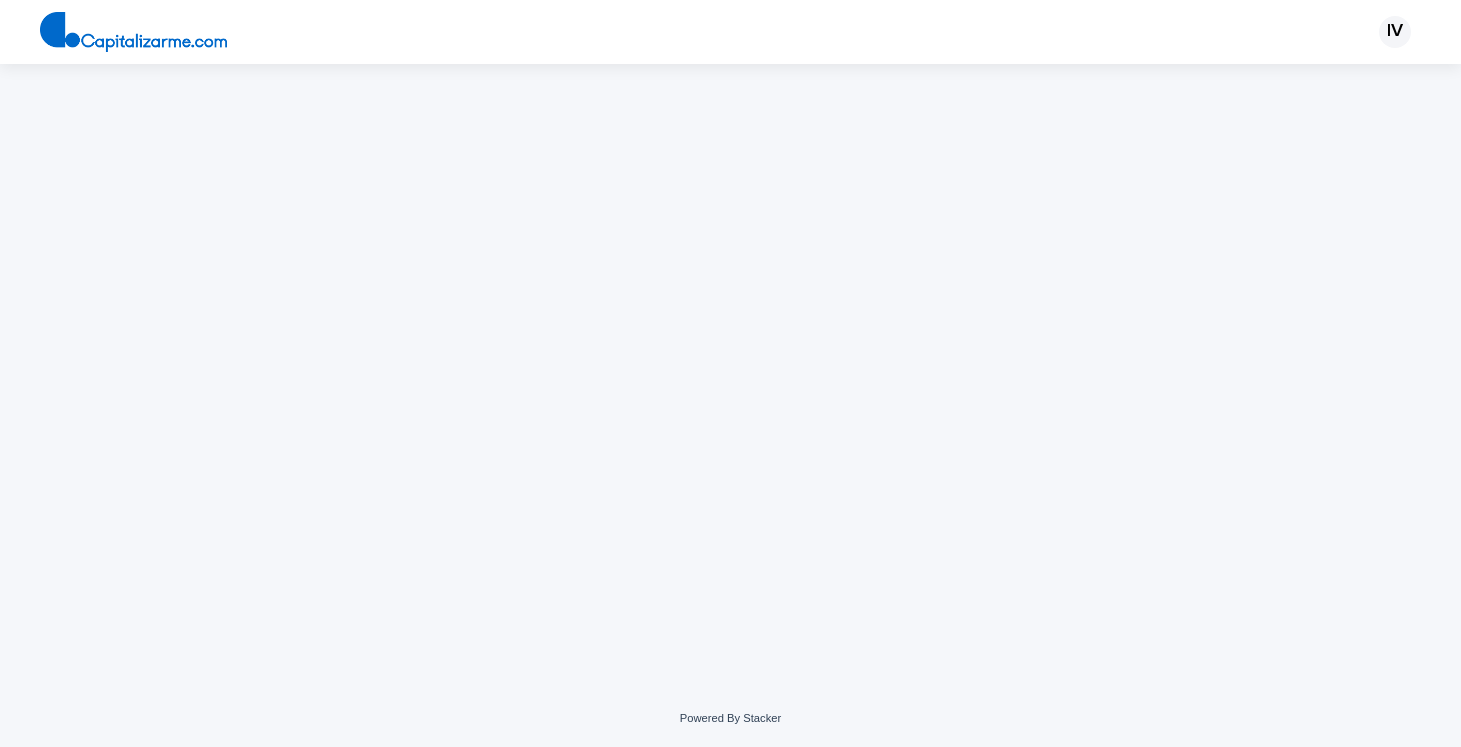 scroll, scrollTop: 0, scrollLeft: 0, axis: both 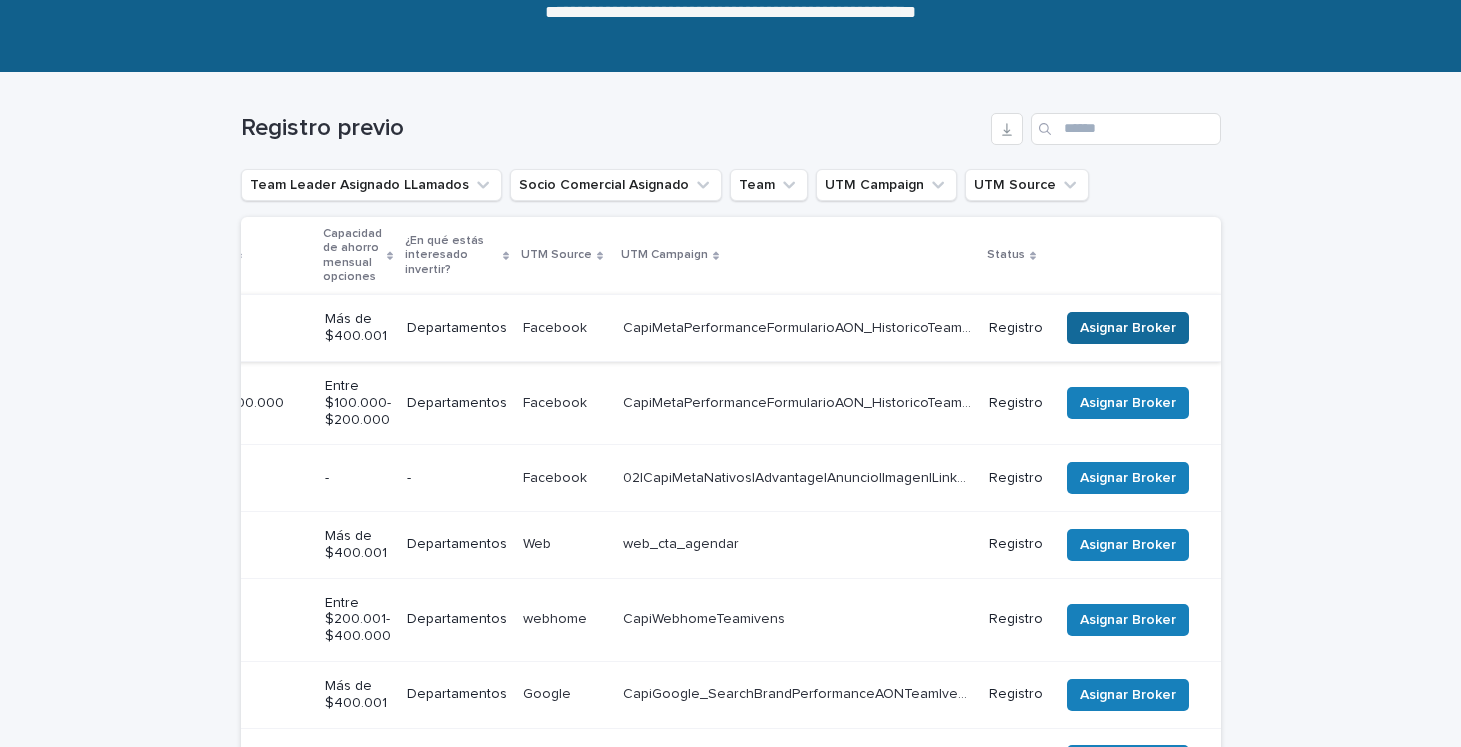 click on "Asignar Broker" at bounding box center [1128, 328] 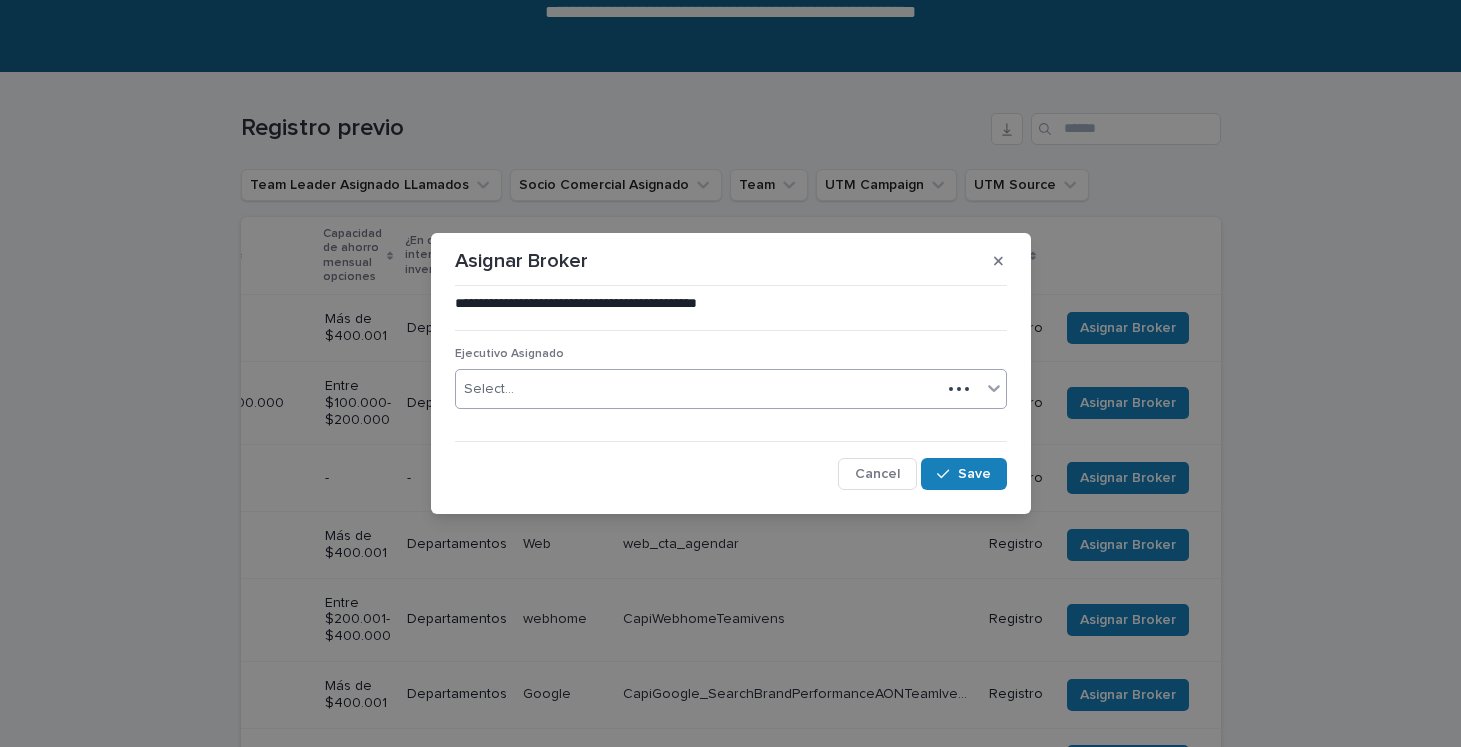 click on "Select..." at bounding box center (698, 389) 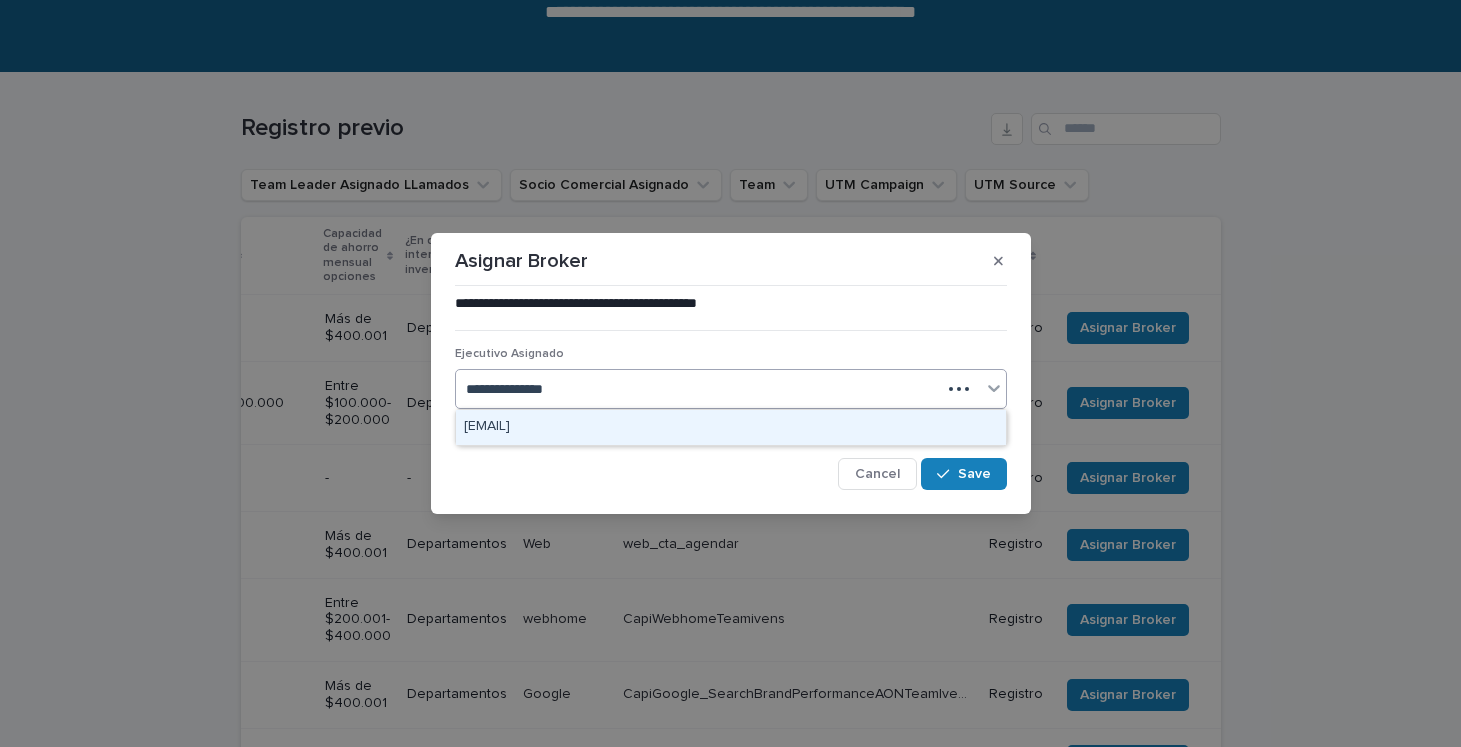 type on "**********" 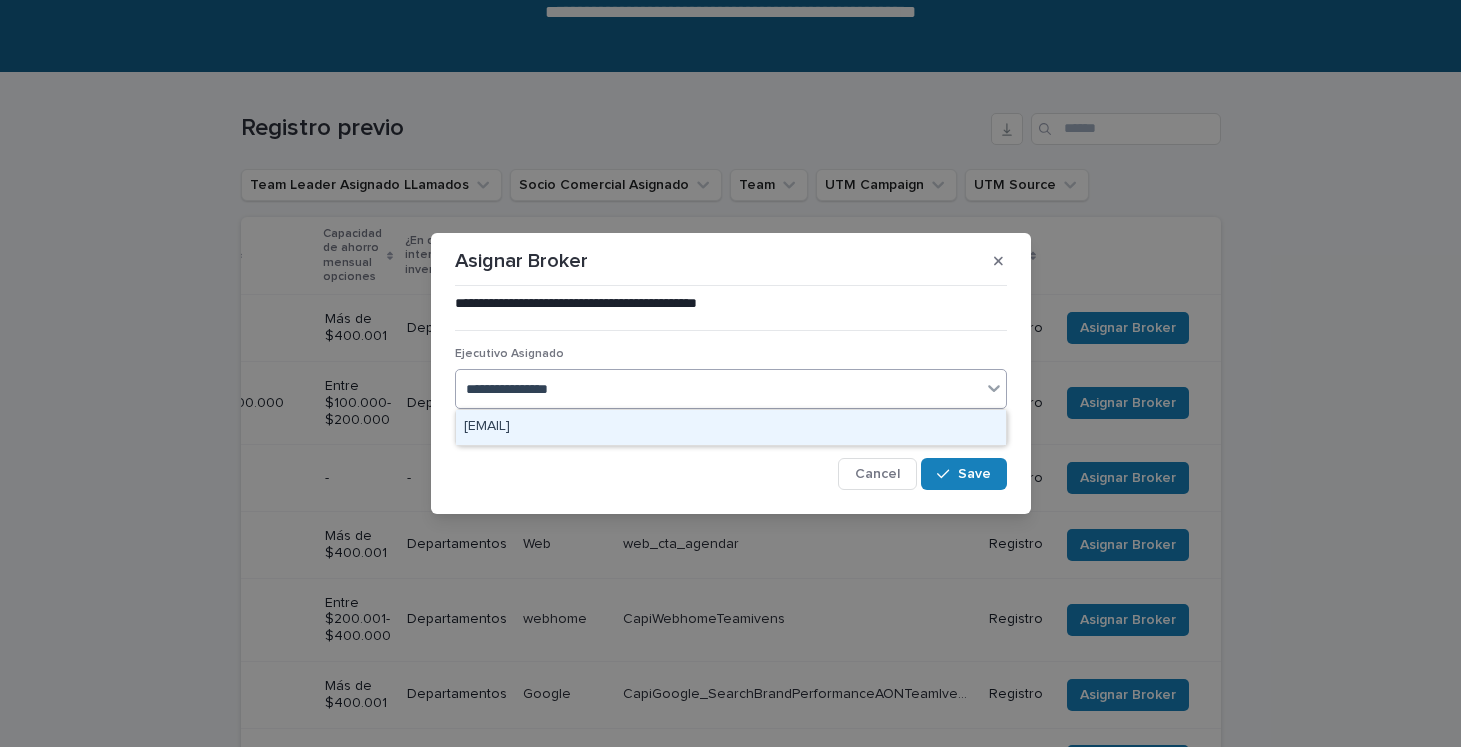 click on "[EMAIL]" at bounding box center (731, 427) 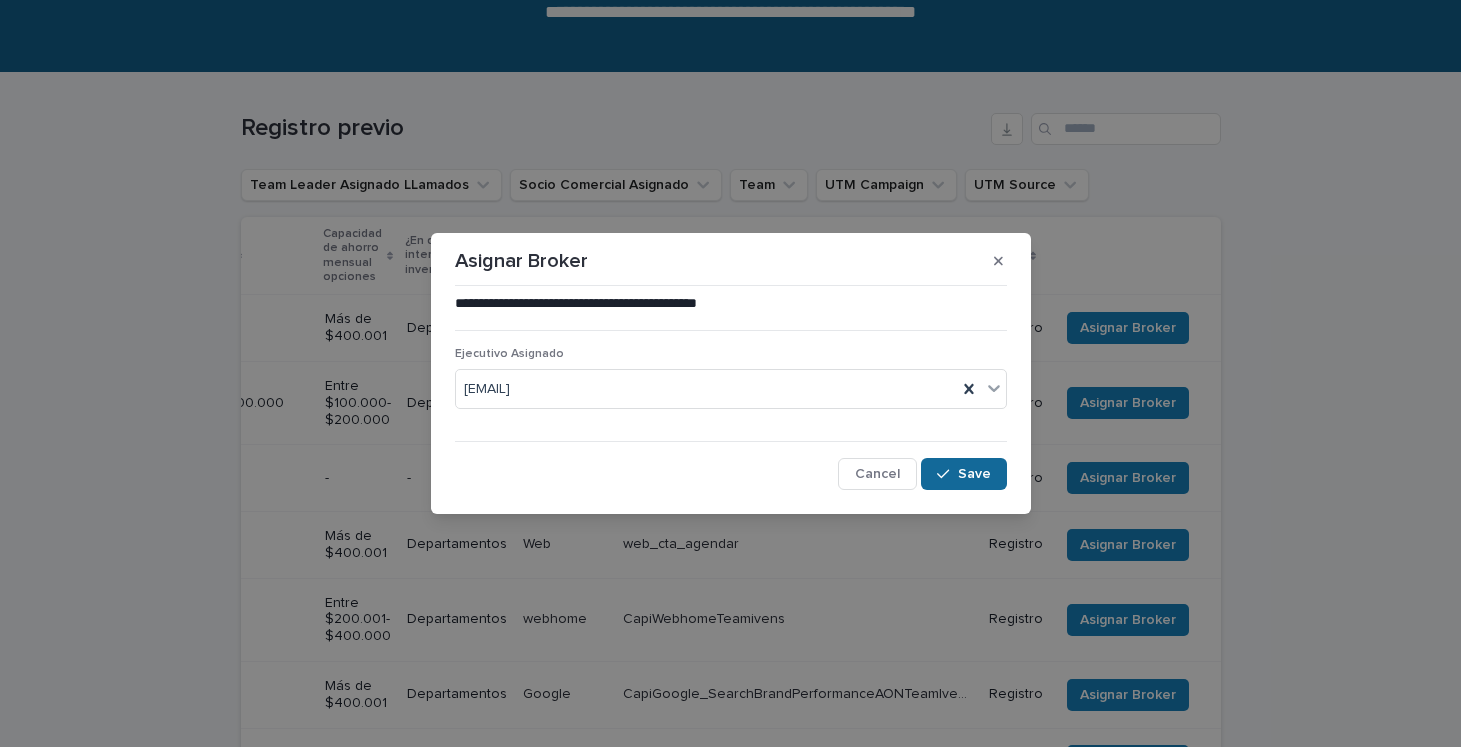 click at bounding box center [947, 474] 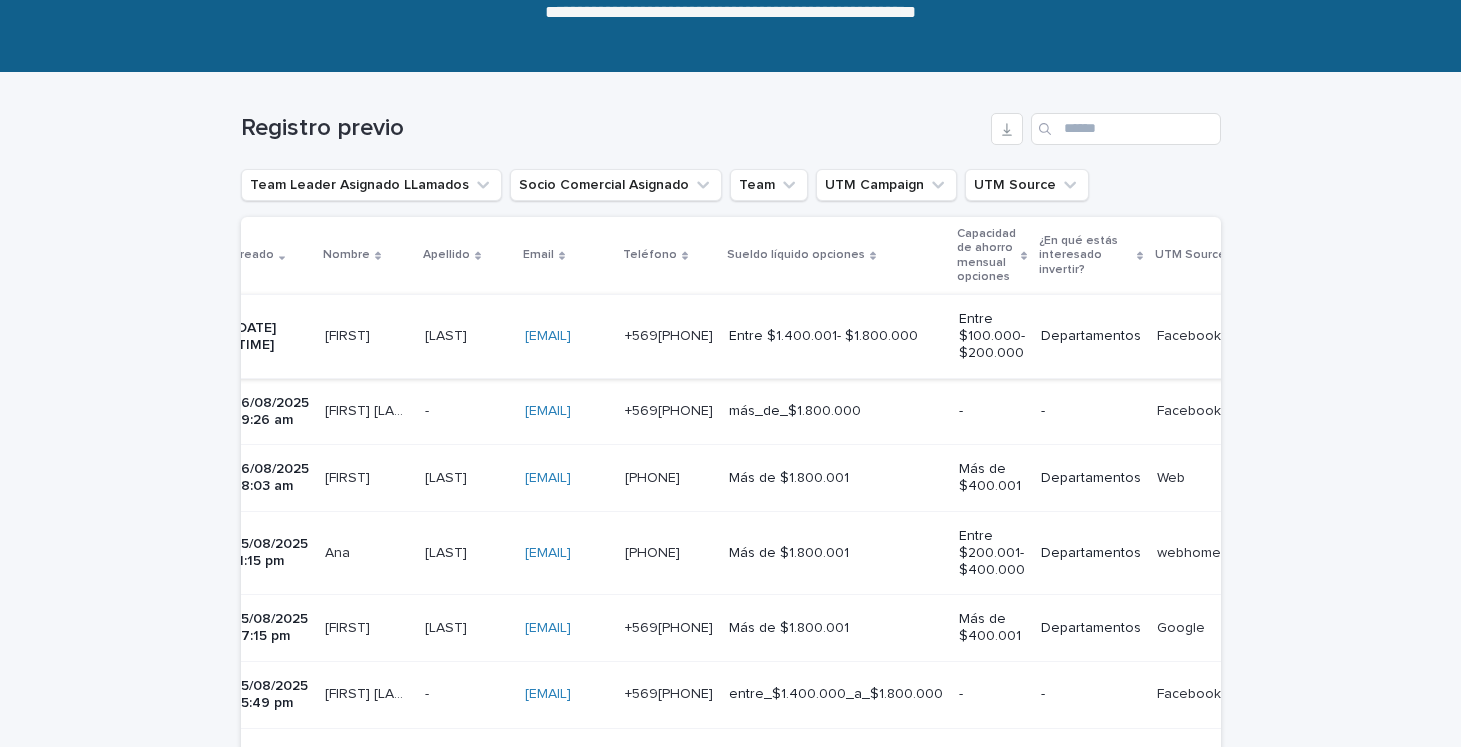 scroll, scrollTop: 0, scrollLeft: 0, axis: both 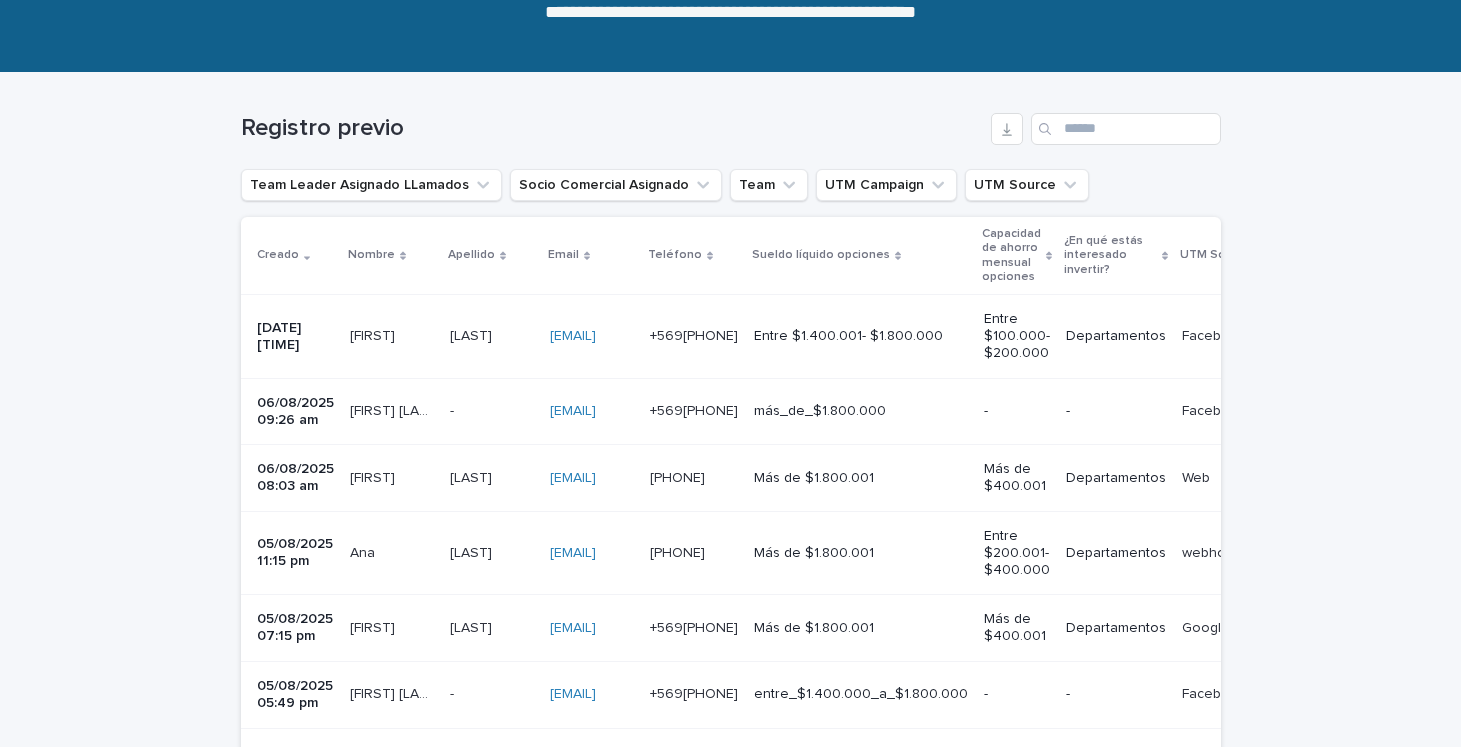 click on "[DATE] [TIME]" at bounding box center (295, 337) 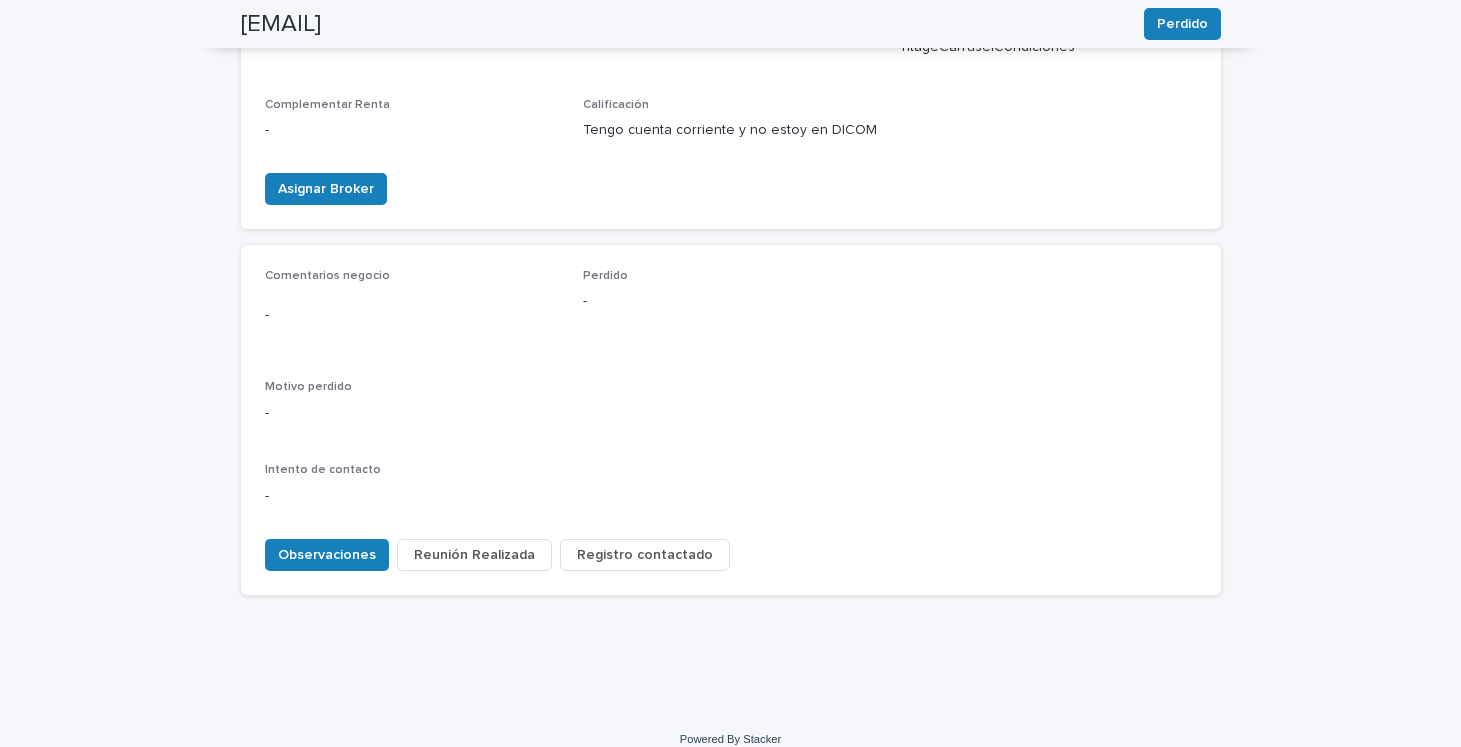 scroll, scrollTop: 900, scrollLeft: 0, axis: vertical 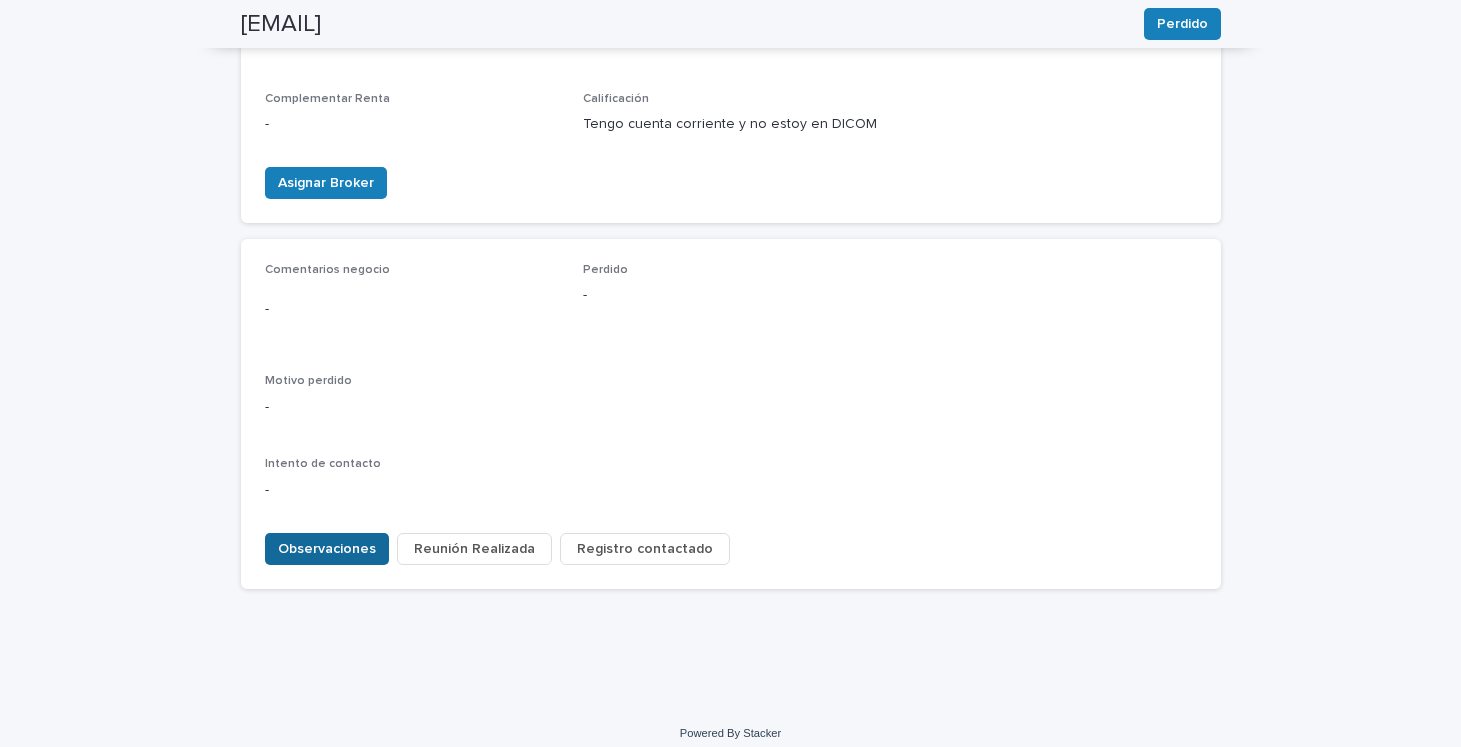 click on "Observaciones" at bounding box center [327, 549] 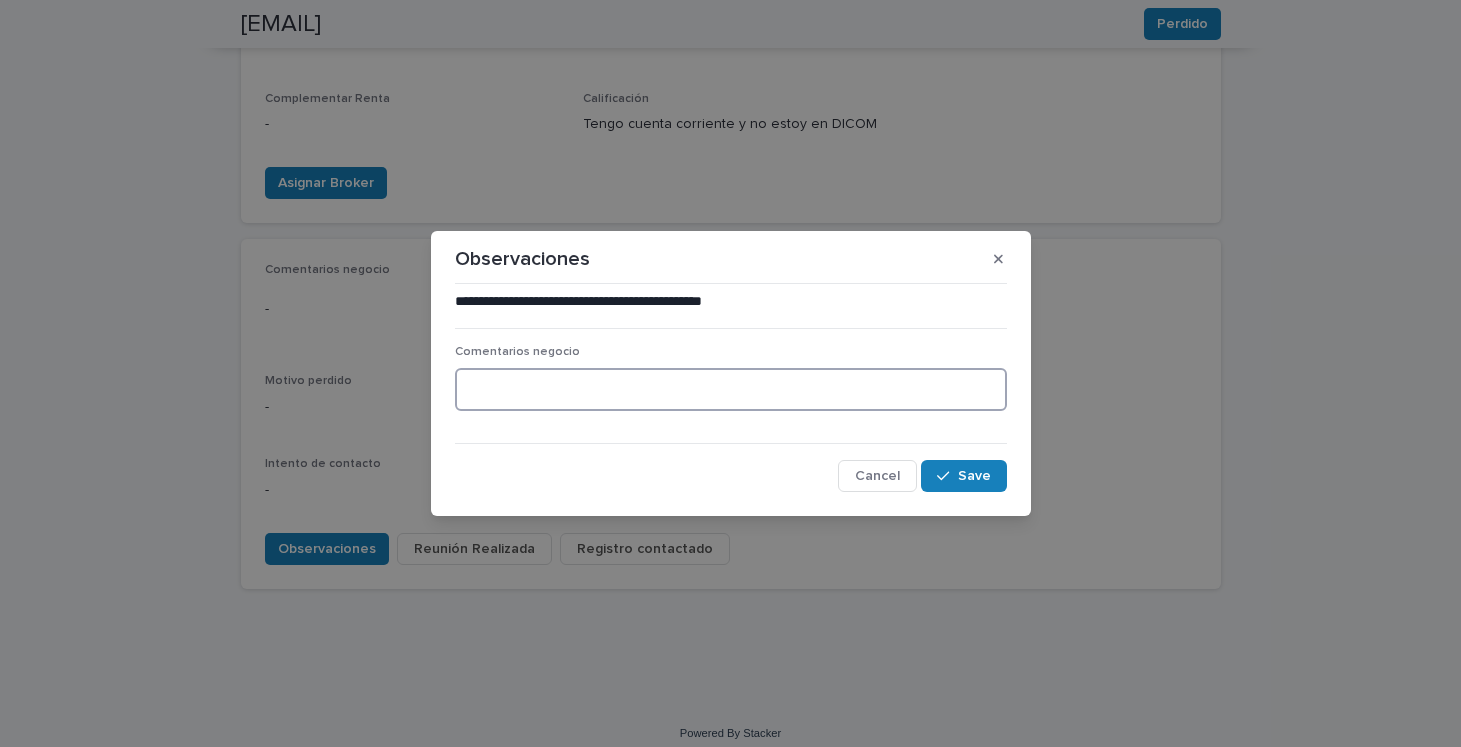 click at bounding box center [731, 389] 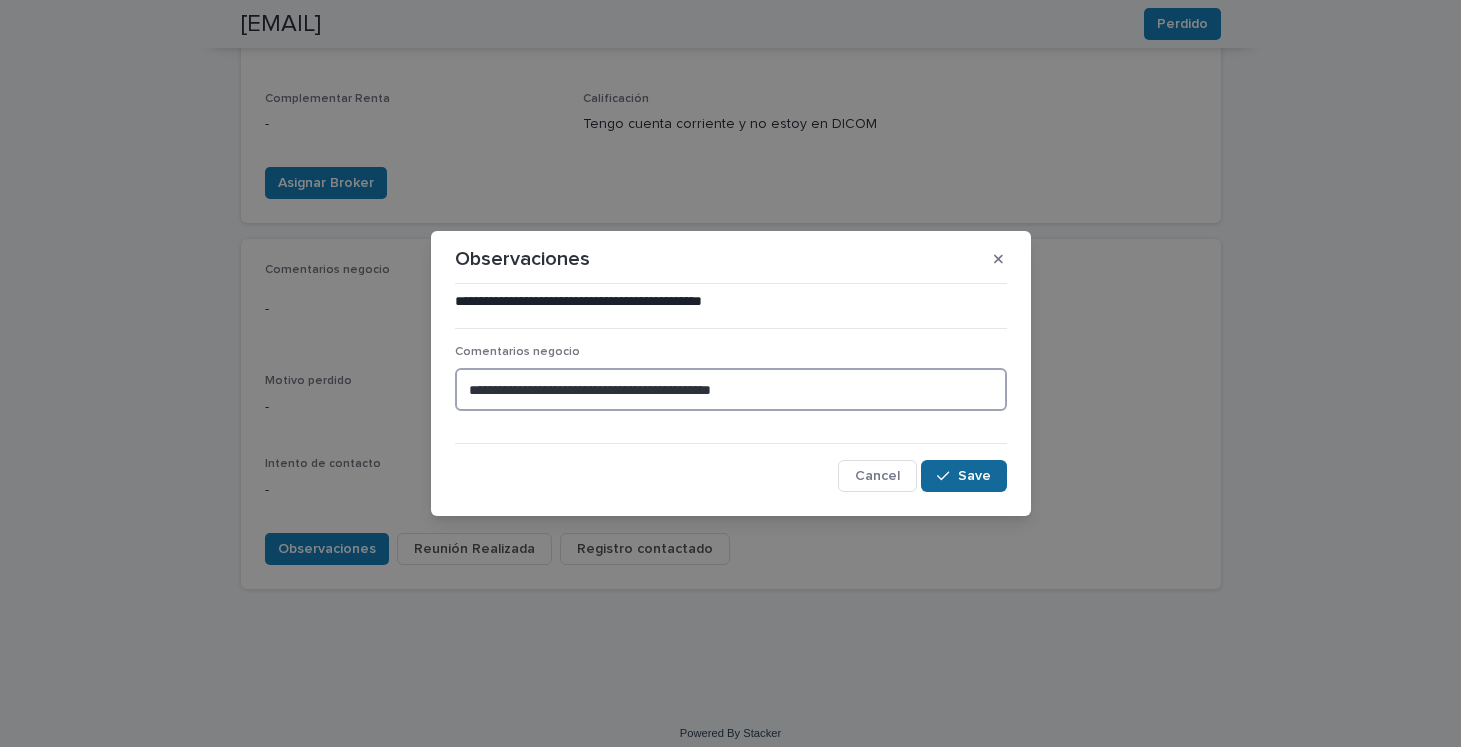 type on "**********" 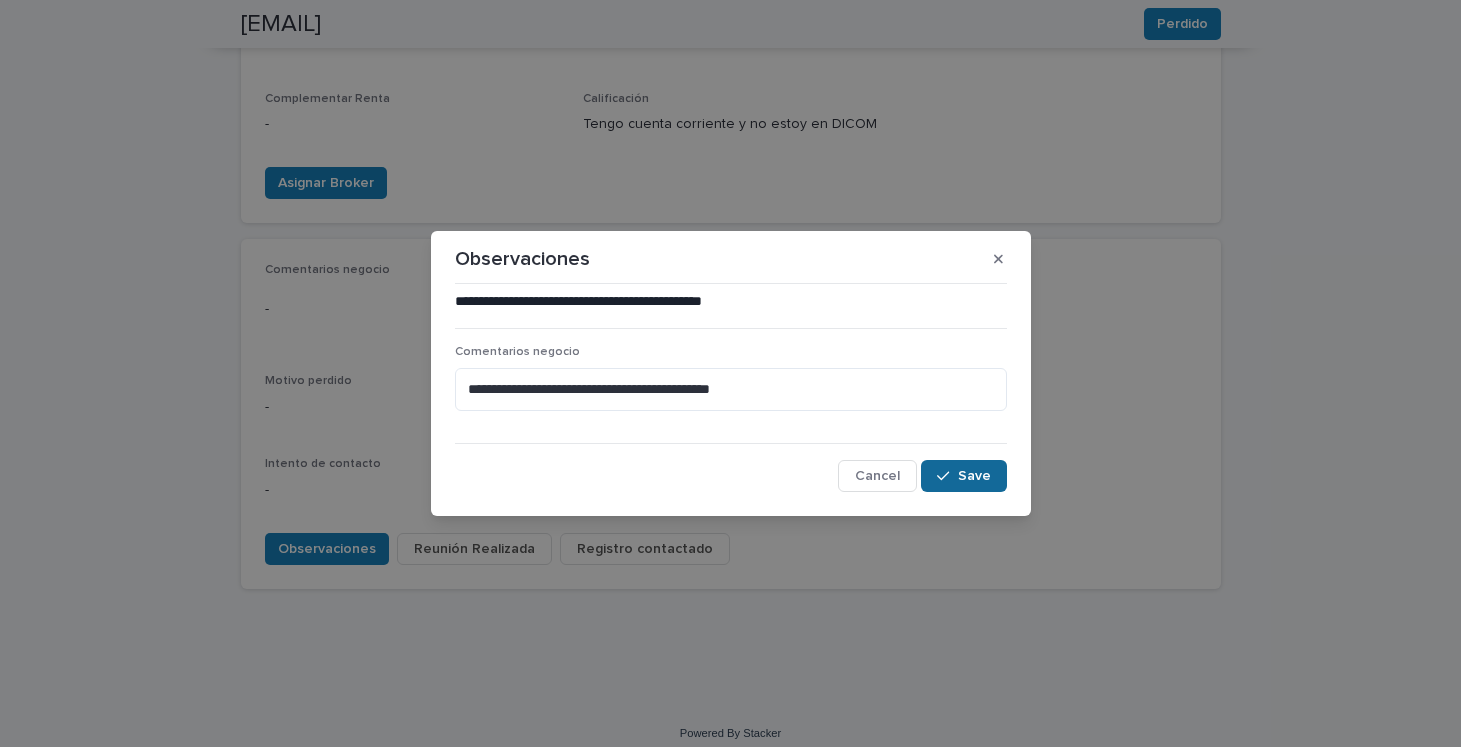 click on "Save" at bounding box center [974, 476] 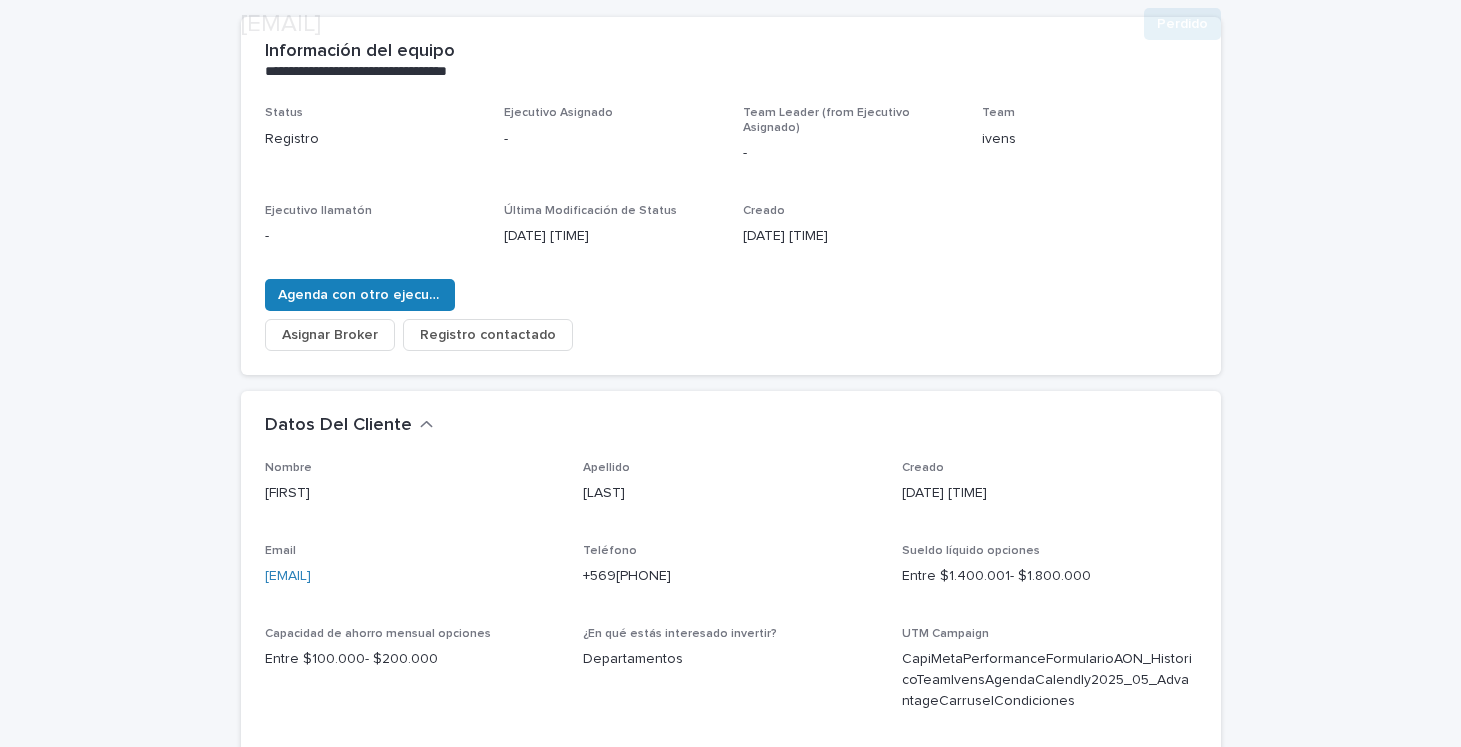 scroll, scrollTop: 243, scrollLeft: 0, axis: vertical 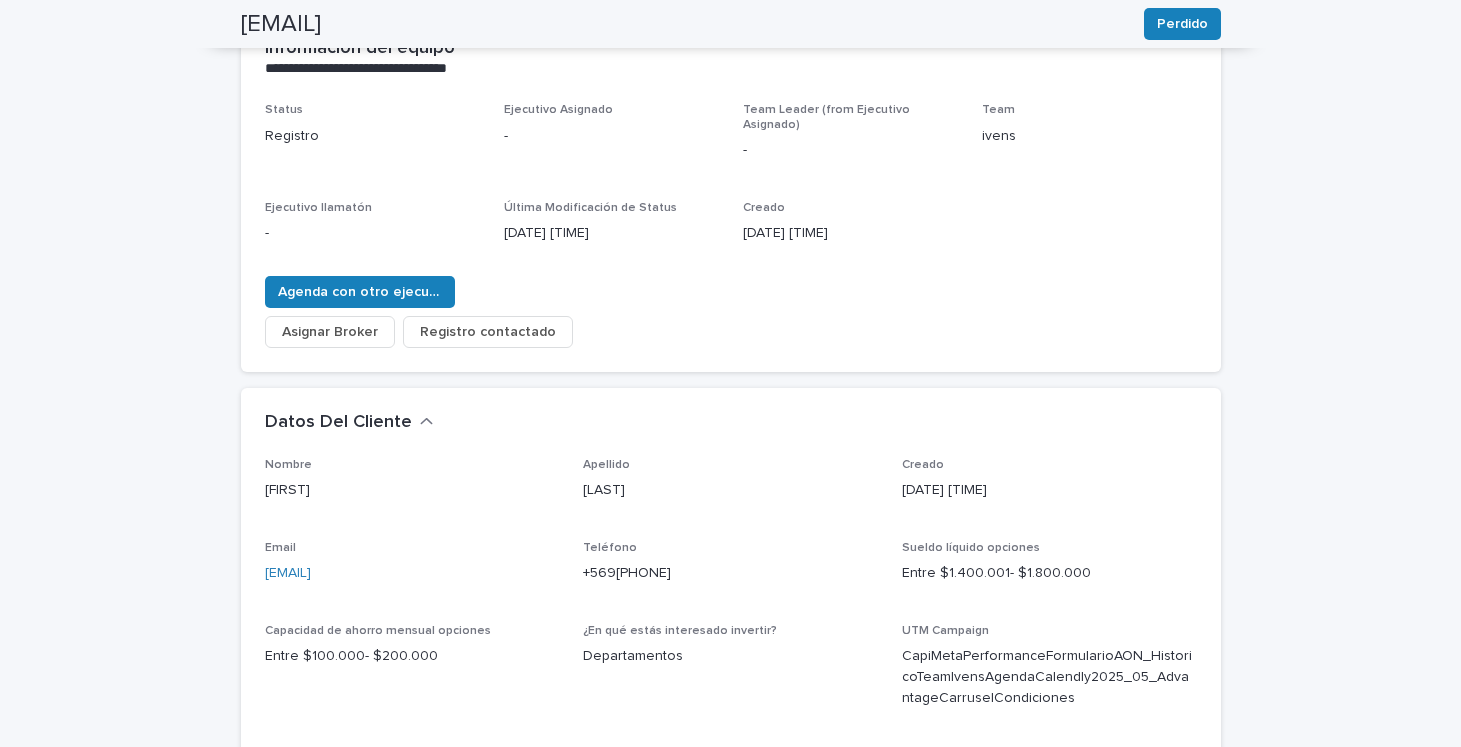 click on "Asignar Broker" at bounding box center [330, 332] 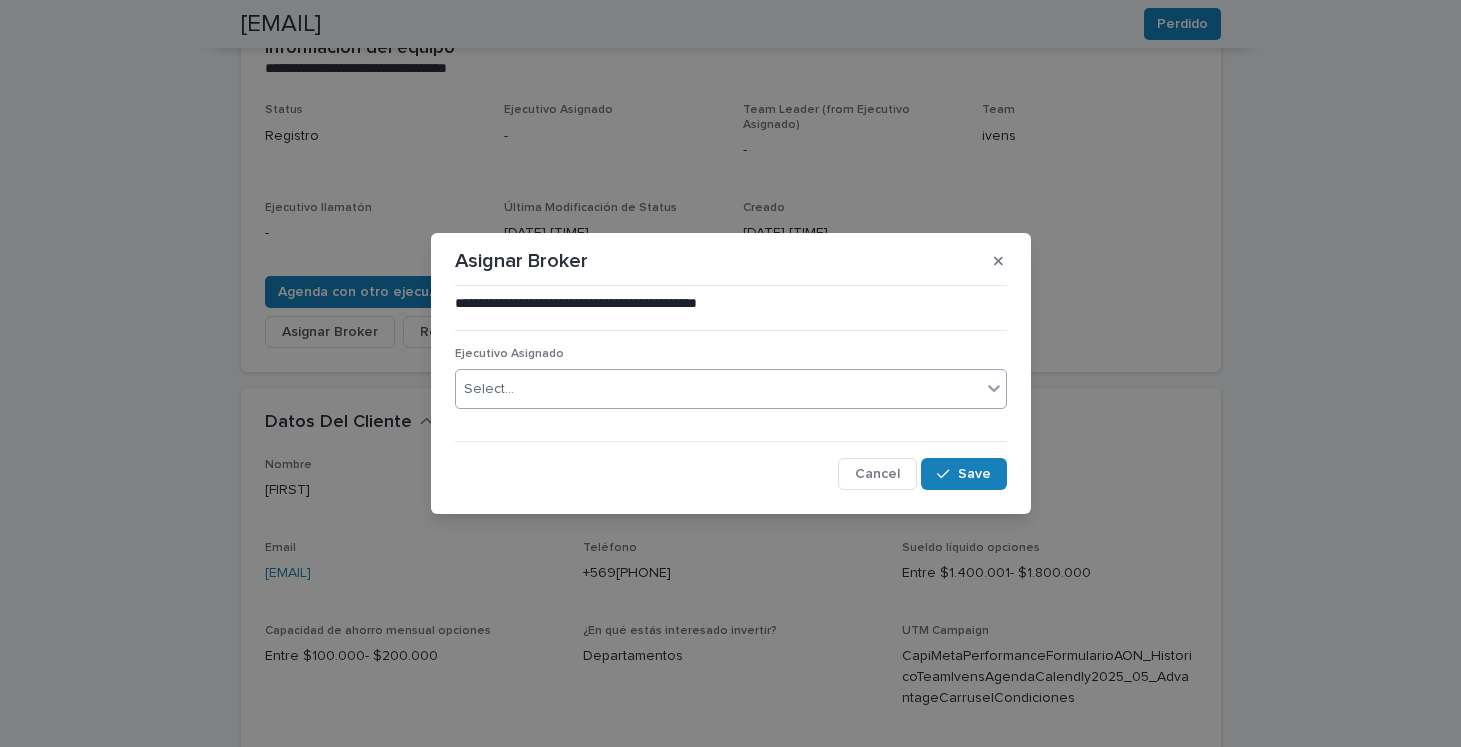 click on "Select..." at bounding box center [731, 389] 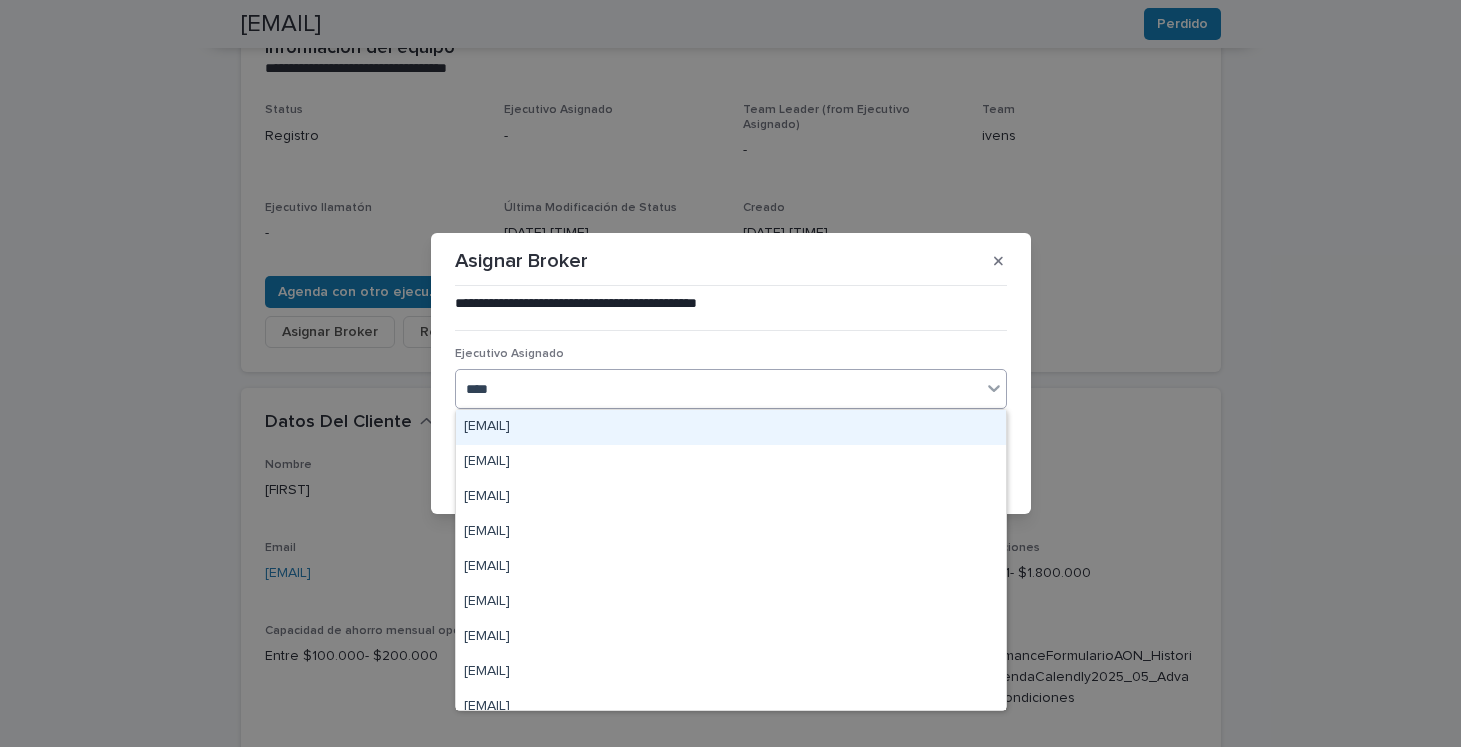 type on "*****" 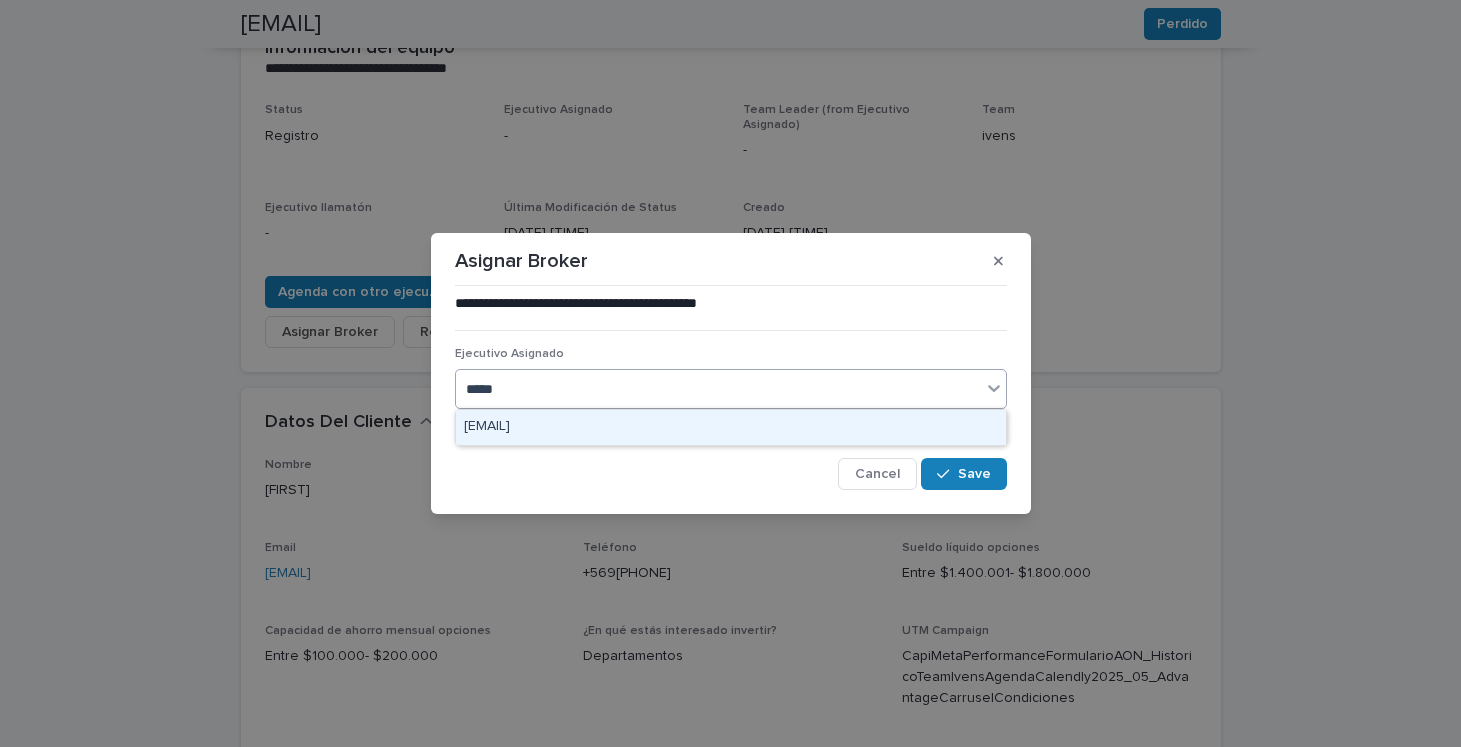 click on "[EMAIL]" at bounding box center (731, 427) 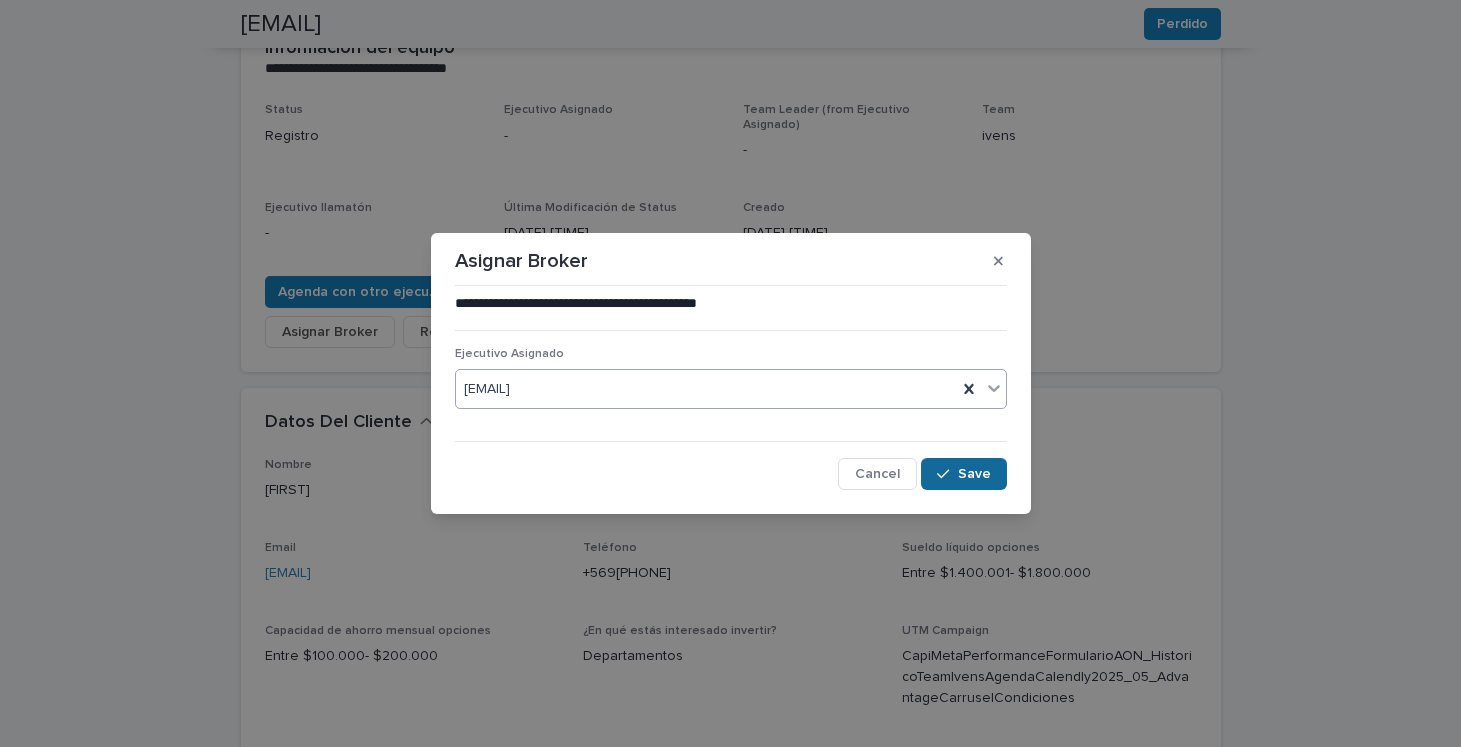 click on "Save" at bounding box center (963, 474) 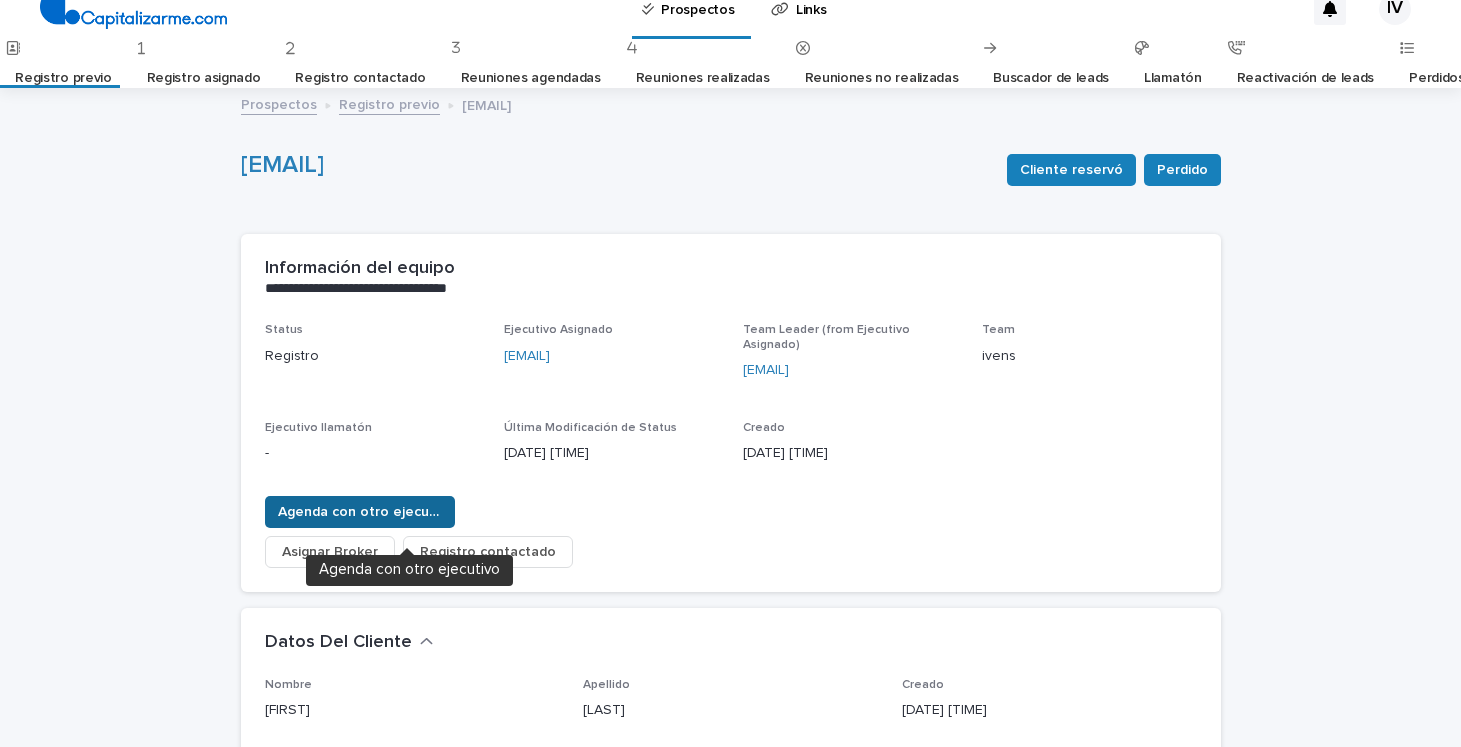 scroll, scrollTop: 0, scrollLeft: 0, axis: both 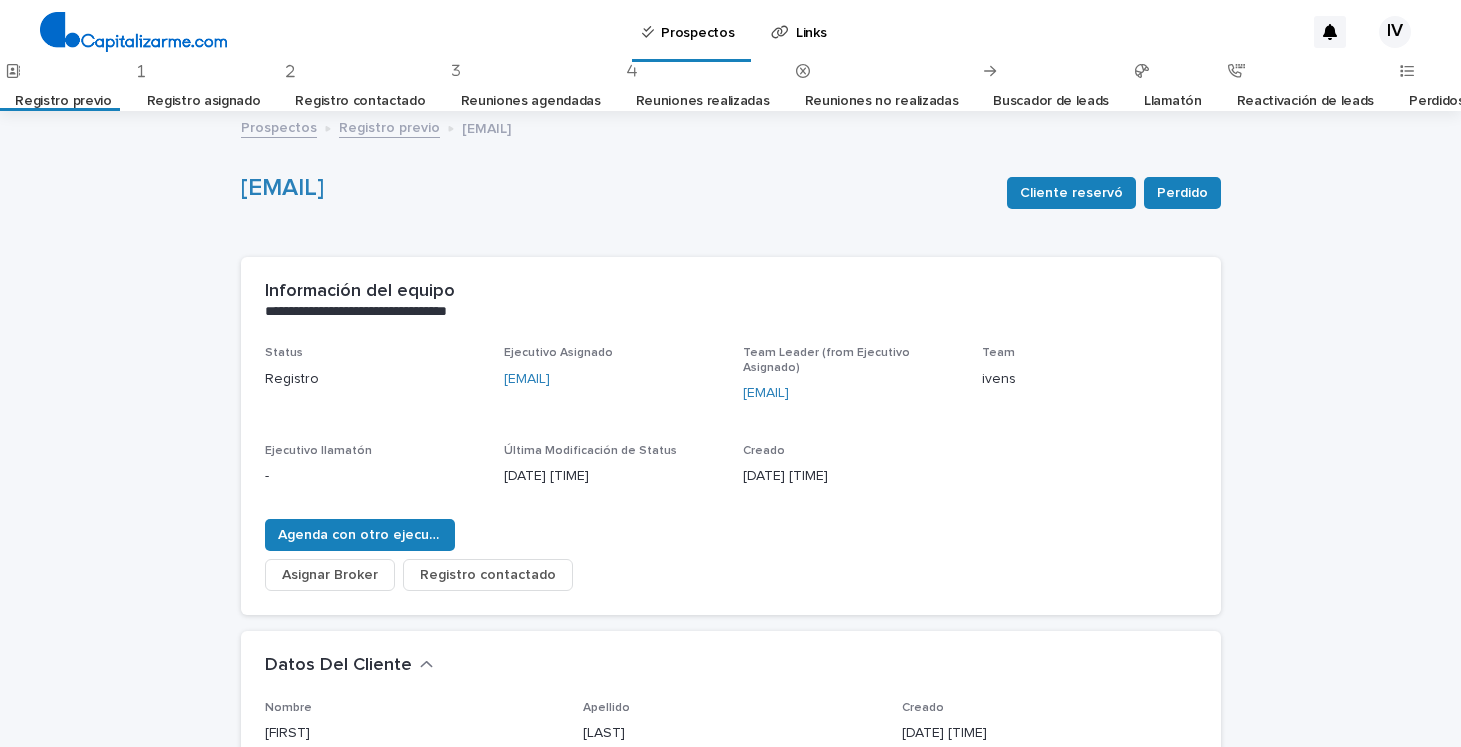 click on "Registro previo" at bounding box center [63, 101] 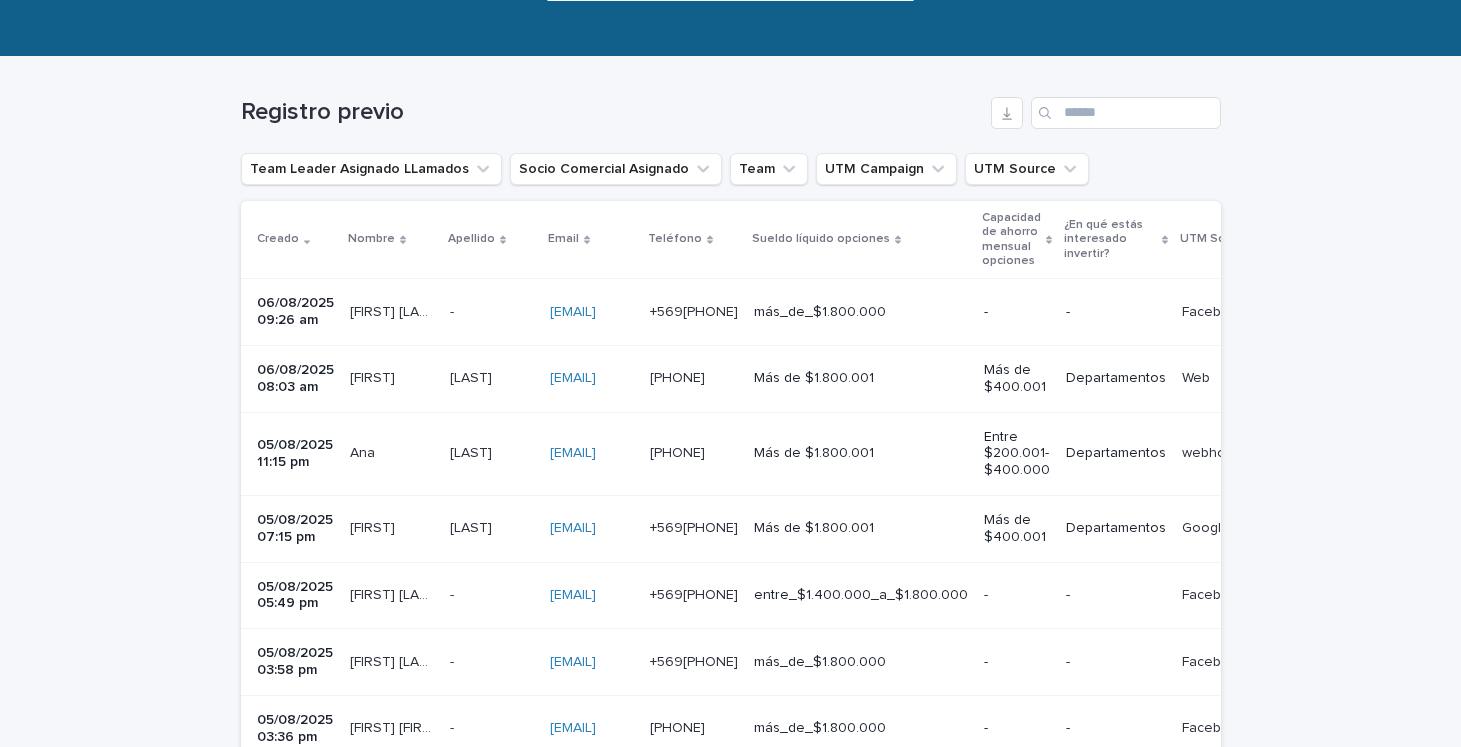 scroll, scrollTop: 261, scrollLeft: 0, axis: vertical 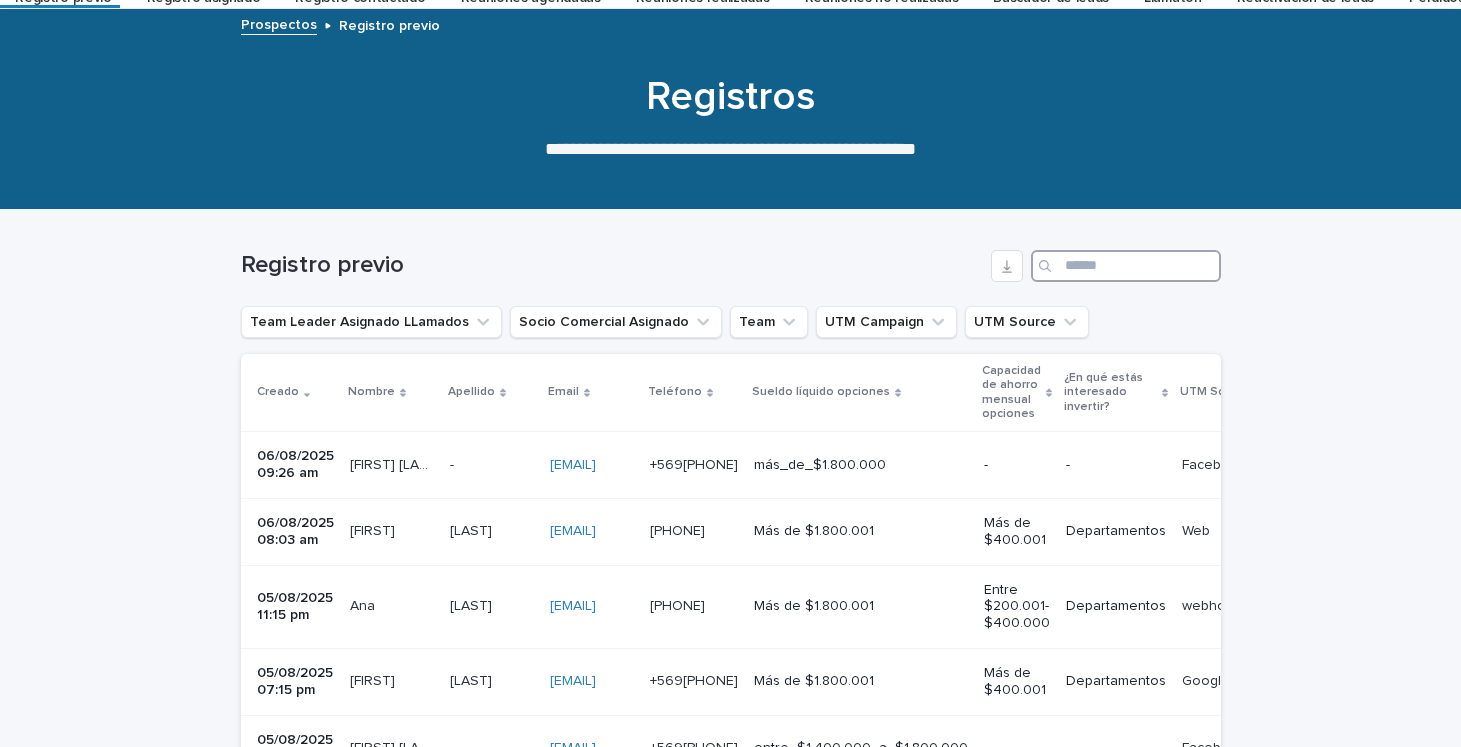 click at bounding box center [1126, 266] 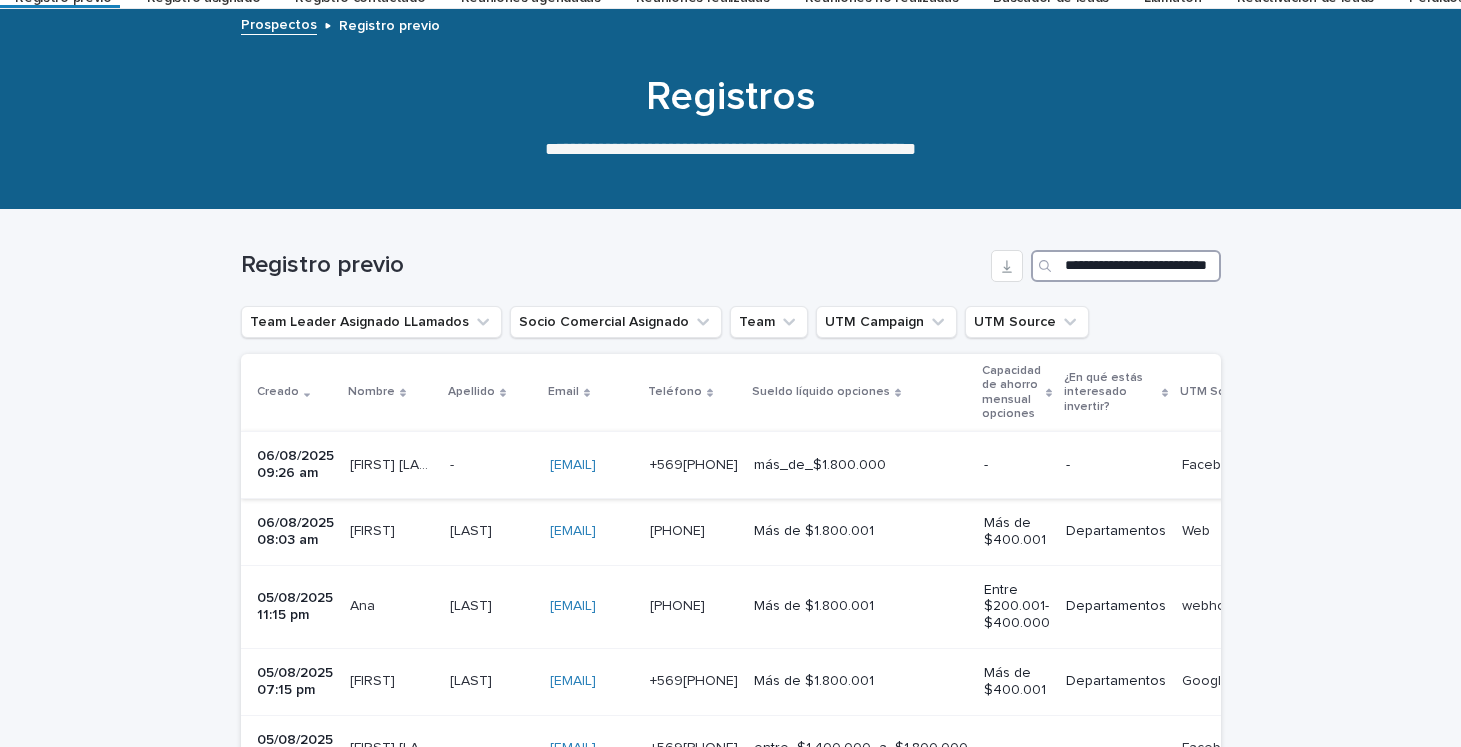 scroll, scrollTop: 0, scrollLeft: 69, axis: horizontal 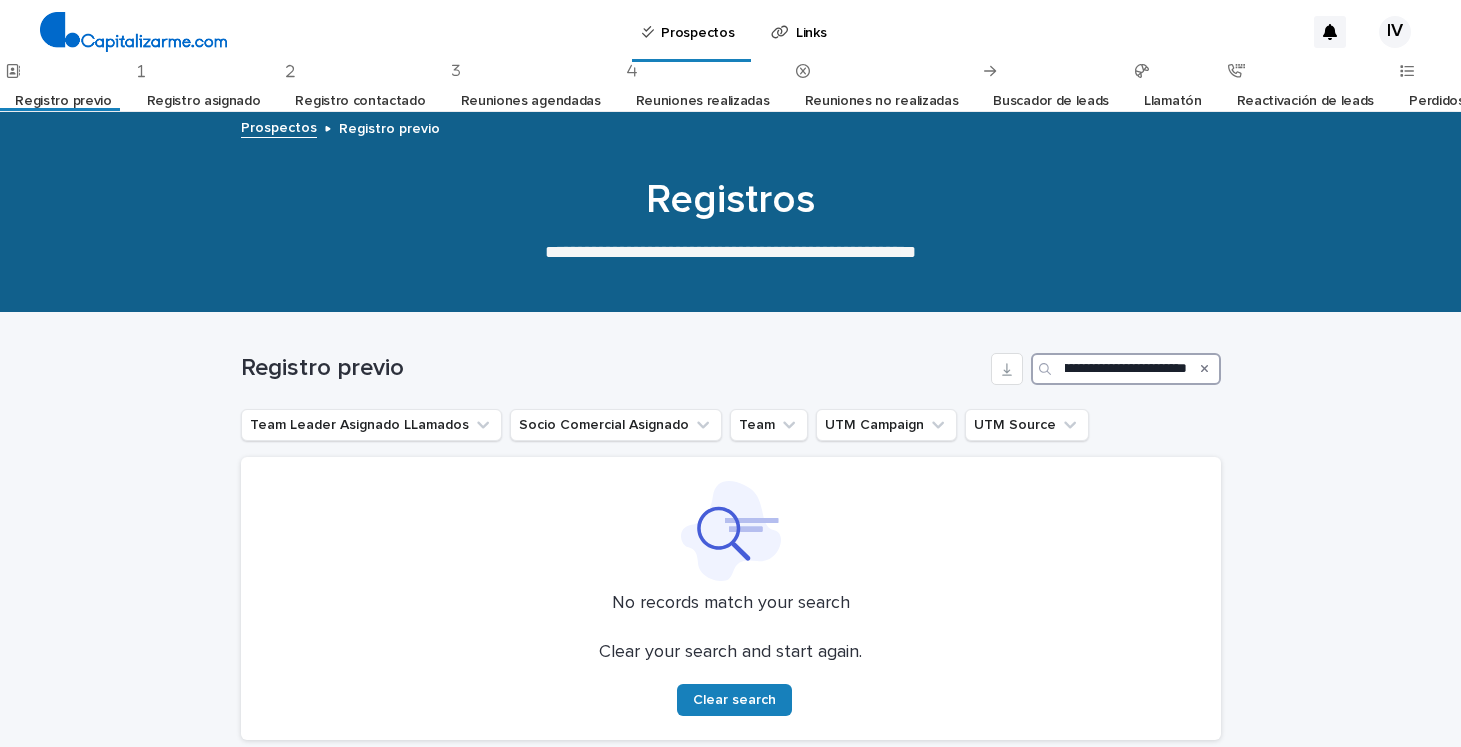 type on "**********" 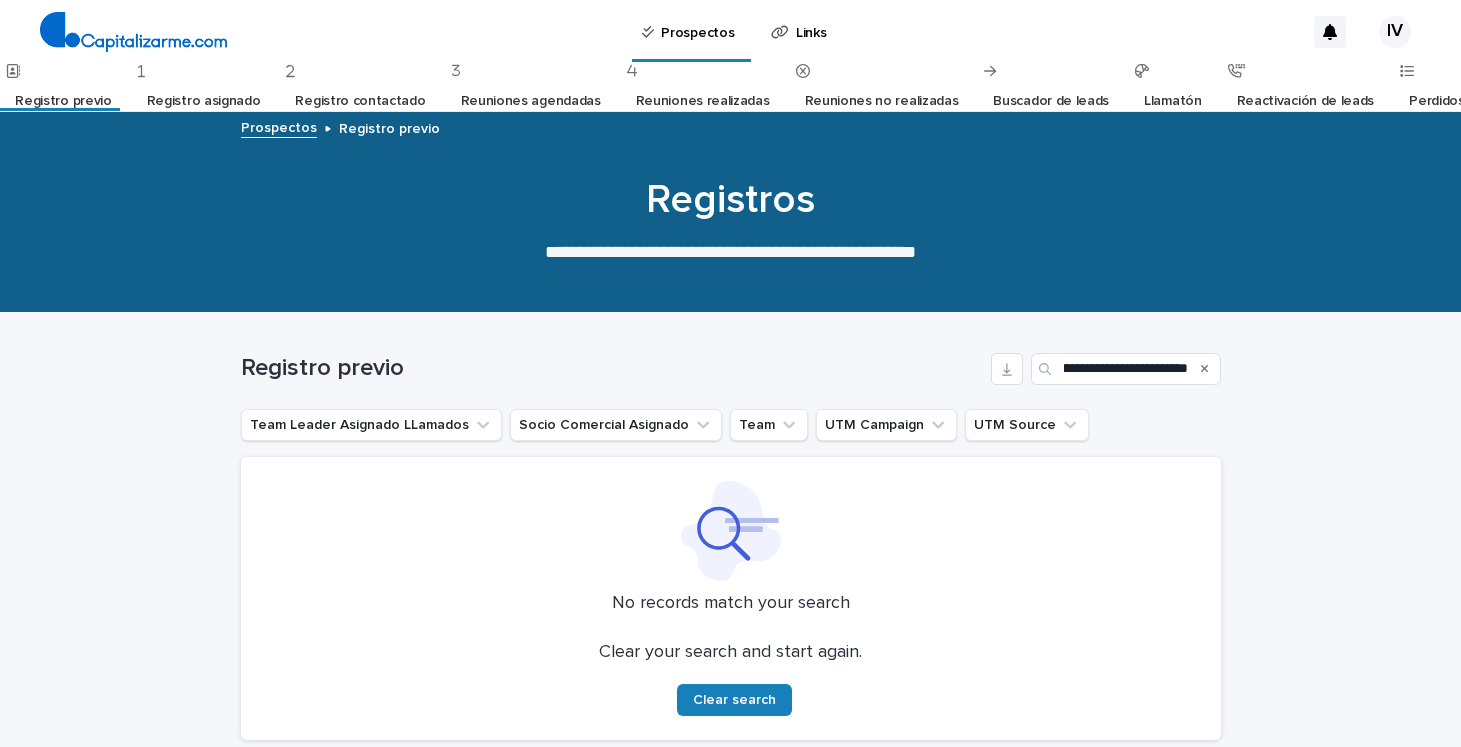 scroll, scrollTop: 0, scrollLeft: 0, axis: both 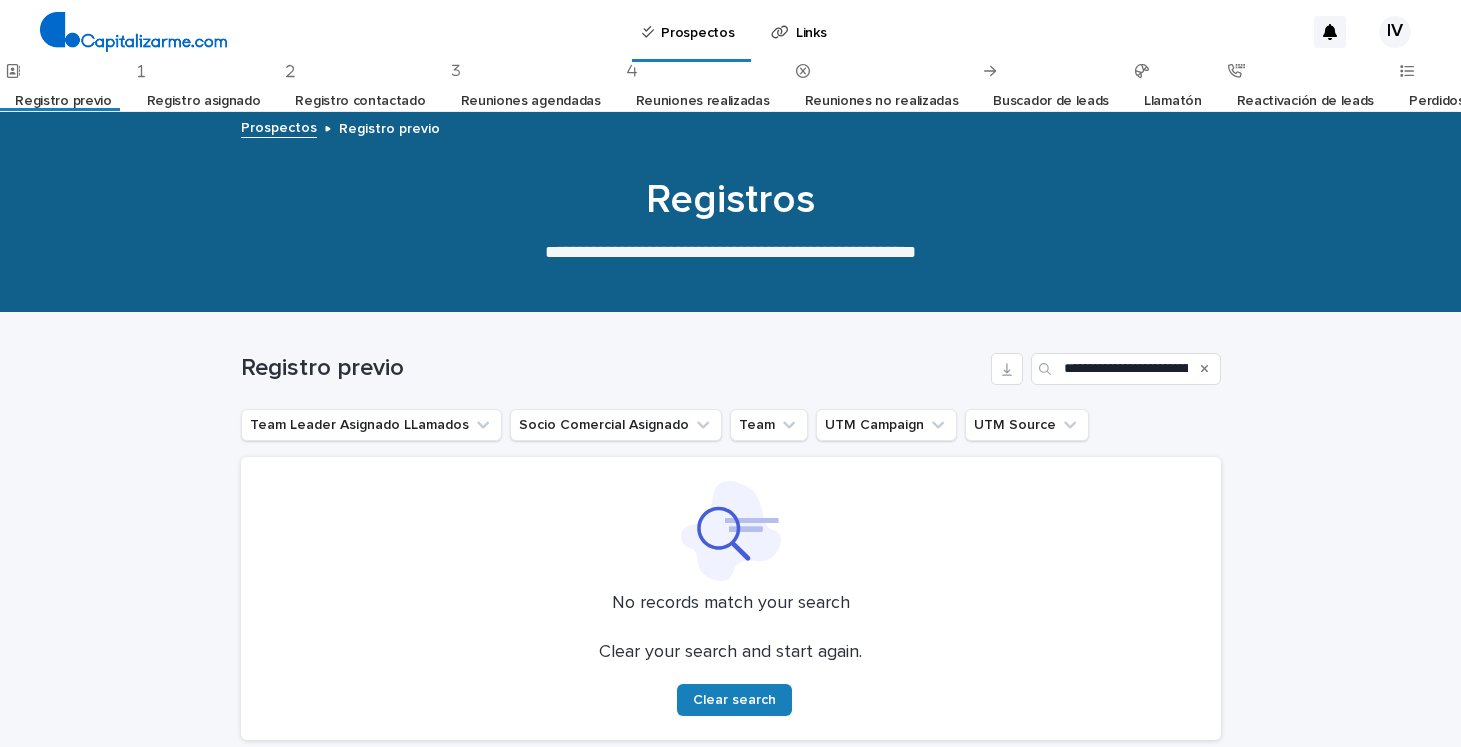 click on "Registro asignado" at bounding box center [204, 101] 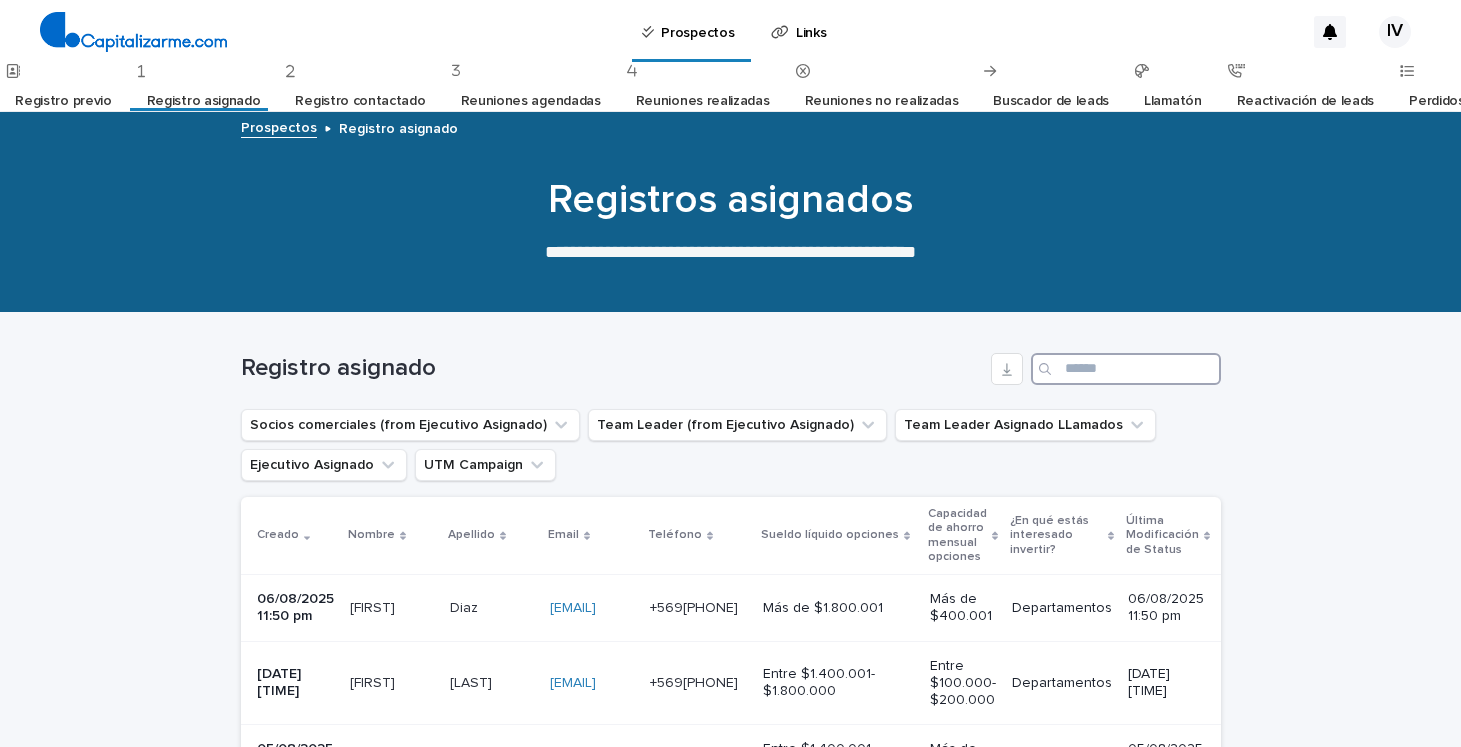 click at bounding box center [1126, 369] 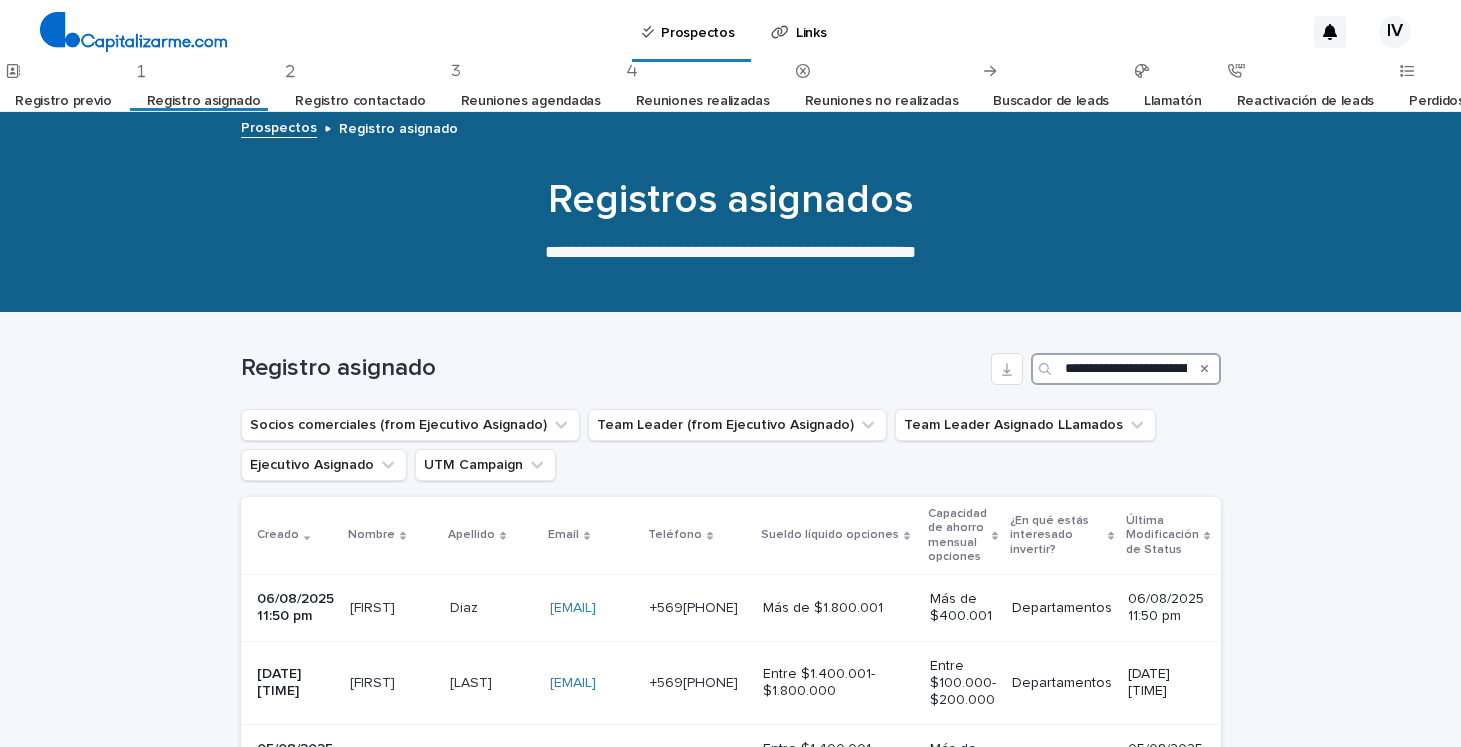 scroll, scrollTop: 0, scrollLeft: 69, axis: horizontal 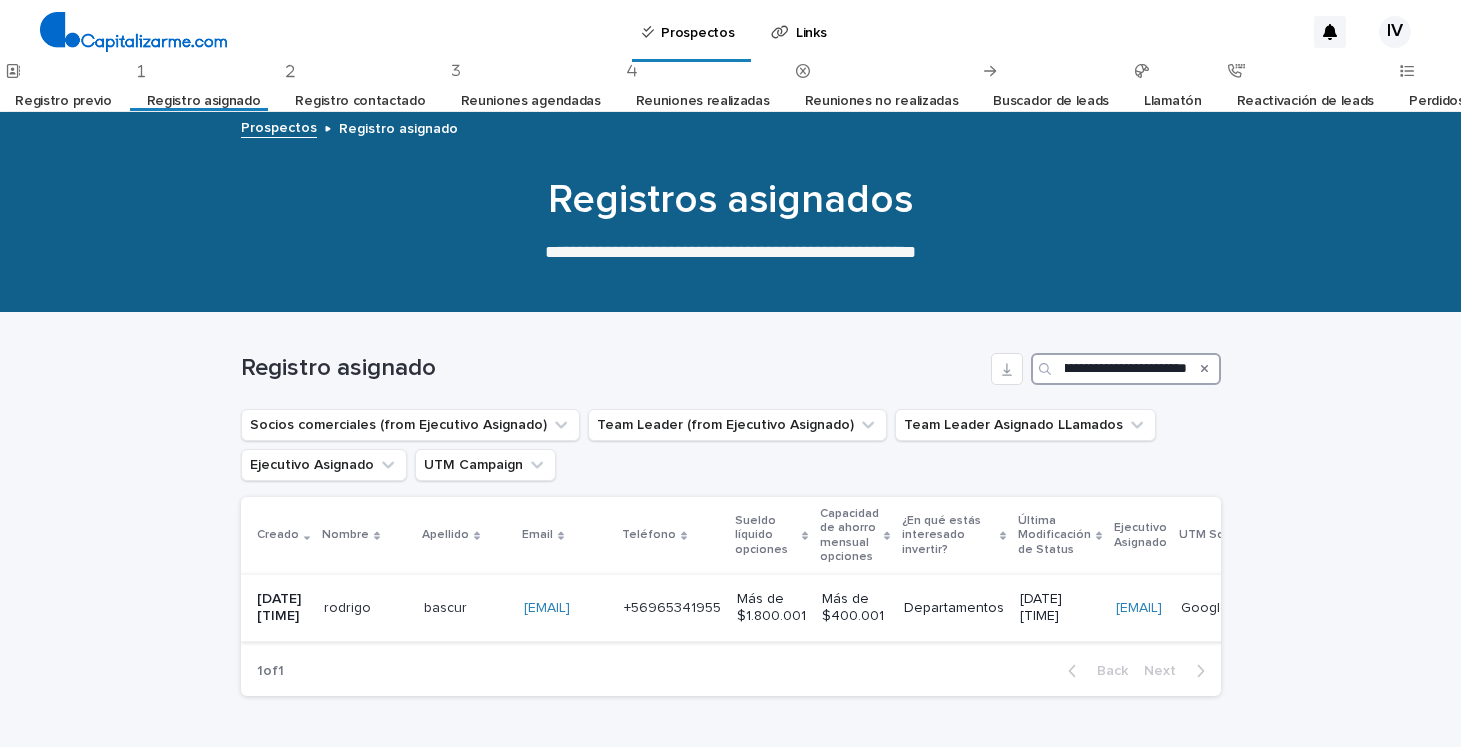 type on "**********" 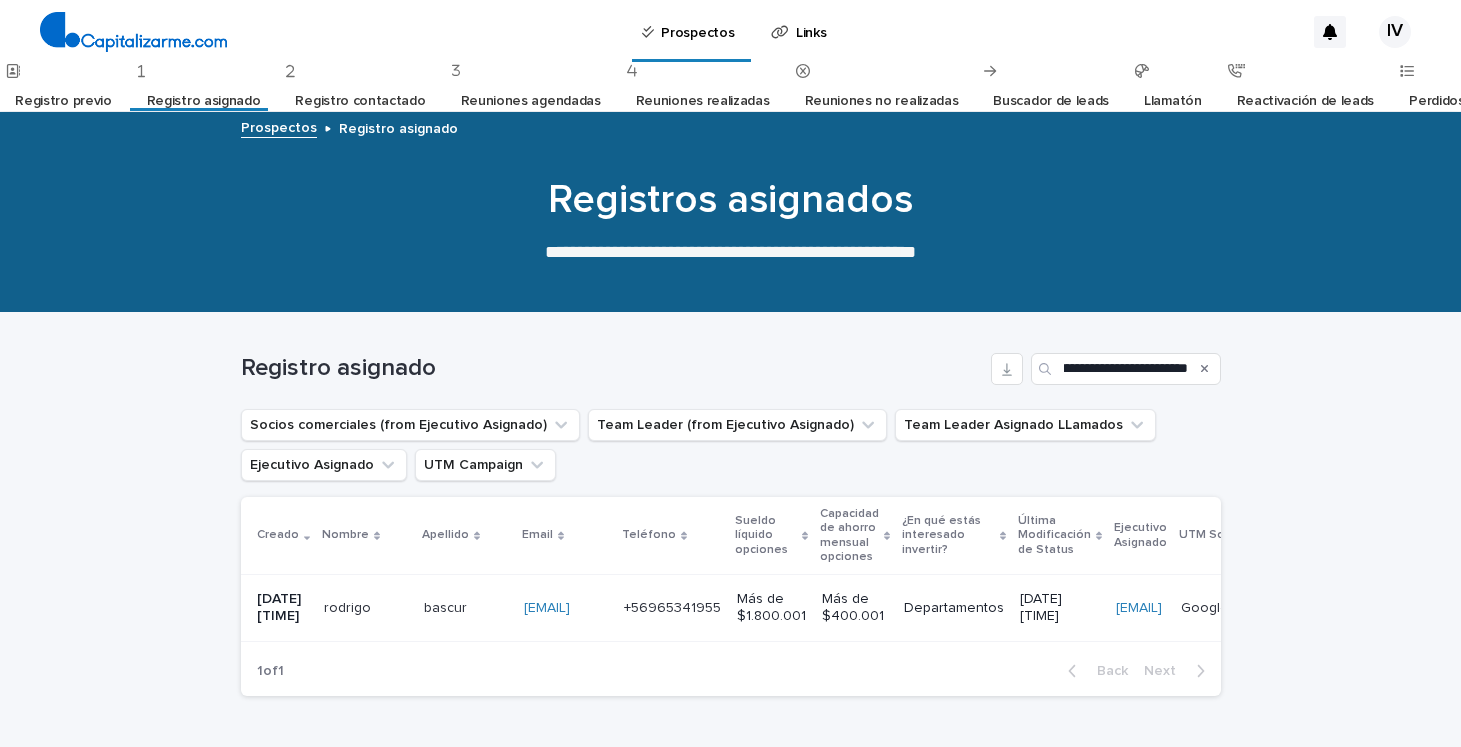 scroll, scrollTop: 0, scrollLeft: 0, axis: both 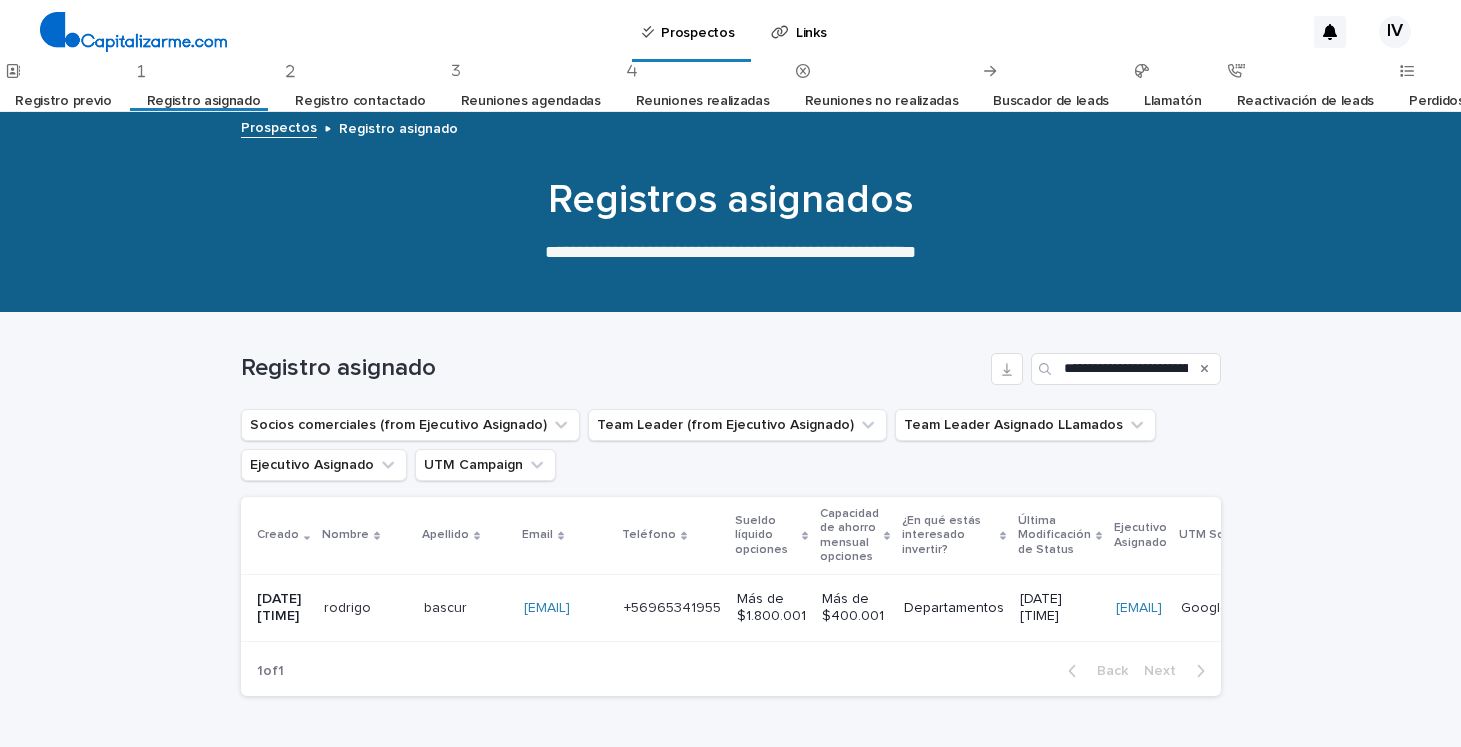 click on "[LAST] [LAST]" at bounding box center (466, 608) 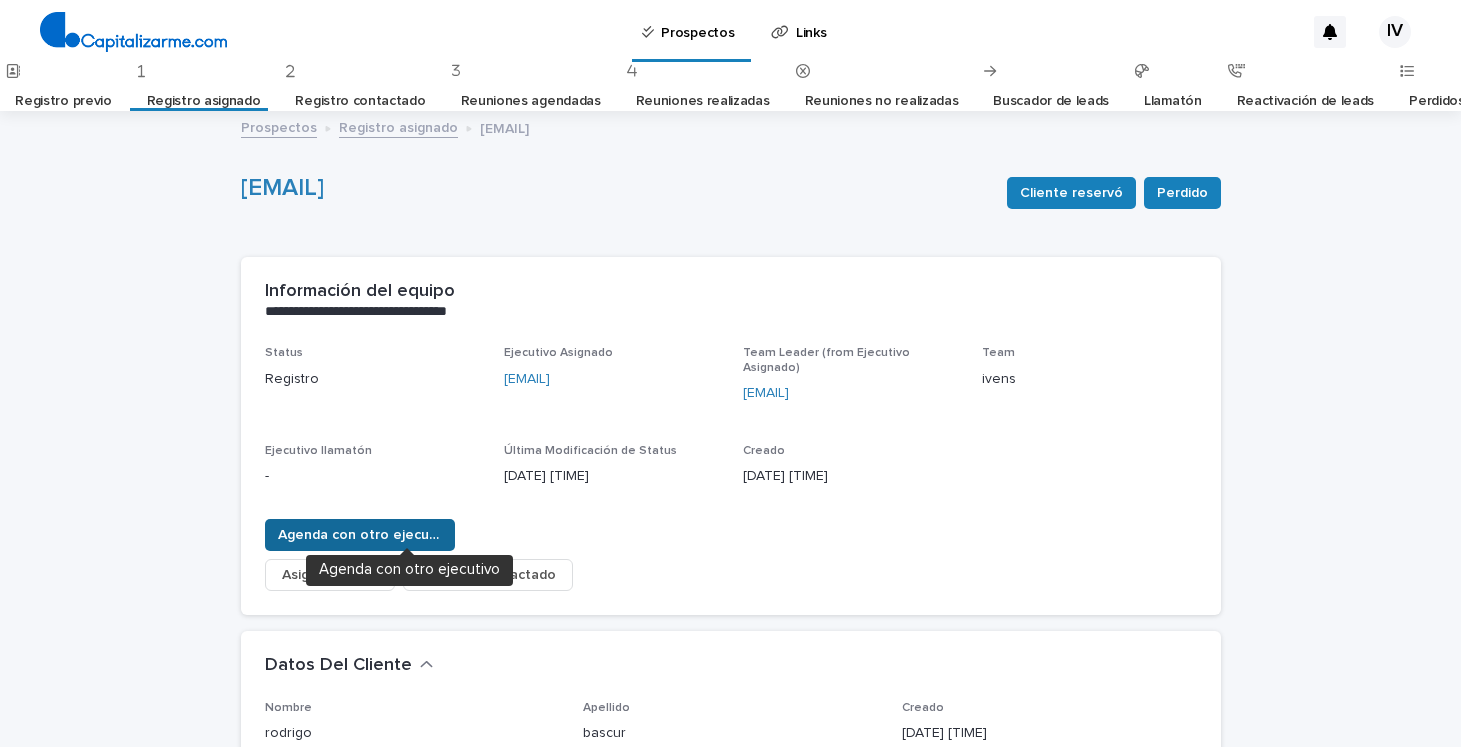 click on "Agenda con otro ejecutivo" at bounding box center [360, 535] 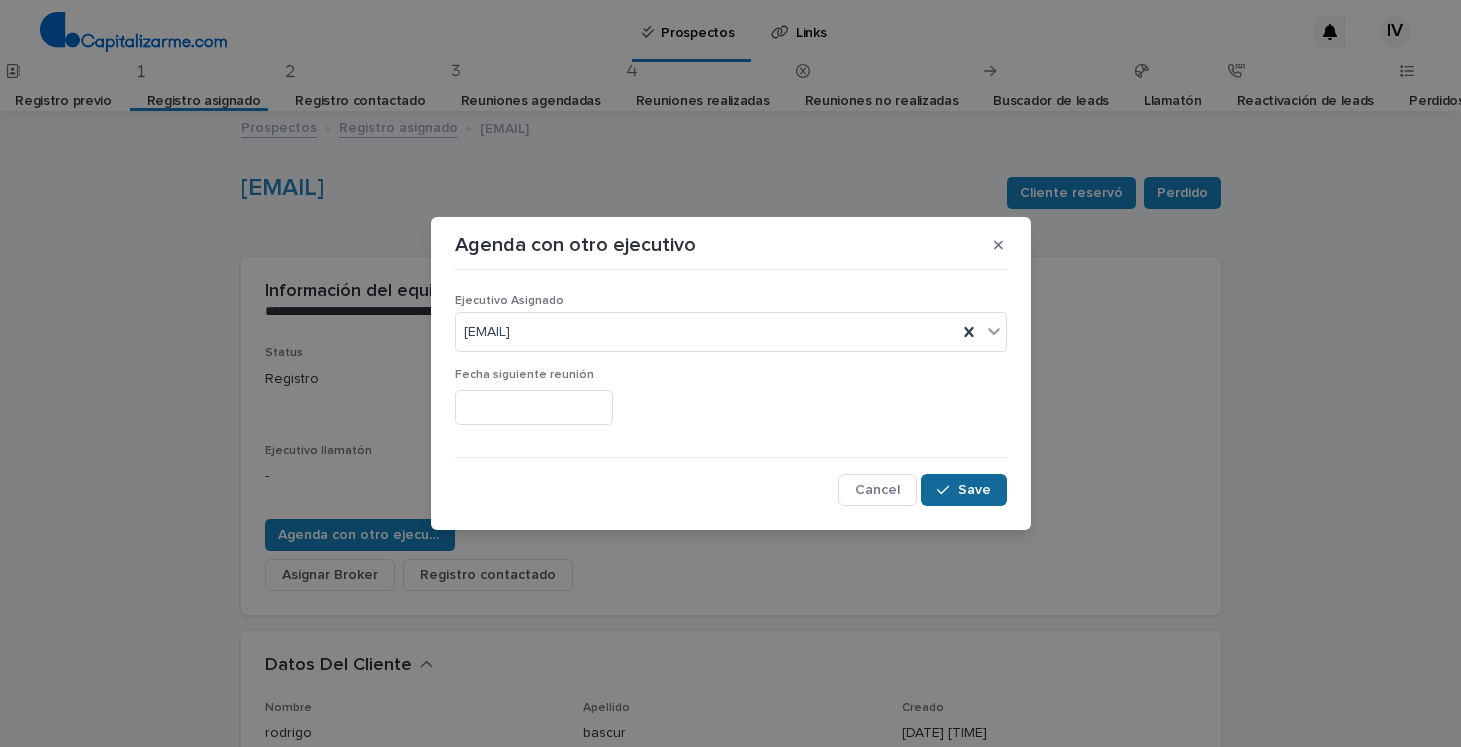 click on "Save" at bounding box center [974, 490] 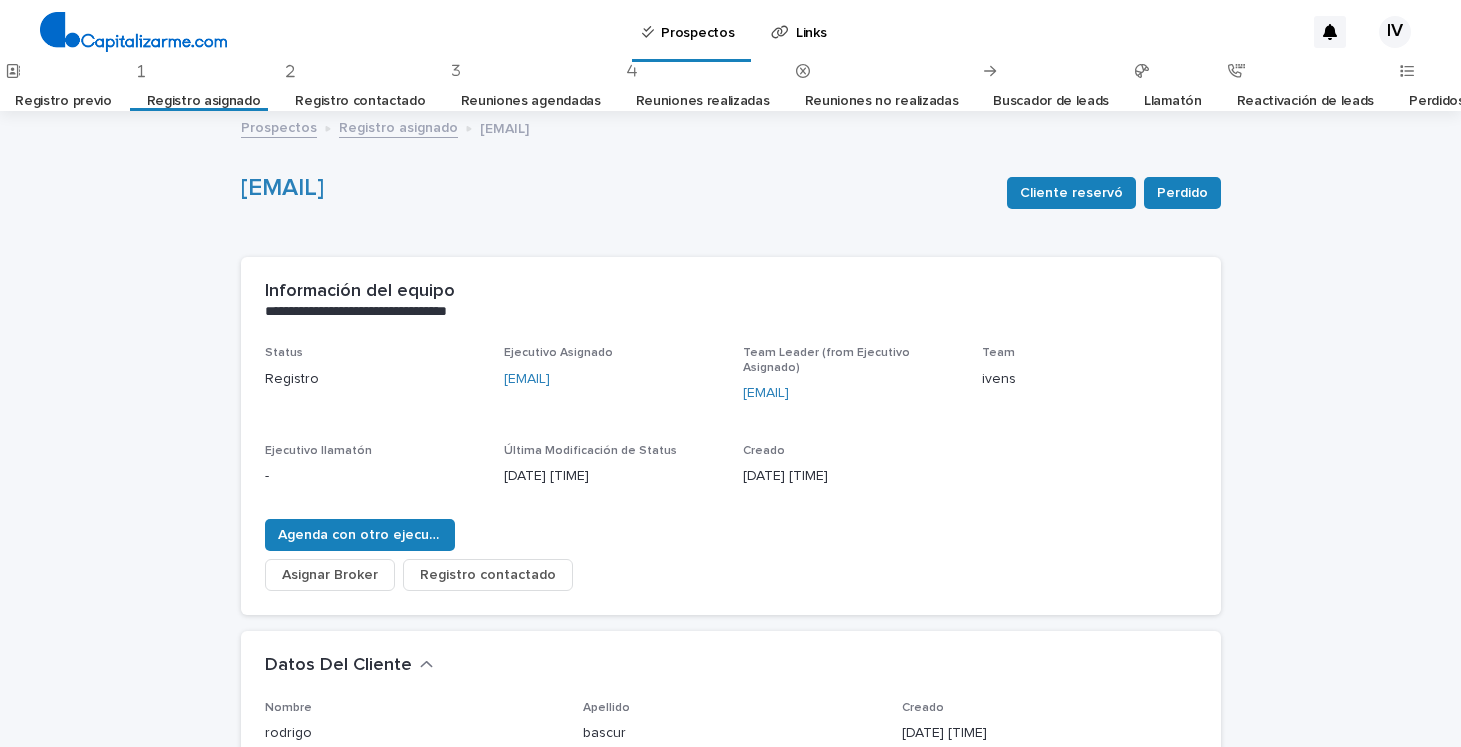 click on "Registro asignado" at bounding box center [204, 101] 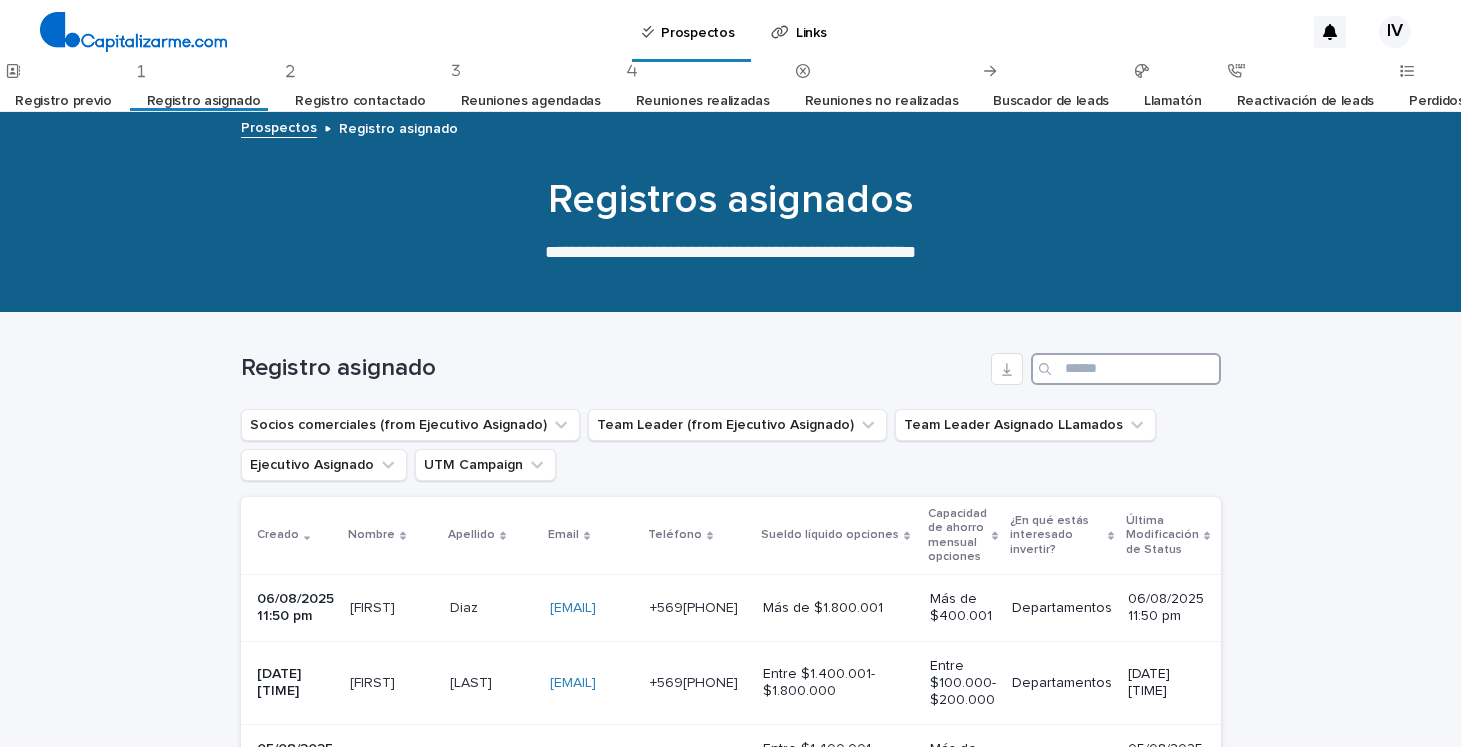 click at bounding box center [1126, 369] 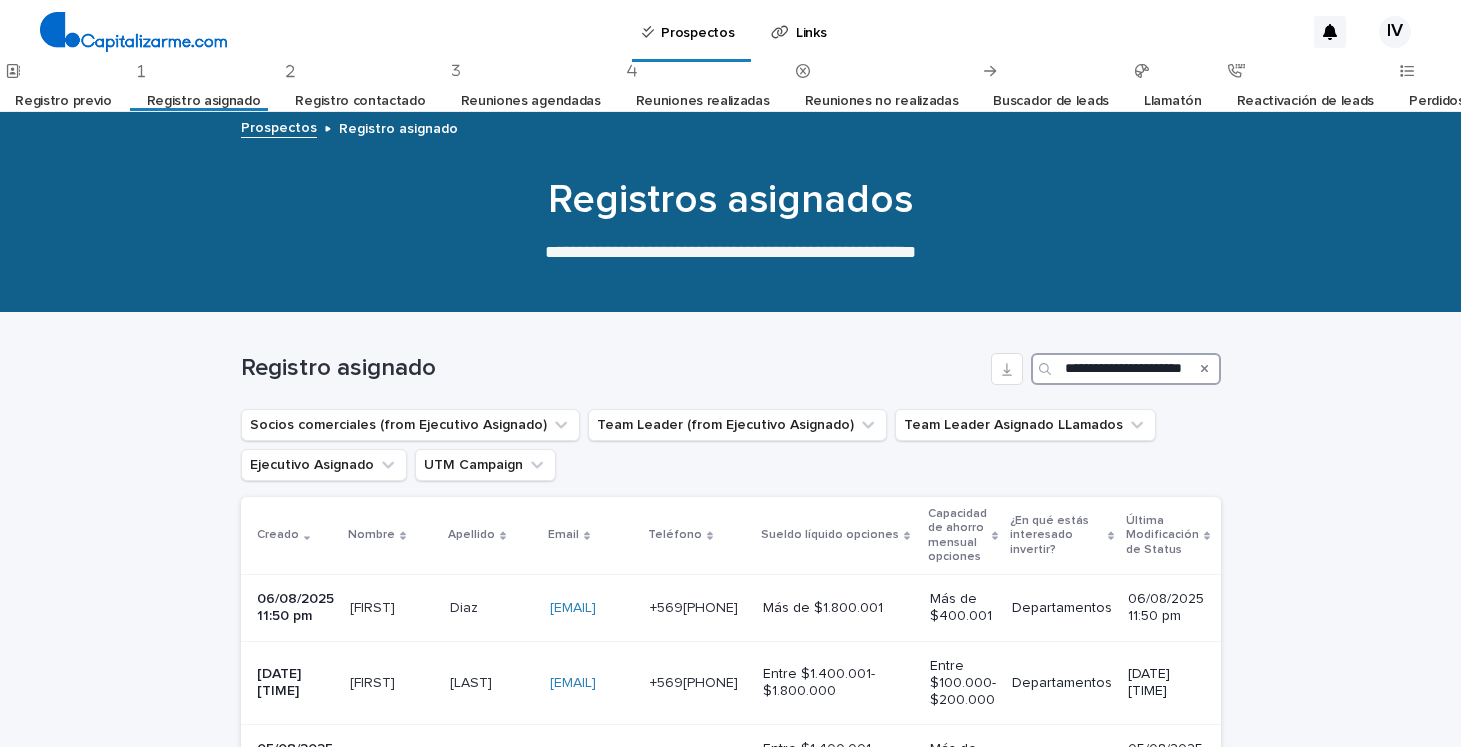 scroll, scrollTop: 0, scrollLeft: 30, axis: horizontal 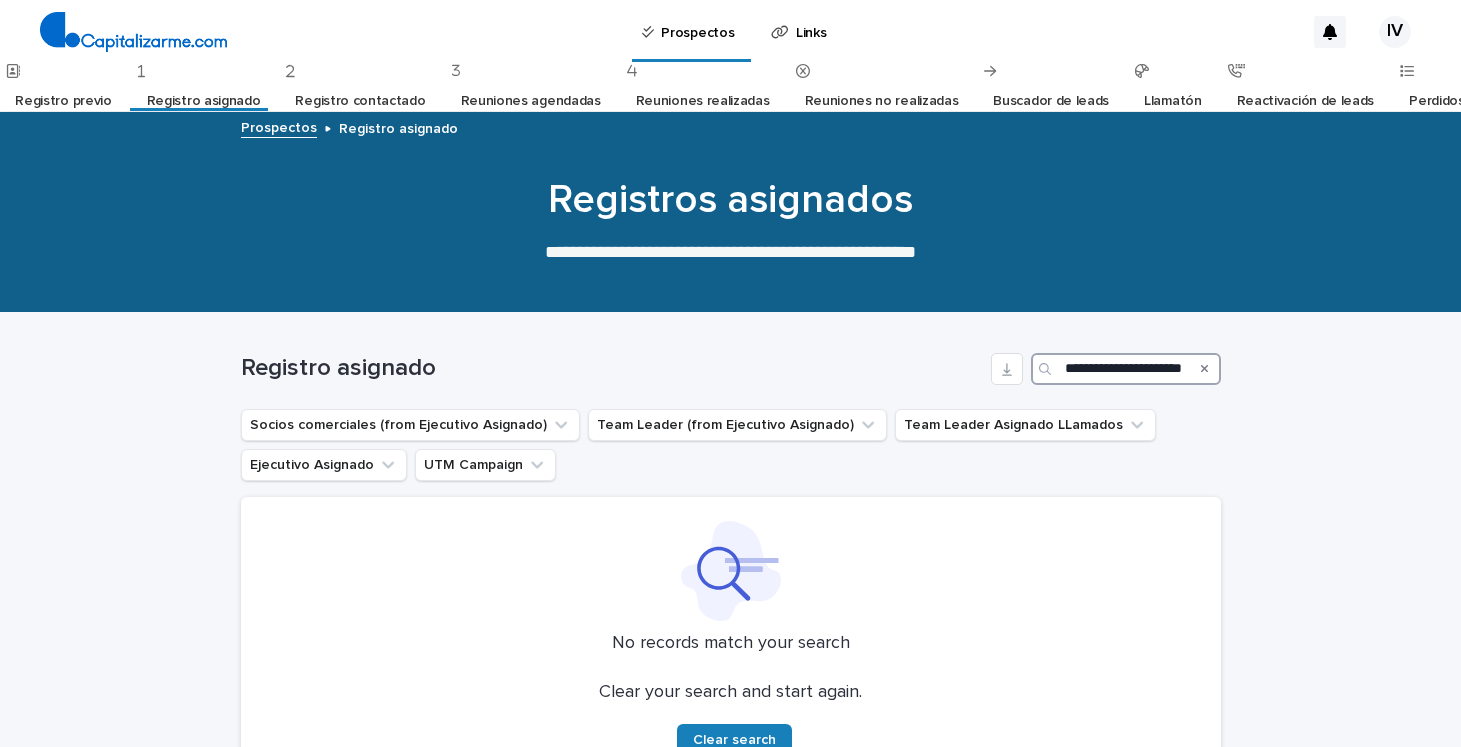 type on "**********" 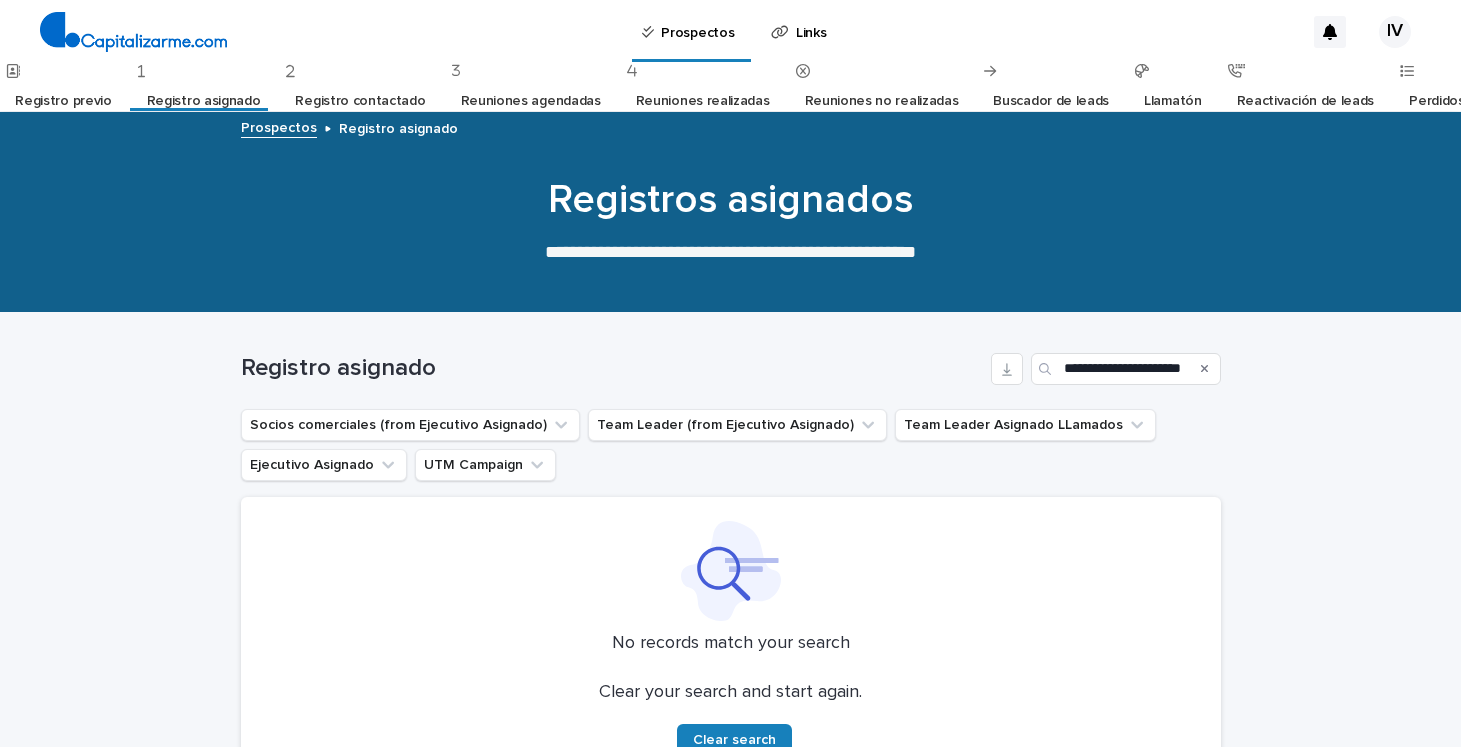 scroll, scrollTop: 0, scrollLeft: 0, axis: both 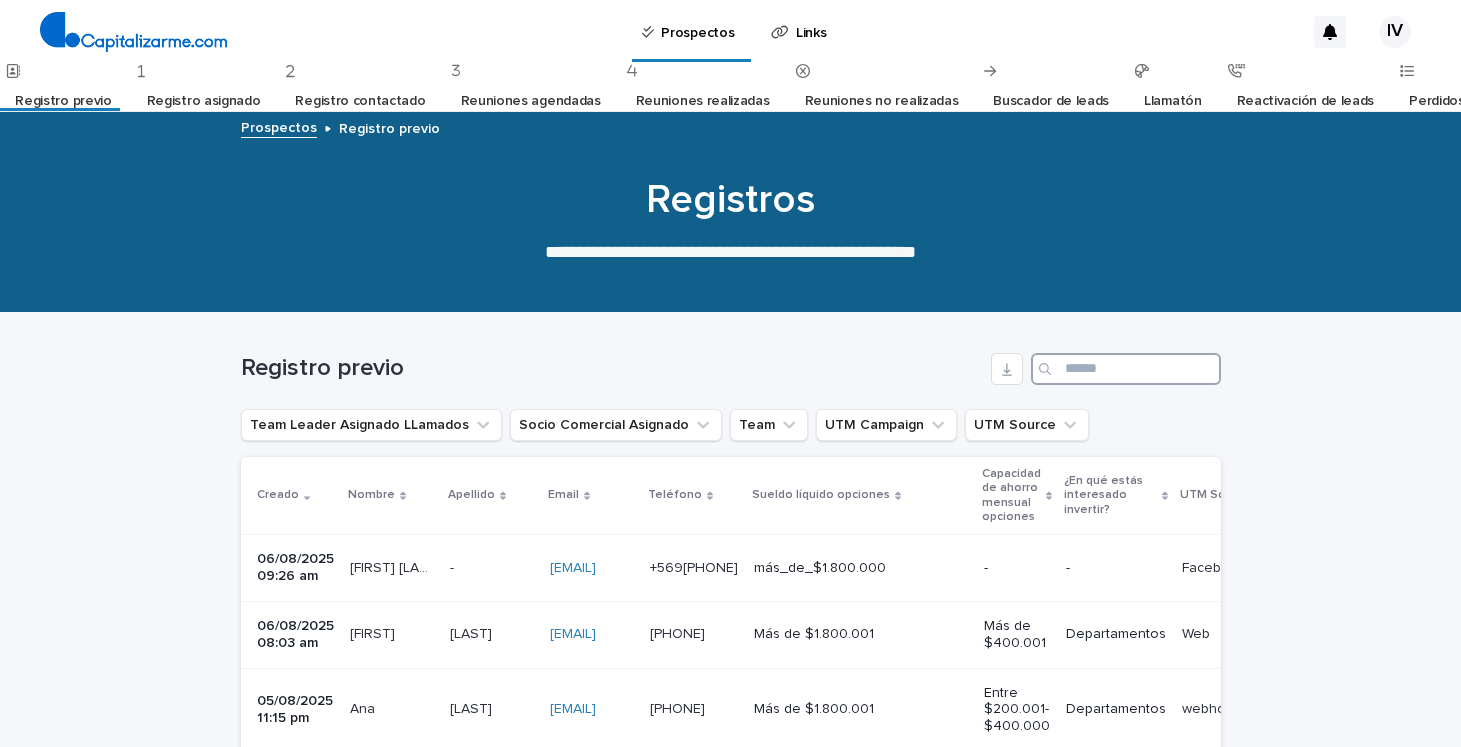 click at bounding box center [1126, 369] 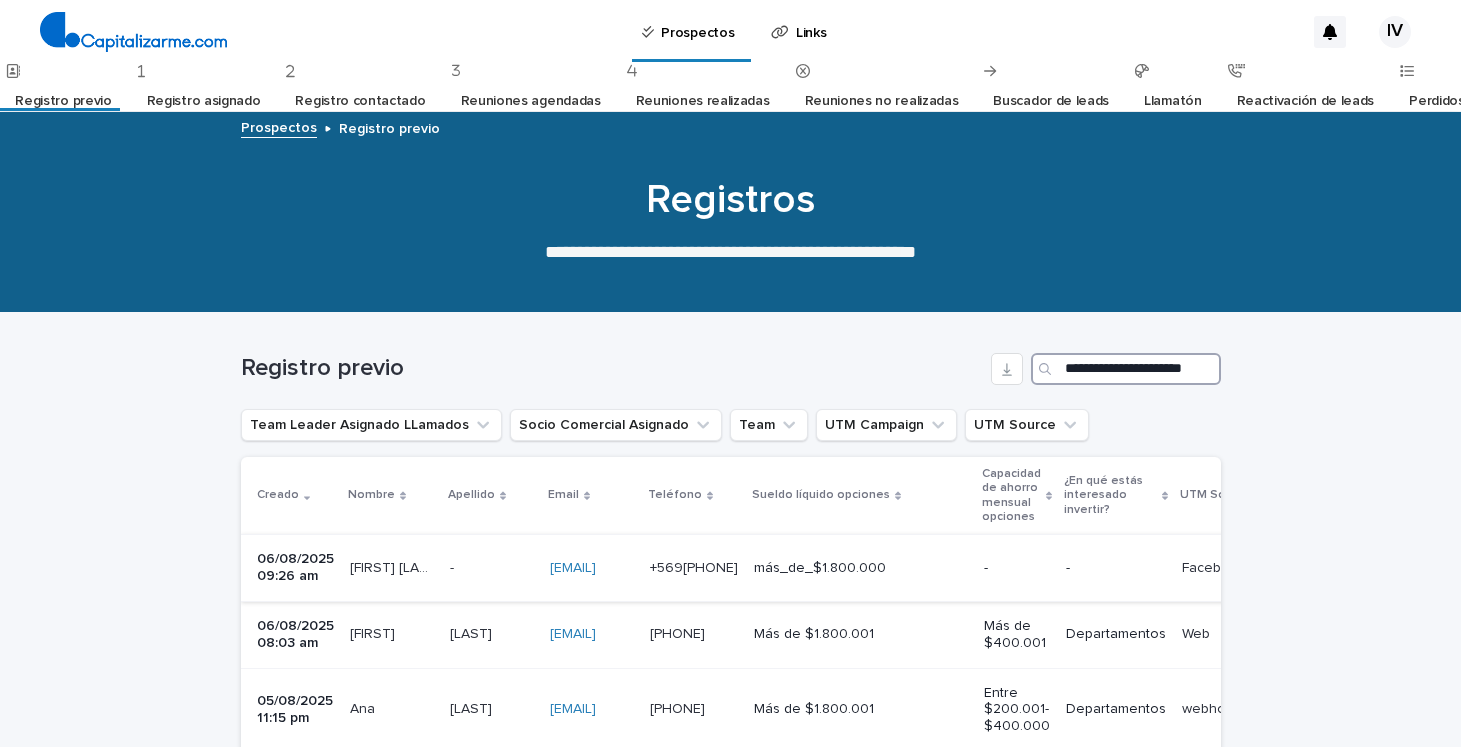 scroll, scrollTop: 0, scrollLeft: 30, axis: horizontal 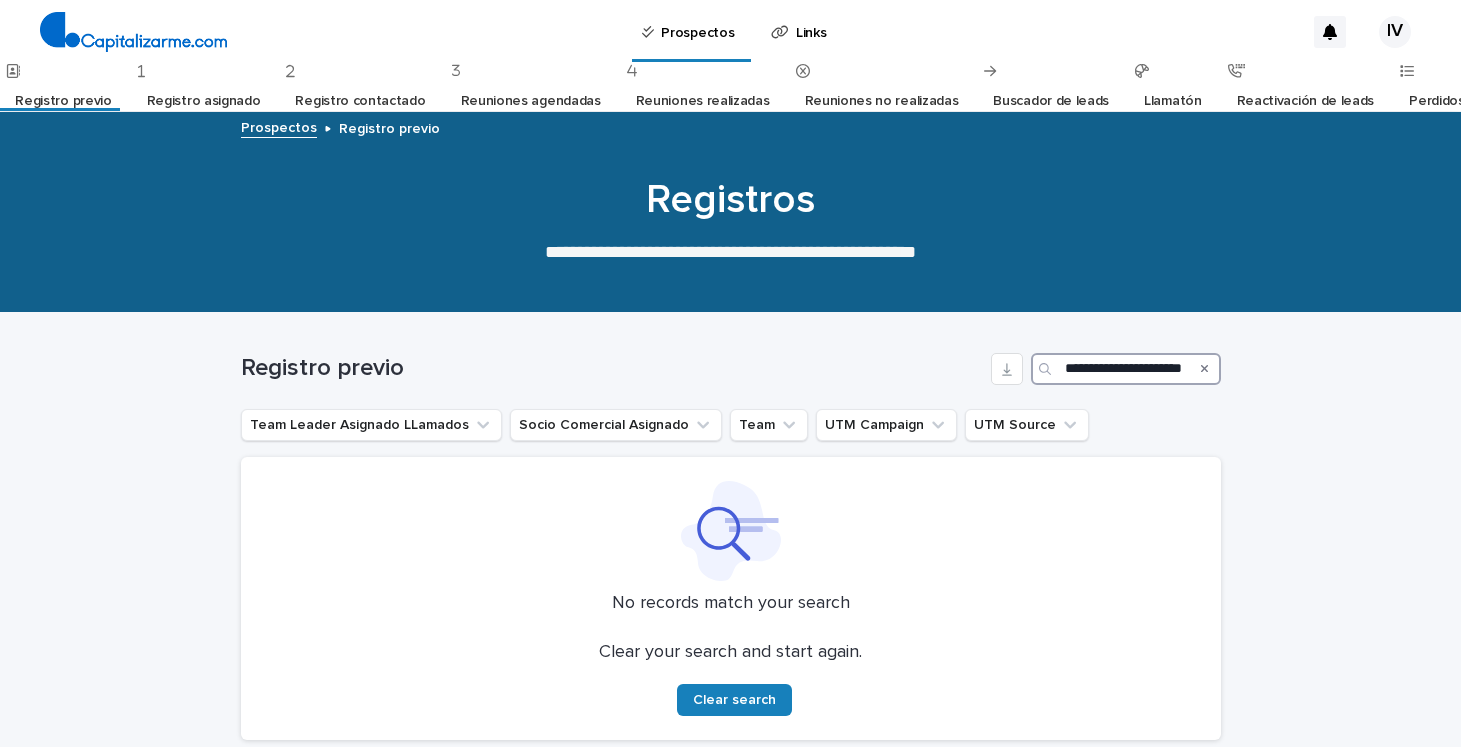 type on "**********" 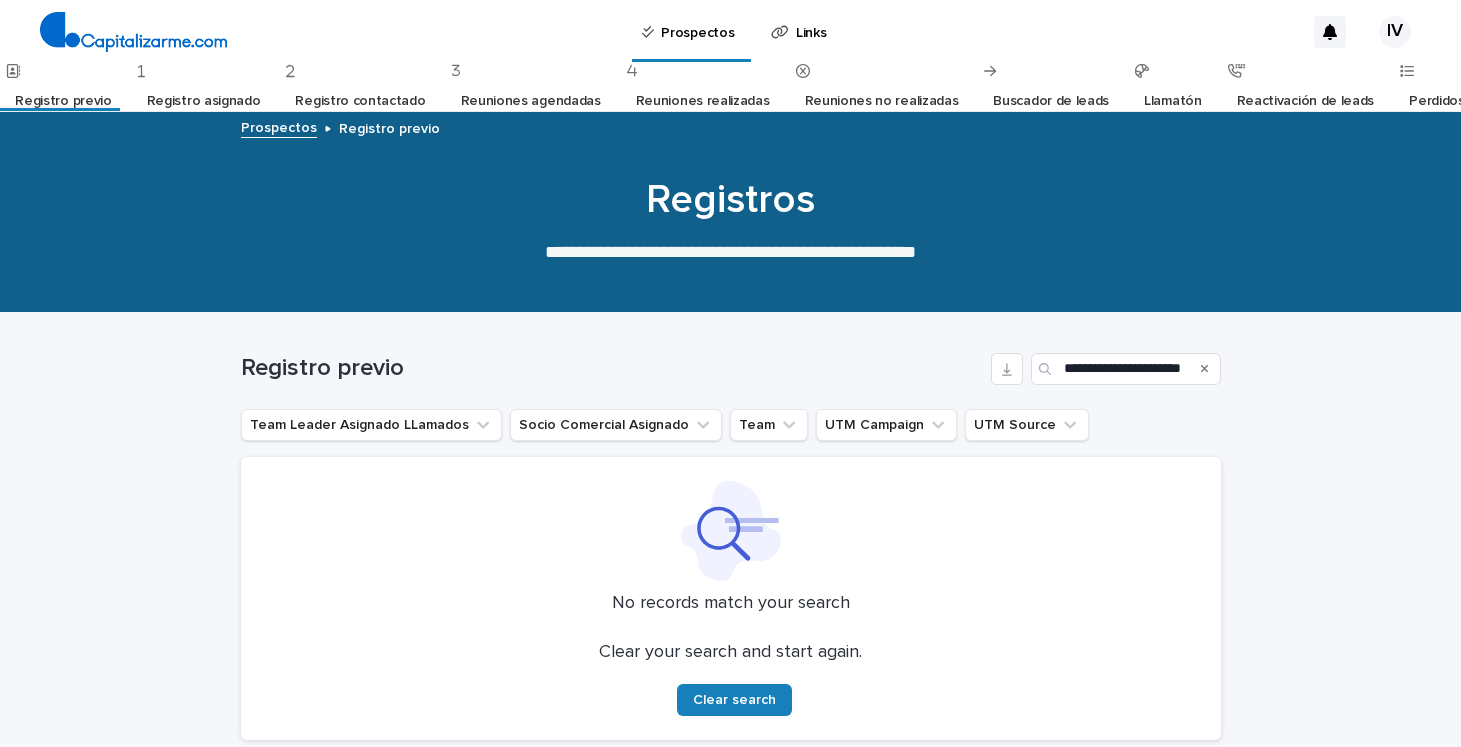 scroll, scrollTop: 0, scrollLeft: 0, axis: both 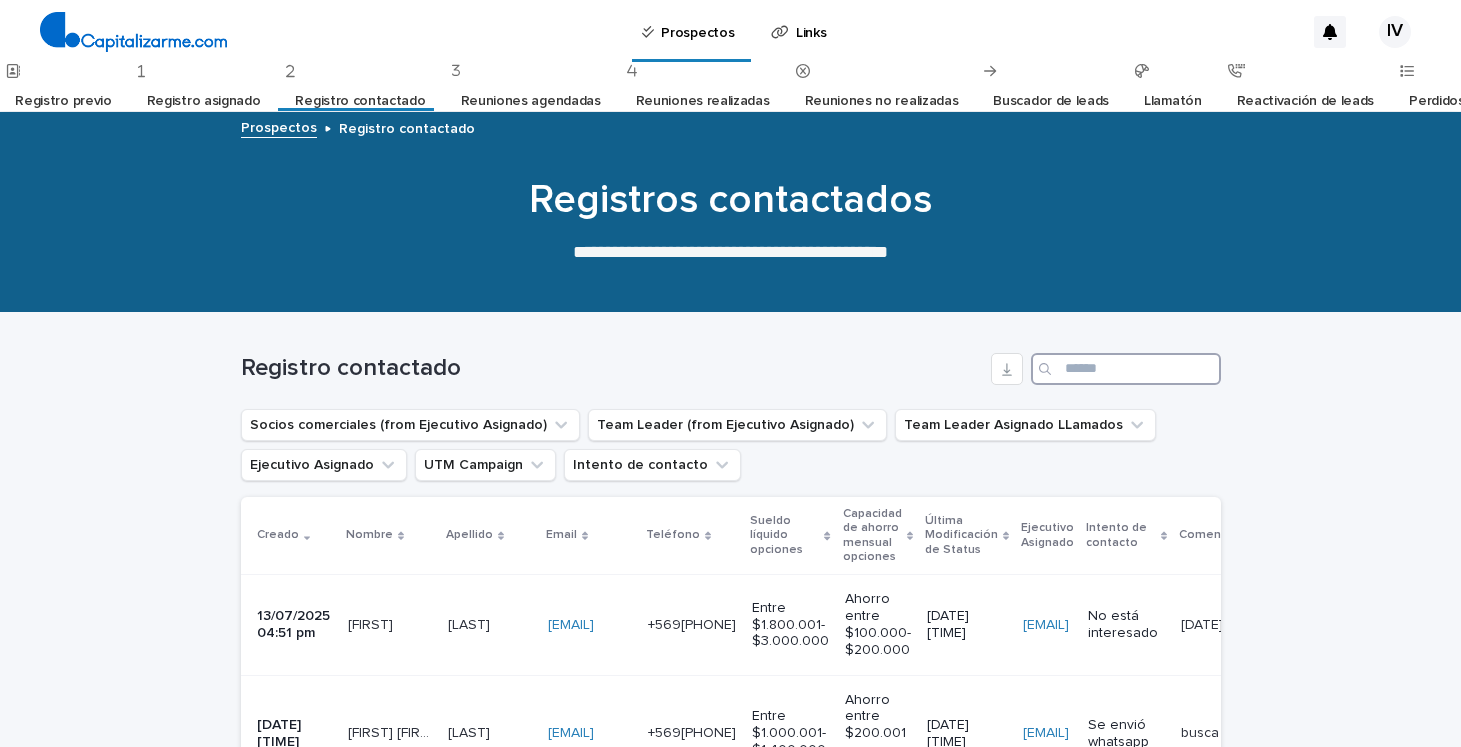 click at bounding box center (1126, 369) 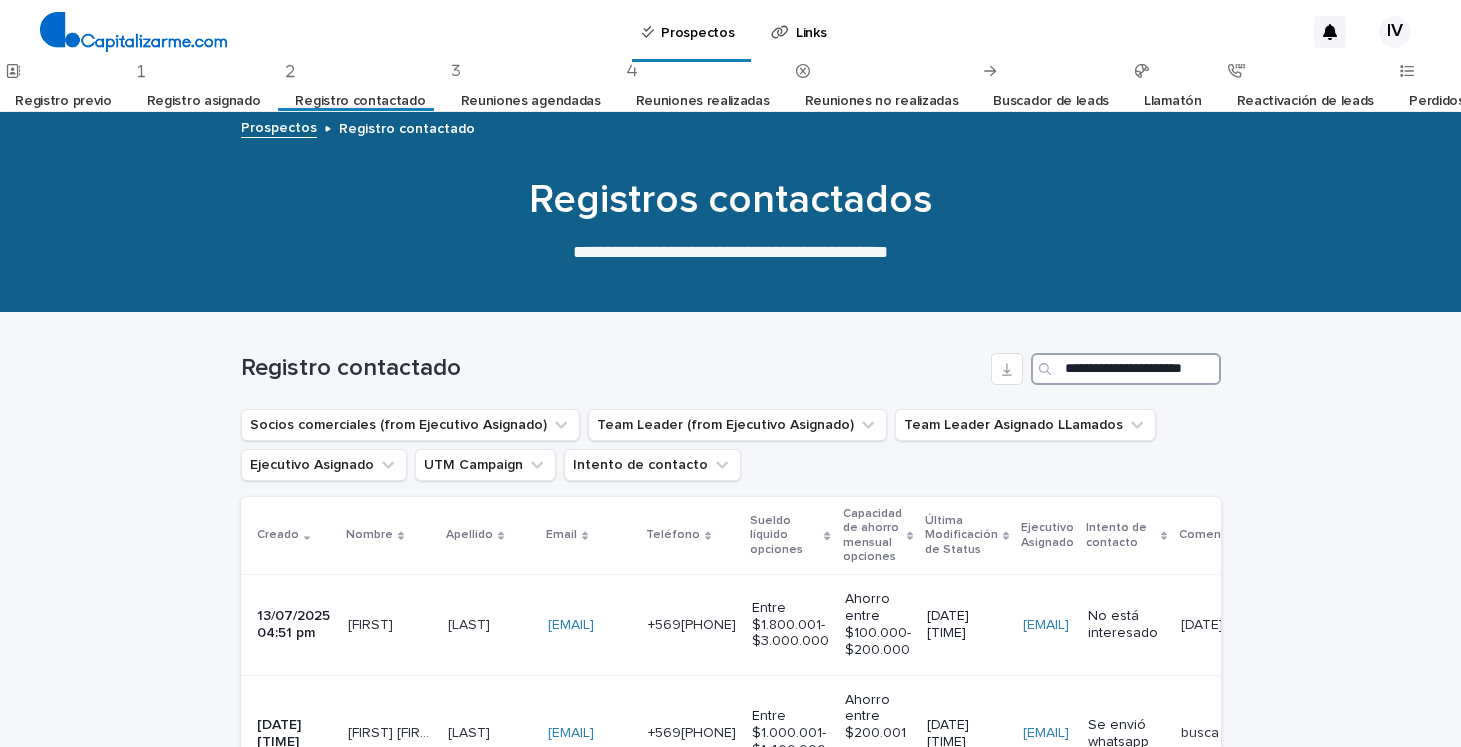 scroll, scrollTop: 0, scrollLeft: 30, axis: horizontal 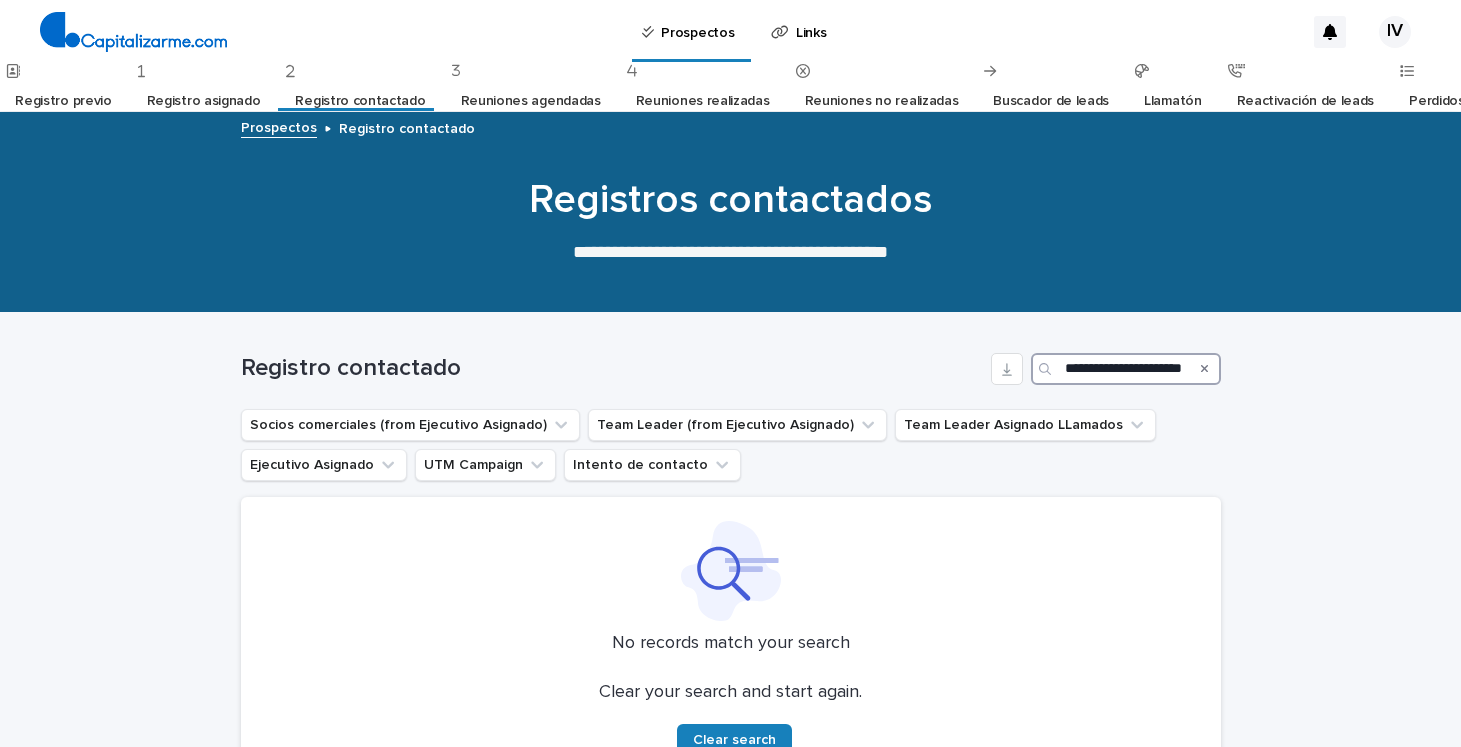 type on "**********" 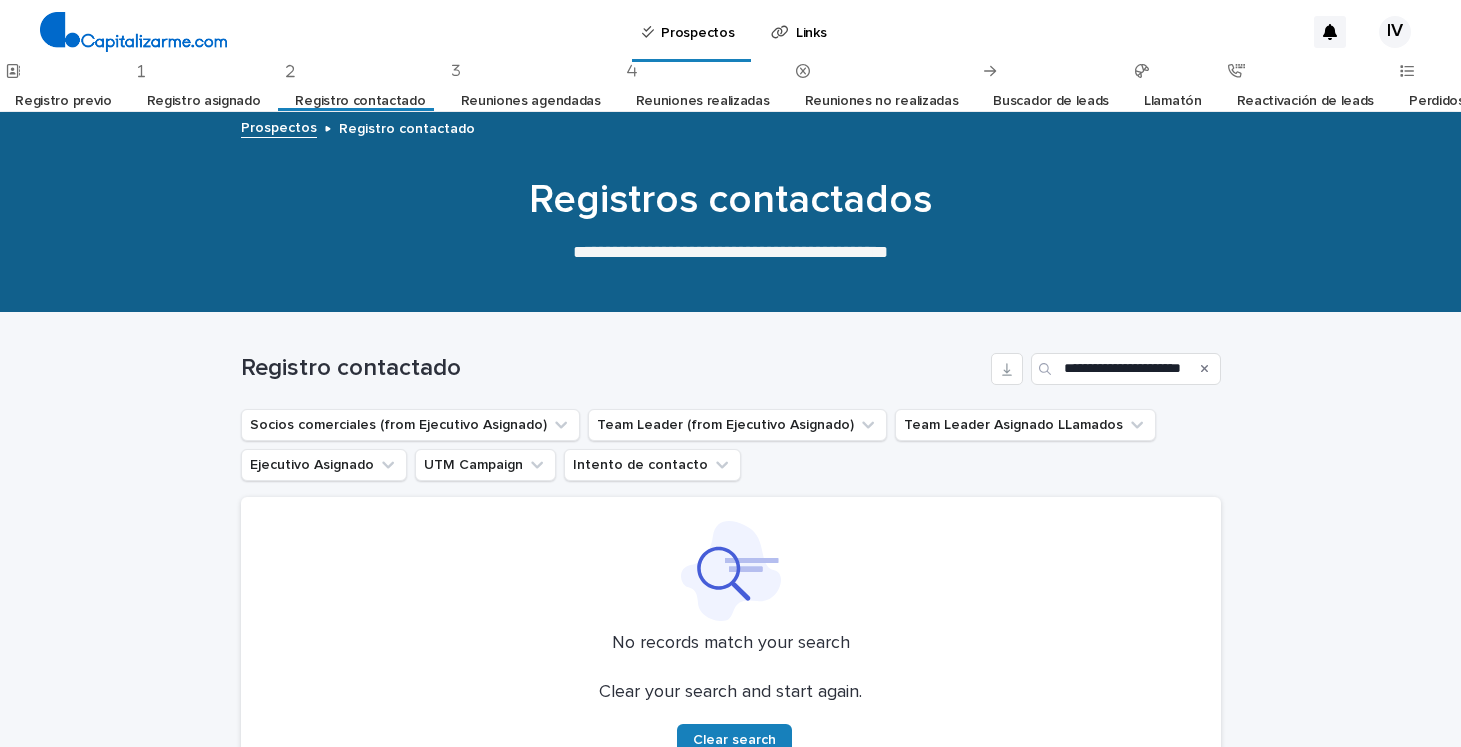 click on "Reuniones agendadas" at bounding box center (531, 101) 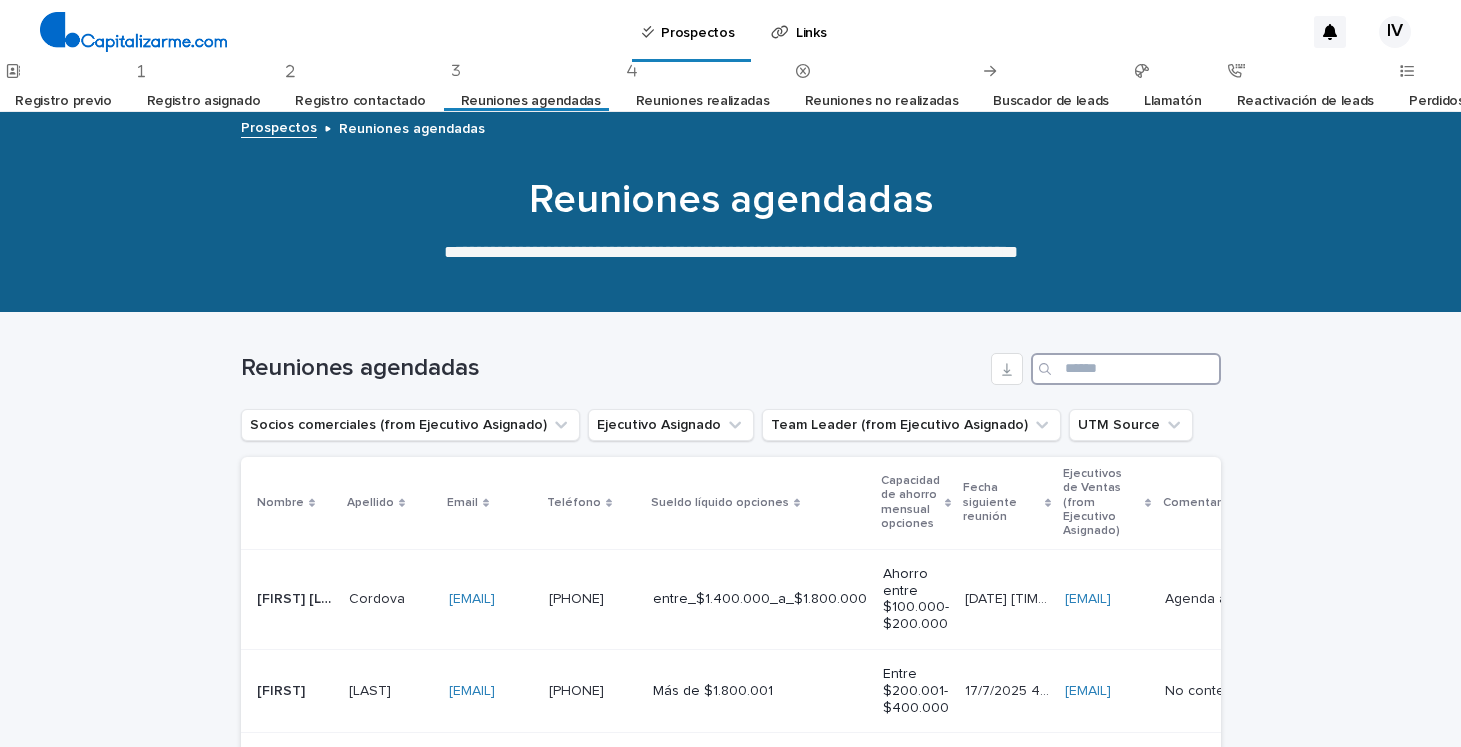 click at bounding box center [1126, 369] 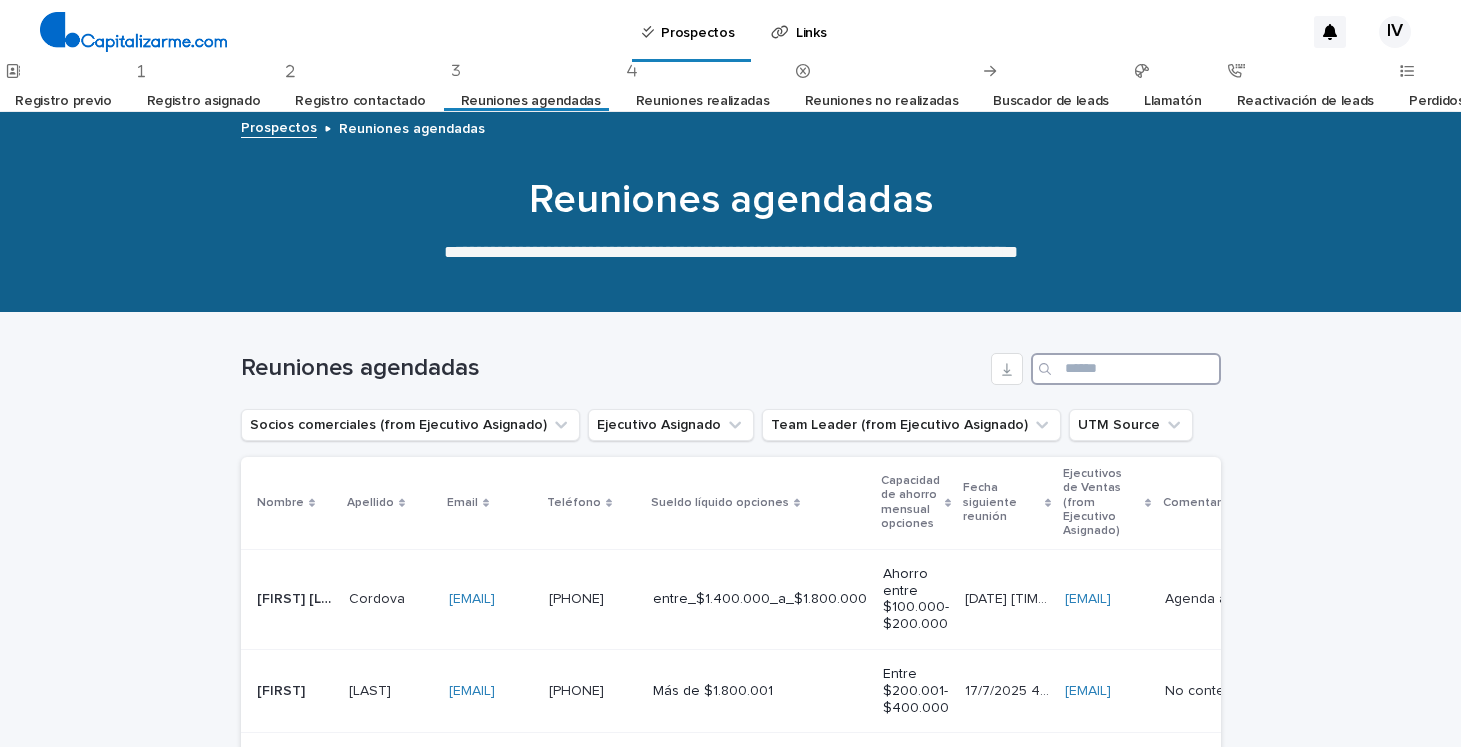 paste on "**********" 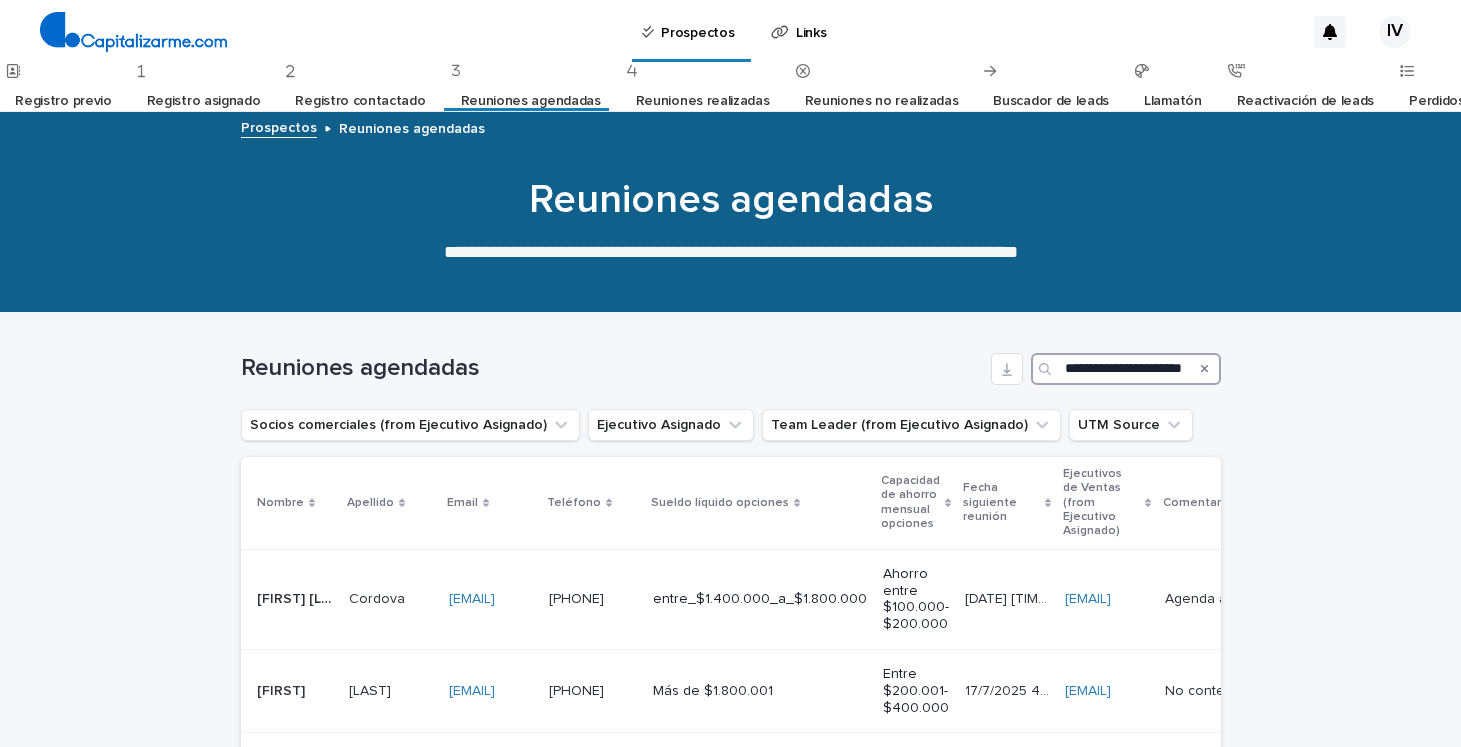 scroll, scrollTop: 0, scrollLeft: 30, axis: horizontal 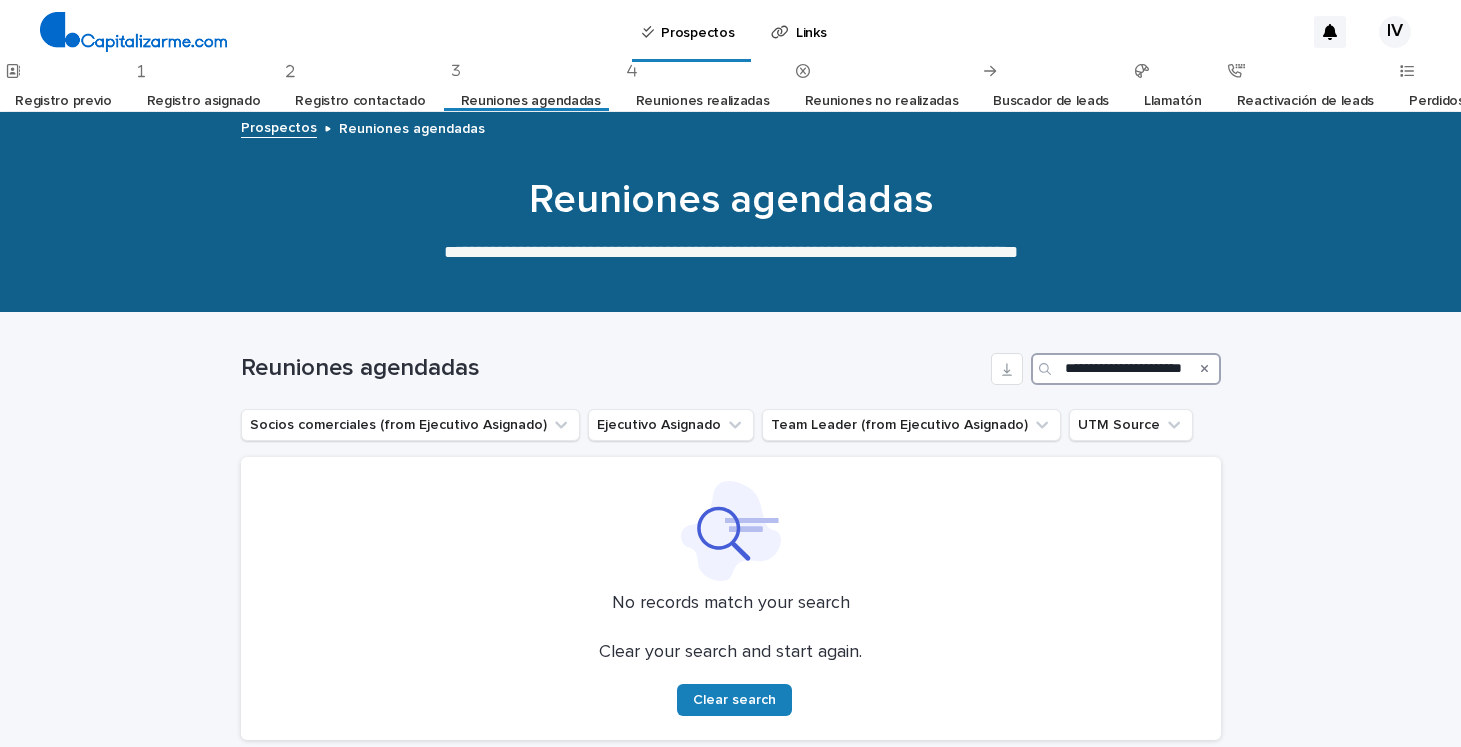 type on "**********" 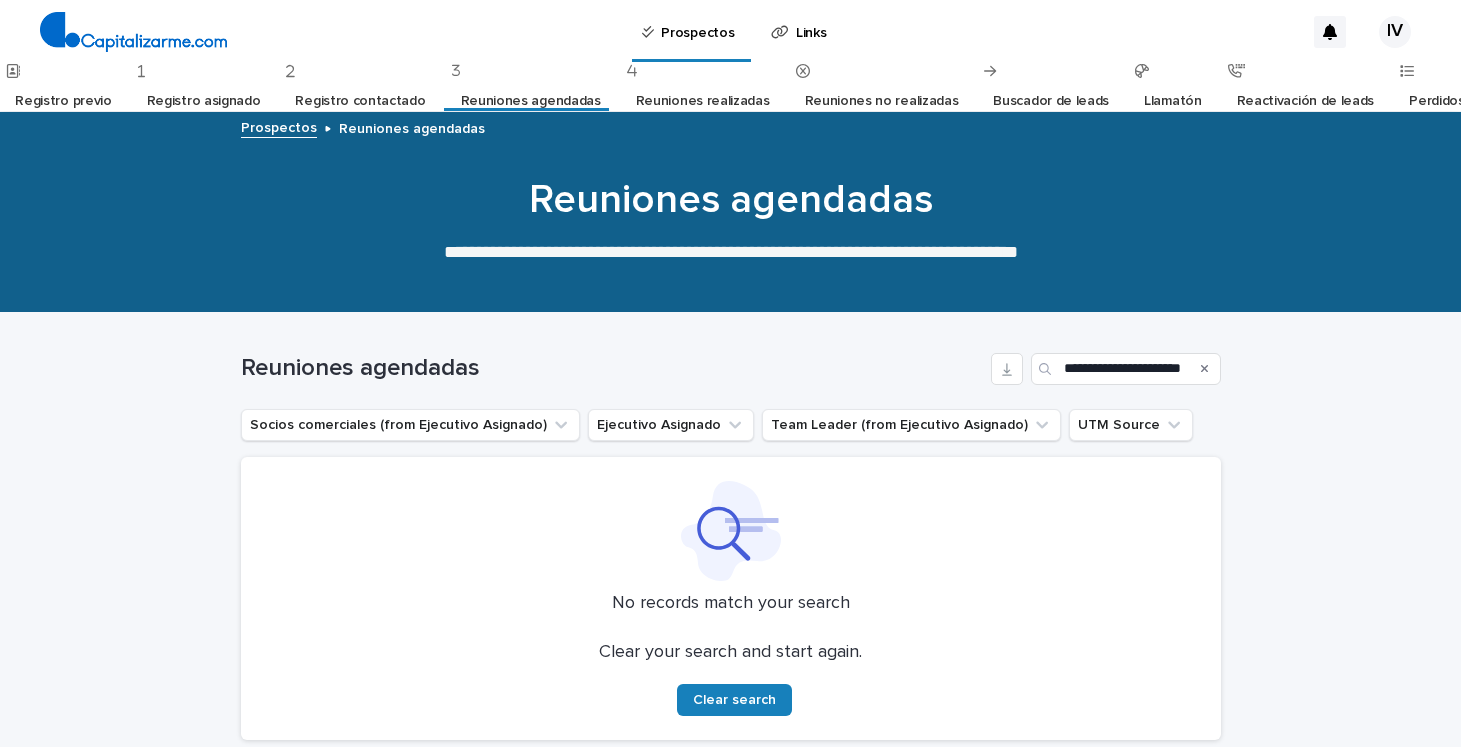 scroll, scrollTop: 0, scrollLeft: 0, axis: both 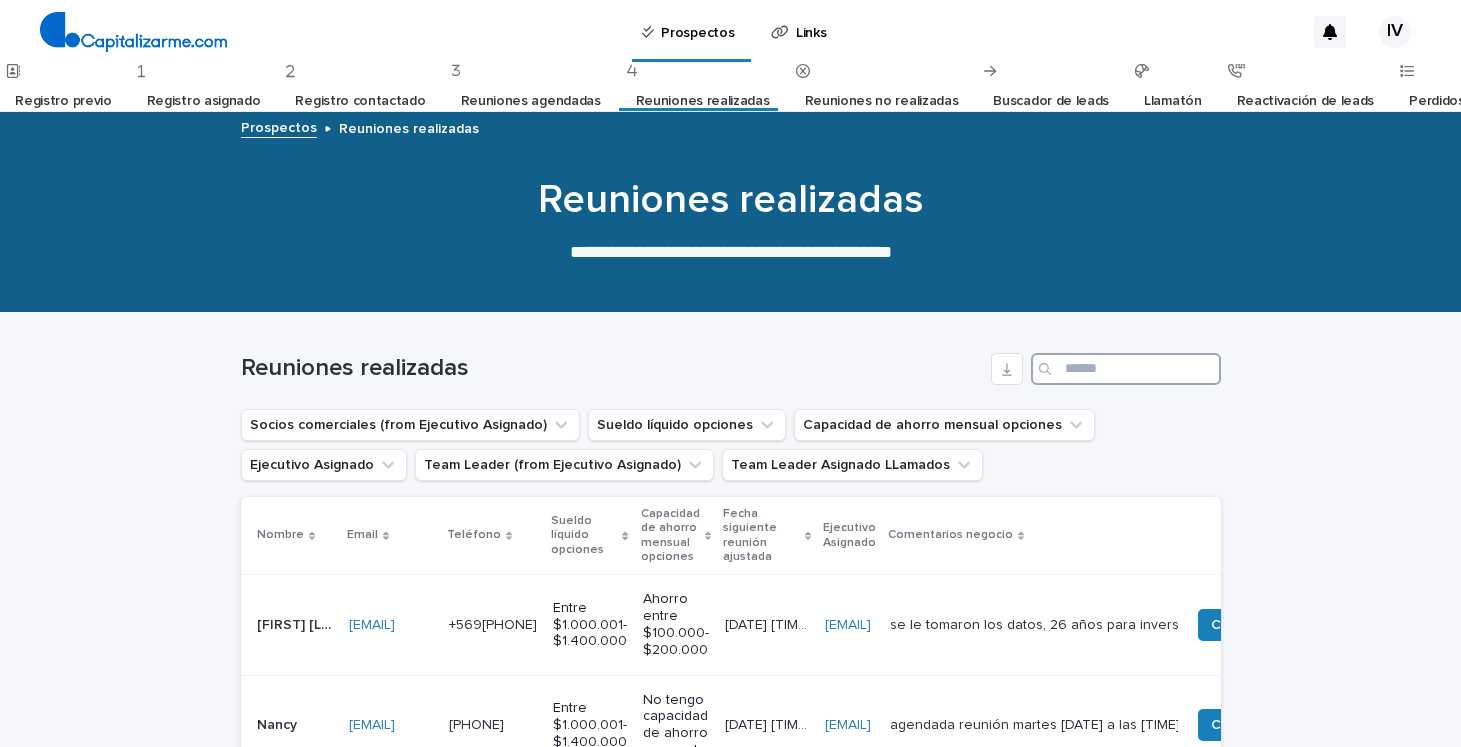 click at bounding box center [1126, 369] 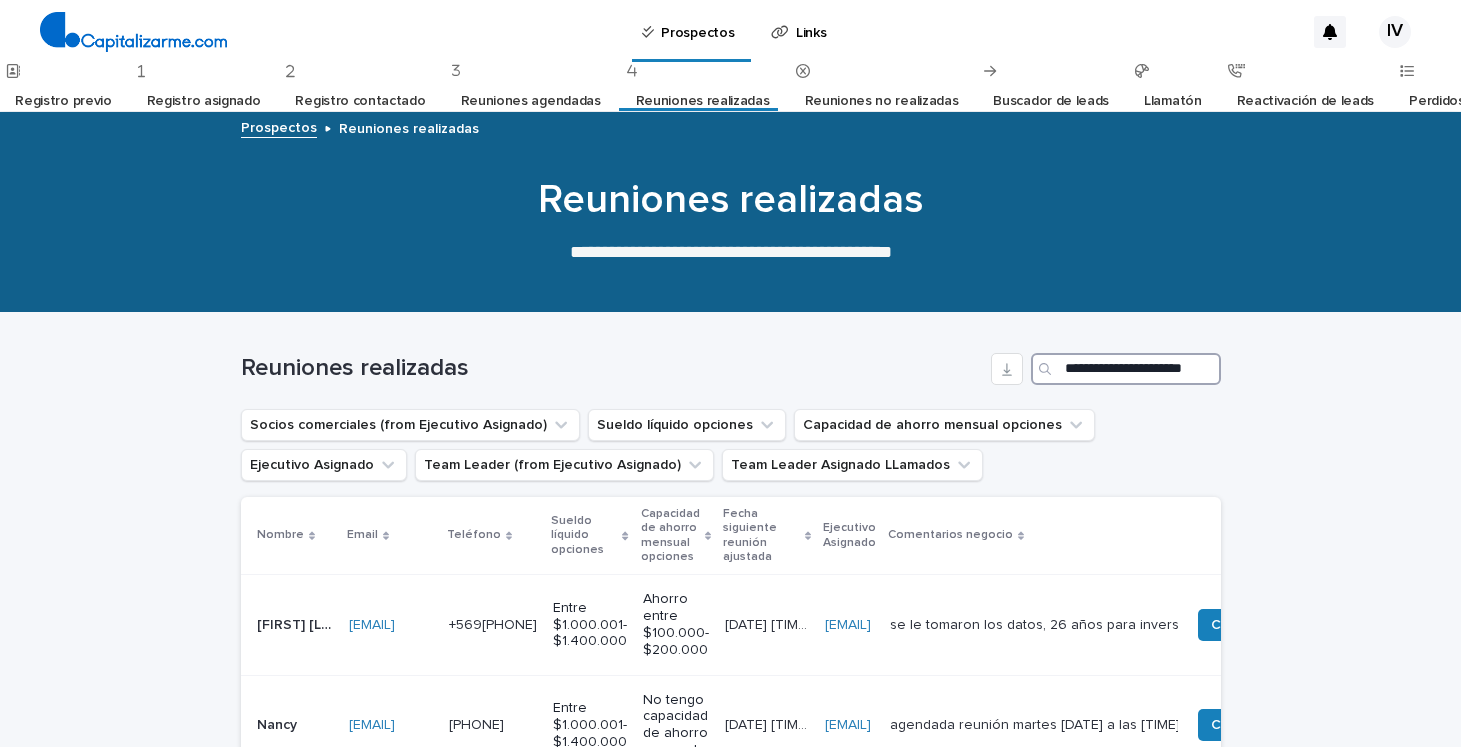 scroll, scrollTop: 0, scrollLeft: 30, axis: horizontal 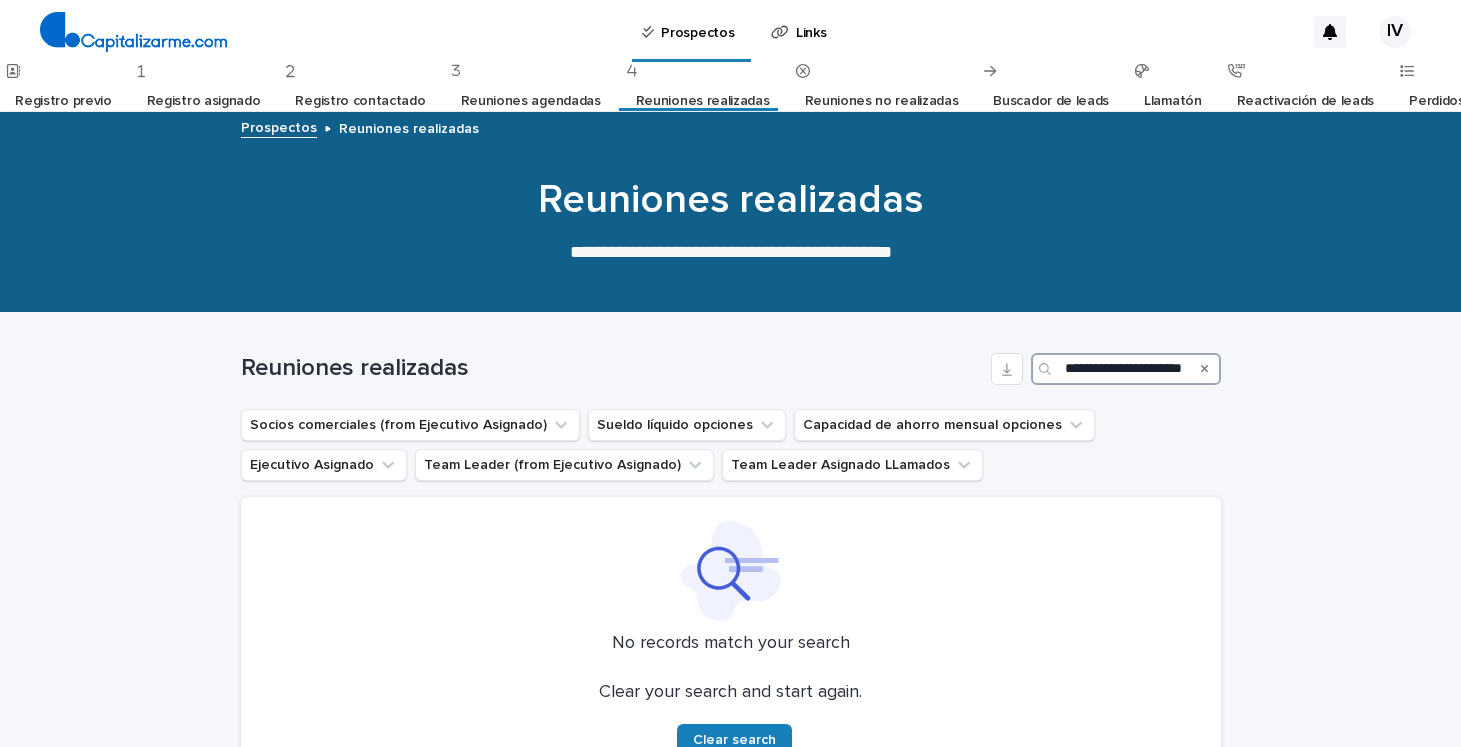 type on "**********" 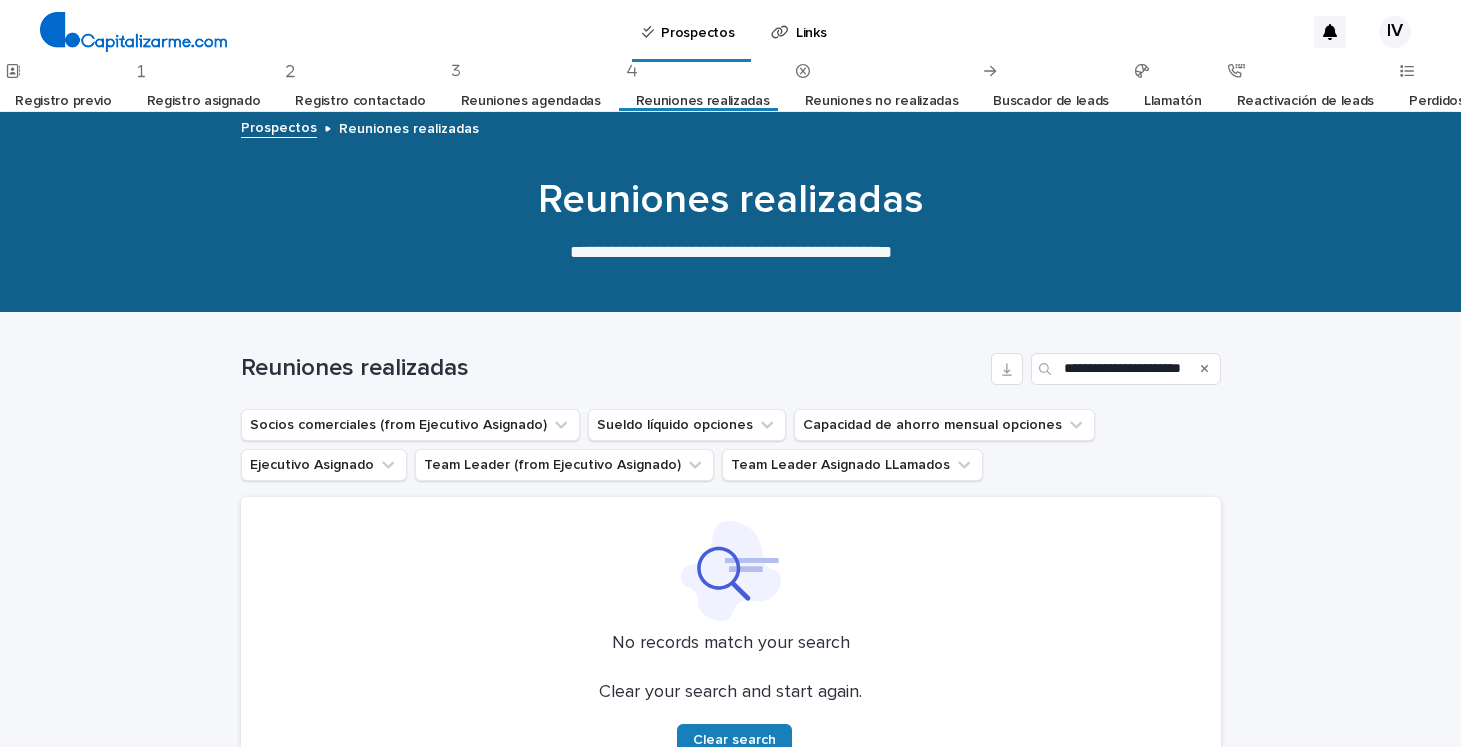 click on "Buscador de leads" at bounding box center [1051, 101] 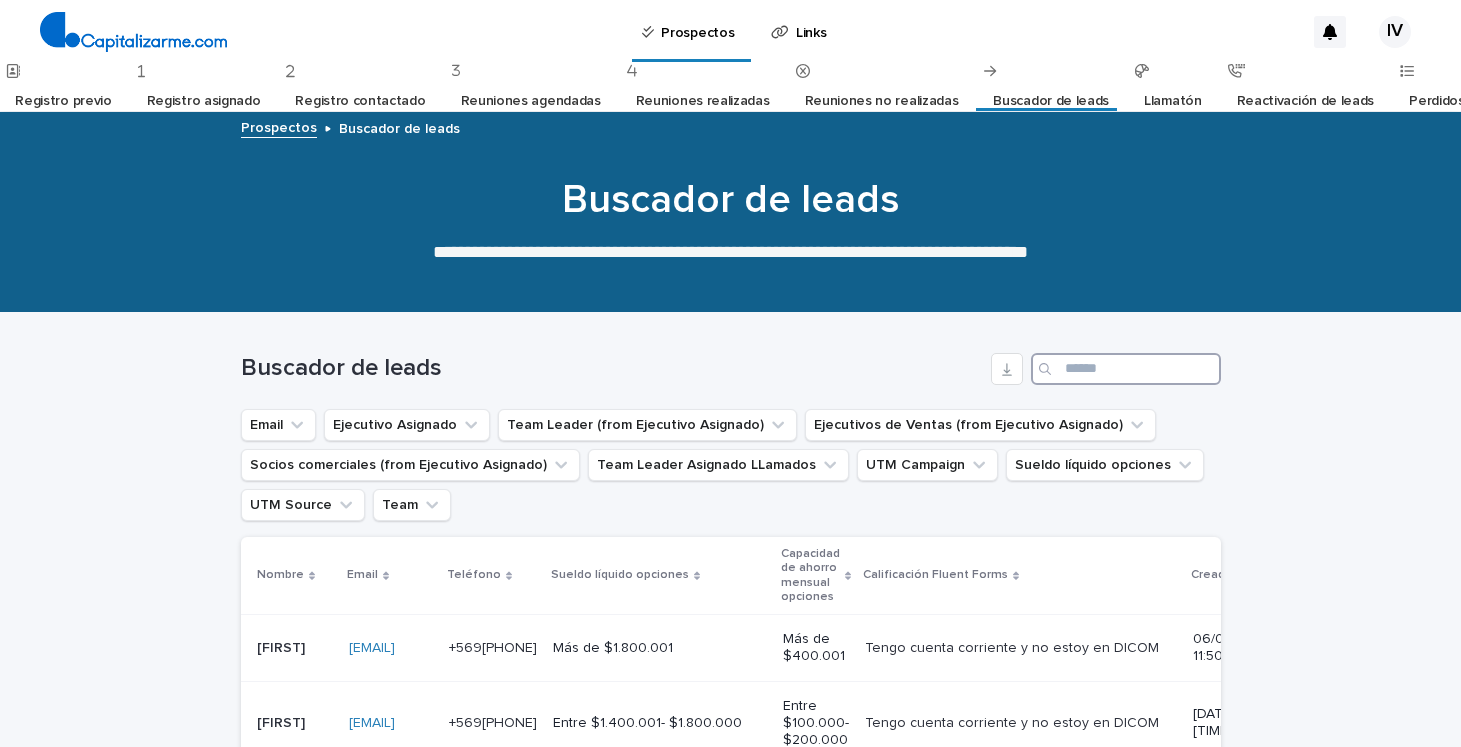 click at bounding box center [1126, 369] 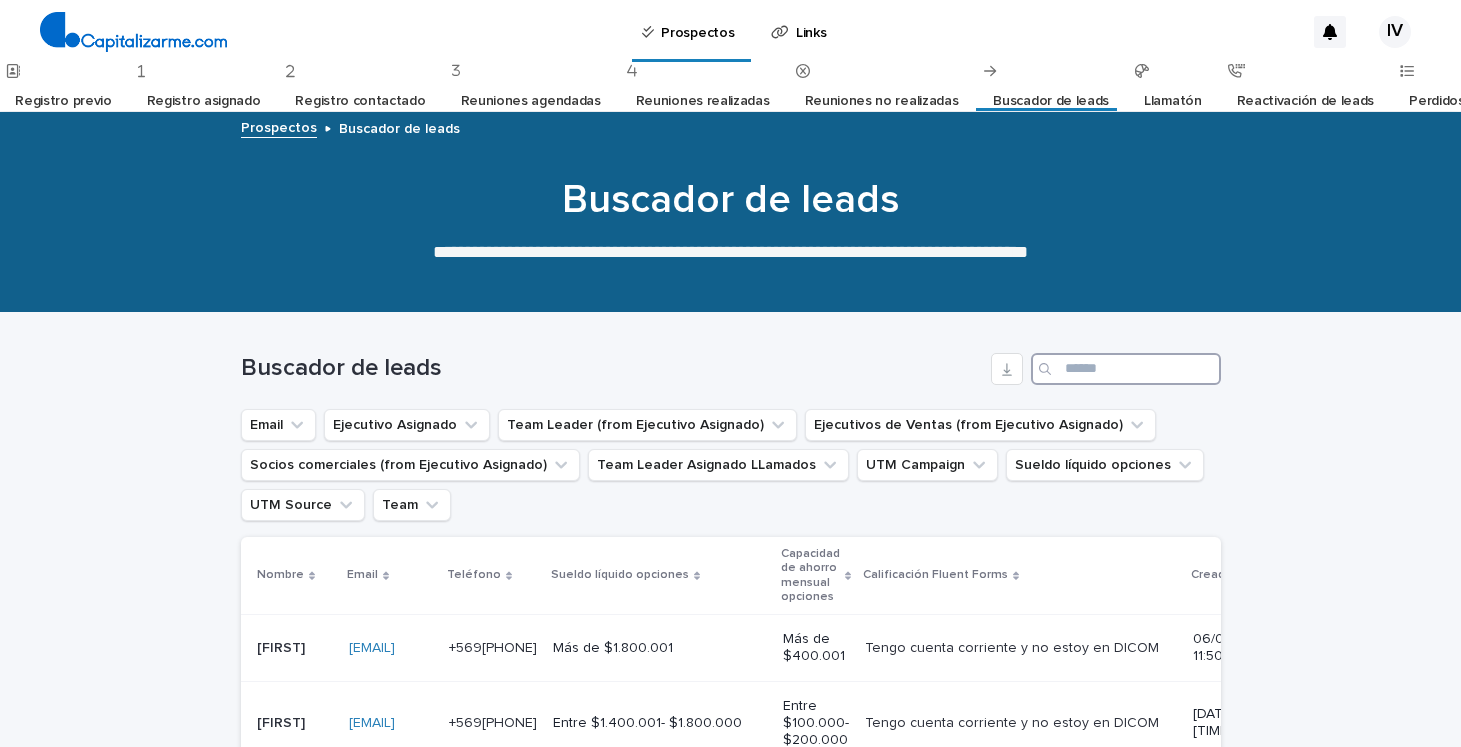 paste on "**********" 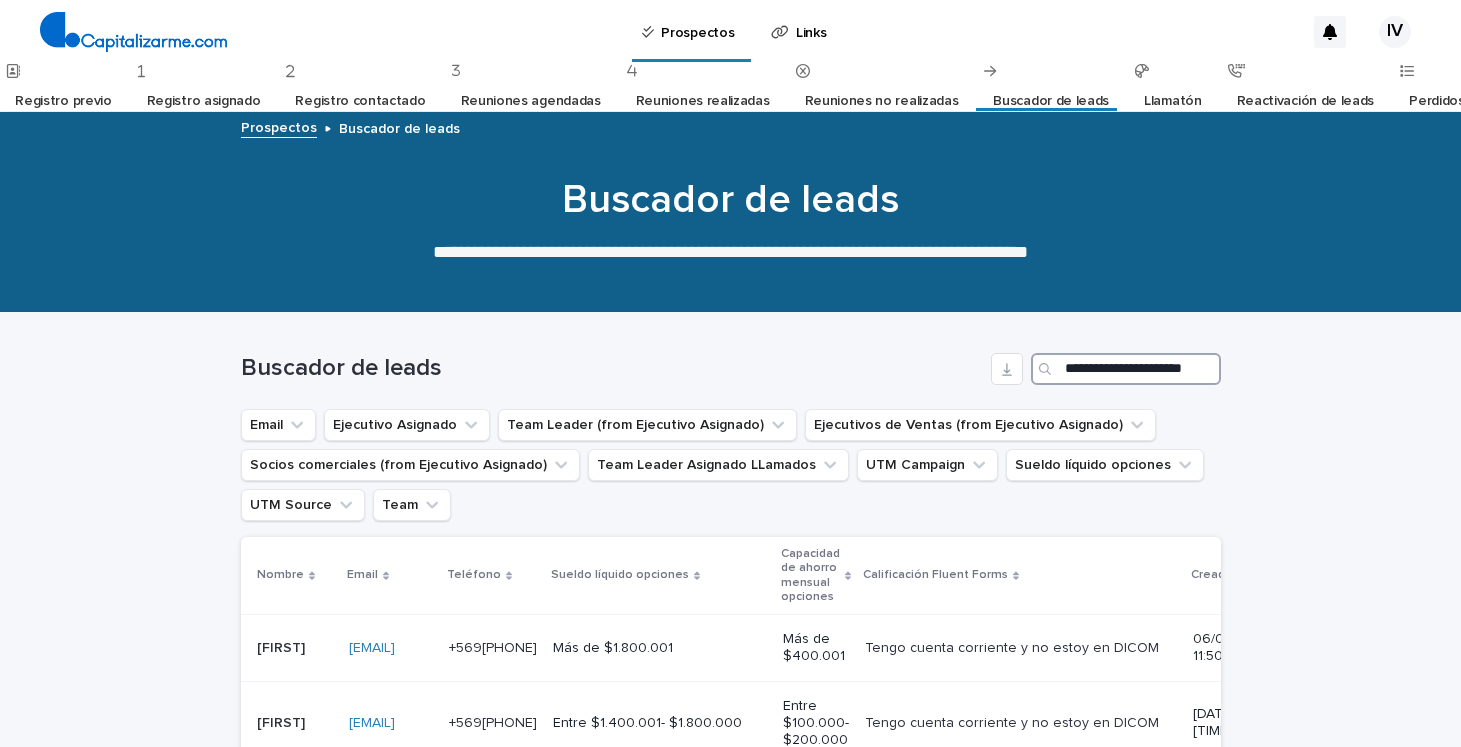 scroll, scrollTop: 0, scrollLeft: 30, axis: horizontal 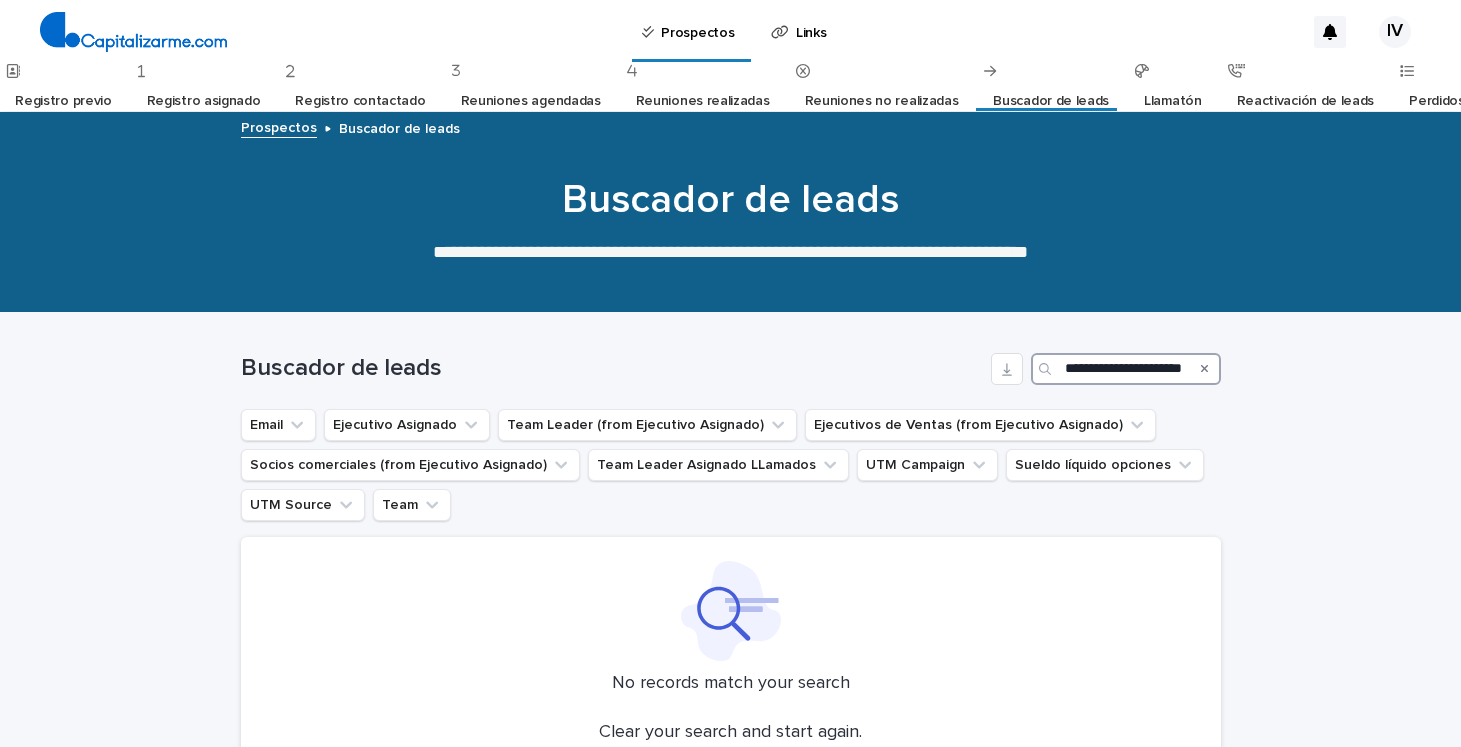 type on "**********" 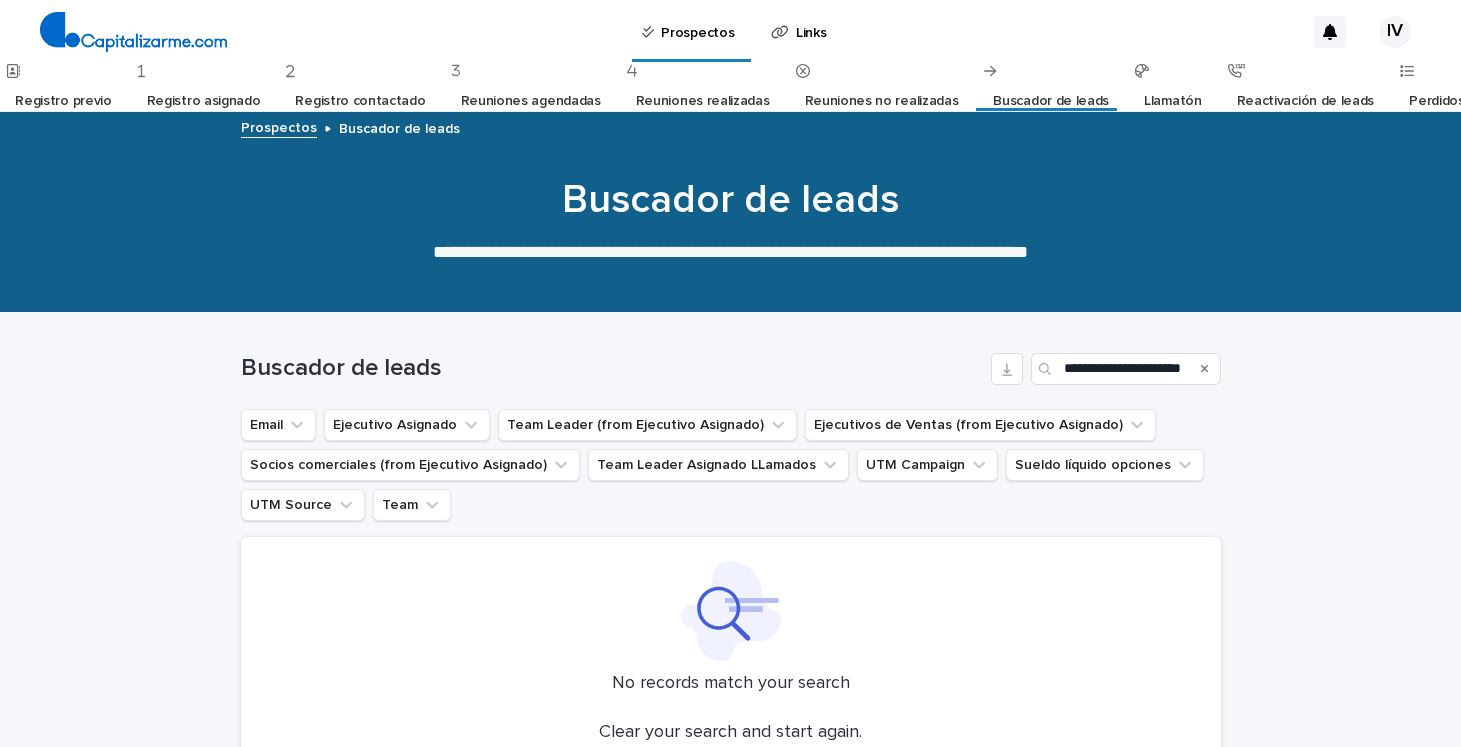 scroll, scrollTop: 0, scrollLeft: 0, axis: both 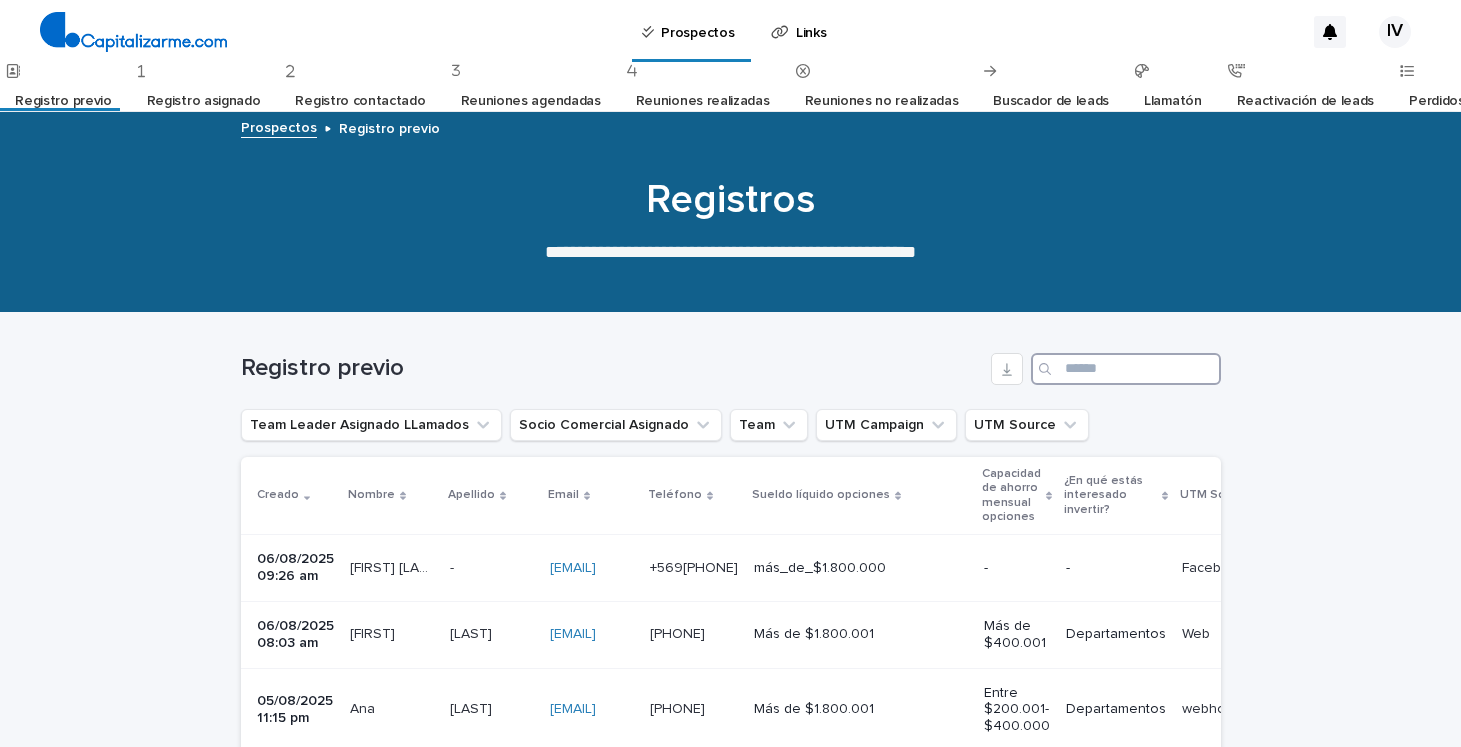 click at bounding box center [1126, 369] 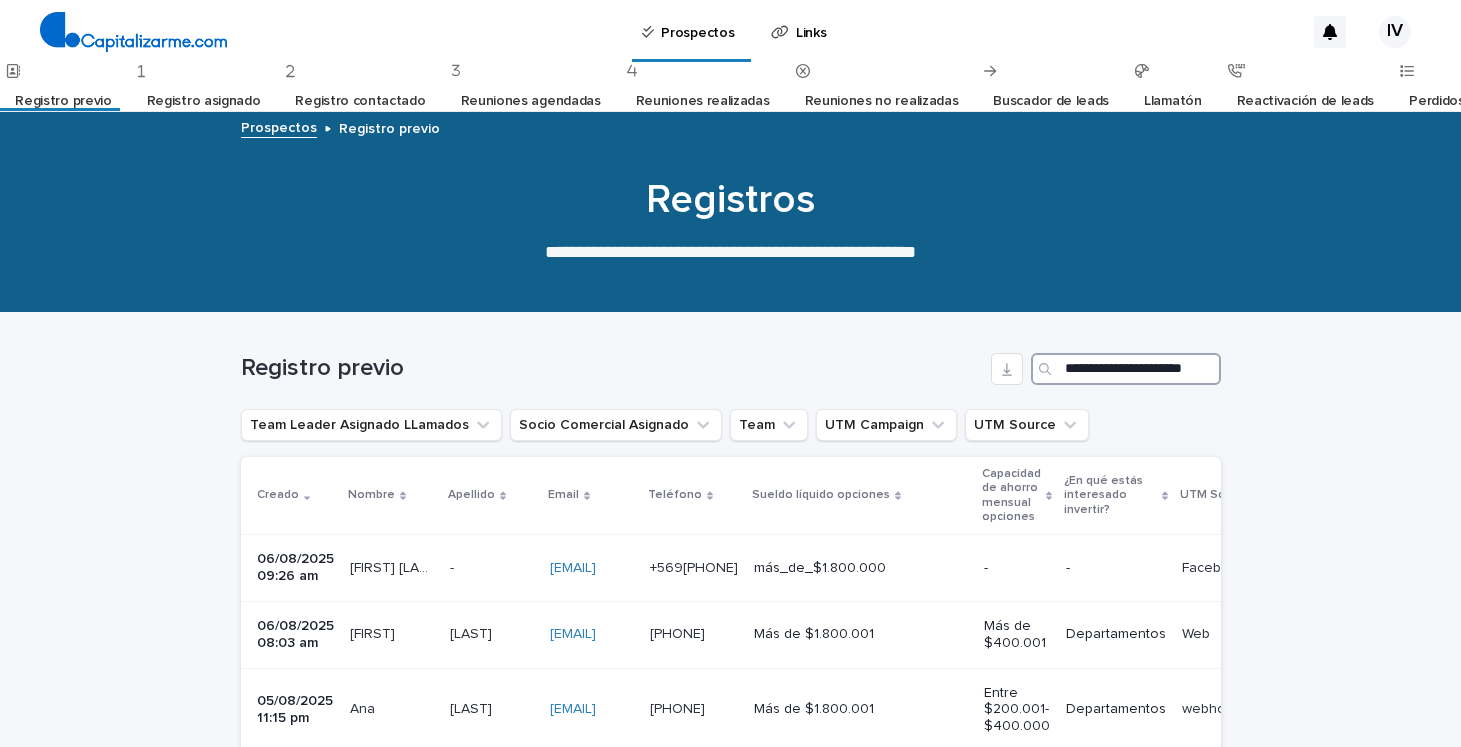 scroll, scrollTop: 0, scrollLeft: 30, axis: horizontal 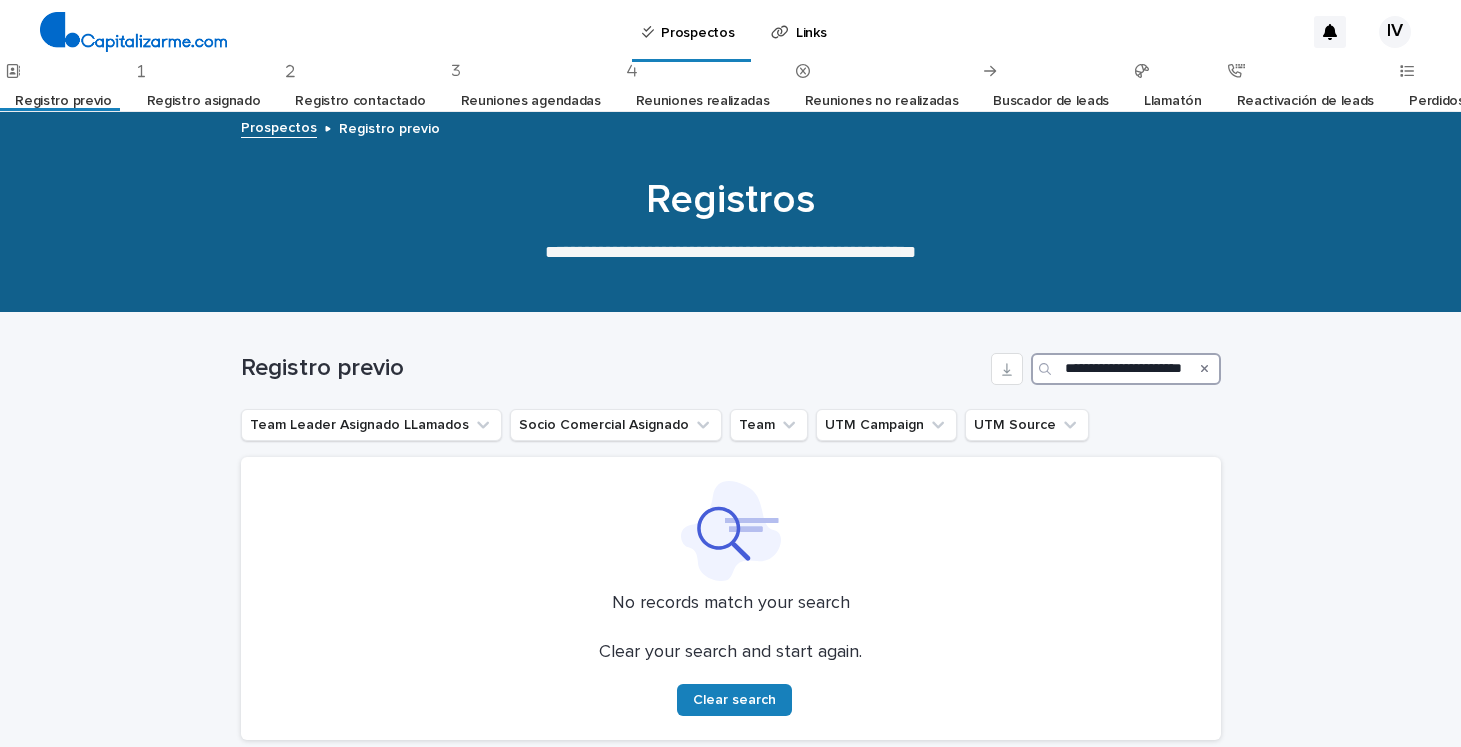 type on "**********" 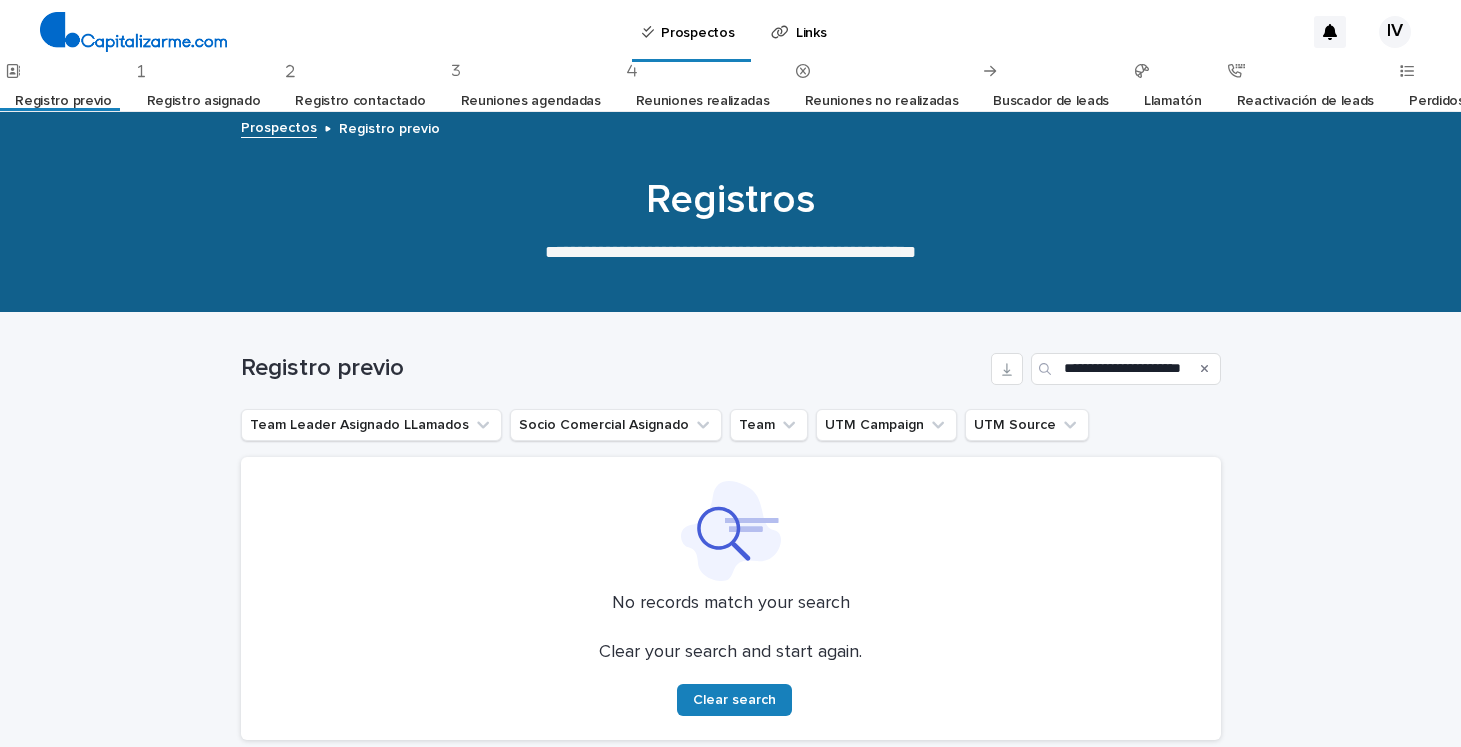 click 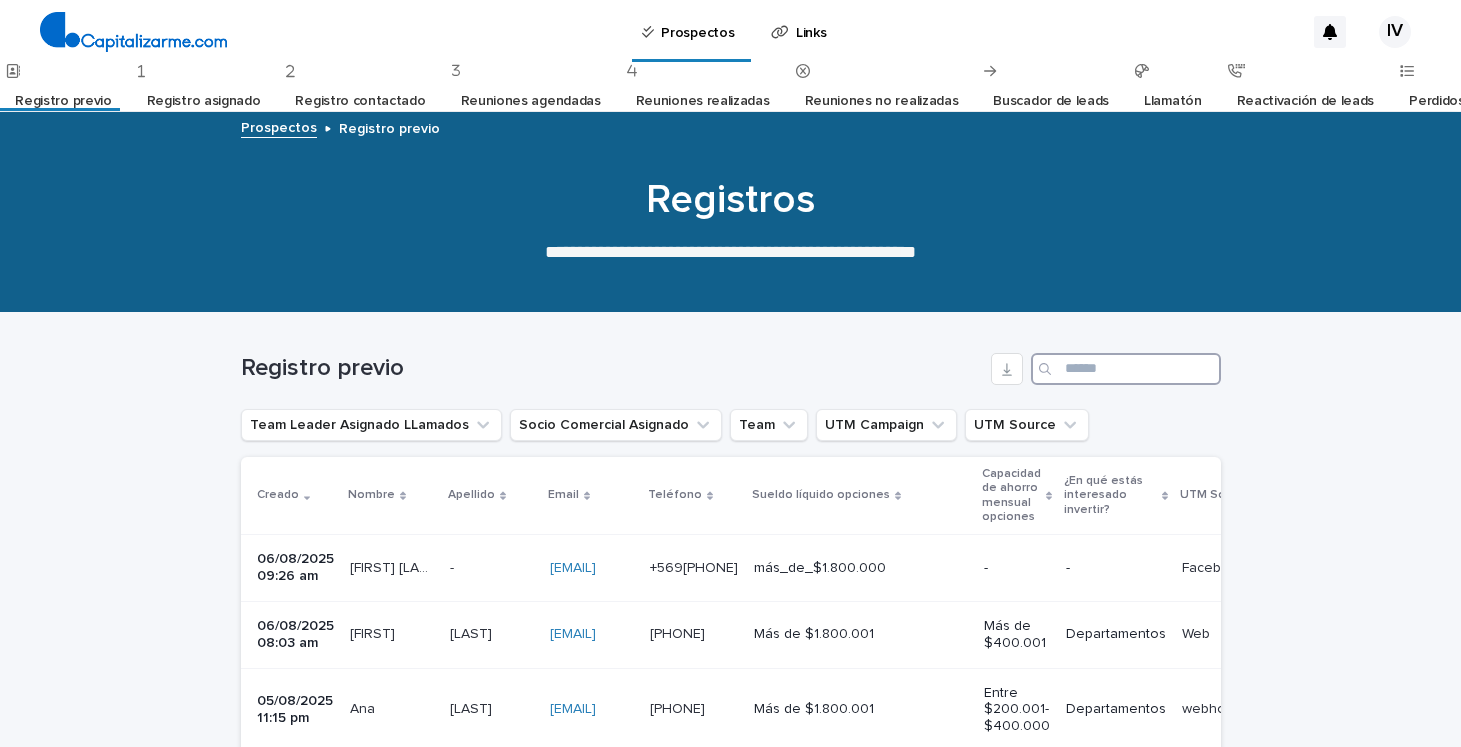 paste on "**********" 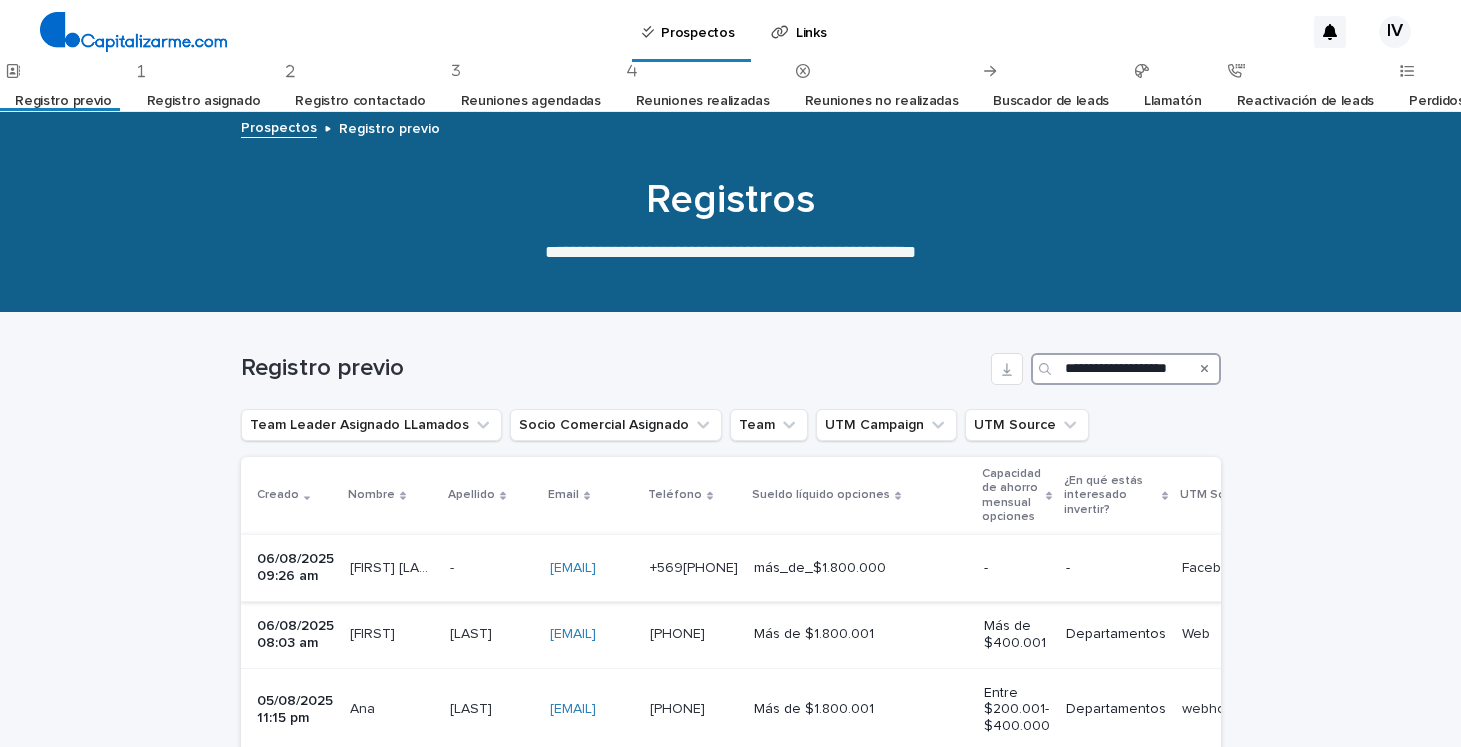 scroll, scrollTop: 0, scrollLeft: 20, axis: horizontal 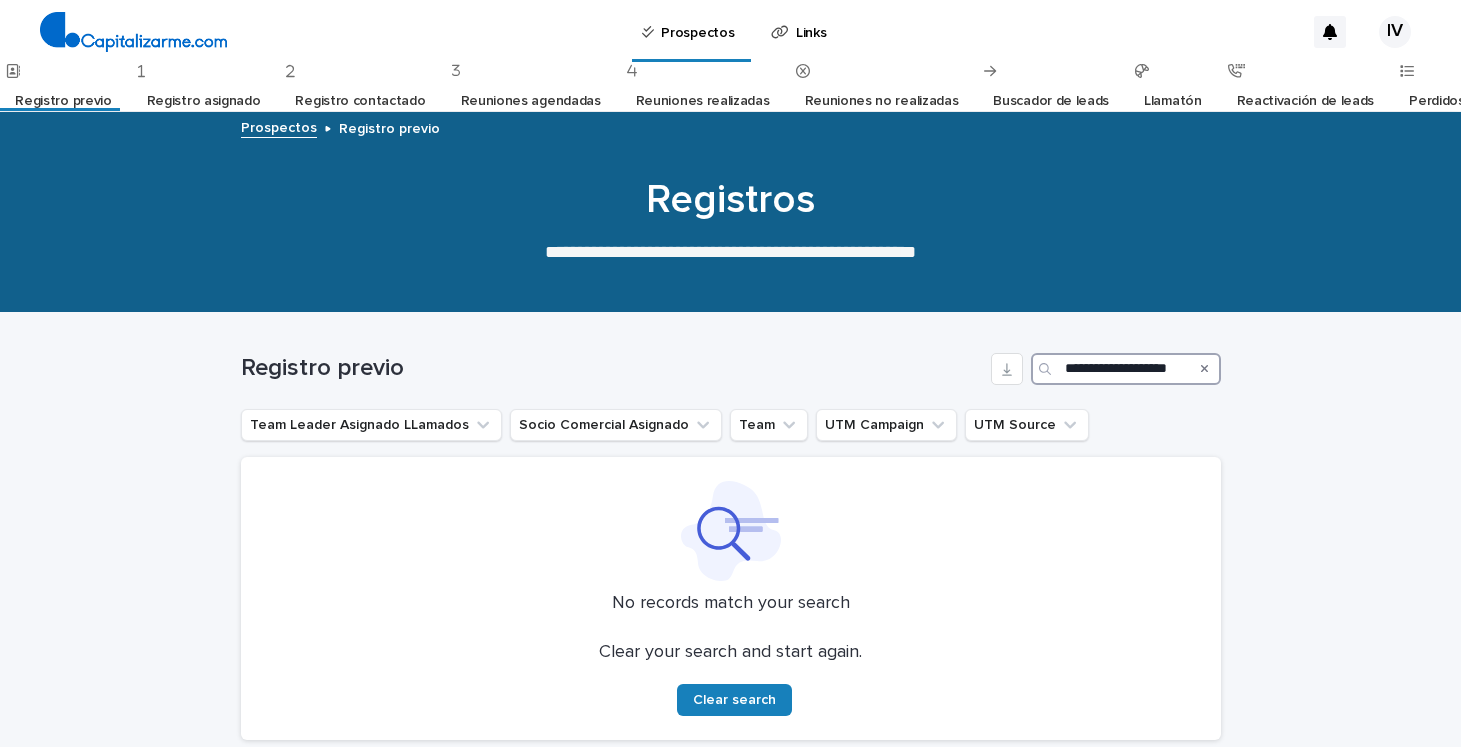 type on "**********" 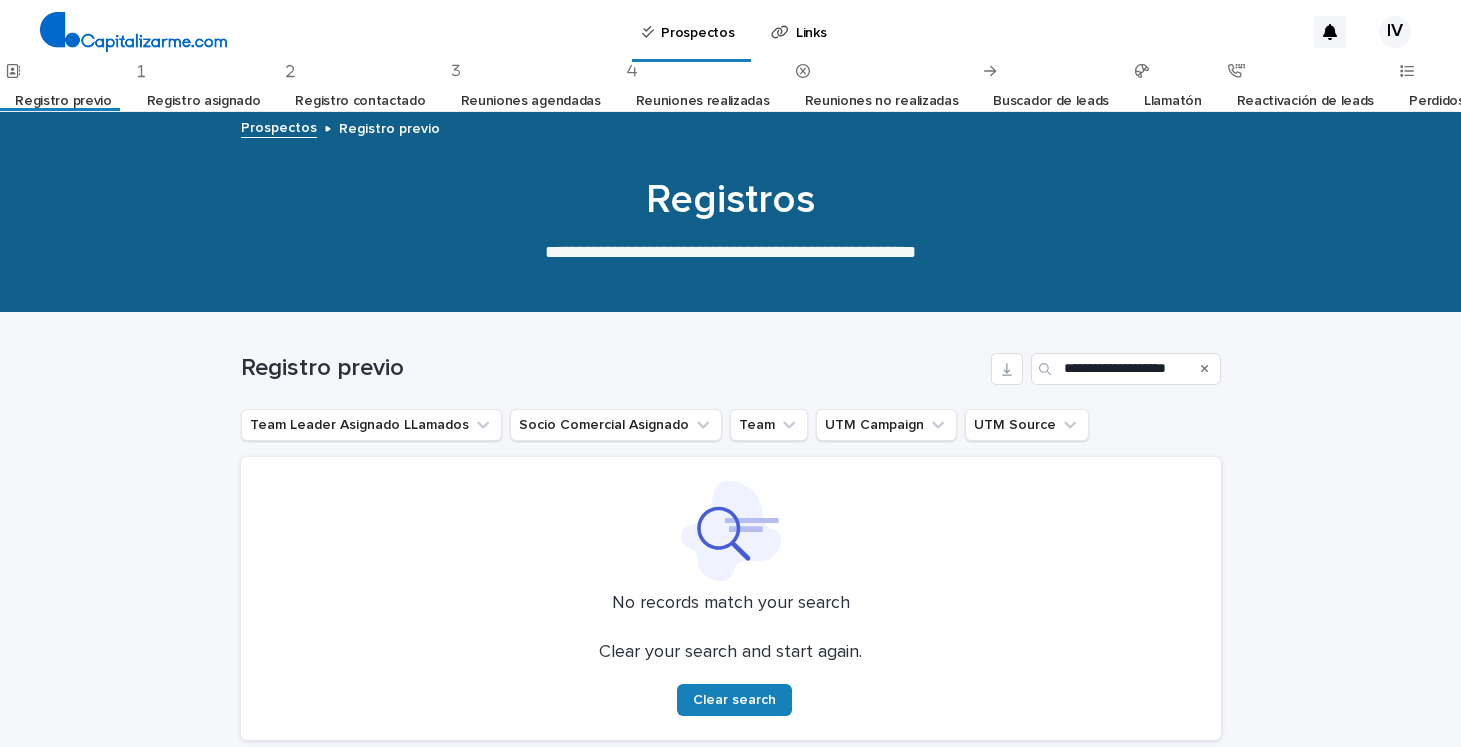 click on "Reuniones agendadas" at bounding box center [531, 101] 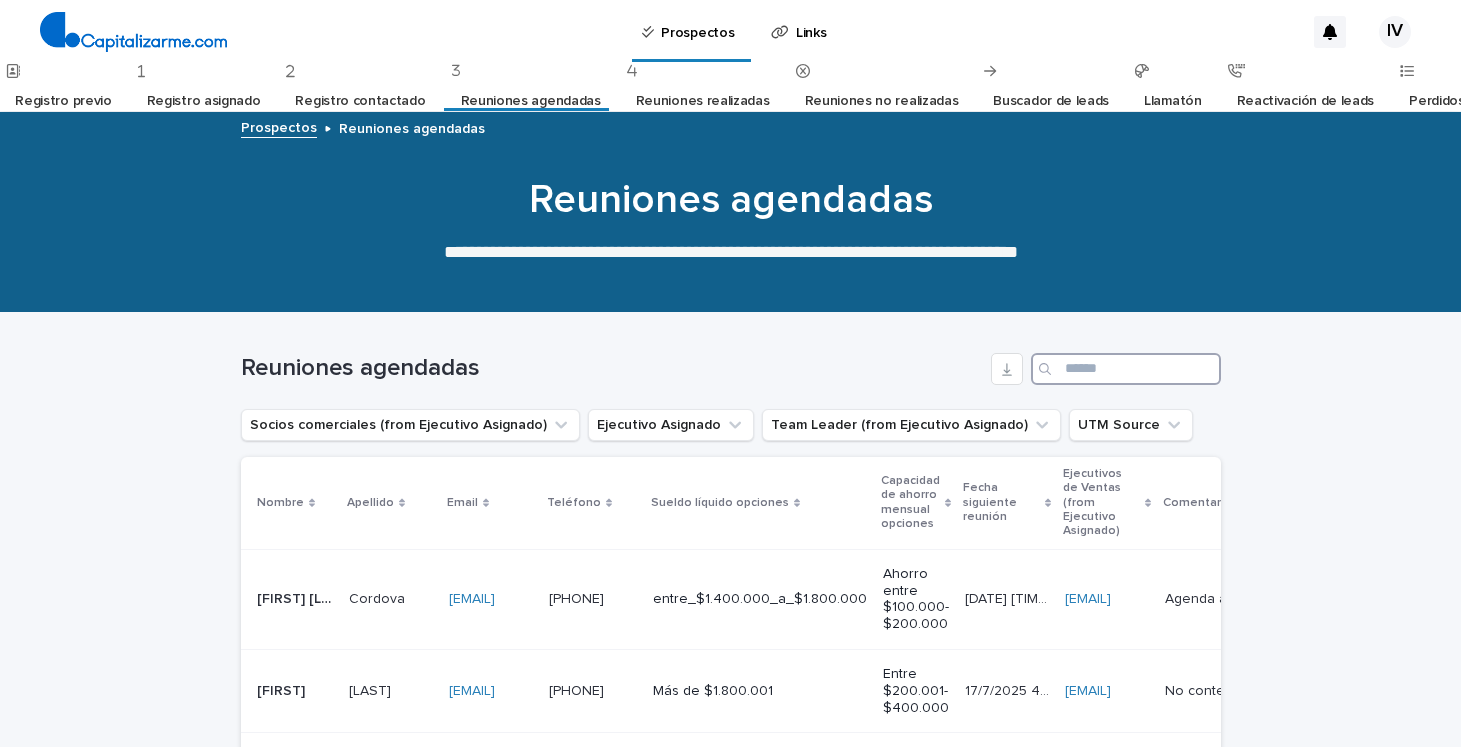 click at bounding box center (1126, 369) 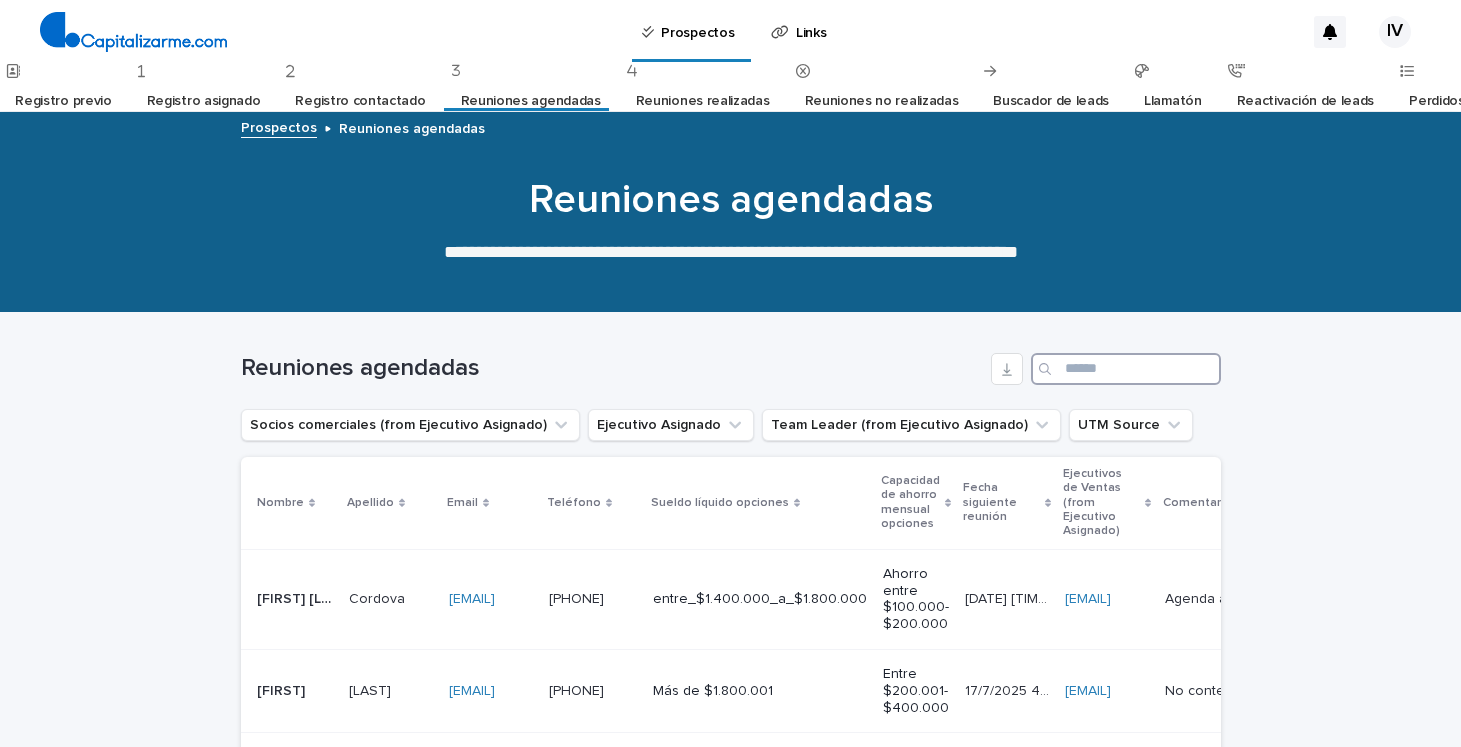 paste on "**********" 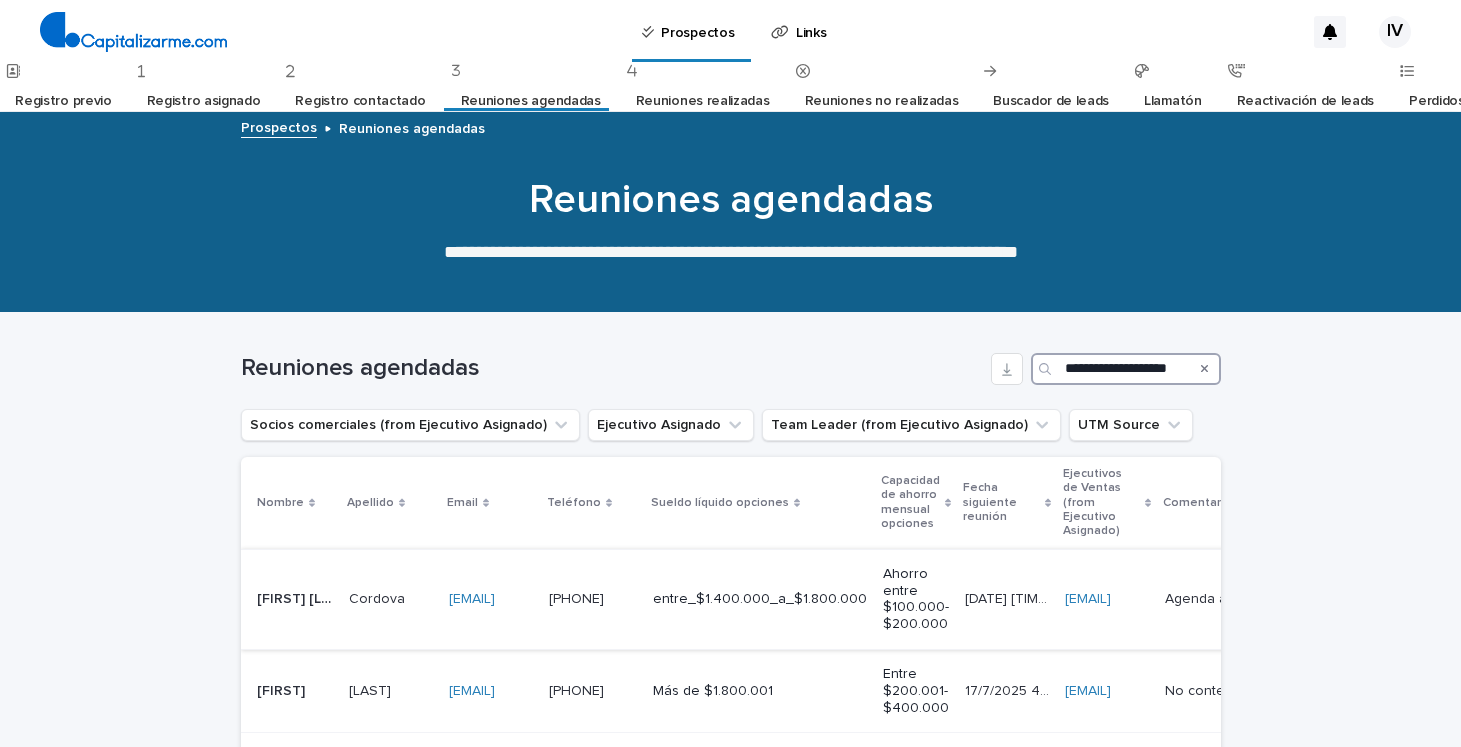 scroll, scrollTop: 0, scrollLeft: 20, axis: horizontal 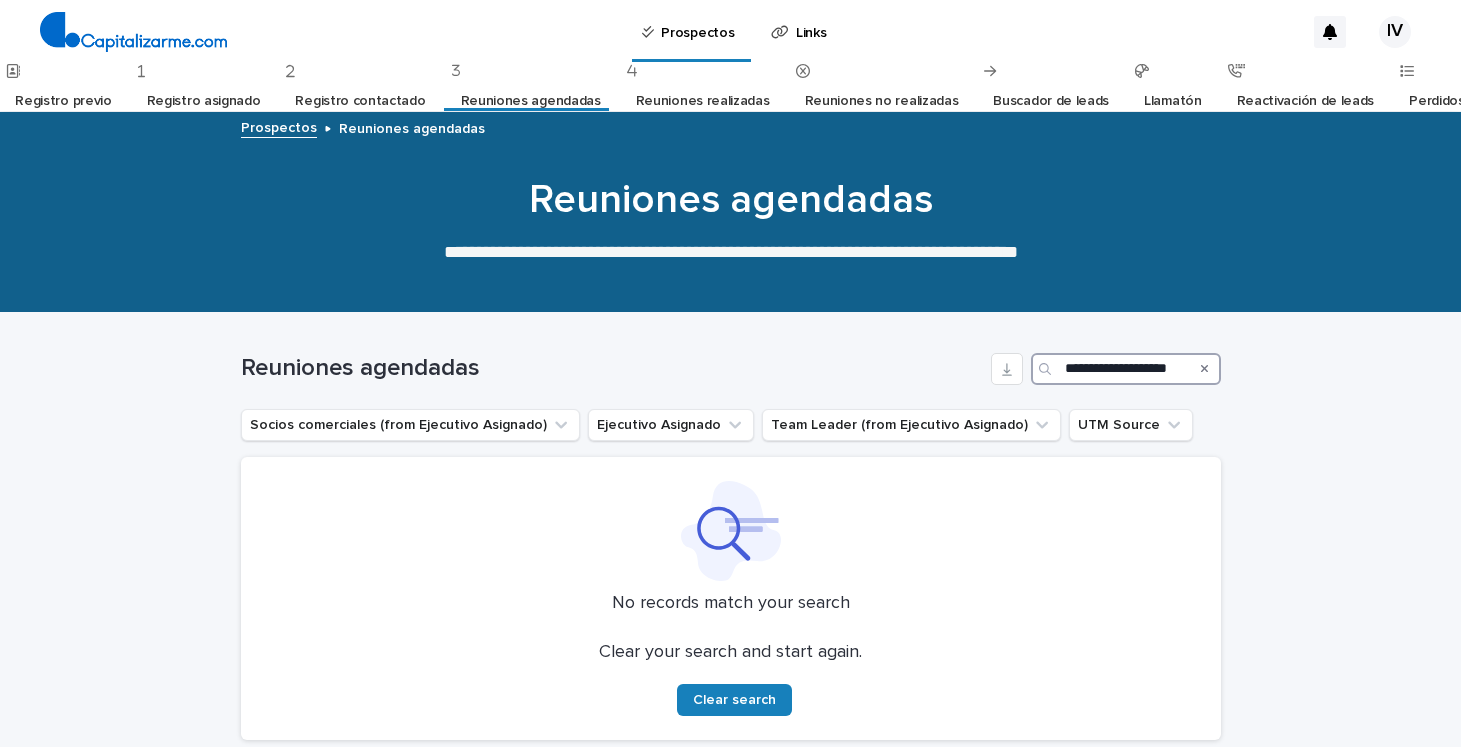type on "**********" 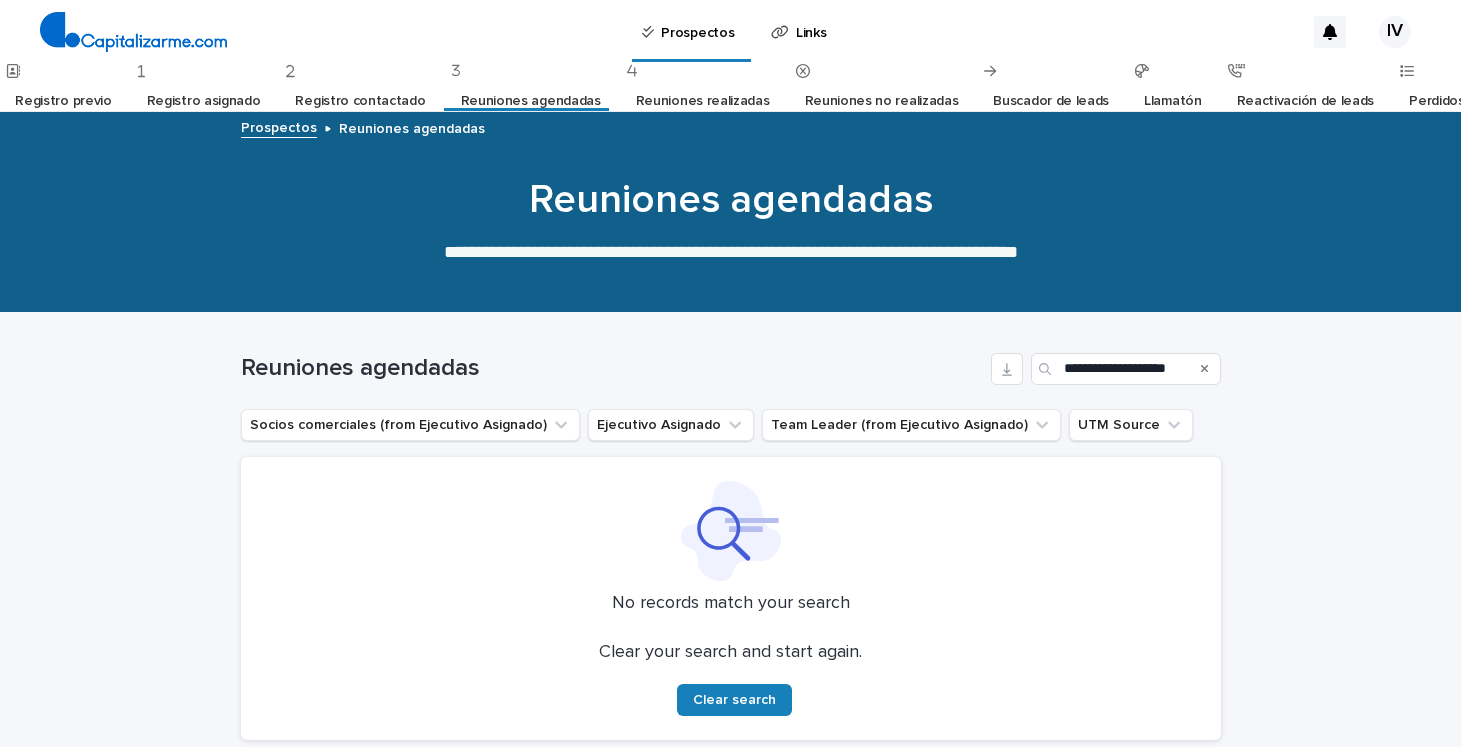 click on "Reuniones realizadas" at bounding box center (703, 101) 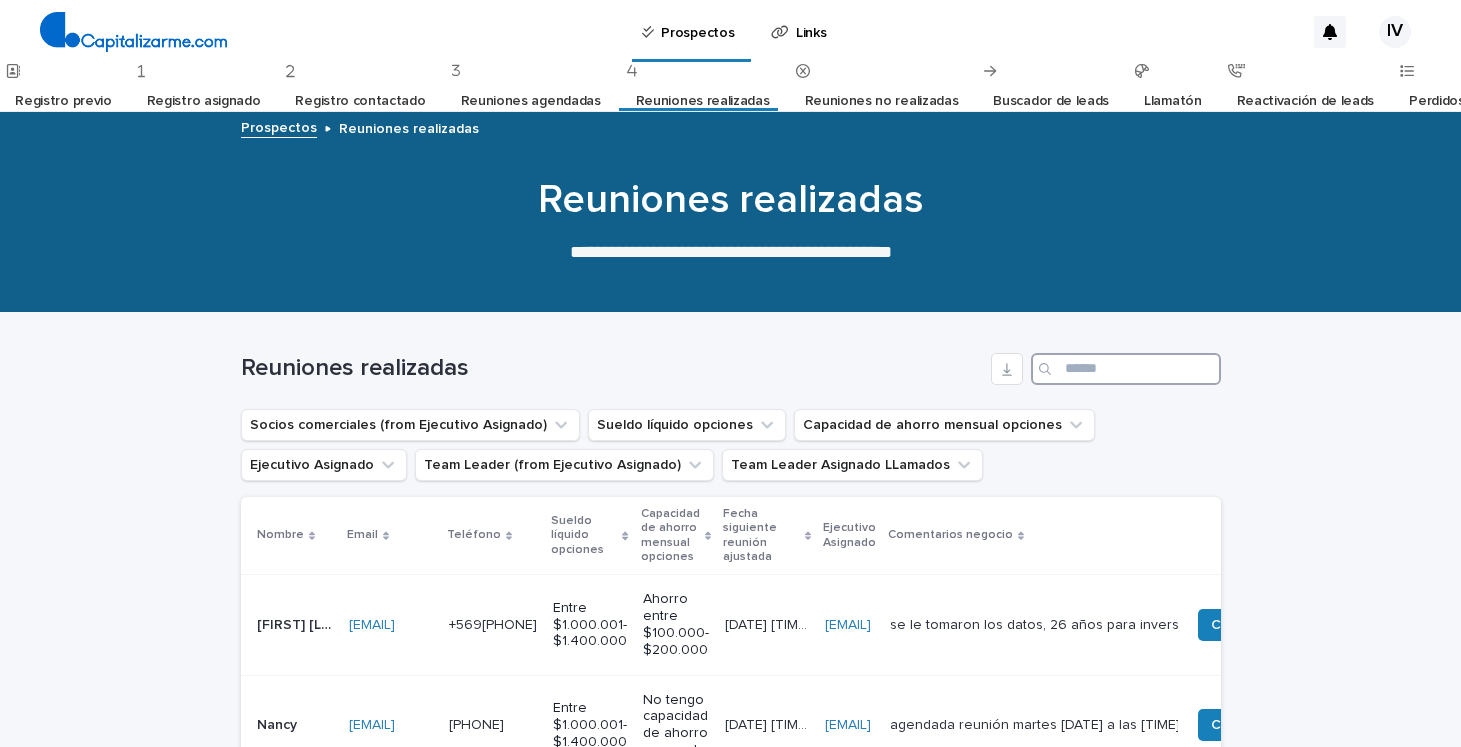 click at bounding box center (1126, 369) 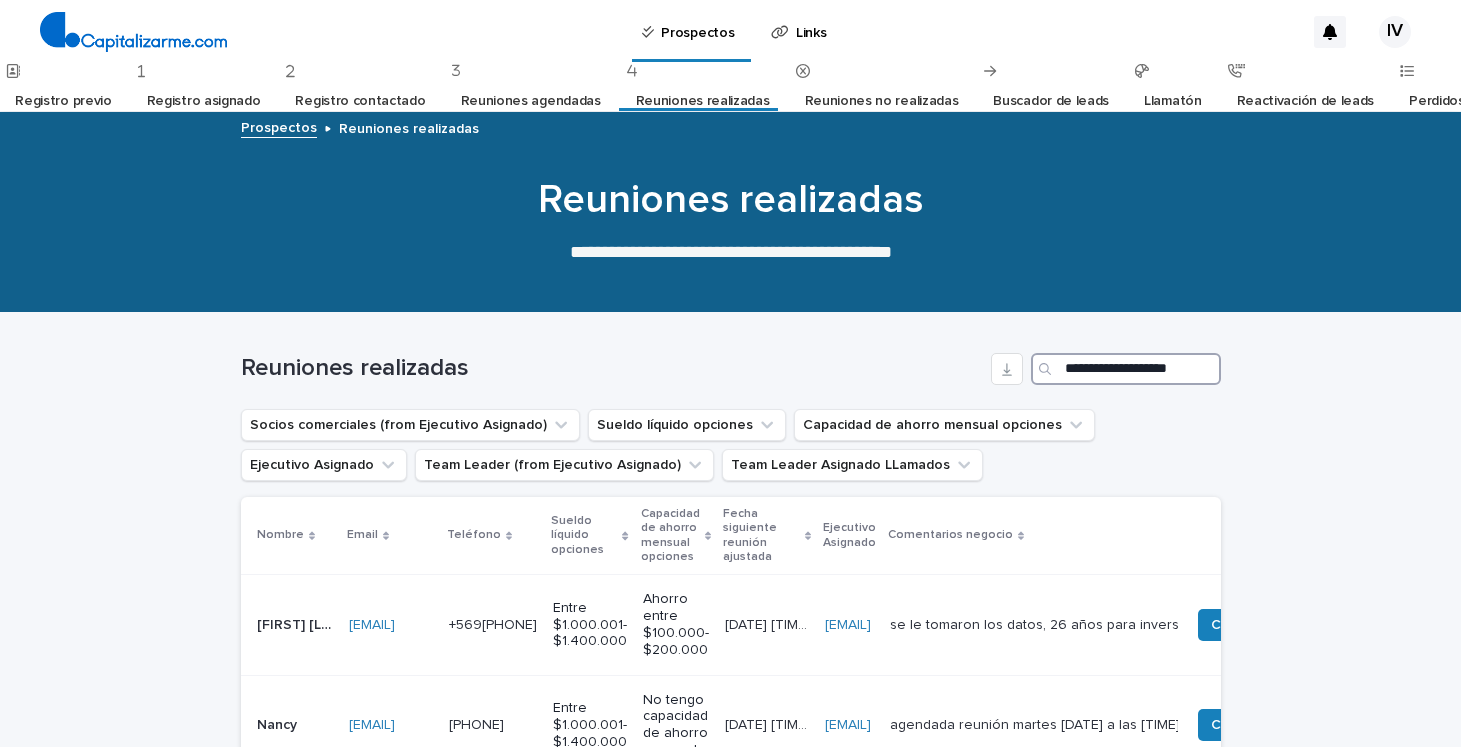 scroll, scrollTop: 0, scrollLeft: 20, axis: horizontal 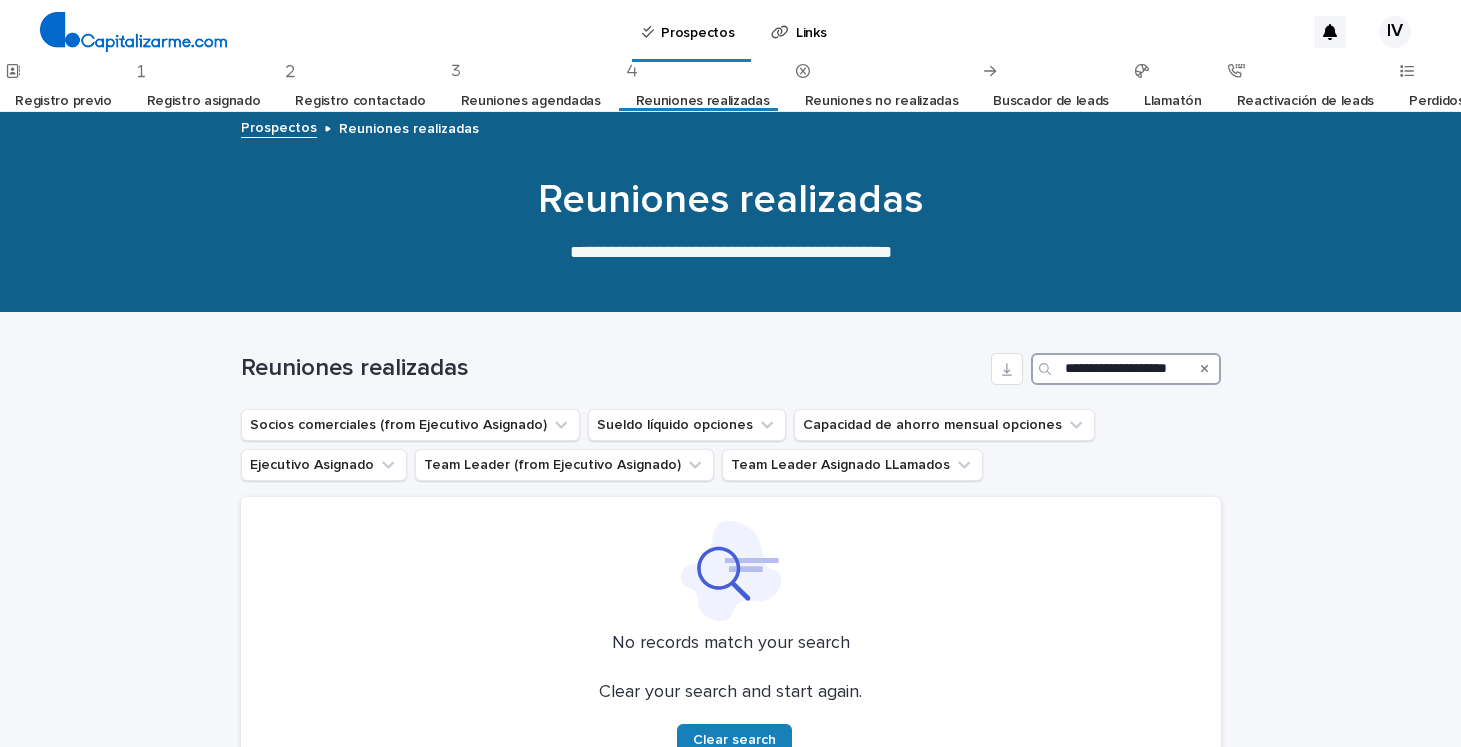 type on "**********" 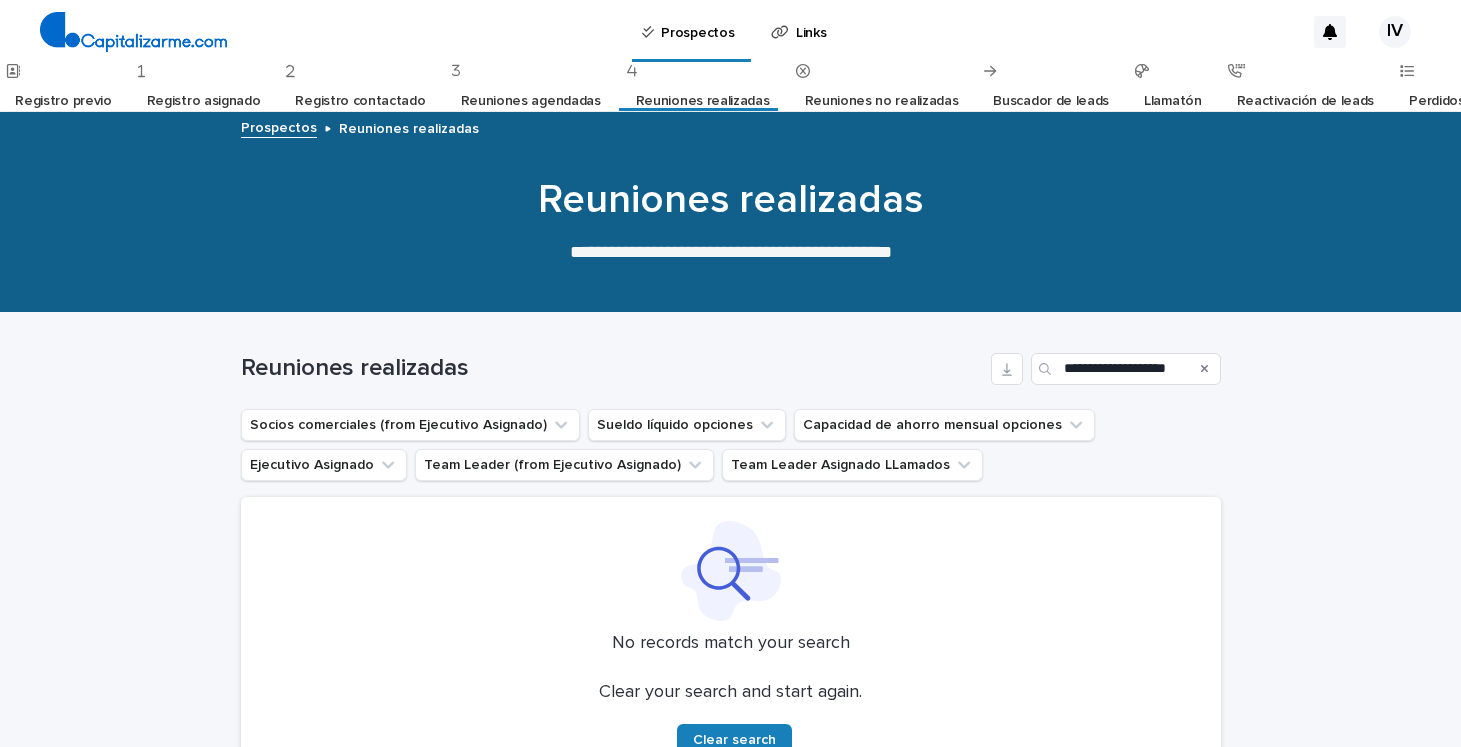 click on "Reuniones no realizadas" at bounding box center (882, 101) 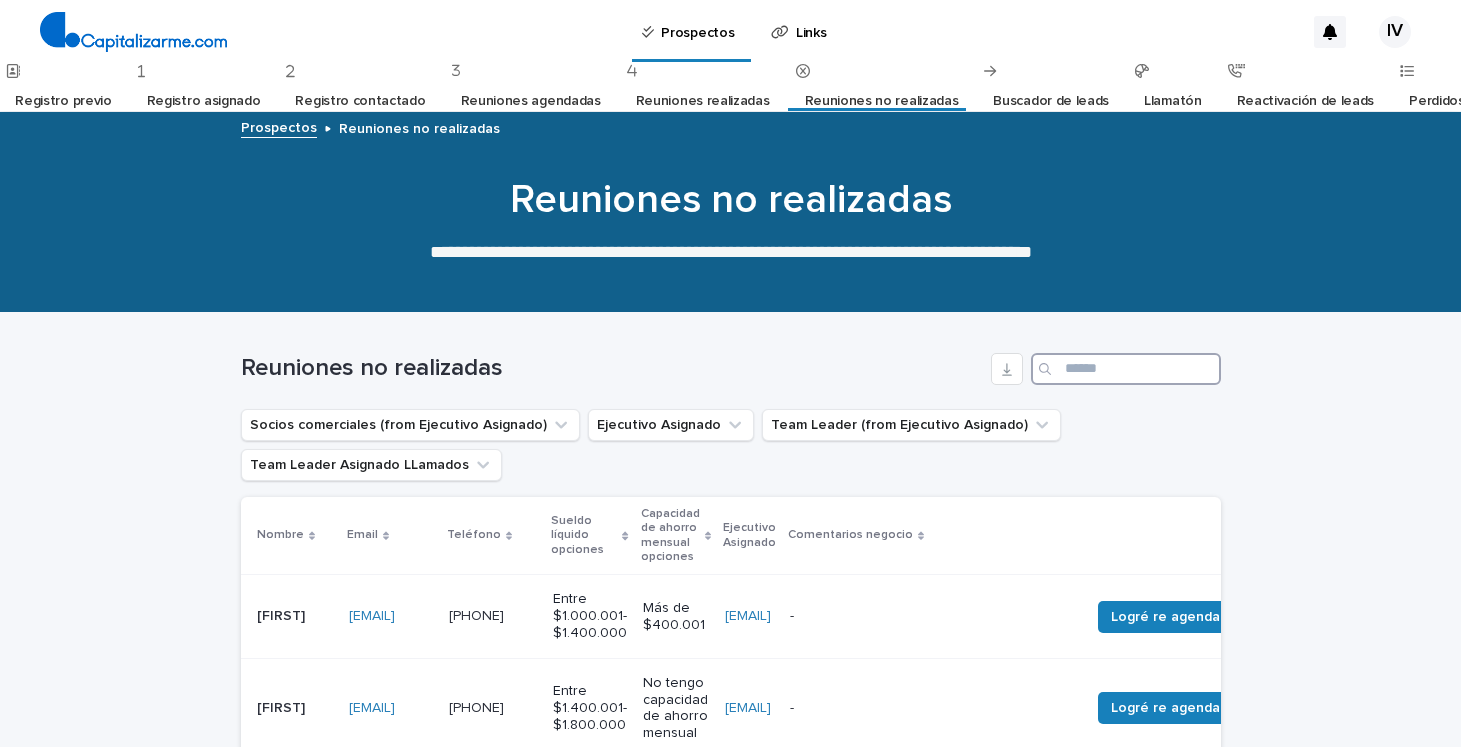 click at bounding box center [1126, 369] 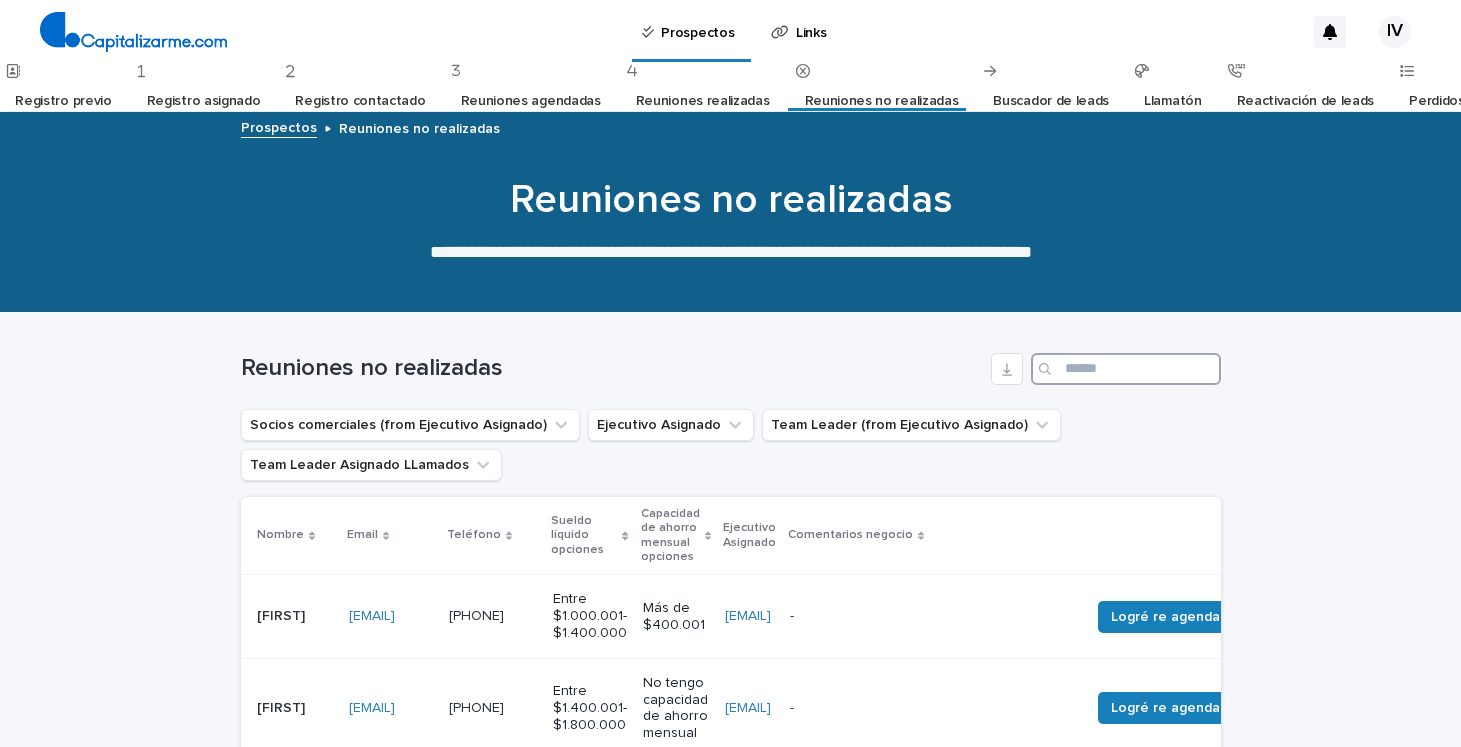 paste on "**********" 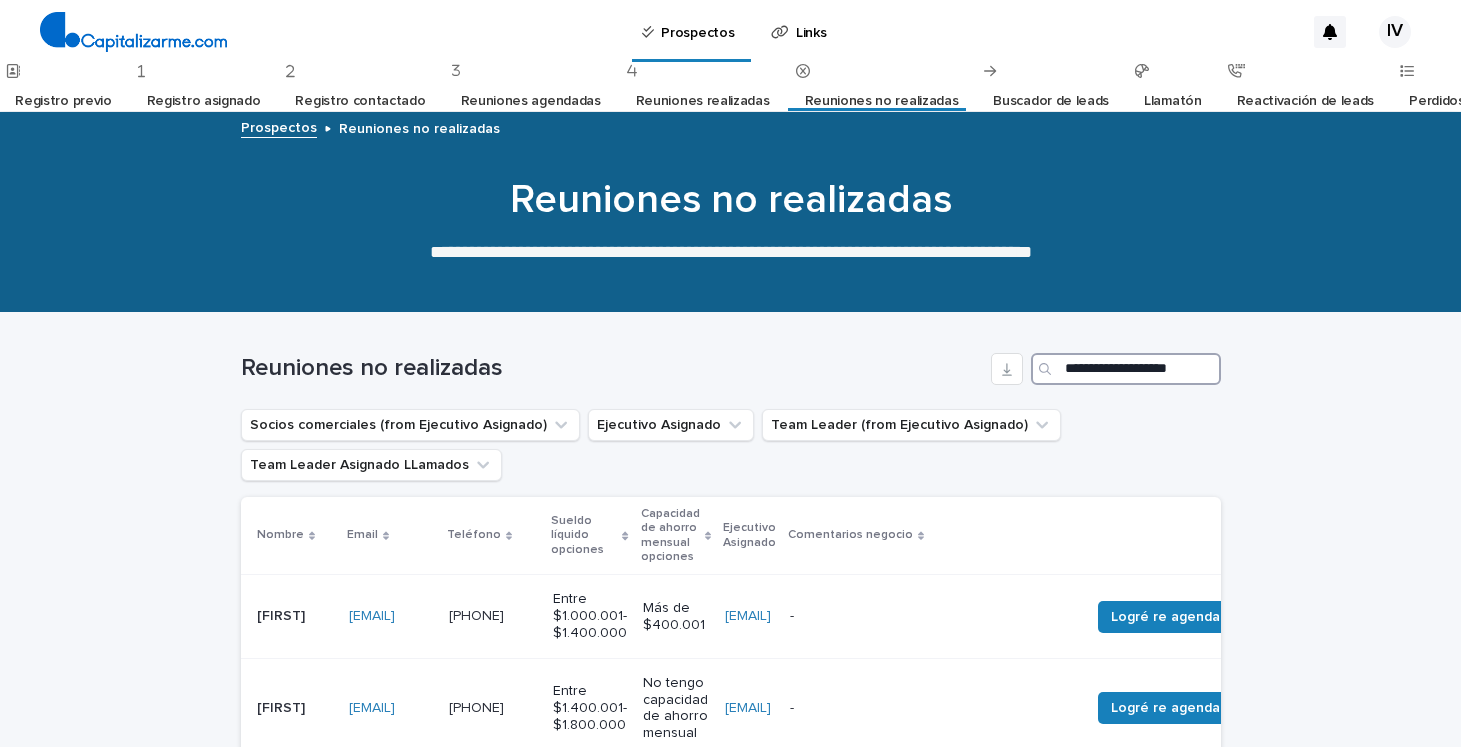 scroll, scrollTop: 0, scrollLeft: 20, axis: horizontal 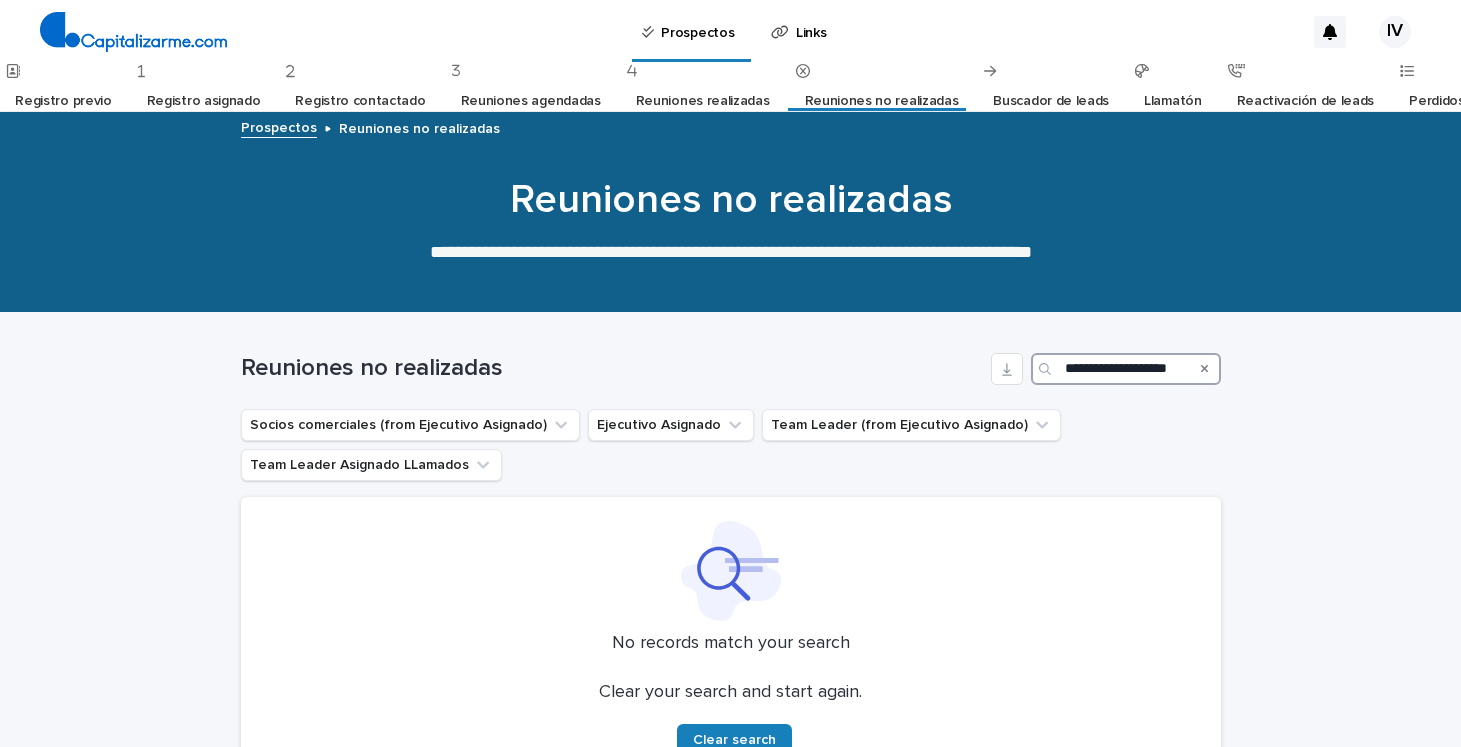 type on "**********" 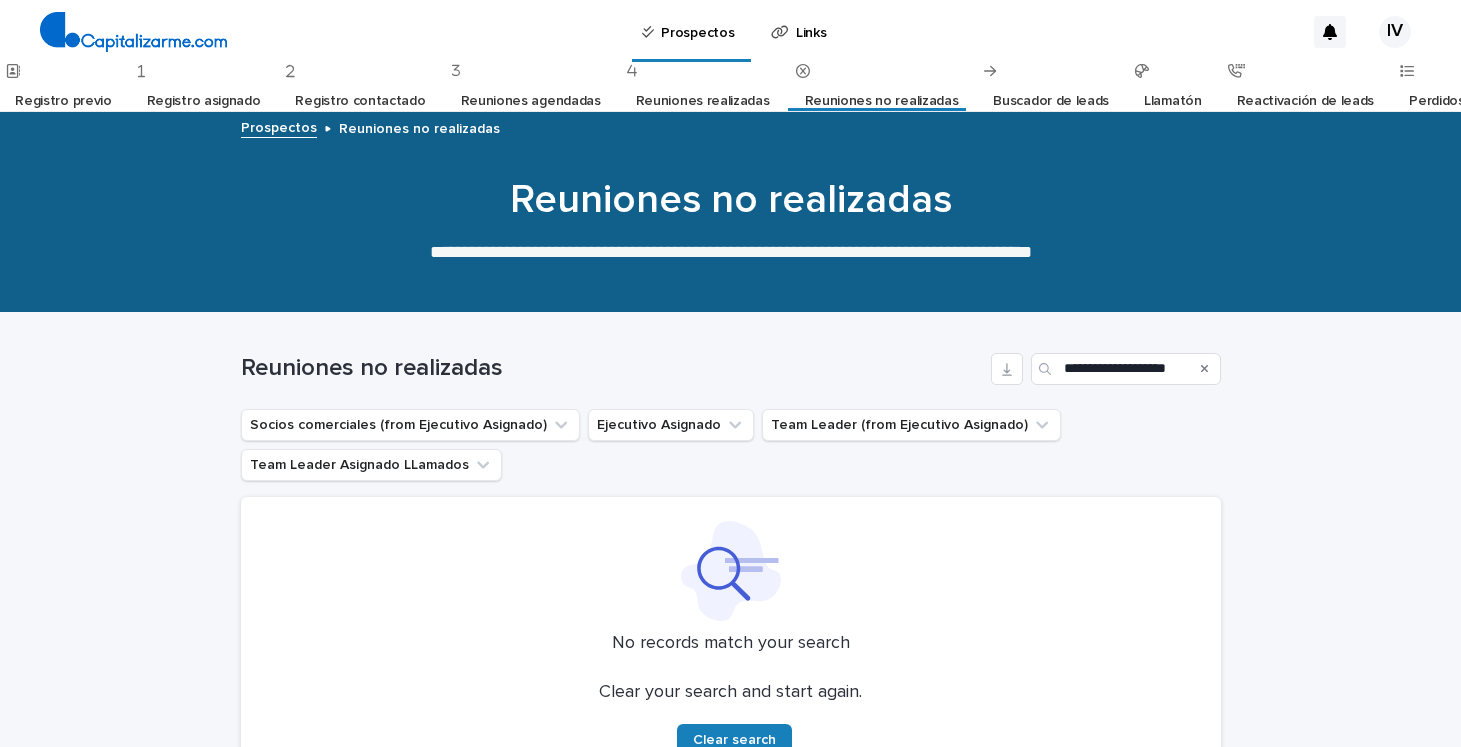 scroll, scrollTop: 0, scrollLeft: 0, axis: both 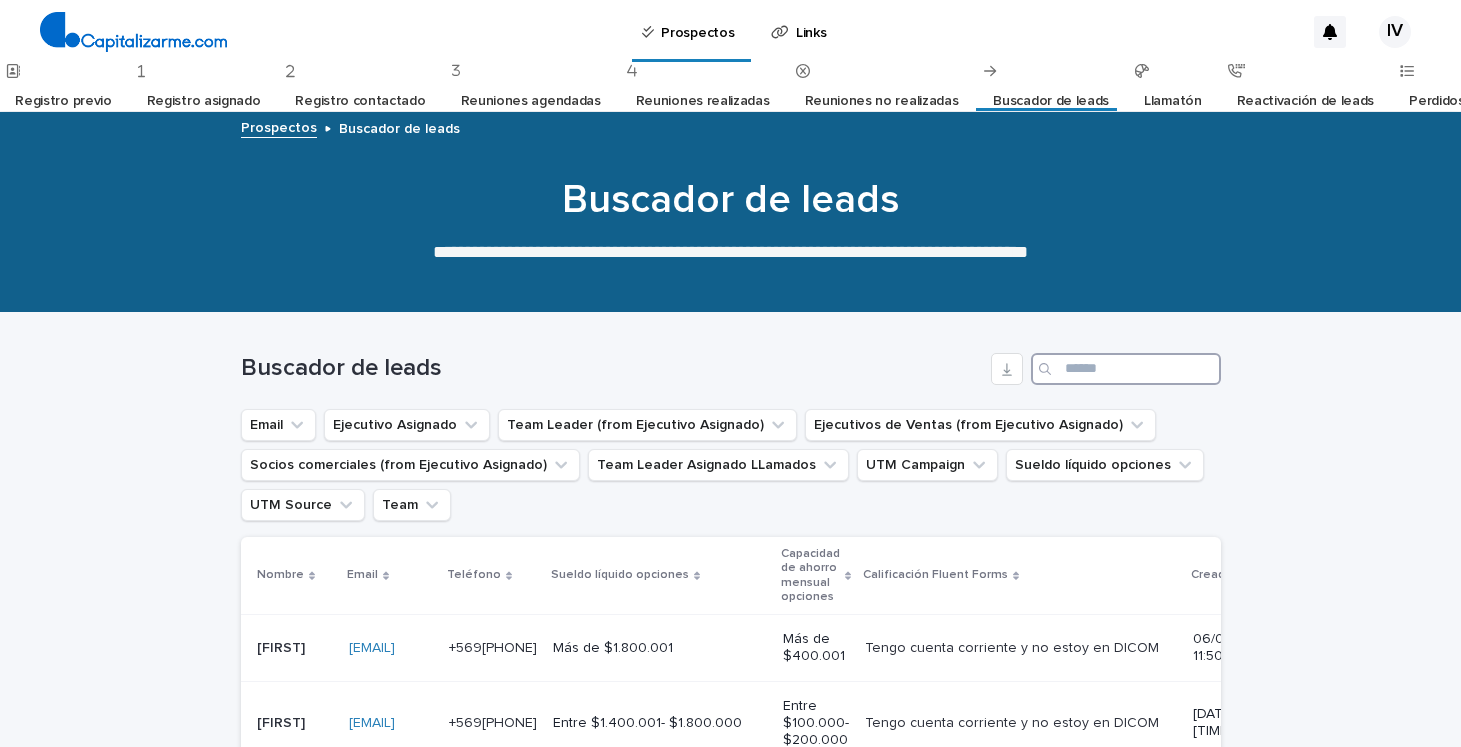 paste on "**********" 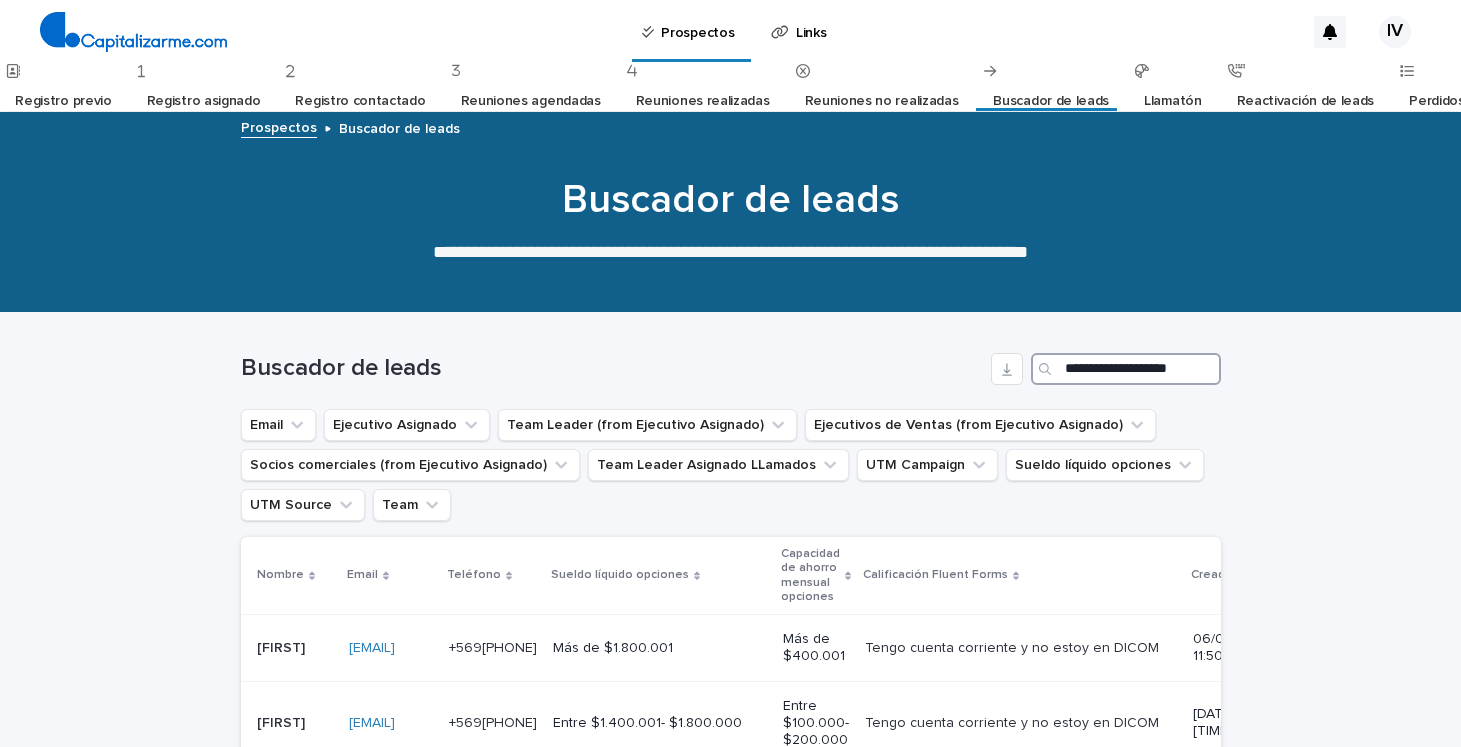 scroll, scrollTop: 0, scrollLeft: 20, axis: horizontal 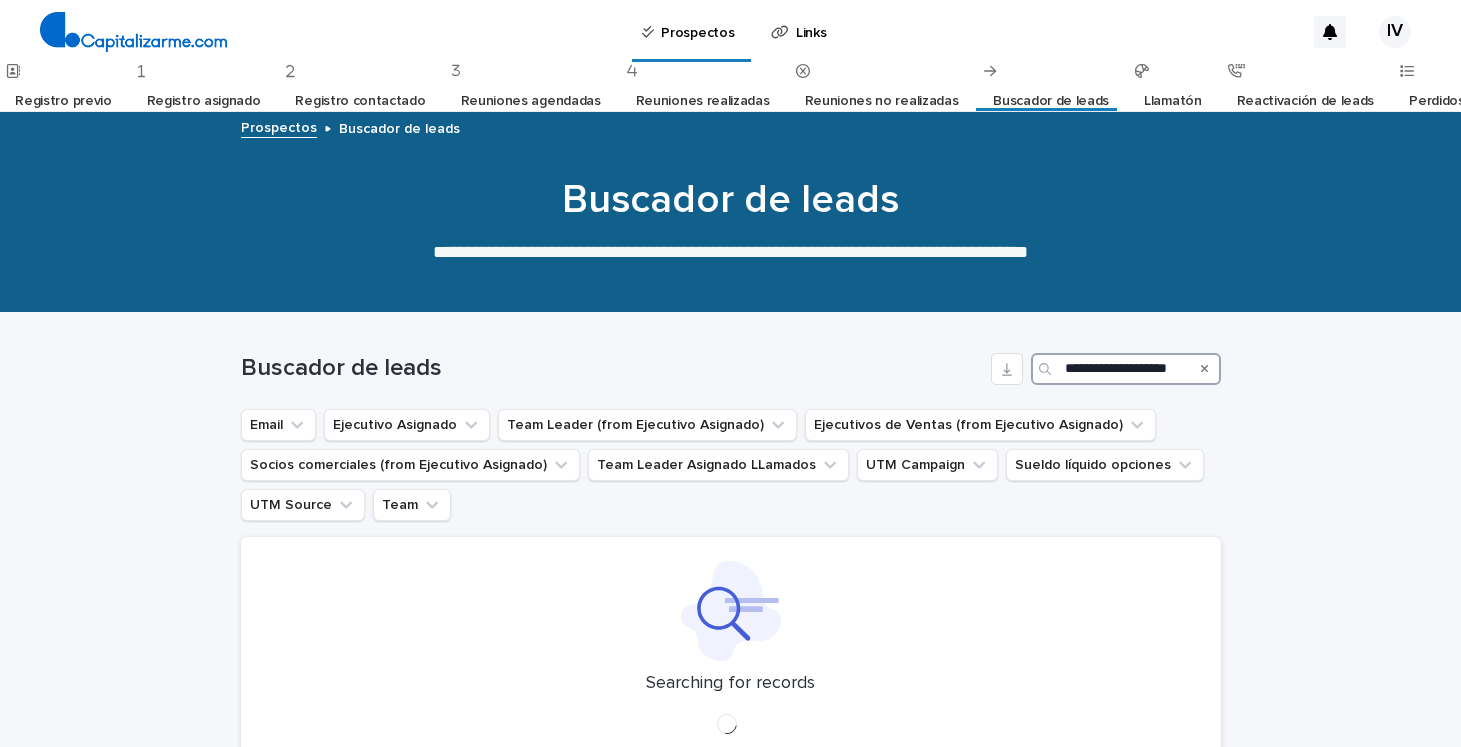 type on "**********" 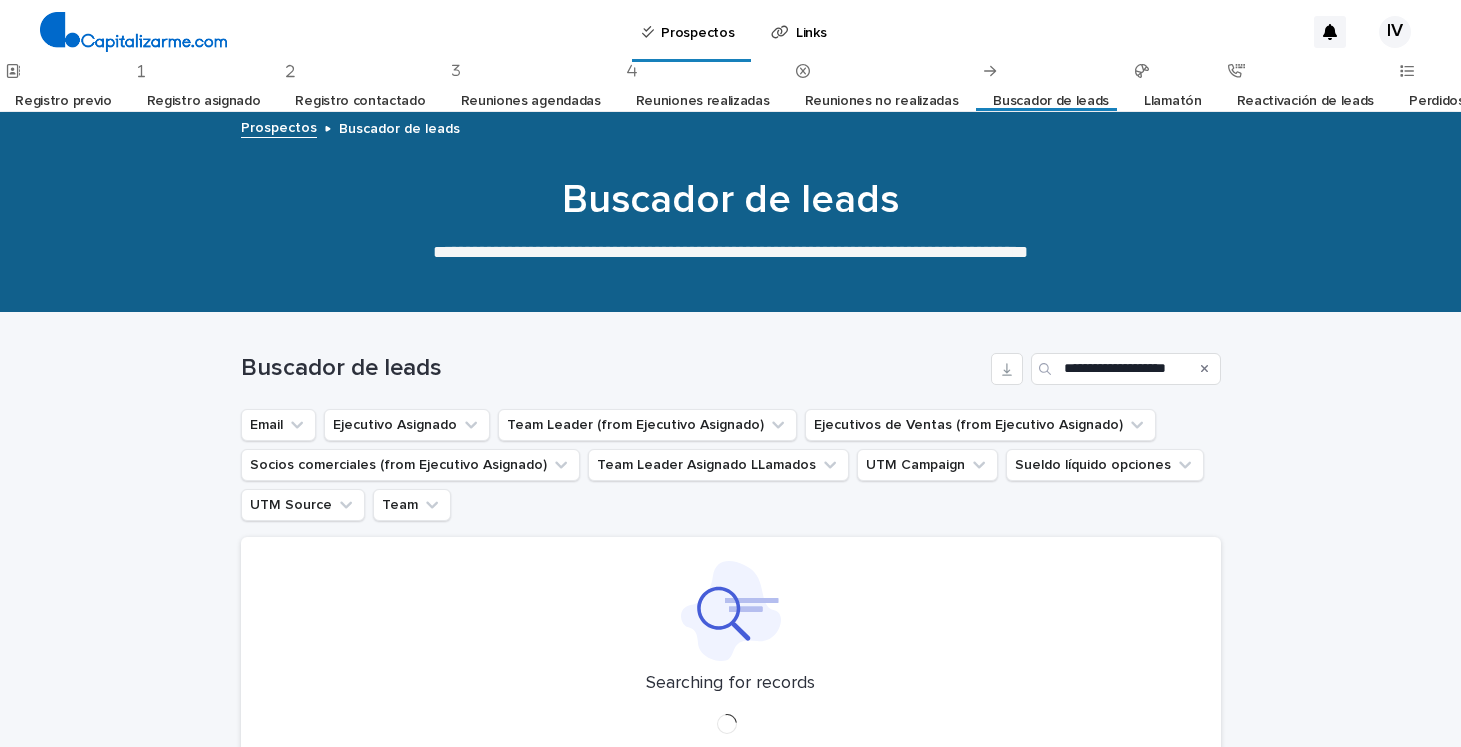 scroll, scrollTop: 0, scrollLeft: 0, axis: both 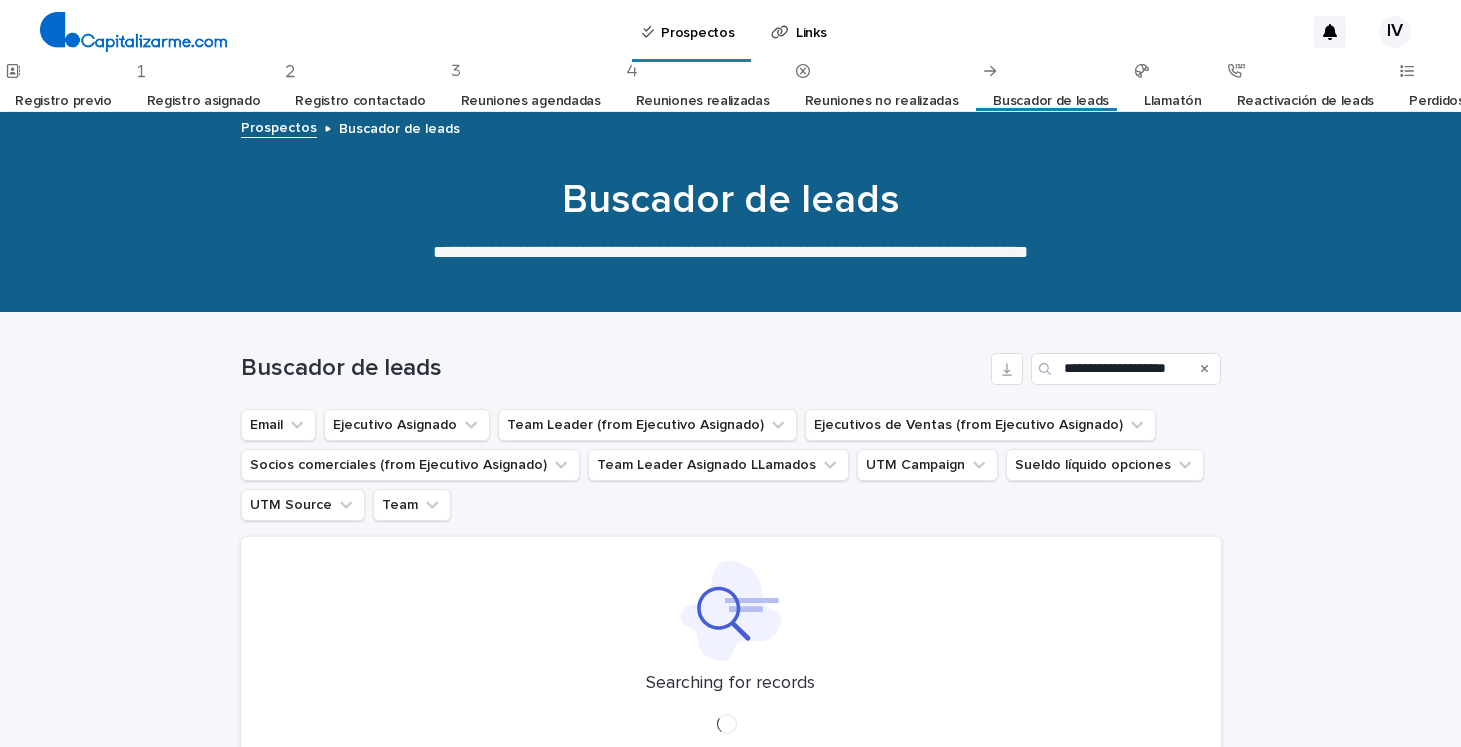 click on "Reuniones no realizadas" at bounding box center [882, 101] 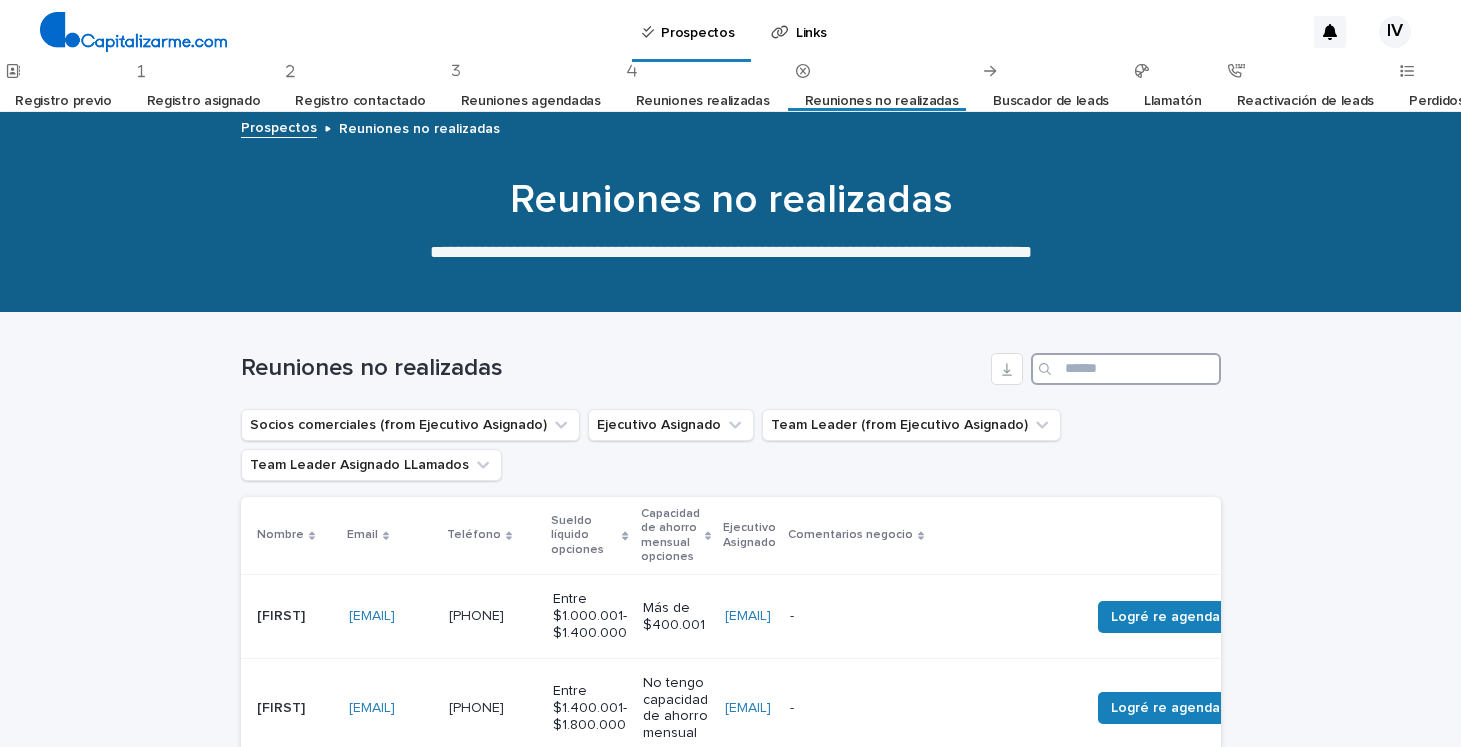 paste on "**********" 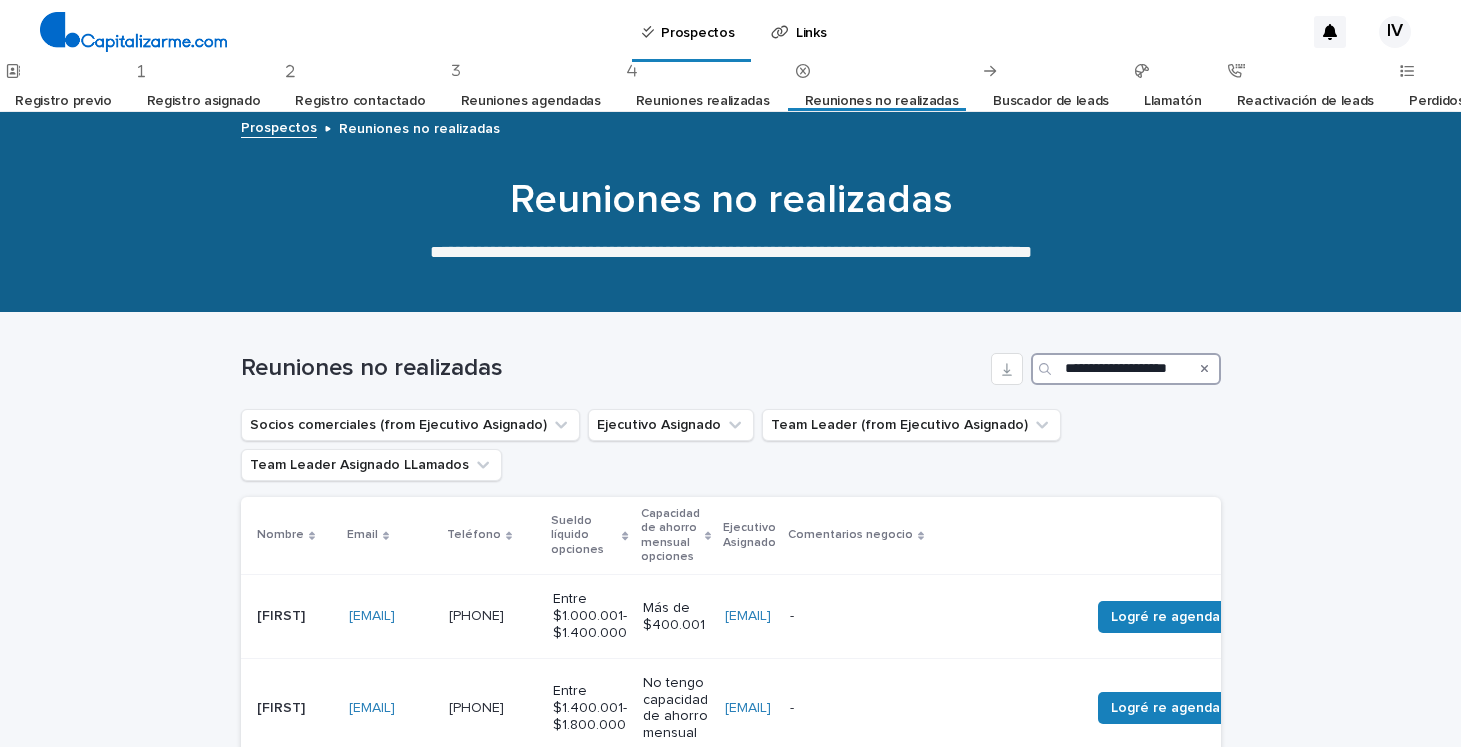 scroll, scrollTop: 0, scrollLeft: 20, axis: horizontal 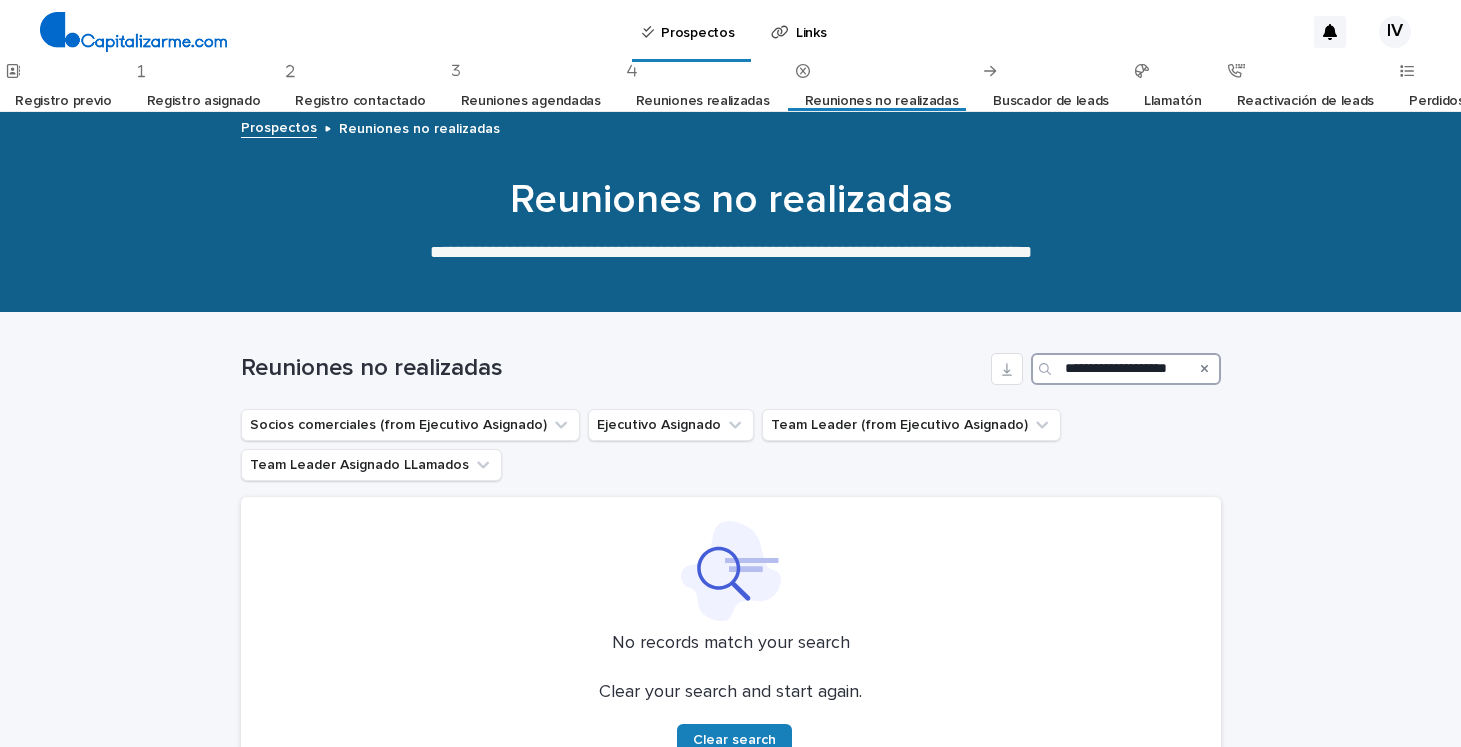 type on "**********" 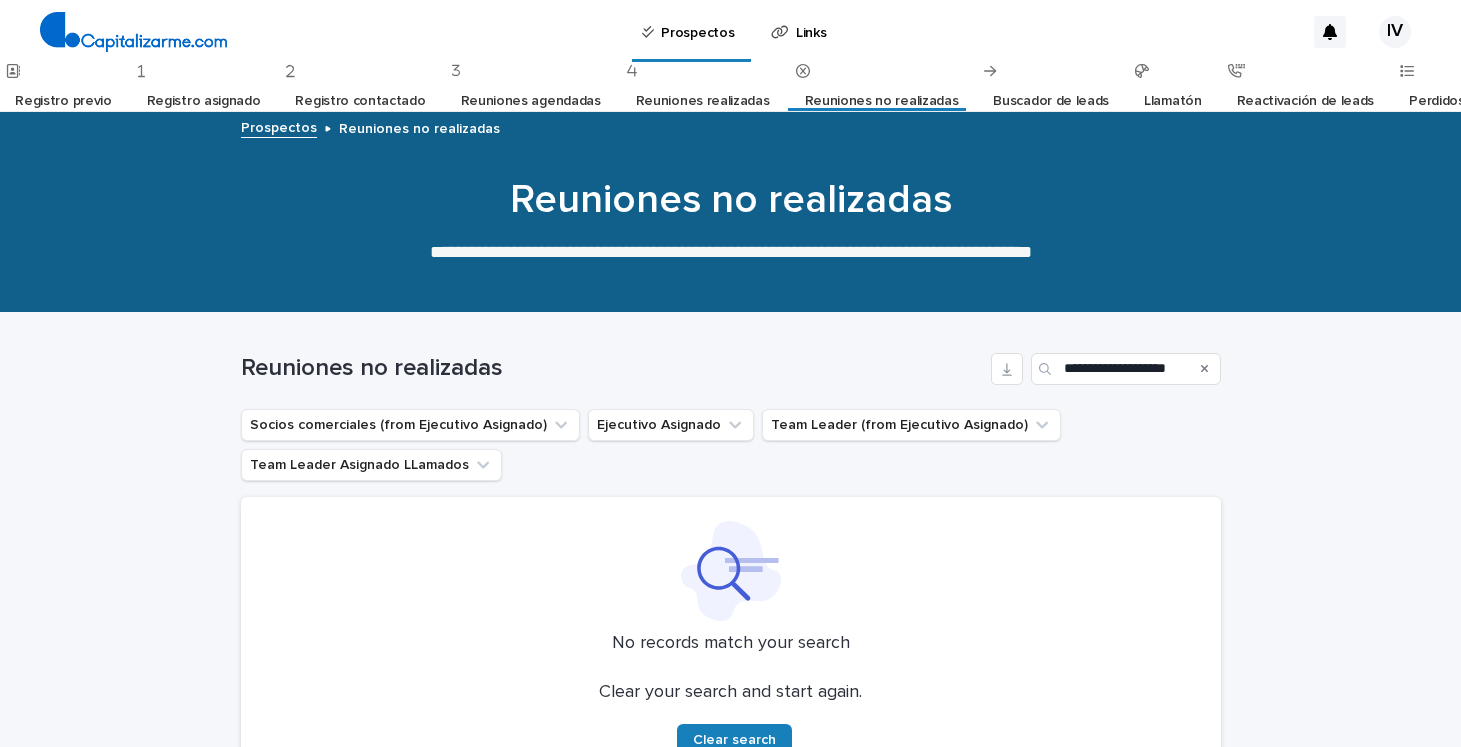 scroll, scrollTop: 0, scrollLeft: 0, axis: both 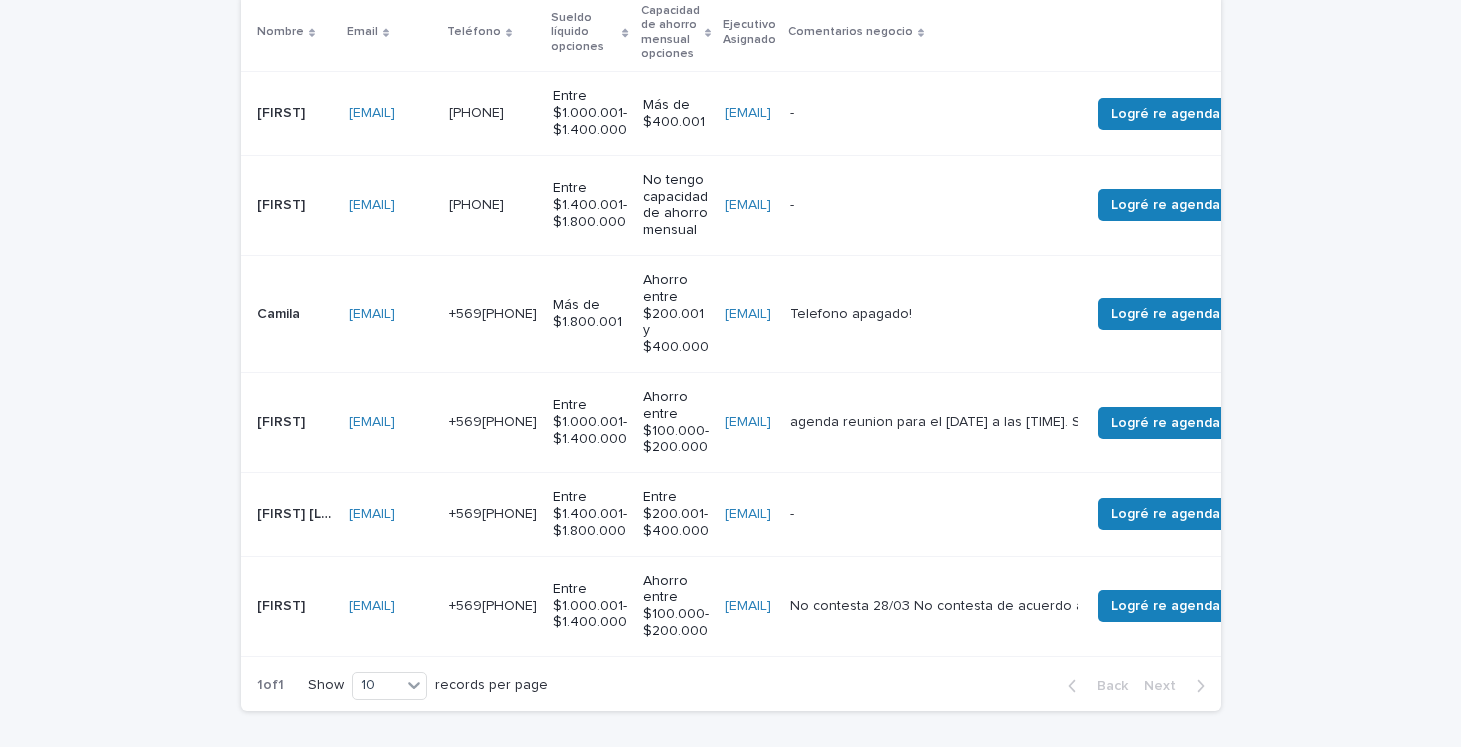 click on "[FIRST]" at bounding box center [283, 203] 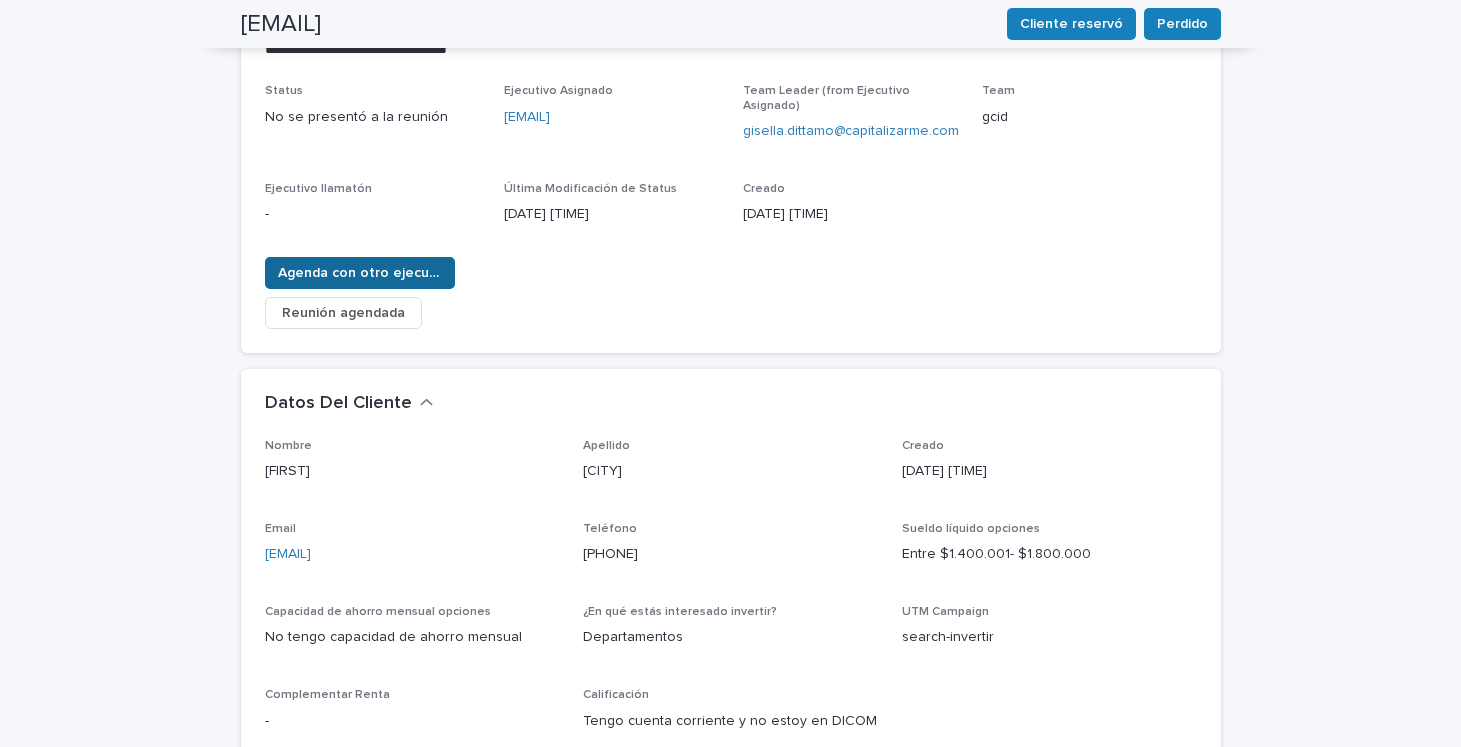 scroll, scrollTop: 259, scrollLeft: 0, axis: vertical 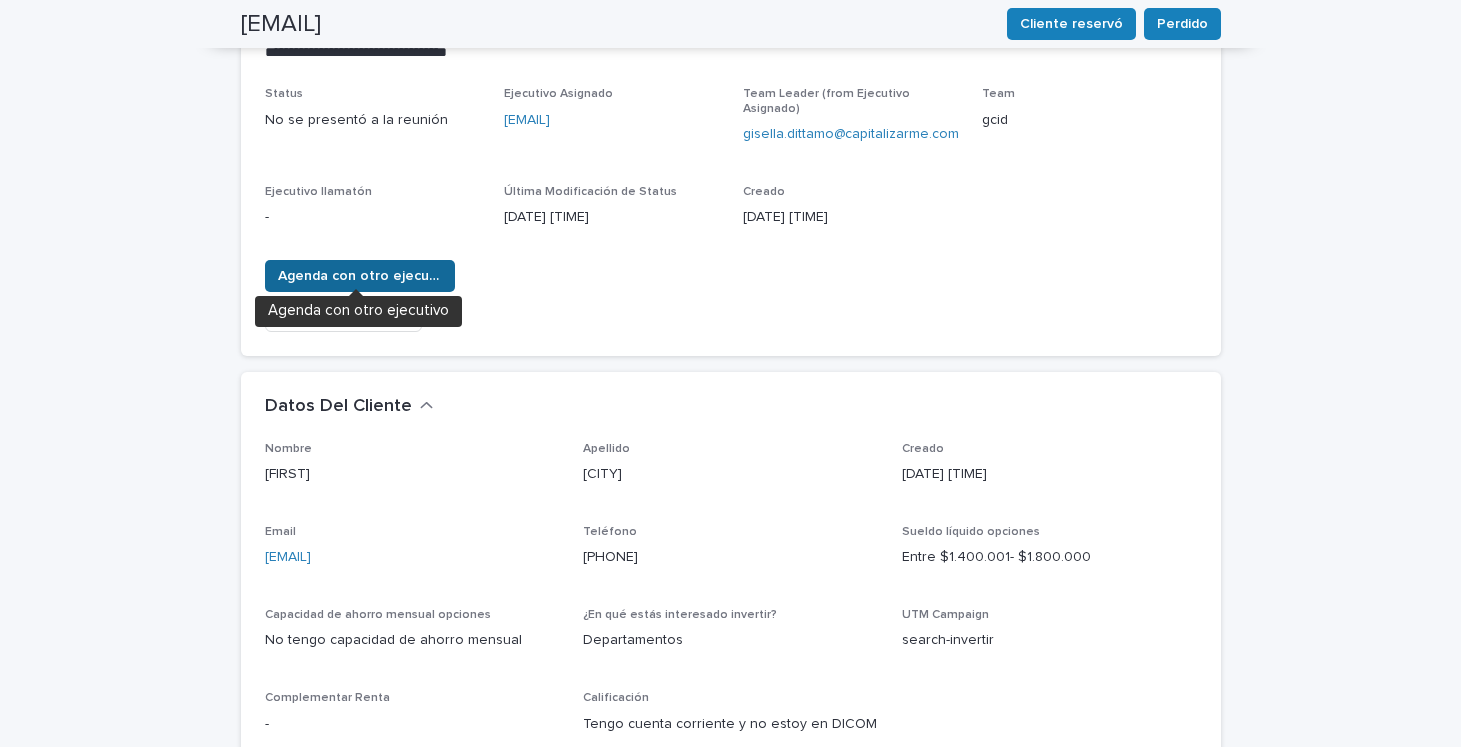 click on "Agenda con otro ejecutivo" at bounding box center [360, 276] 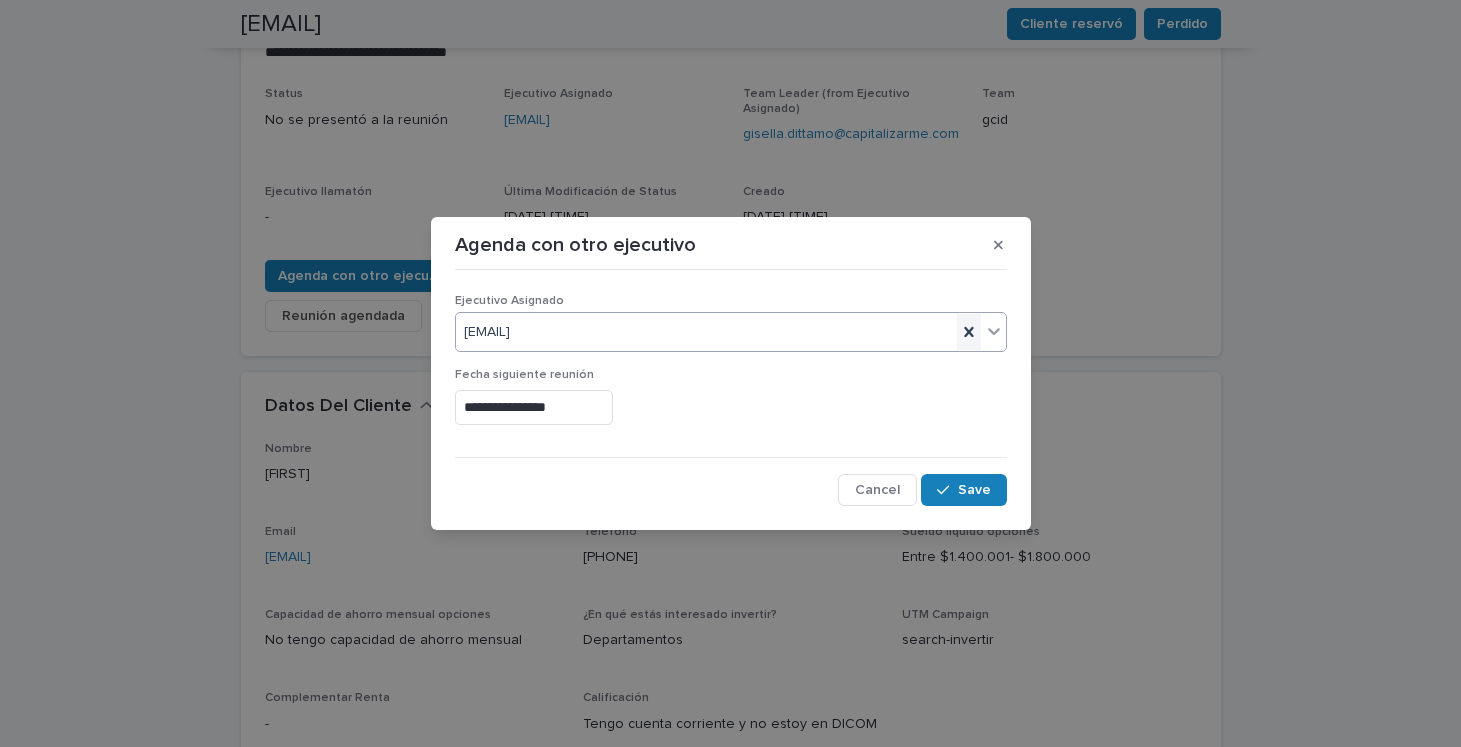 click 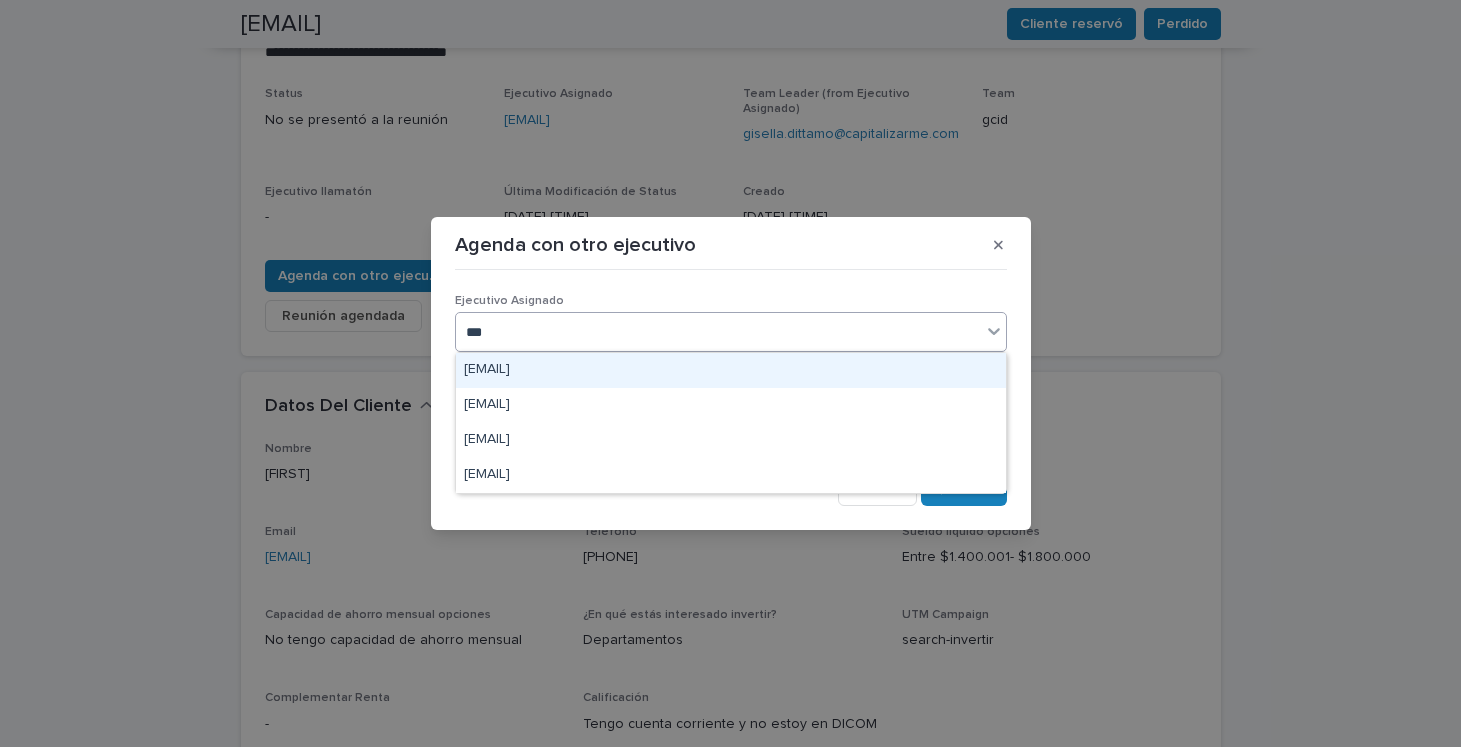 type on "****" 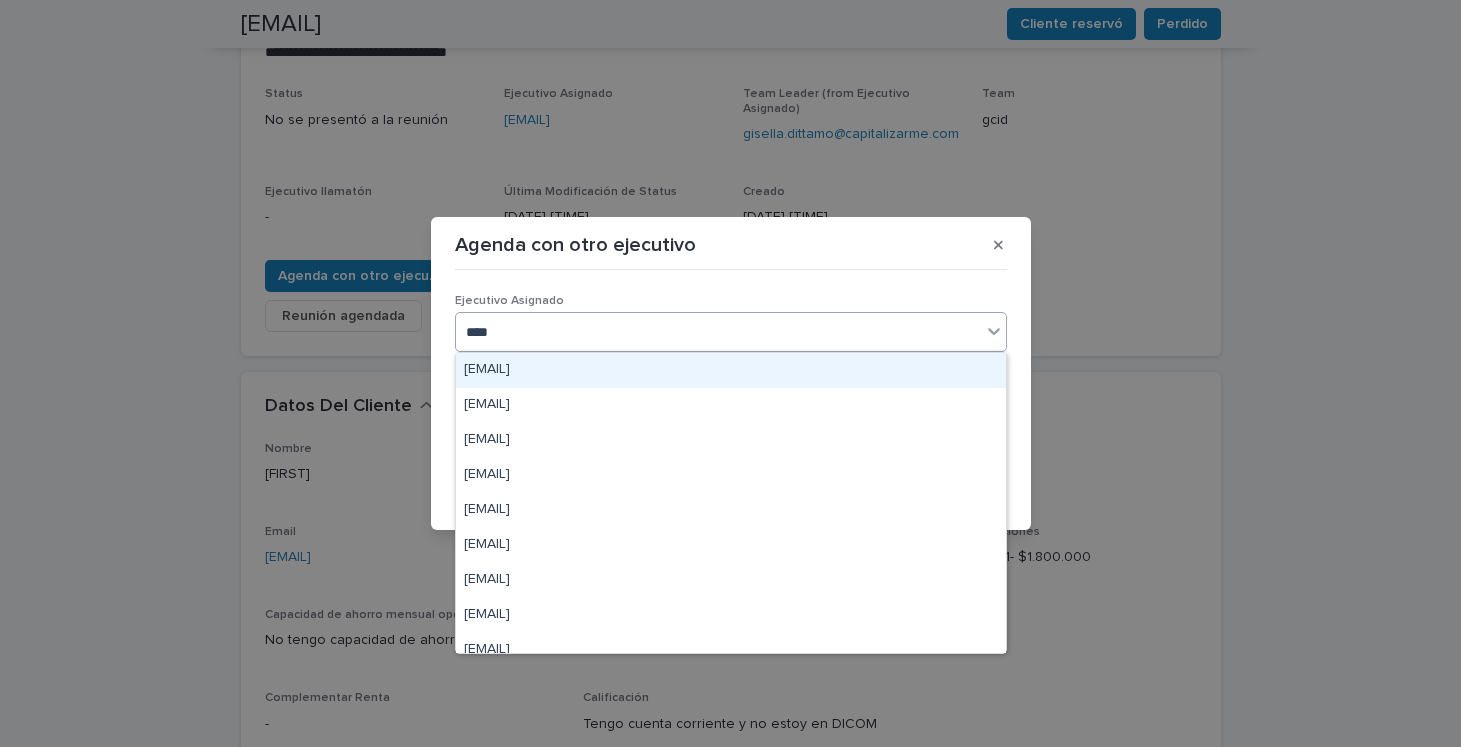 click on "[EMAIL]" at bounding box center [731, 370] 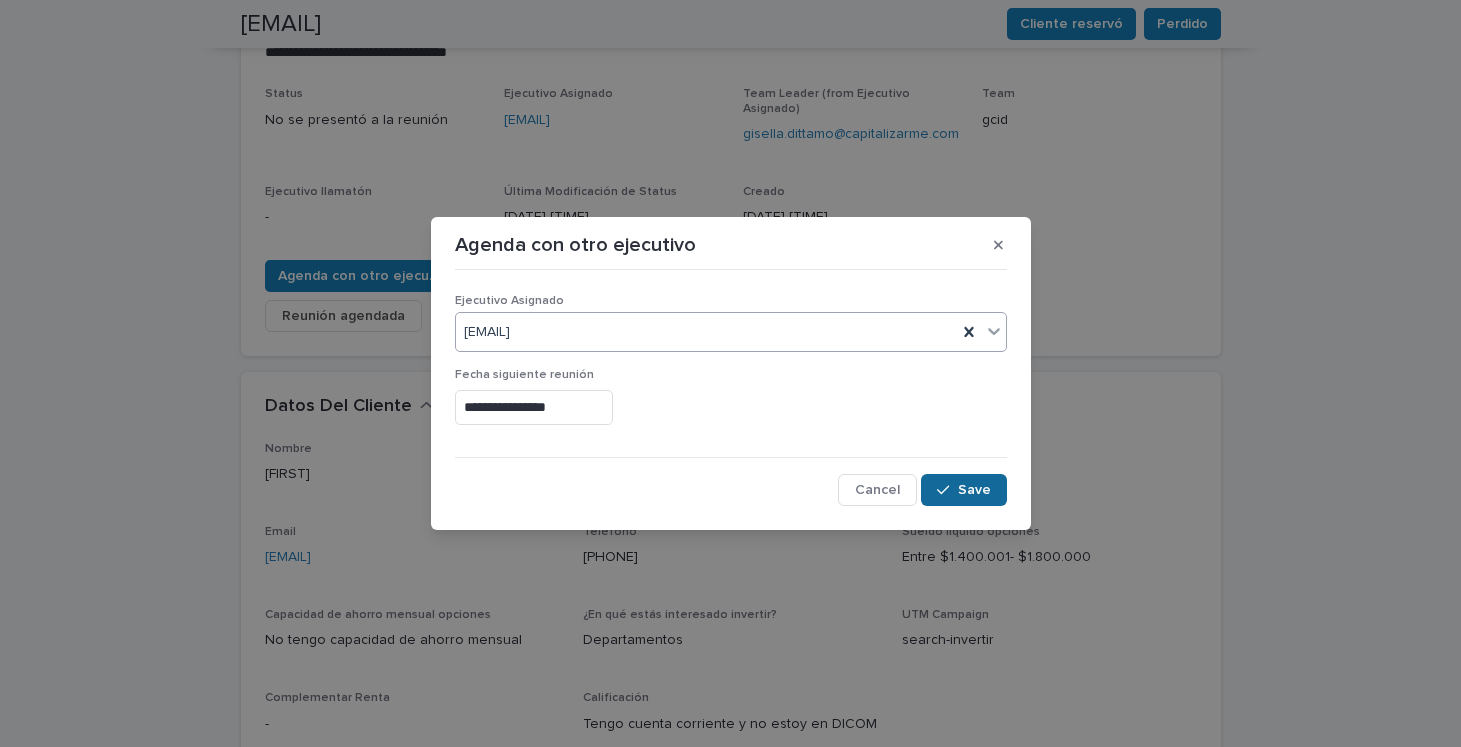 click on "Save" at bounding box center (963, 490) 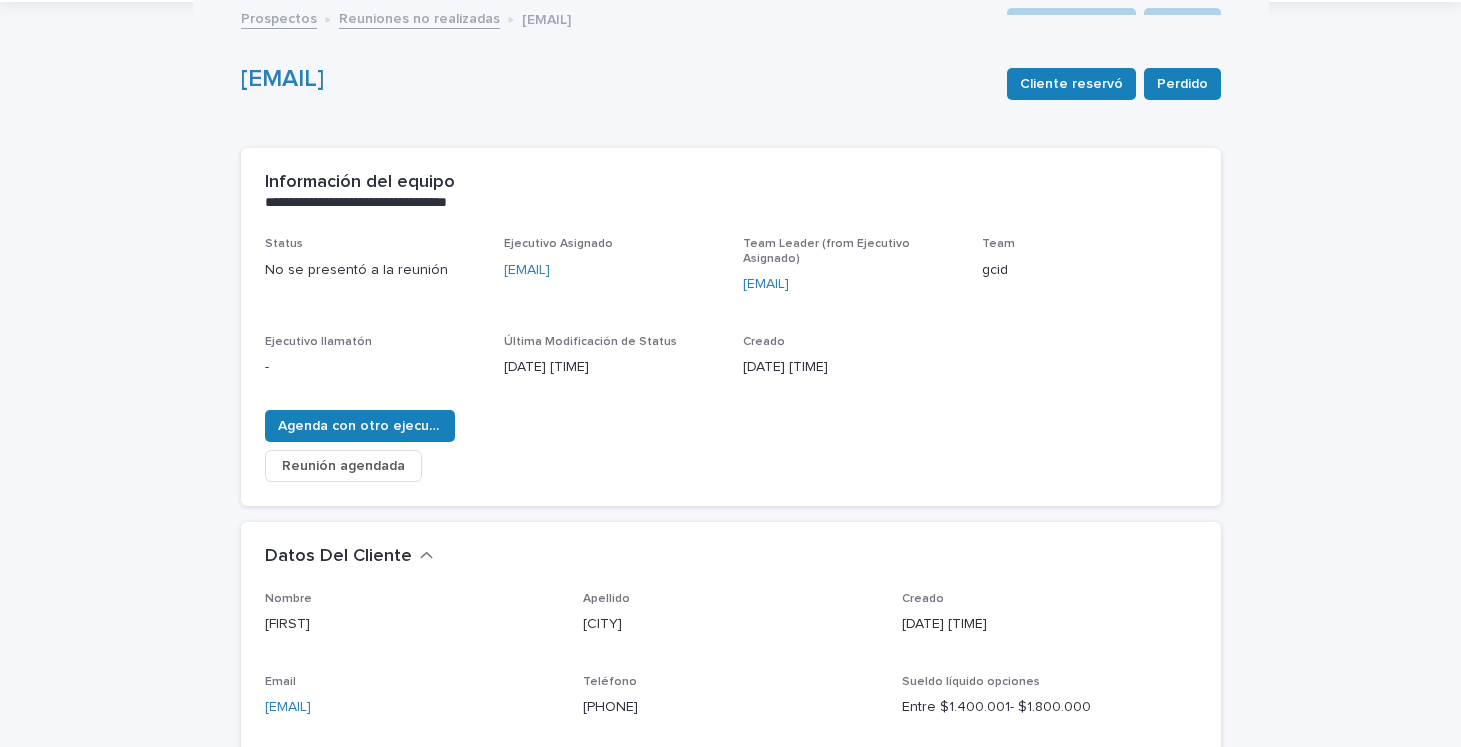 scroll, scrollTop: 0, scrollLeft: 0, axis: both 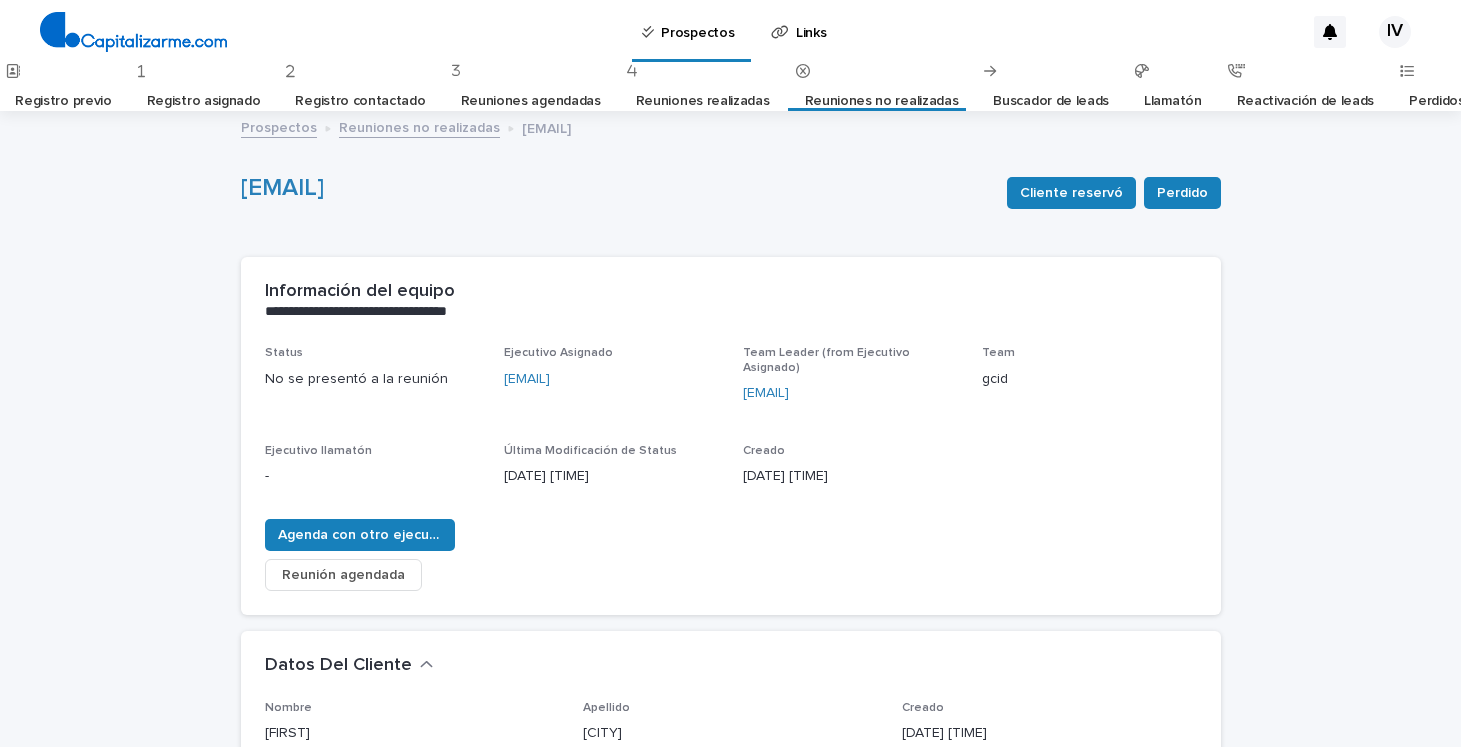 click on "Reuniones no realizadas" at bounding box center [882, 101] 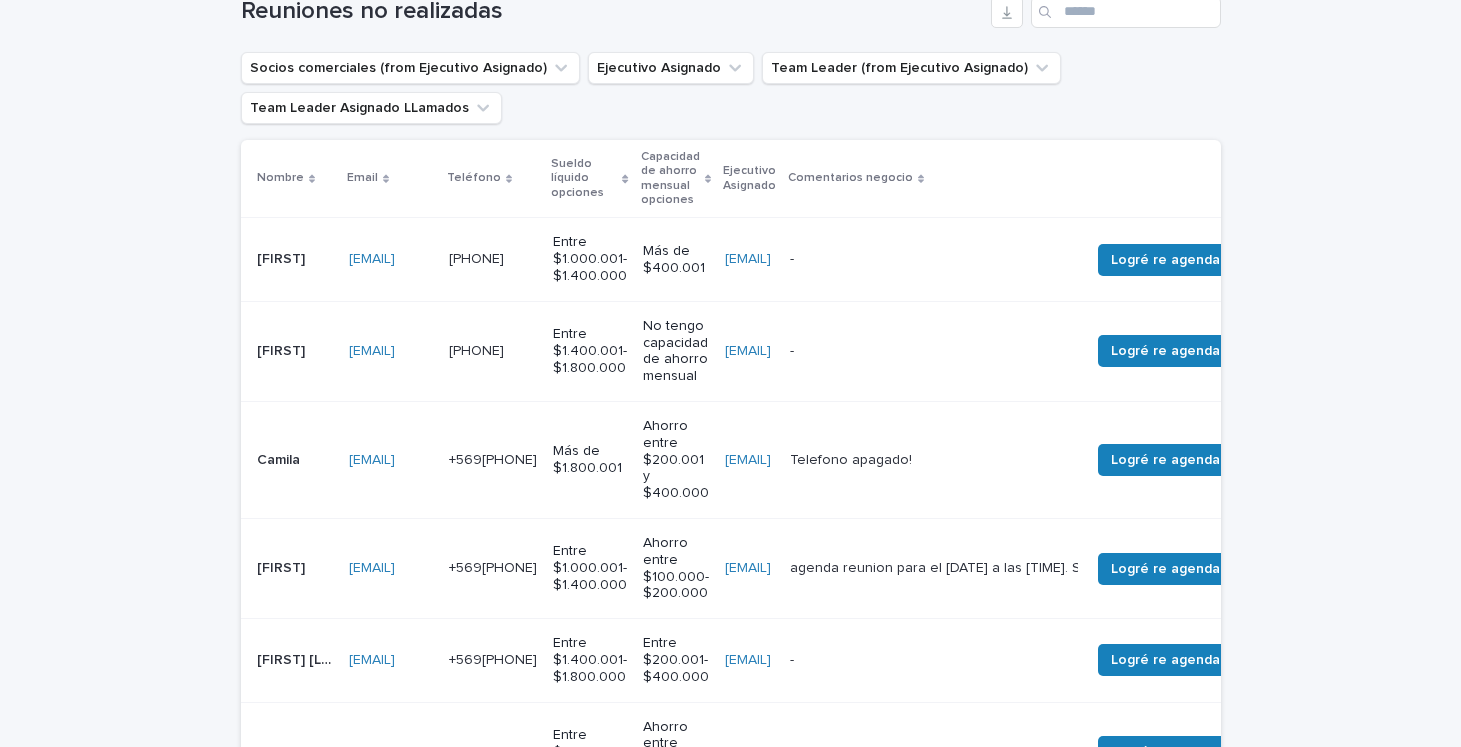 scroll, scrollTop: 358, scrollLeft: 0, axis: vertical 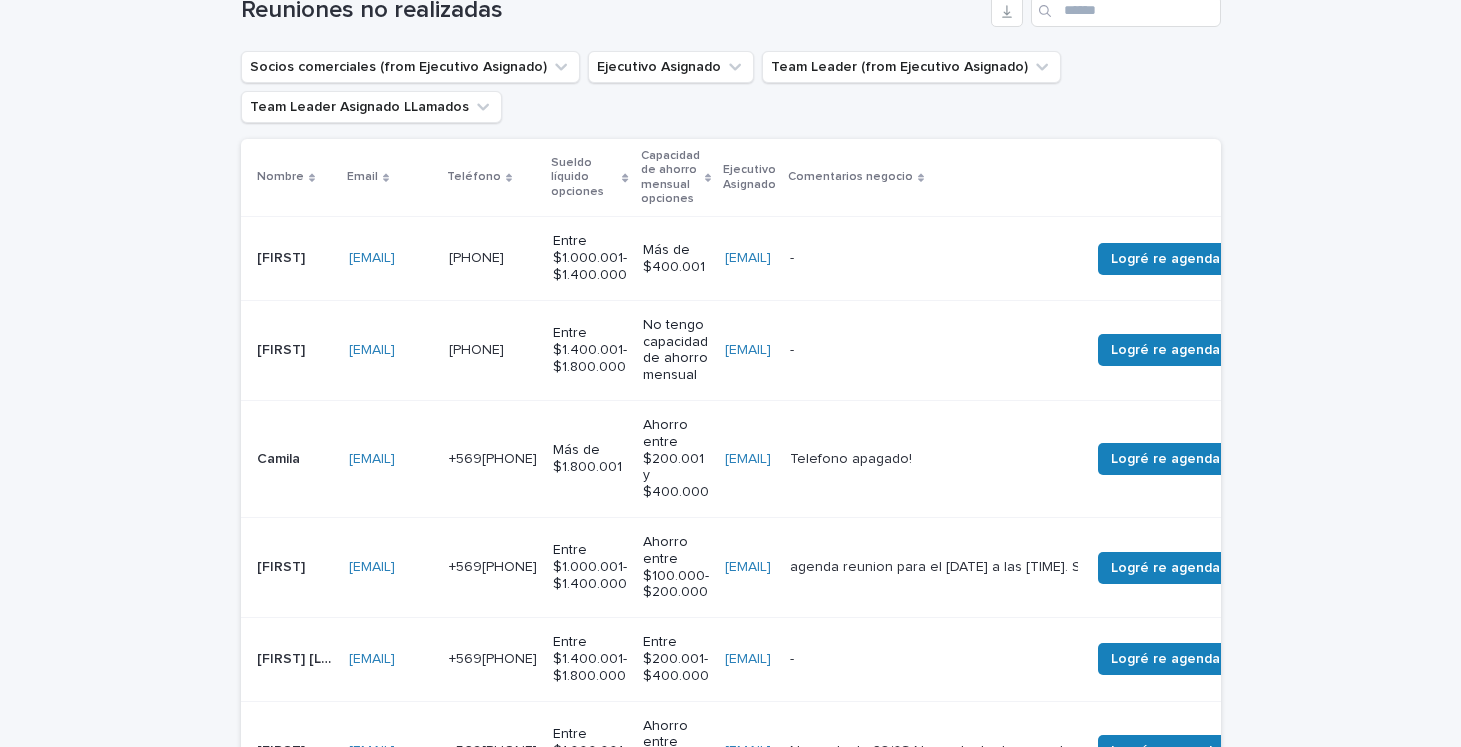 click on "Camila" at bounding box center [280, 457] 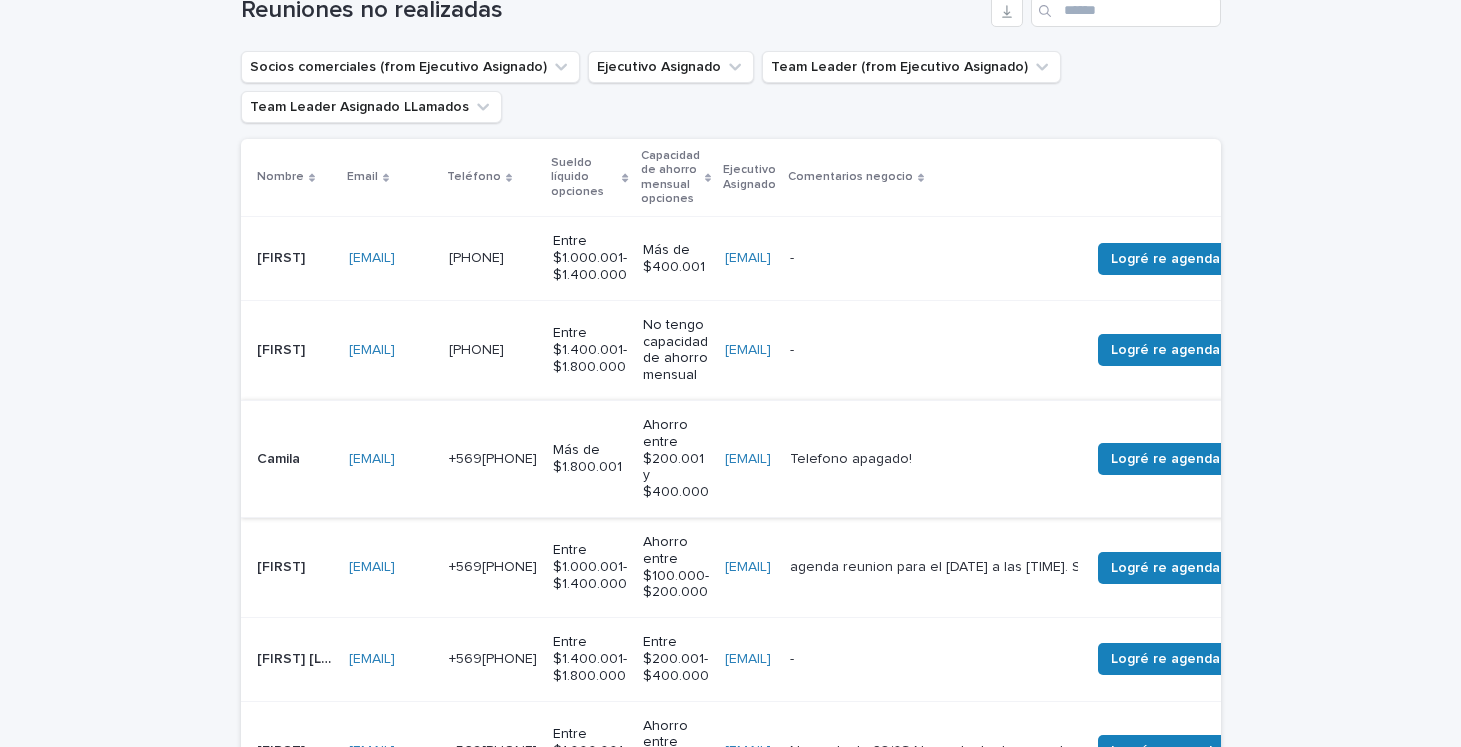 scroll, scrollTop: 0, scrollLeft: 0, axis: both 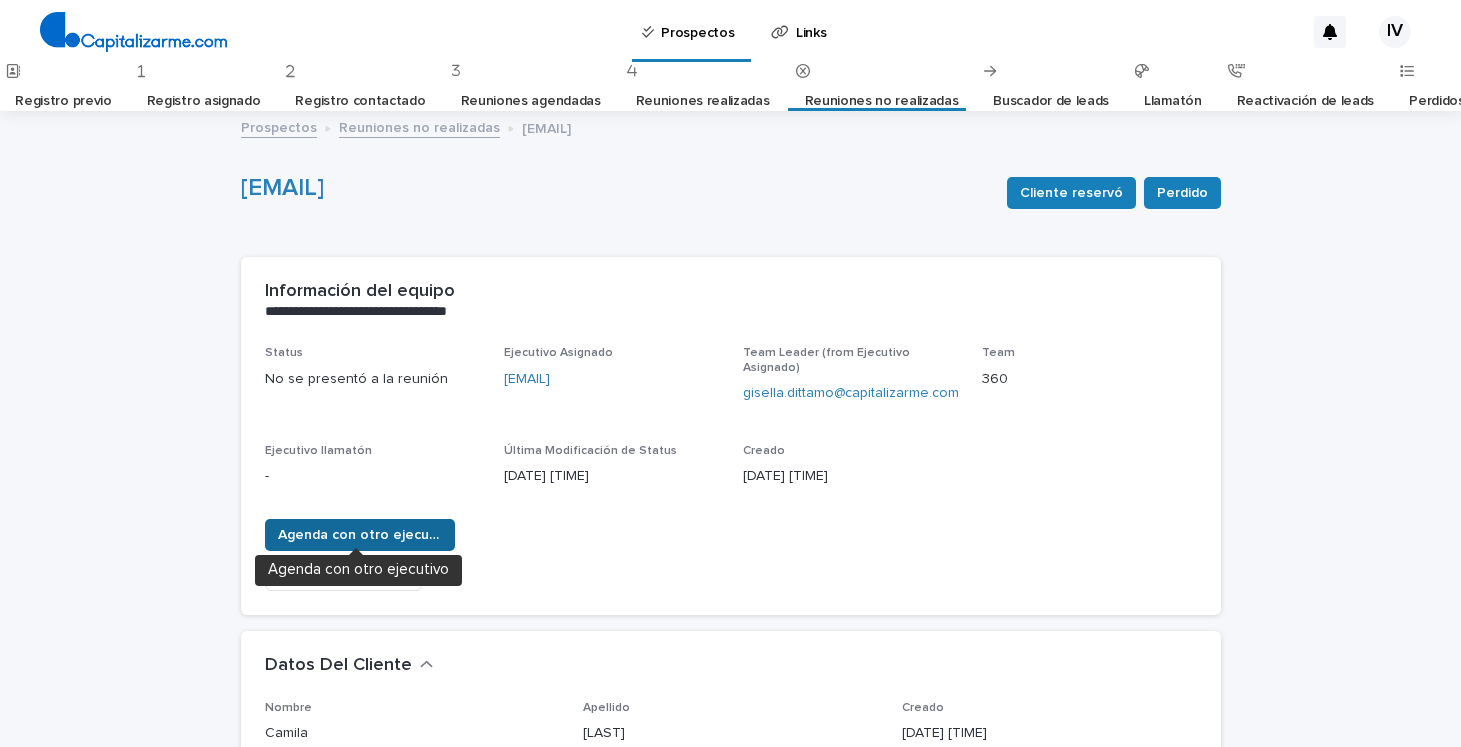 click on "Agenda con otro ejecutivo" at bounding box center (360, 535) 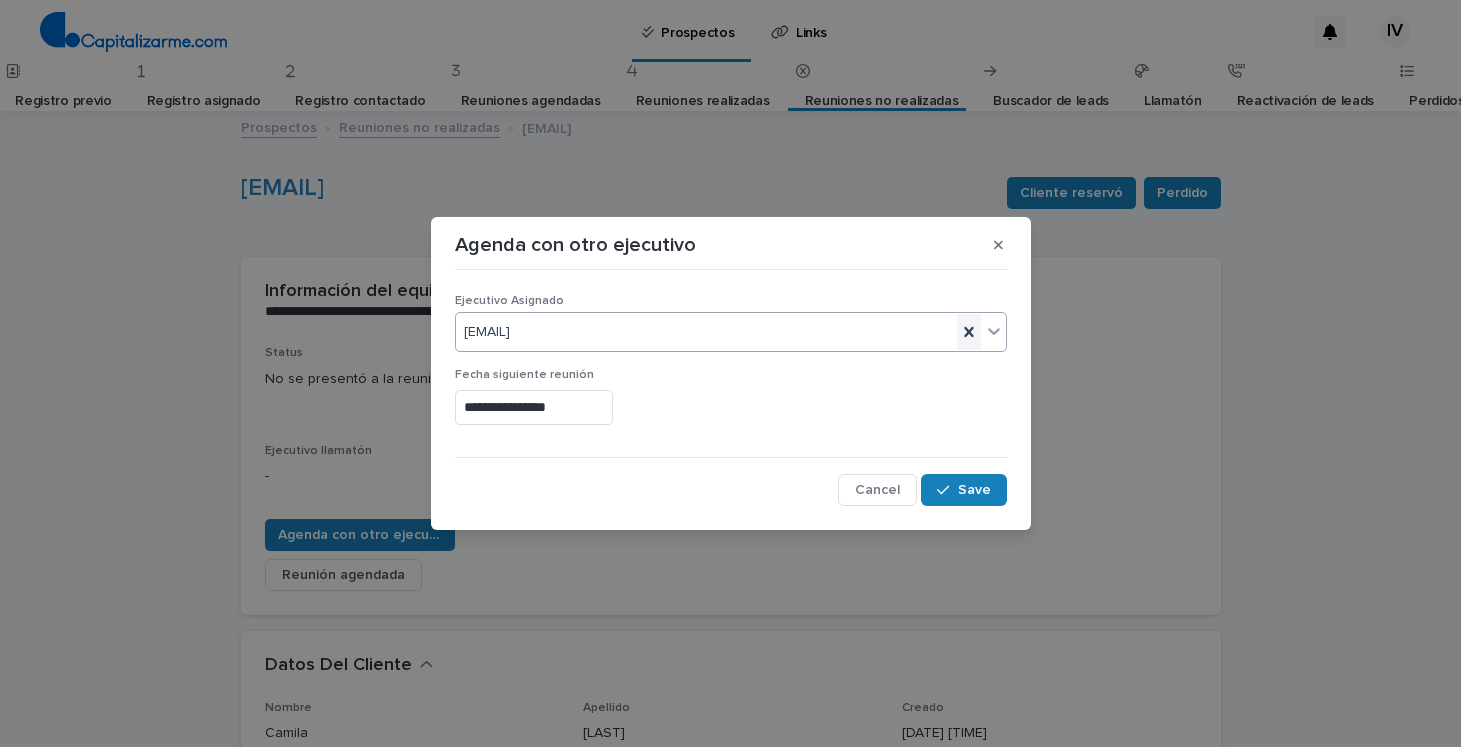 click 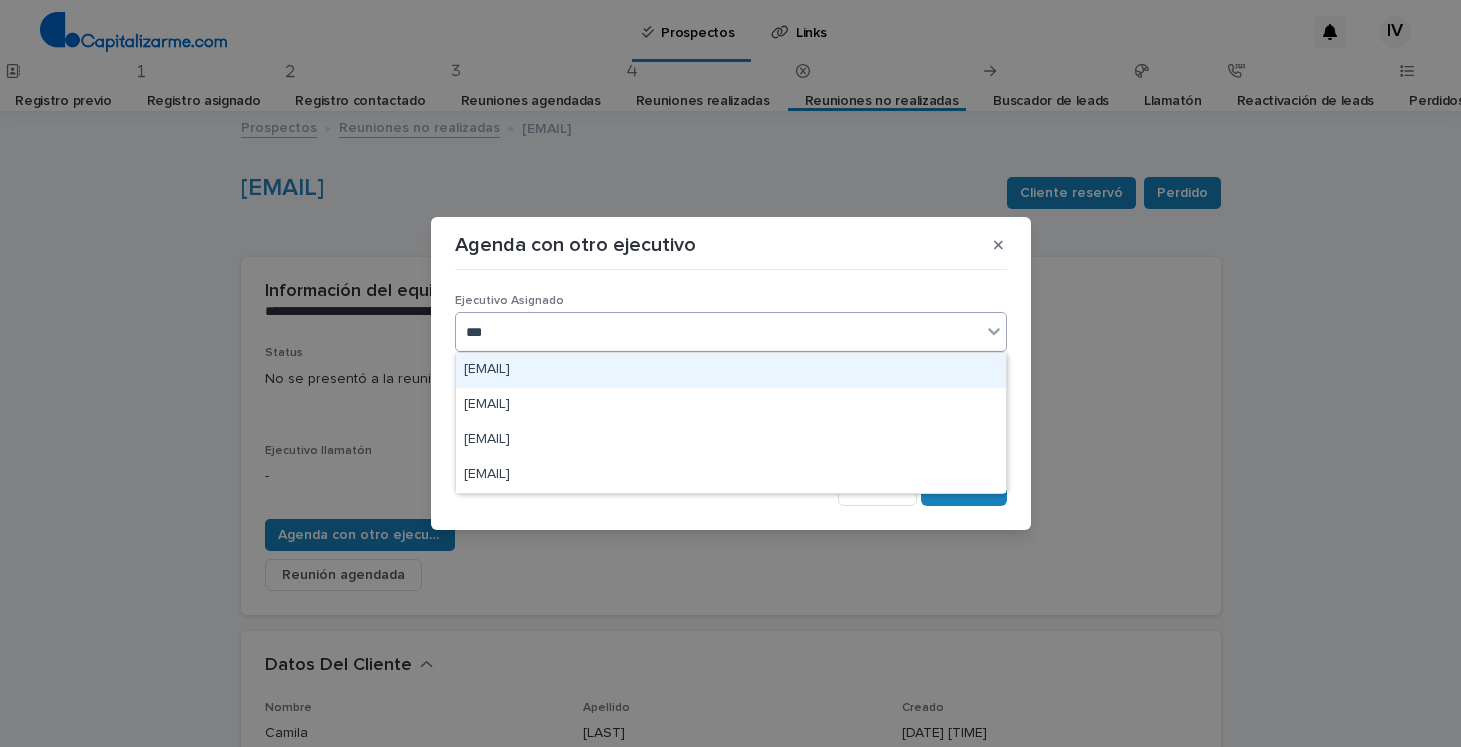 type on "****" 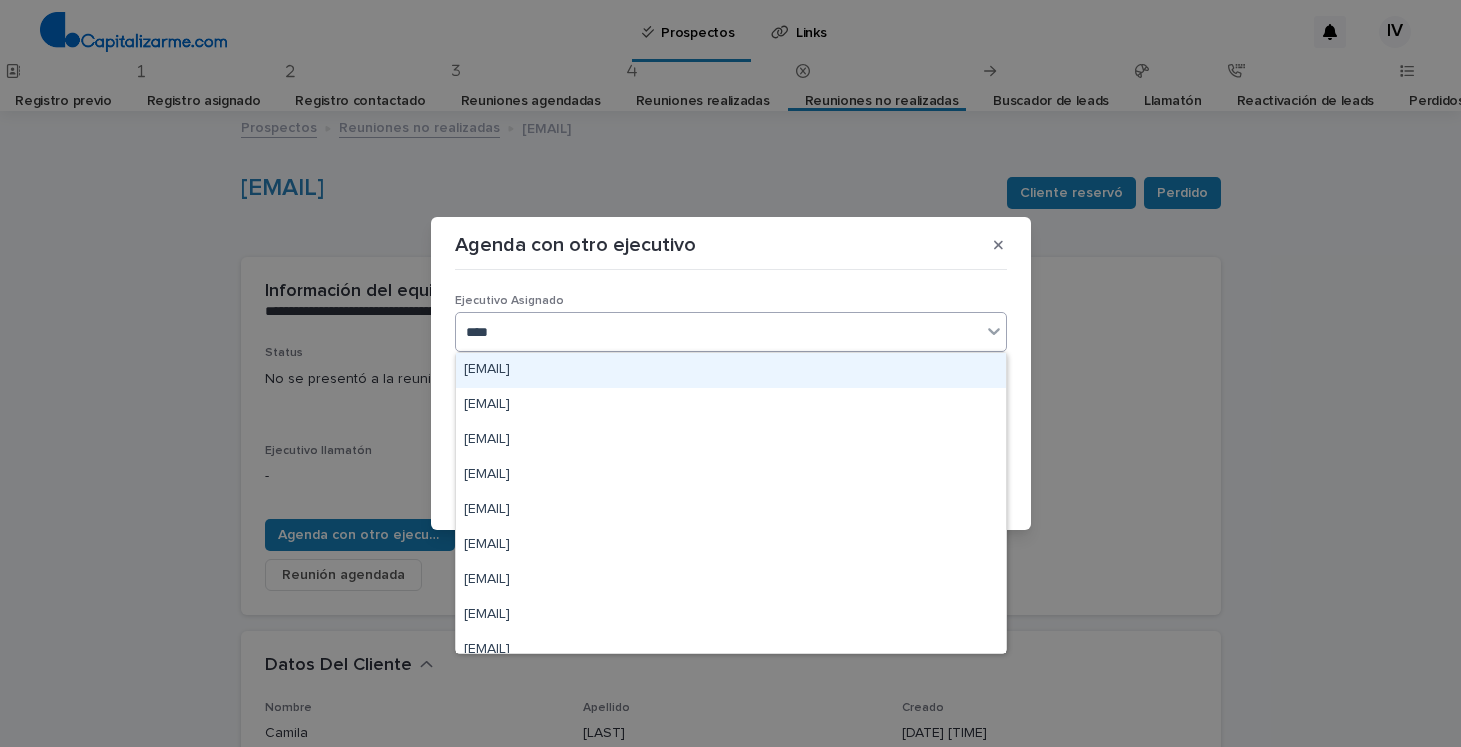 click on "[EMAIL]" at bounding box center [731, 370] 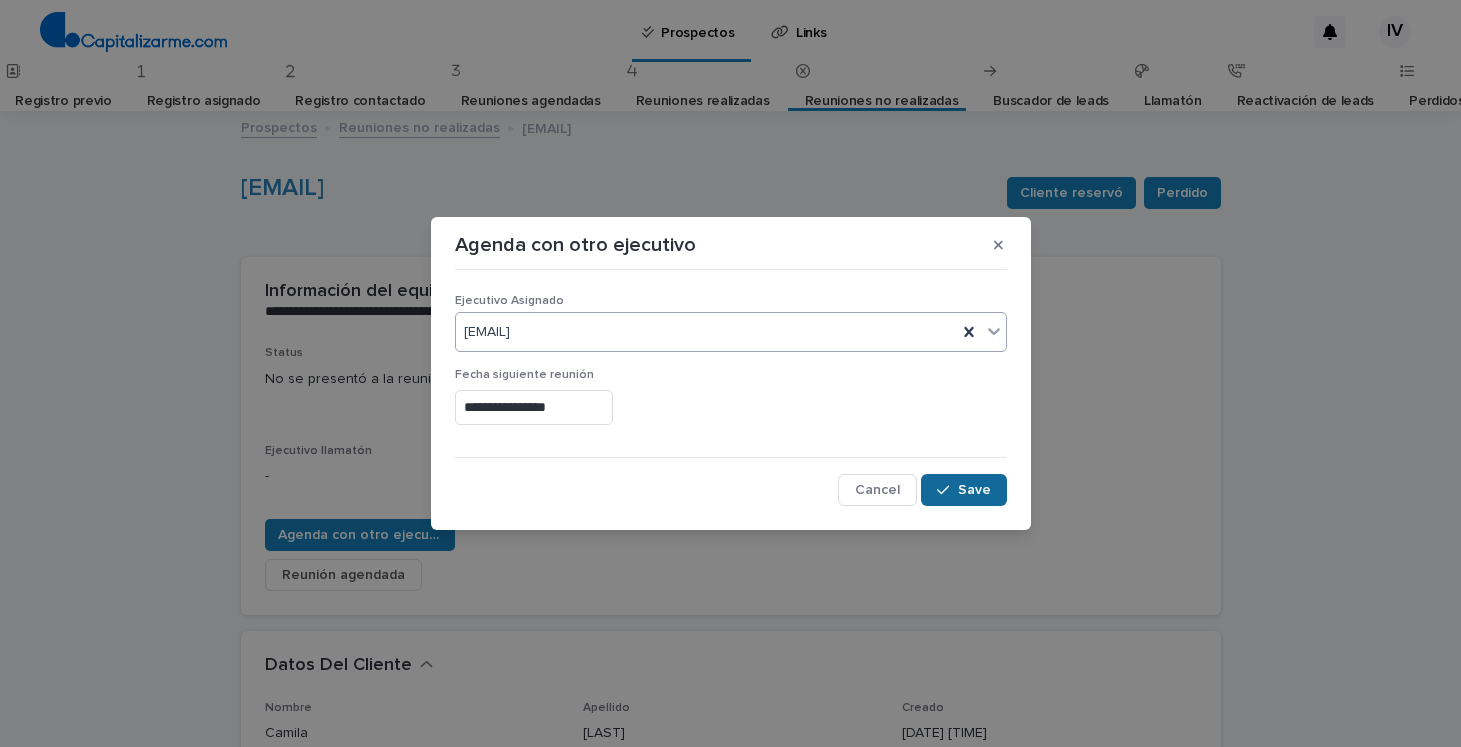 click on "Save" at bounding box center [963, 490] 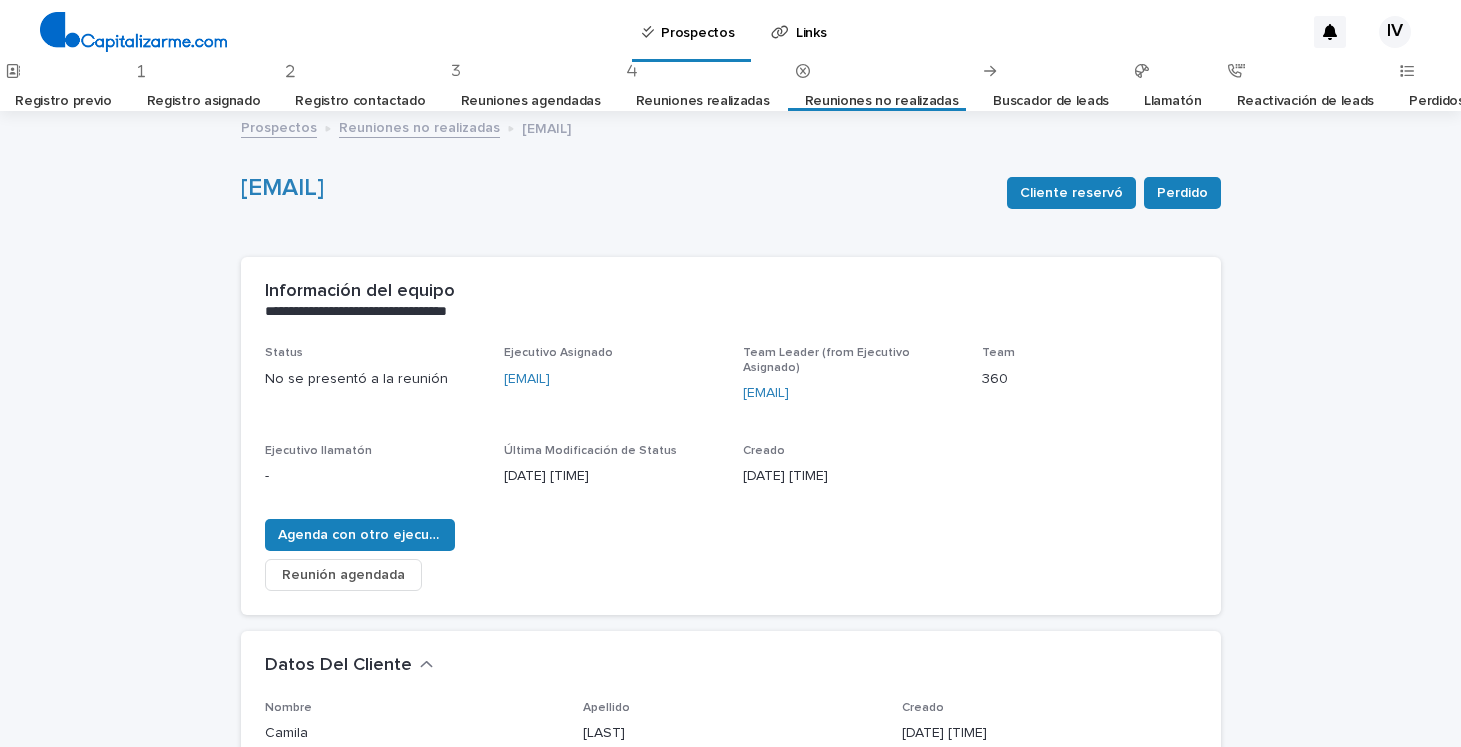 click on "Reuniones no realizadas" at bounding box center (882, 101) 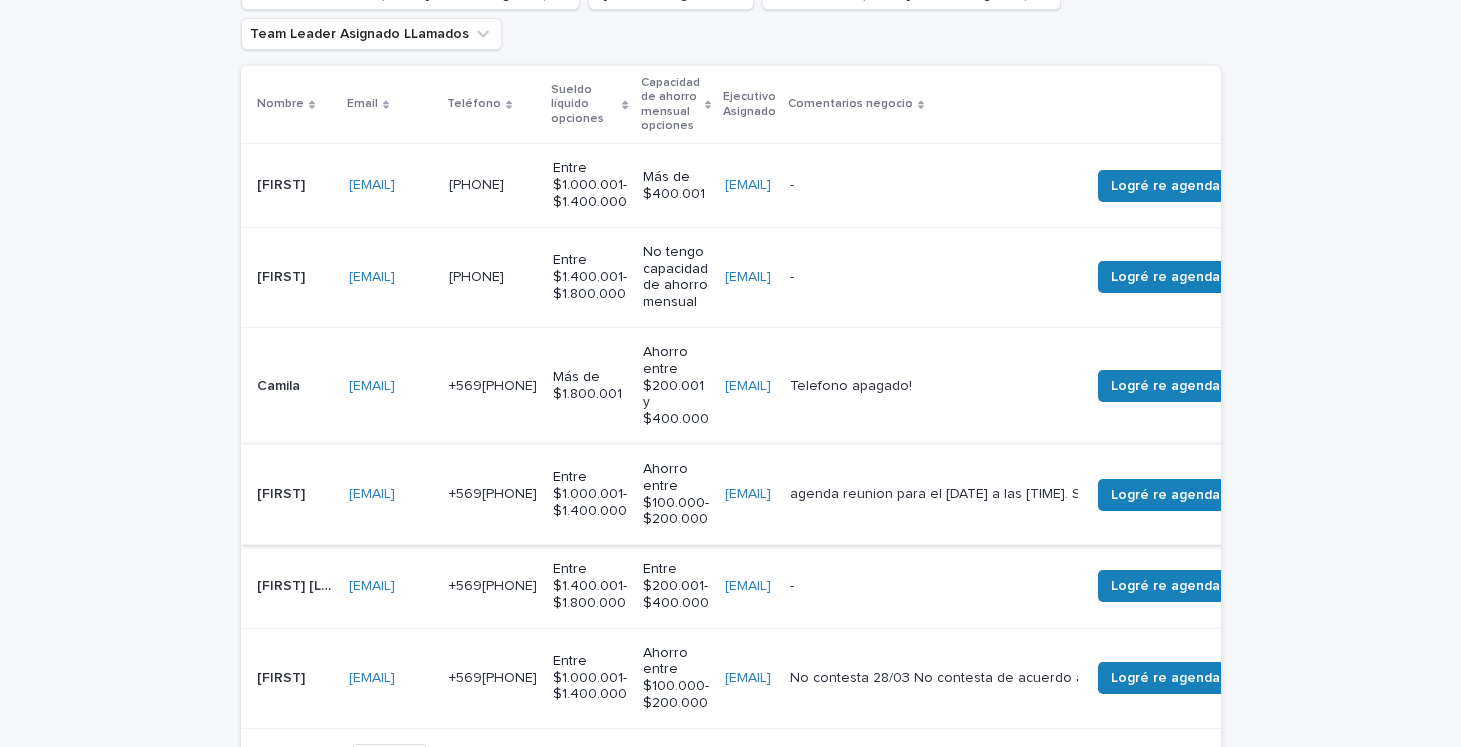 scroll, scrollTop: 448, scrollLeft: 0, axis: vertical 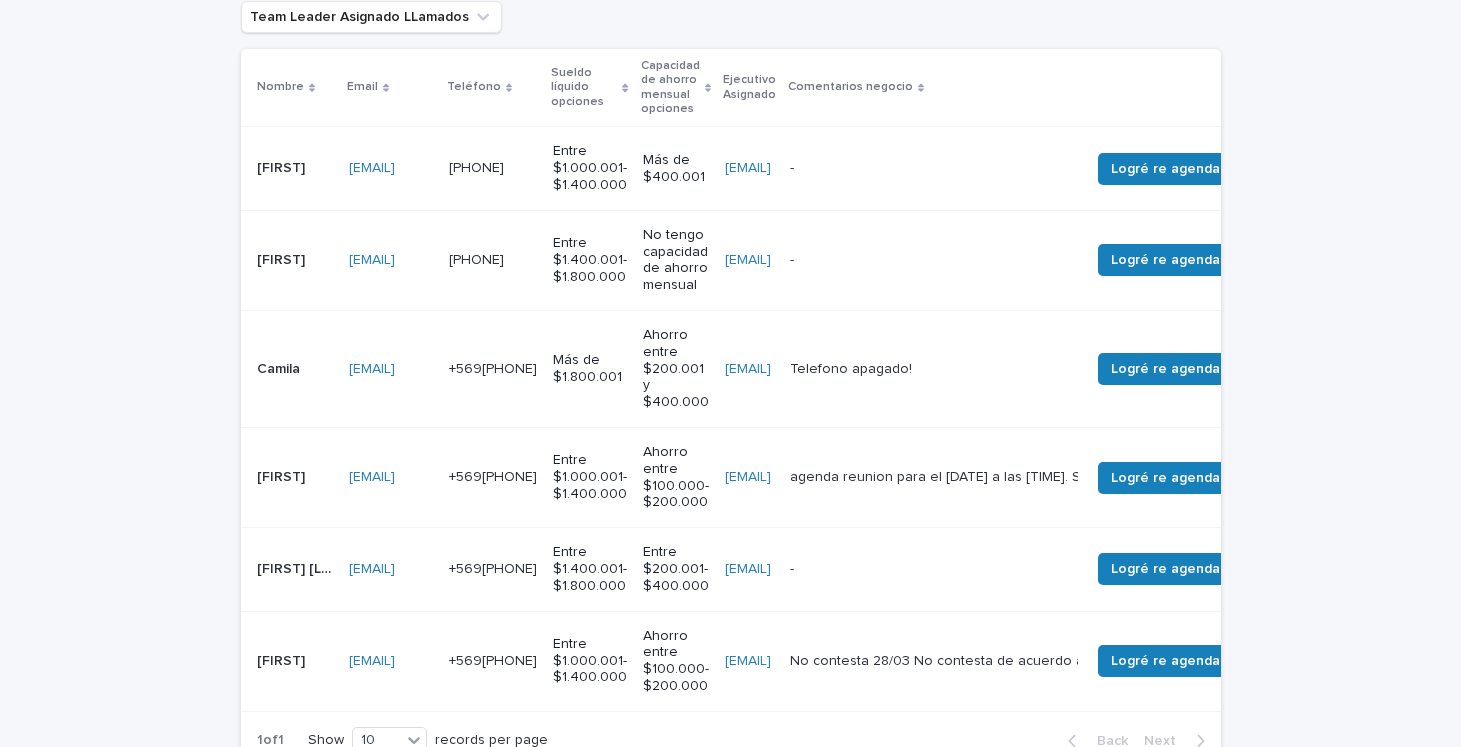 click on "[FIRST]" at bounding box center [283, 475] 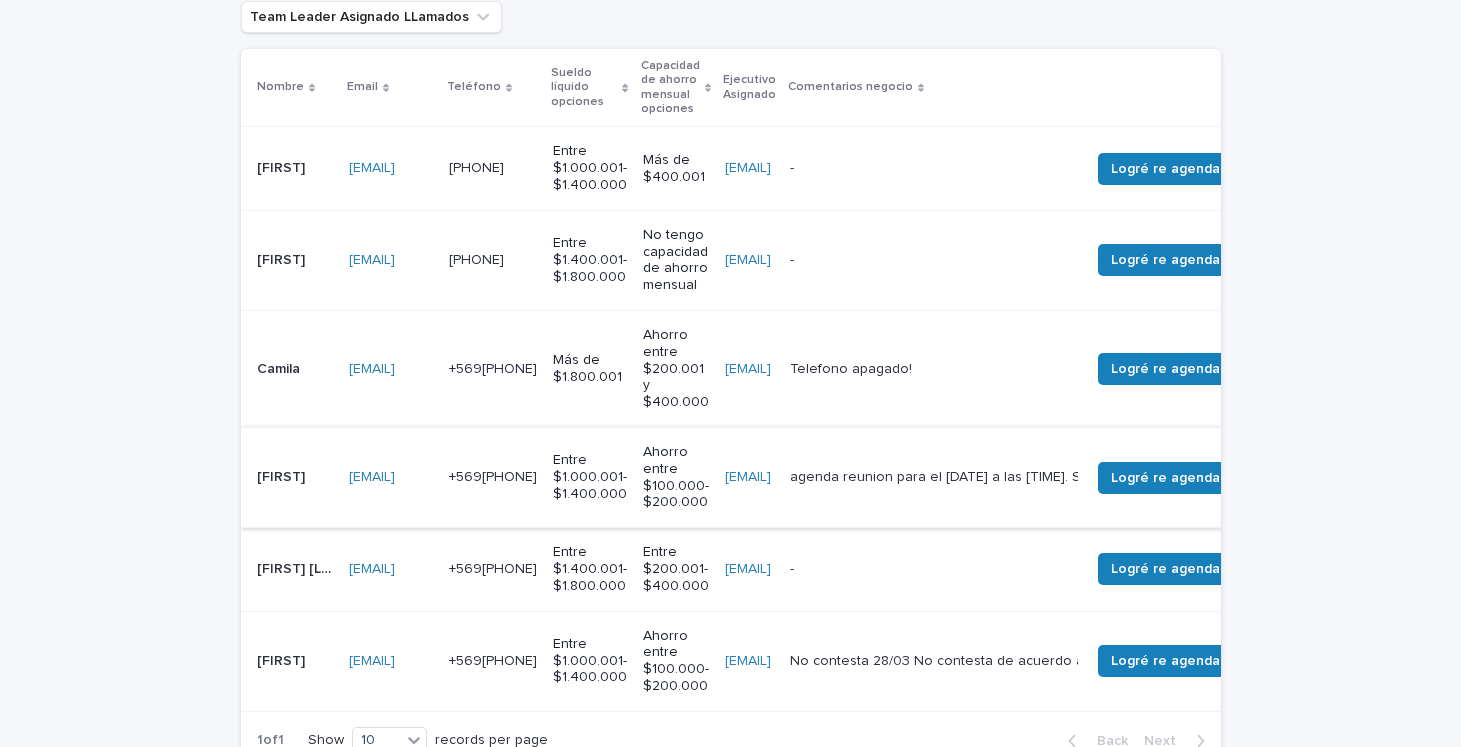 scroll, scrollTop: 0, scrollLeft: 0, axis: both 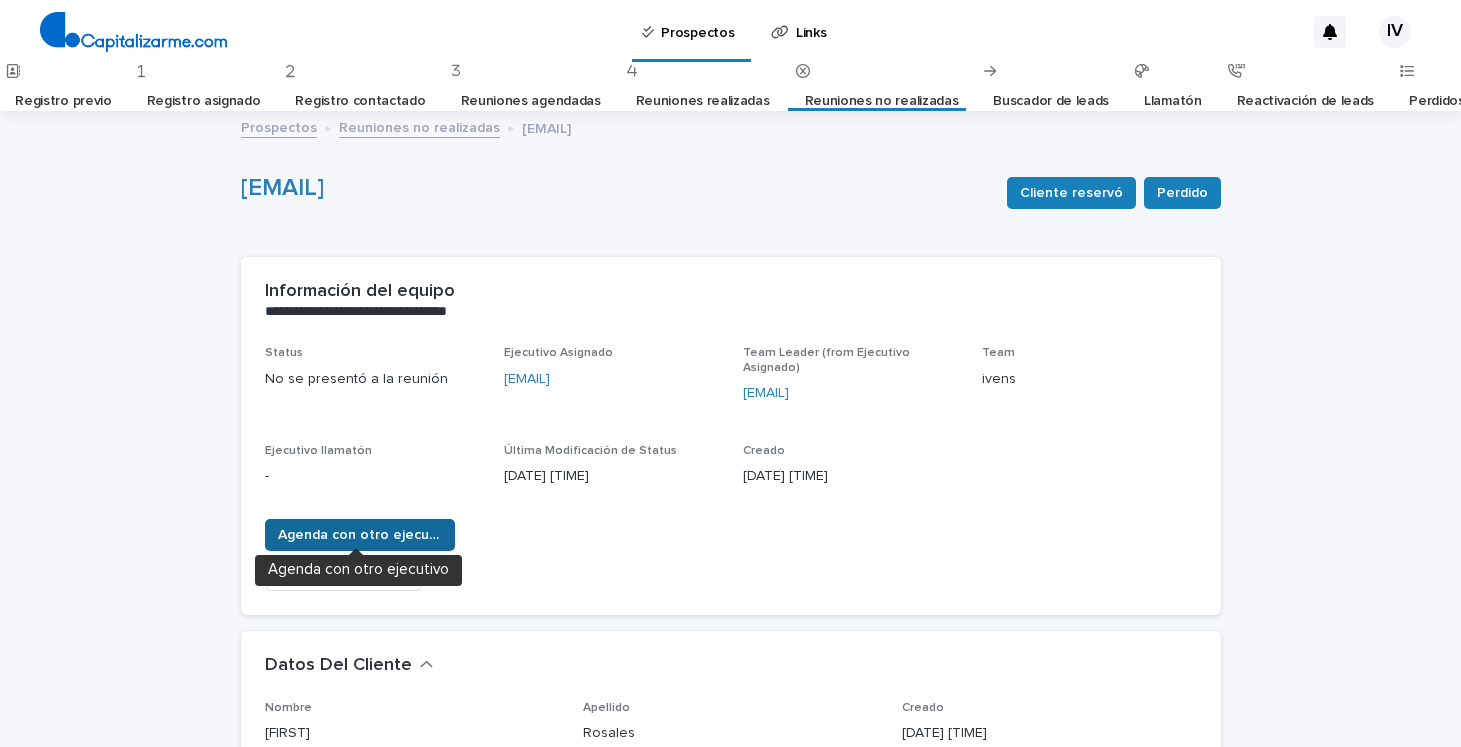 click on "Agenda con otro ejecutivo" at bounding box center [360, 535] 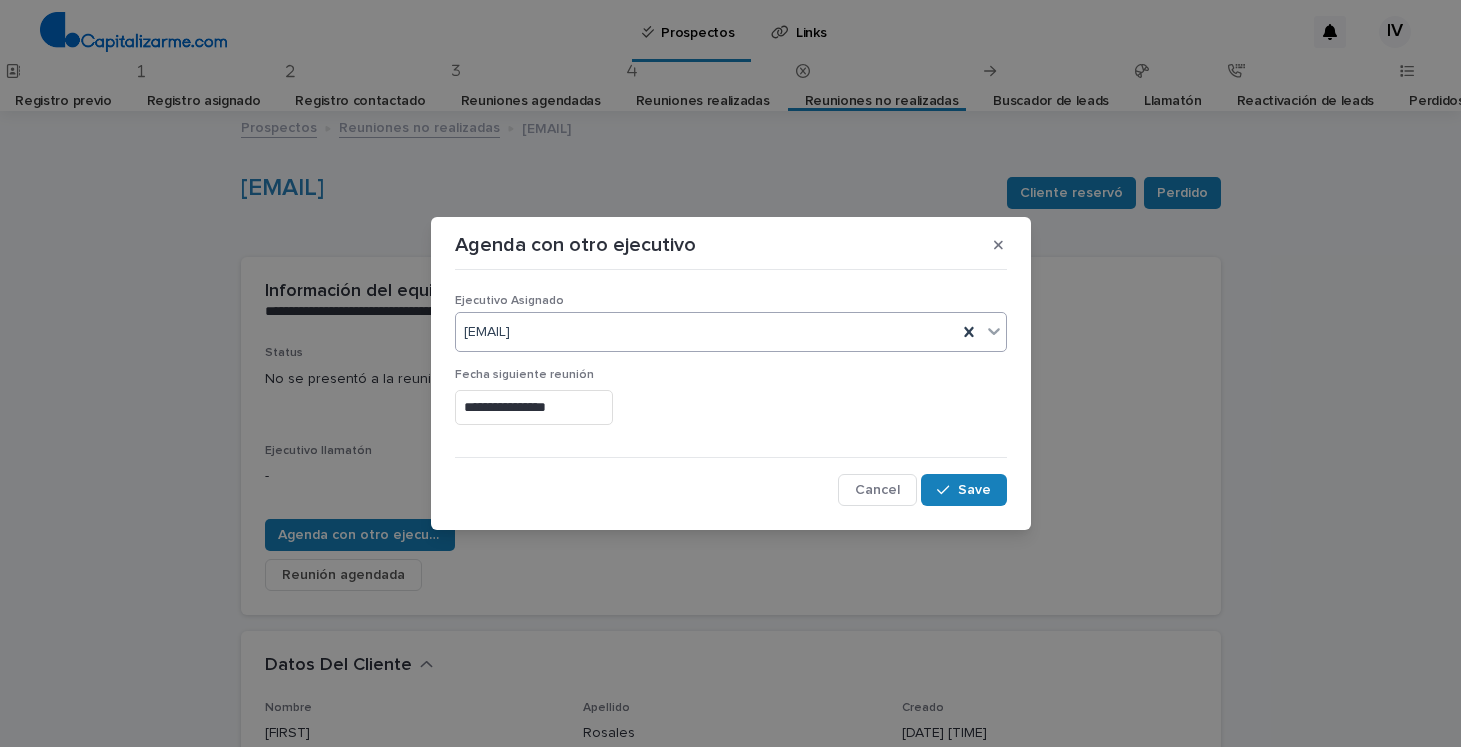 click 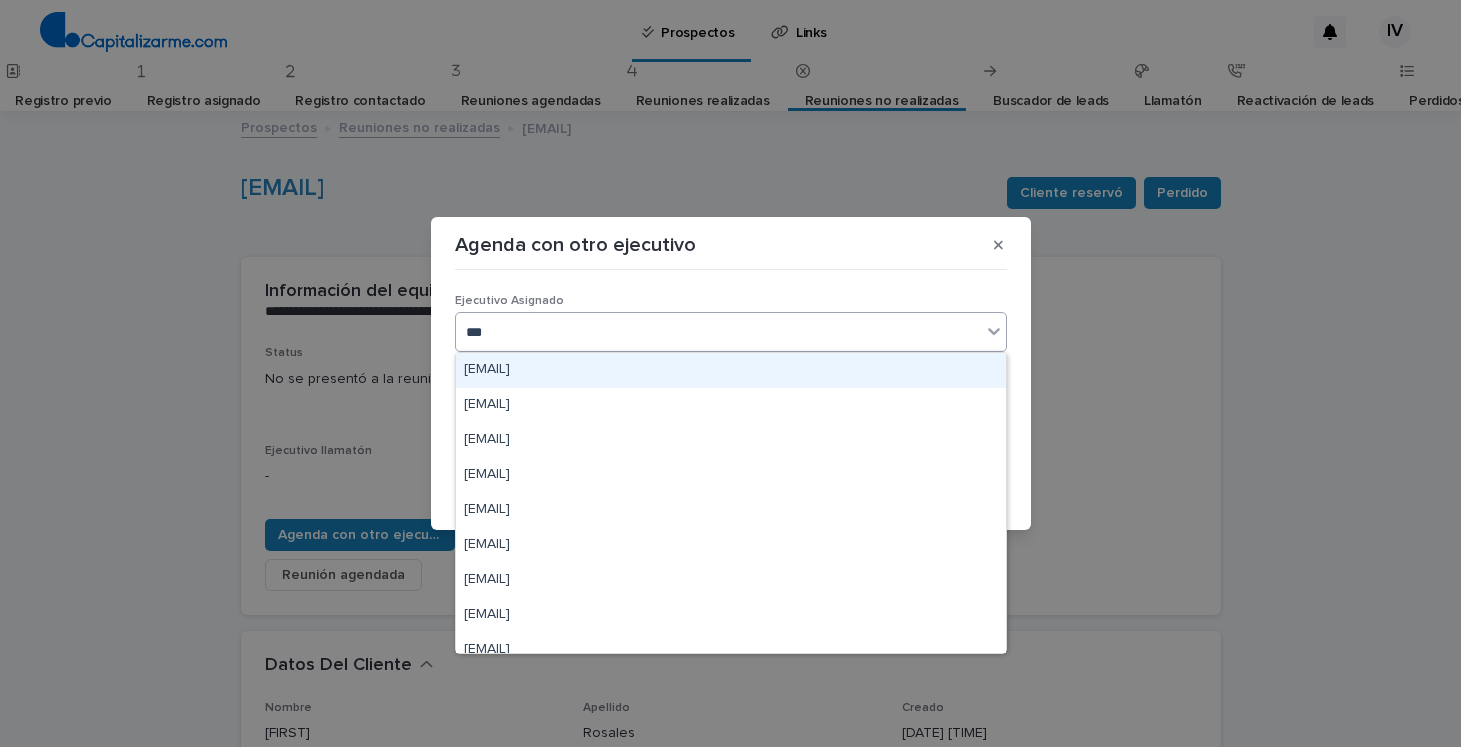 type on "****" 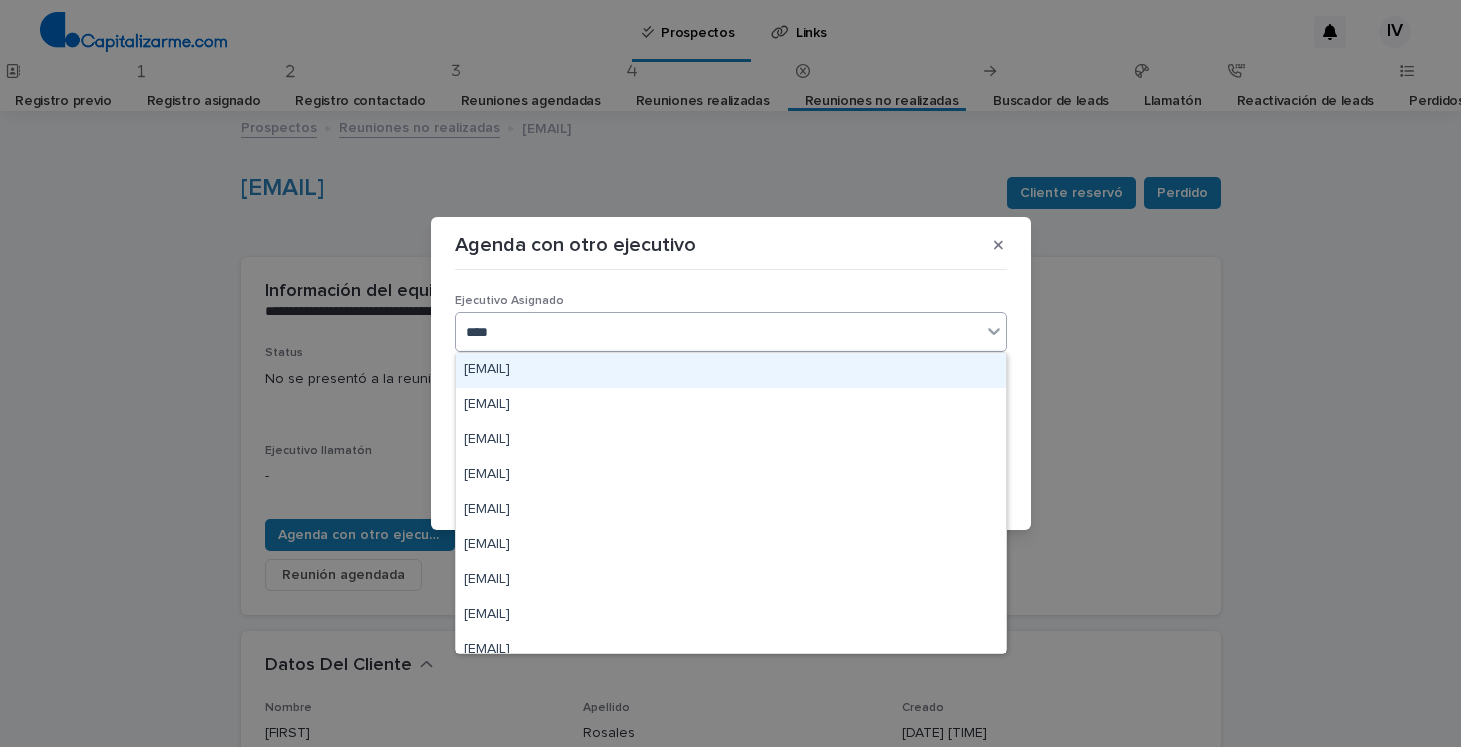 click on "[EMAIL]" at bounding box center (731, 370) 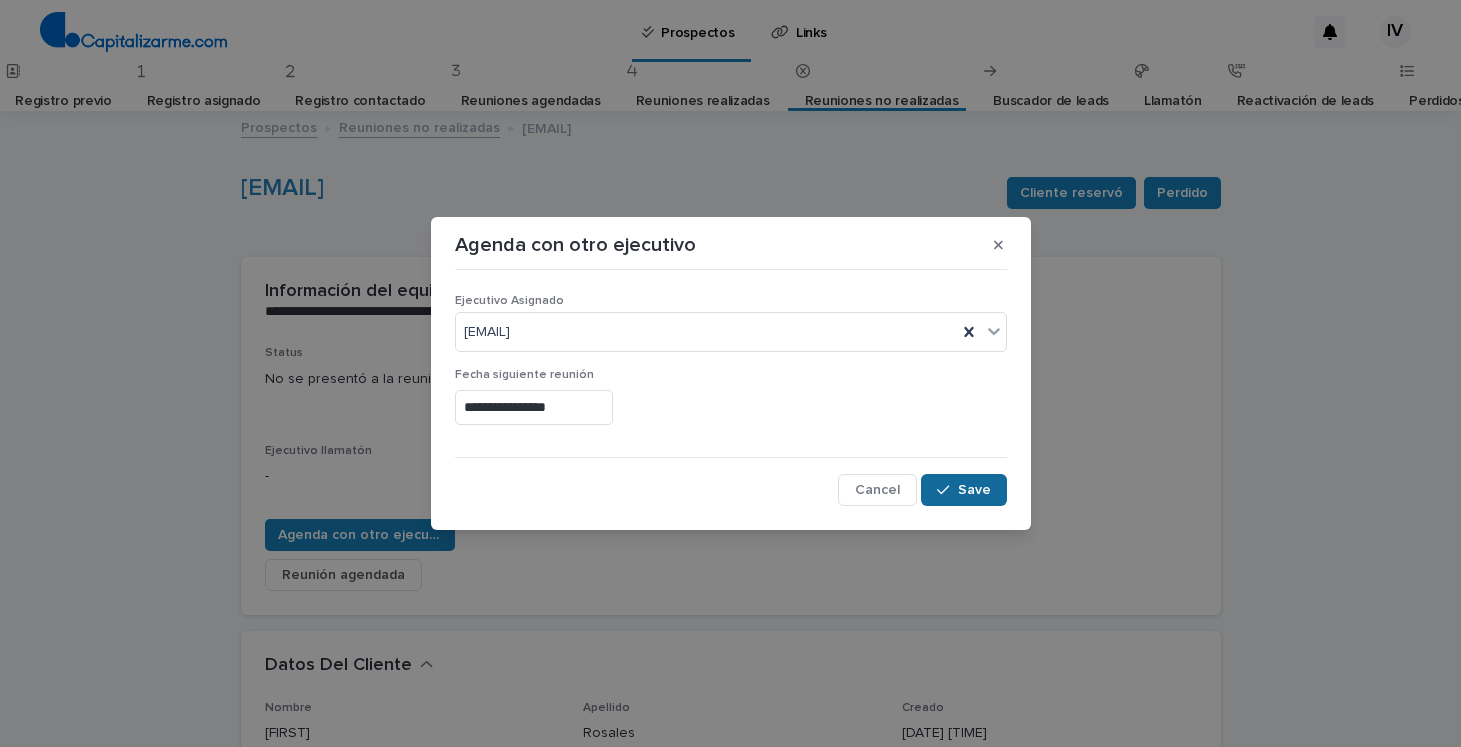 click on "Save" at bounding box center [974, 490] 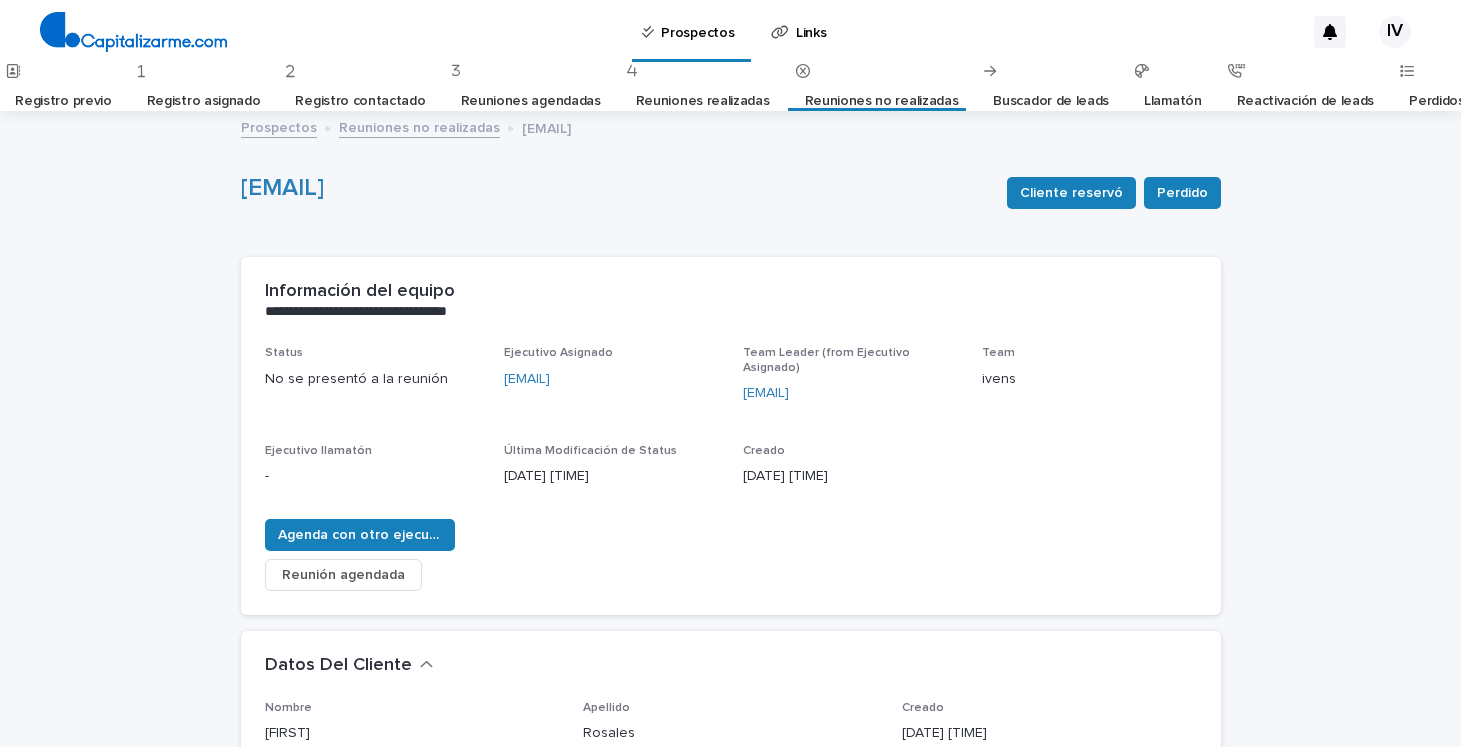 click on "Reuniones no realizadas" at bounding box center (882, 101) 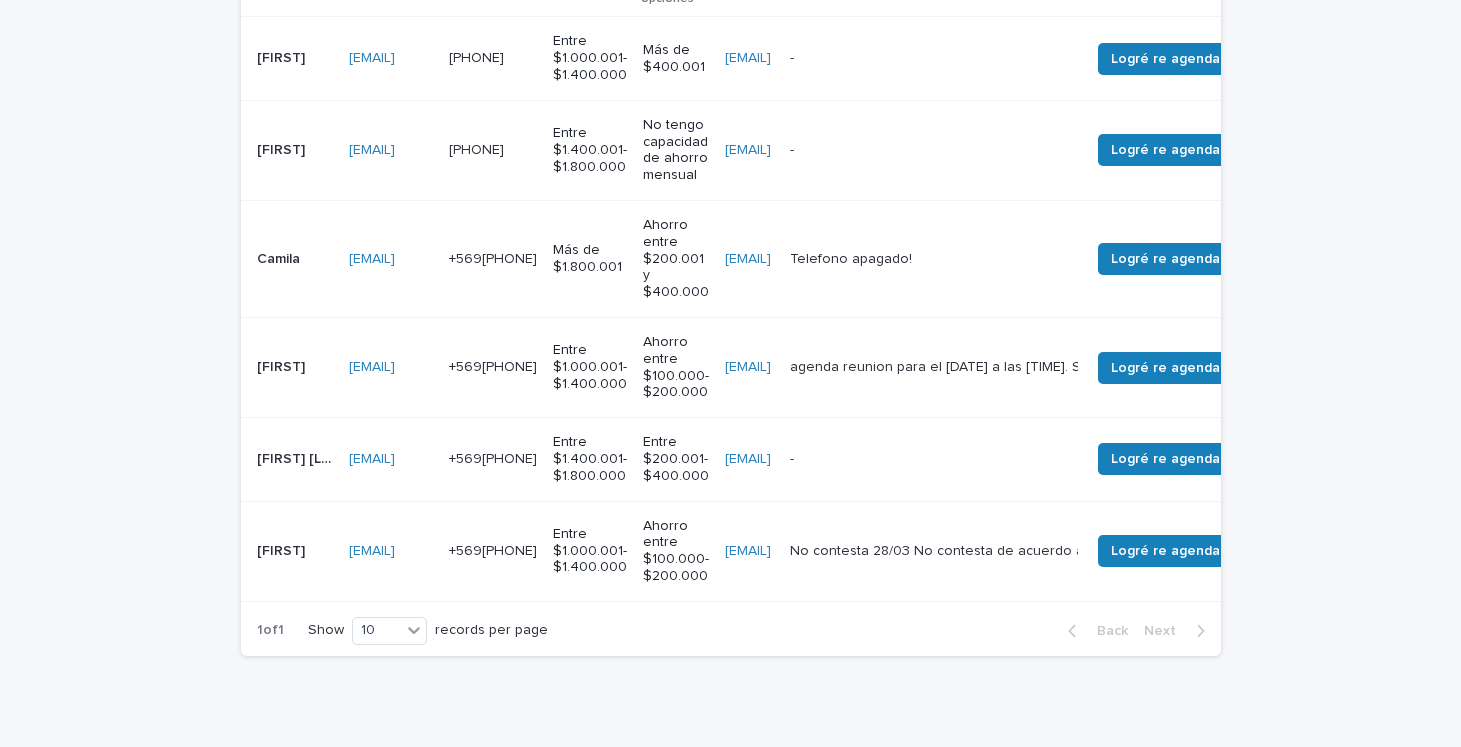 scroll, scrollTop: 561, scrollLeft: 0, axis: vertical 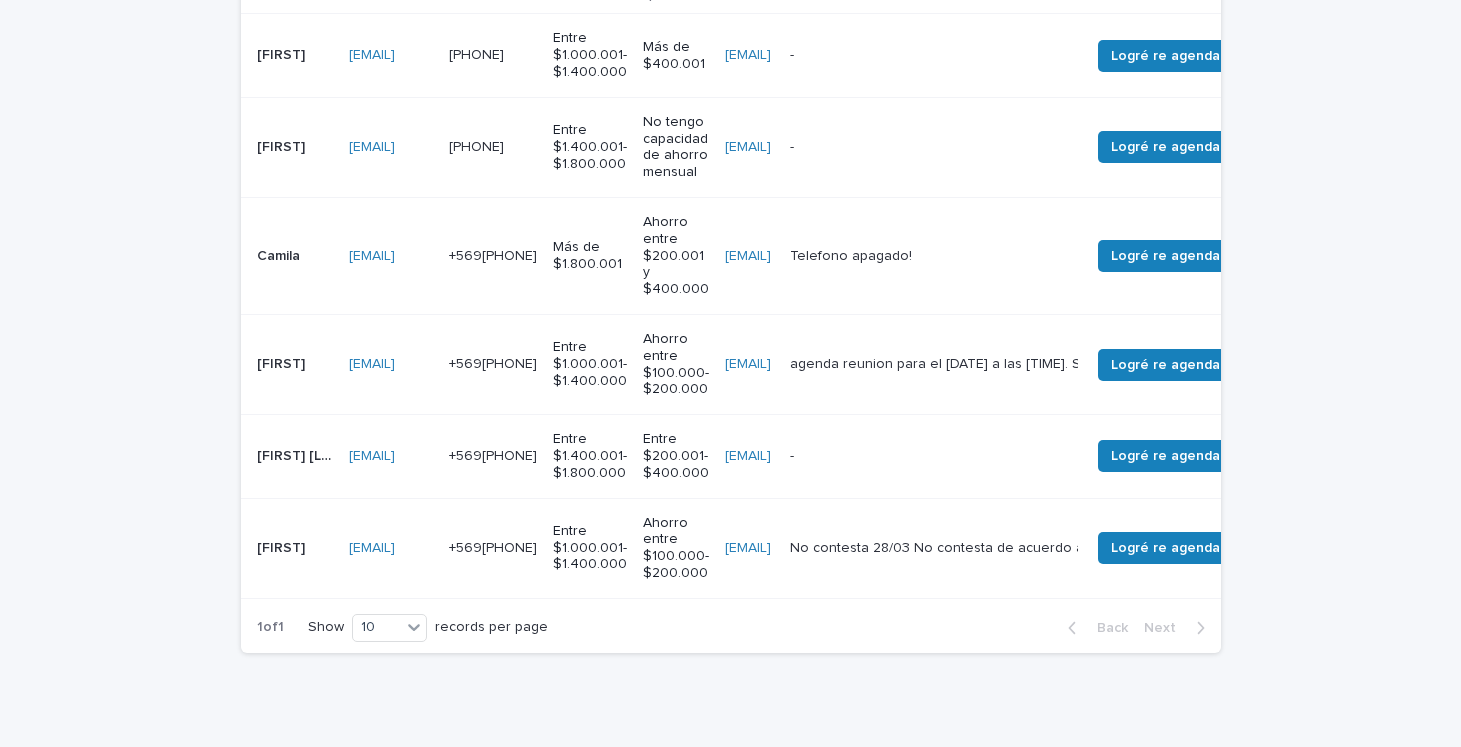 click on "[FIRST] [LAST]" at bounding box center [297, 454] 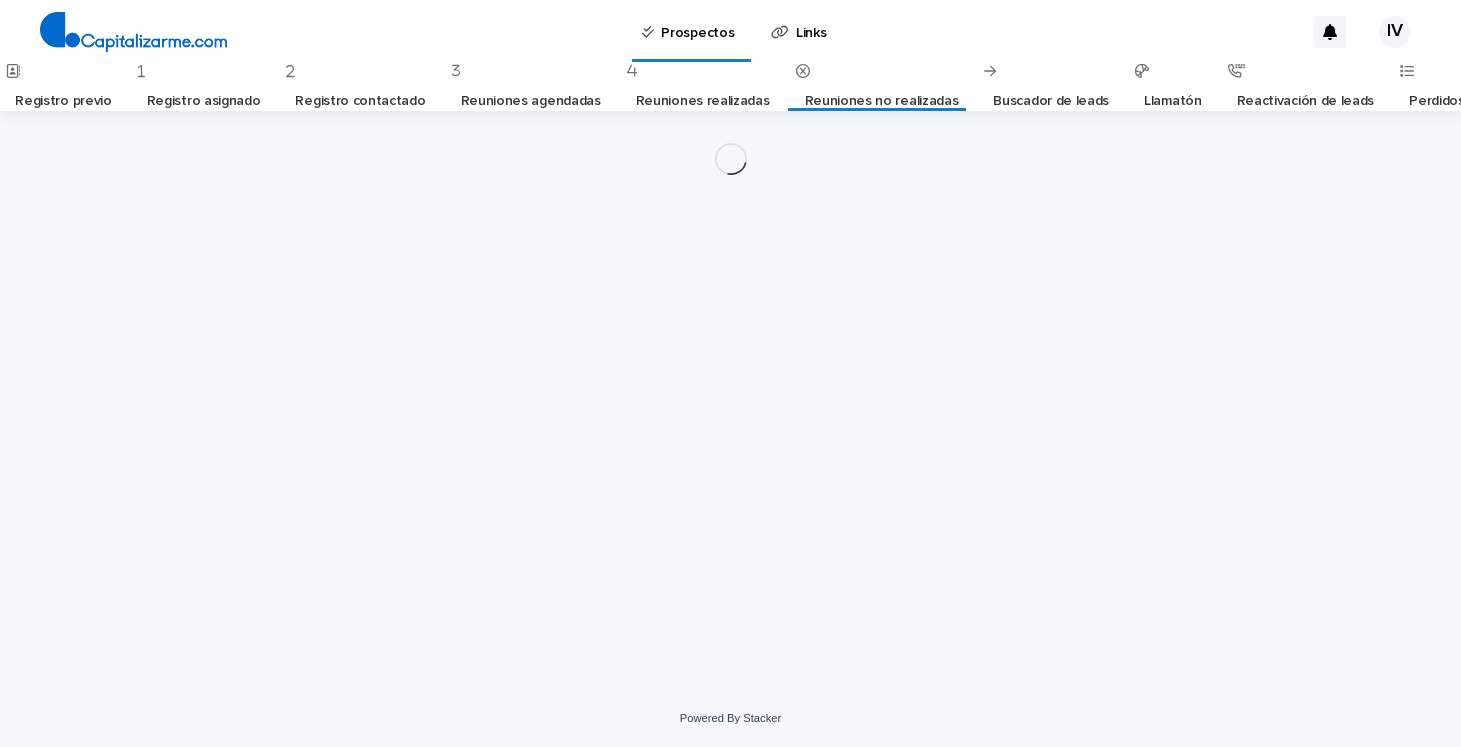 scroll, scrollTop: 0, scrollLeft: 0, axis: both 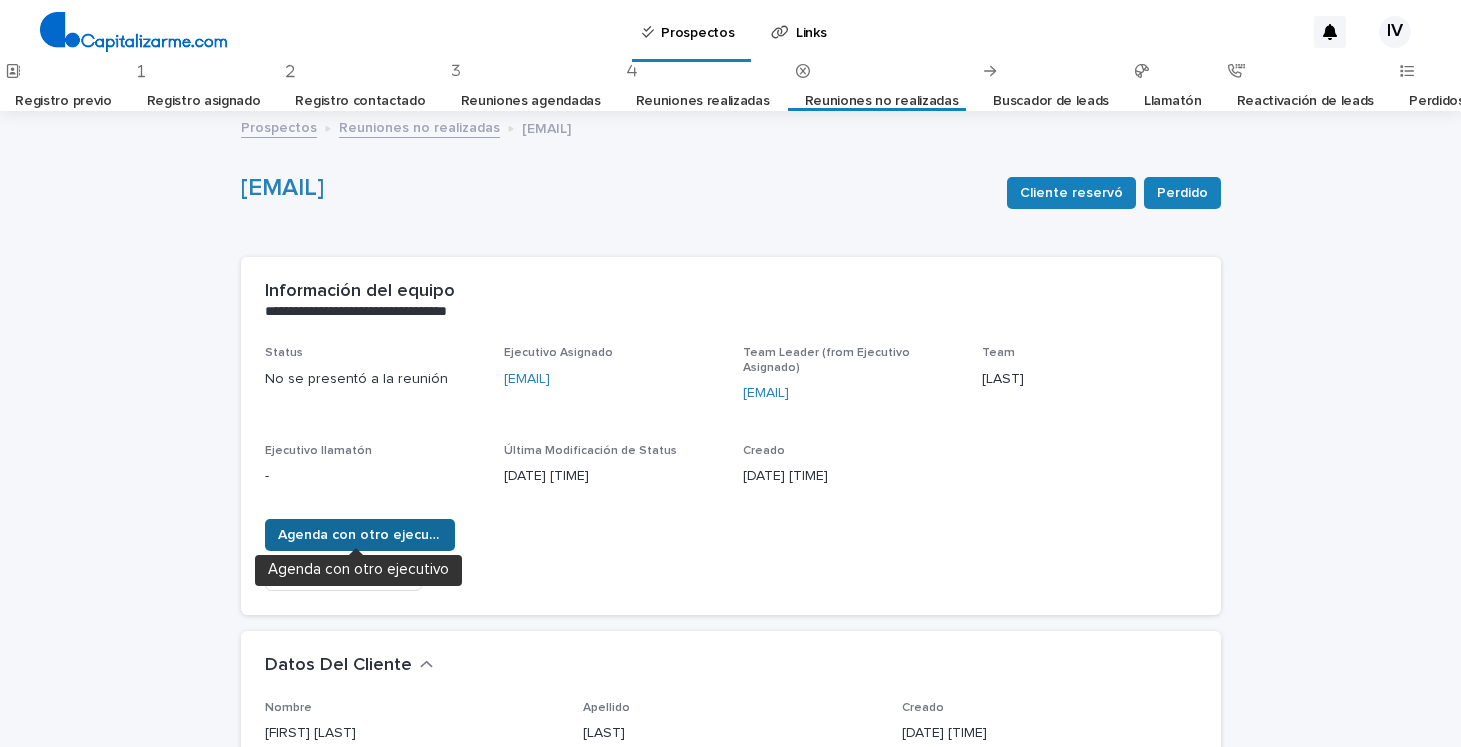 click on "Agenda con otro ejecutivo" at bounding box center [360, 535] 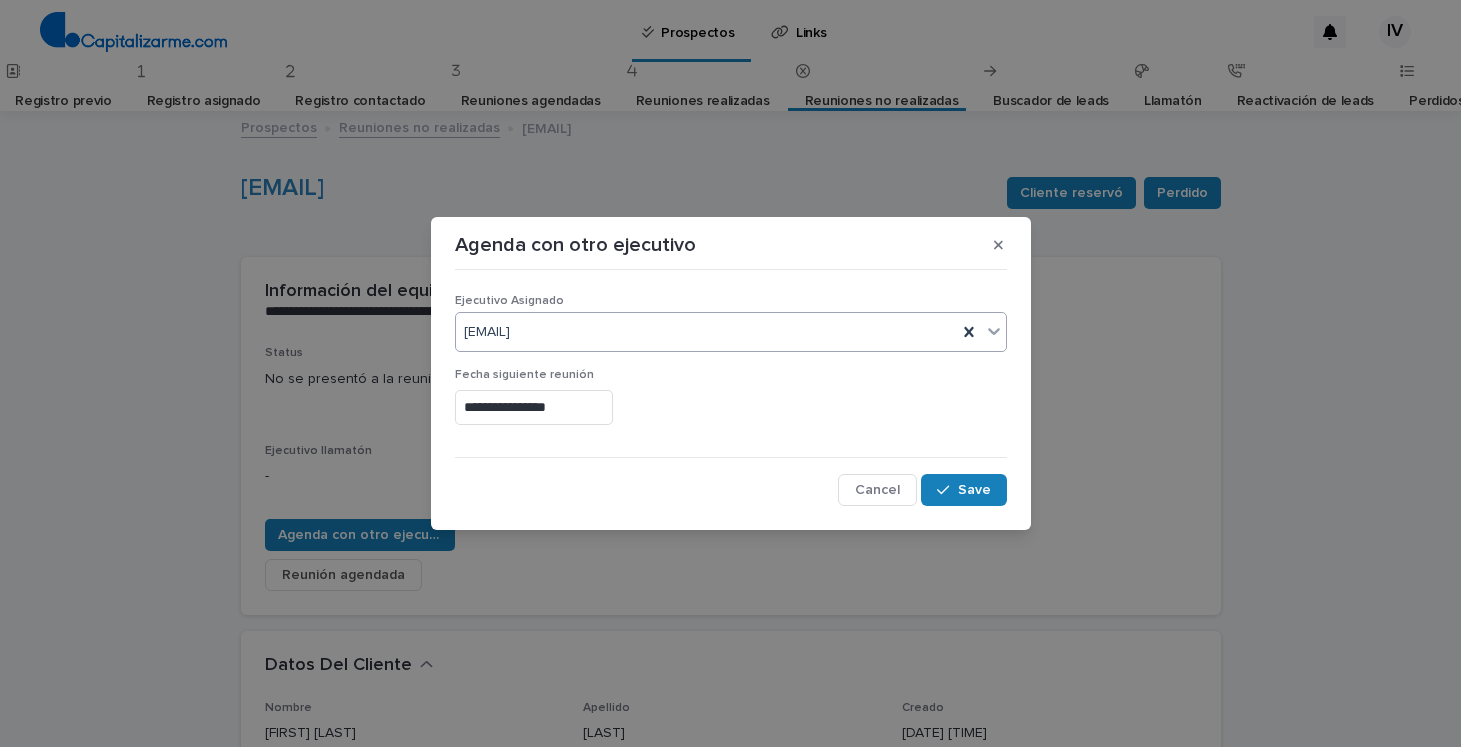 click on "[EMAIL]" at bounding box center (706, 332) 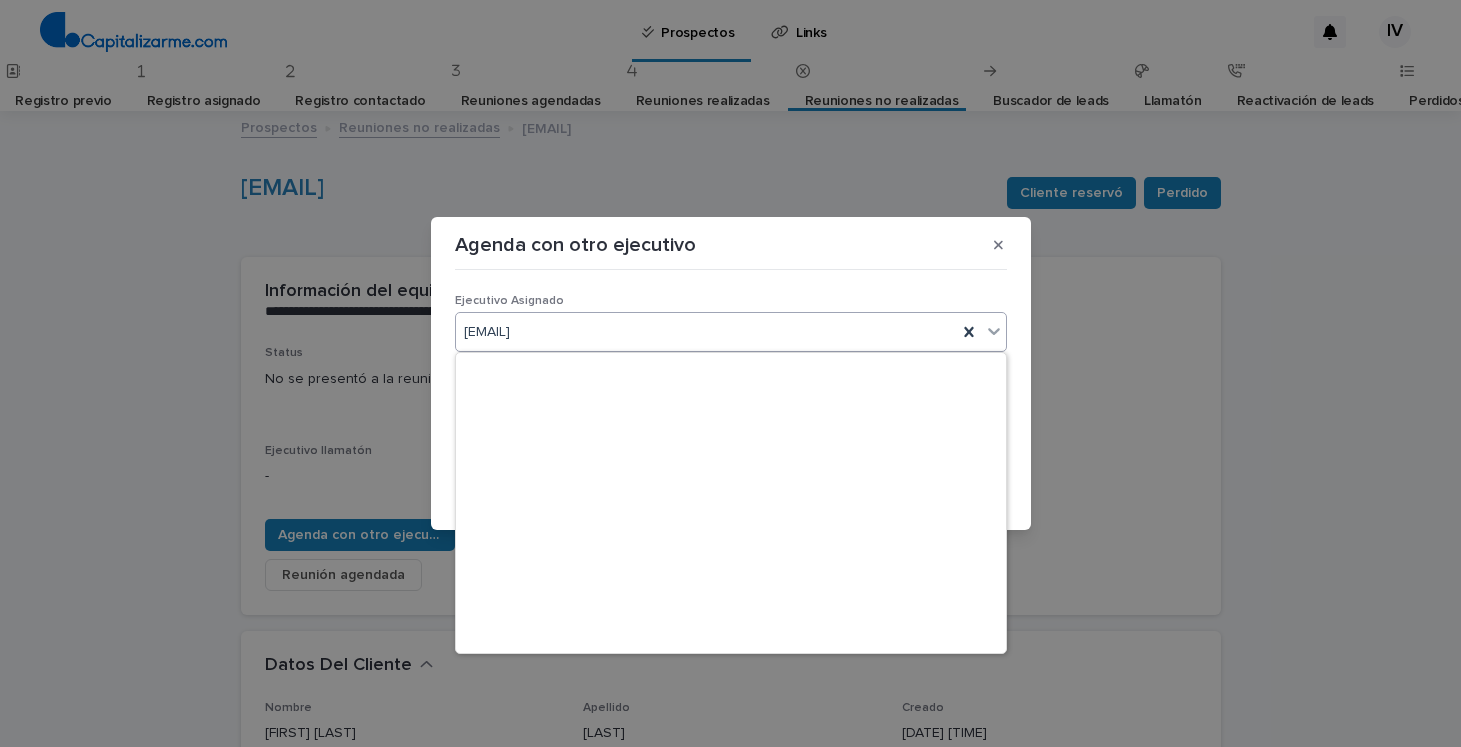 scroll, scrollTop: 31605, scrollLeft: 0, axis: vertical 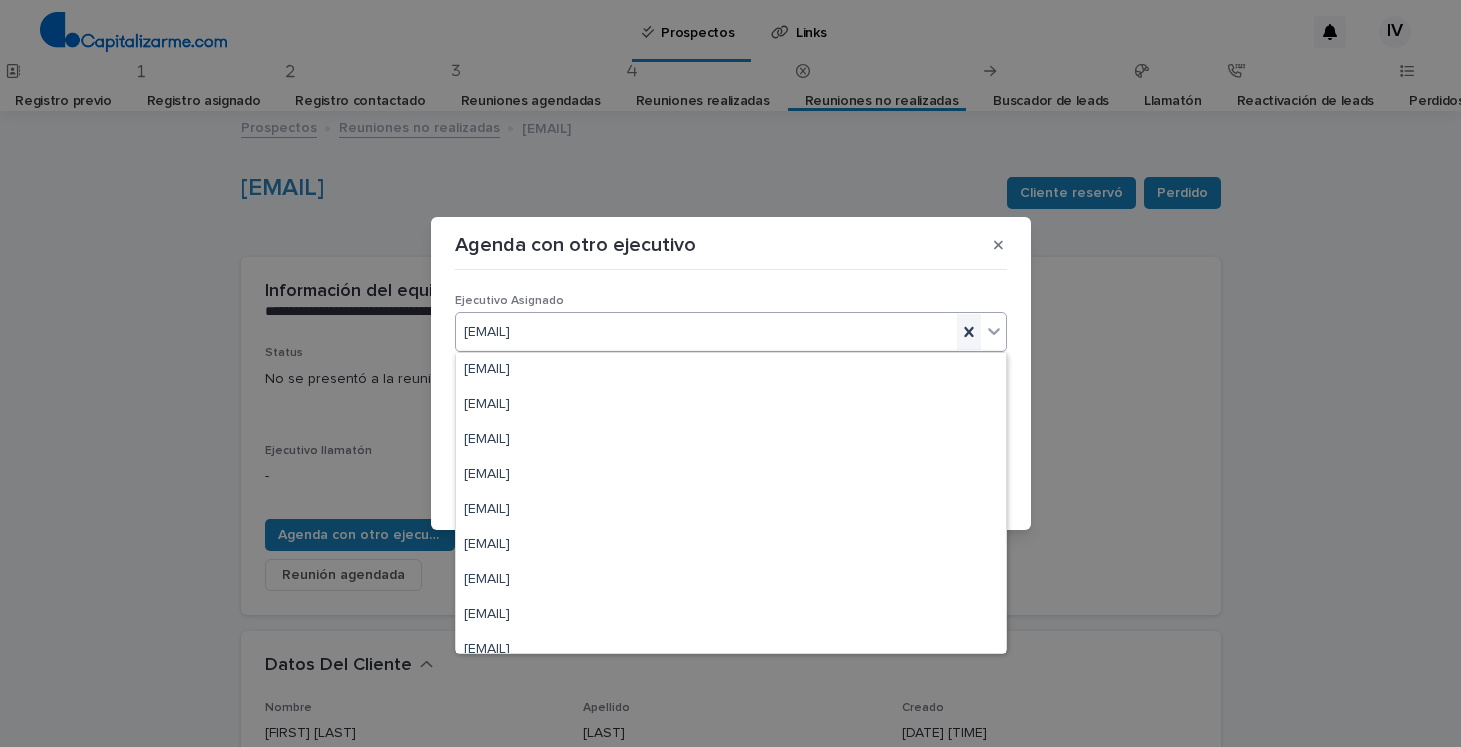 click 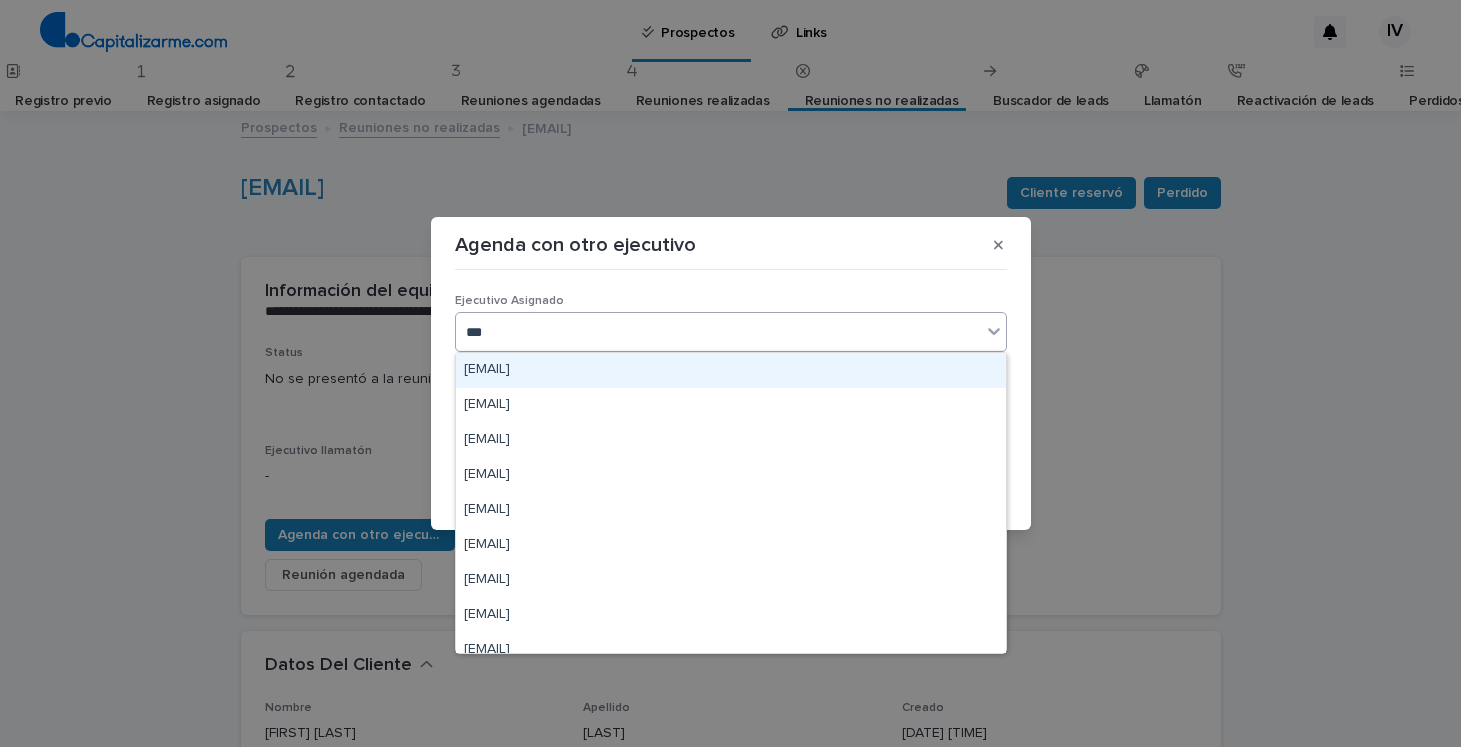 type on "****" 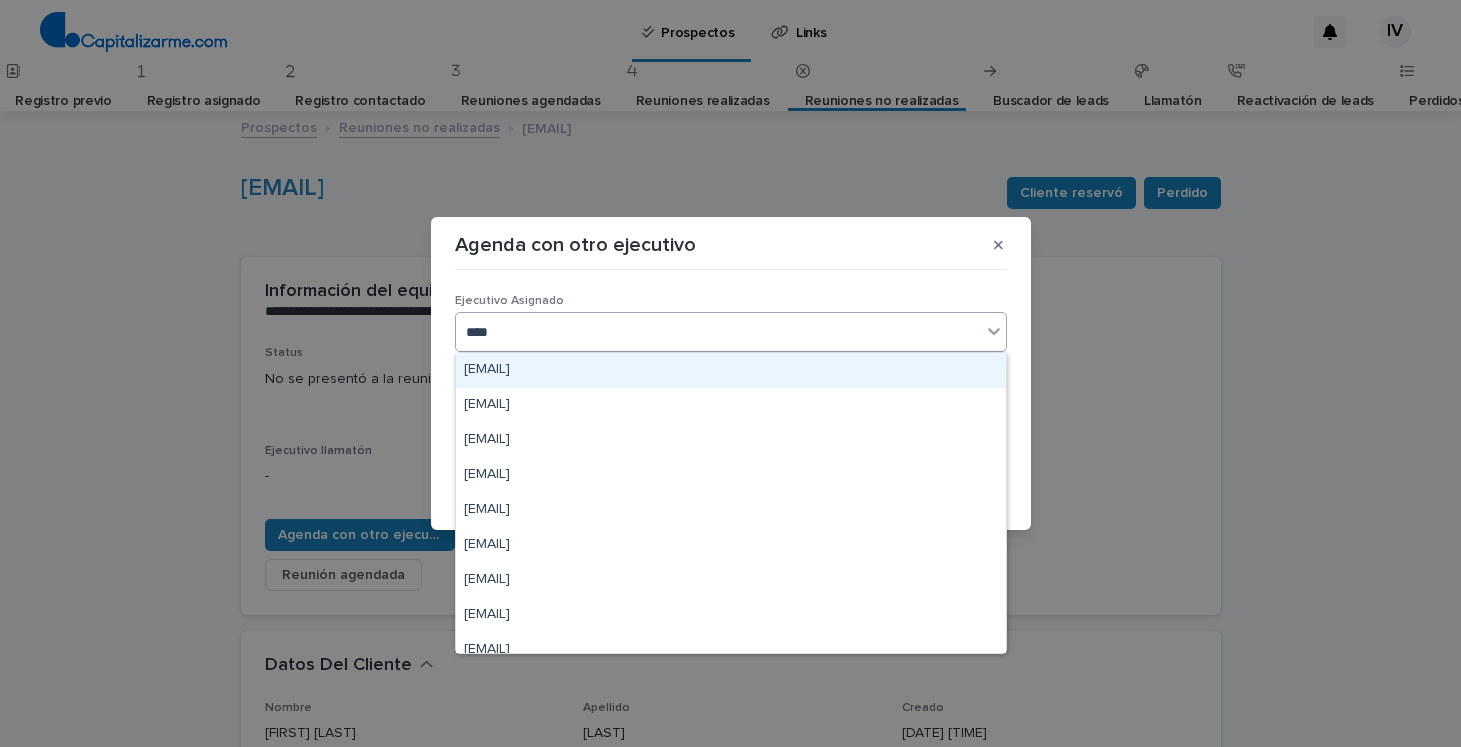 click on "[EMAIL]" at bounding box center [731, 370] 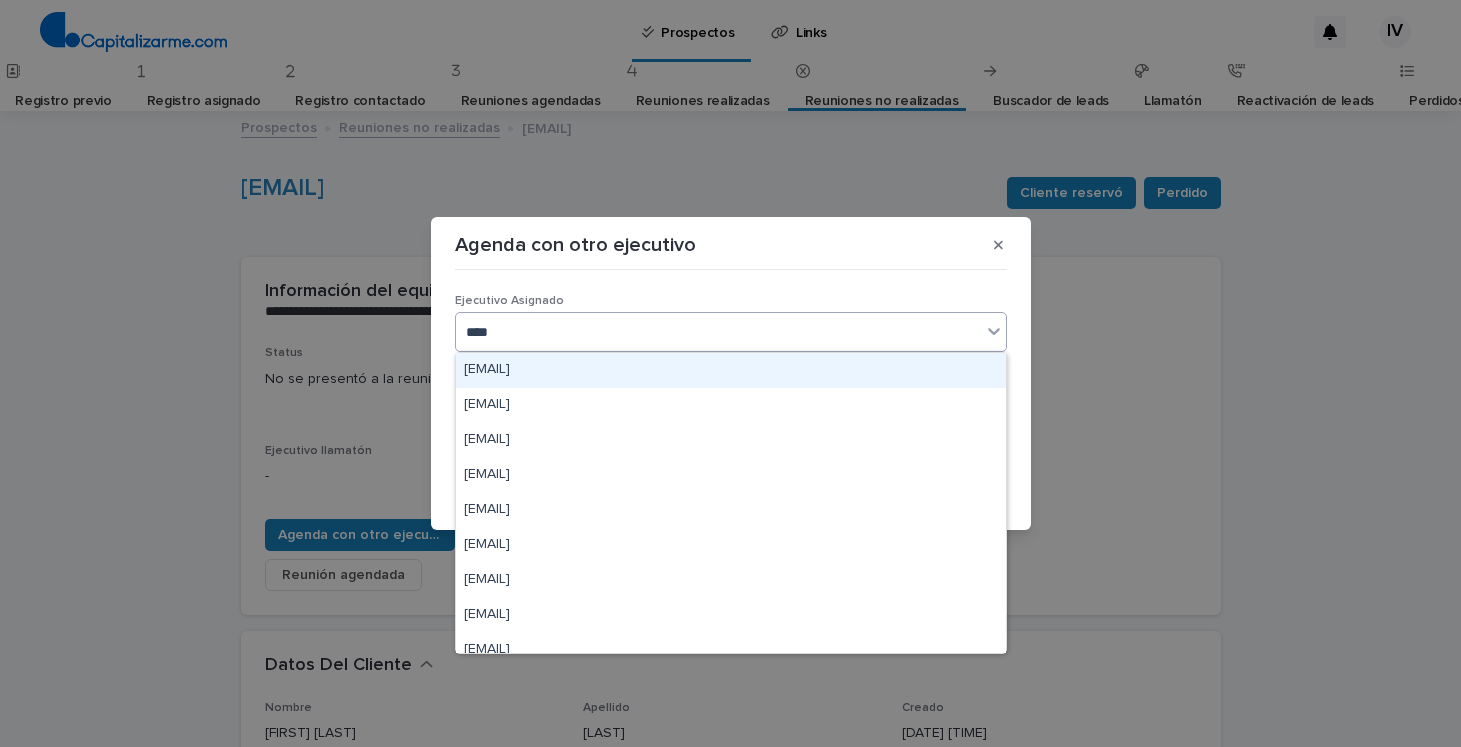type 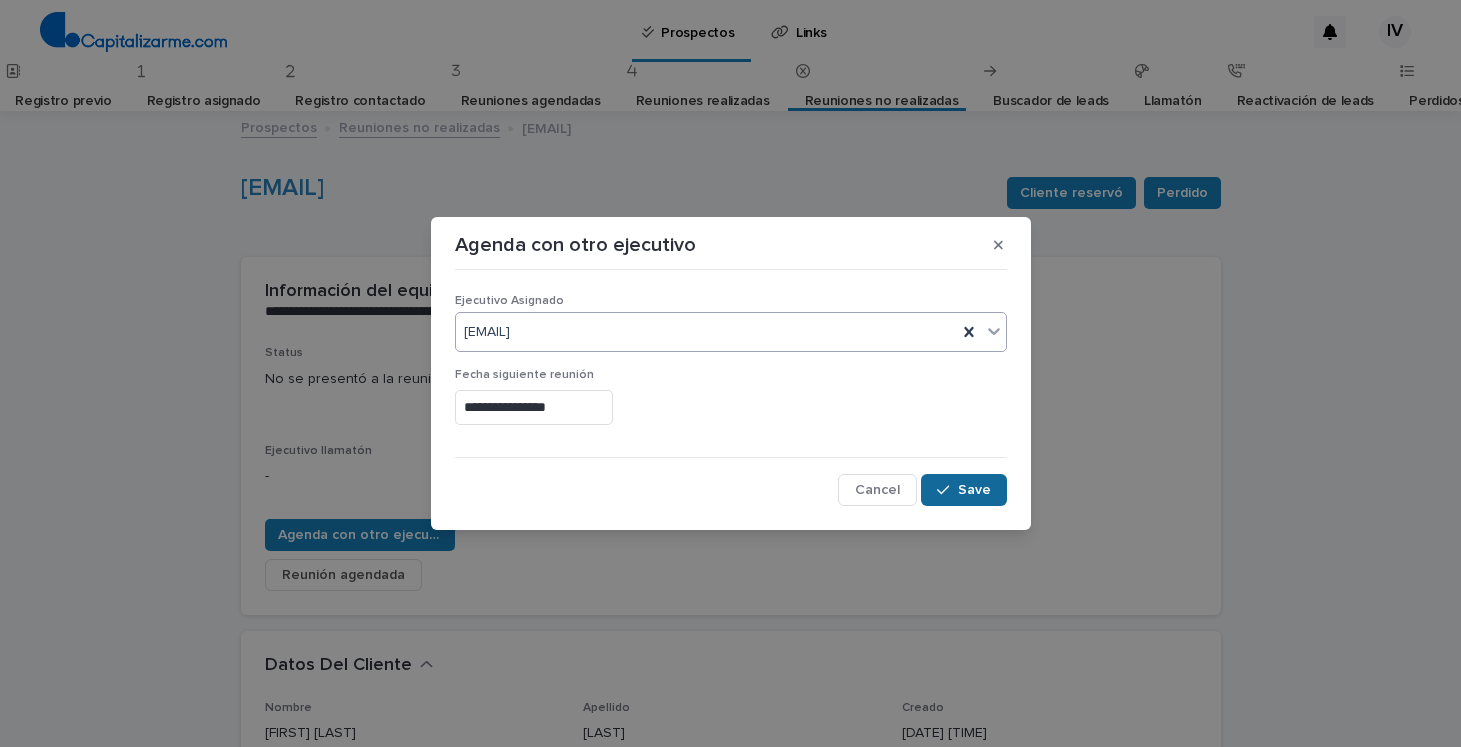 click on "Save" at bounding box center (974, 490) 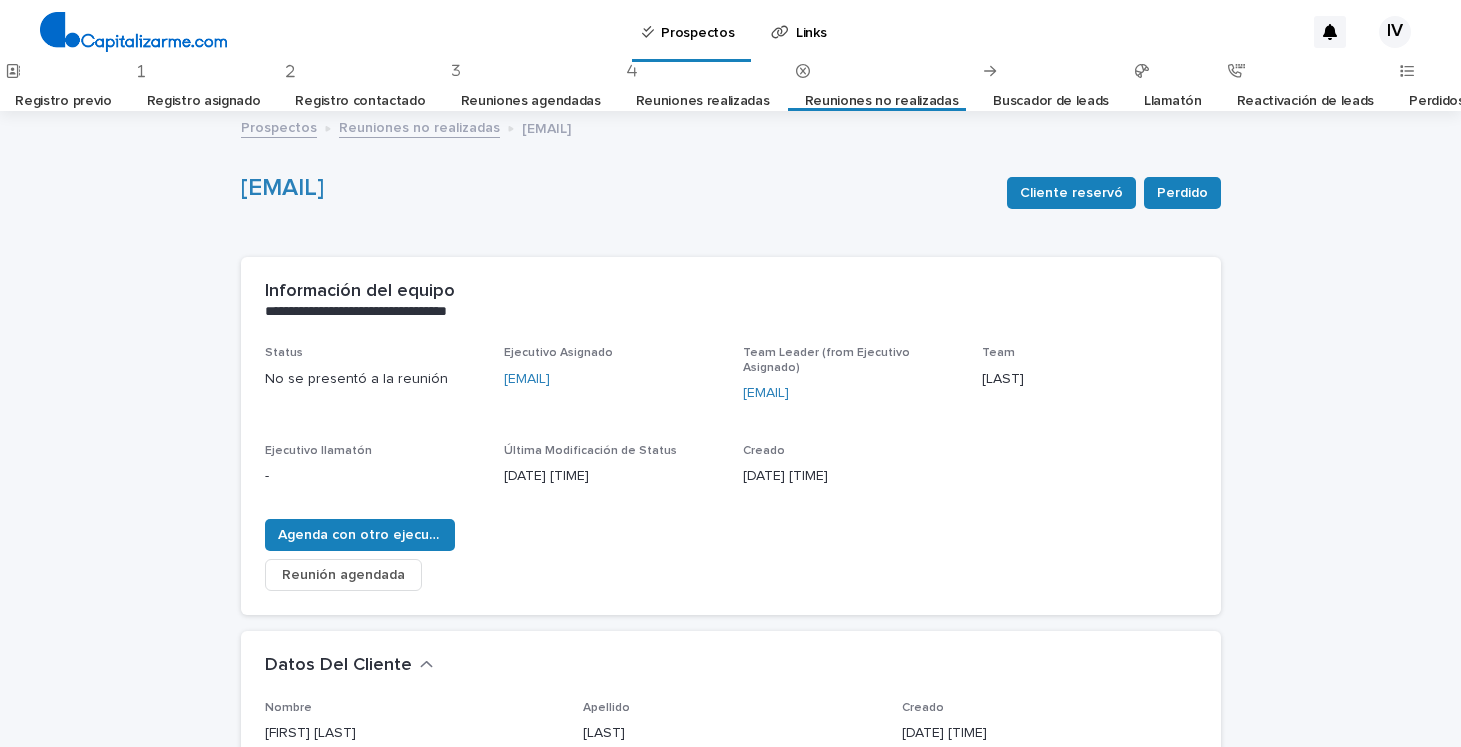 click on "Reuniones no realizadas" at bounding box center (882, 101) 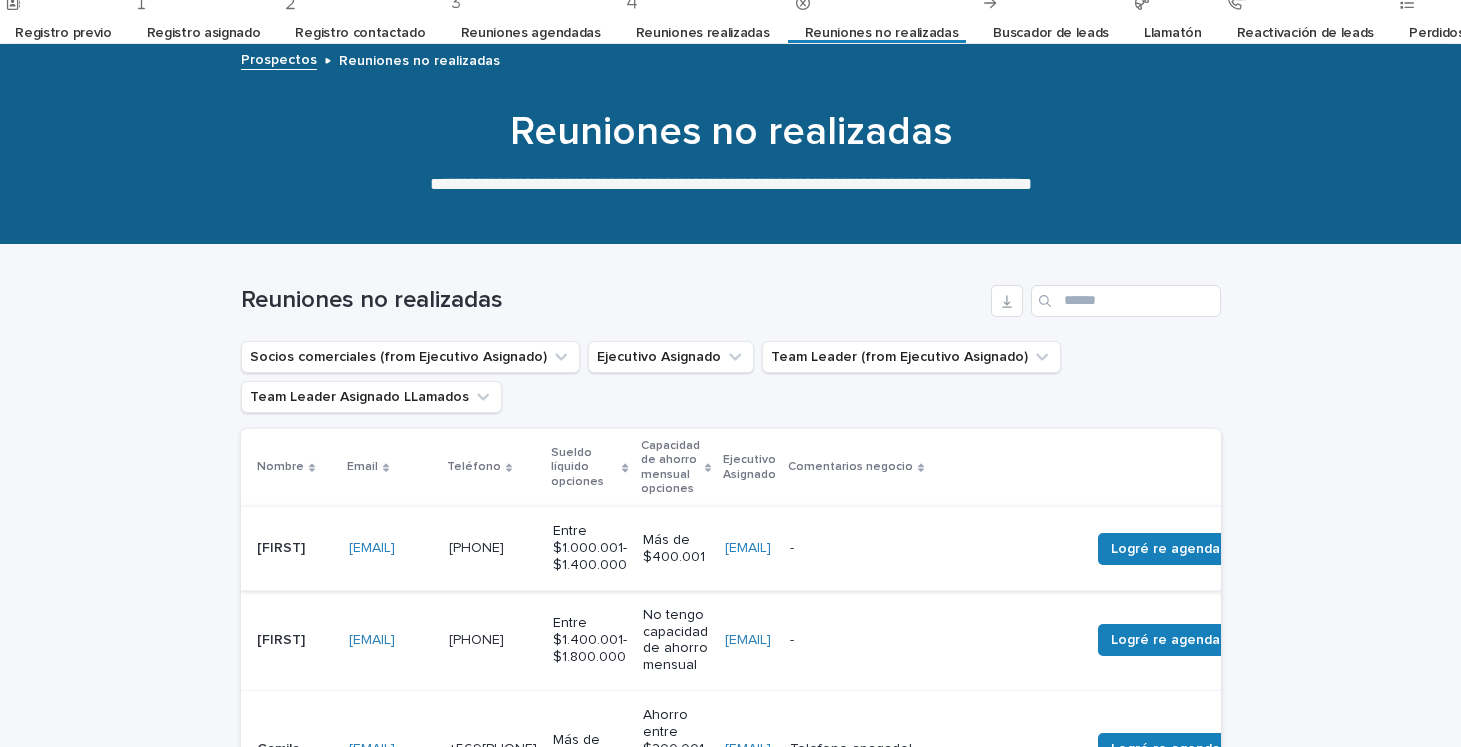 scroll, scrollTop: 0, scrollLeft: 0, axis: both 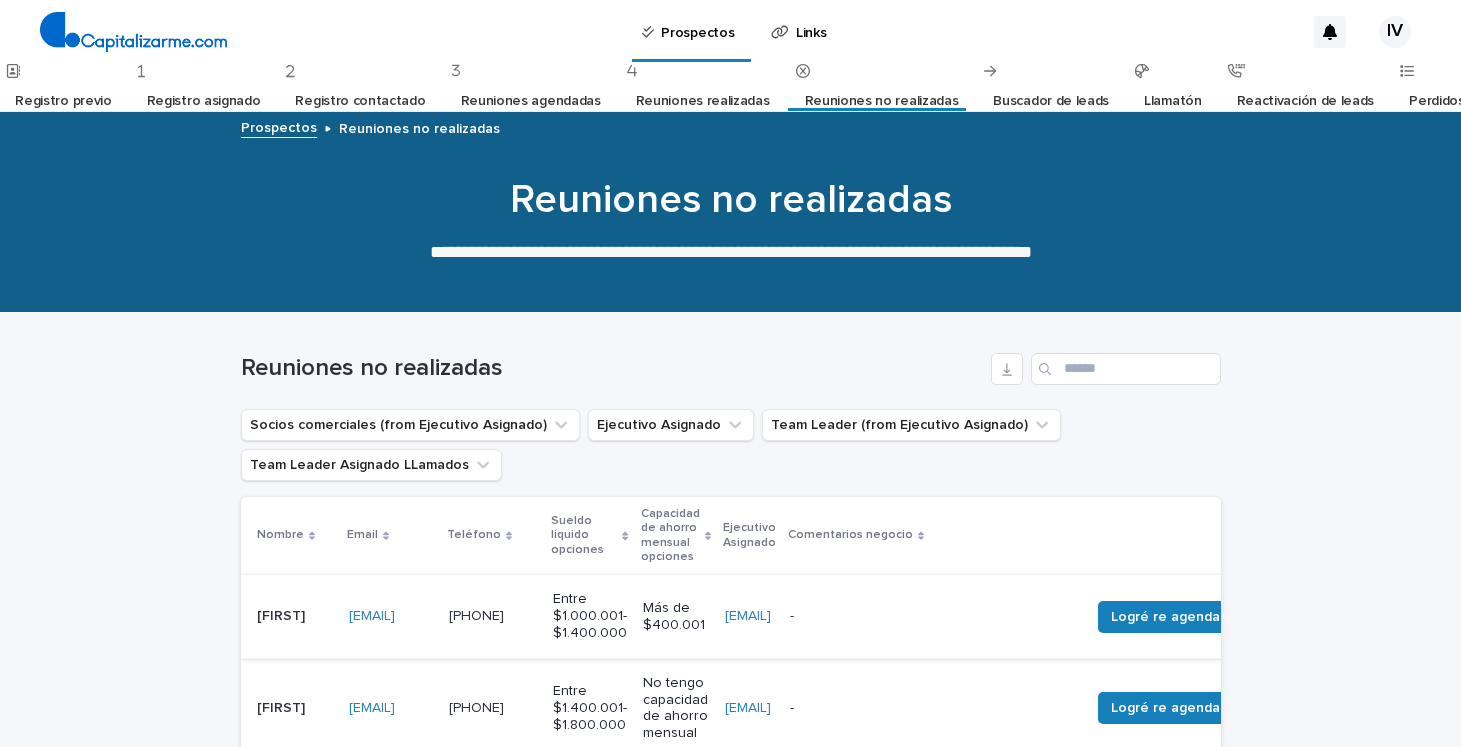 click on "Registro asignado" at bounding box center [204, 101] 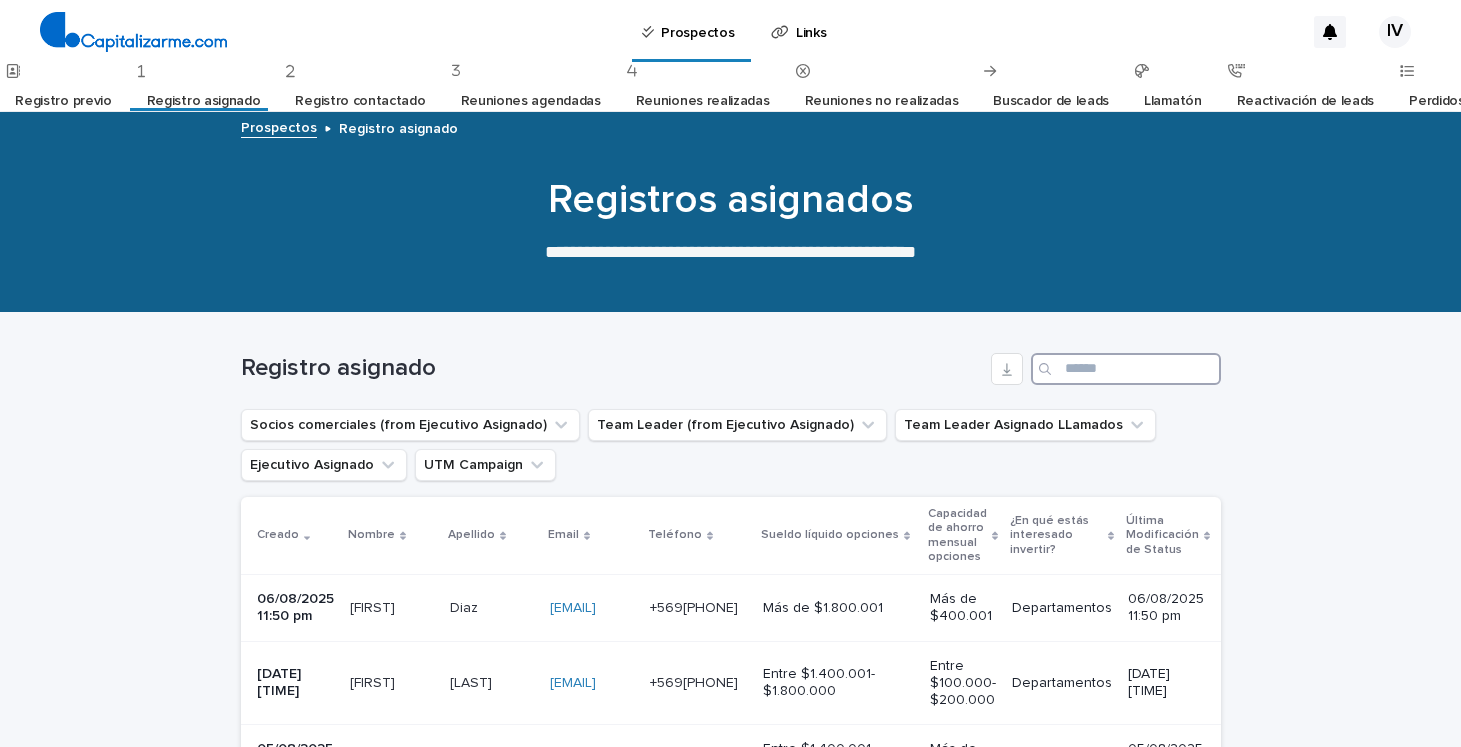 click at bounding box center (1126, 369) 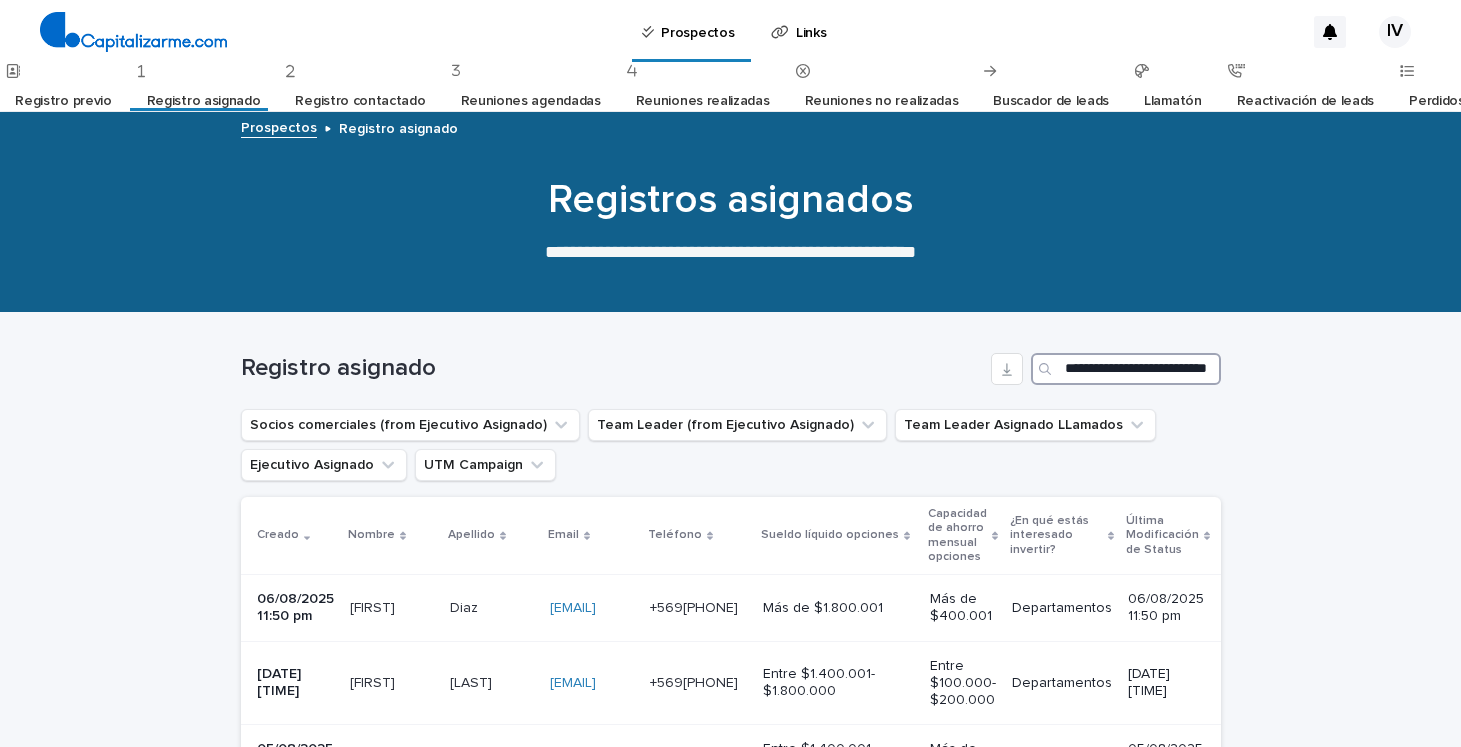 scroll, scrollTop: 0, scrollLeft: 69, axis: horizontal 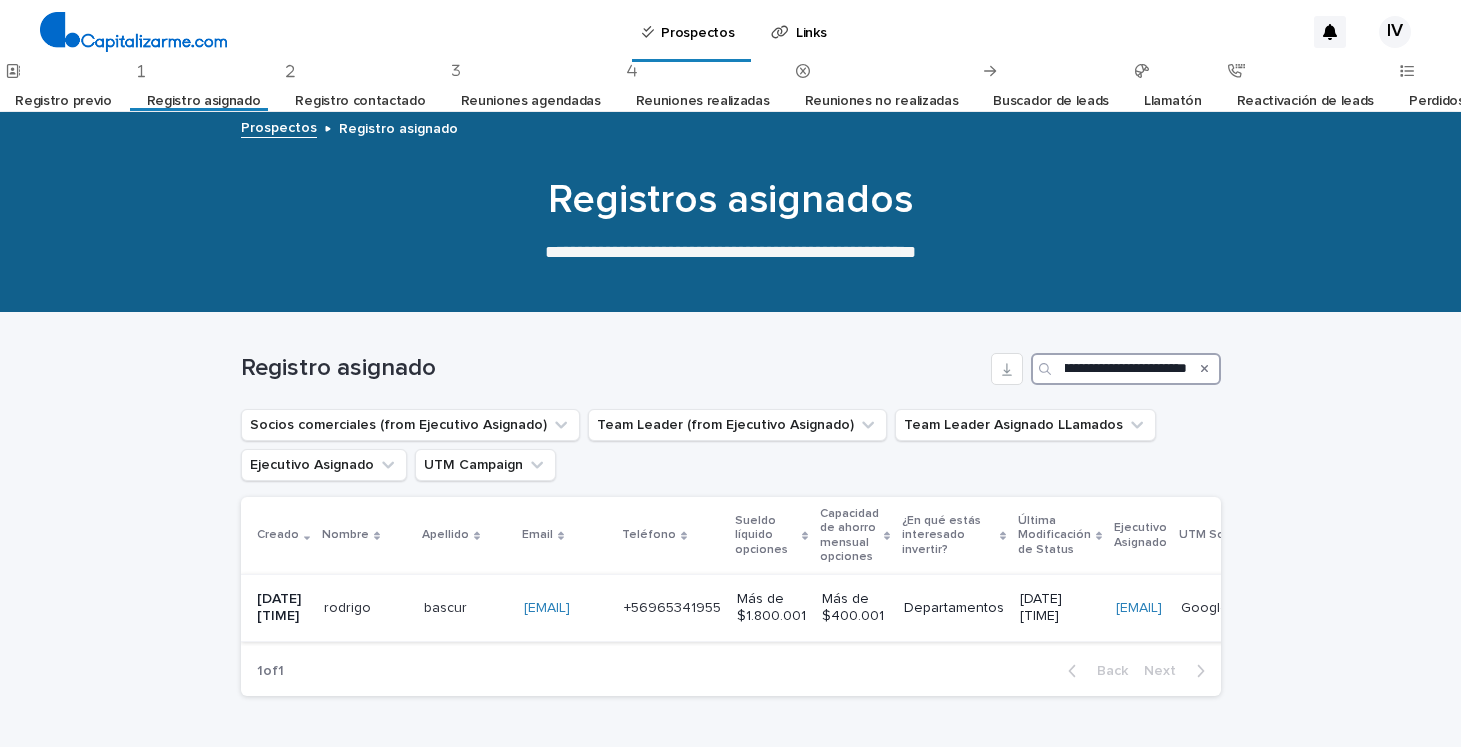 type on "**********" 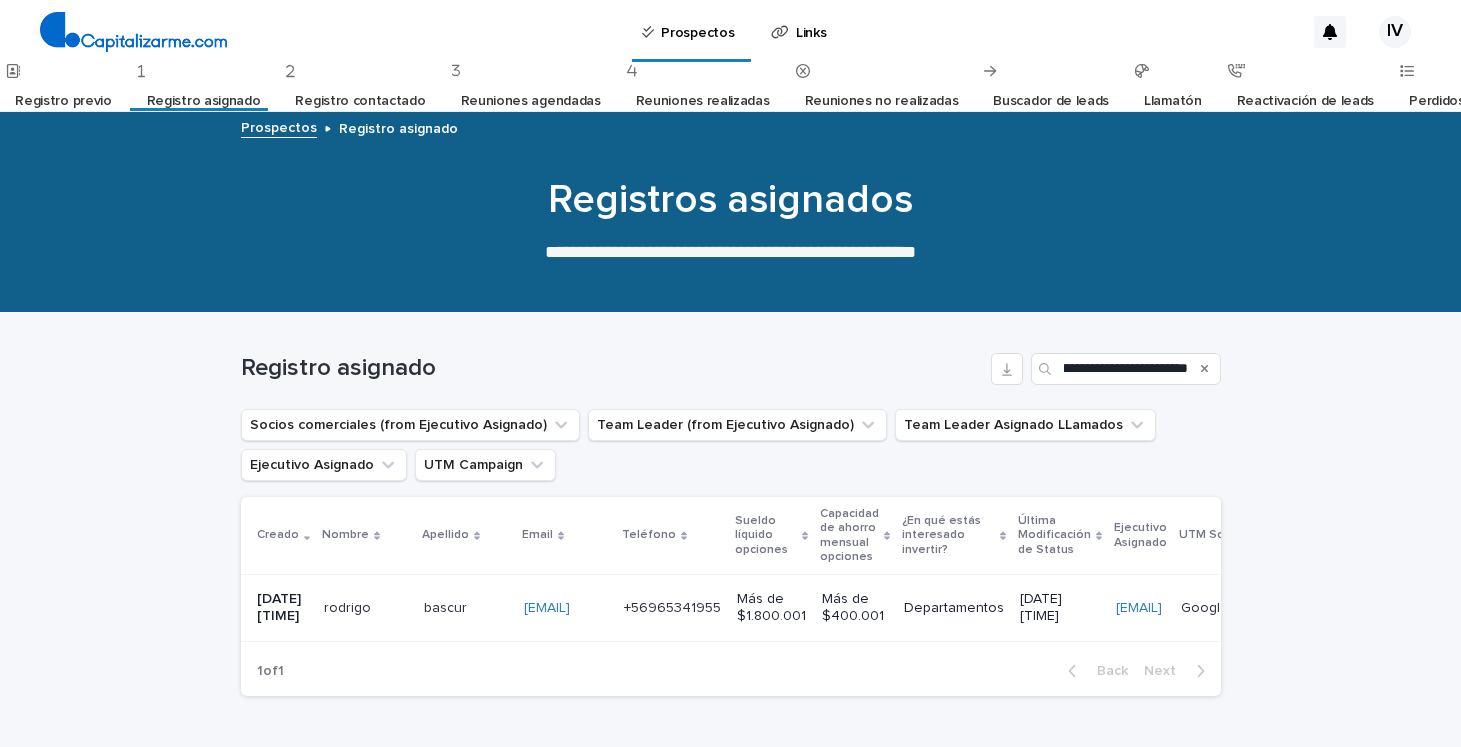 click on "[FIRST] [FIRST]" at bounding box center (366, 608) 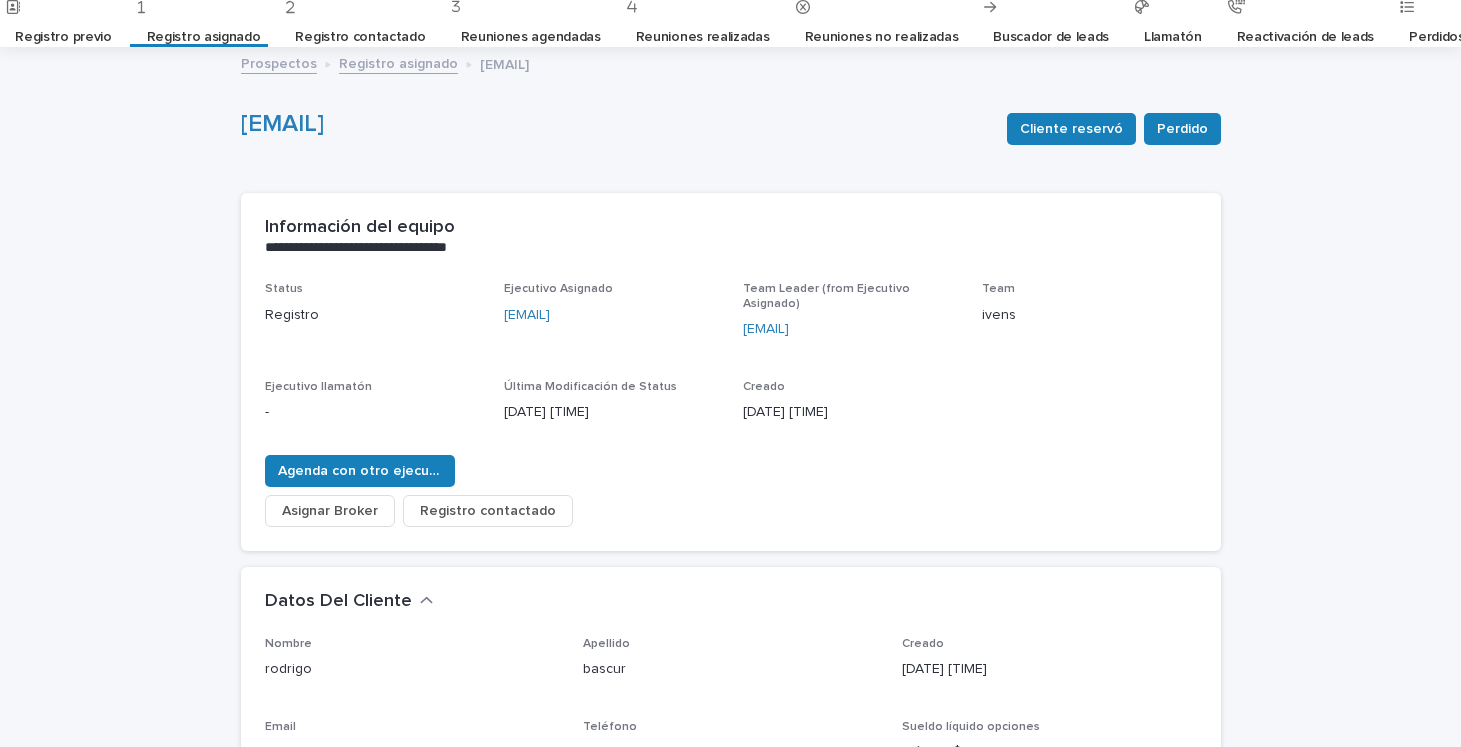 scroll, scrollTop: 0, scrollLeft: 0, axis: both 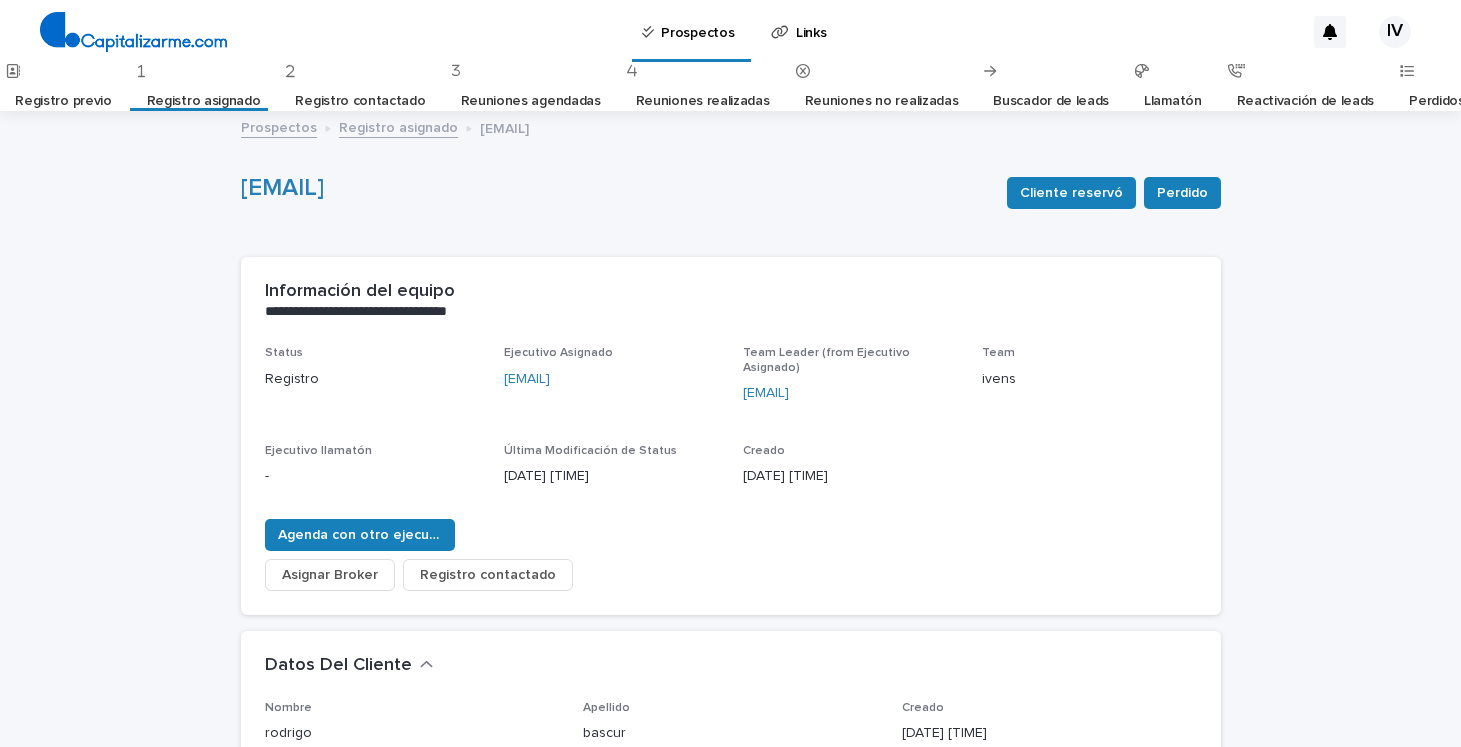 click on "Registro asignado" at bounding box center (204, 101) 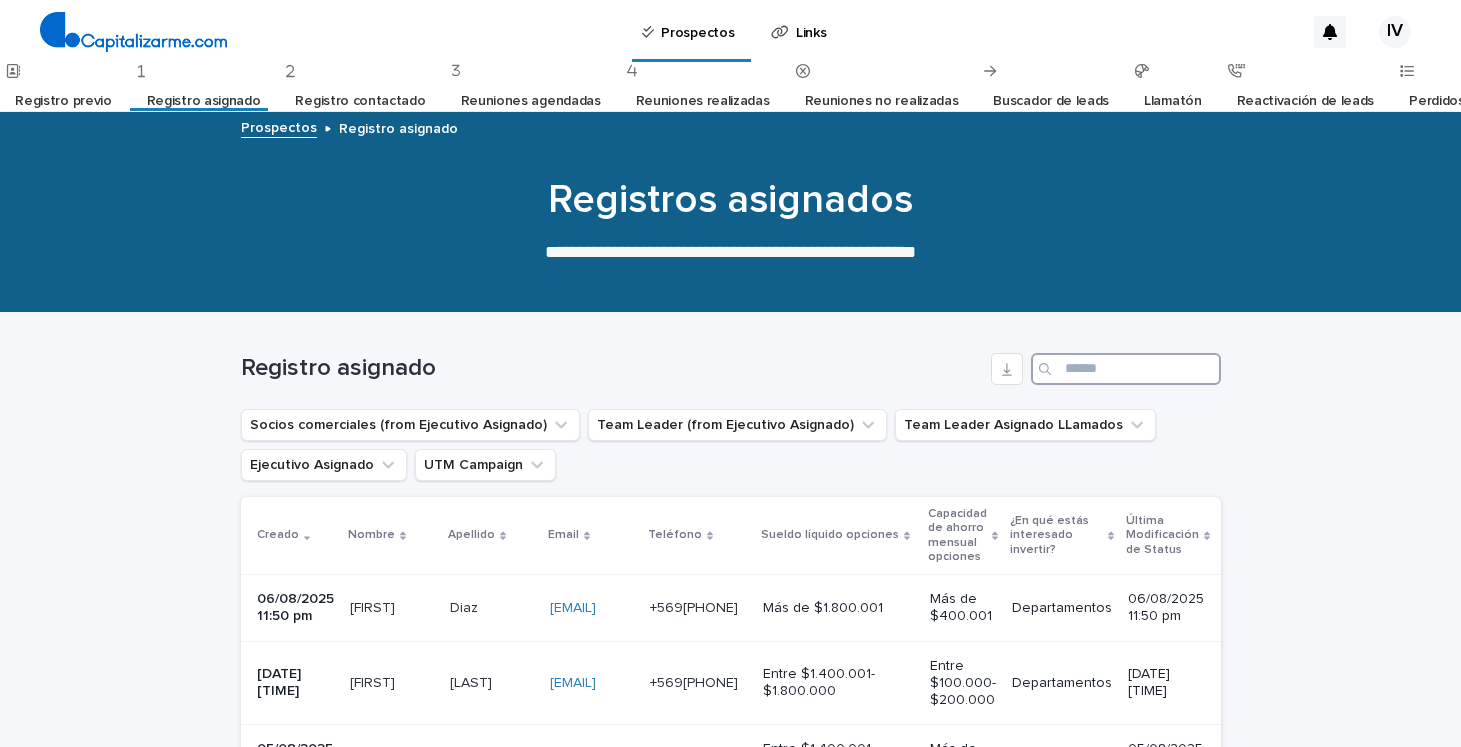 click at bounding box center [1126, 369] 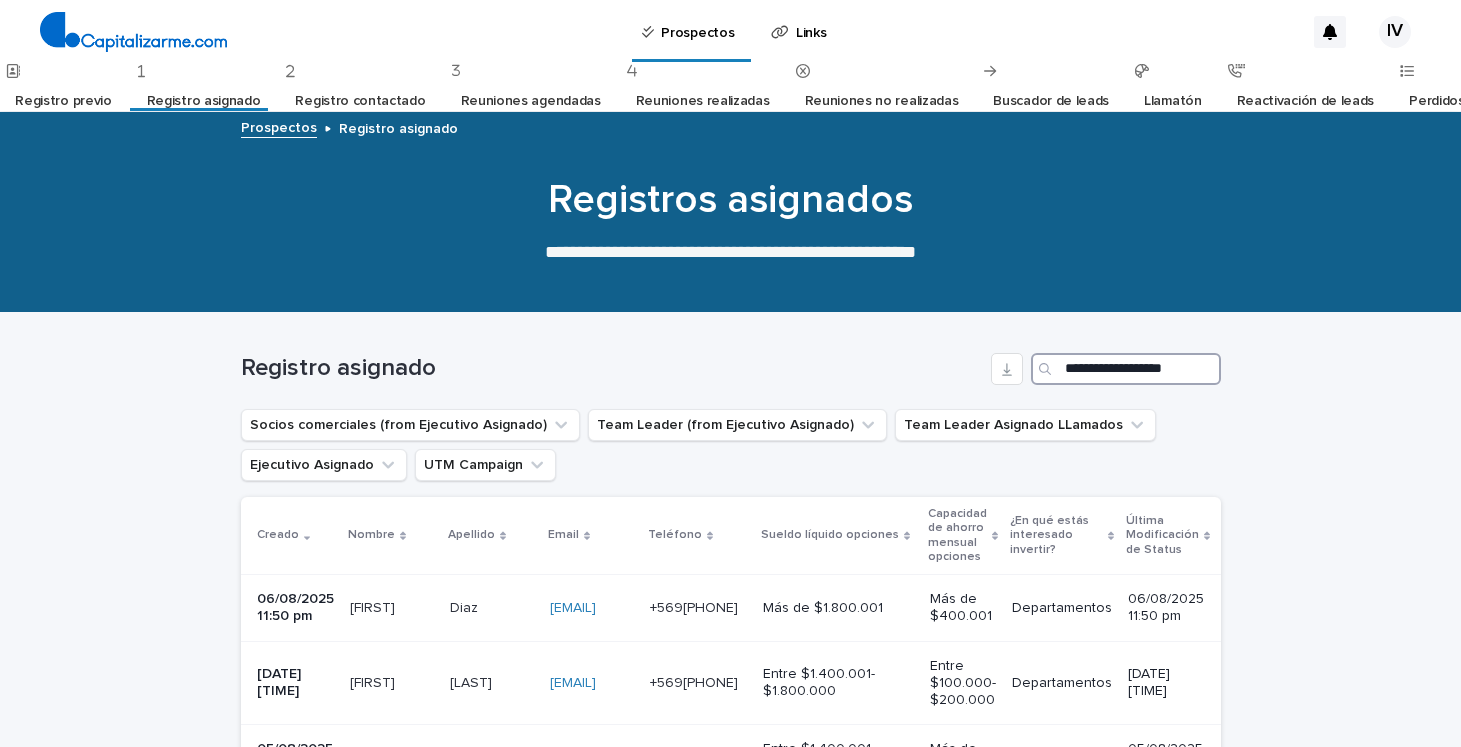 scroll, scrollTop: 0, scrollLeft: 13, axis: horizontal 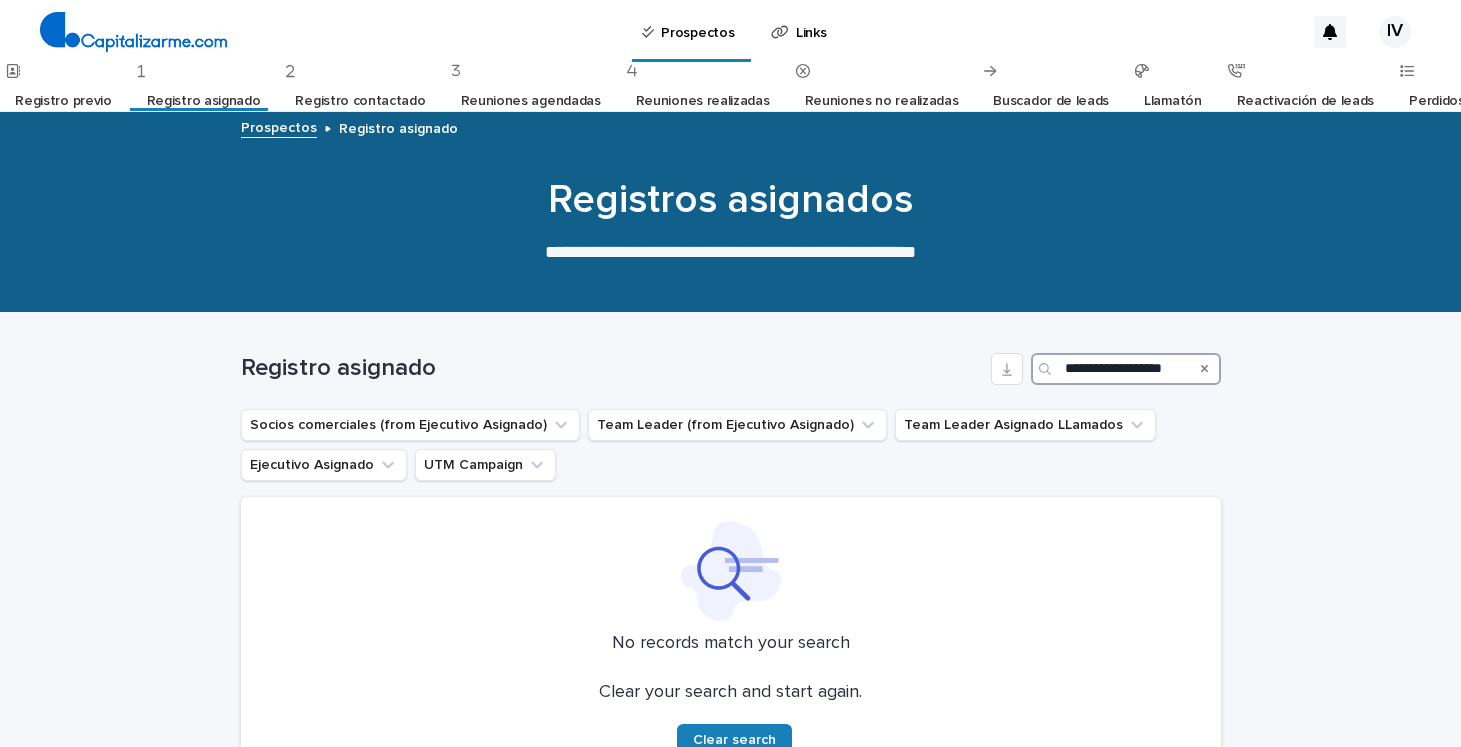 type on "**********" 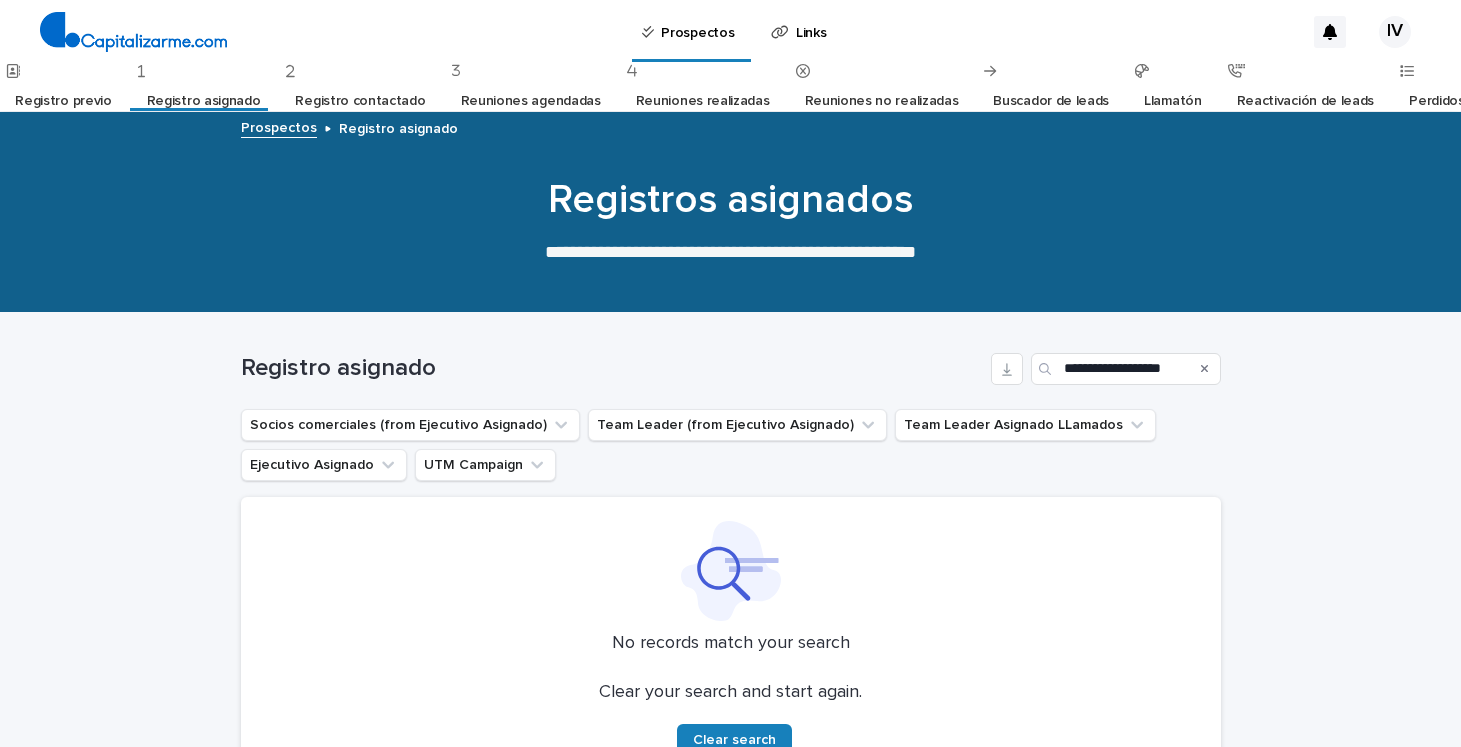 scroll, scrollTop: 0, scrollLeft: 0, axis: both 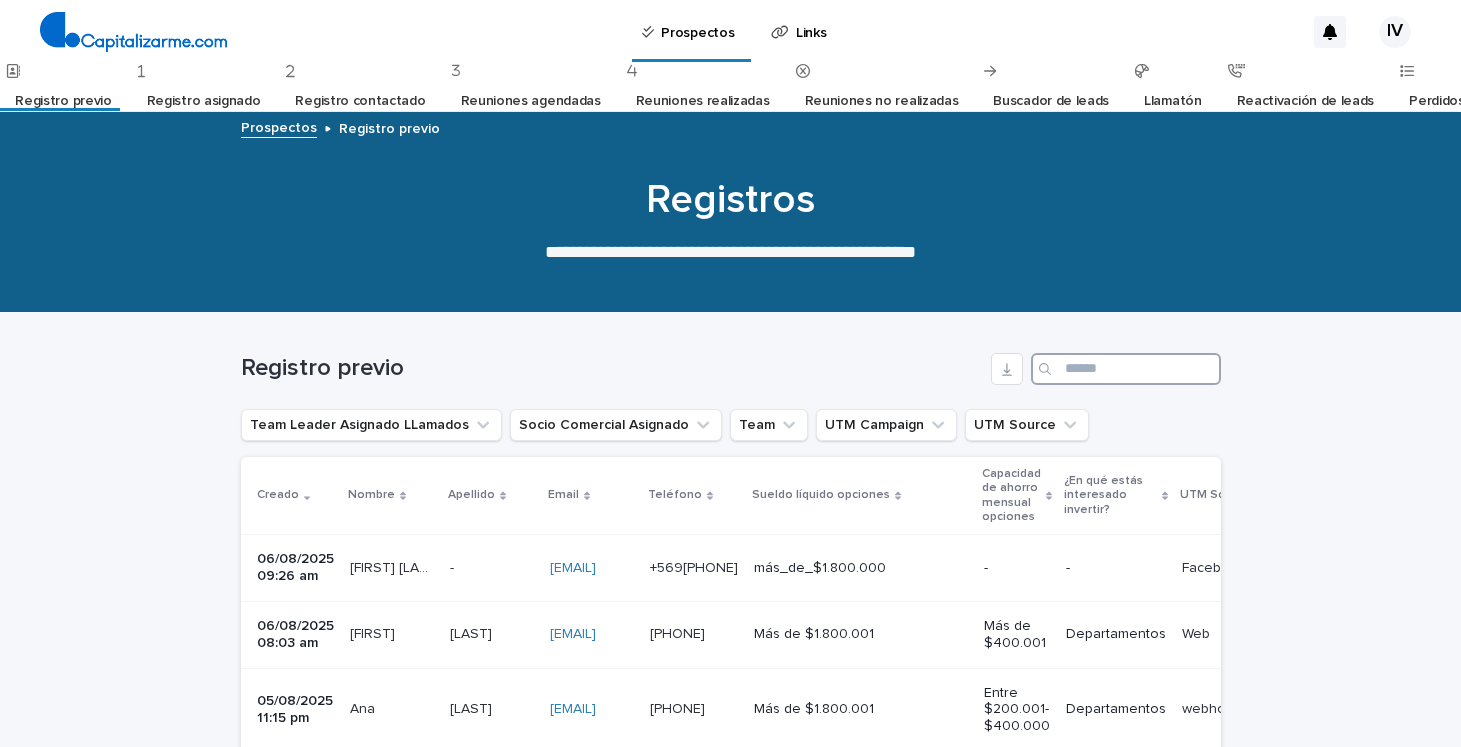 click at bounding box center (1126, 369) 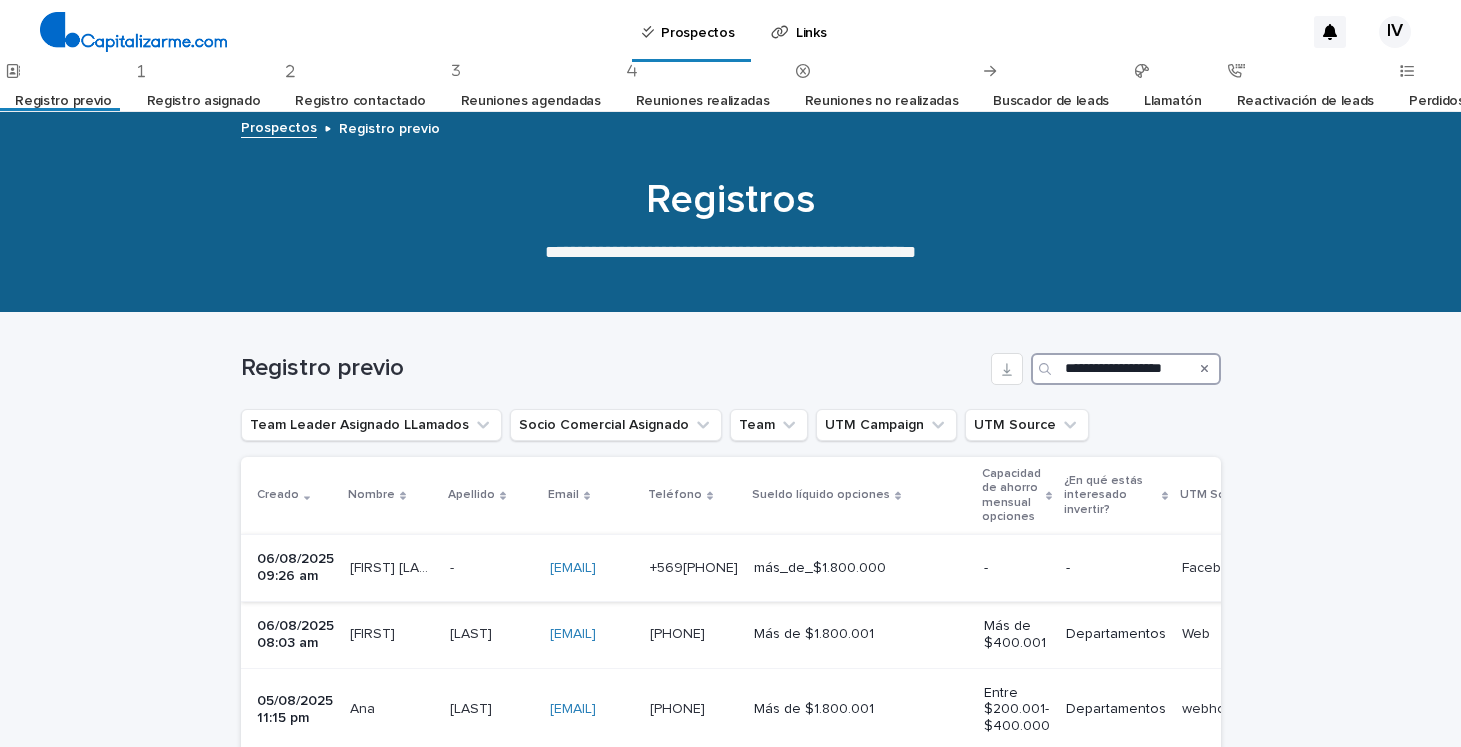 scroll, scrollTop: 0, scrollLeft: 13, axis: horizontal 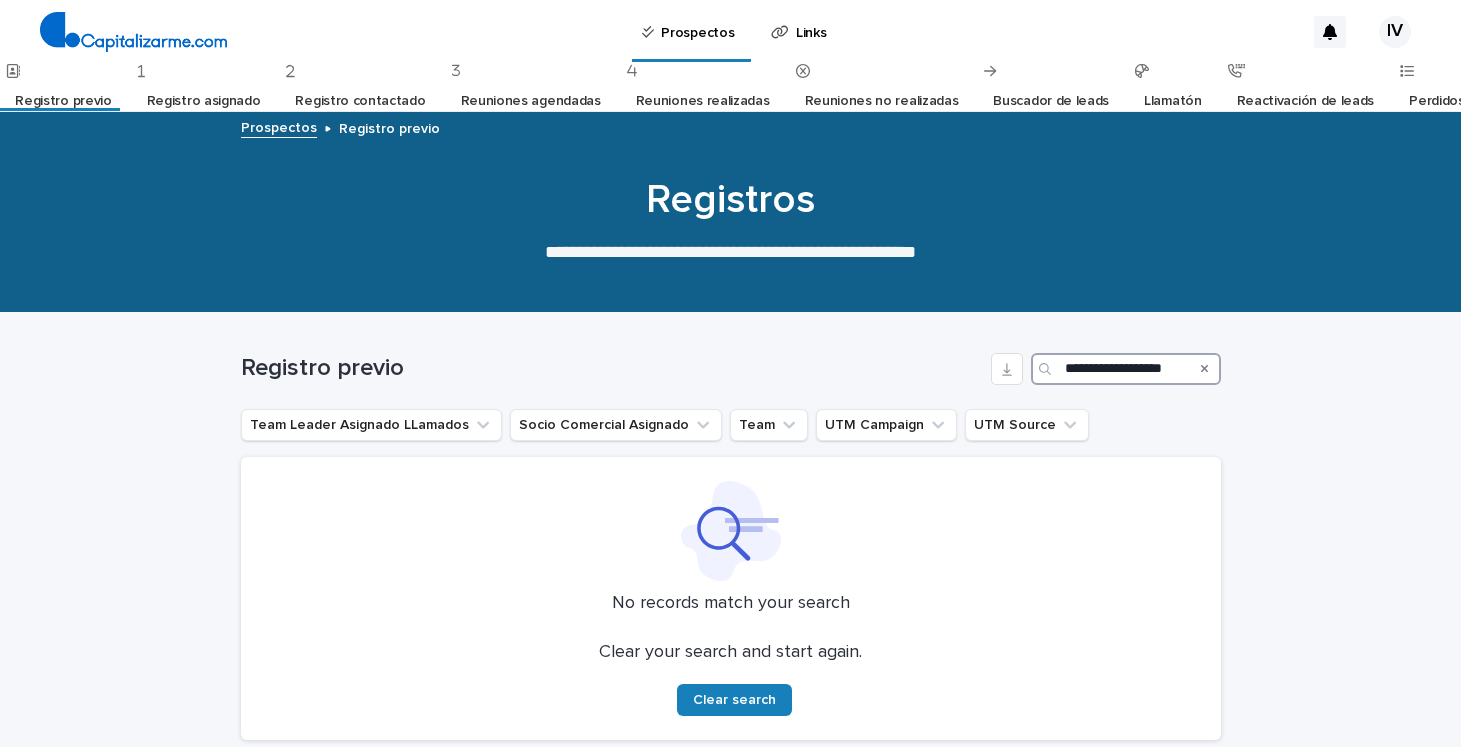 type on "**********" 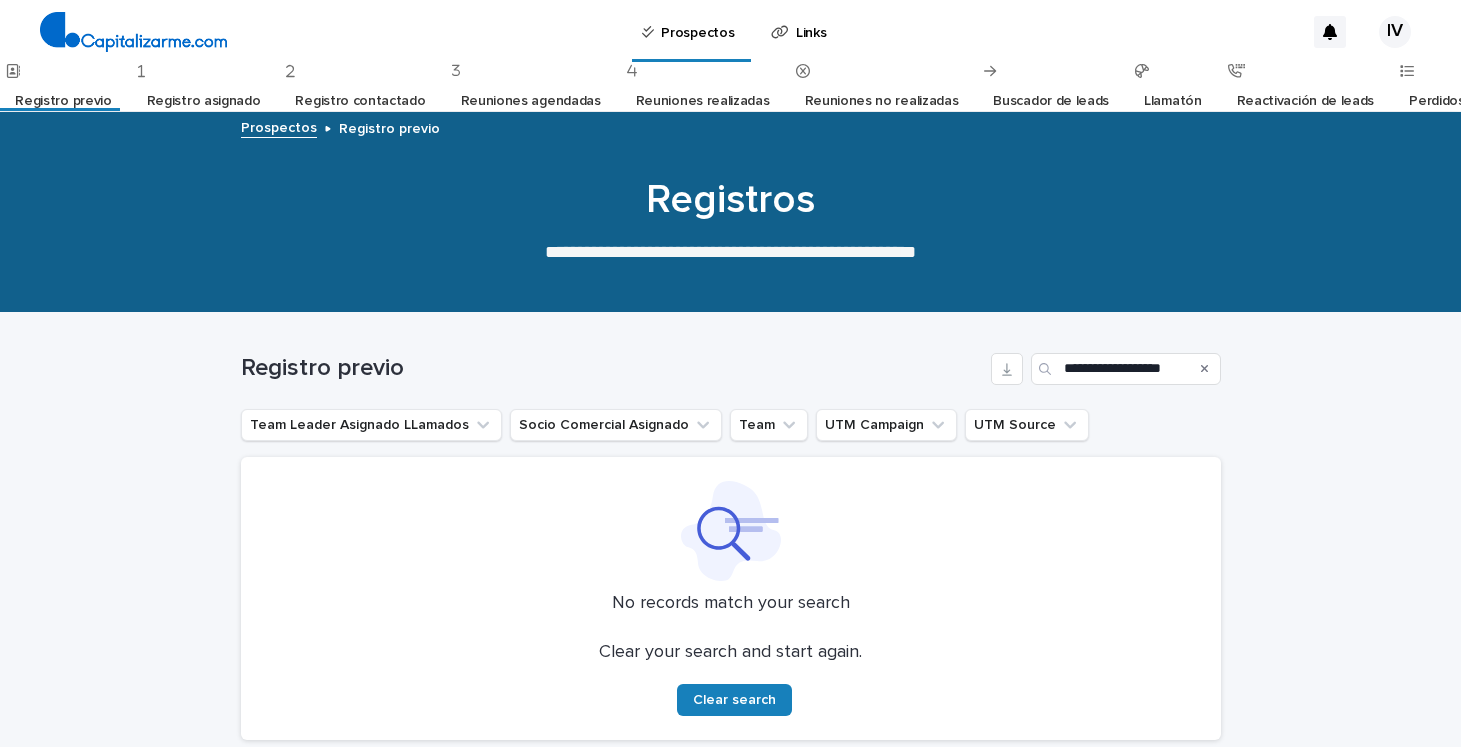 click on "Buscador de leads" at bounding box center (1051, 101) 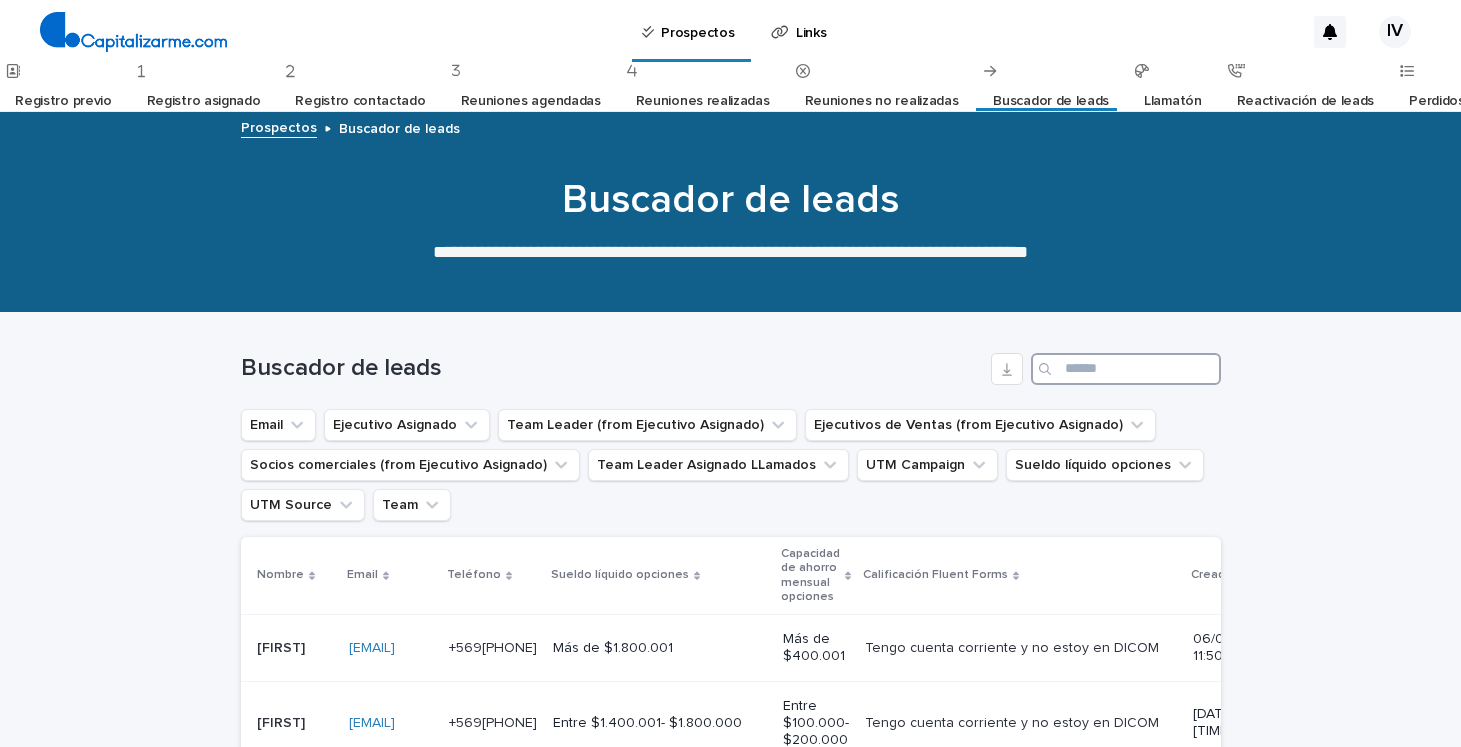 click at bounding box center (1126, 369) 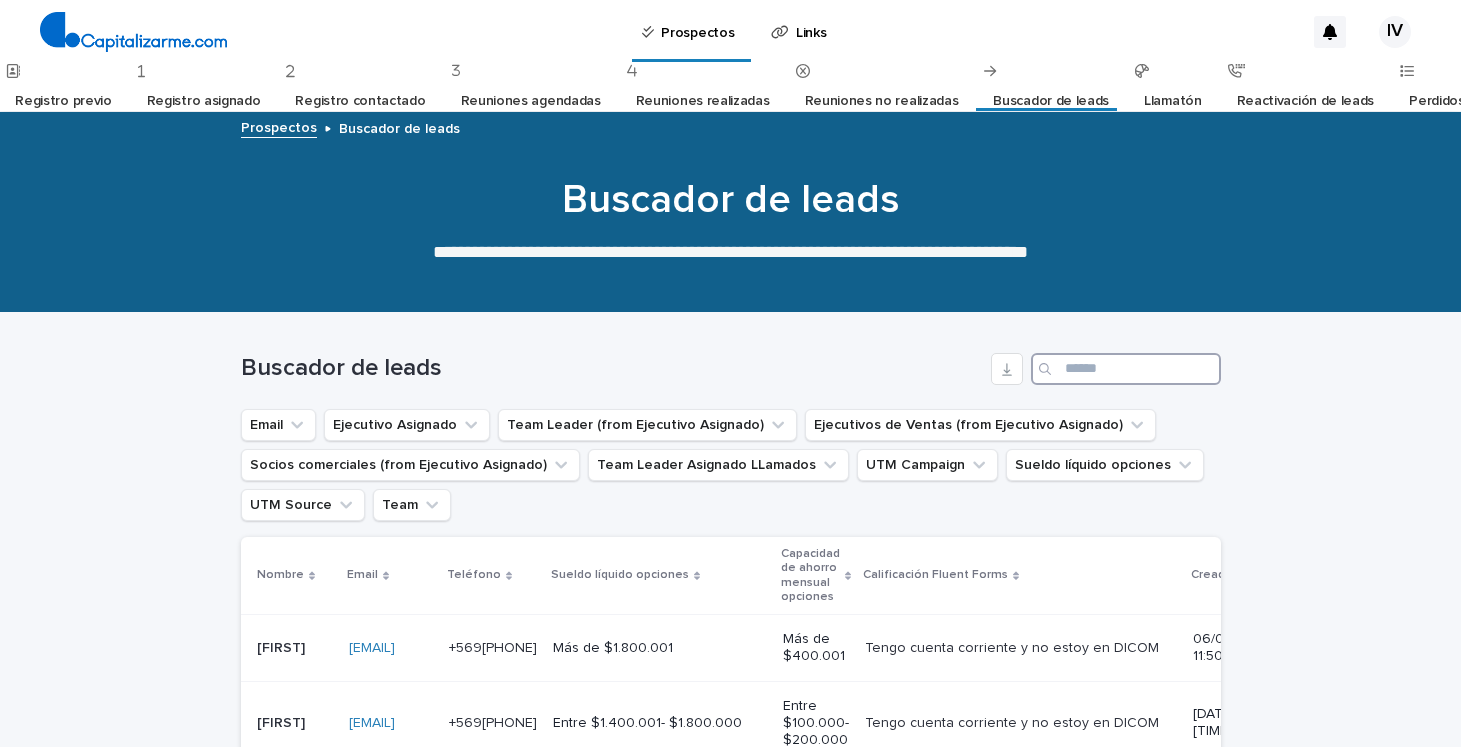 paste on "**********" 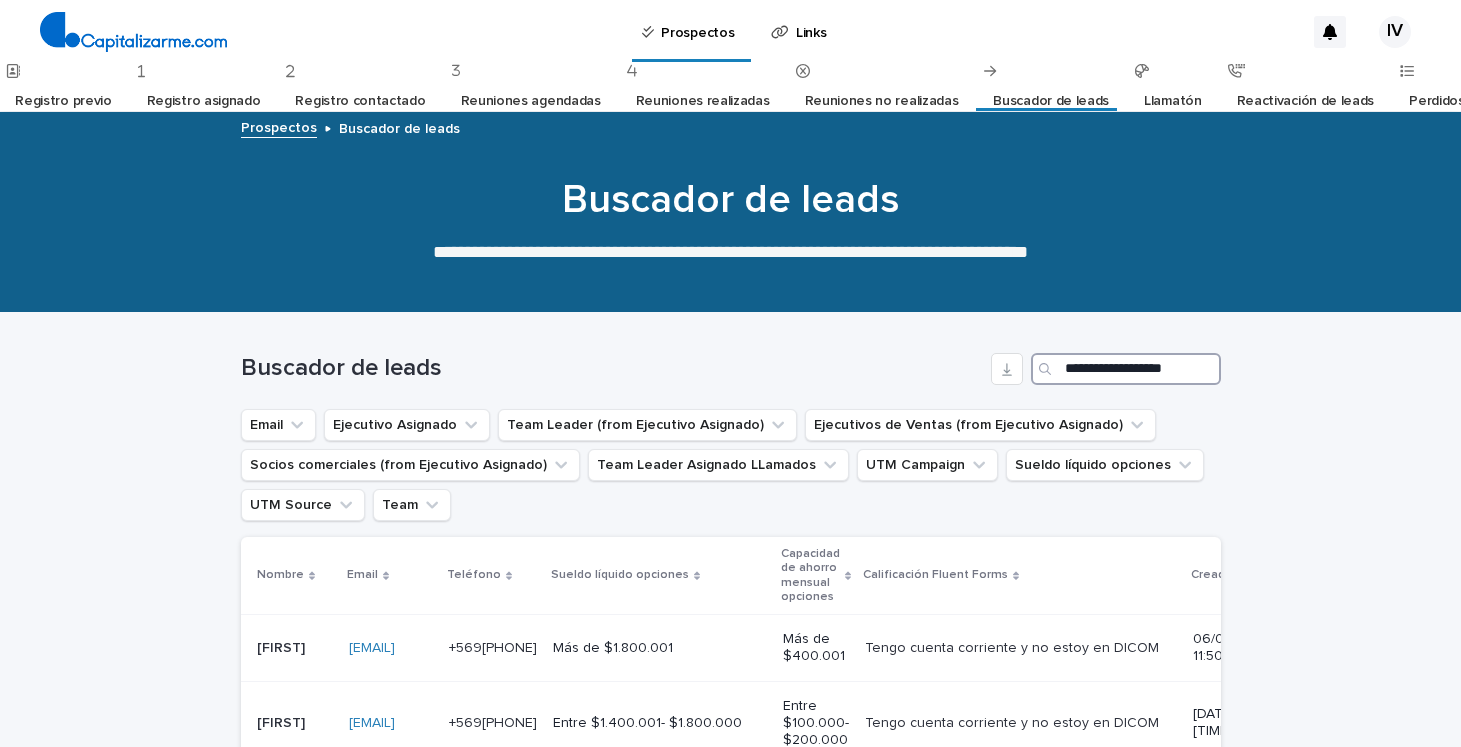 scroll, scrollTop: 0, scrollLeft: 13, axis: horizontal 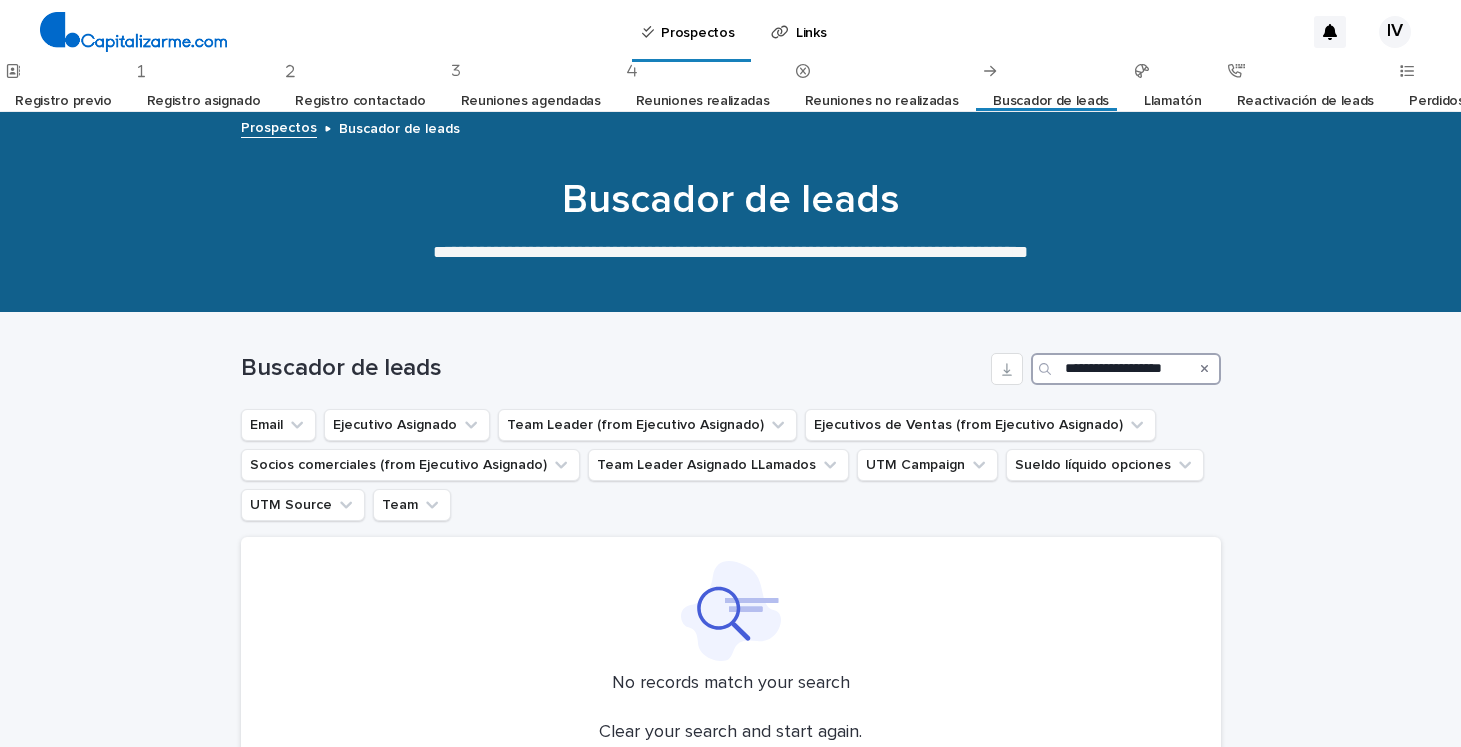 type on "**********" 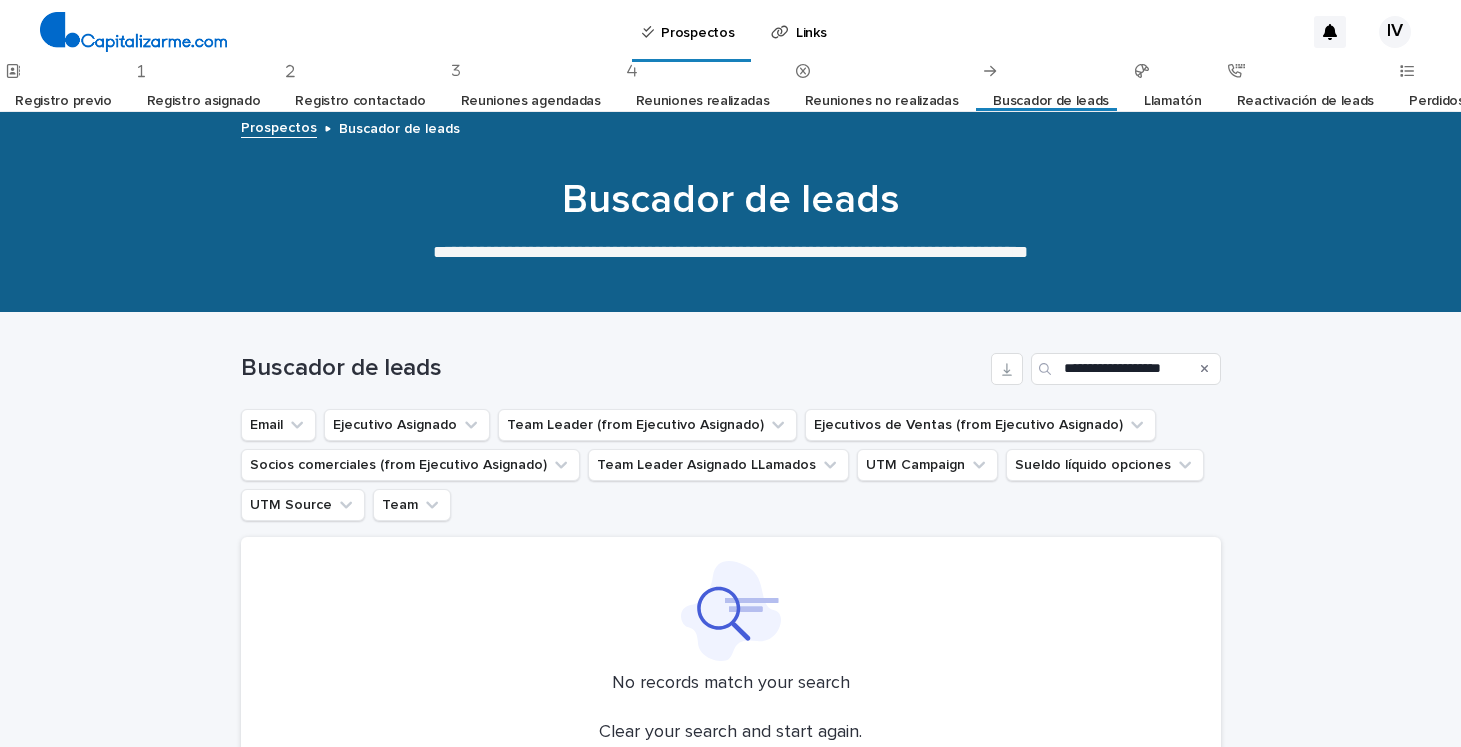 click 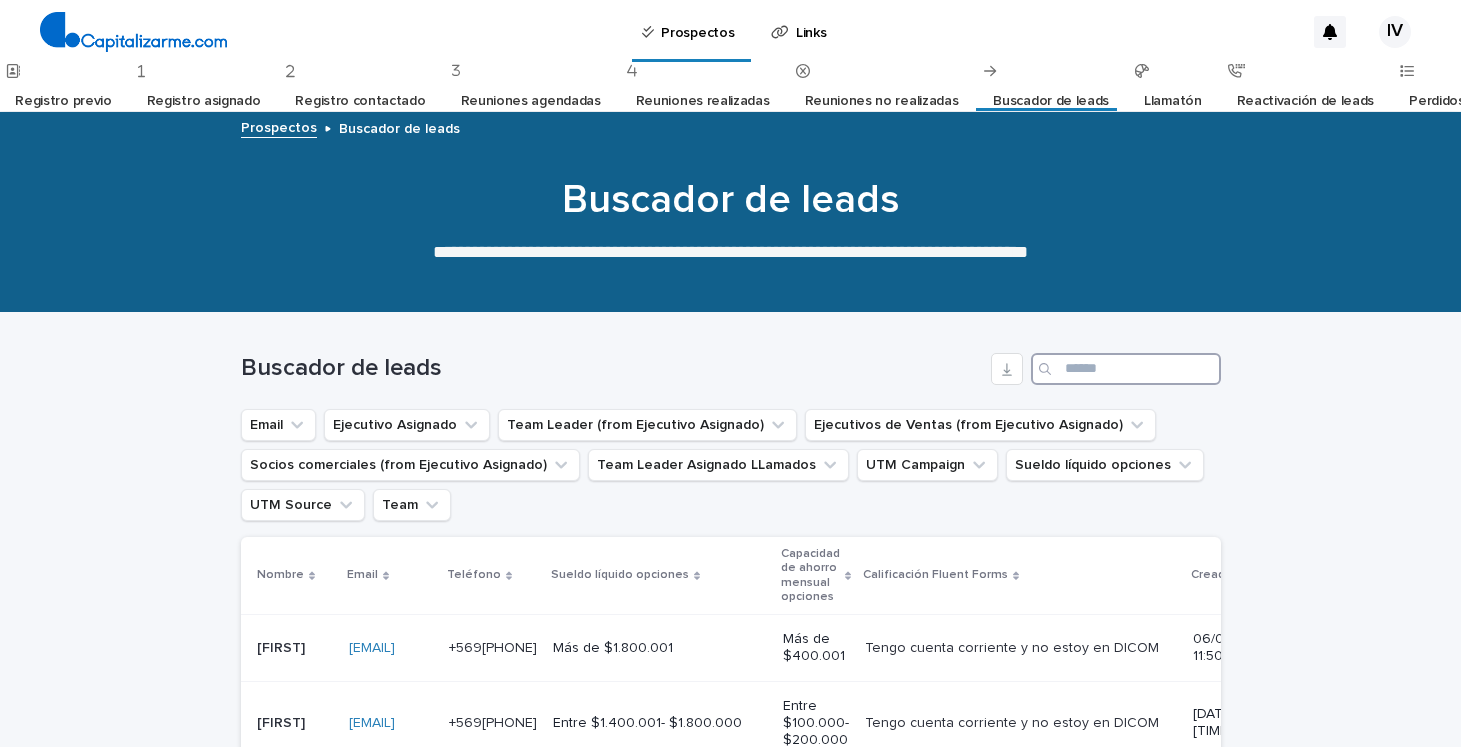 click at bounding box center (1126, 369) 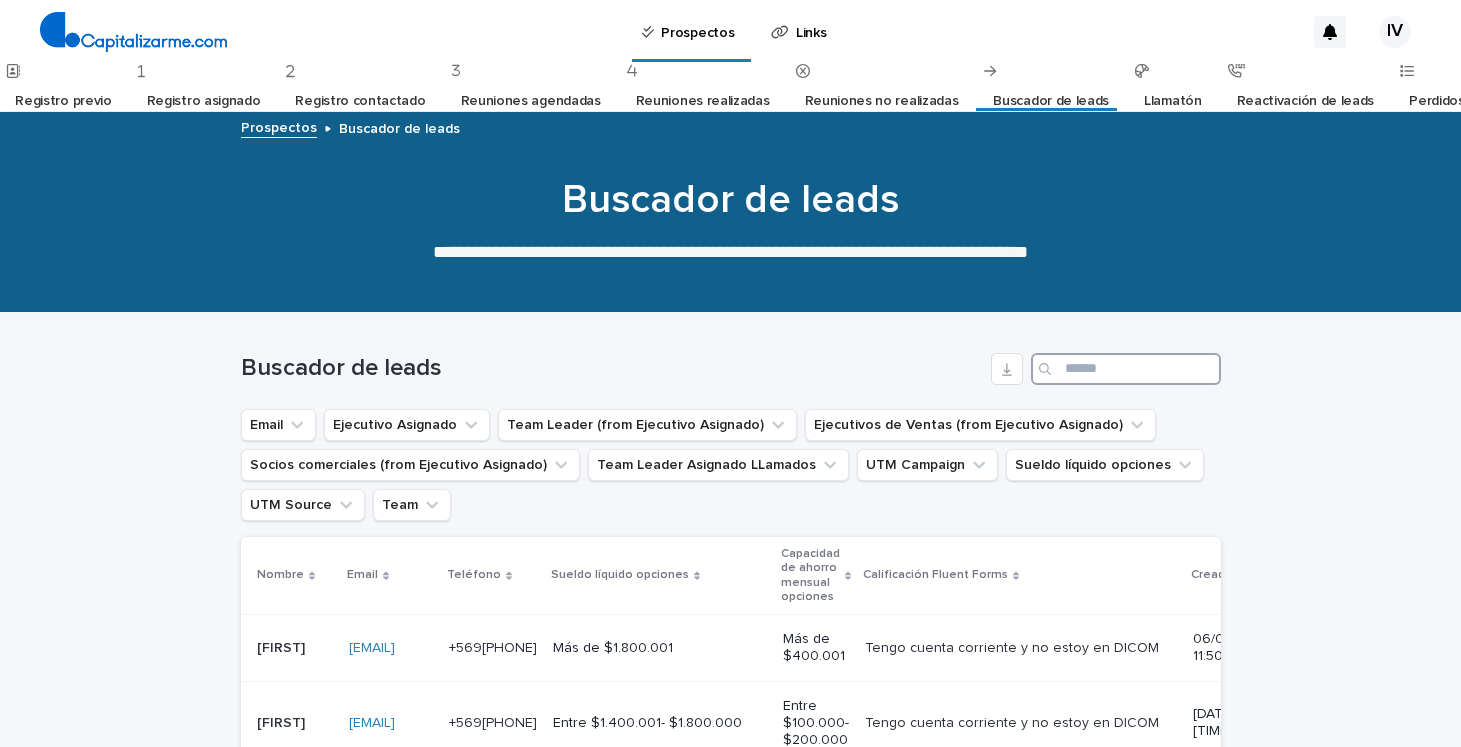 paste on "**********" 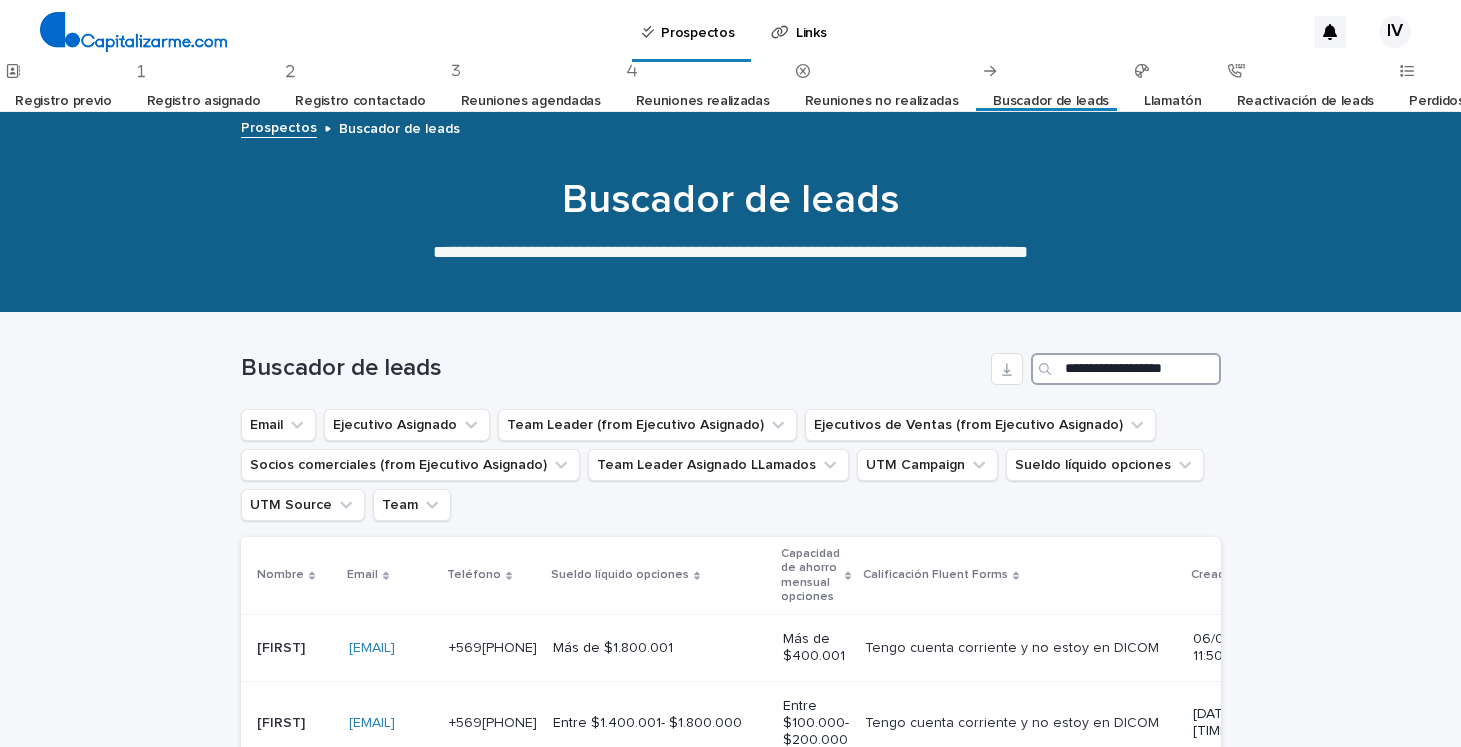 scroll, scrollTop: 0, scrollLeft: 10, axis: horizontal 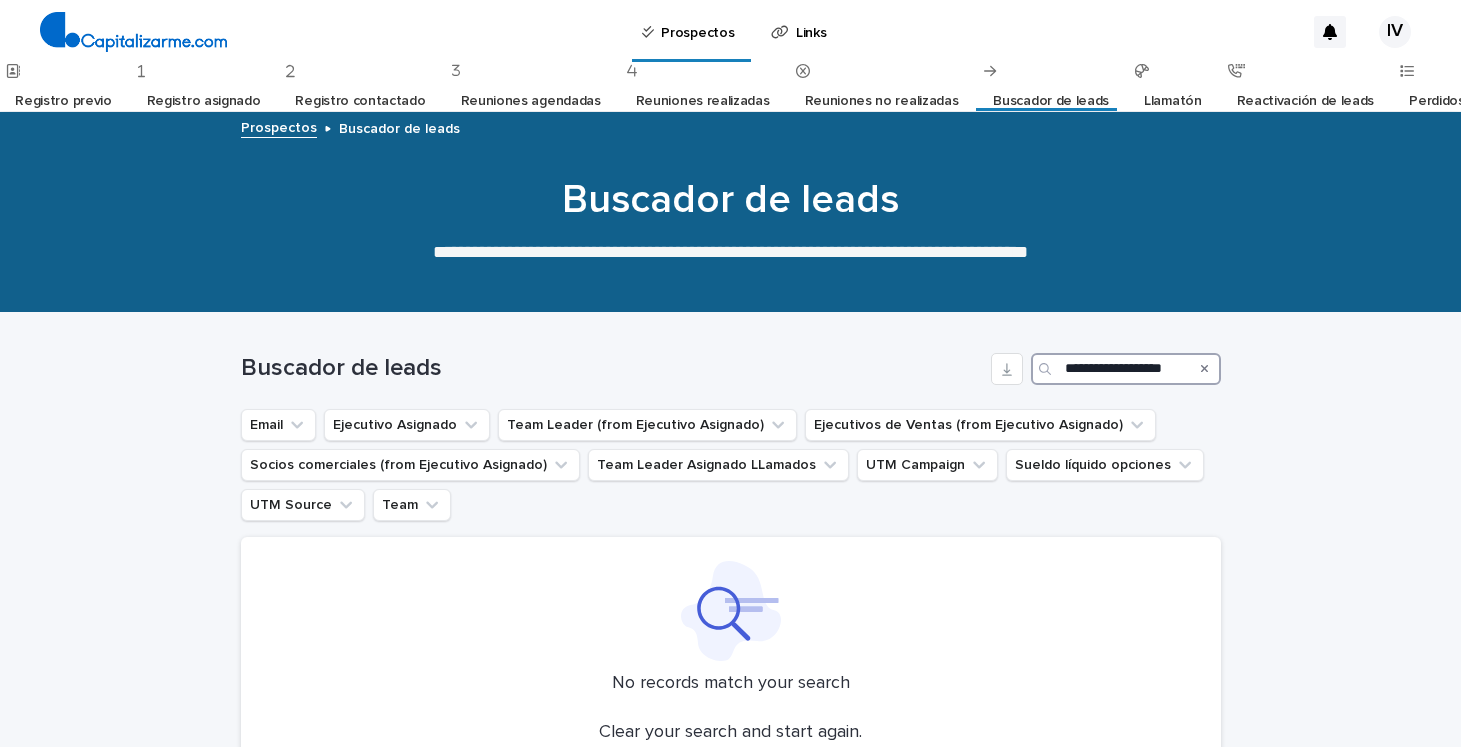 type on "**********" 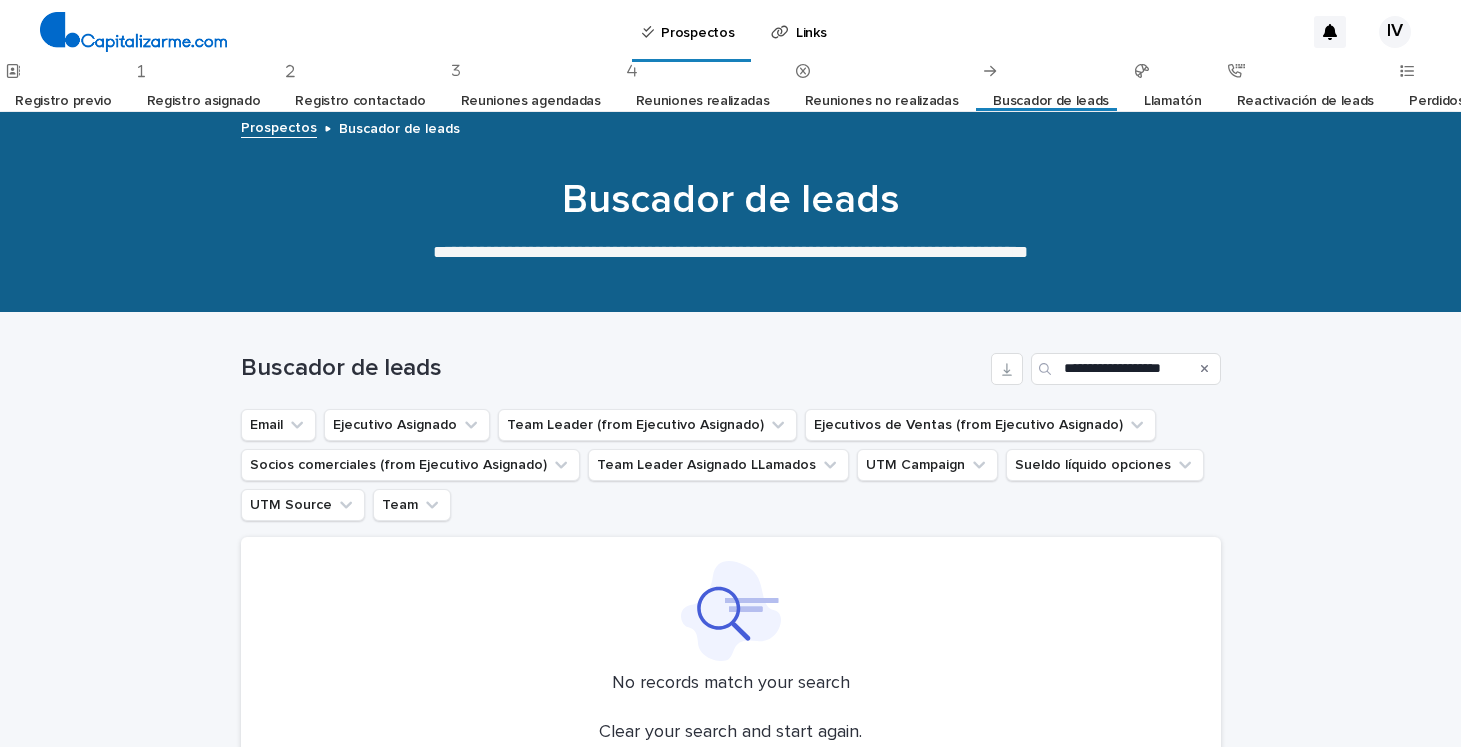 click 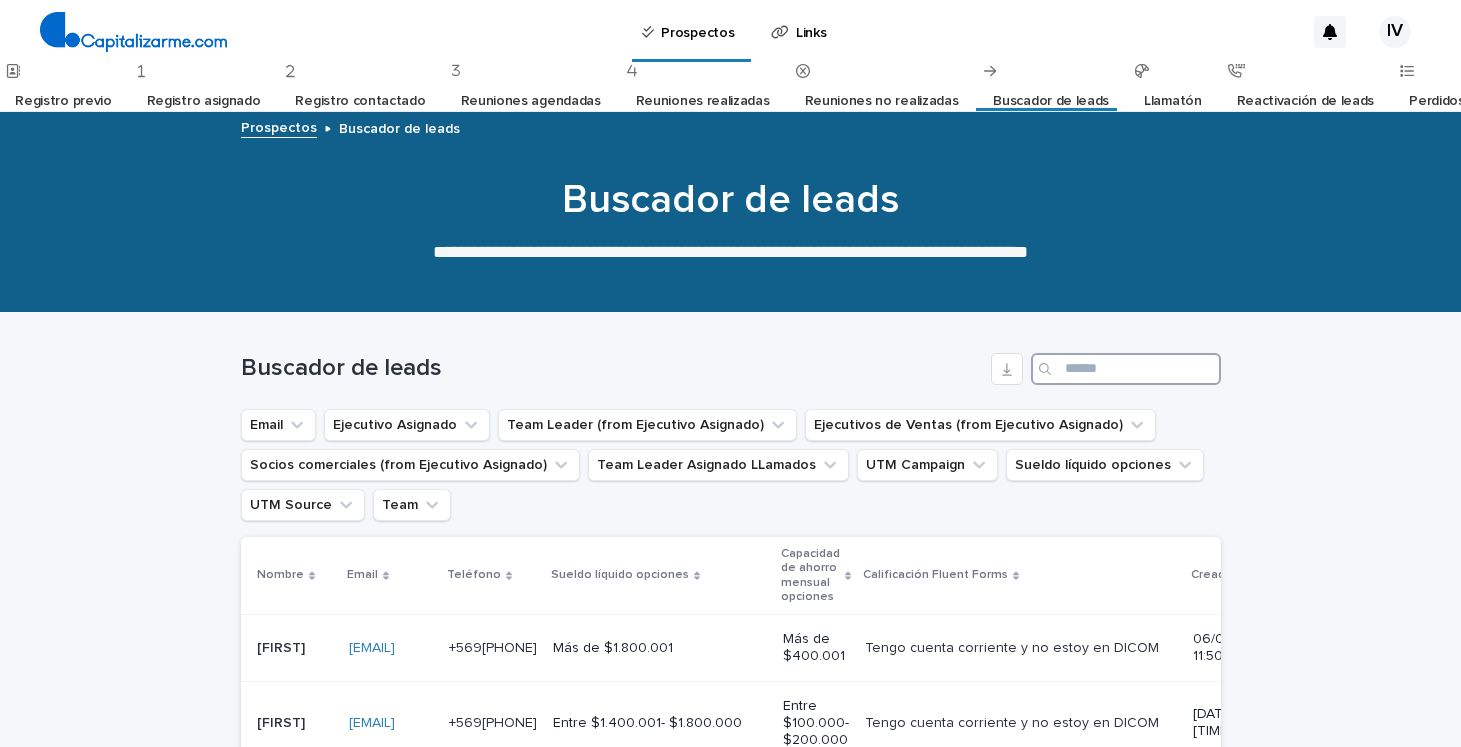 paste on "**********" 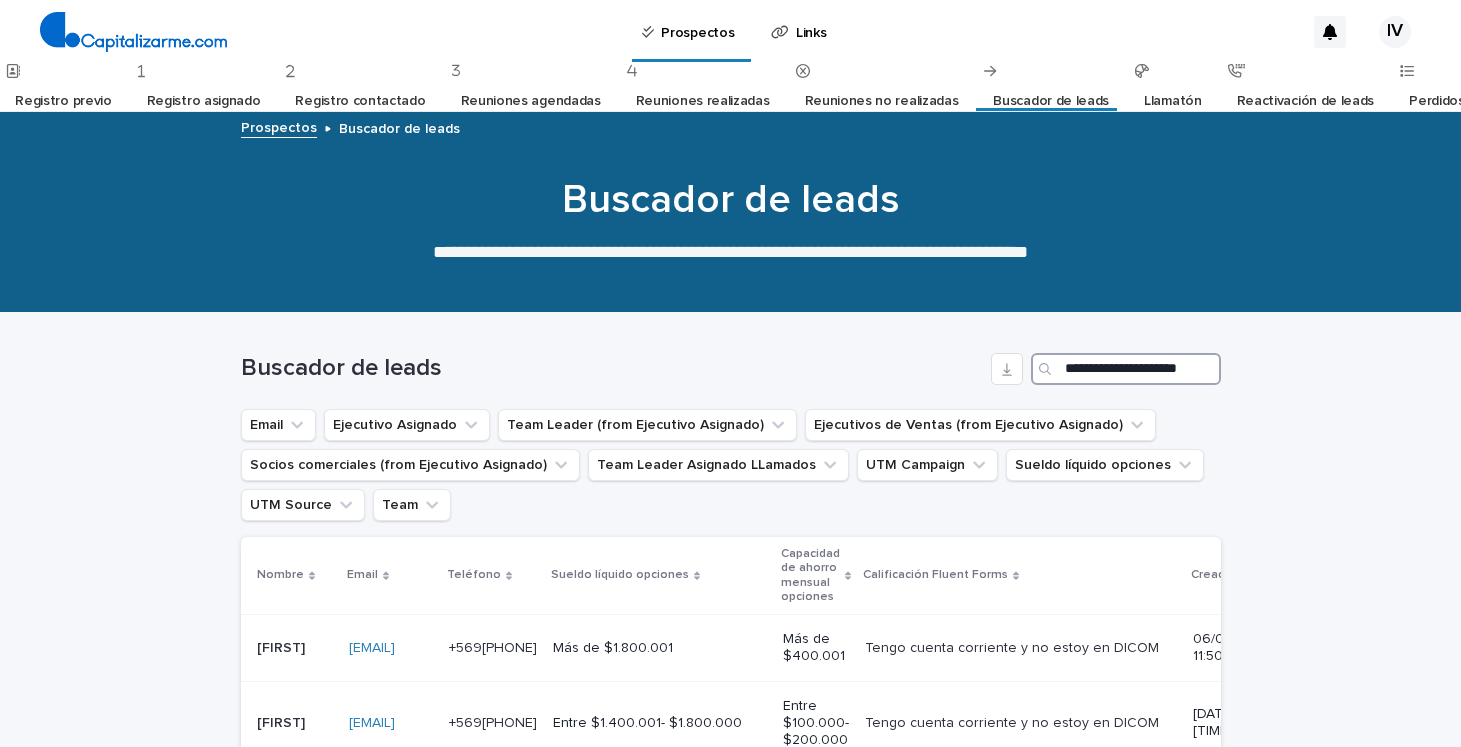 scroll, scrollTop: 0, scrollLeft: 40, axis: horizontal 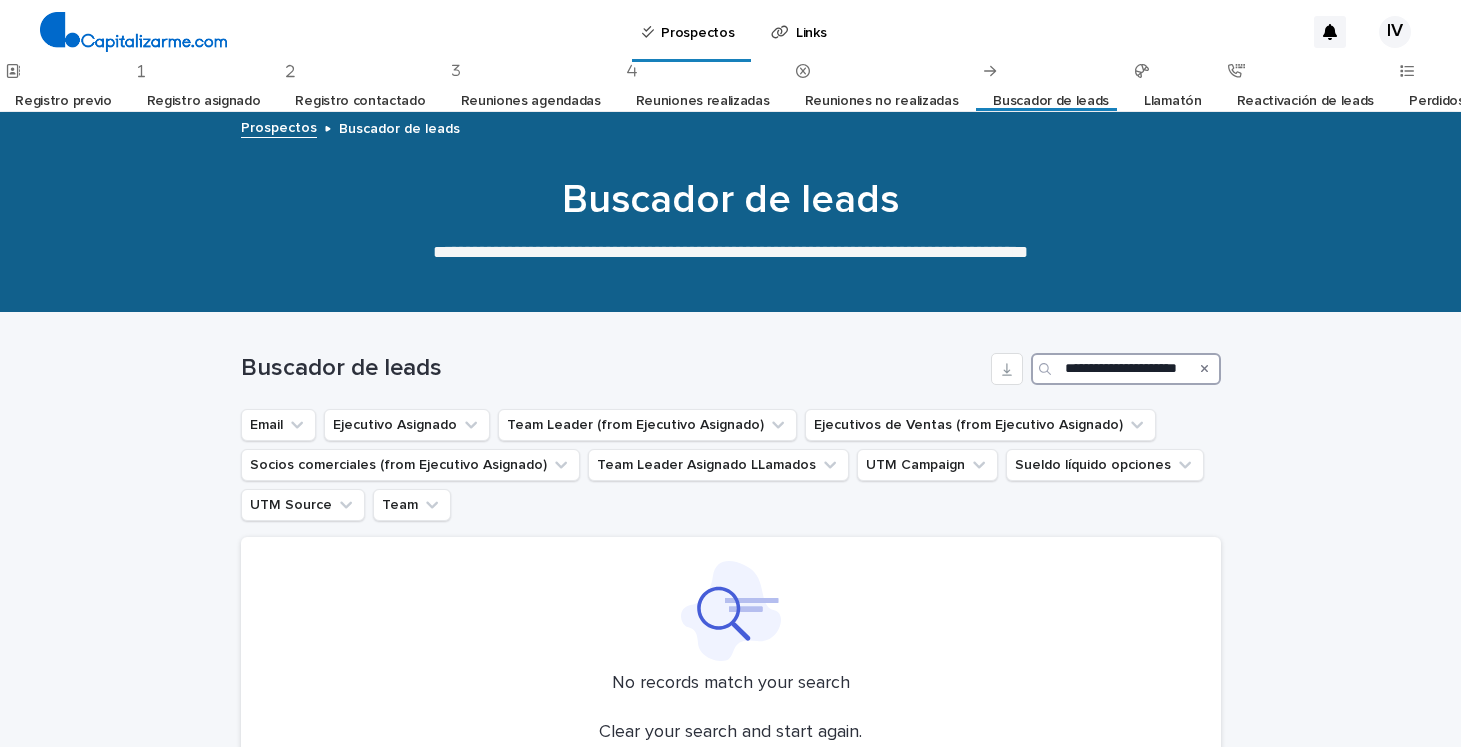 type on "**********" 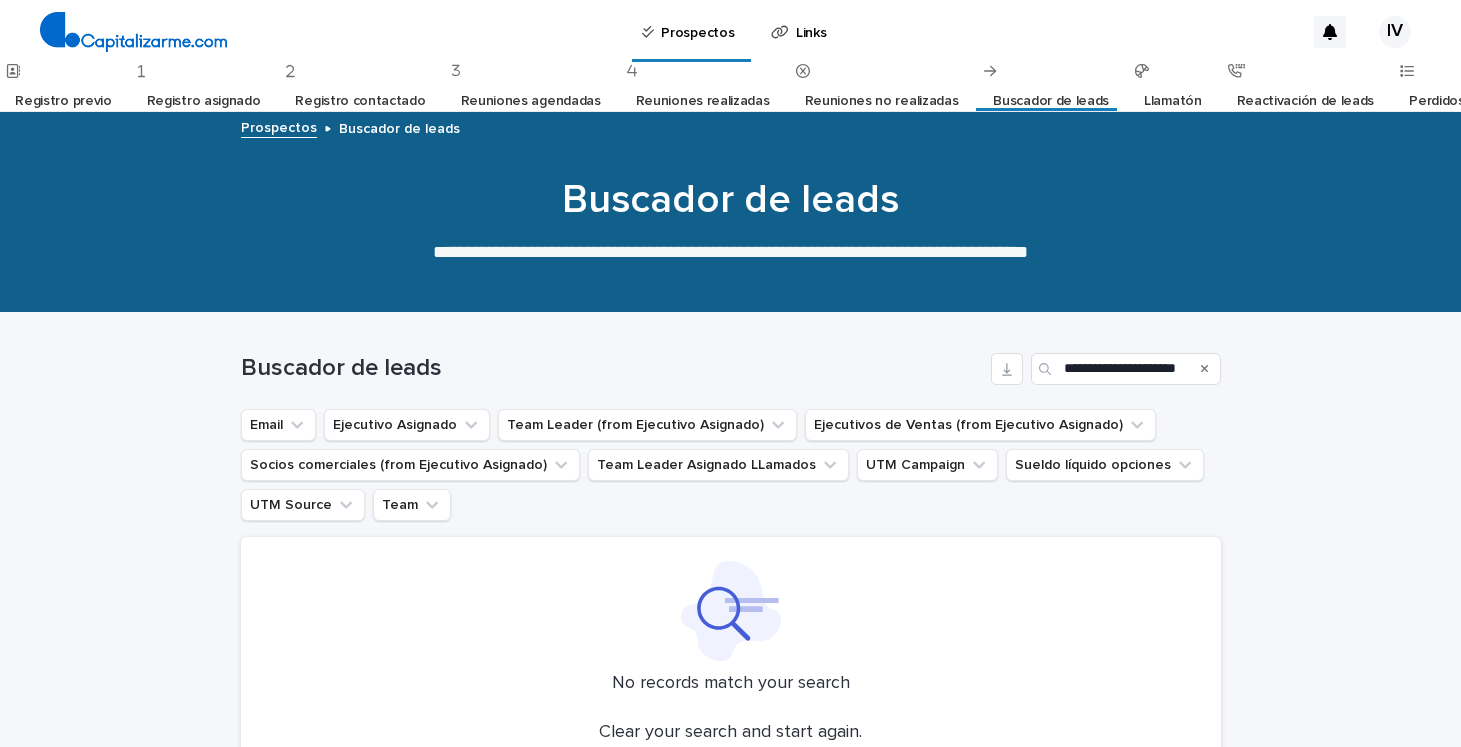 click on "Registro asignado" at bounding box center [204, 101] 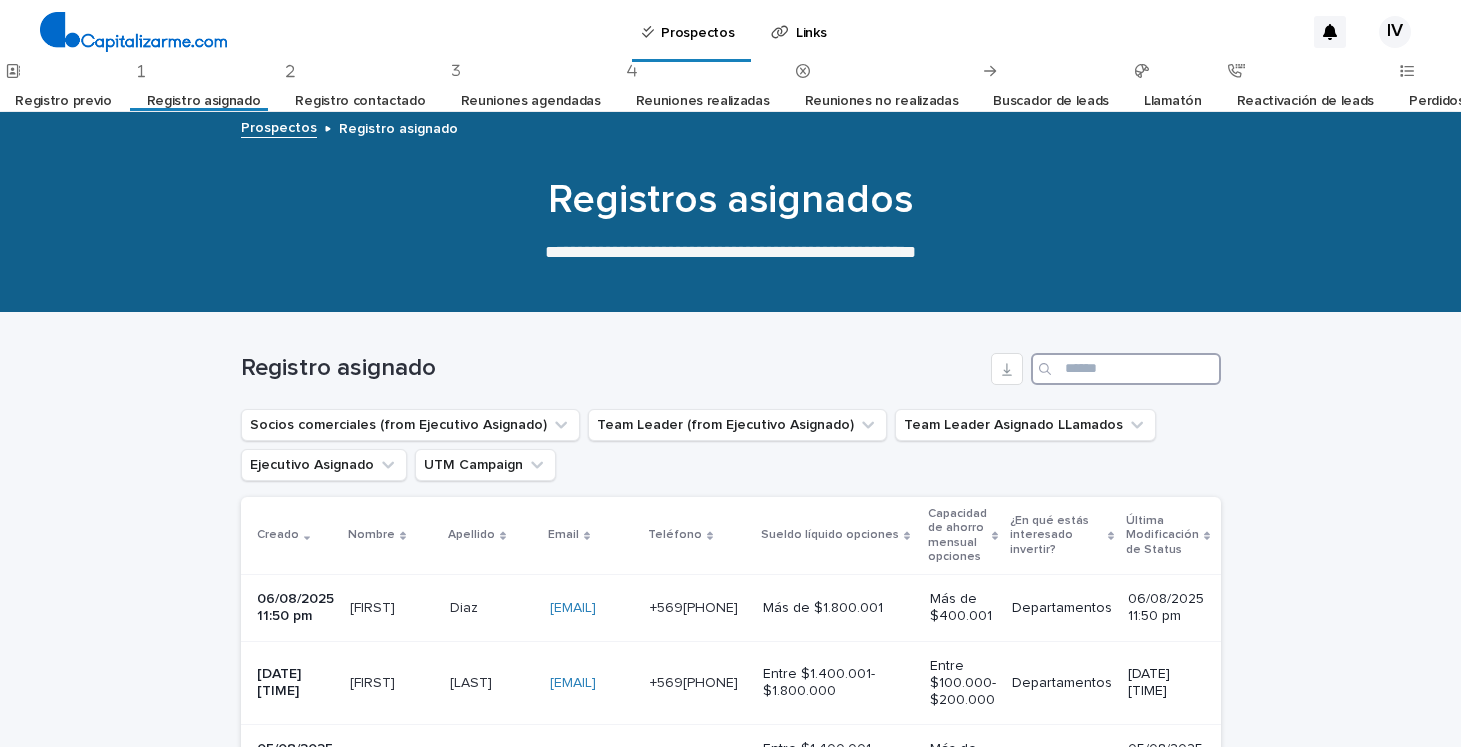 click at bounding box center (1126, 369) 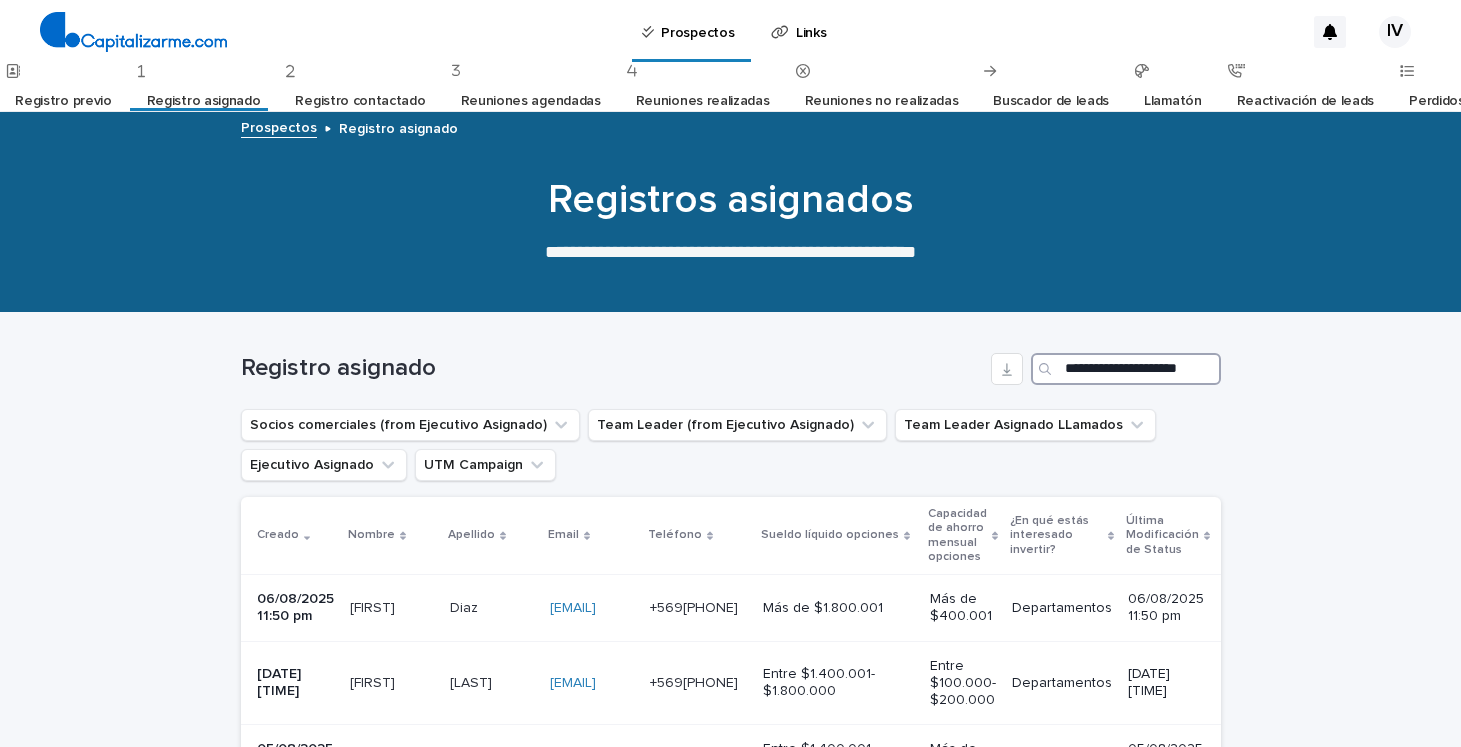 scroll, scrollTop: 0, scrollLeft: 40, axis: horizontal 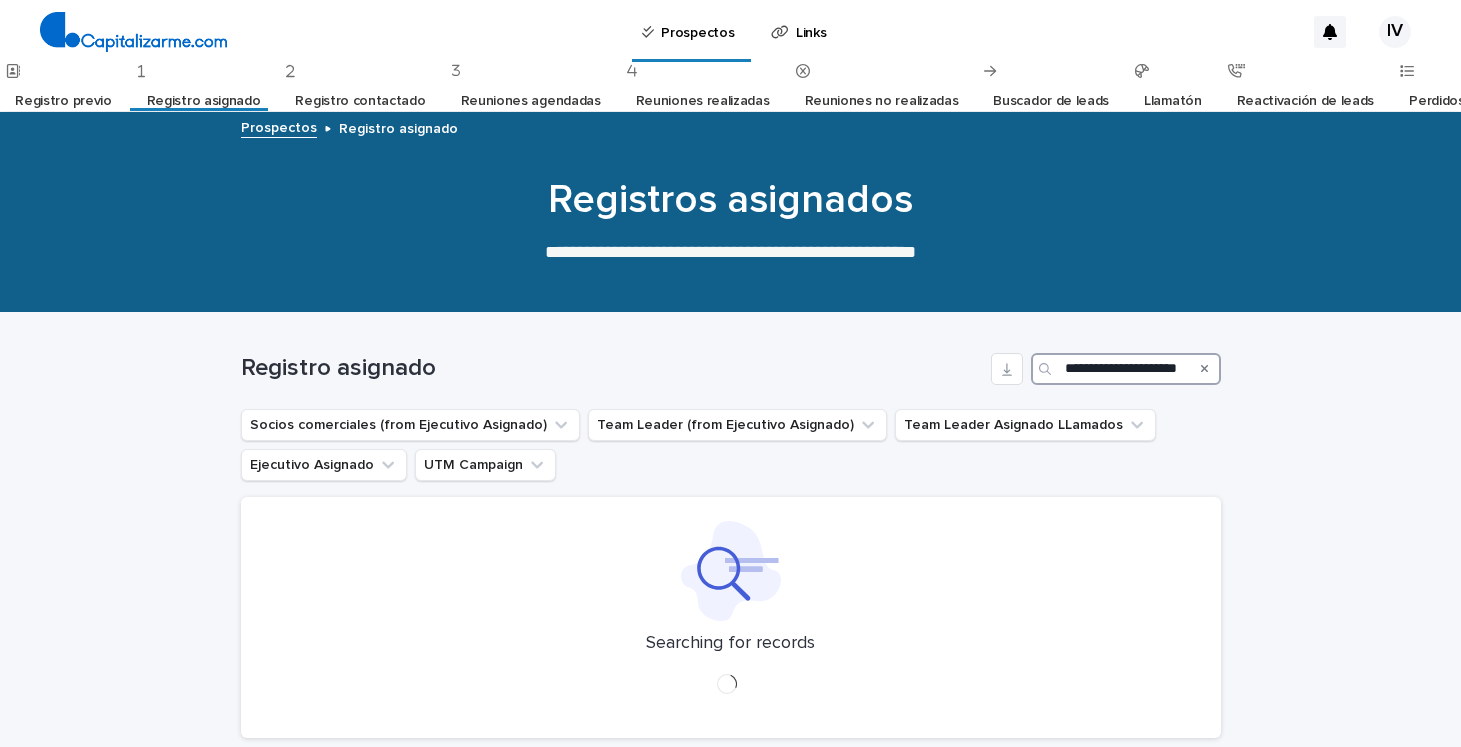 type on "**********" 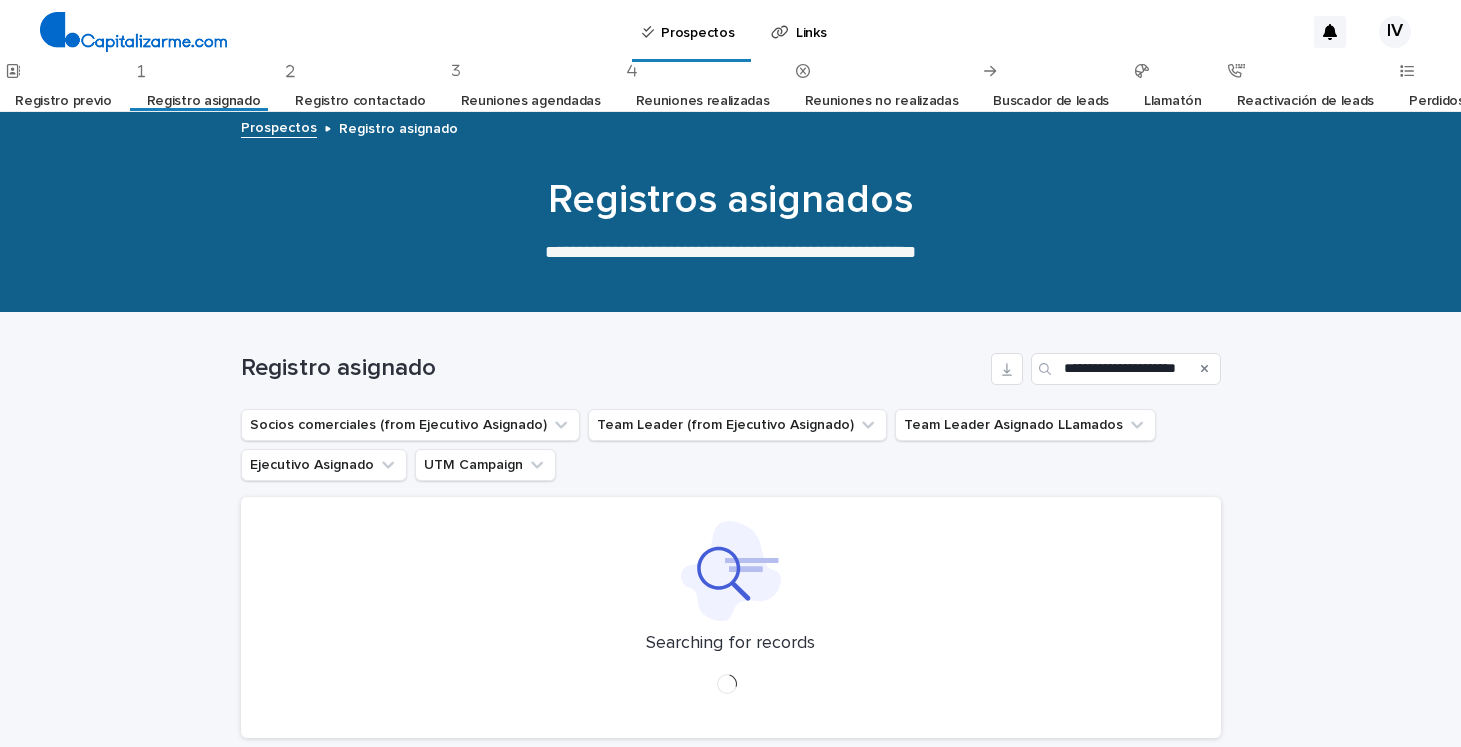 click on "Registro previo" at bounding box center [63, 101] 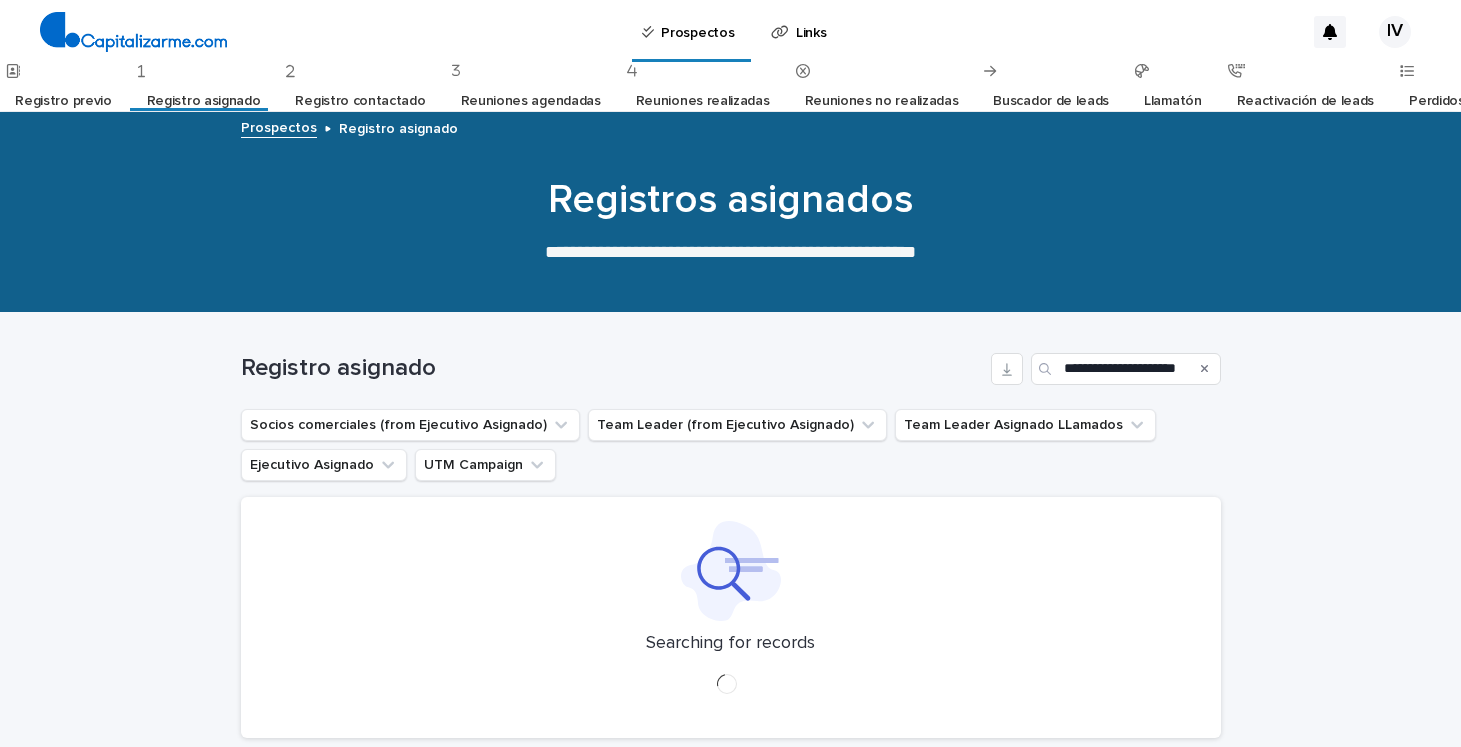 scroll, scrollTop: 0, scrollLeft: 0, axis: both 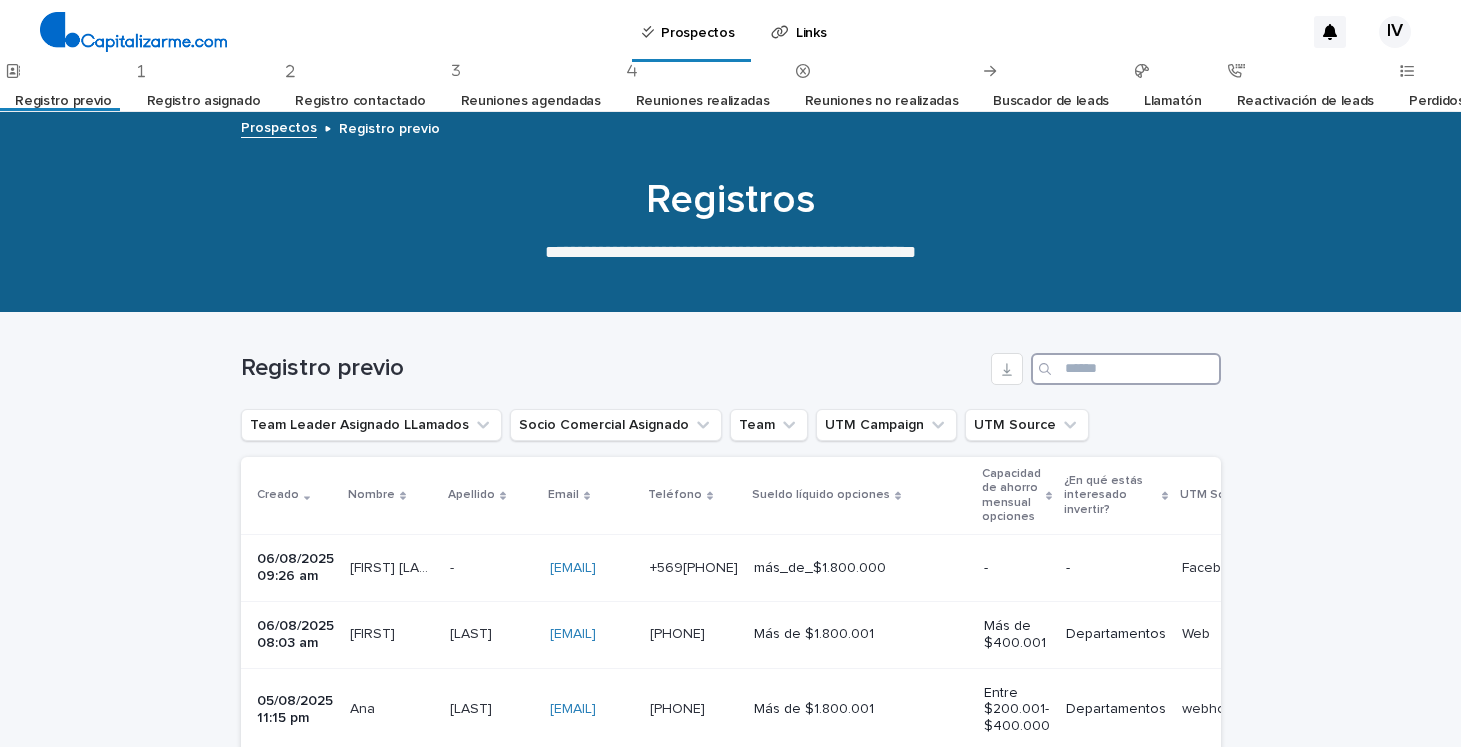 click at bounding box center [1126, 369] 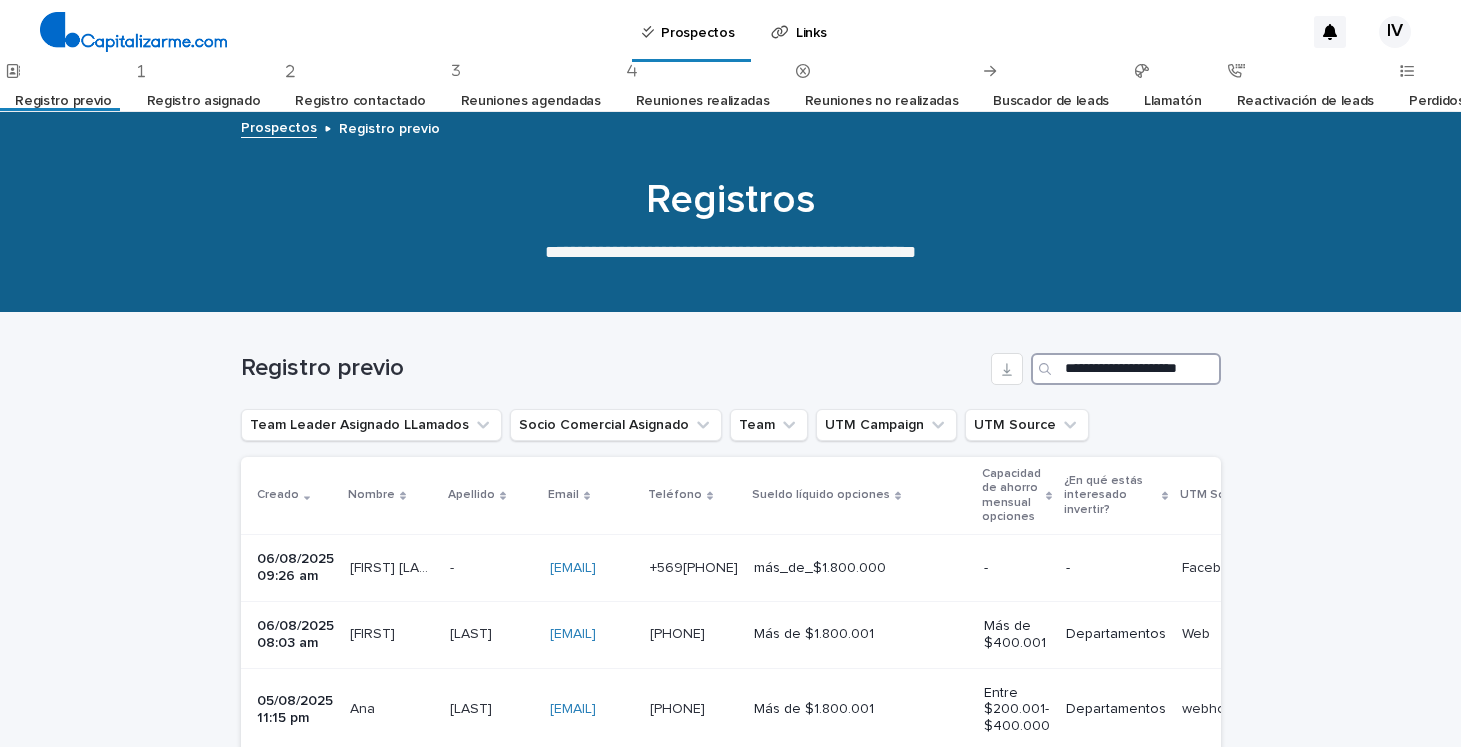 scroll, scrollTop: 0, scrollLeft: 40, axis: horizontal 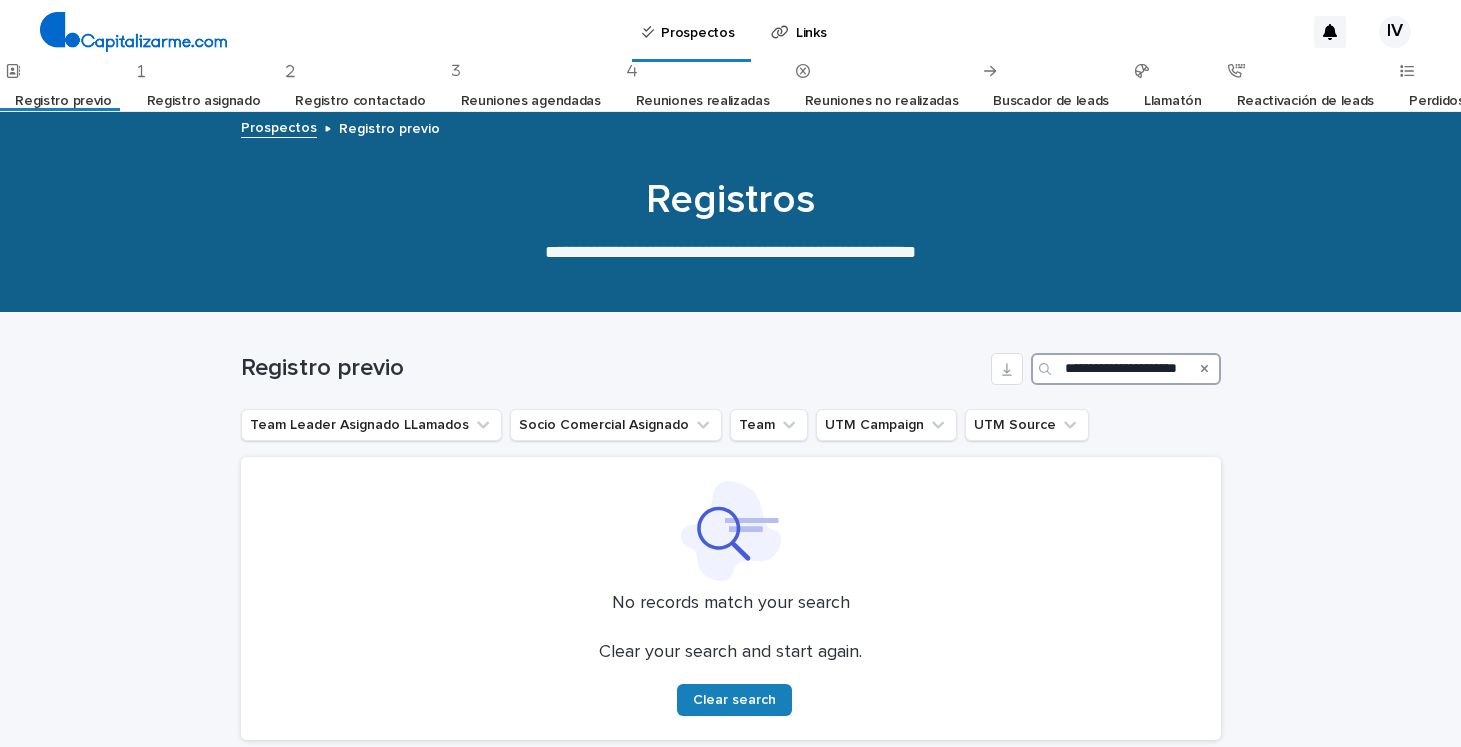 type on "**********" 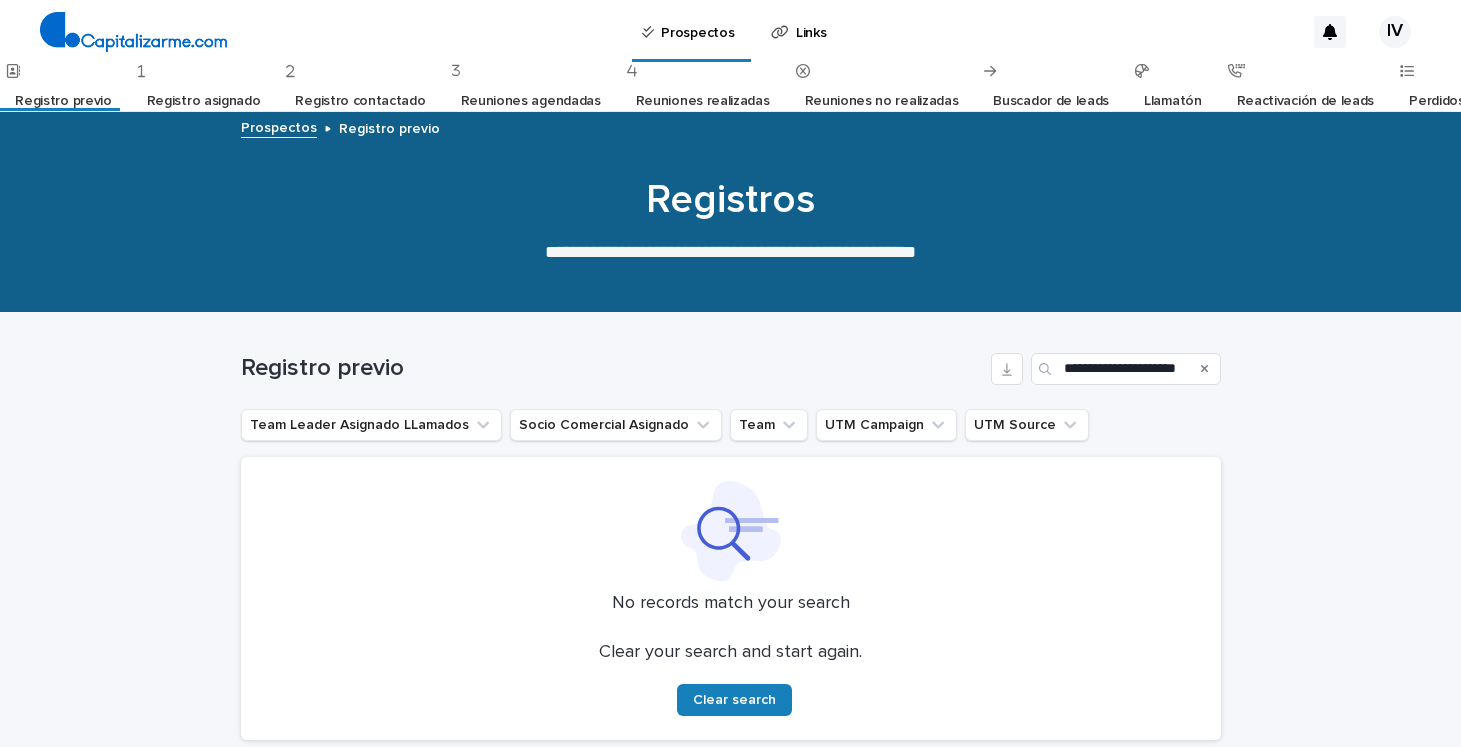 click 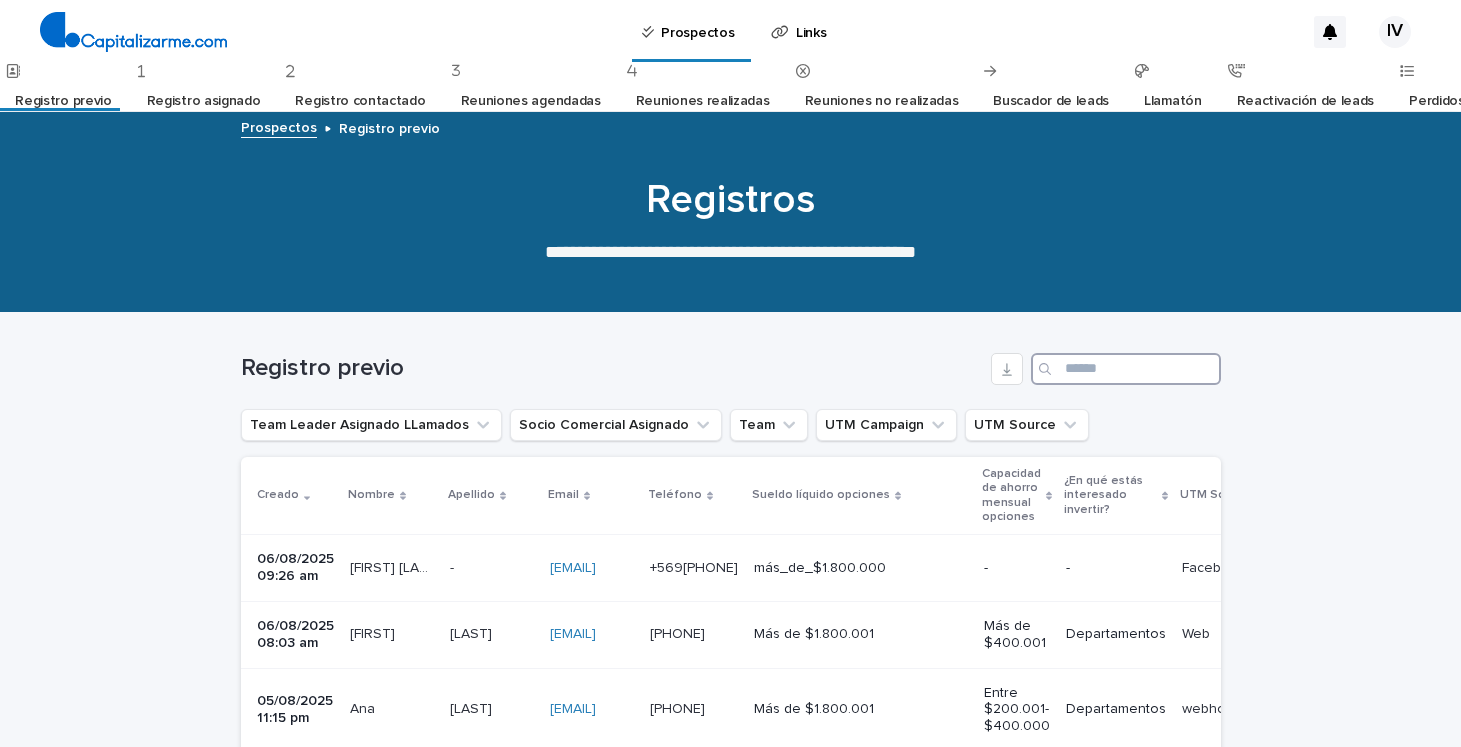 click at bounding box center (1126, 369) 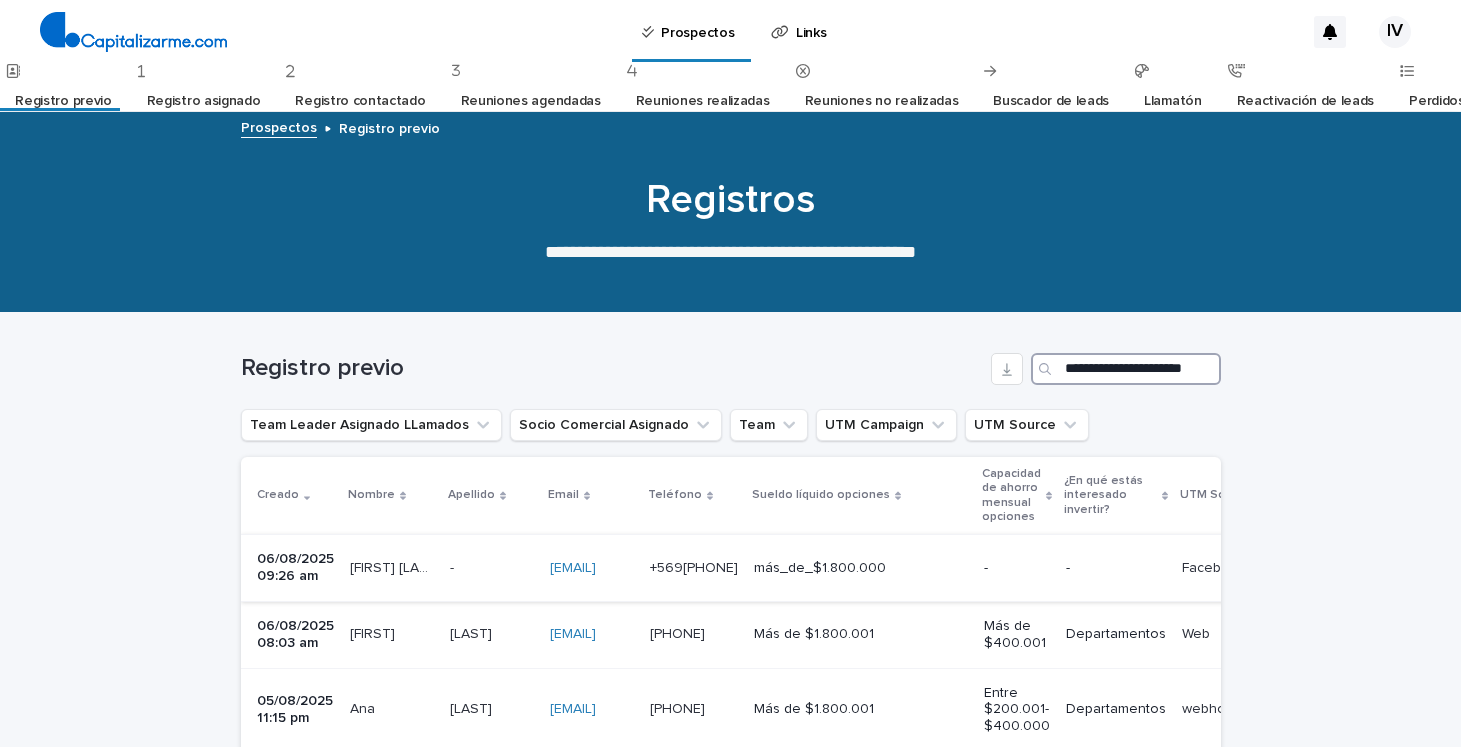 scroll, scrollTop: 0, scrollLeft: 23, axis: horizontal 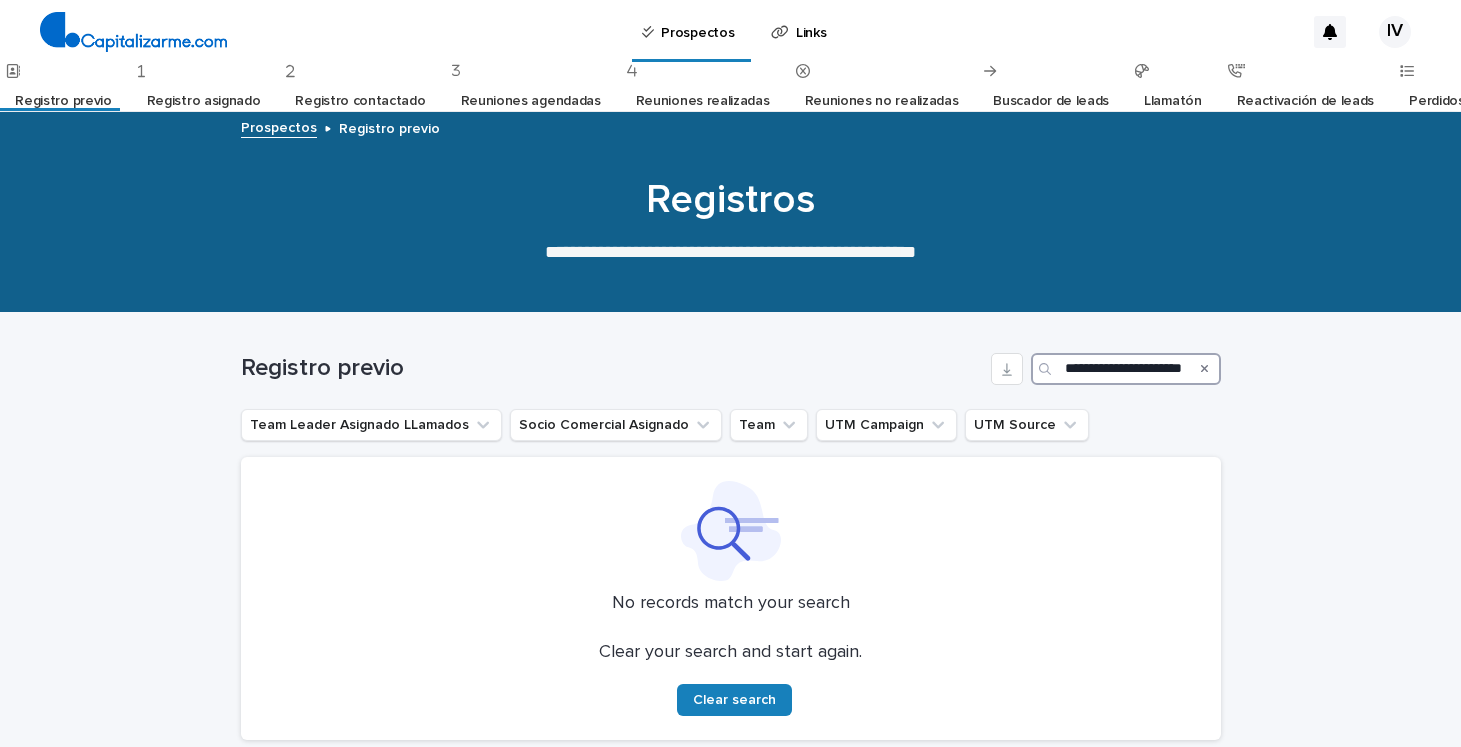 type on "**********" 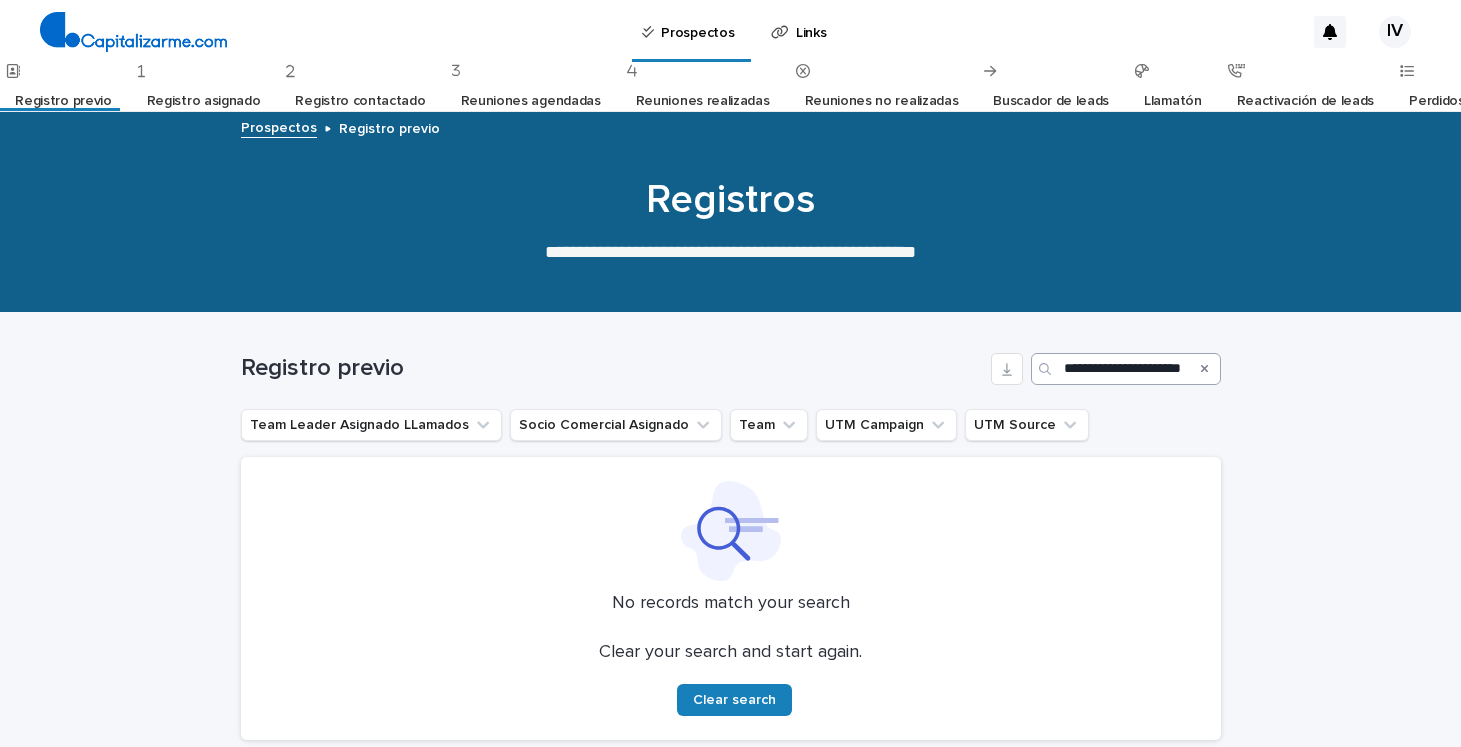click 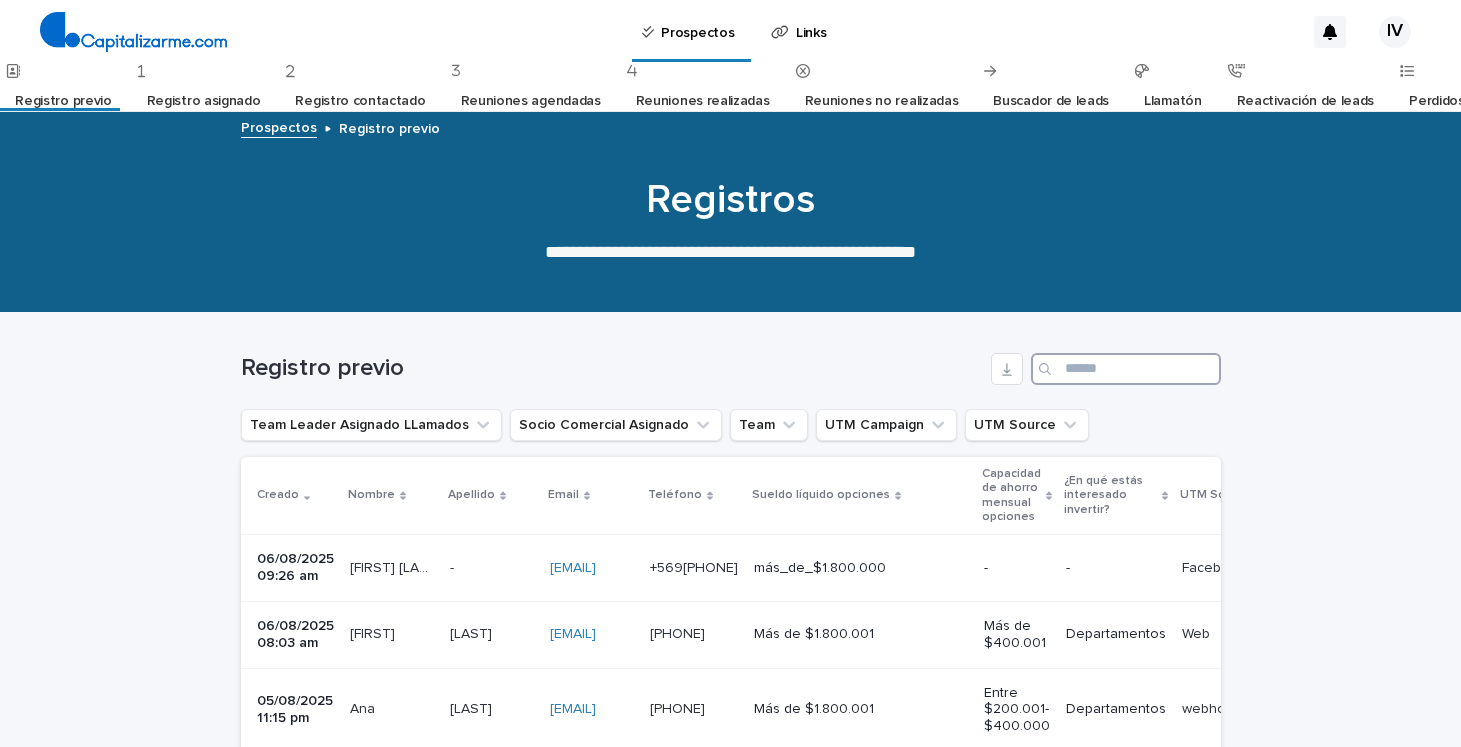 paste on "**********" 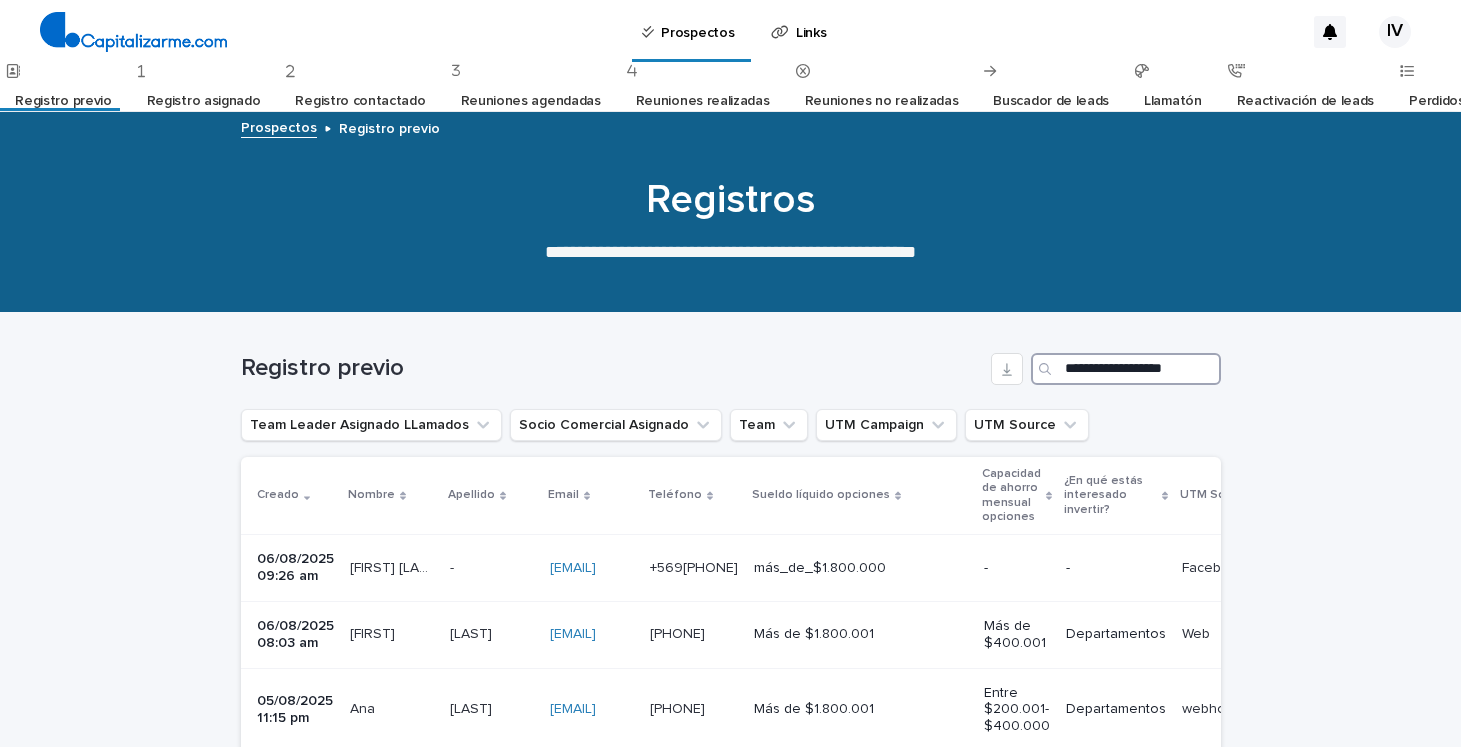 scroll, scrollTop: 0, scrollLeft: 15, axis: horizontal 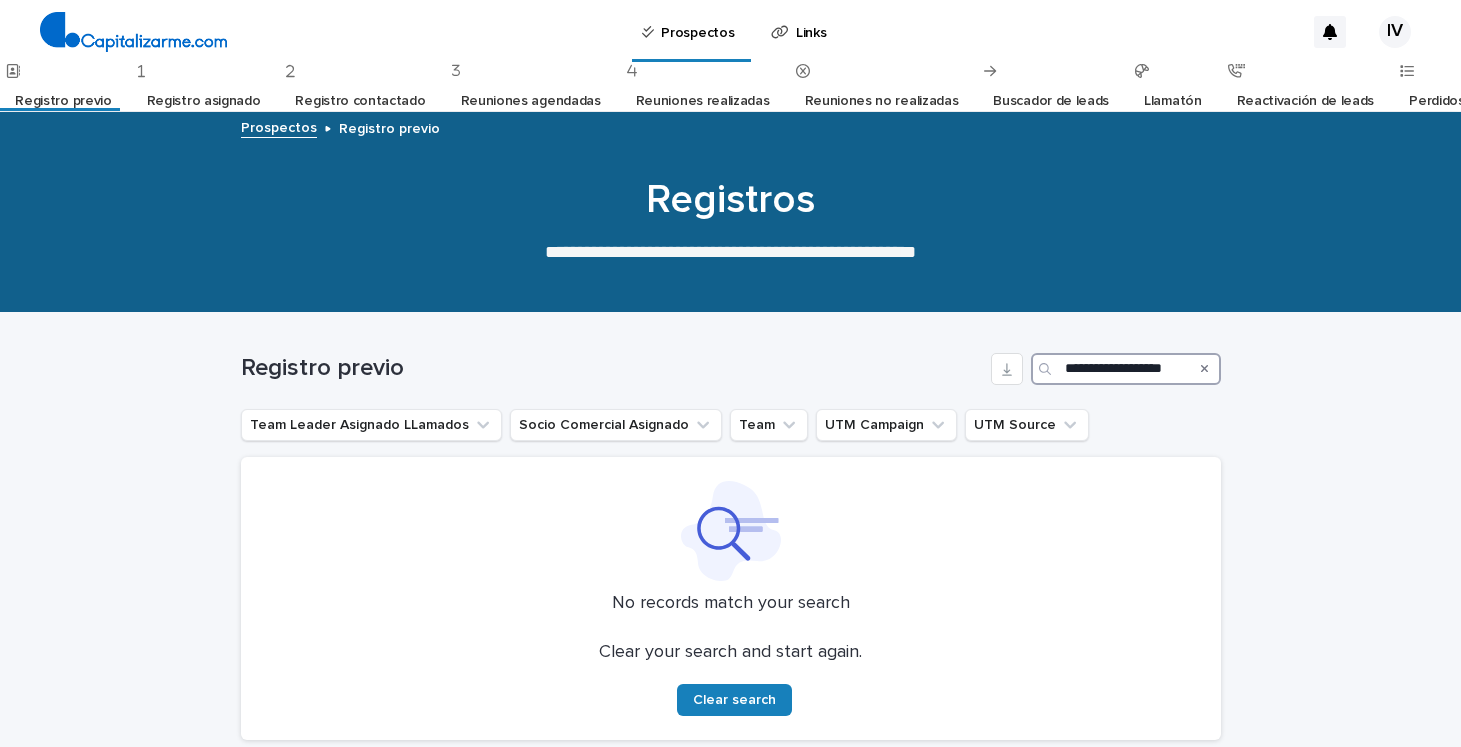 type on "**********" 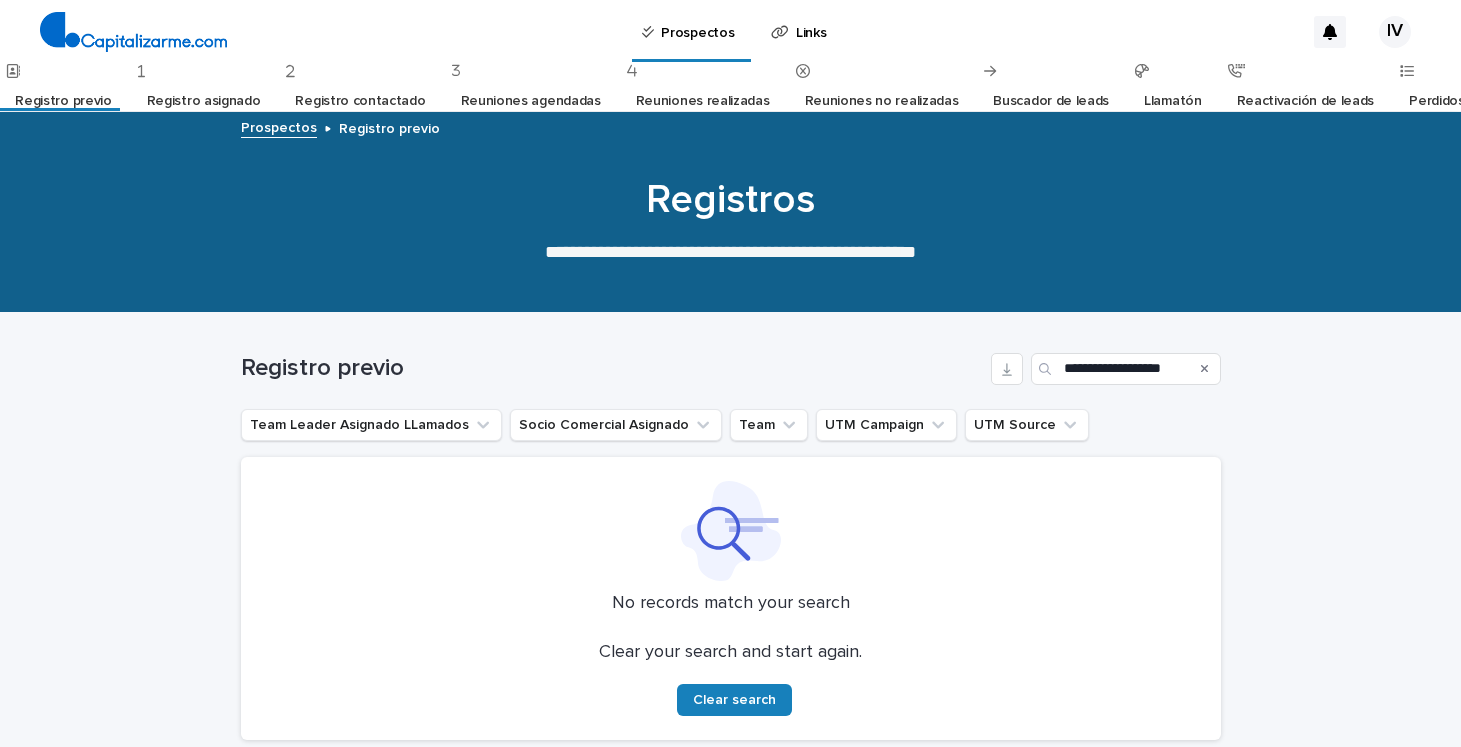 scroll, scrollTop: 0, scrollLeft: 0, axis: both 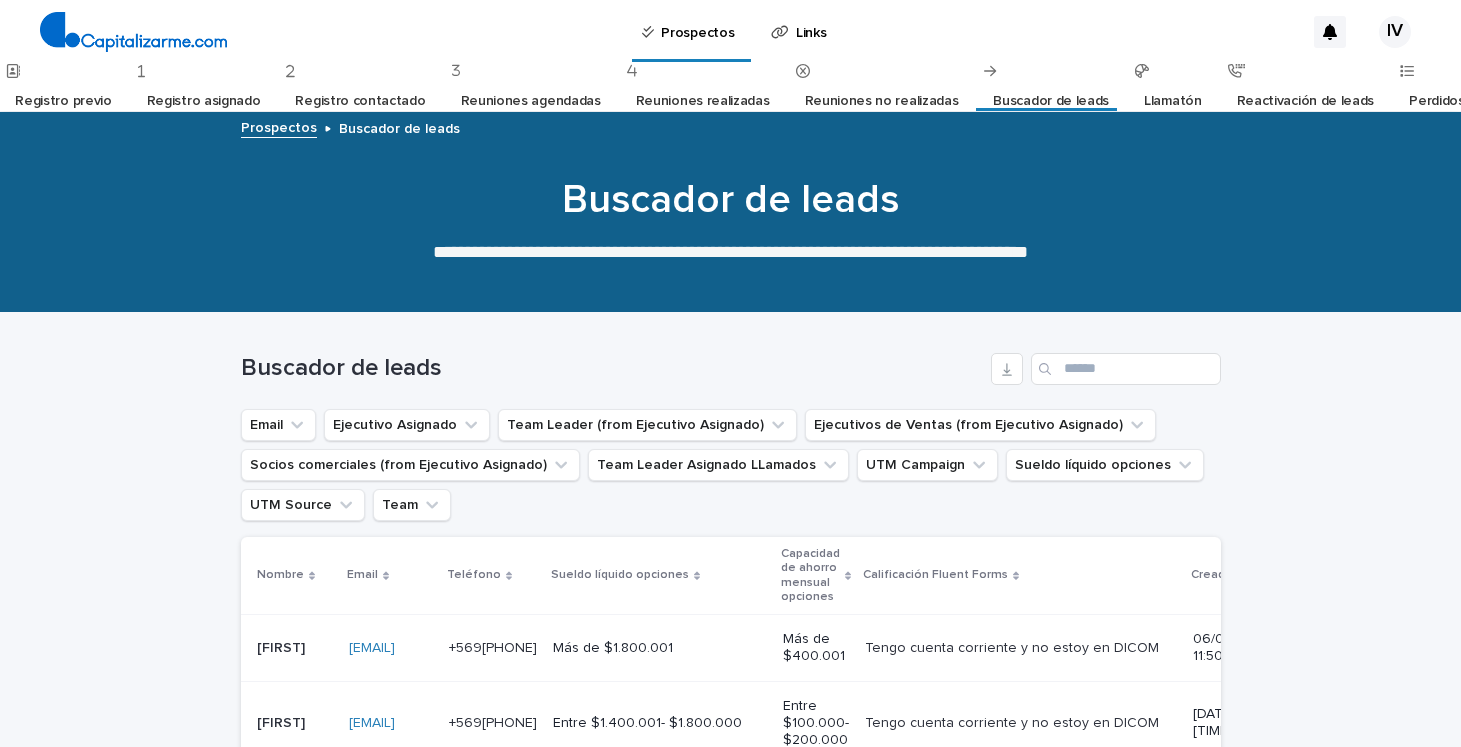 click at bounding box center [1047, 369] 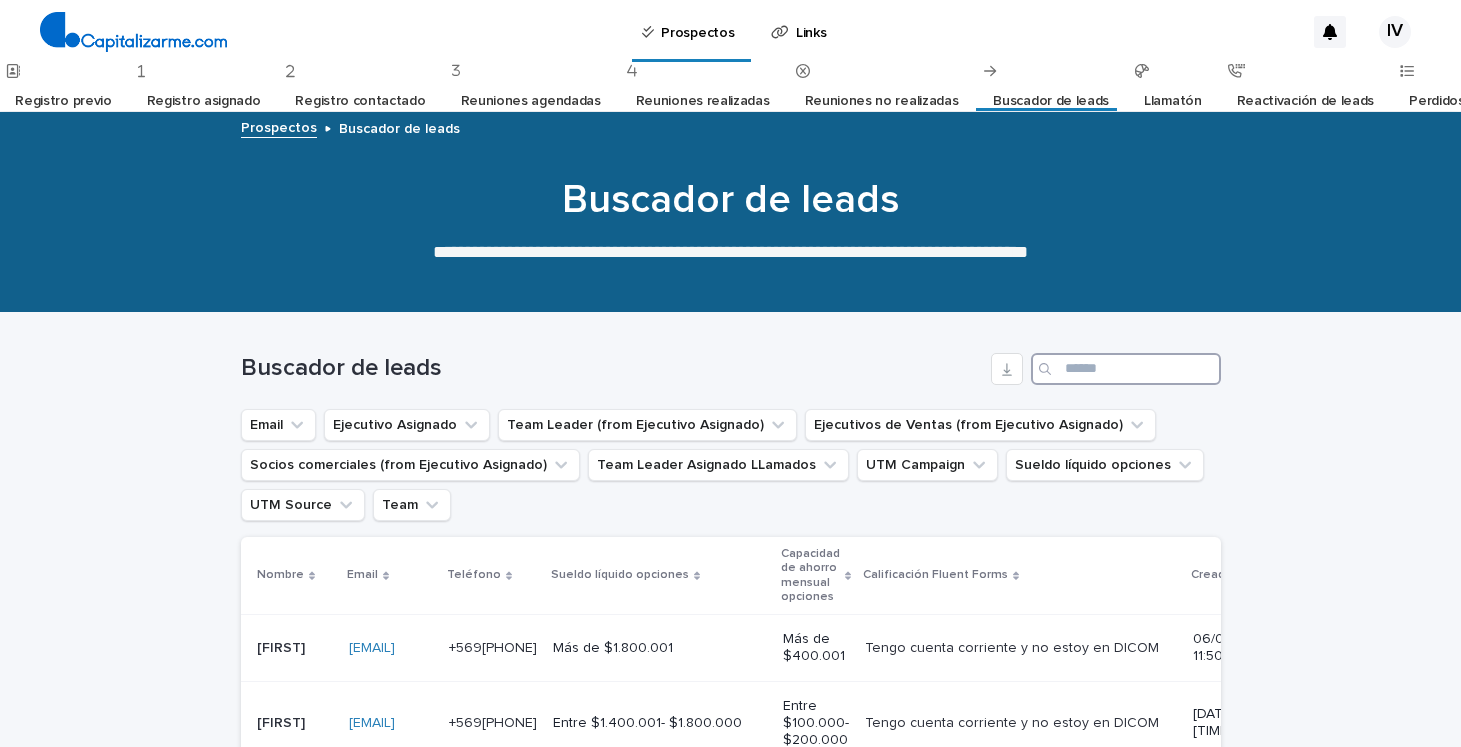 click at bounding box center (1126, 369) 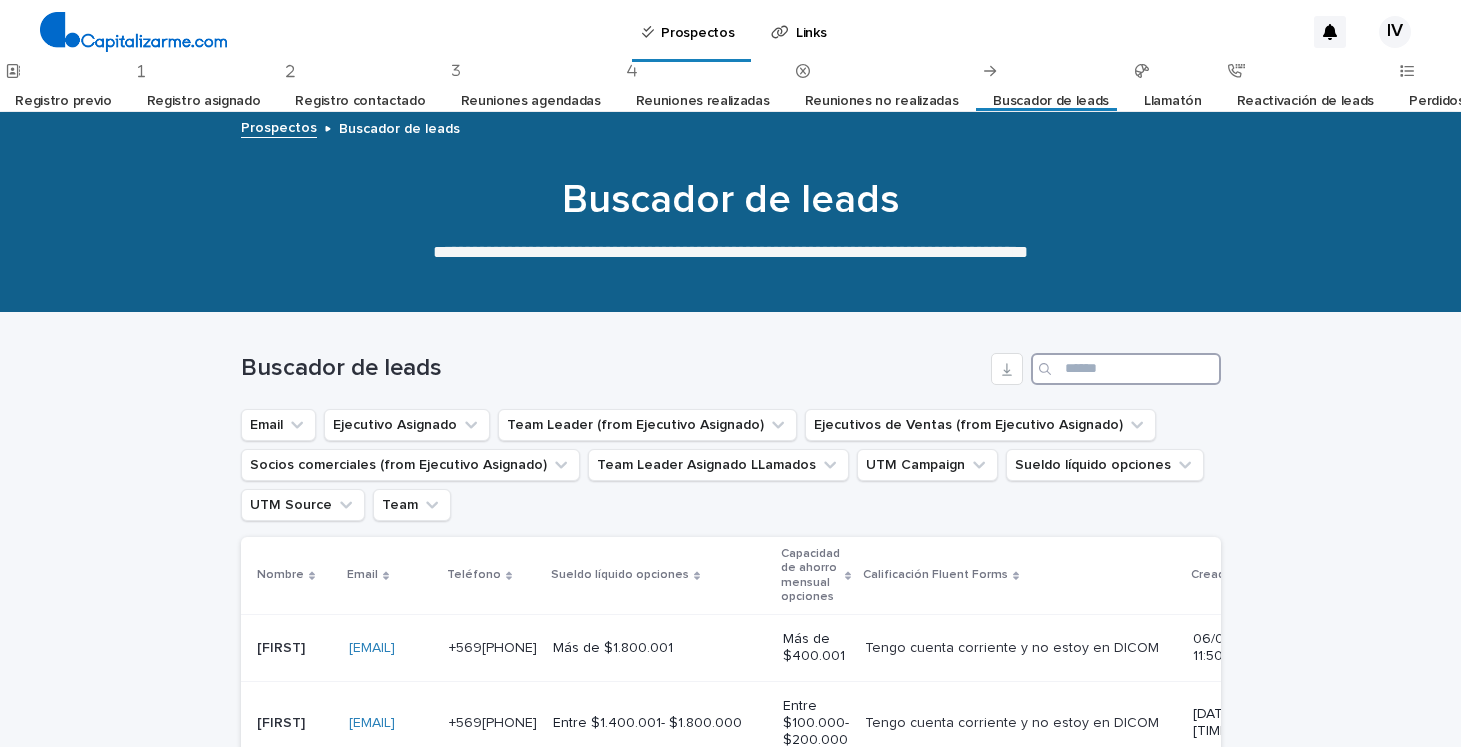 paste on "**********" 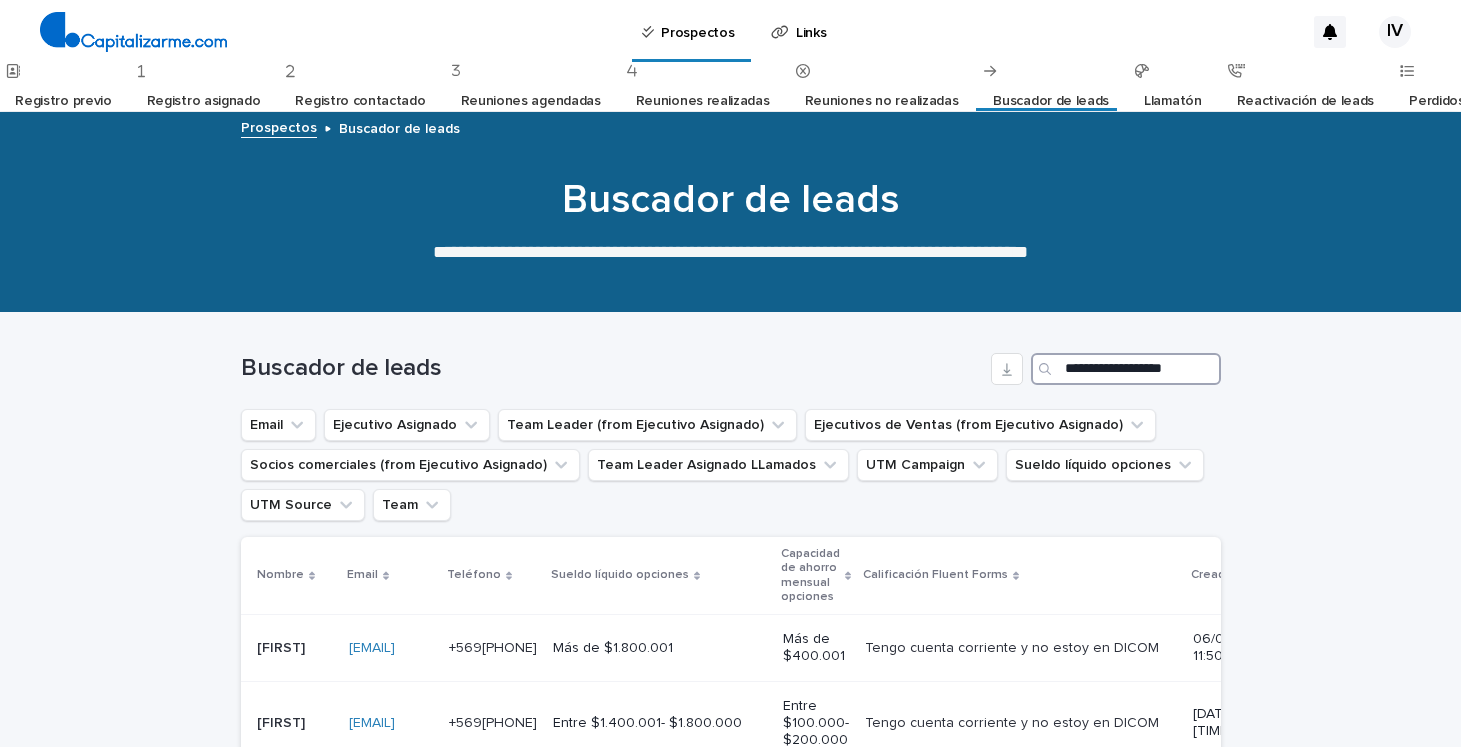 scroll, scrollTop: 0, scrollLeft: 15, axis: horizontal 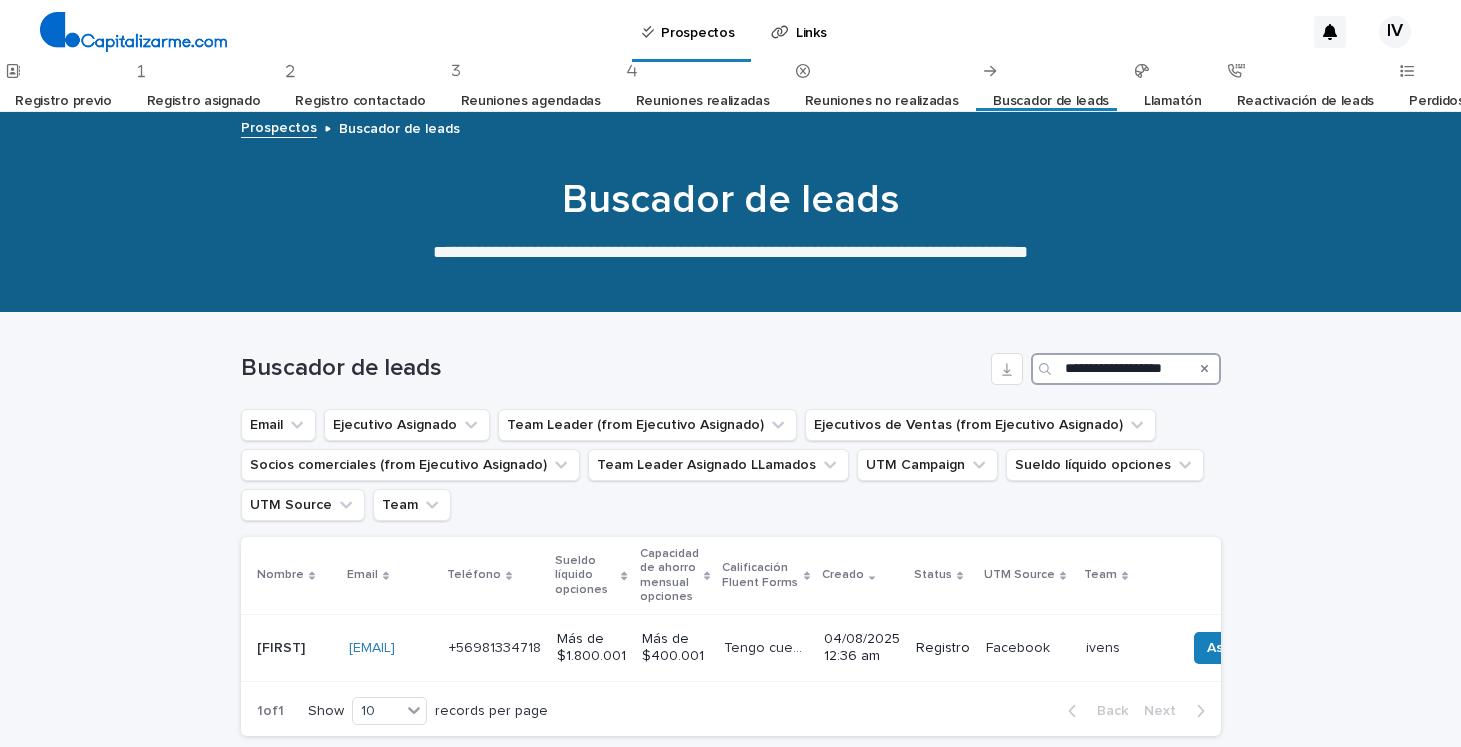 click on "**********" at bounding box center (1126, 369) 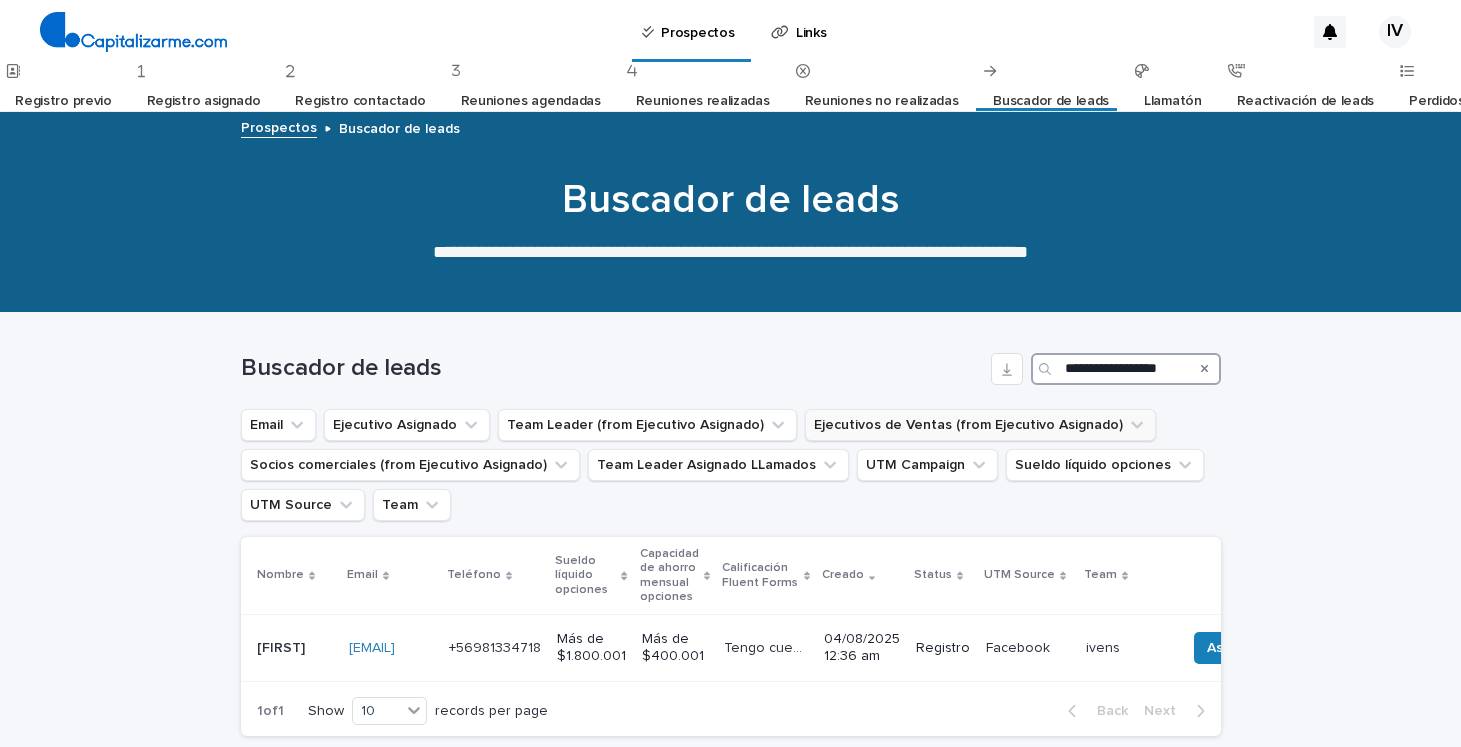 scroll, scrollTop: 0, scrollLeft: 7, axis: horizontal 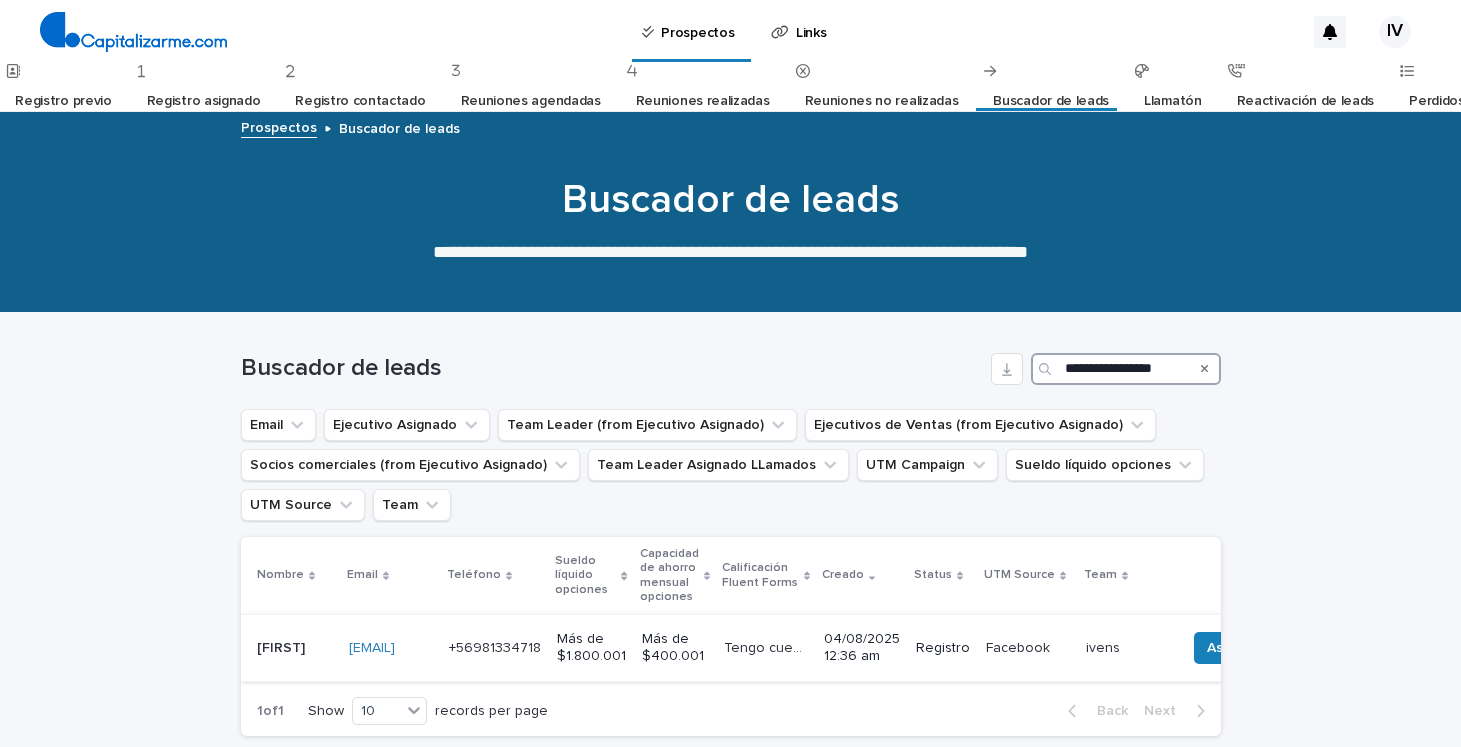 type on "**********" 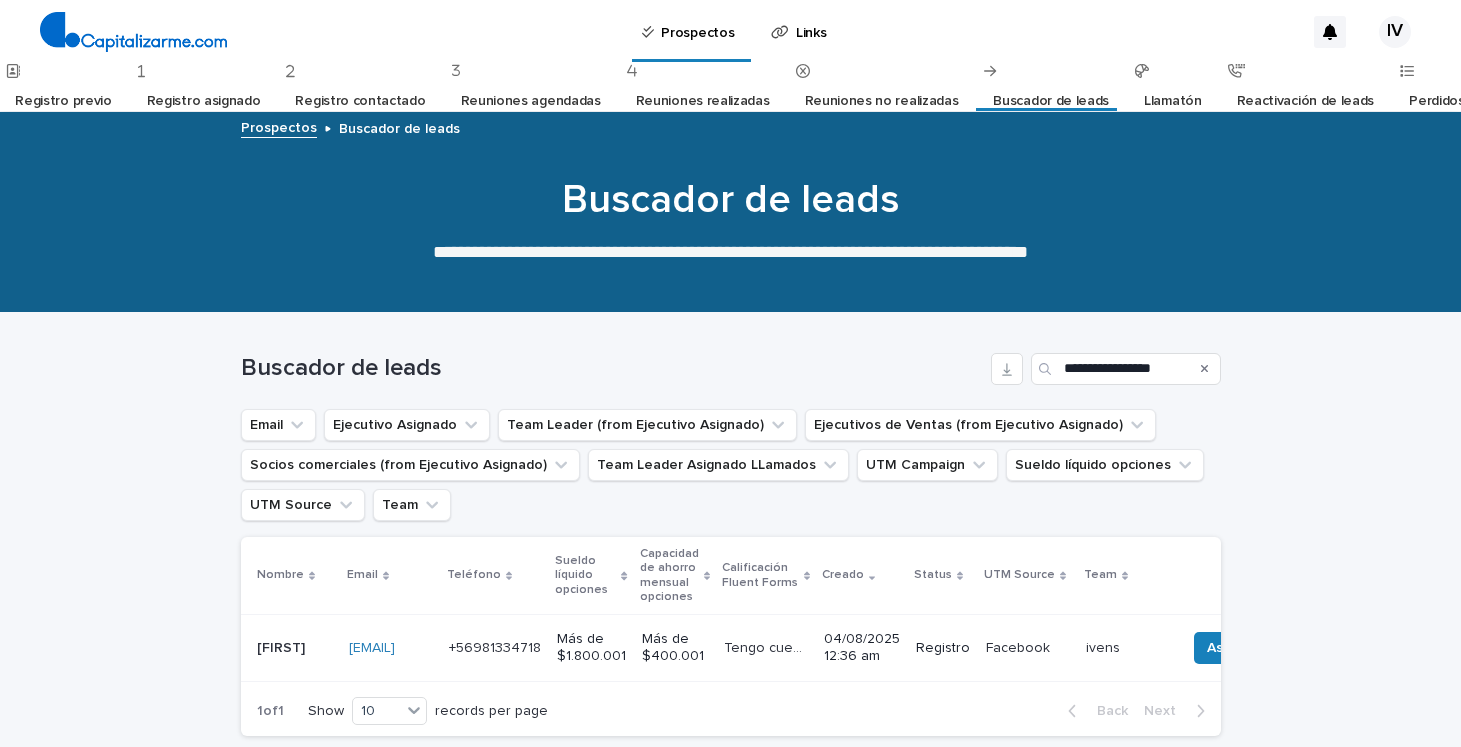 click on "[EMAIL] [EMAIL]" at bounding box center [391, 648] 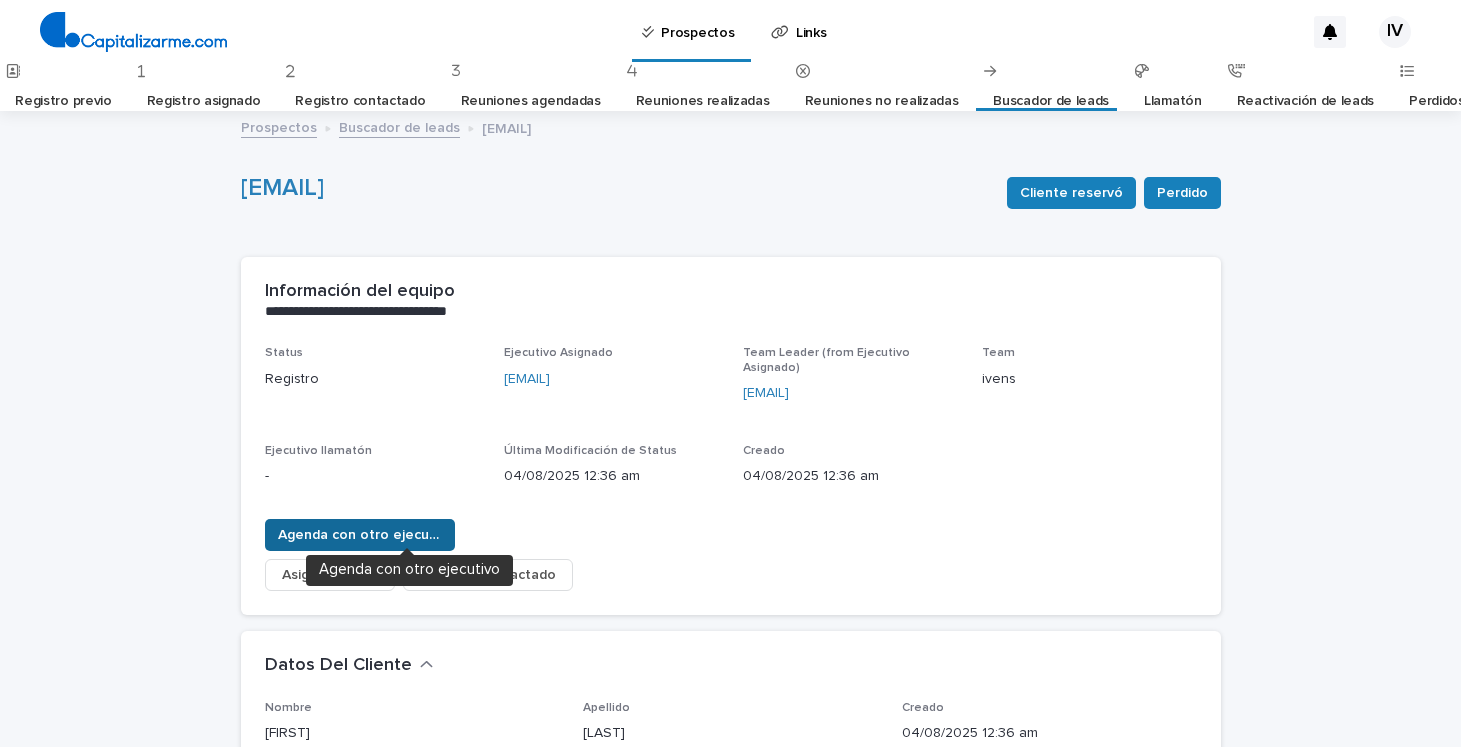 click on "Agenda con otro ejecutivo" at bounding box center (360, 535) 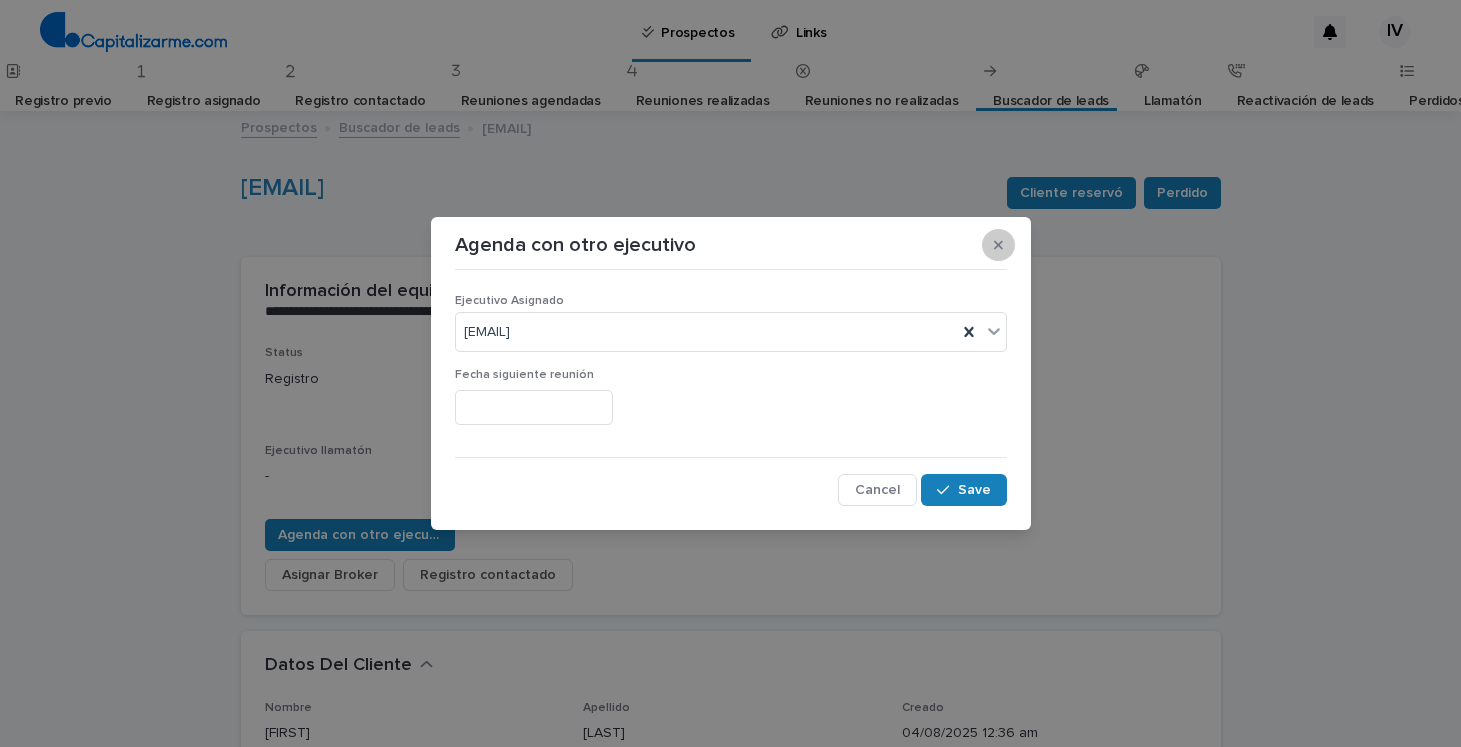 click 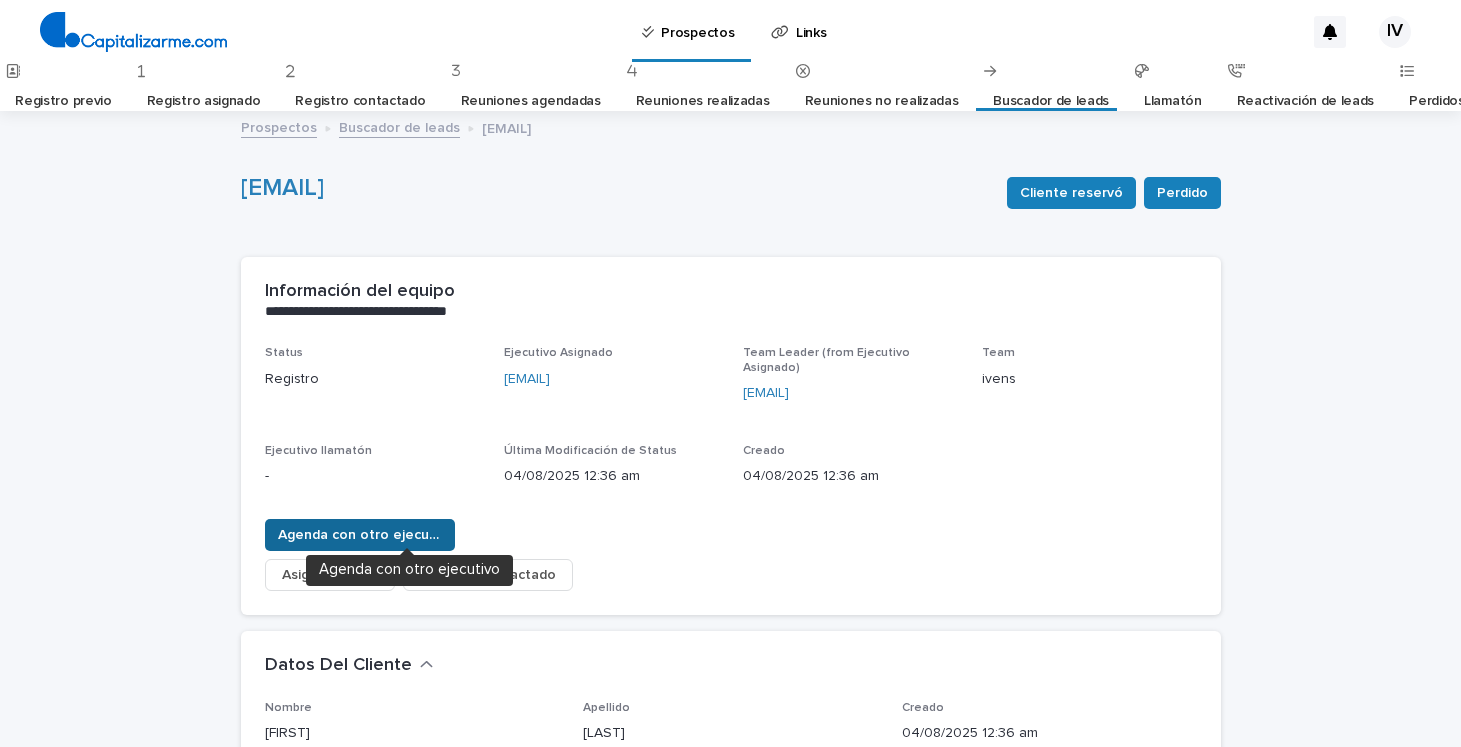 click on "Agenda con otro ejecutivo" at bounding box center [360, 535] 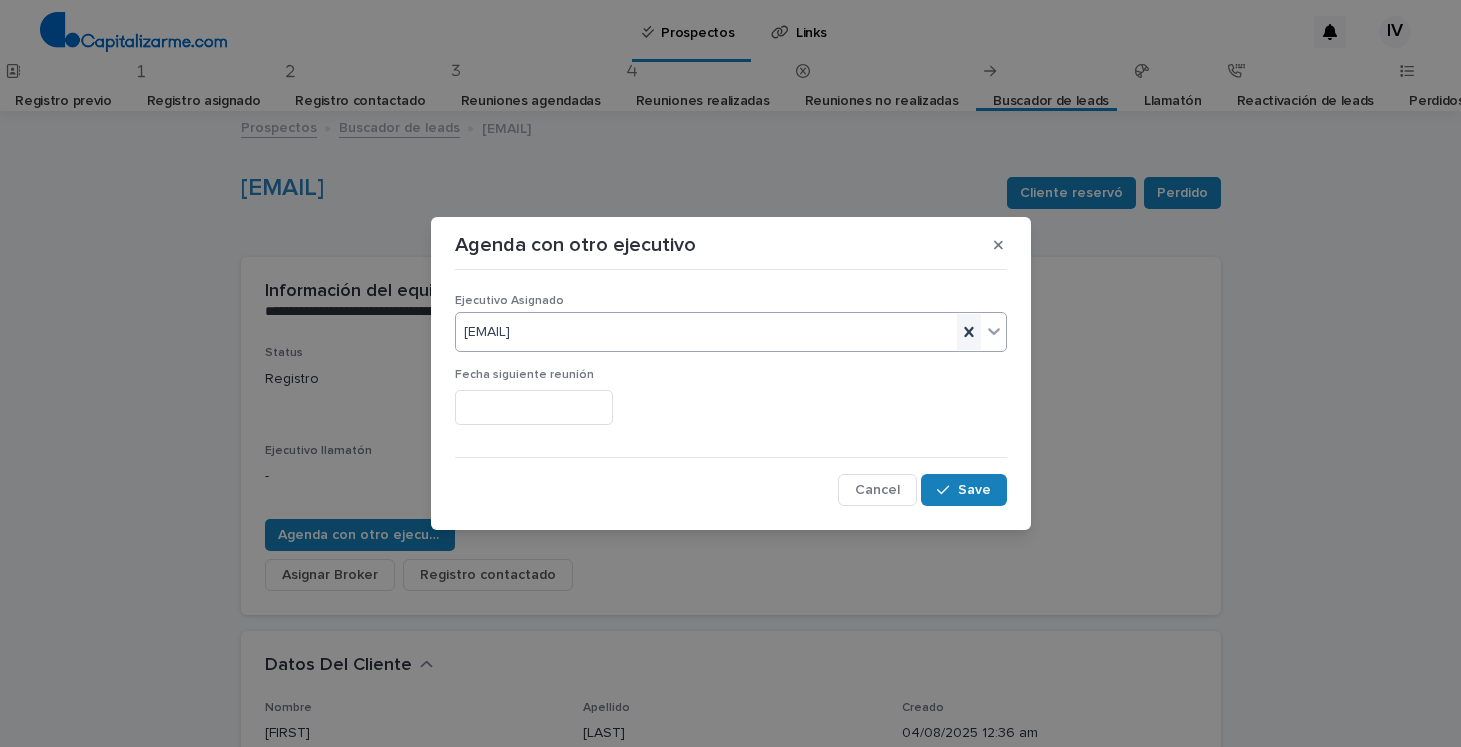 click 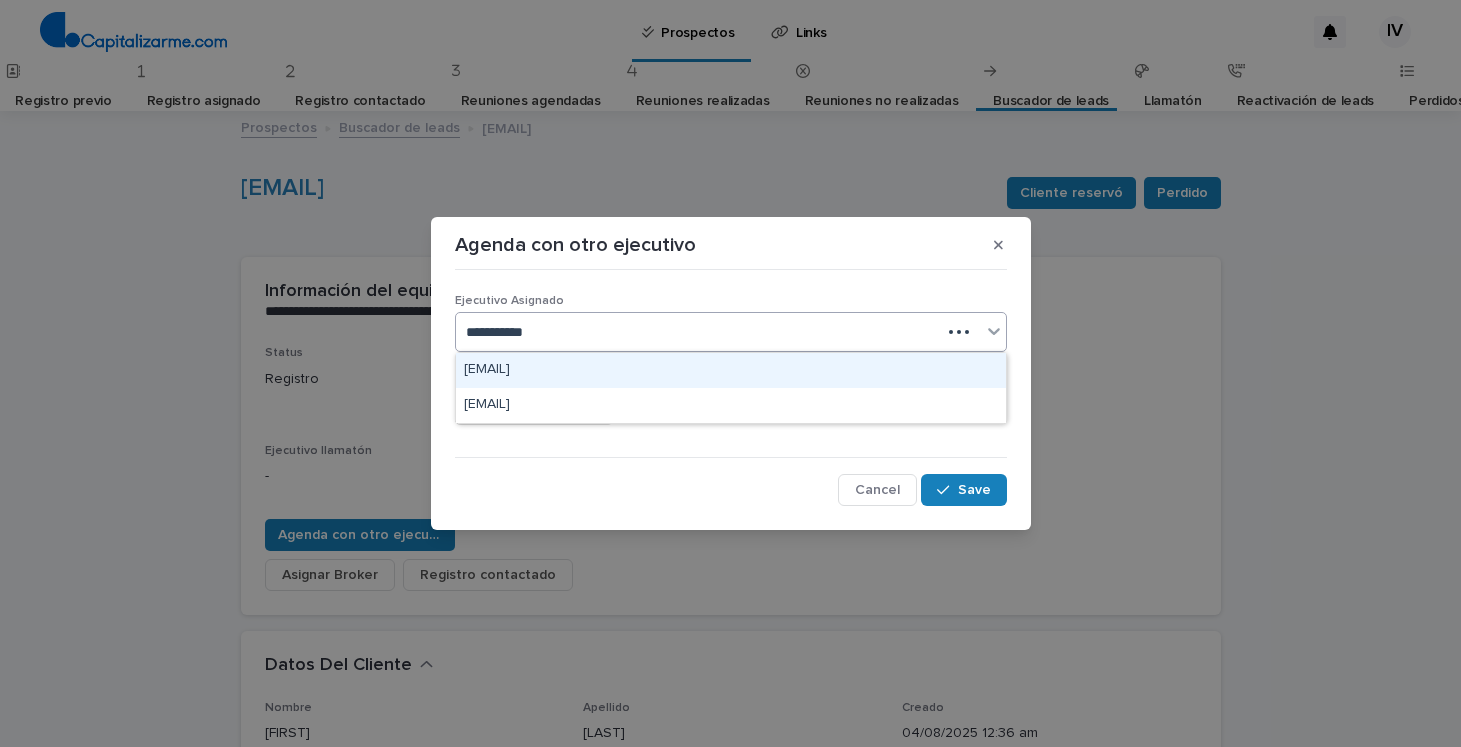 type on "**********" 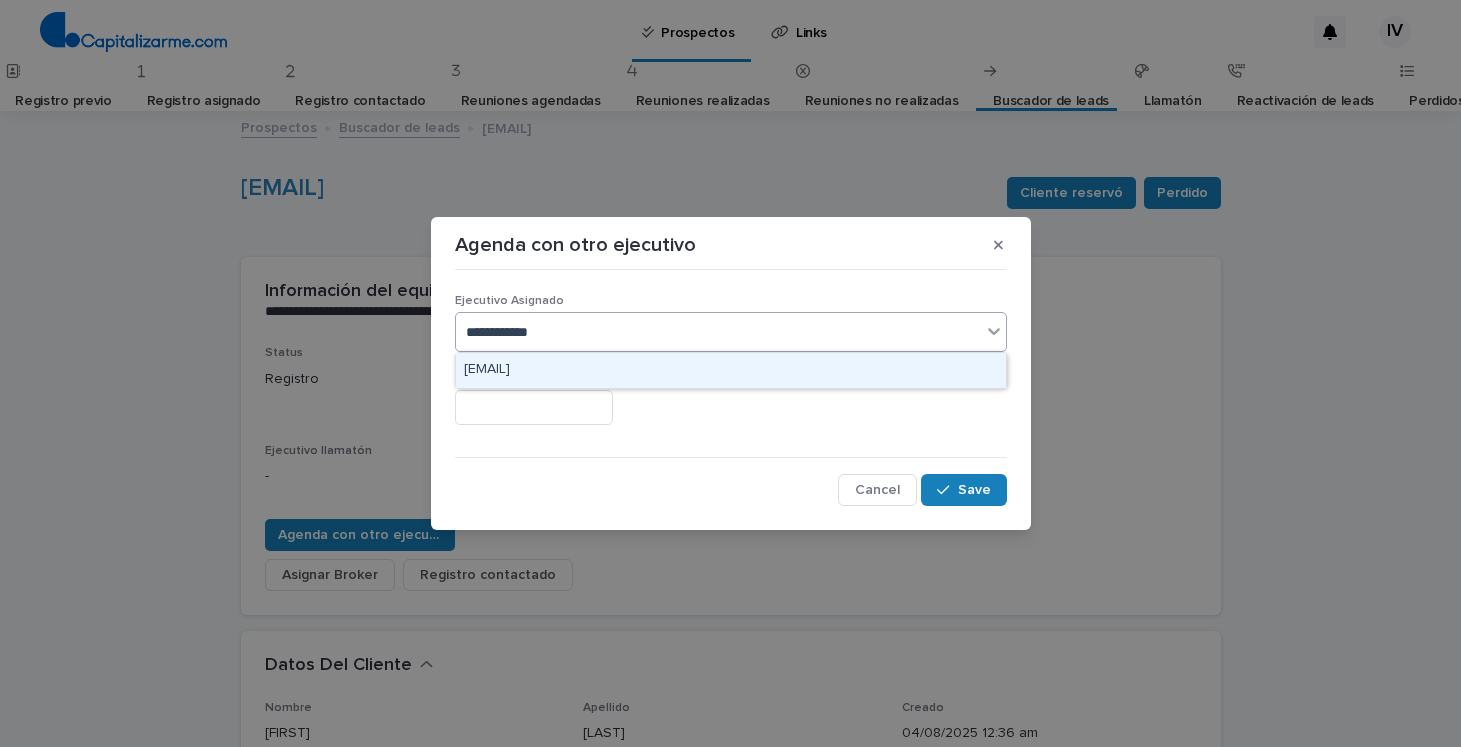 click on "[EMAIL]" at bounding box center [731, 370] 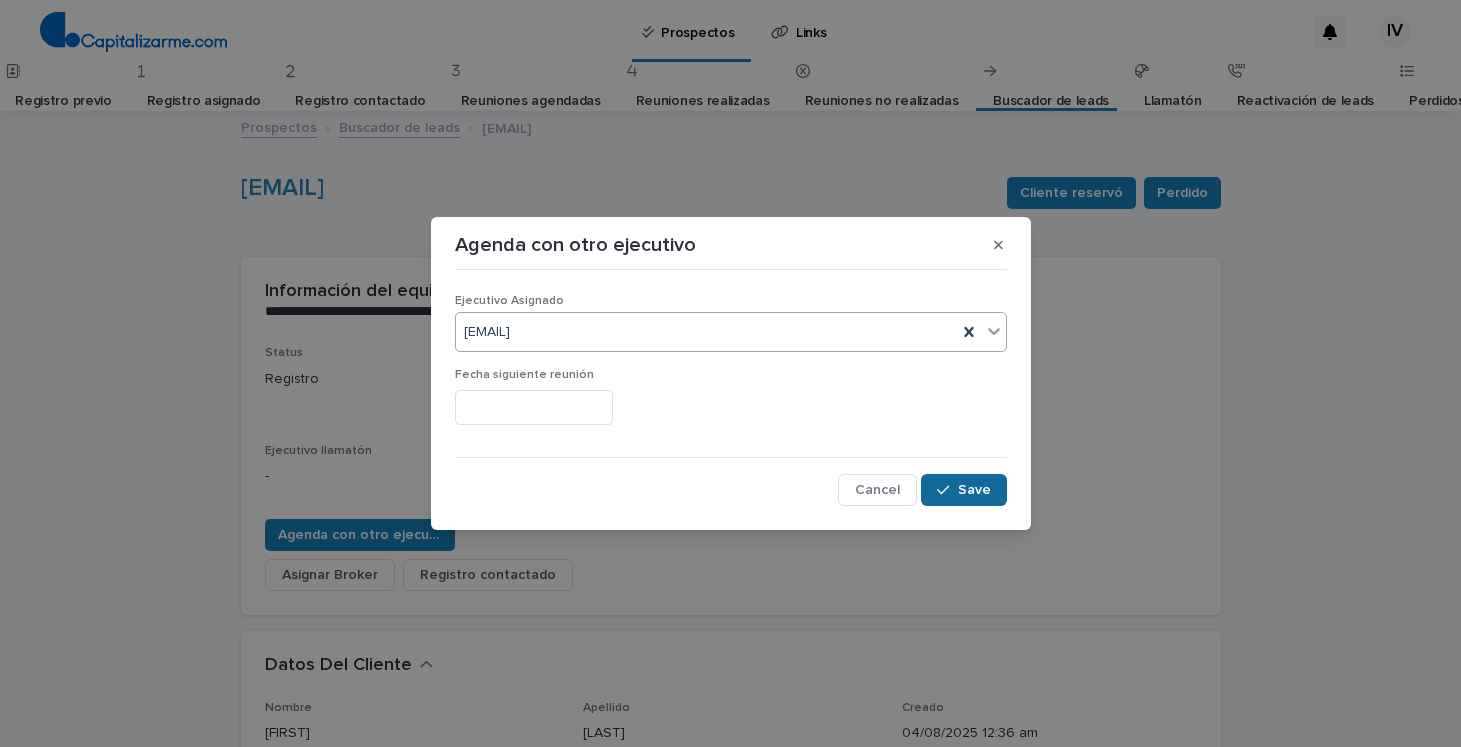 click on "Save" at bounding box center [974, 490] 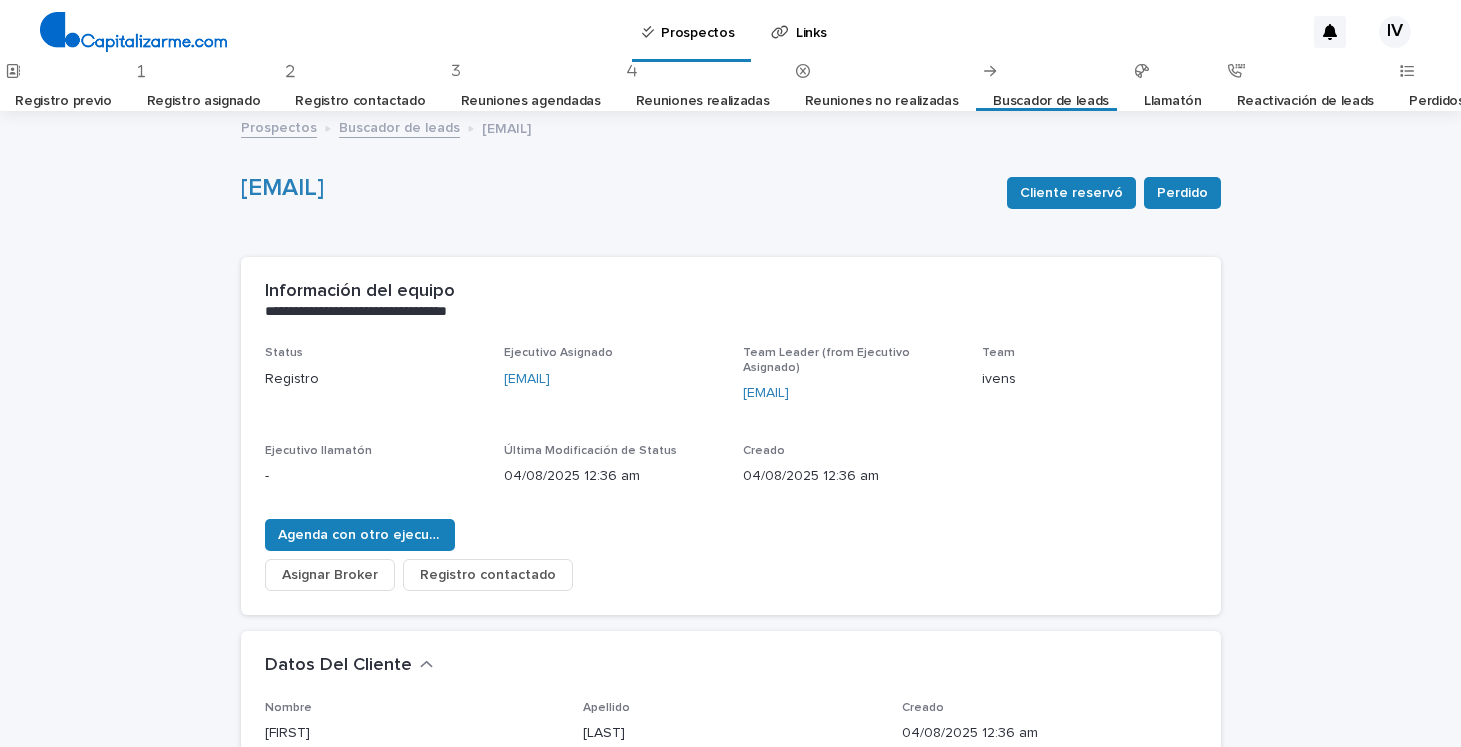 click on "Buscador de leads" at bounding box center (1051, 101) 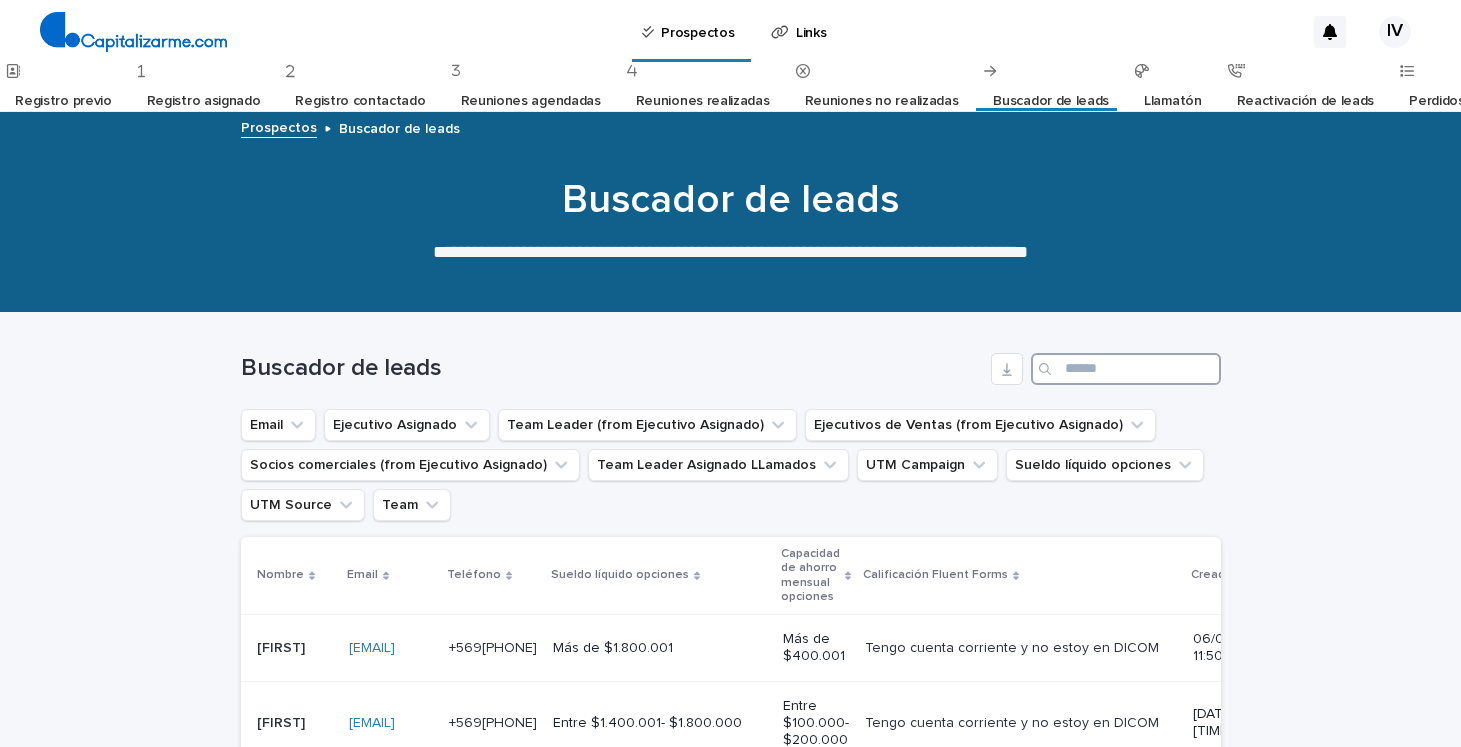 click at bounding box center (1126, 369) 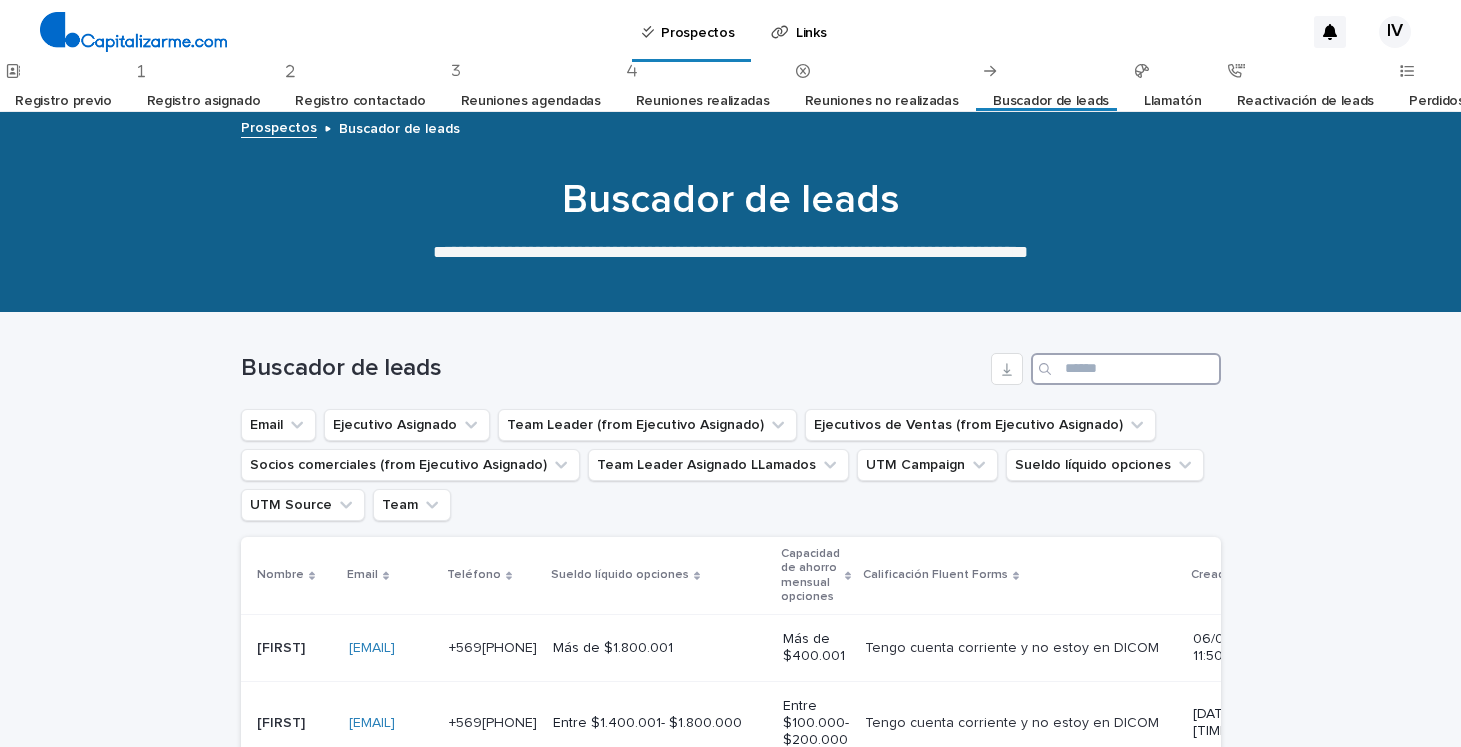 paste on "**********" 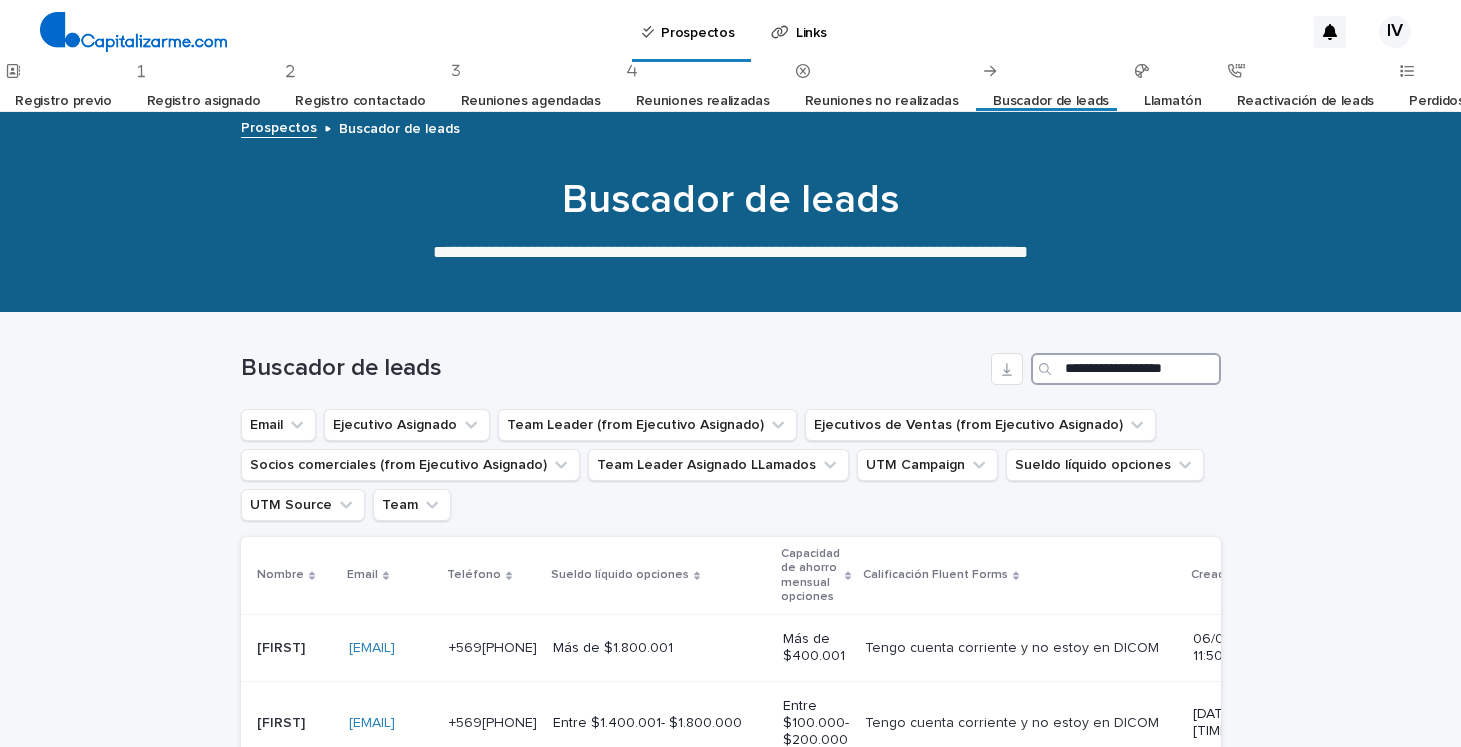 scroll, scrollTop: 0, scrollLeft: 13, axis: horizontal 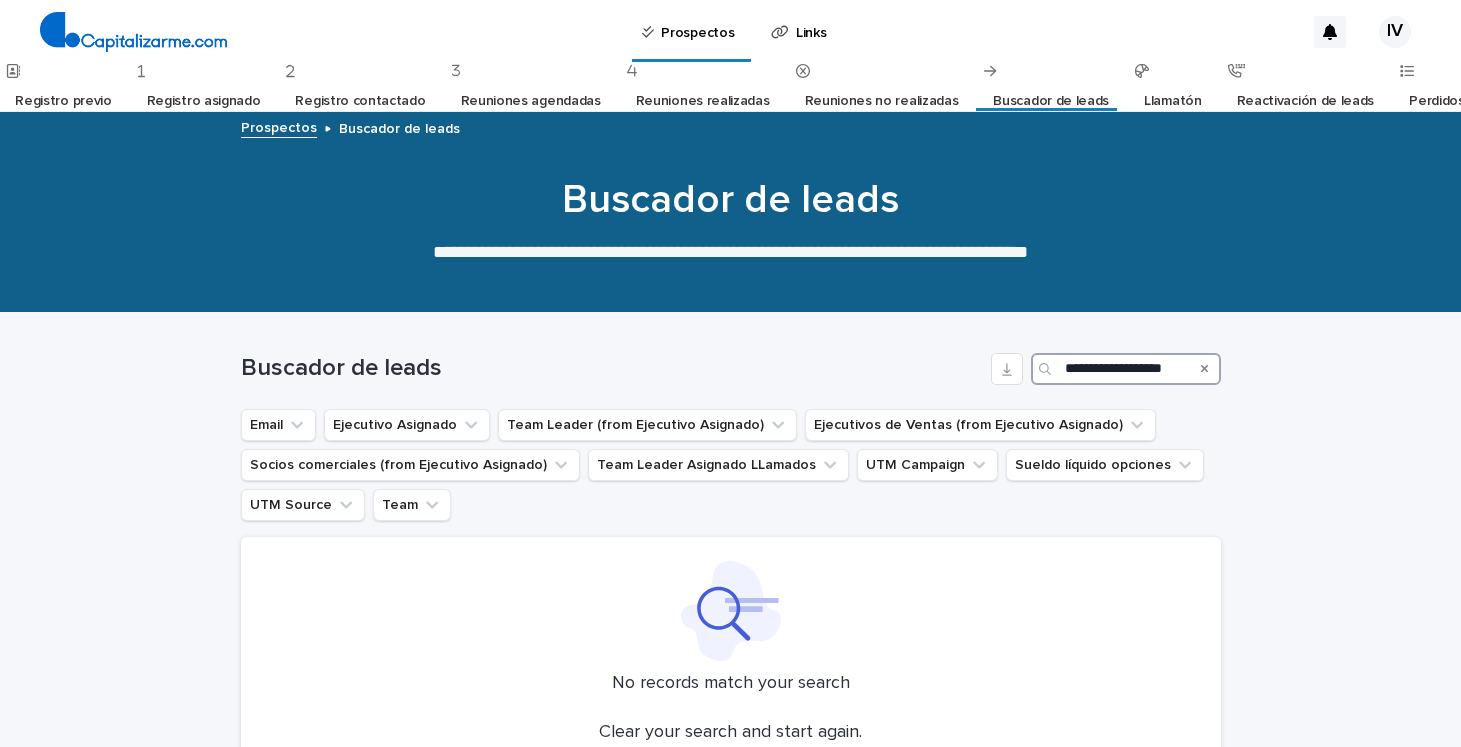 type on "**********" 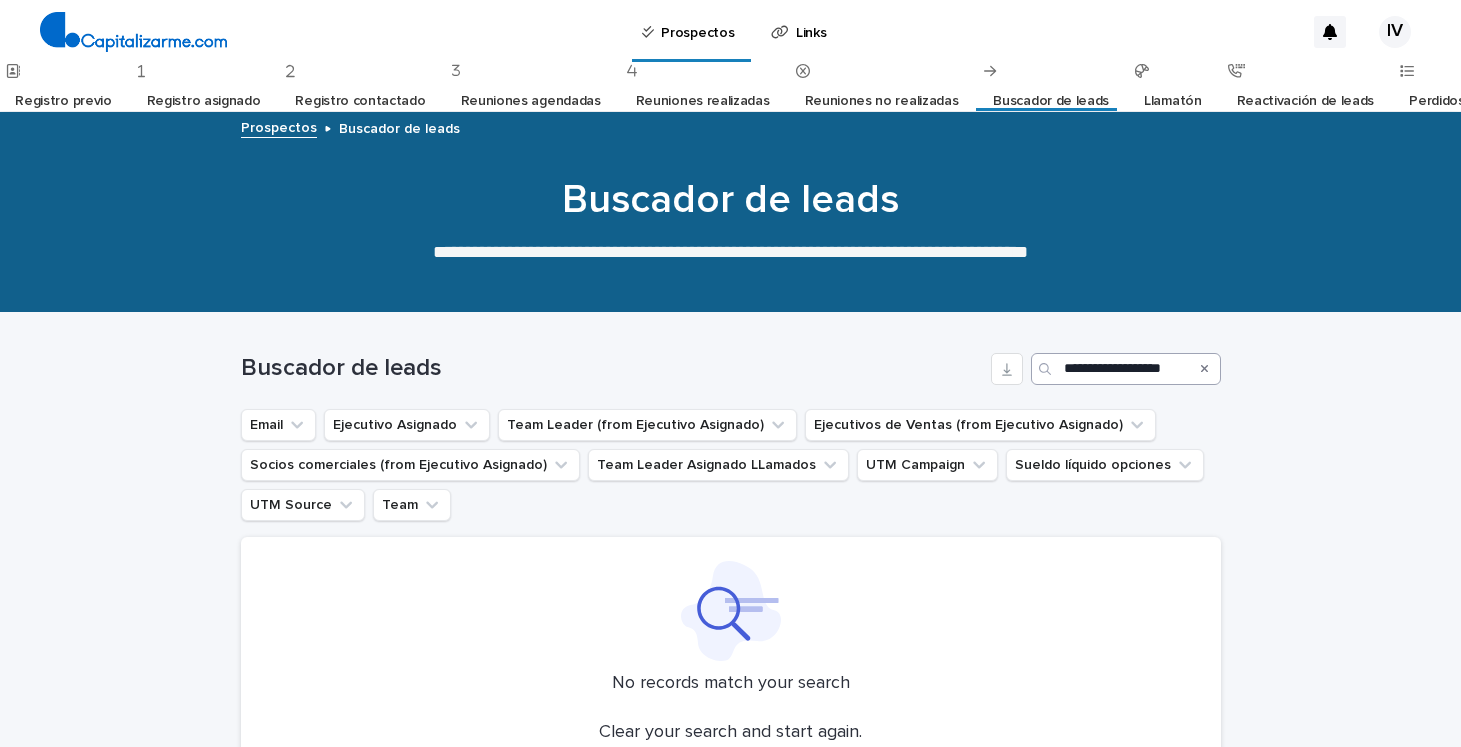 click 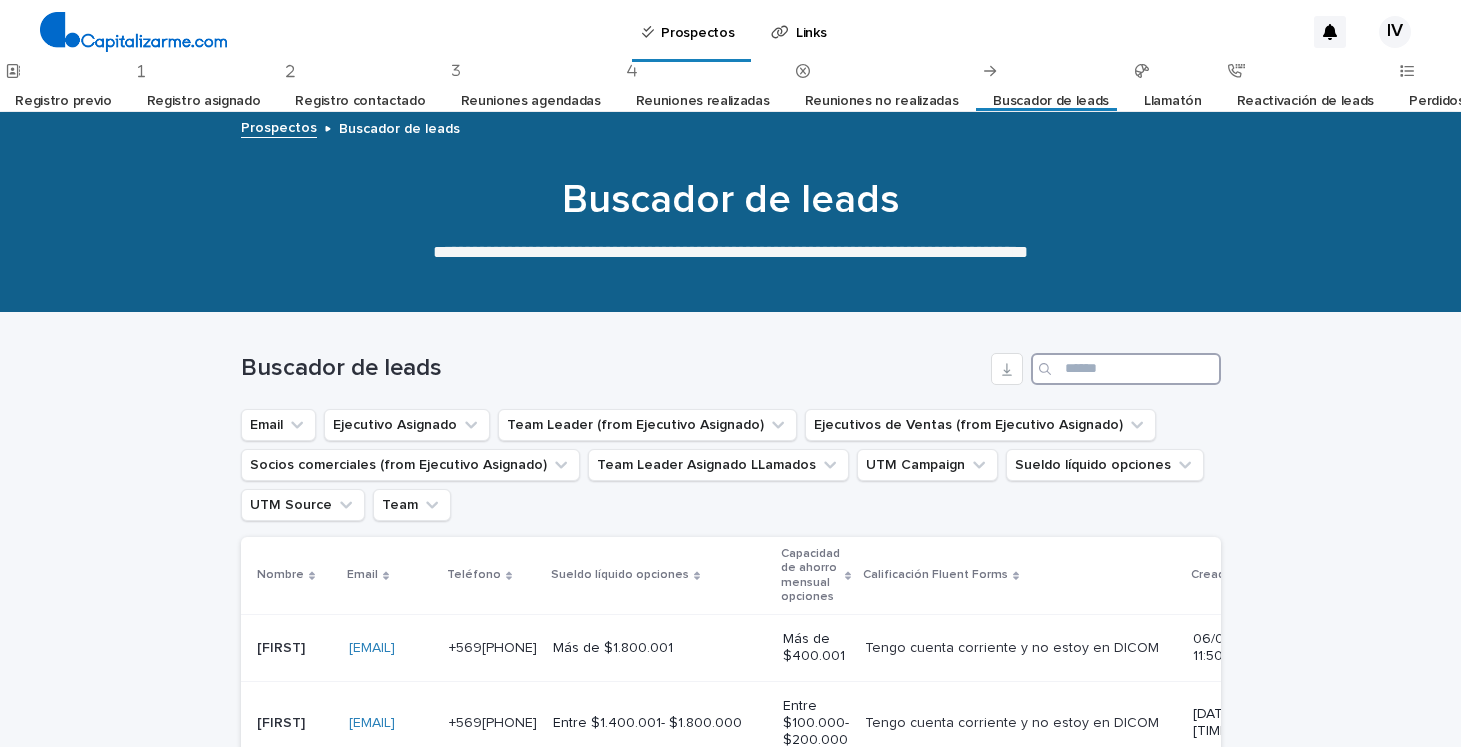 paste on "**********" 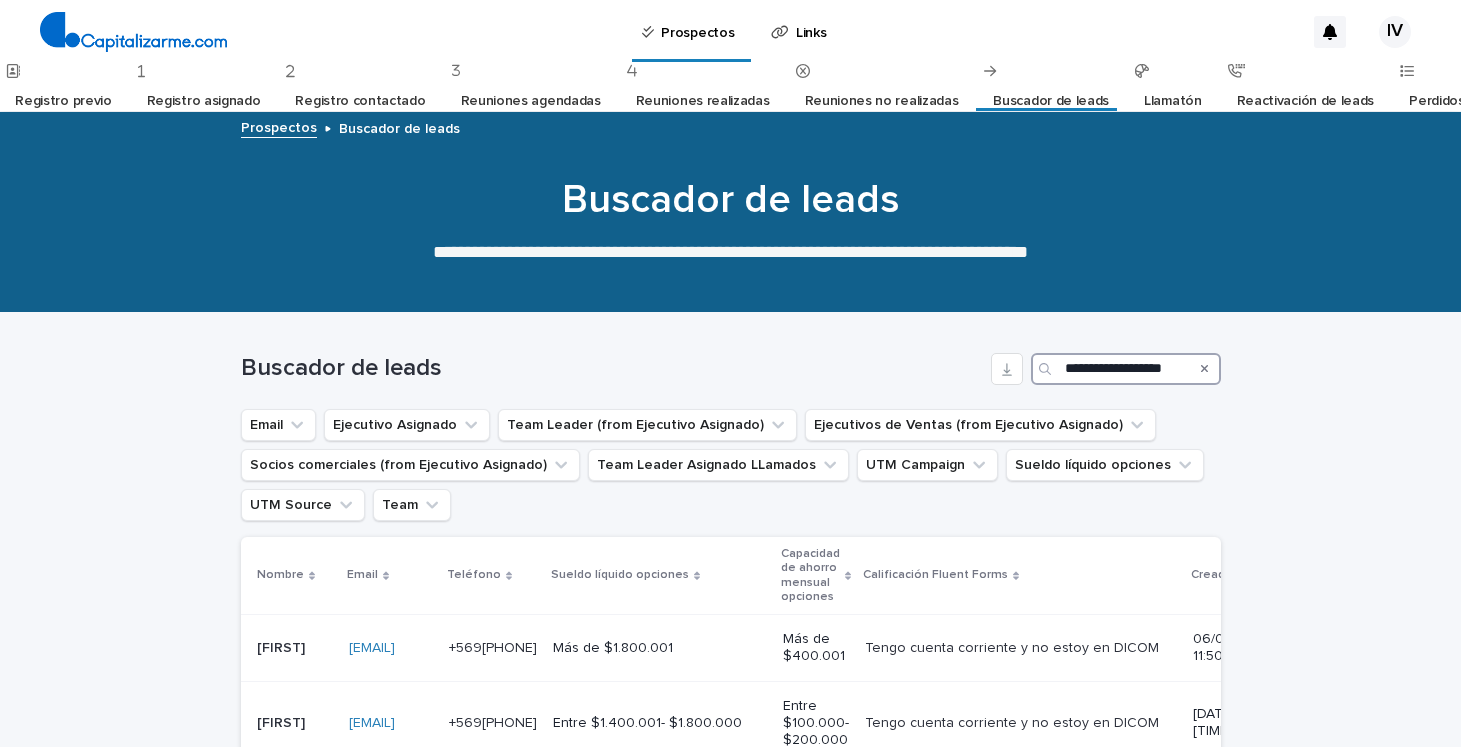 scroll, scrollTop: 0, scrollLeft: 10, axis: horizontal 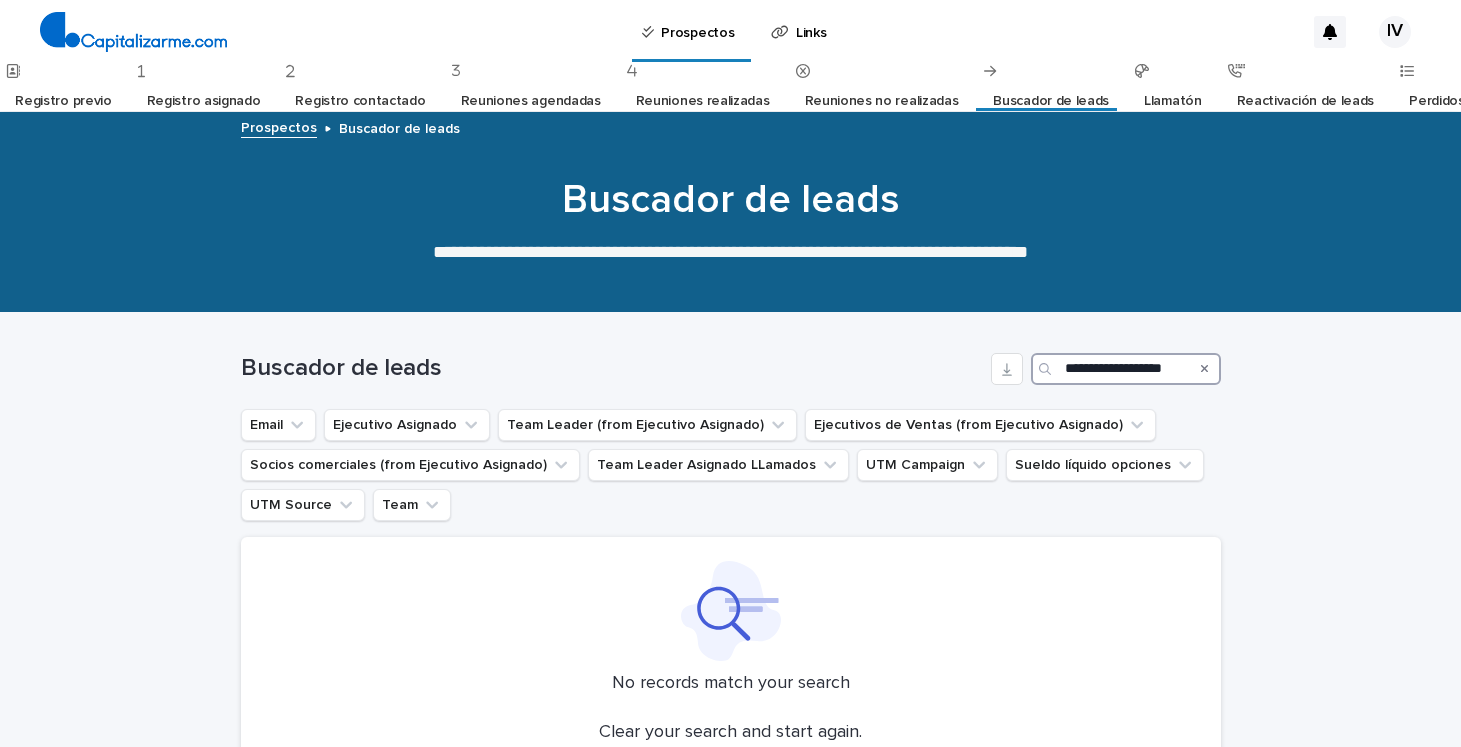 type on "**********" 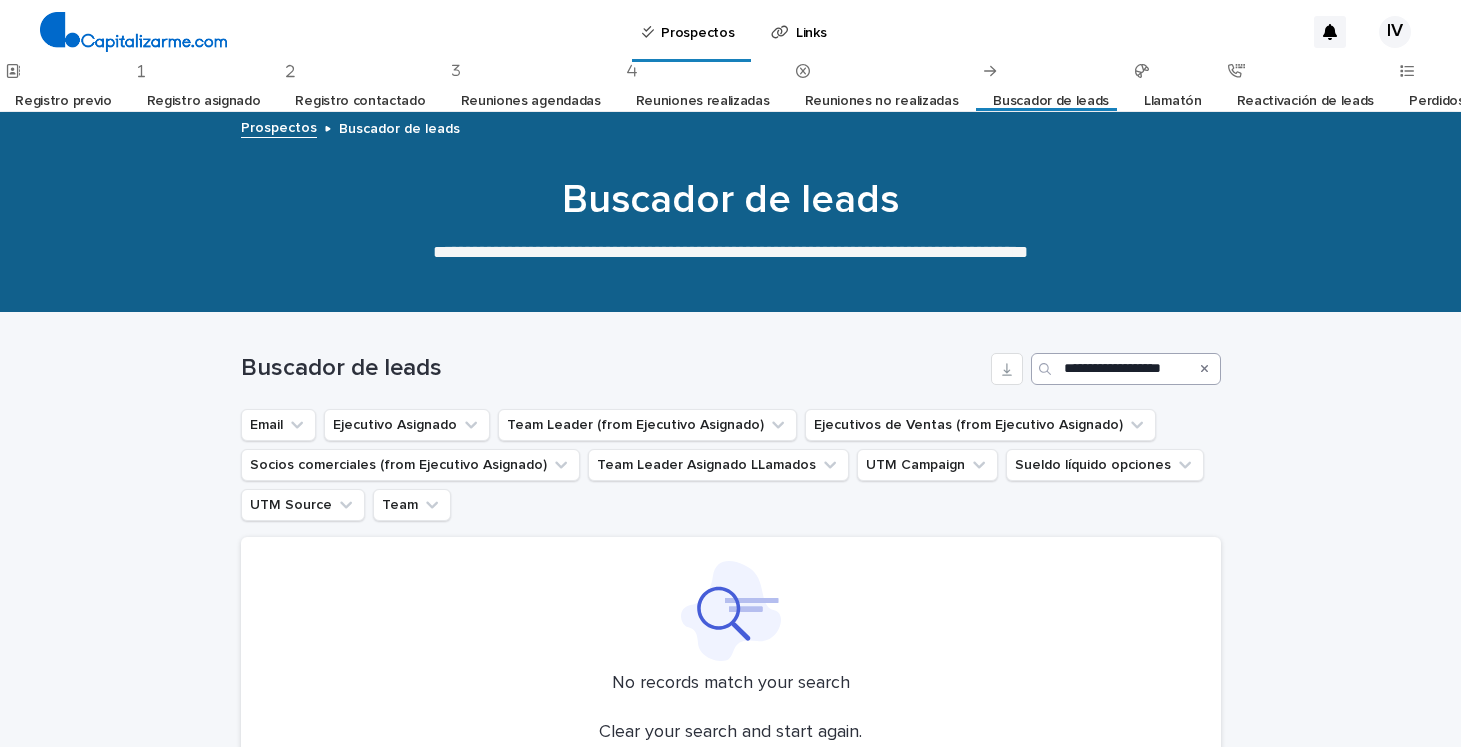 click 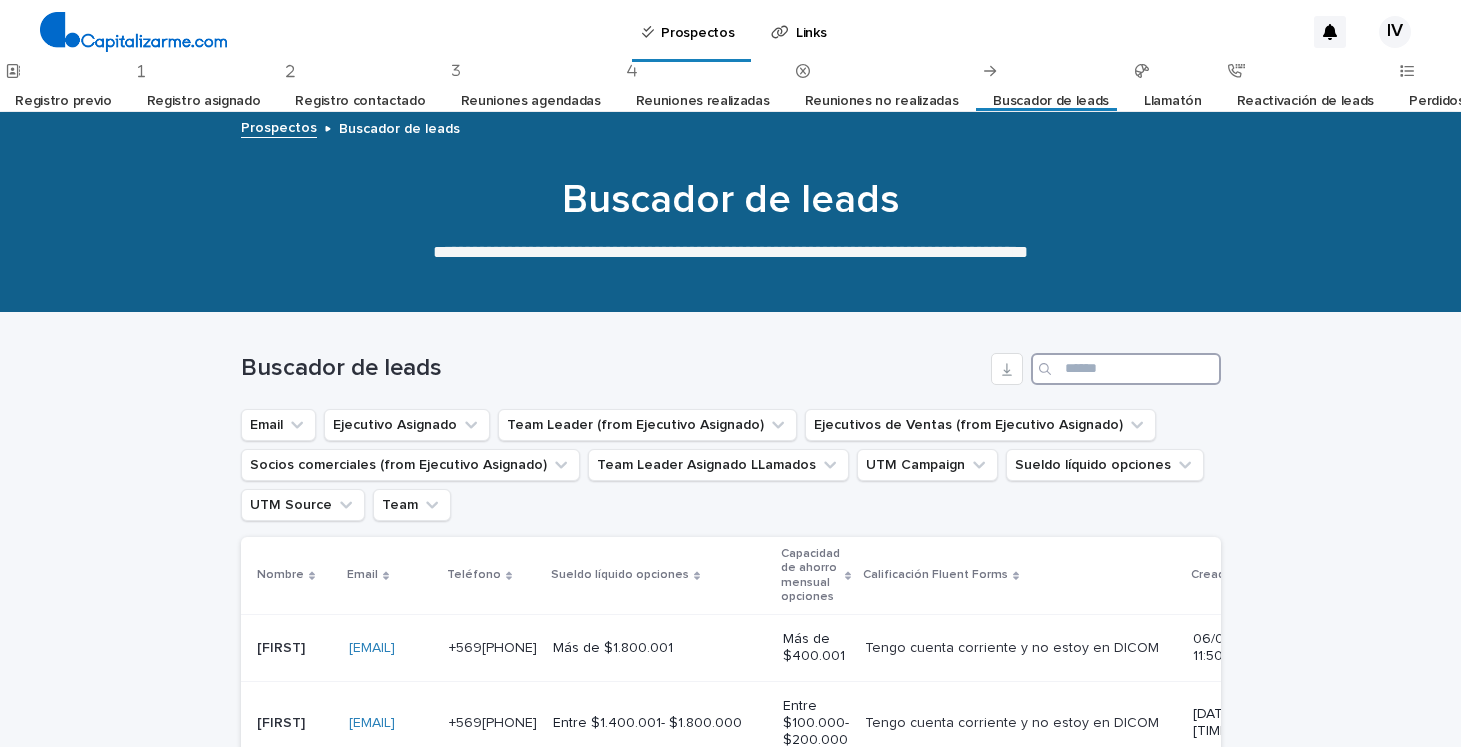 paste on "**********" 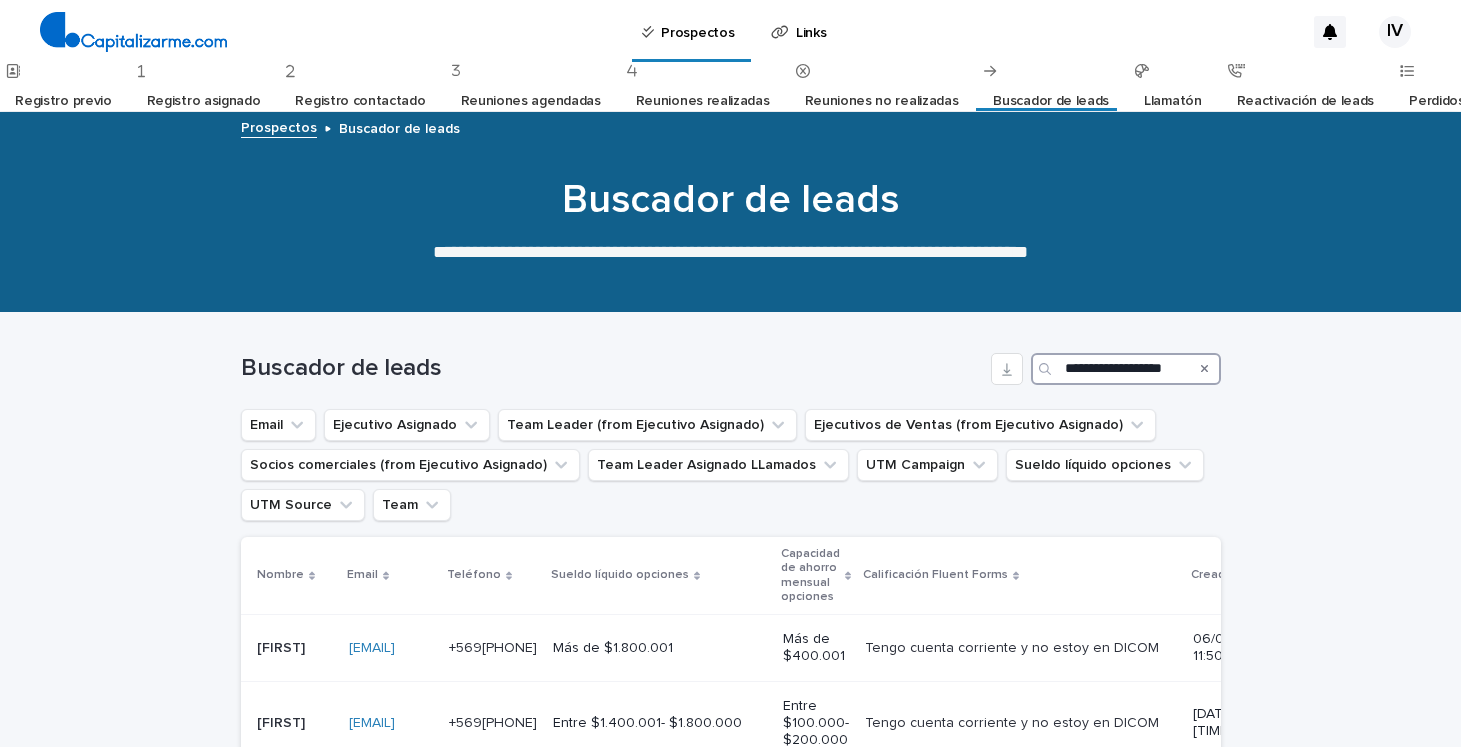 scroll, scrollTop: 0, scrollLeft: 15, axis: horizontal 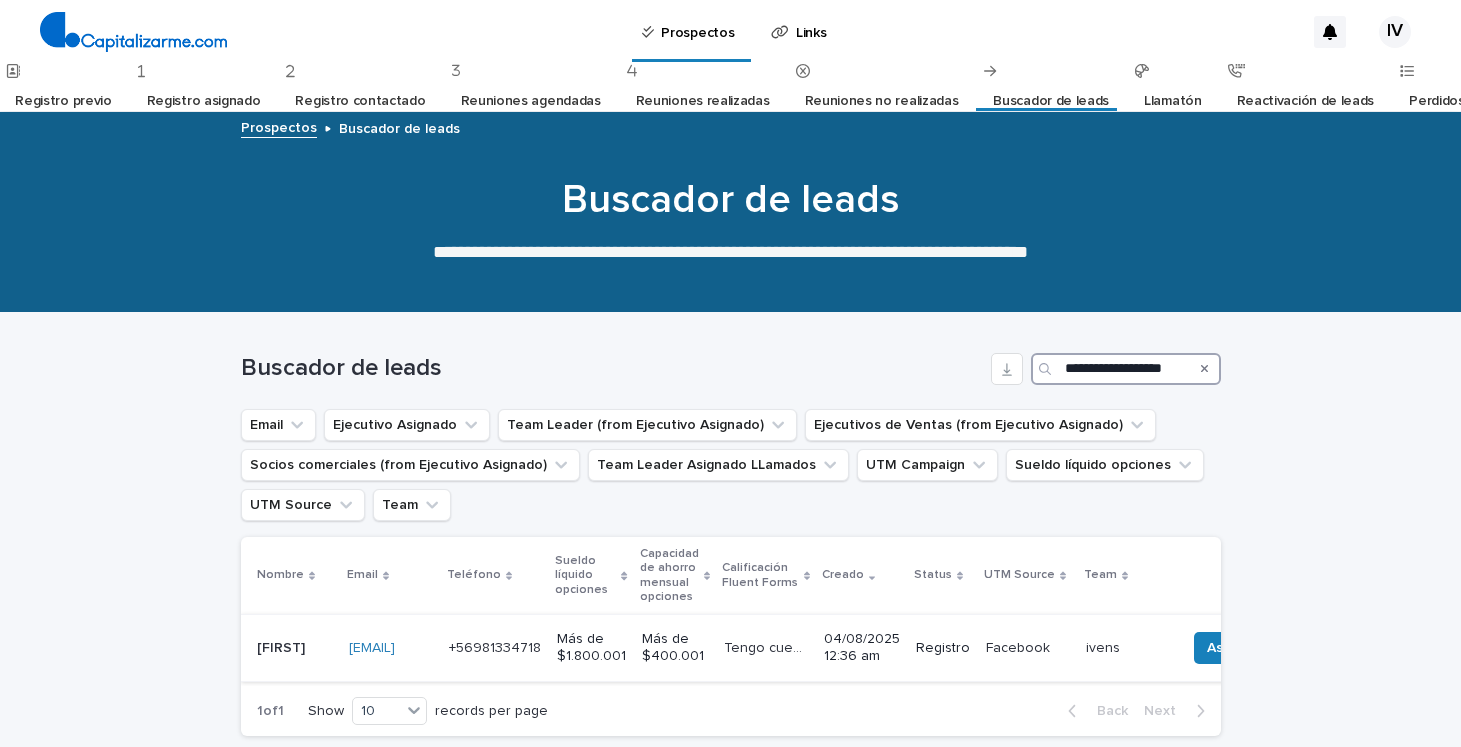 type on "**********" 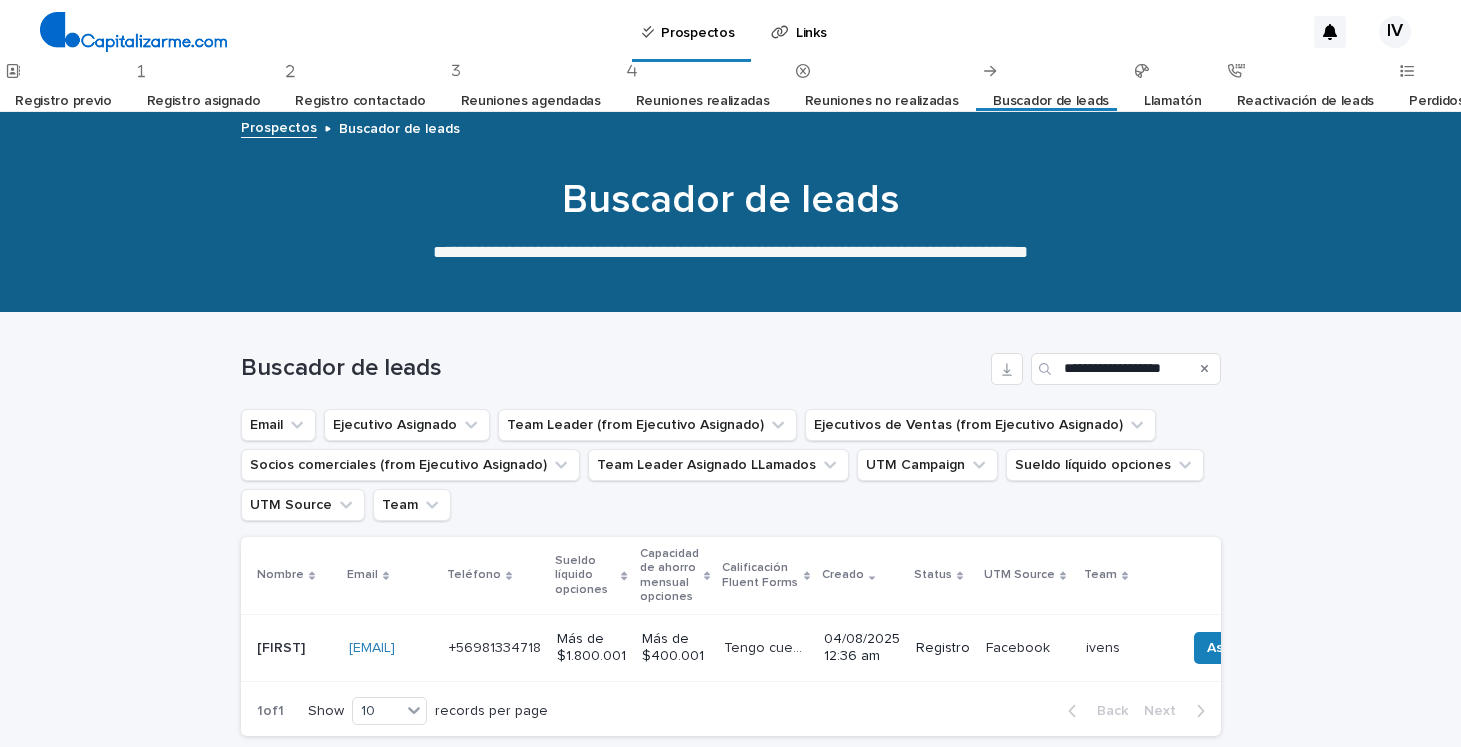 scroll, scrollTop: 0, scrollLeft: 0, axis: both 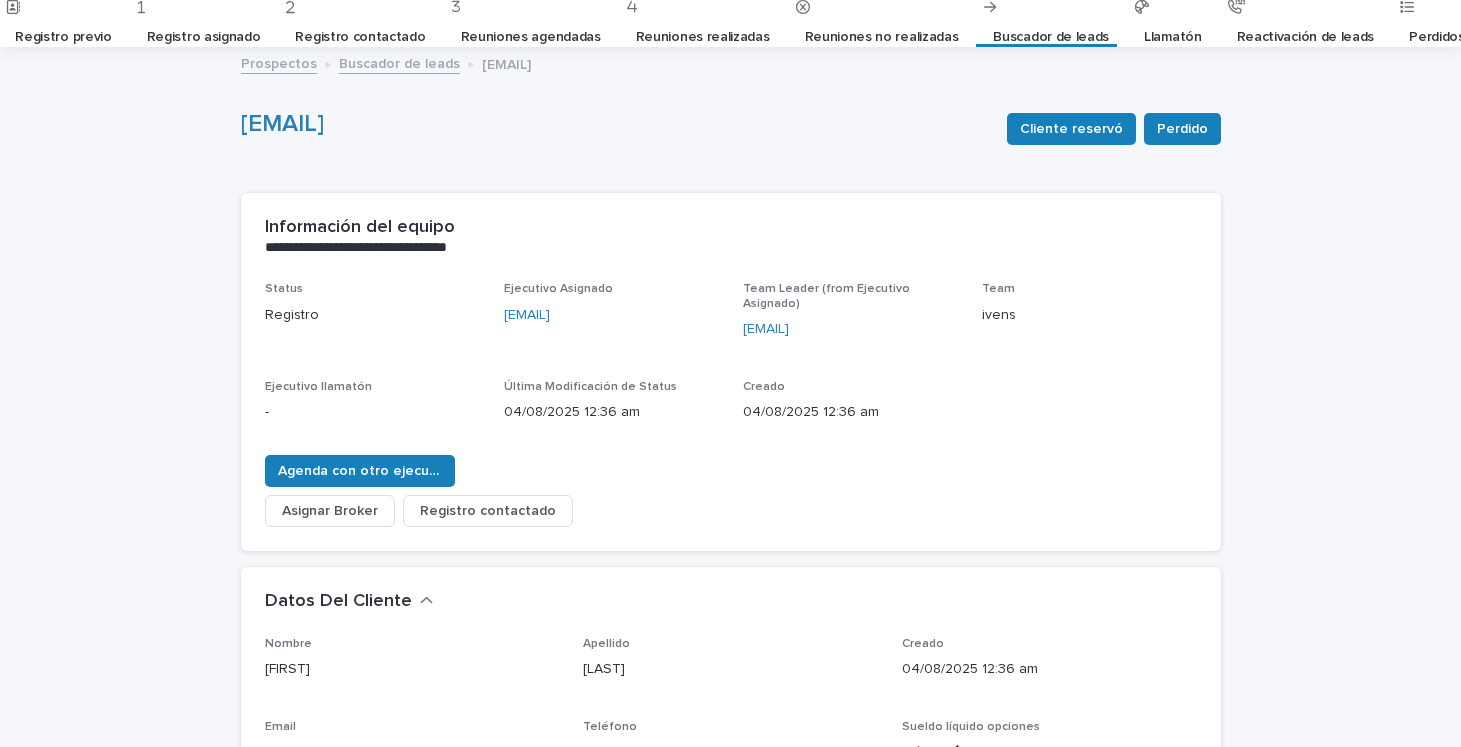 click on "Buscador de leads" at bounding box center [1051, 37] 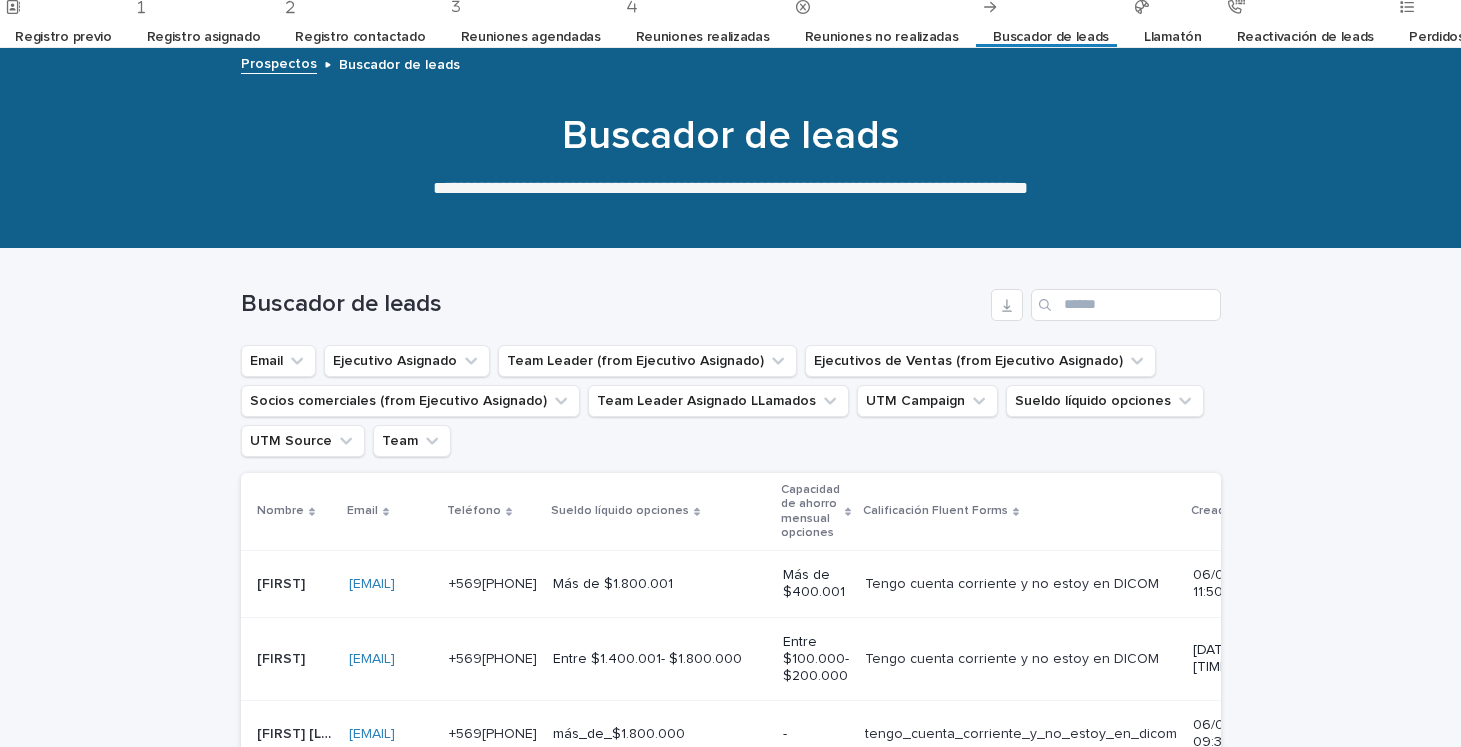 scroll, scrollTop: 0, scrollLeft: 0, axis: both 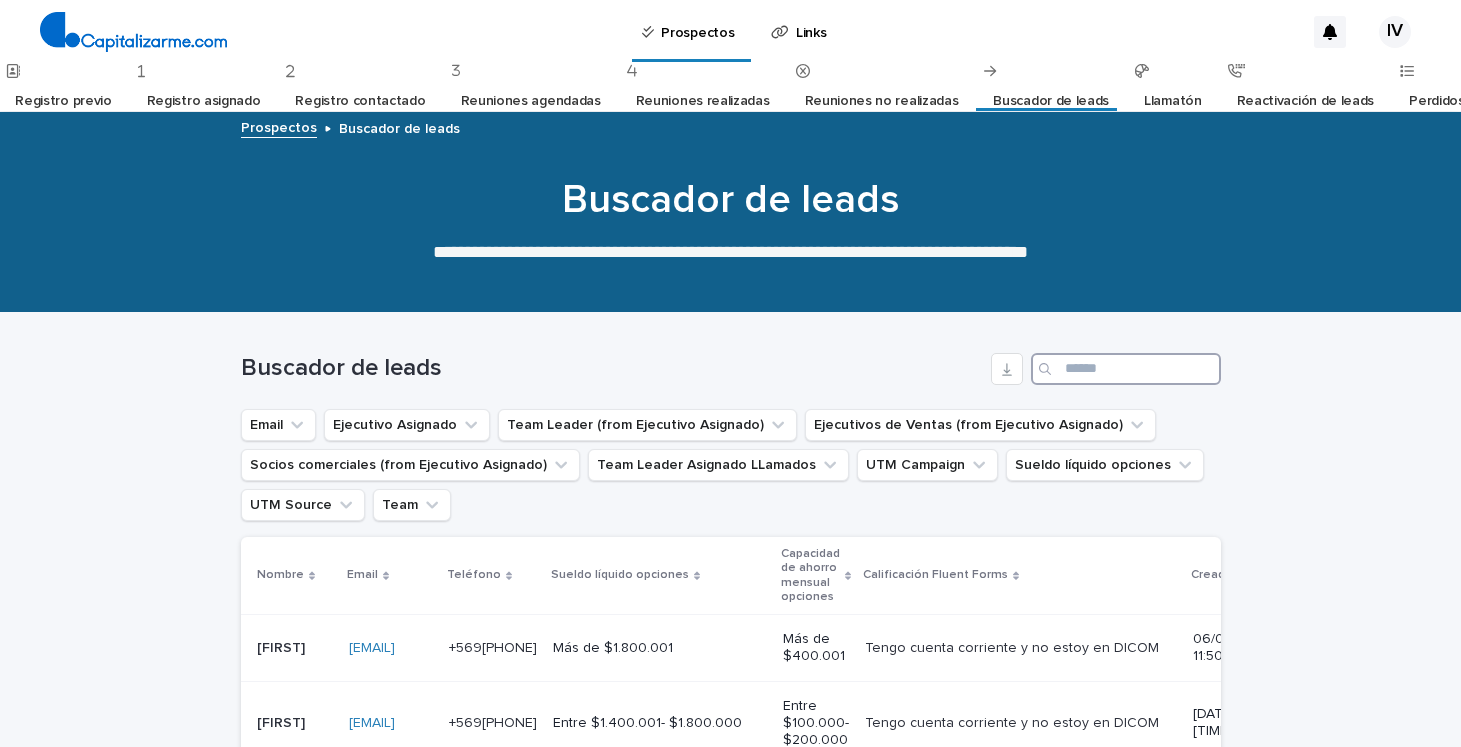 click at bounding box center (1126, 369) 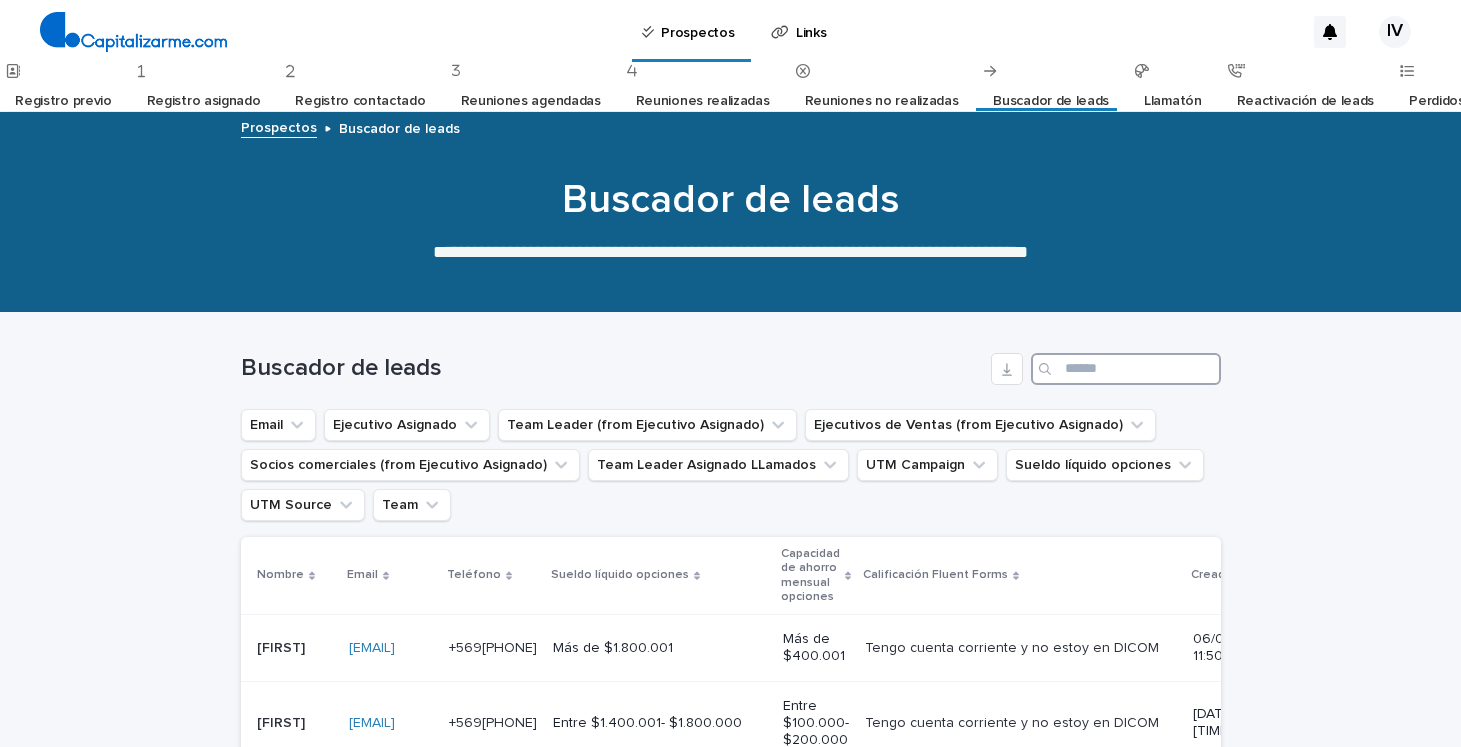 paste on "**********" 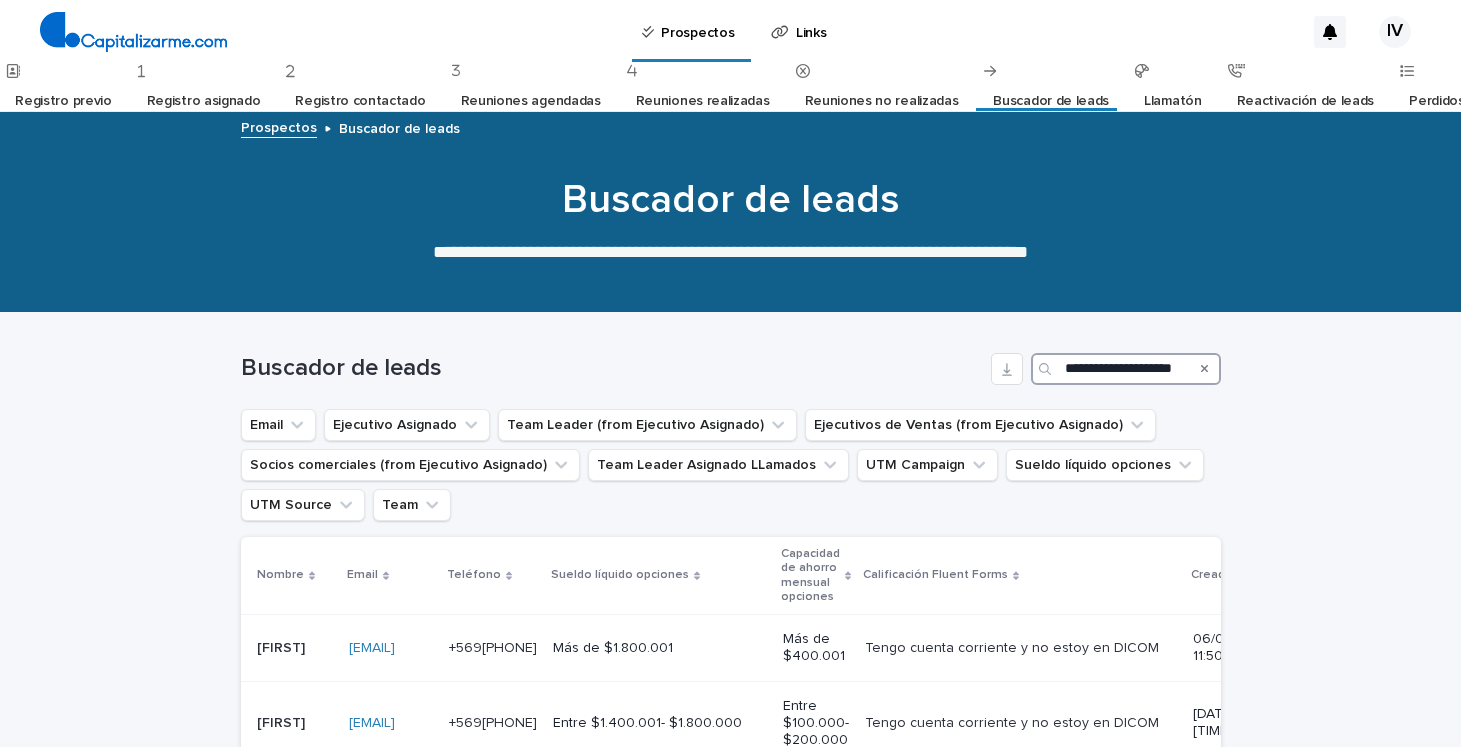 scroll, scrollTop: 0, scrollLeft: 23, axis: horizontal 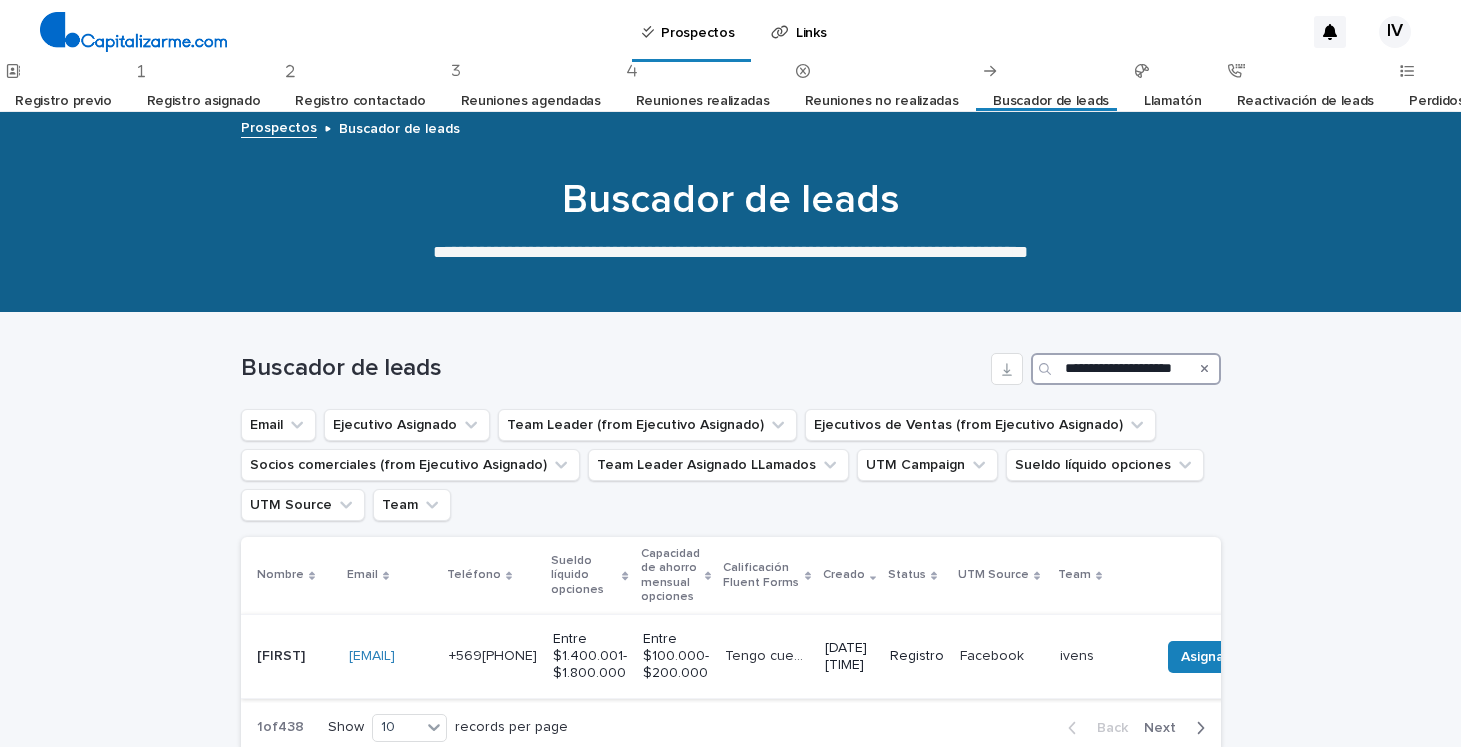 type on "**********" 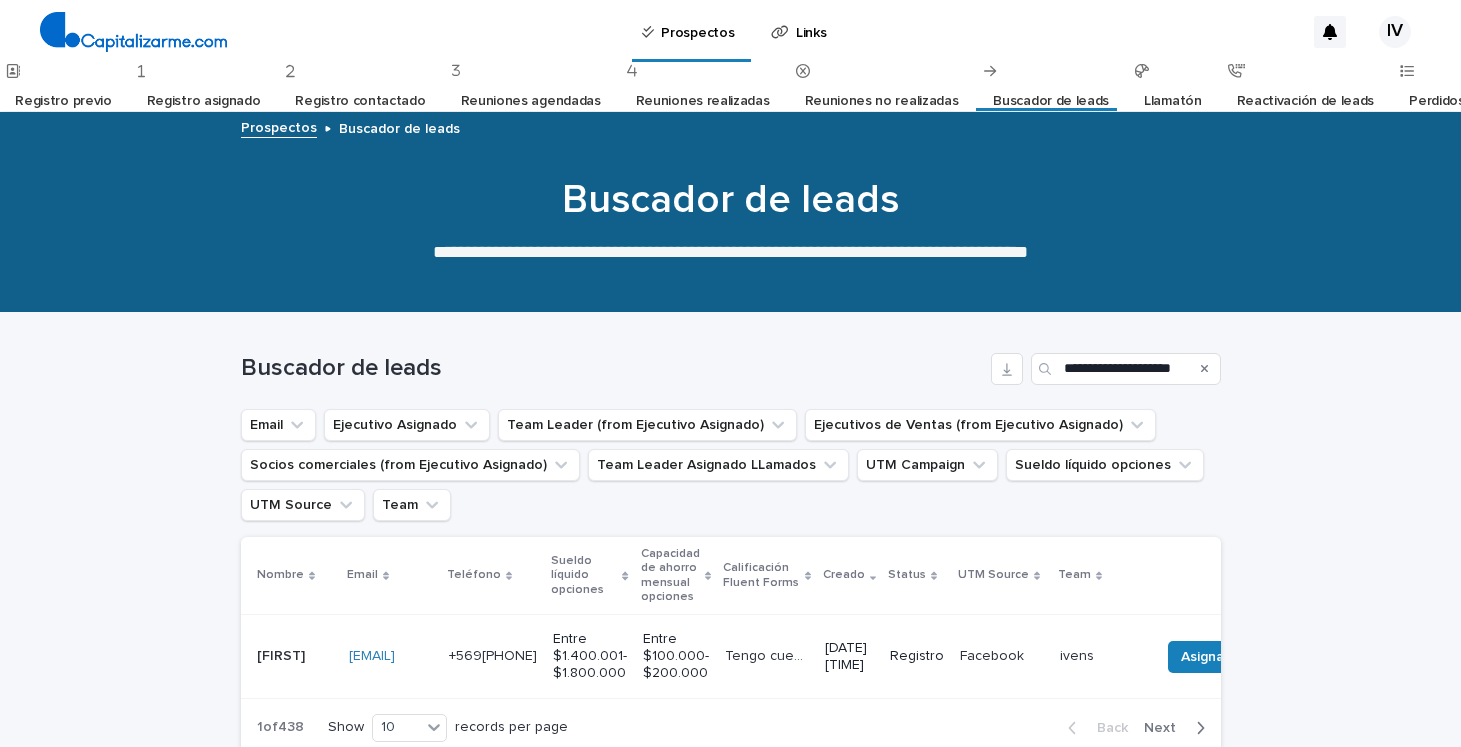 scroll, scrollTop: 0, scrollLeft: 0, axis: both 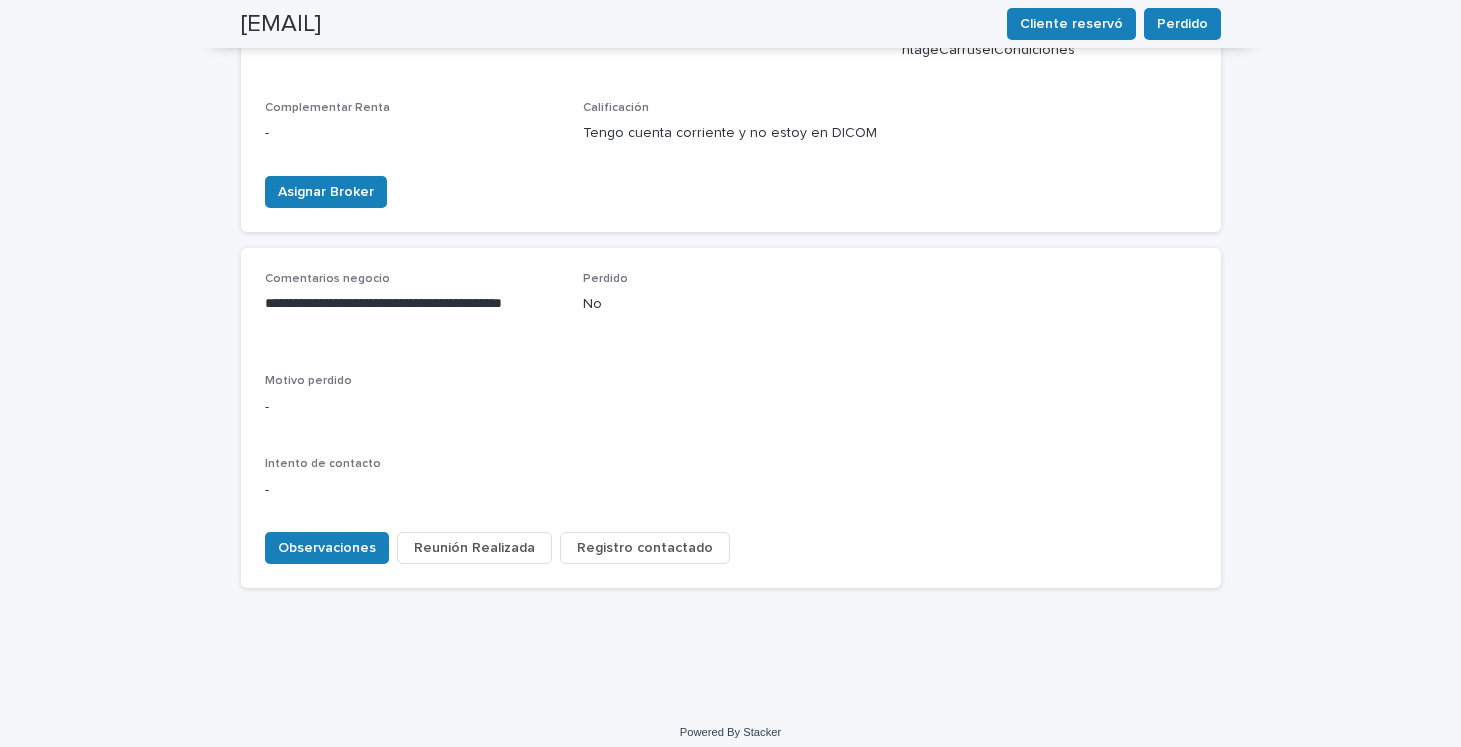 click on "Reunión Realizada" at bounding box center (474, 548) 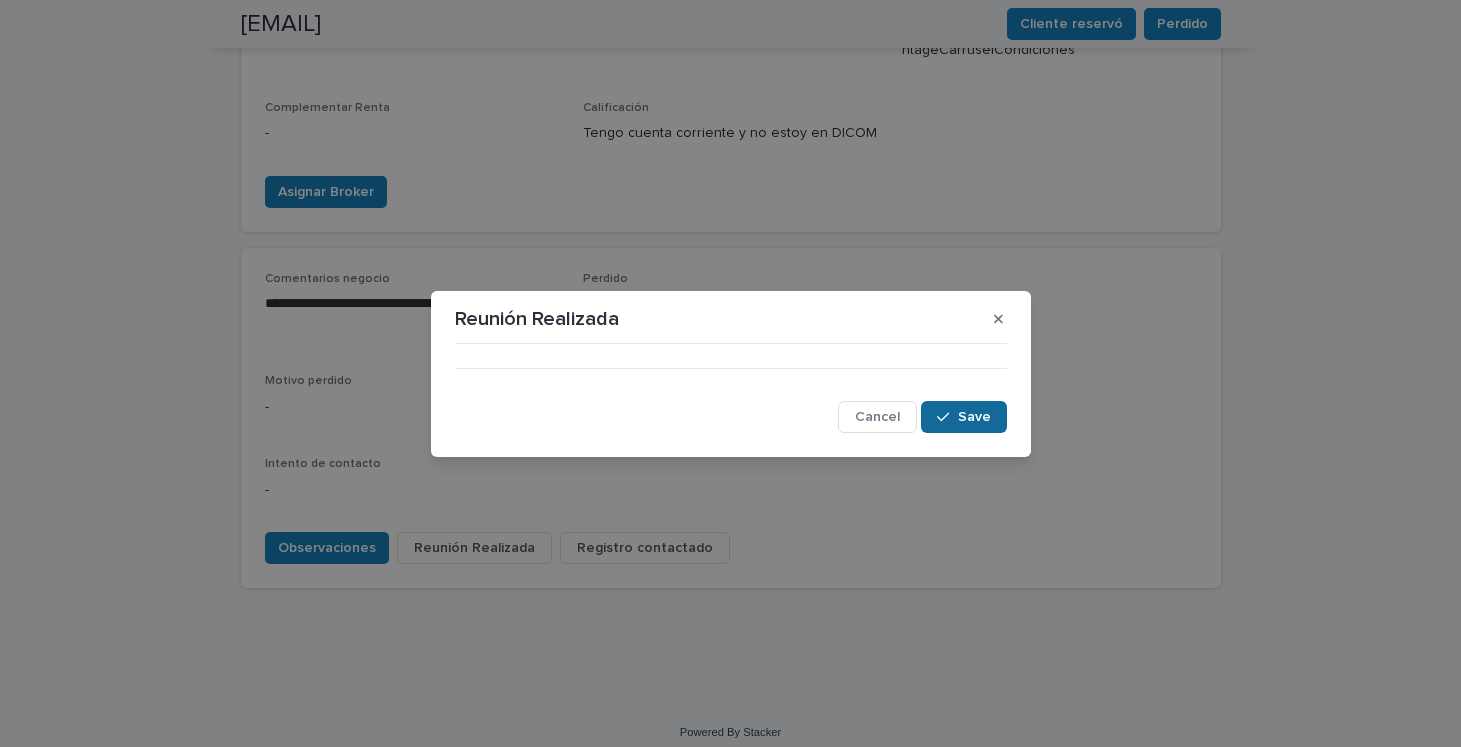 click on "Save" at bounding box center (974, 417) 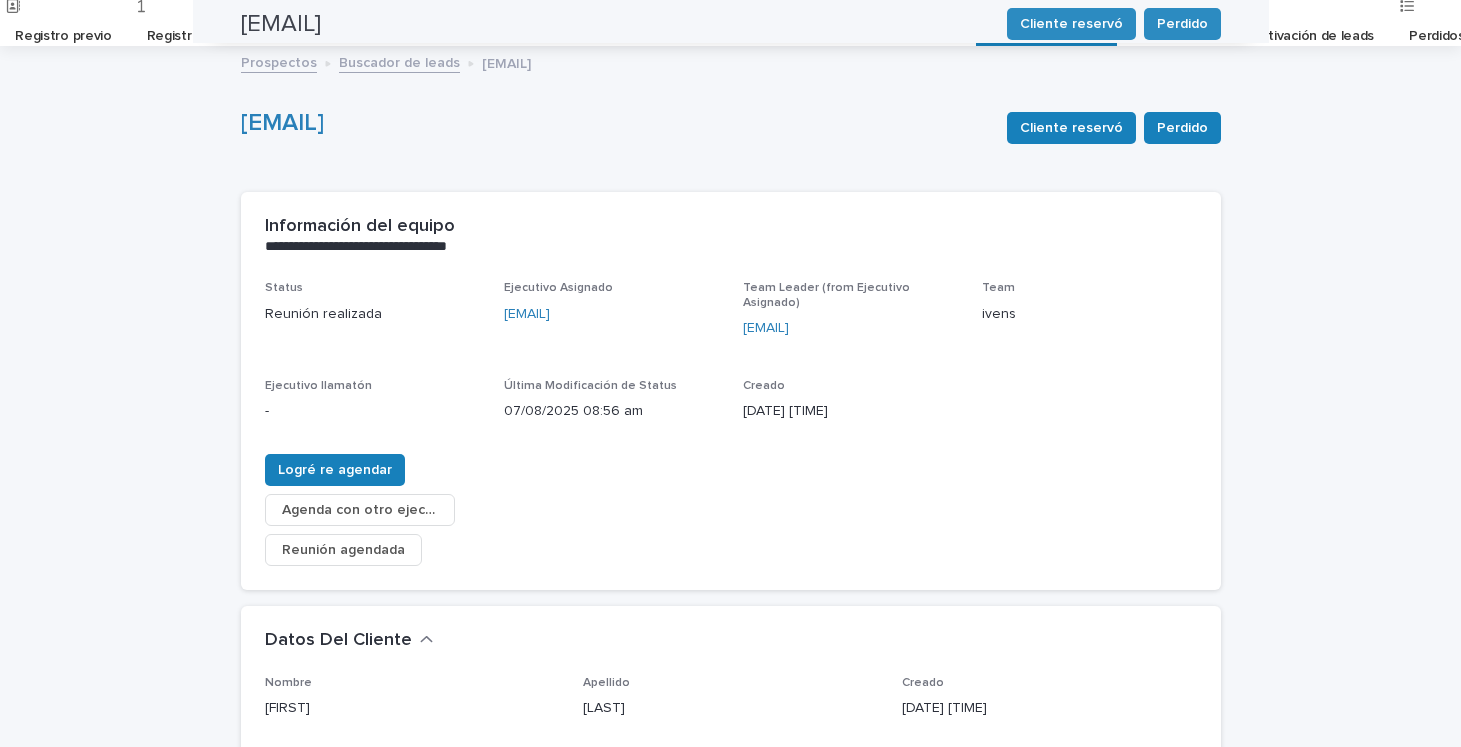 scroll, scrollTop: 0, scrollLeft: 0, axis: both 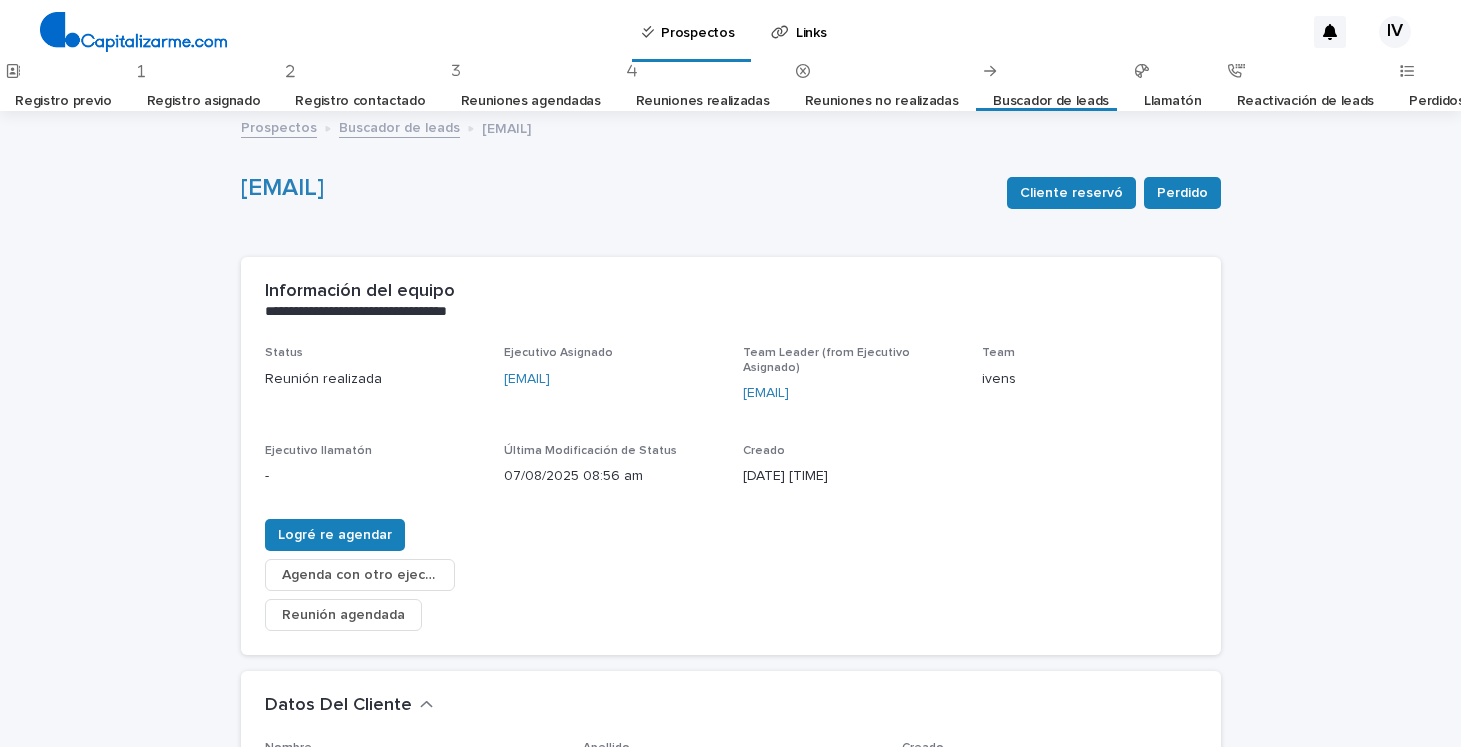 click on "Buscador de leads" at bounding box center [1051, 101] 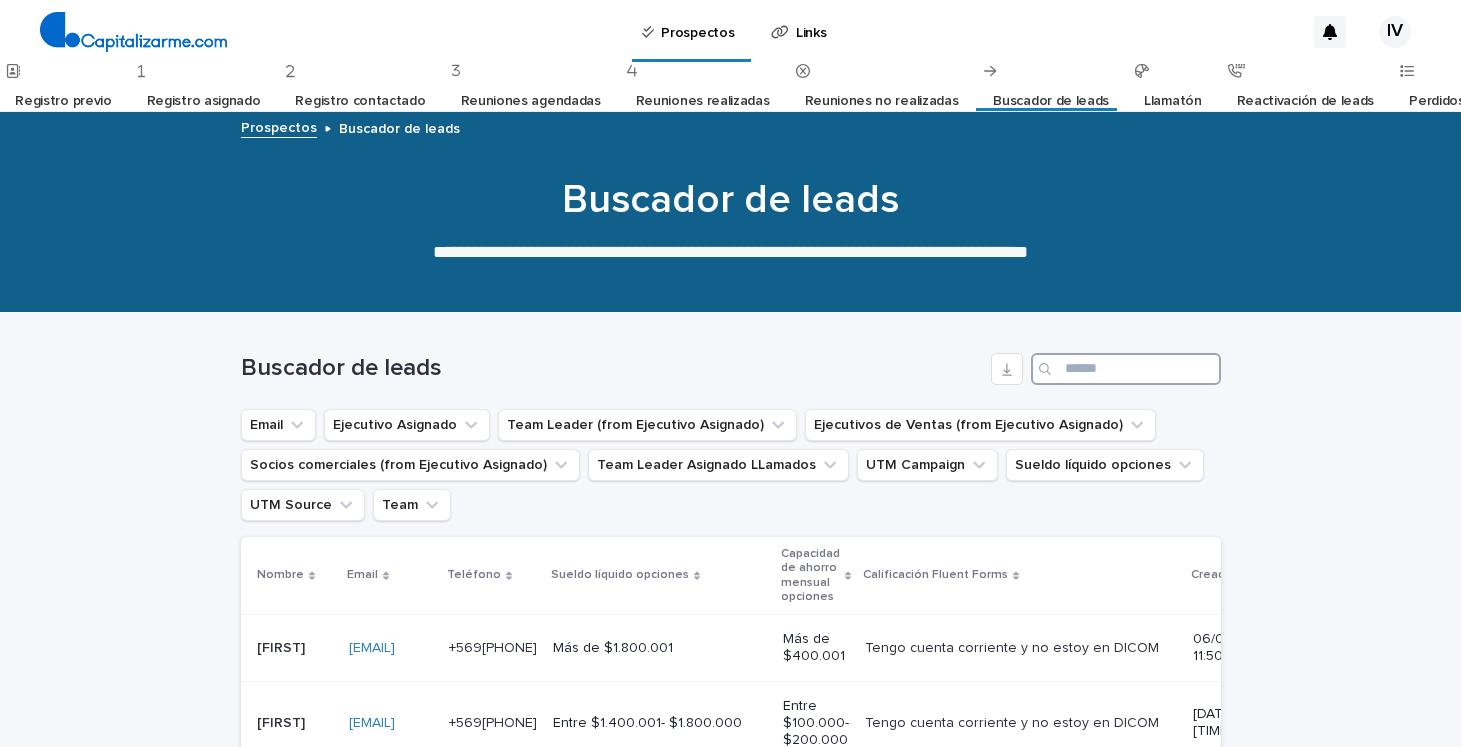 click at bounding box center [1126, 369] 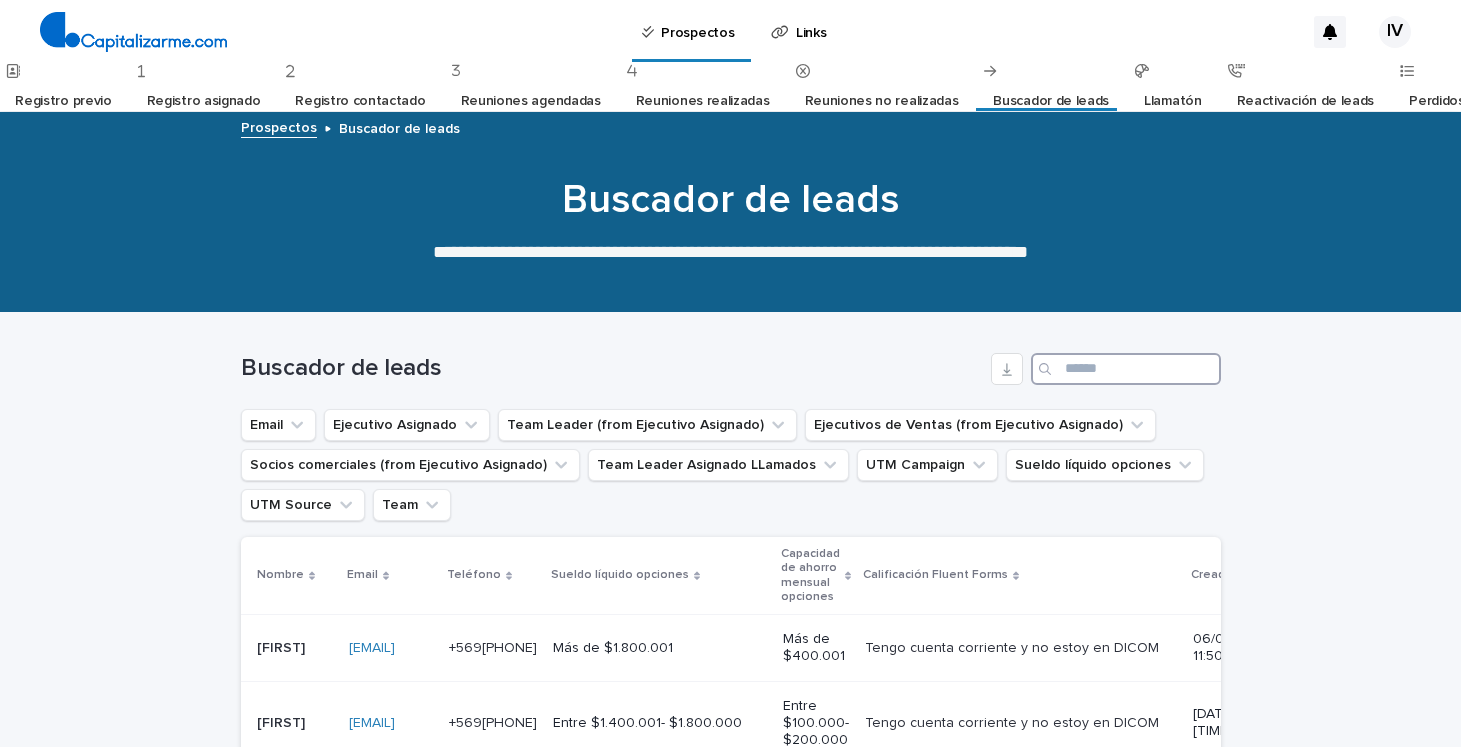 paste on "**********" 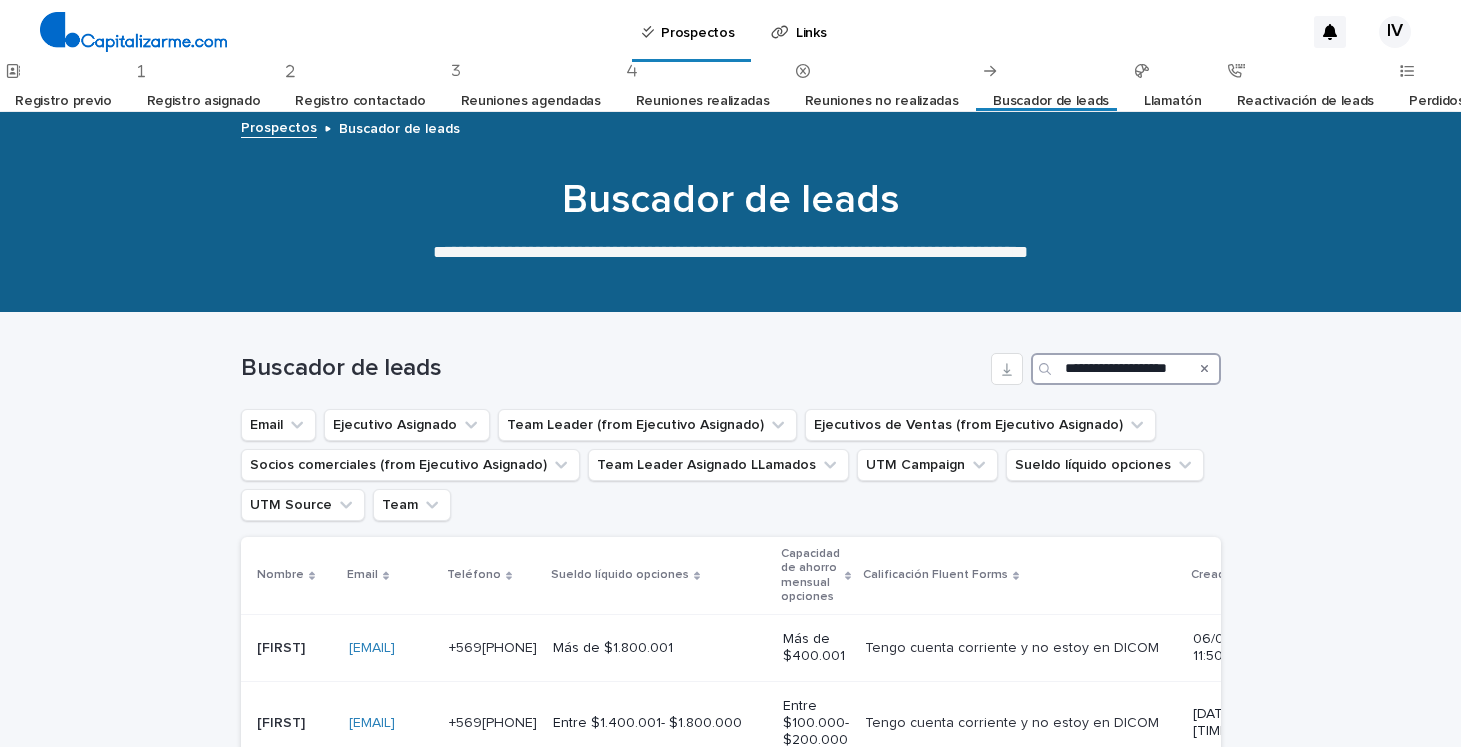 scroll, scrollTop: 0, scrollLeft: 14, axis: horizontal 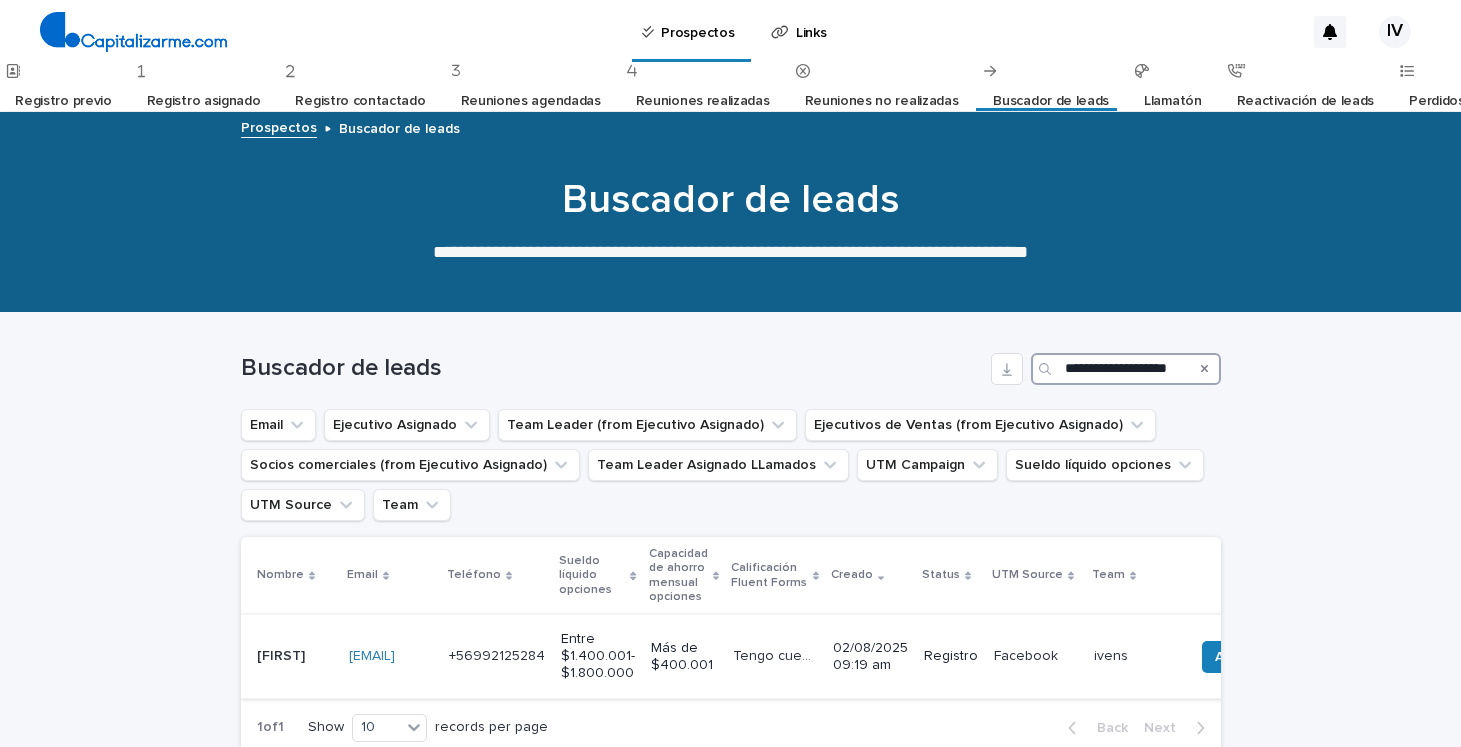 type on "**********" 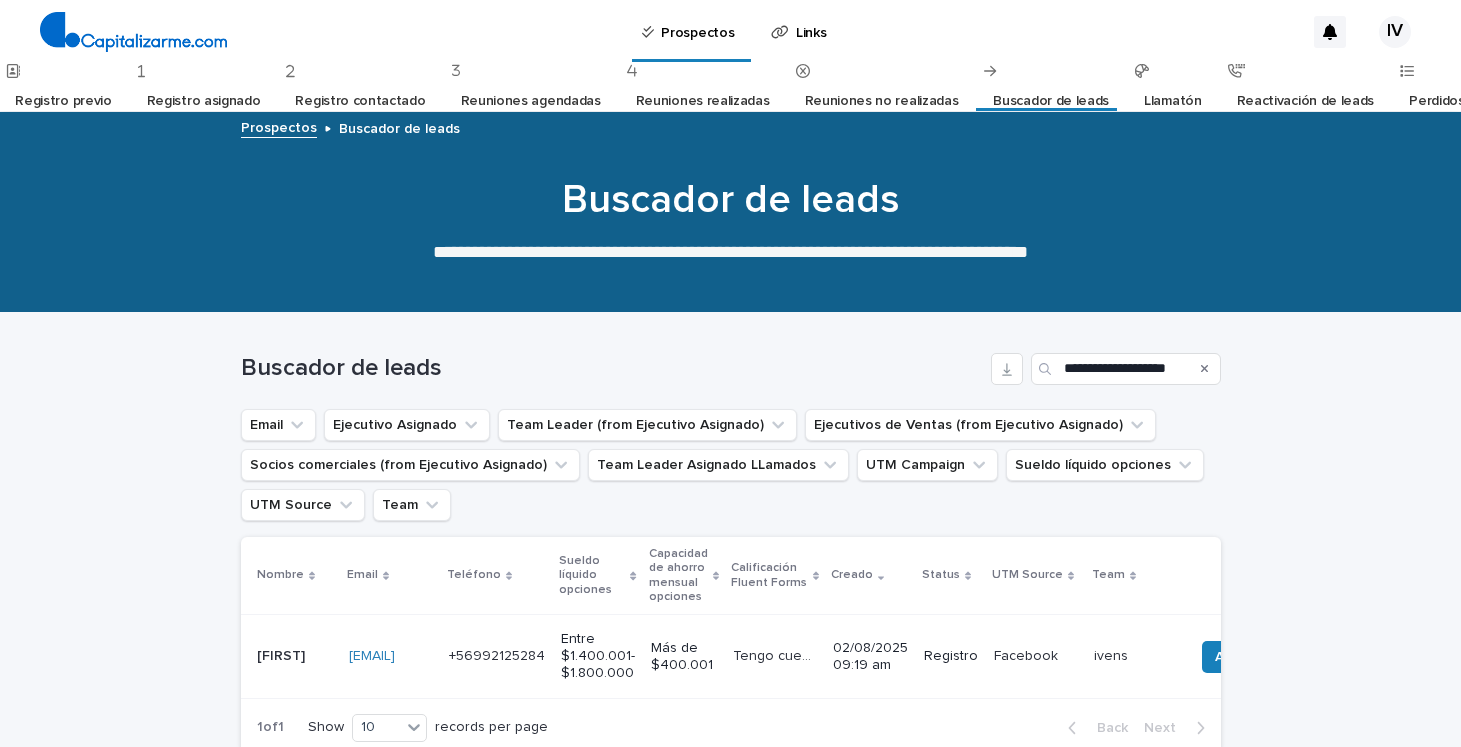 click on "[EMAIL] [EMAIL]" at bounding box center (391, 656) 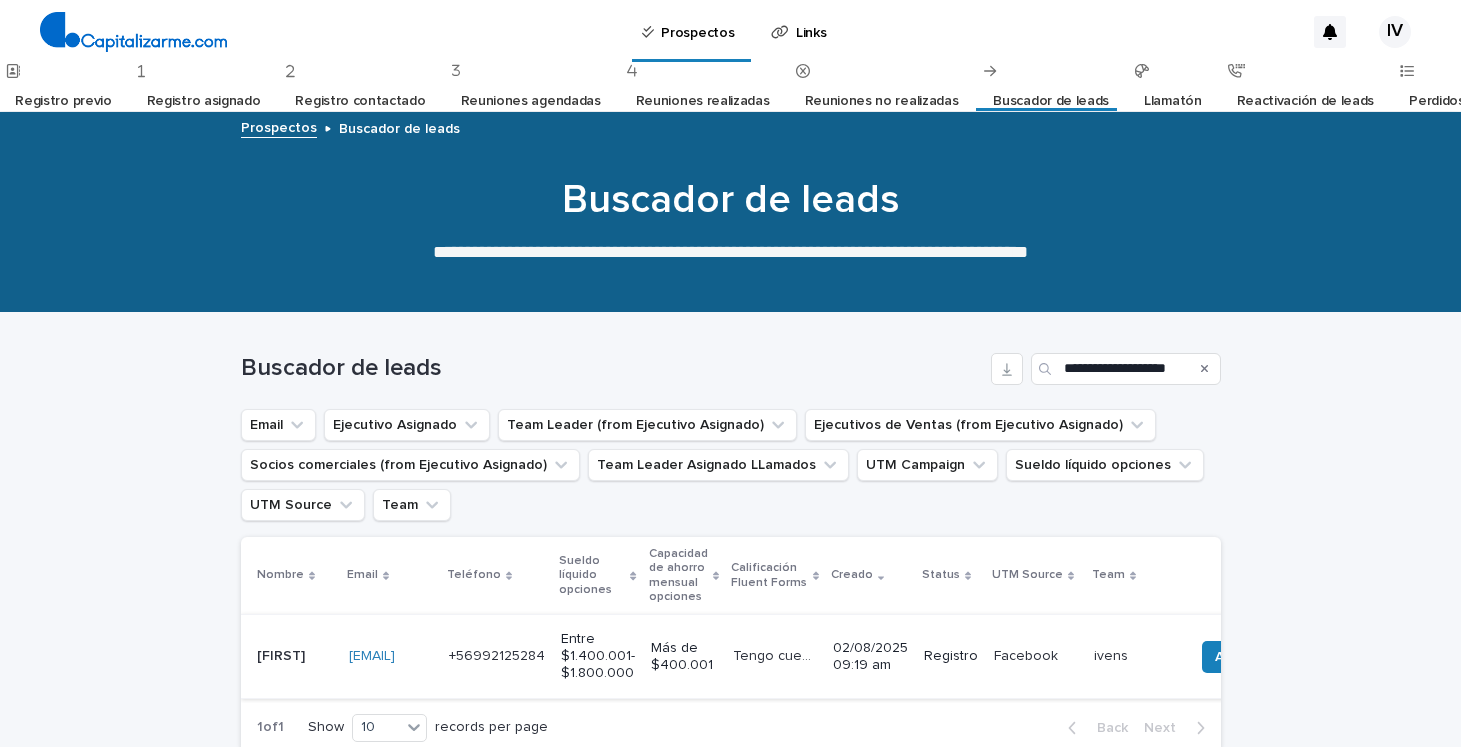 scroll, scrollTop: 0, scrollLeft: 0, axis: both 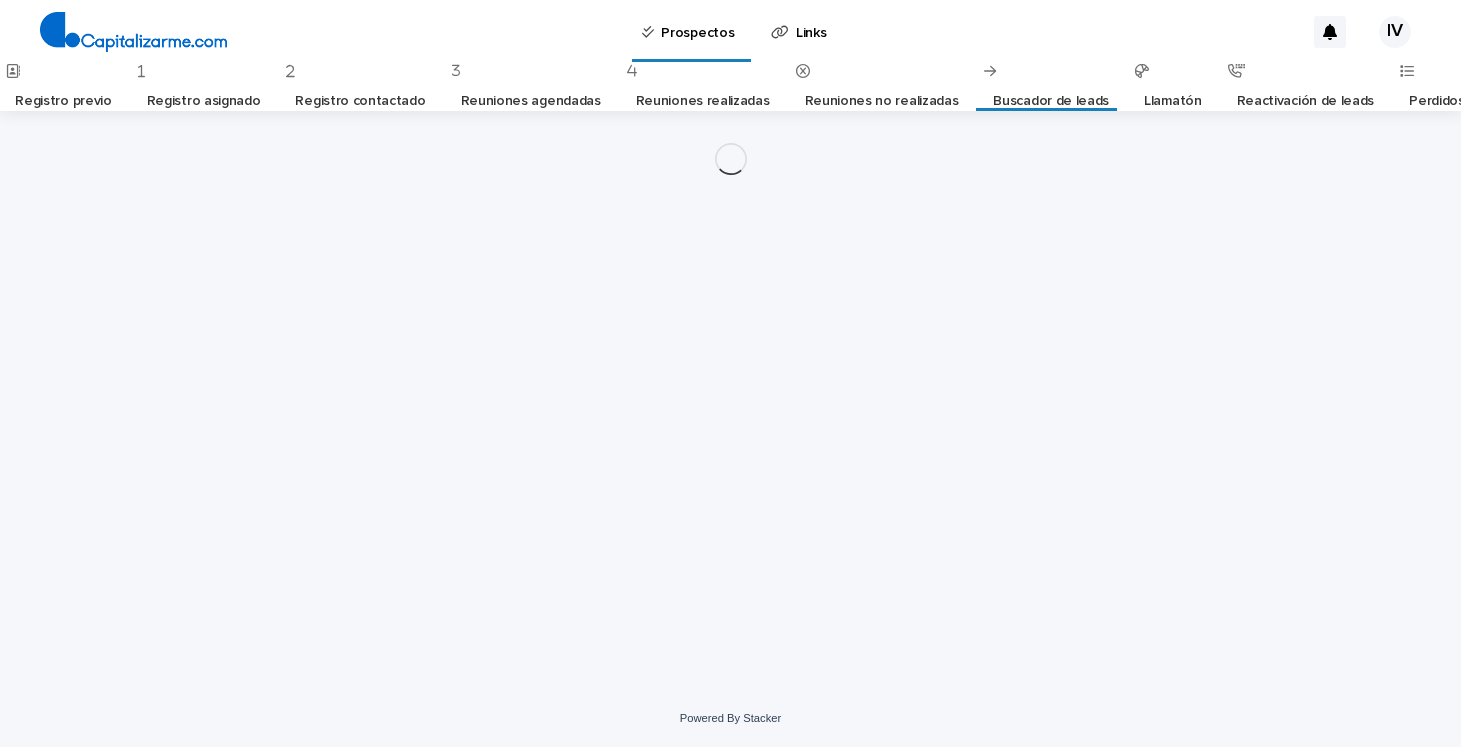 click on "Loading... Saving… Loading... Saving…" at bounding box center [731, 375] 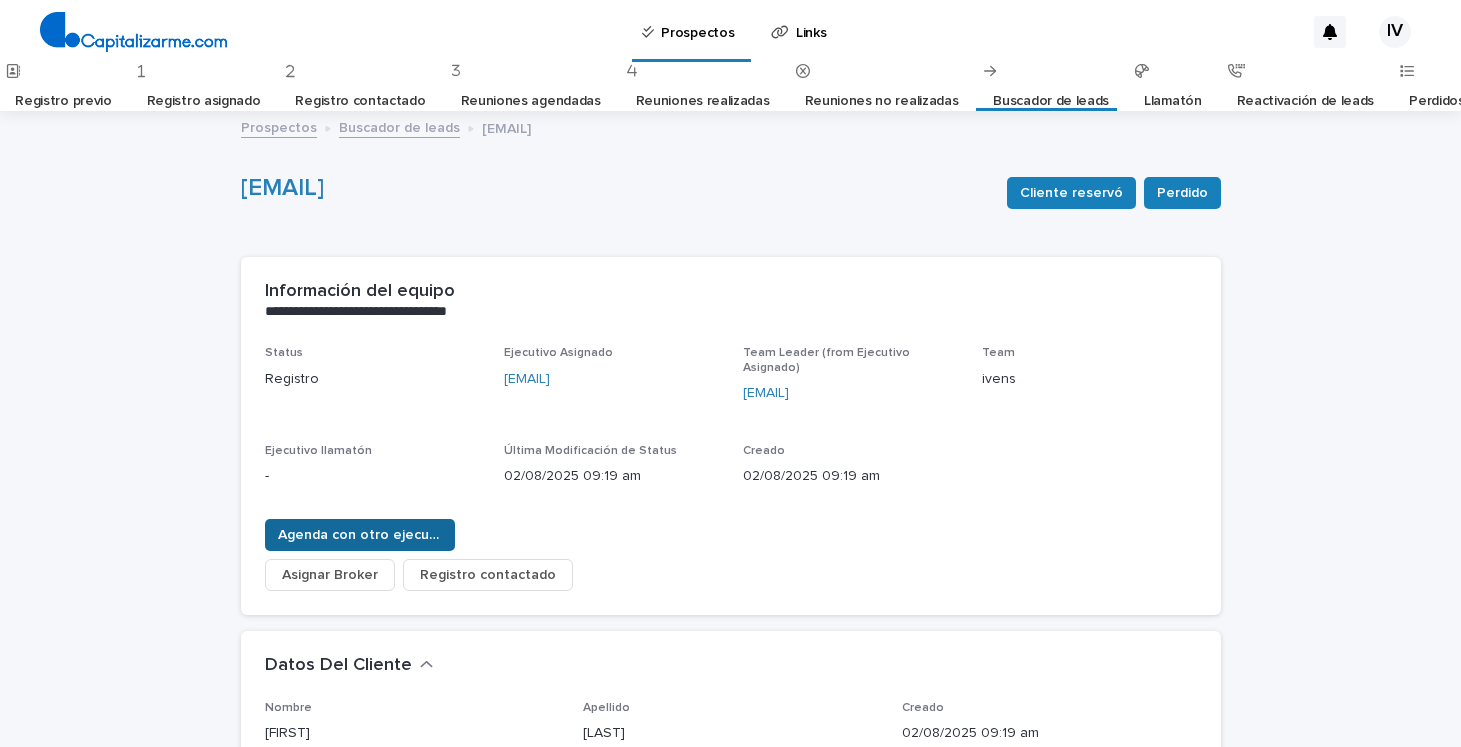 click on "Agenda con otro ejecutivo" at bounding box center [360, 535] 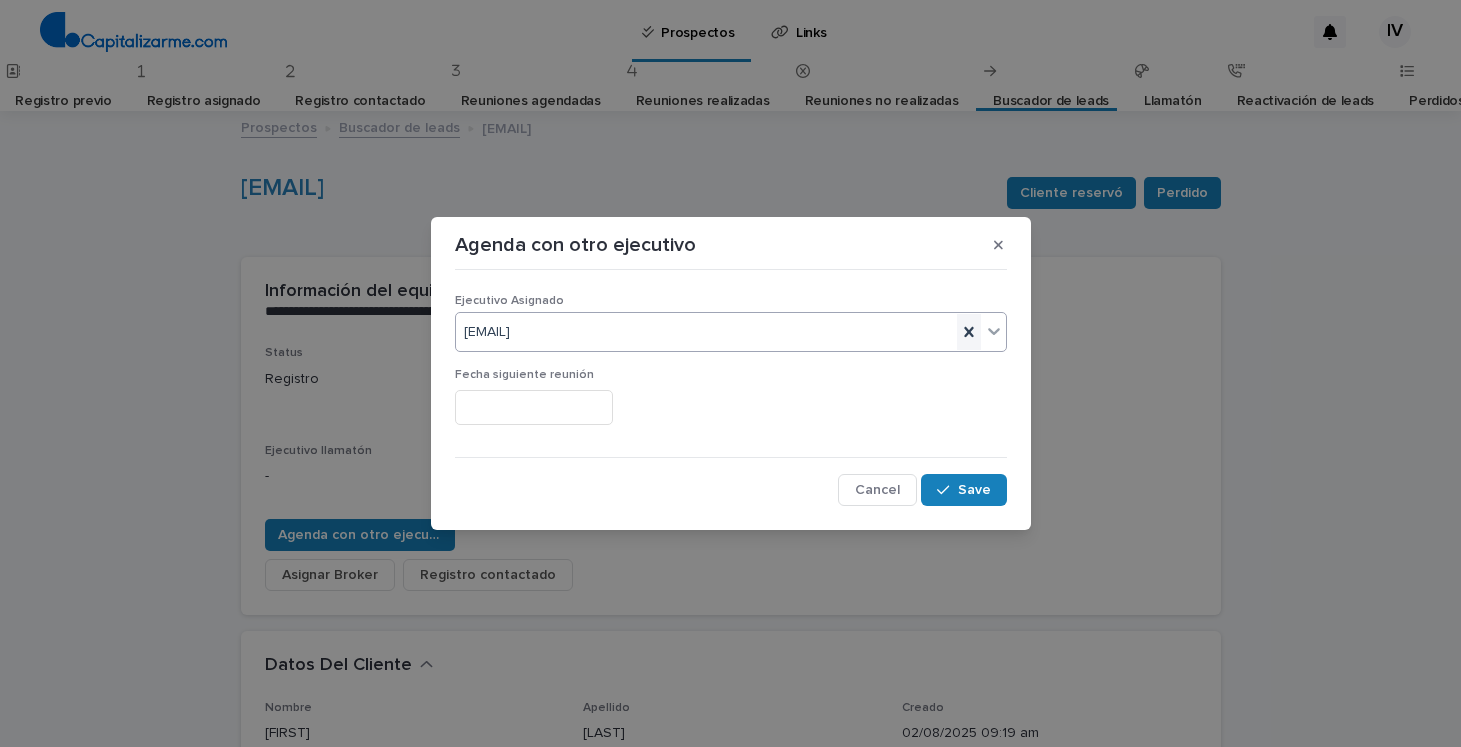 click 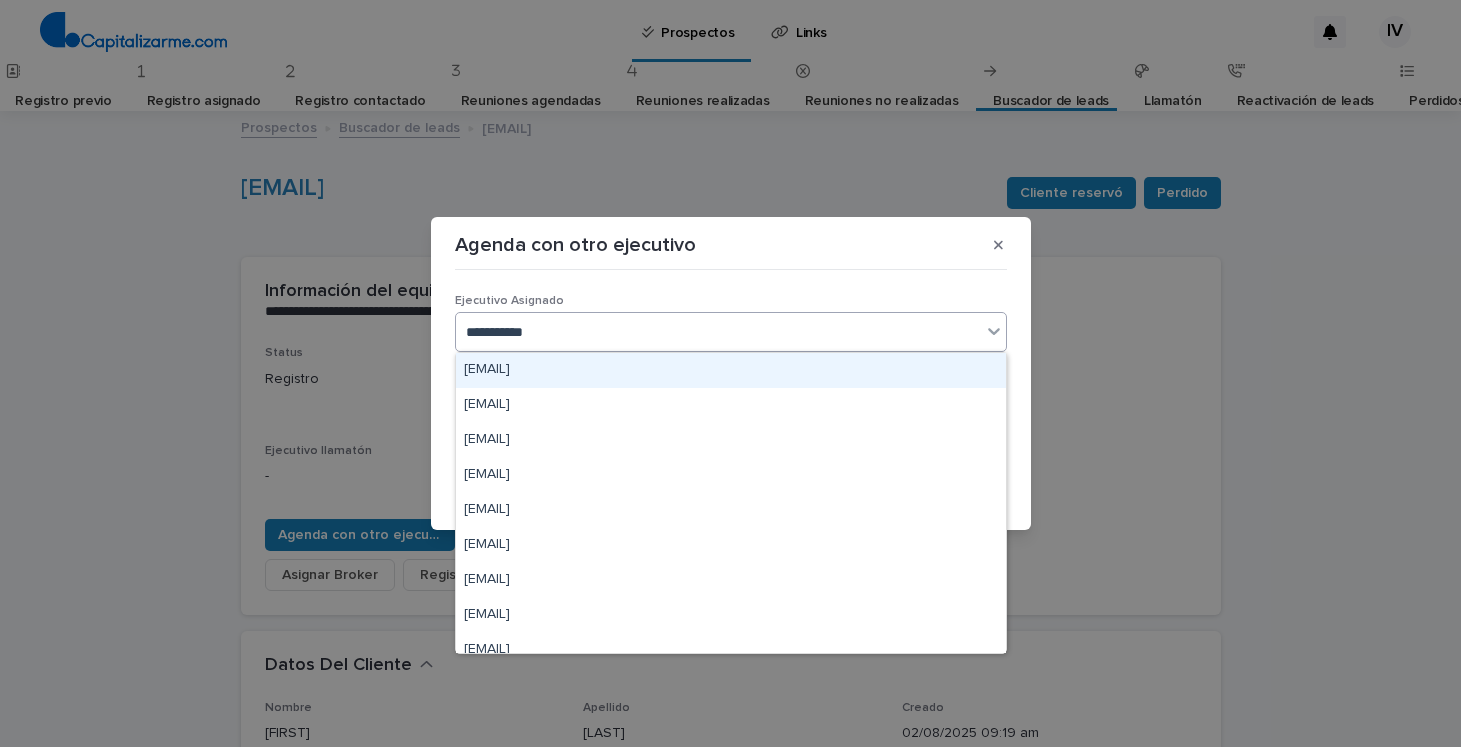 type on "**********" 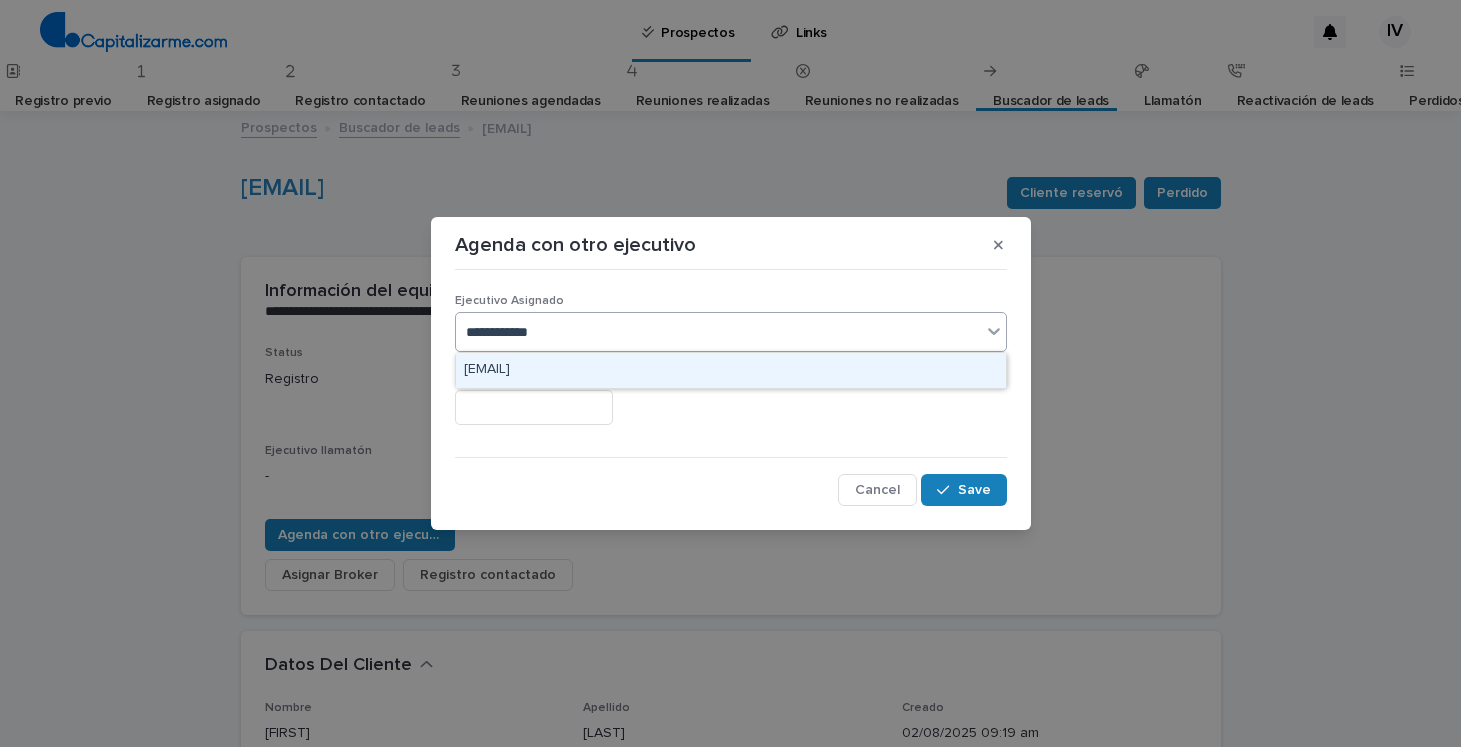click on "[EMAIL]" at bounding box center (731, 370) 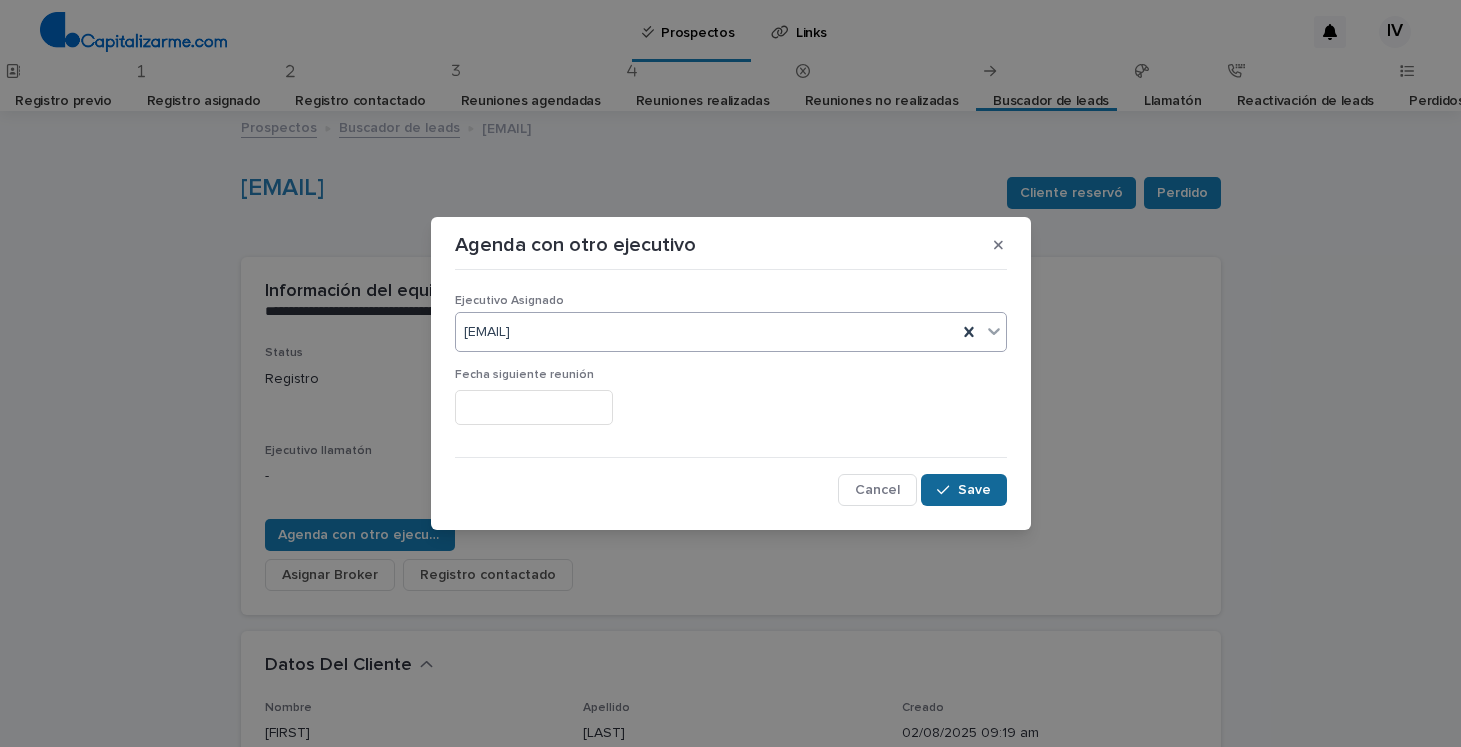 click on "Save" at bounding box center (974, 490) 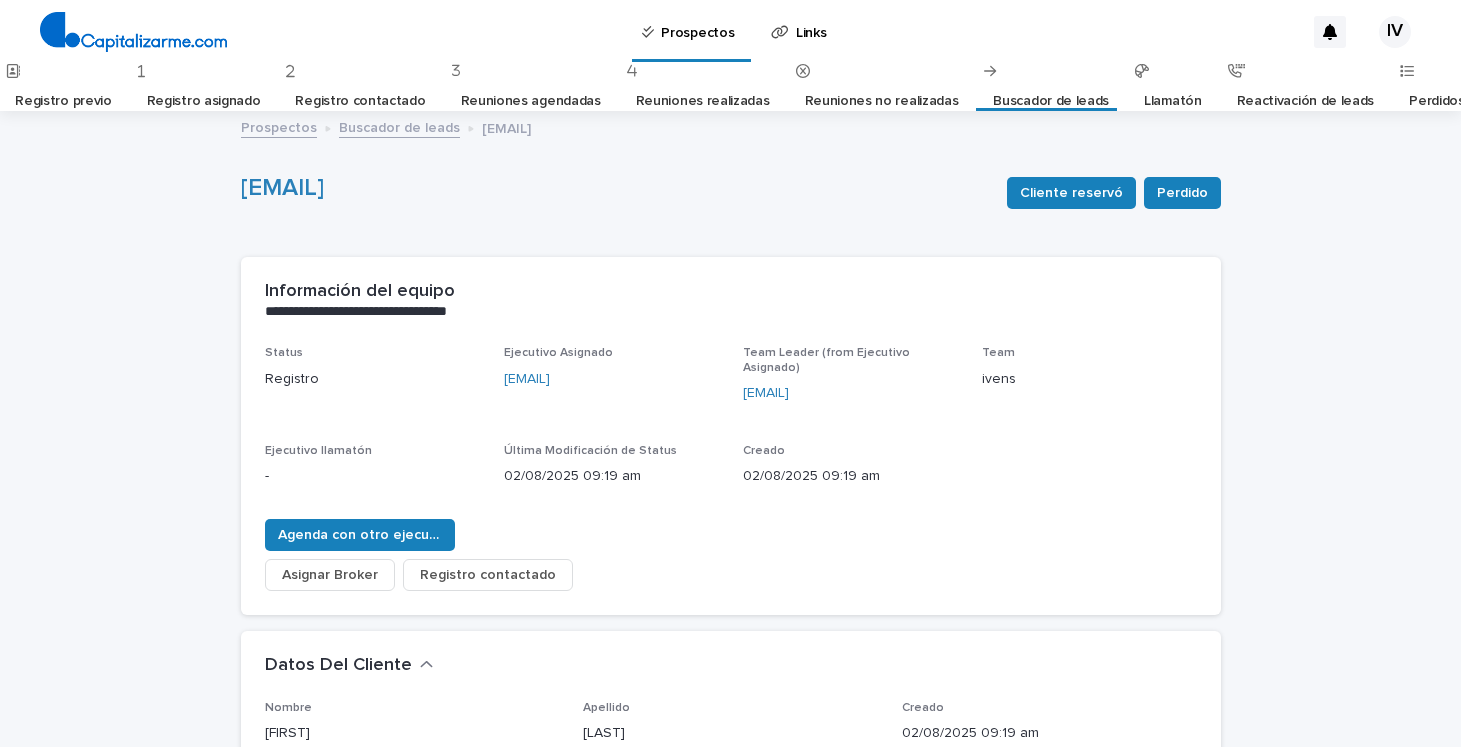 click on "Buscador de leads" at bounding box center (1051, 101) 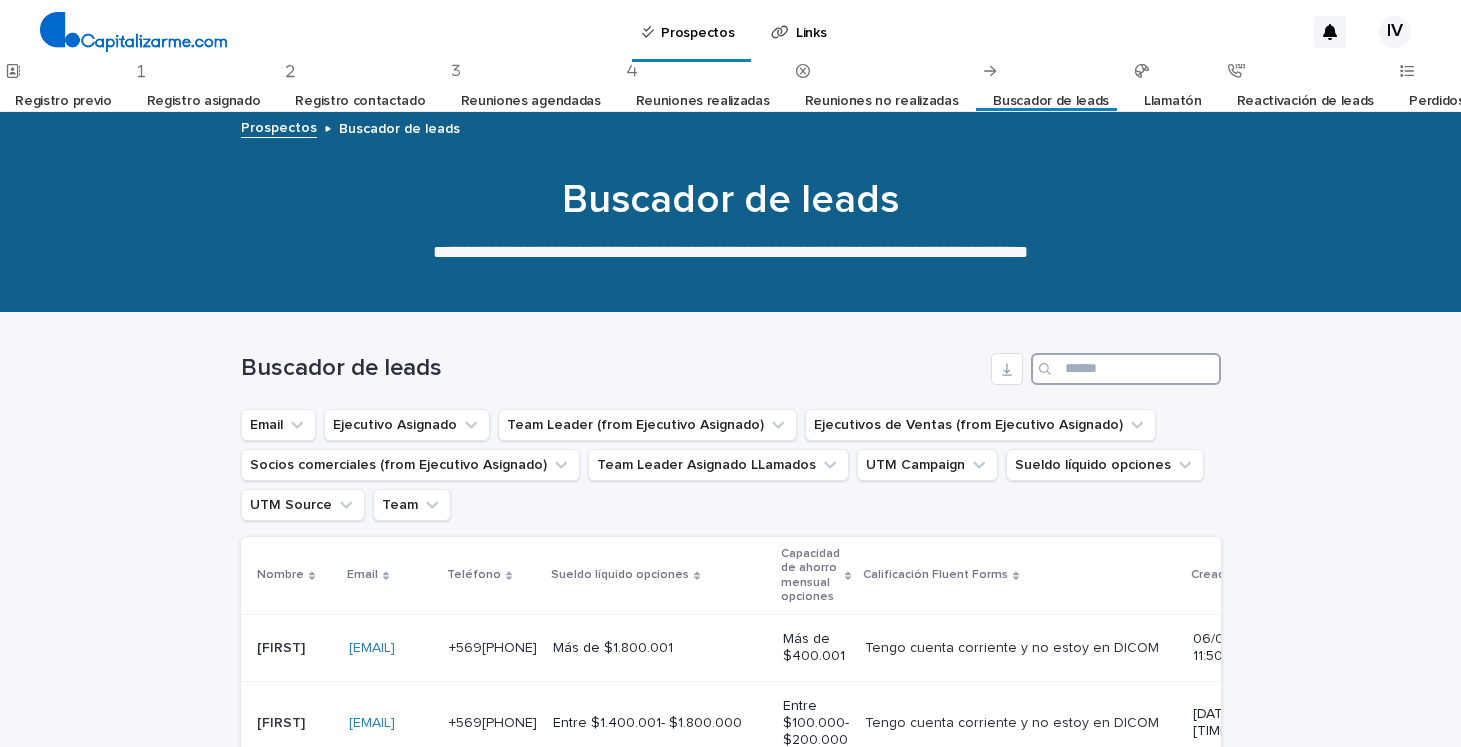 click at bounding box center [1126, 369] 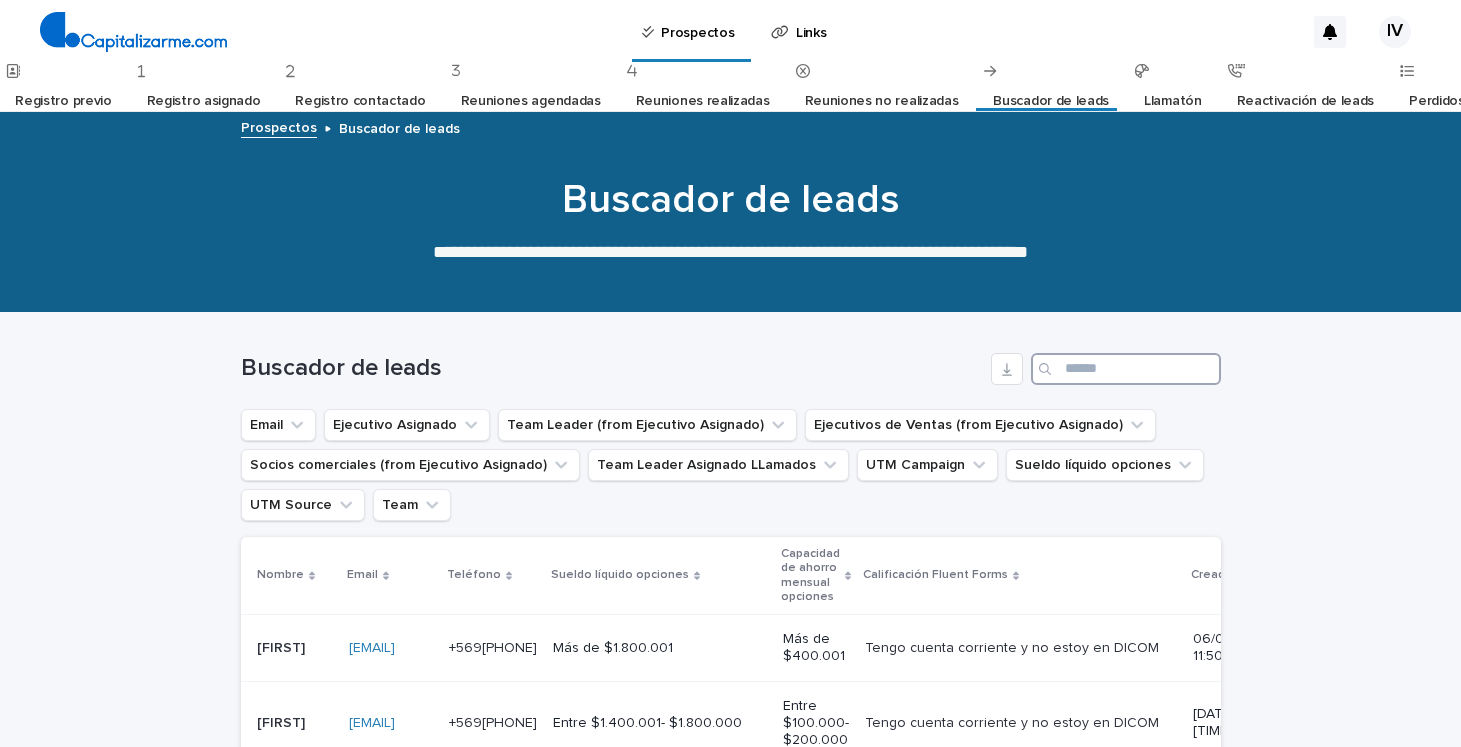 paste on "**********" 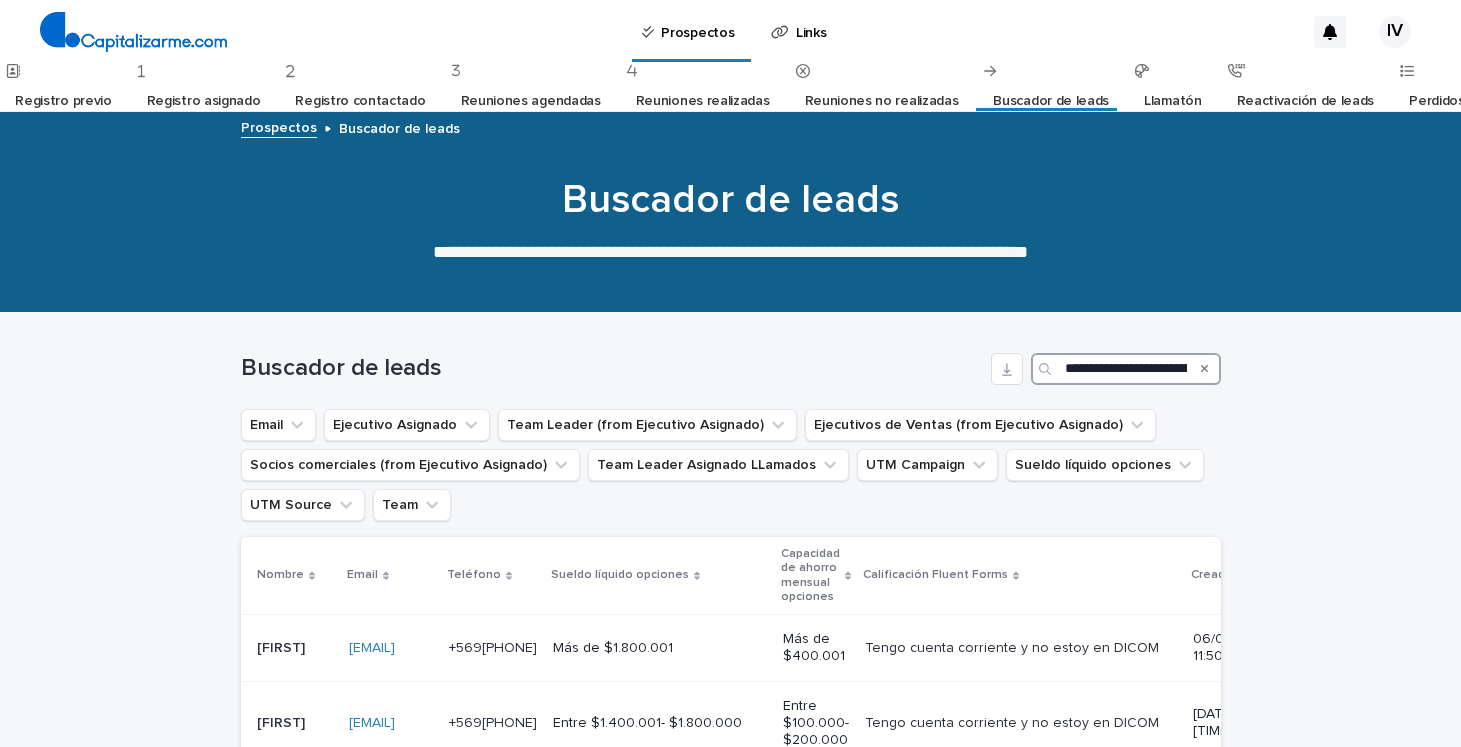 scroll, scrollTop: 0, scrollLeft: 2026, axis: horizontal 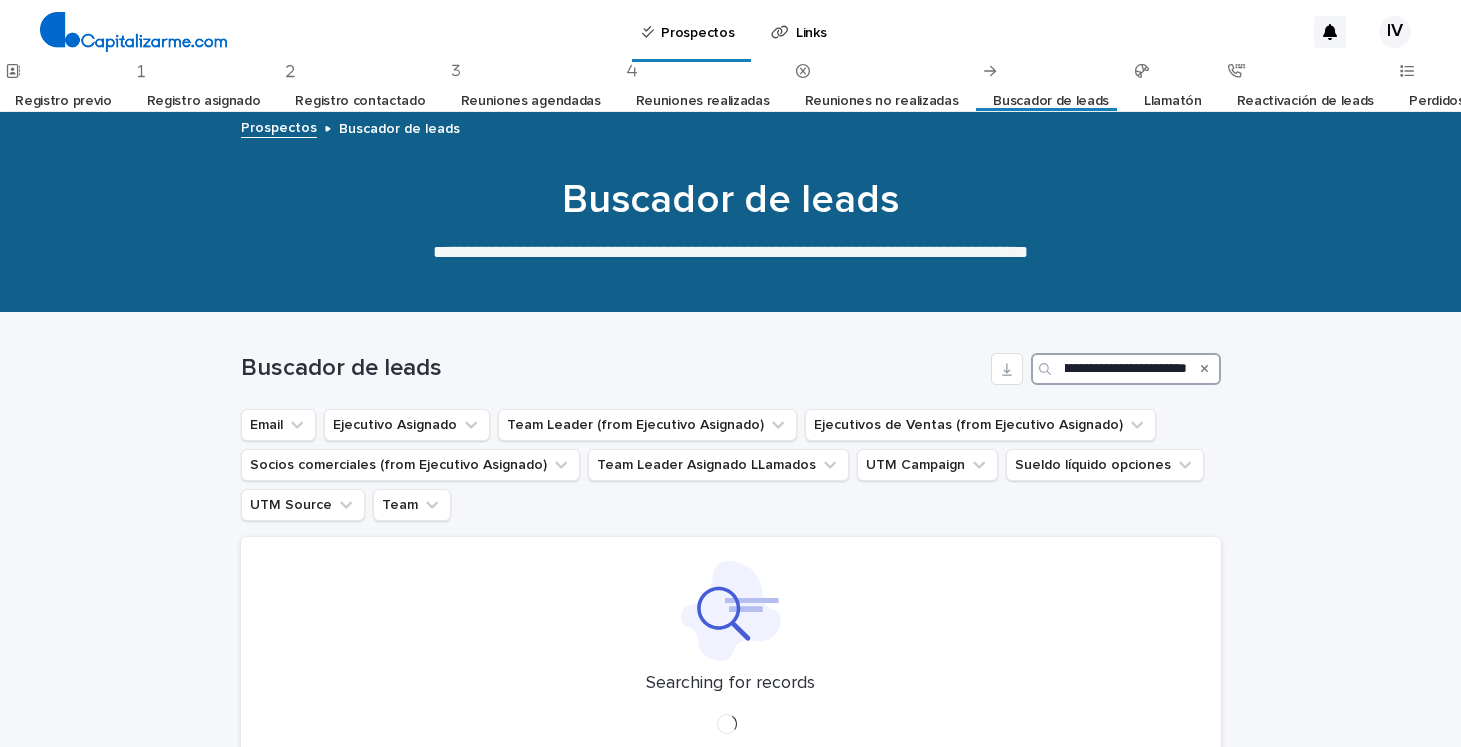 type on "**********" 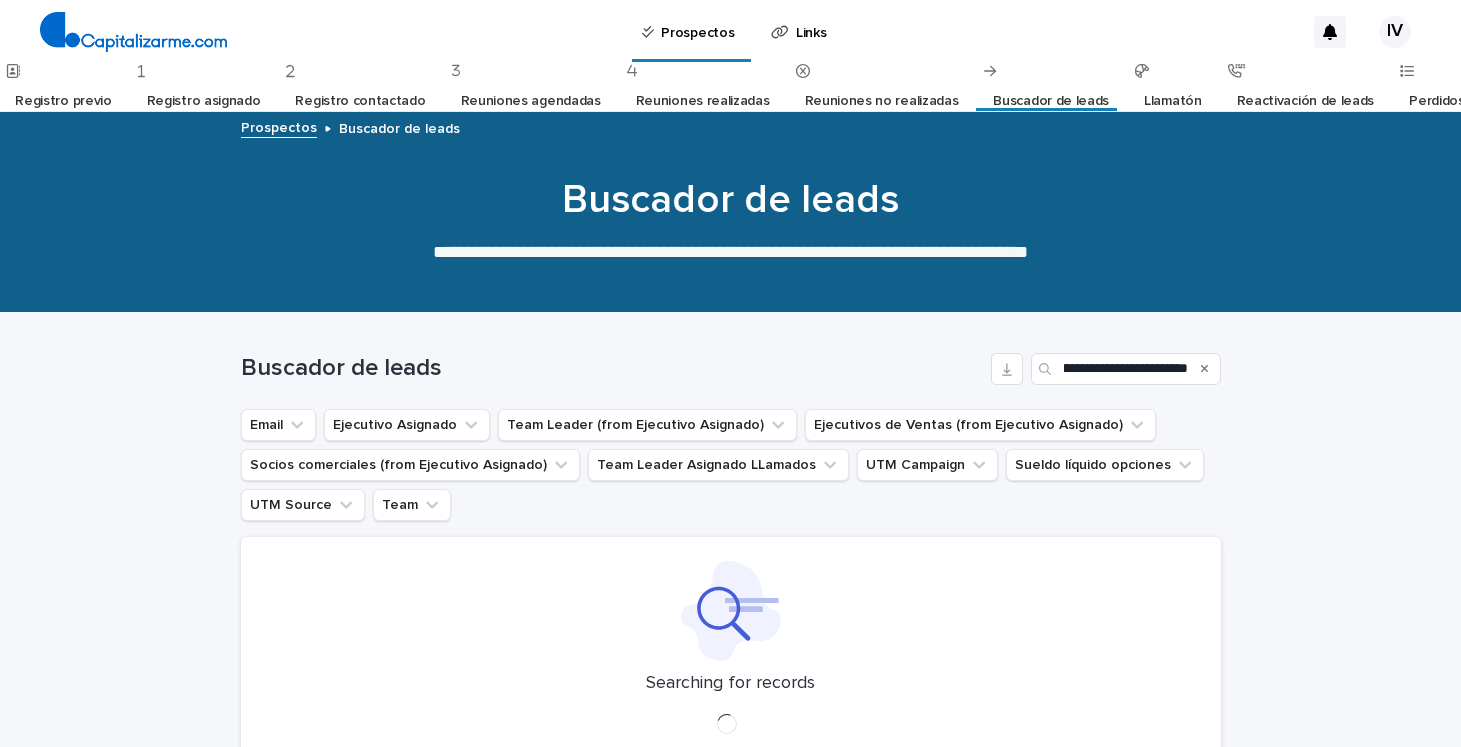scroll, scrollTop: 0, scrollLeft: 0, axis: both 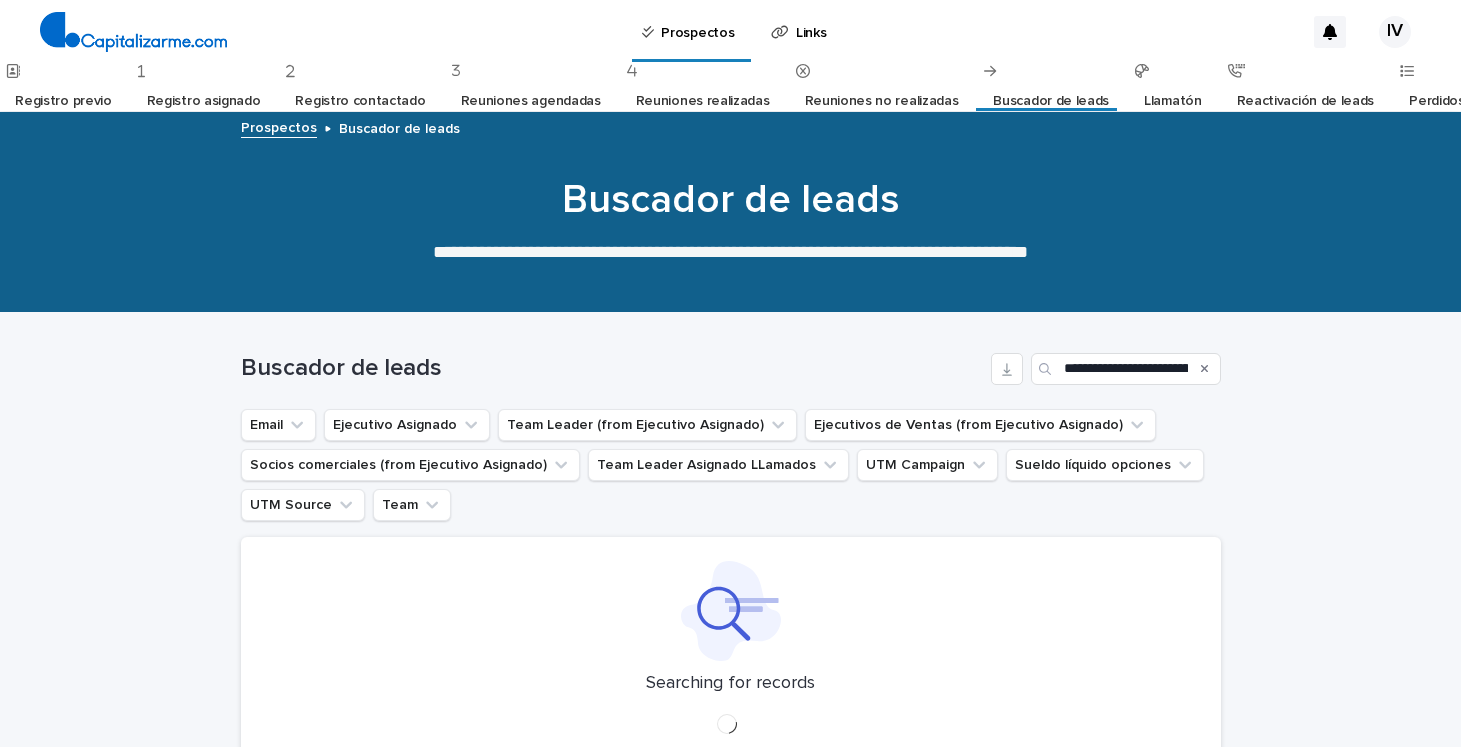 click at bounding box center (1205, 369) 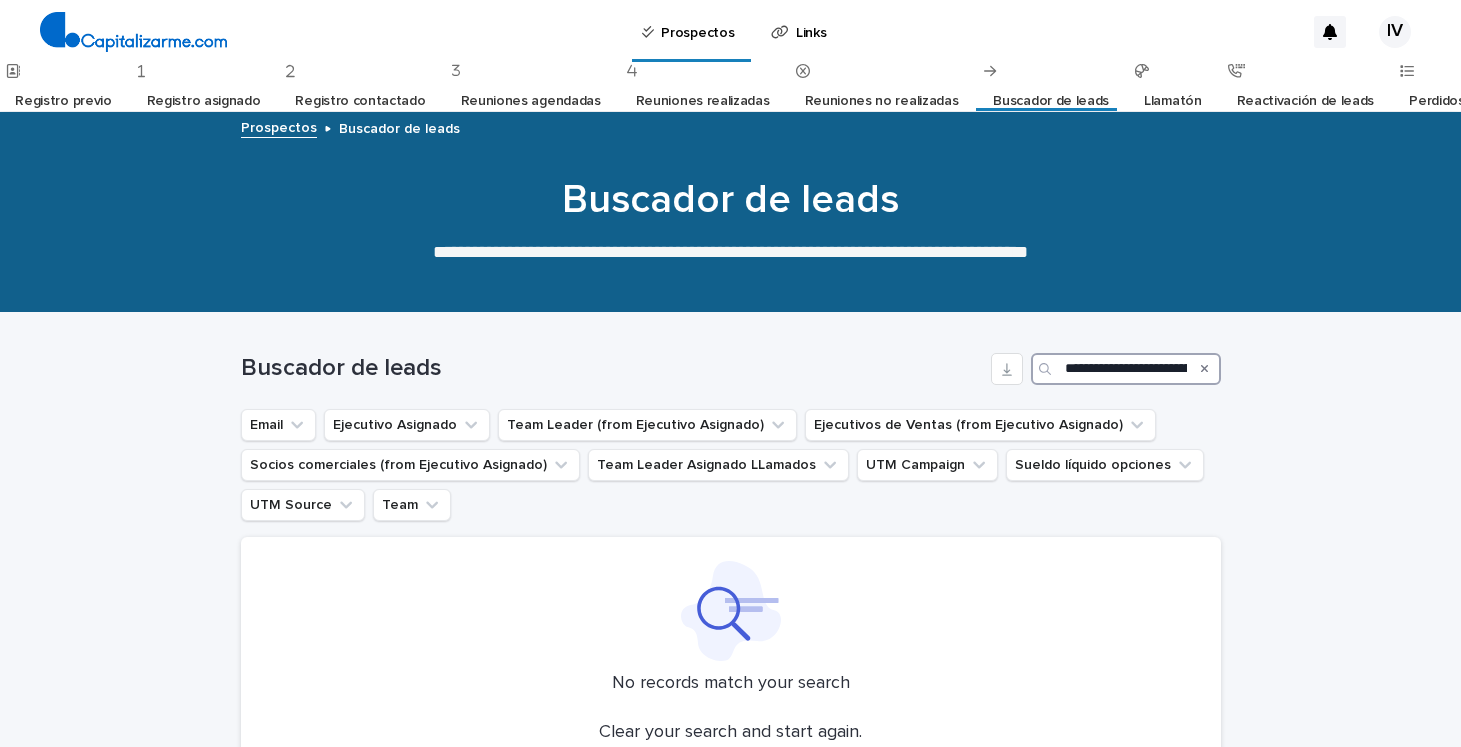 click on "**********" at bounding box center (1126, 369) 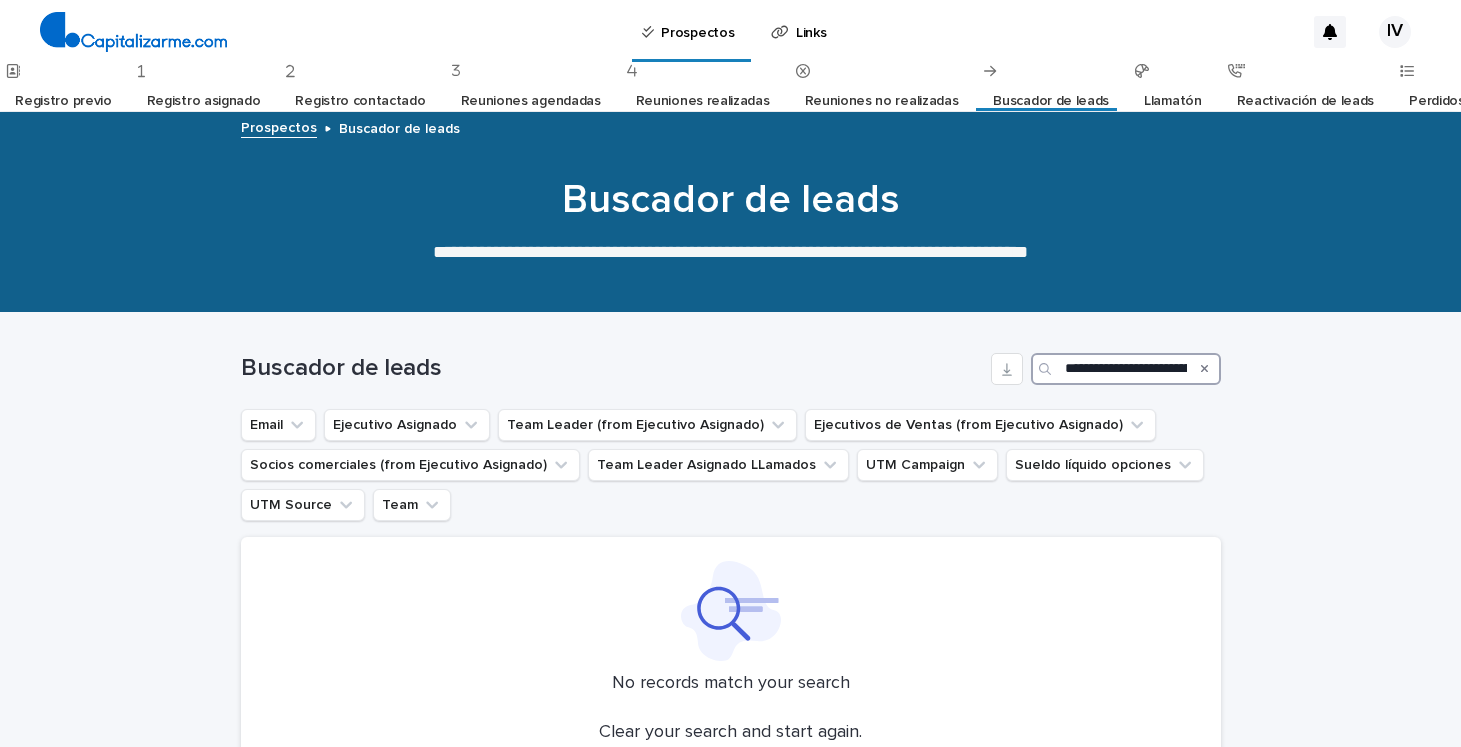 click on "**********" at bounding box center [1126, 369] 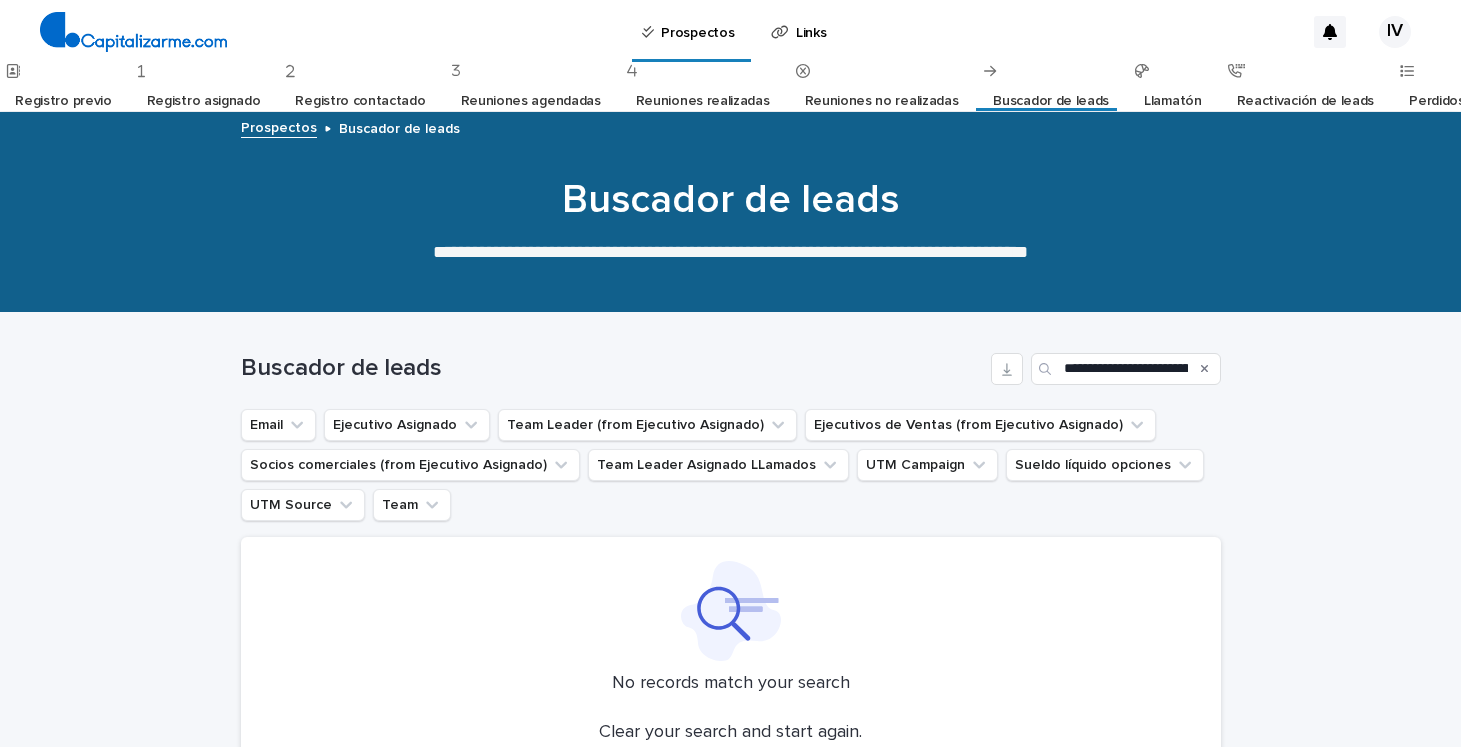click 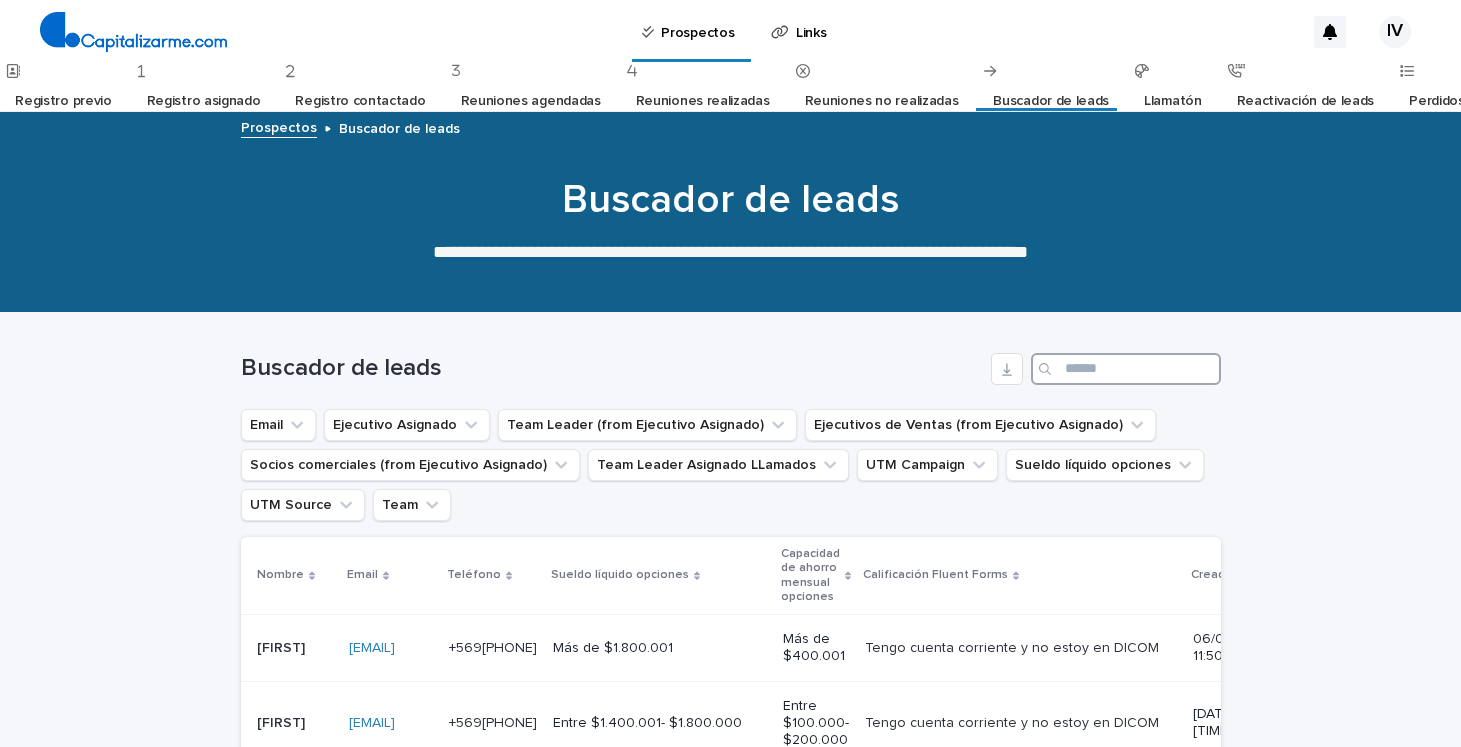 click at bounding box center (1126, 369) 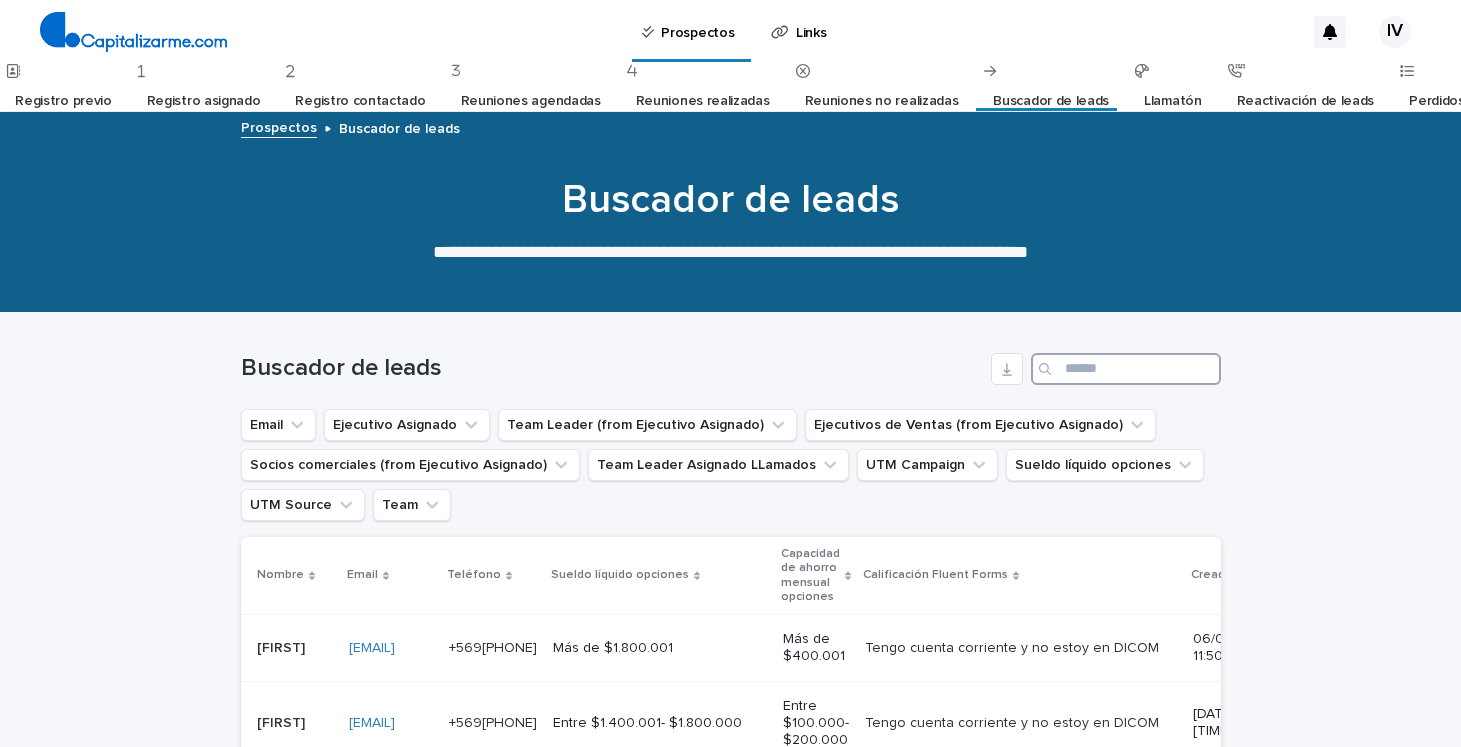 paste on "**********" 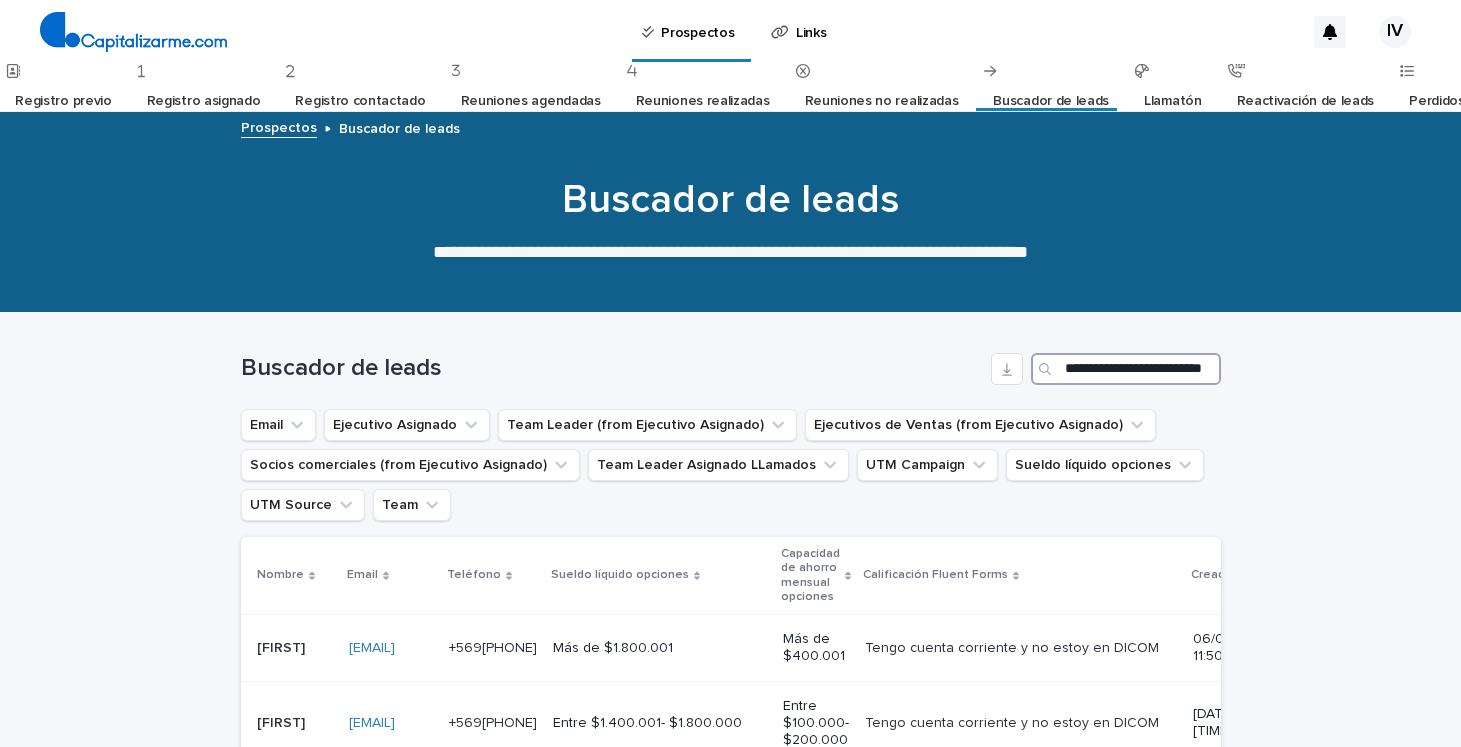 scroll, scrollTop: 0, scrollLeft: 53, axis: horizontal 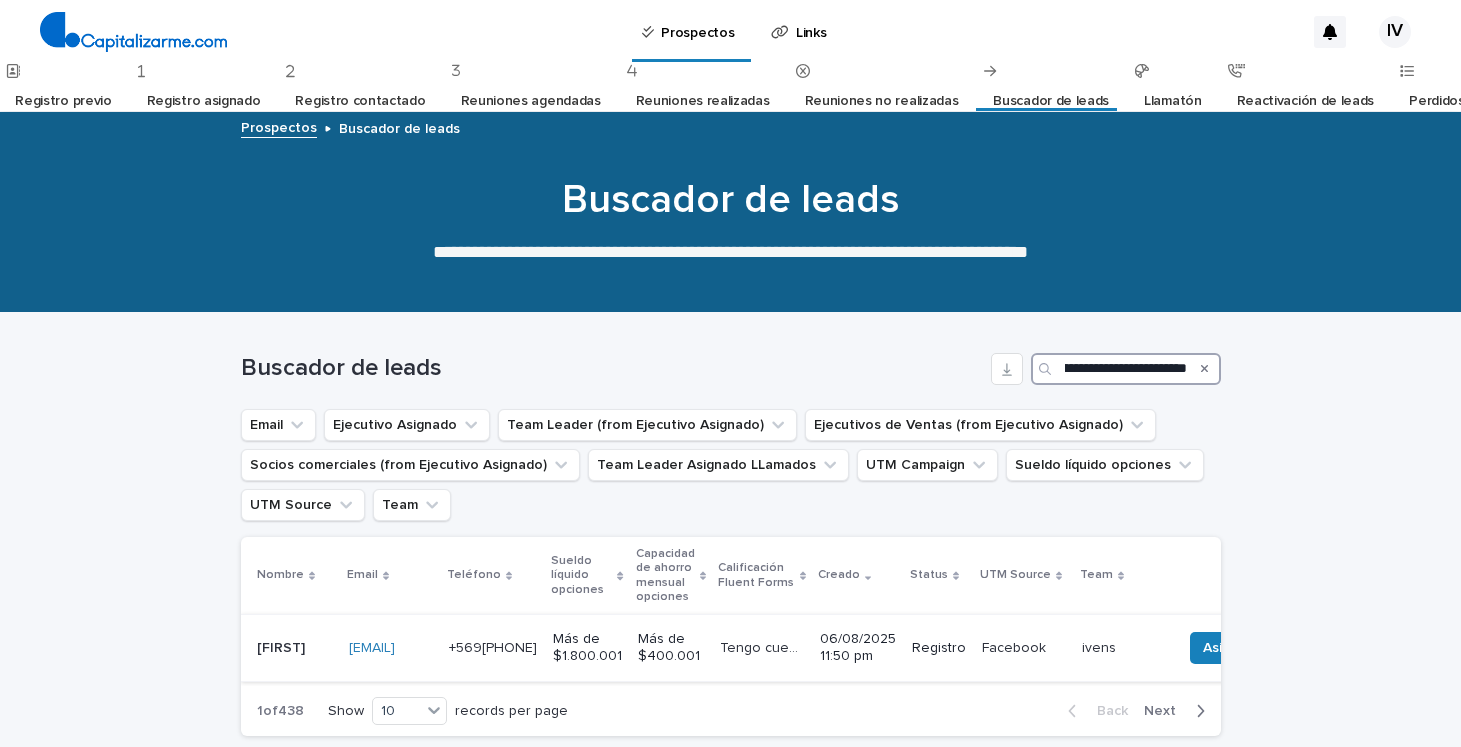 type on "**********" 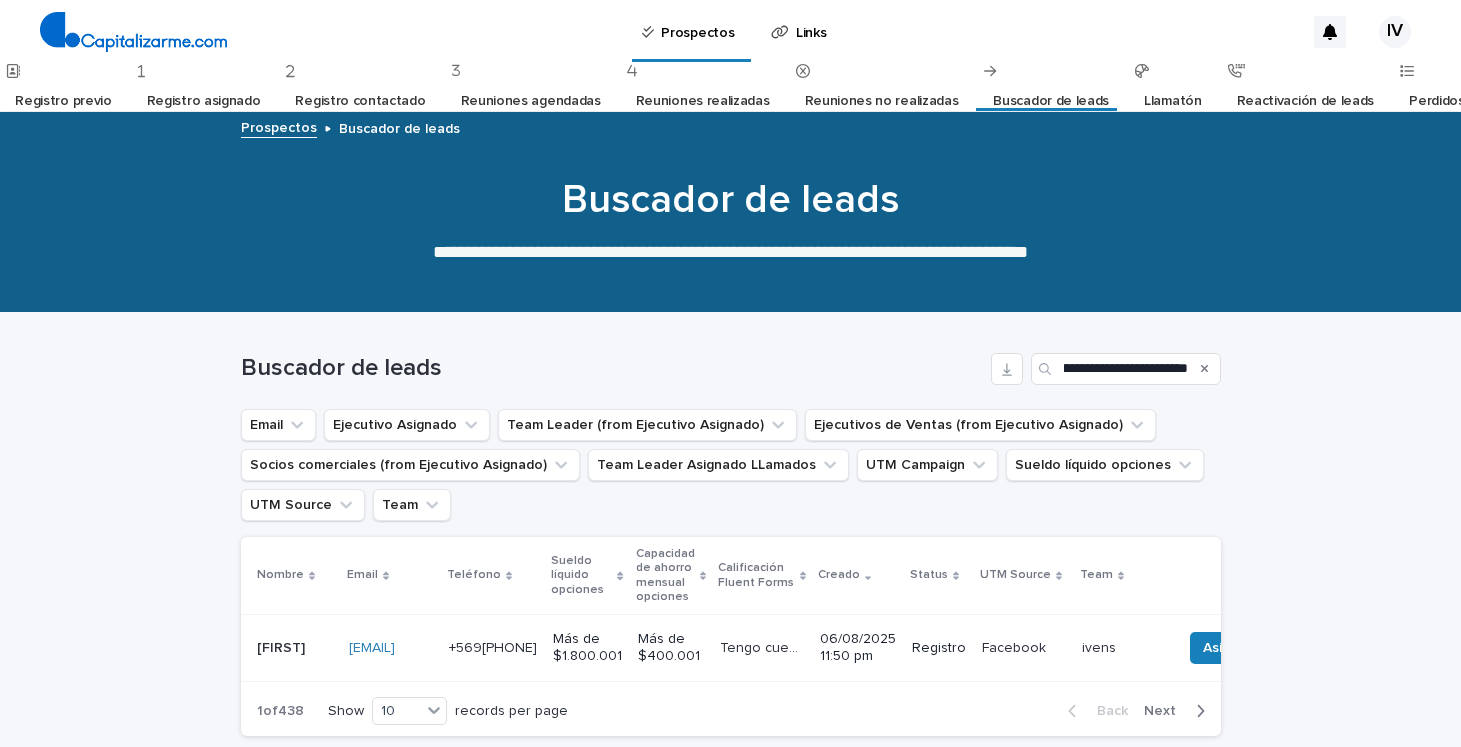 scroll, scrollTop: 0, scrollLeft: 0, axis: both 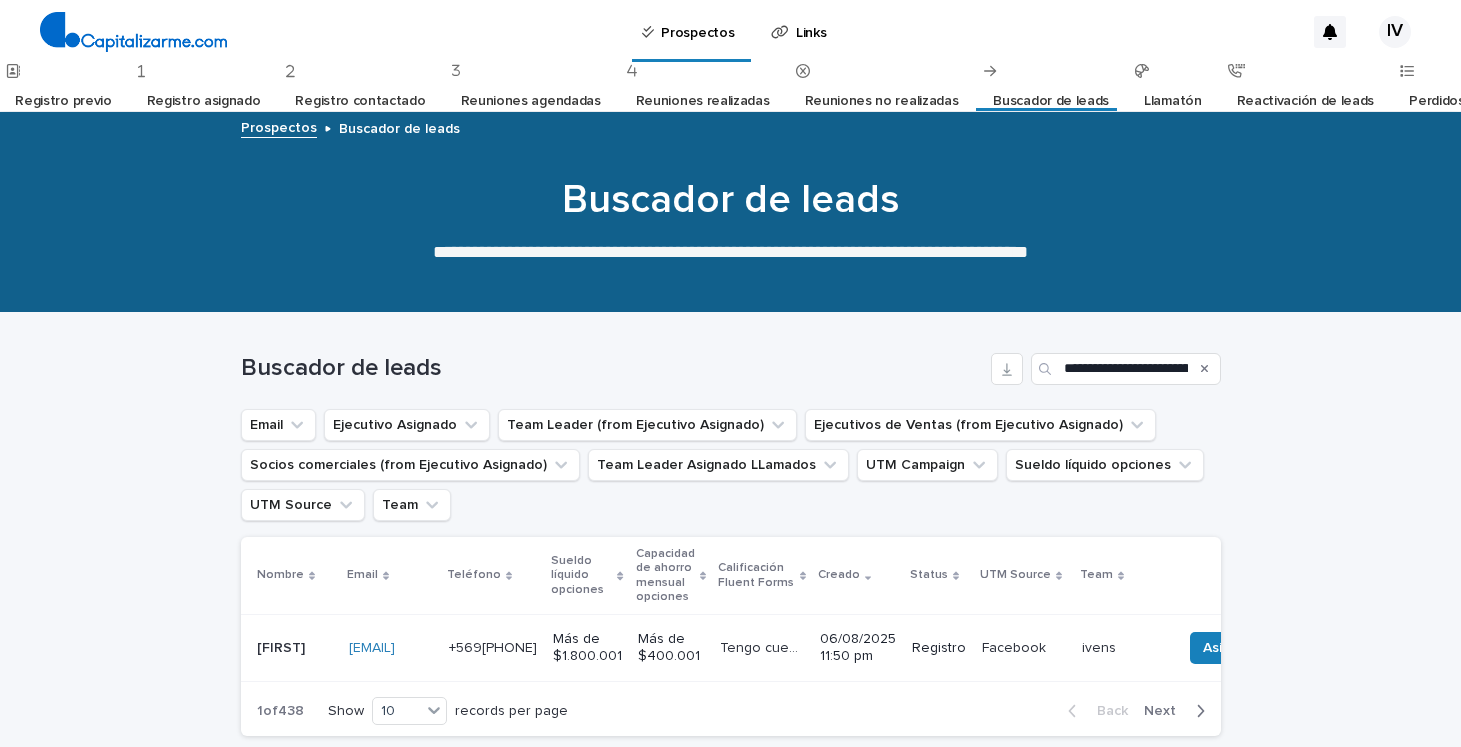 click on "[EMAIL] [EMAIL]" at bounding box center [391, 648] 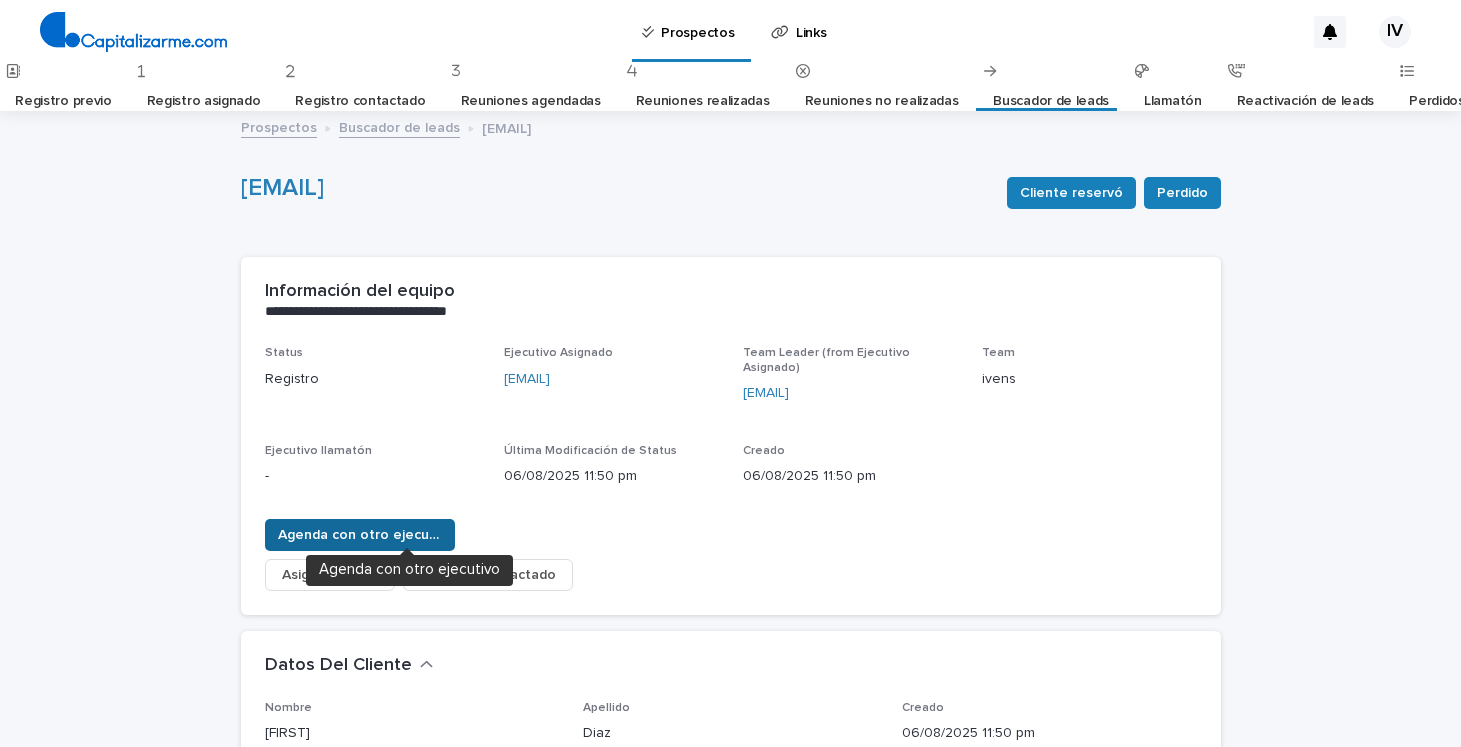 click on "Agenda con otro ejecutivo" at bounding box center (360, 535) 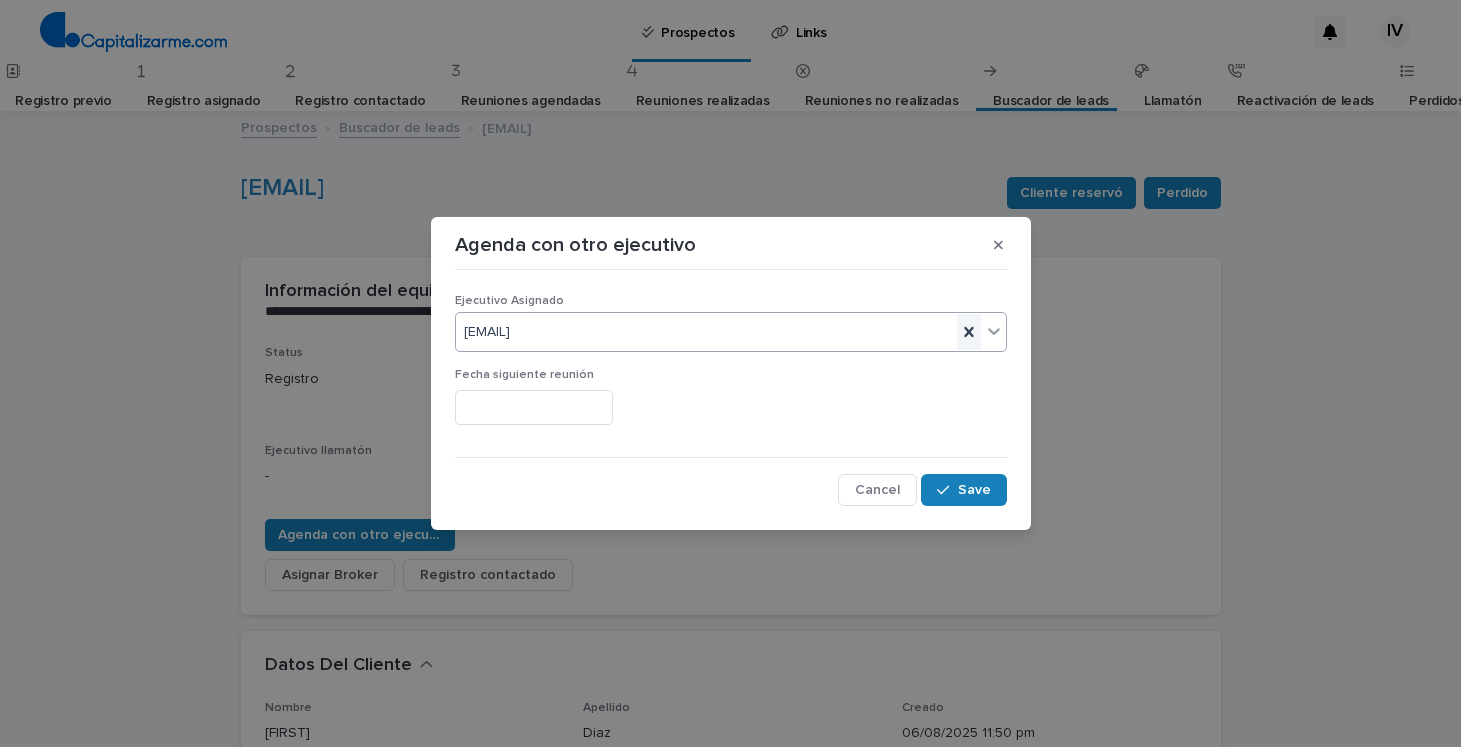 click 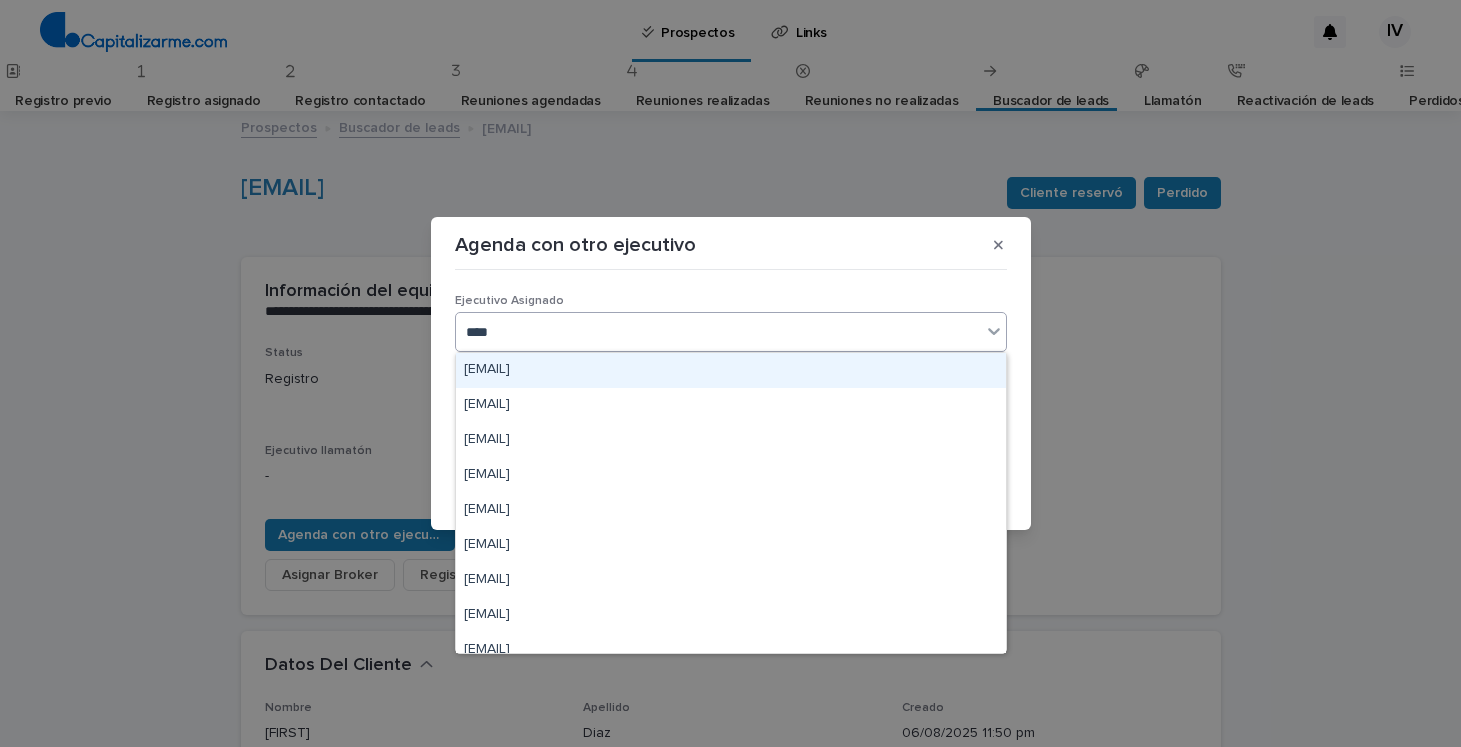 type on "*****" 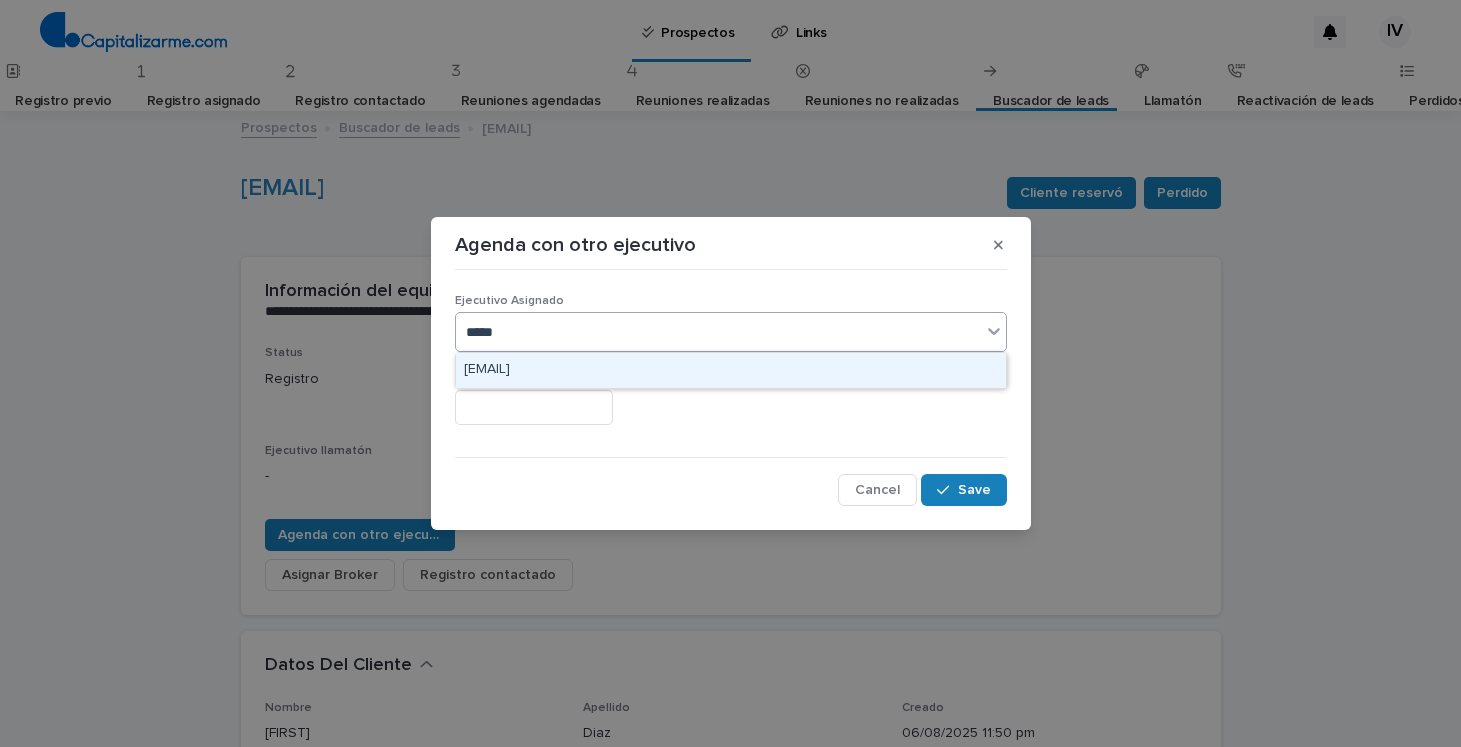 click on "[EMAIL]" at bounding box center [731, 370] 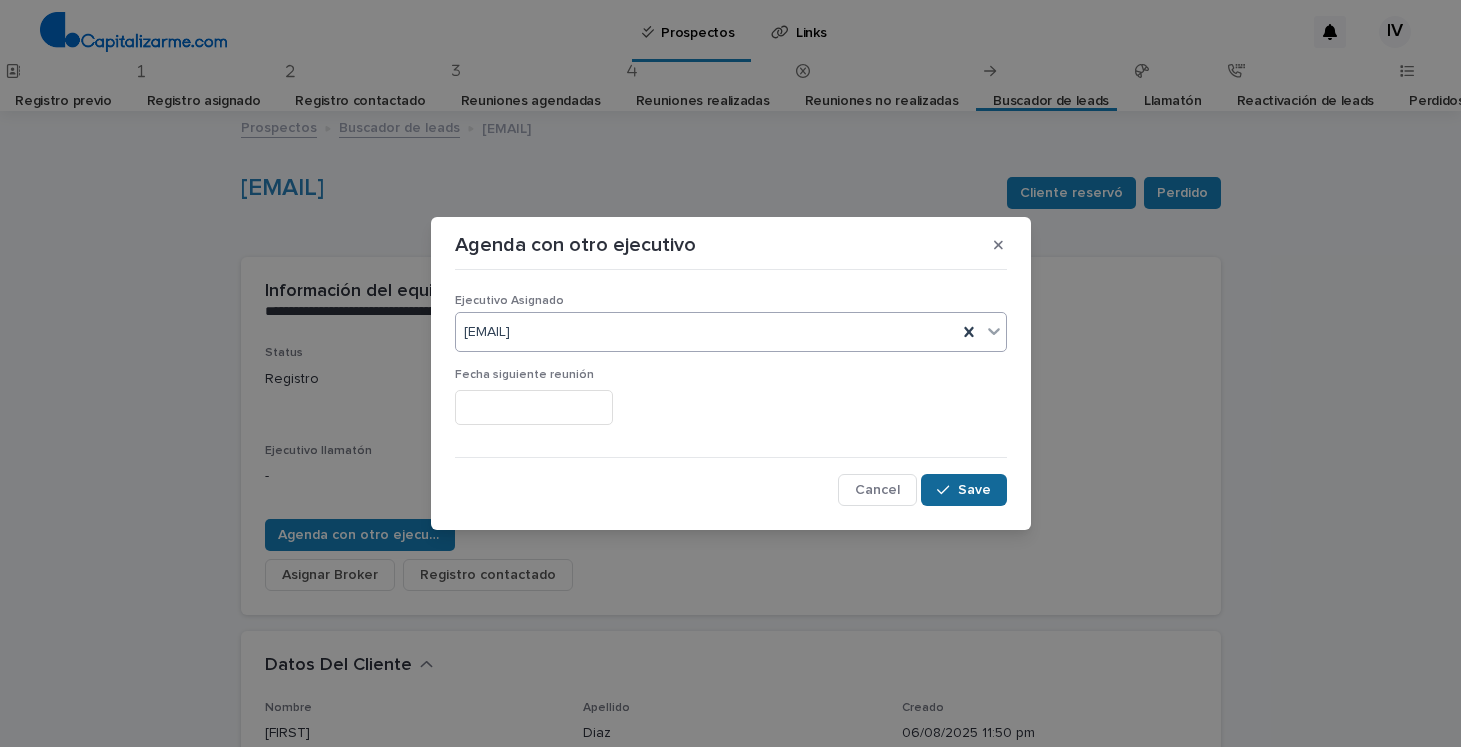 click on "Save" at bounding box center [963, 490] 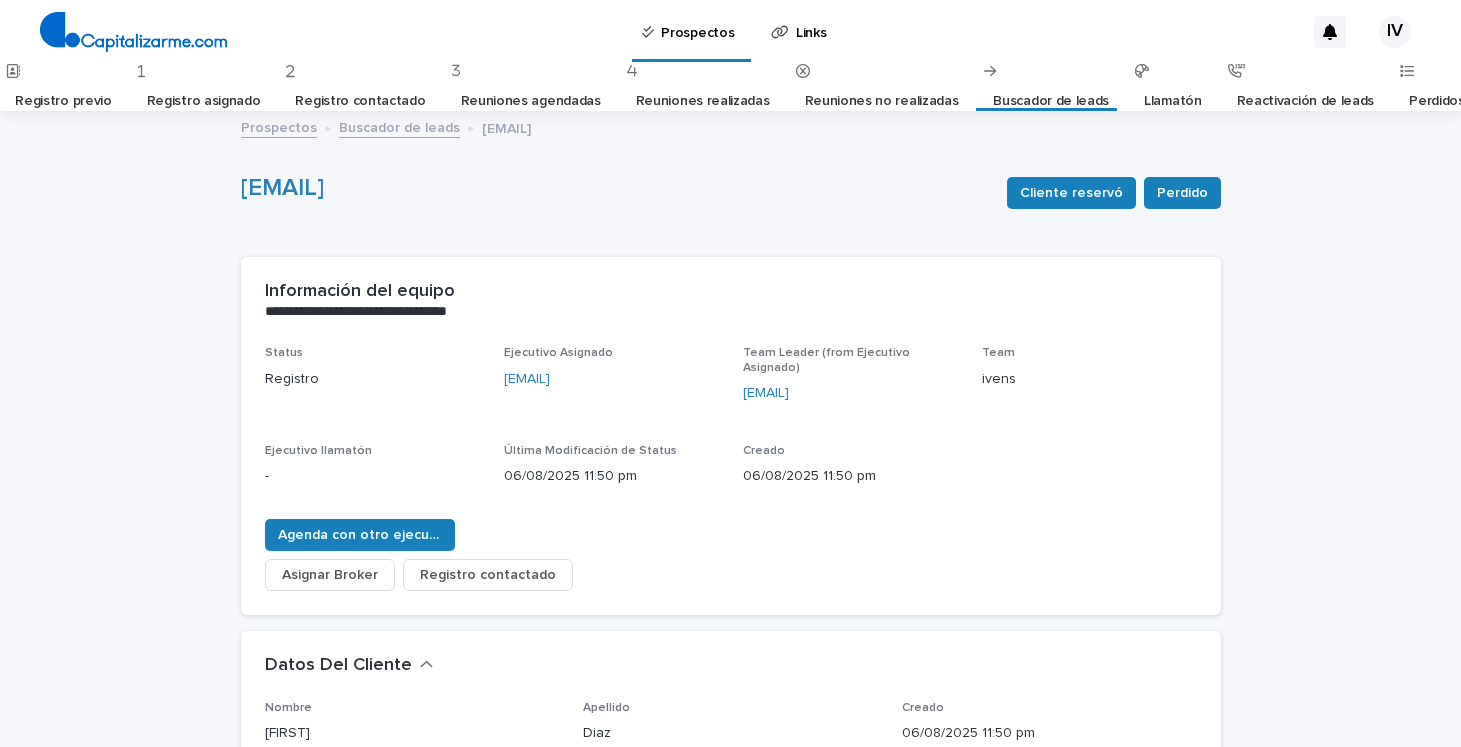 click on "Buscador de leads" at bounding box center [1051, 101] 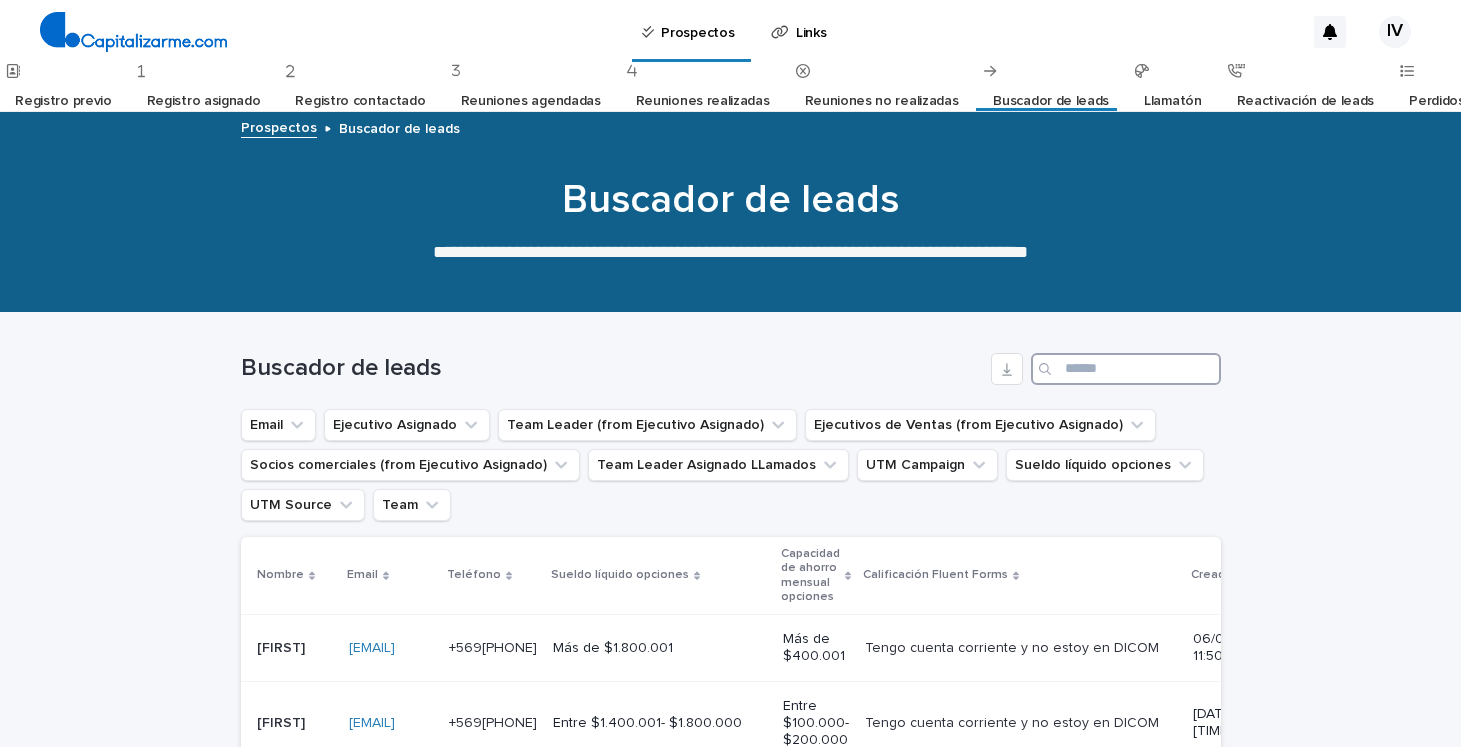 click at bounding box center (1126, 369) 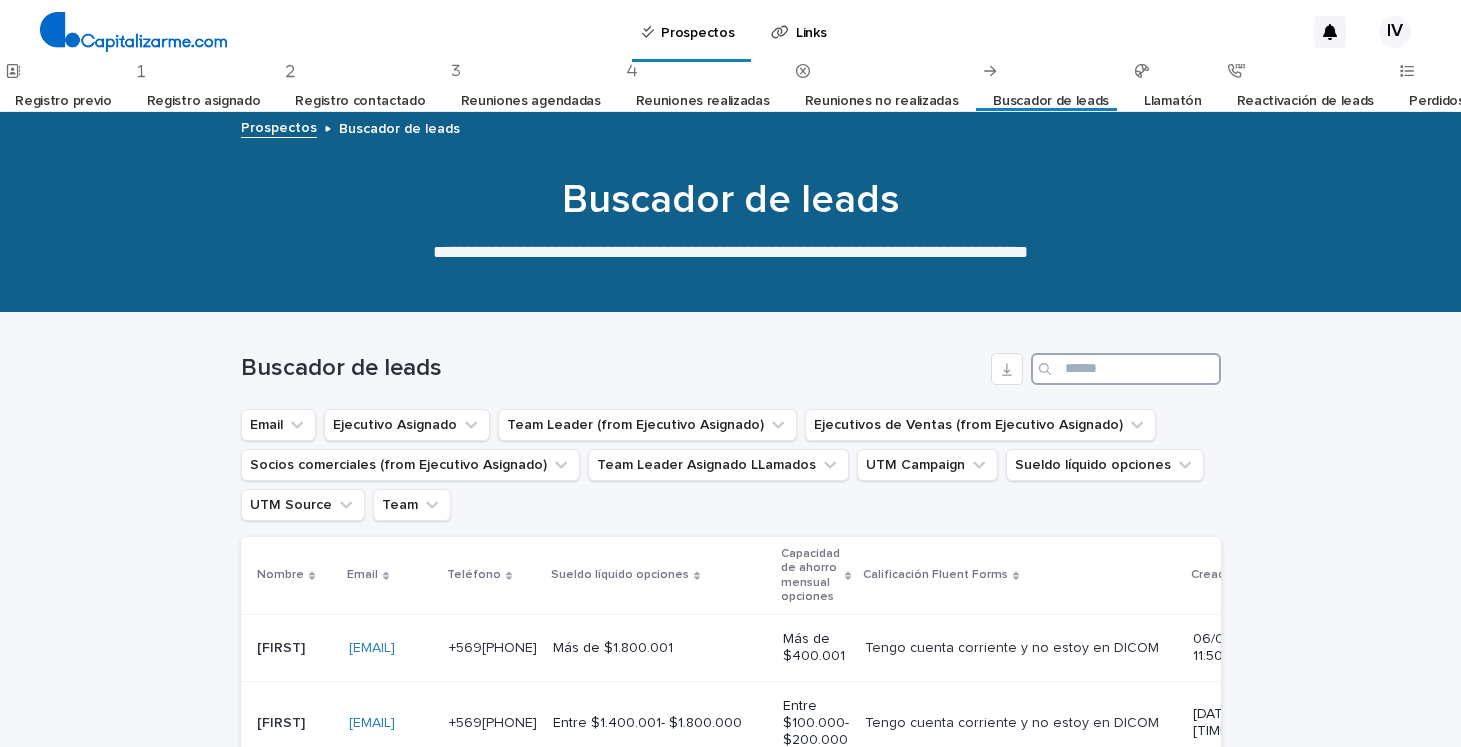 paste on "**********" 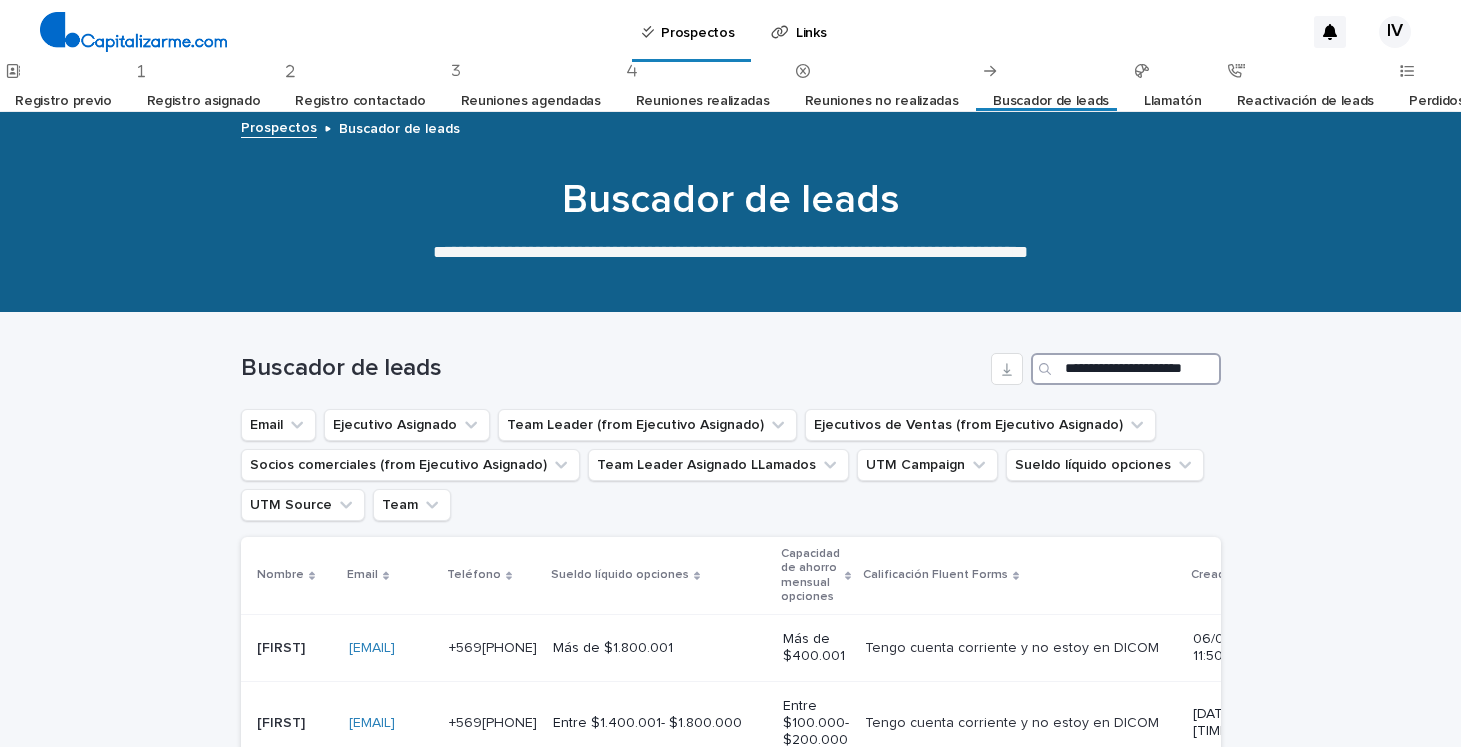 scroll, scrollTop: 0, scrollLeft: 31, axis: horizontal 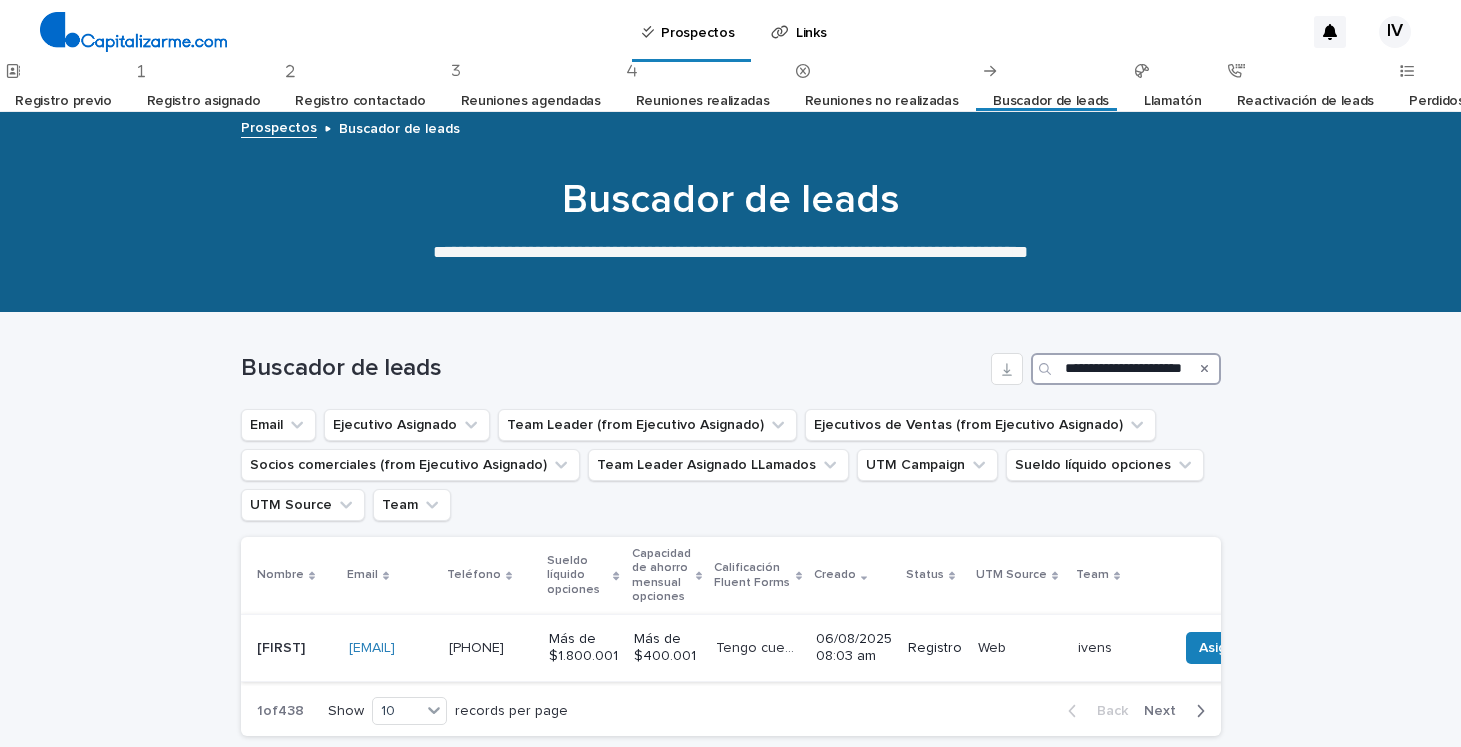 type on "**********" 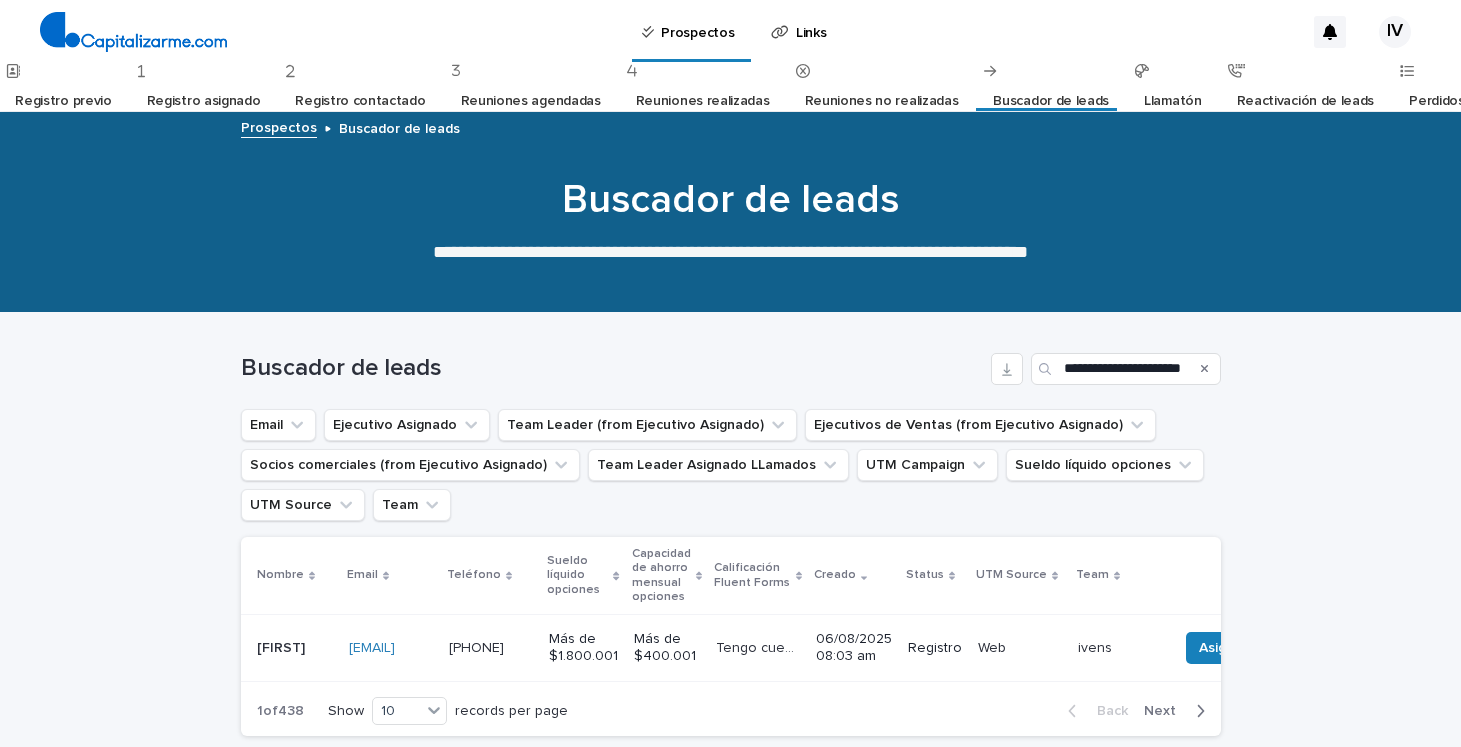 scroll, scrollTop: 0, scrollLeft: 0, axis: both 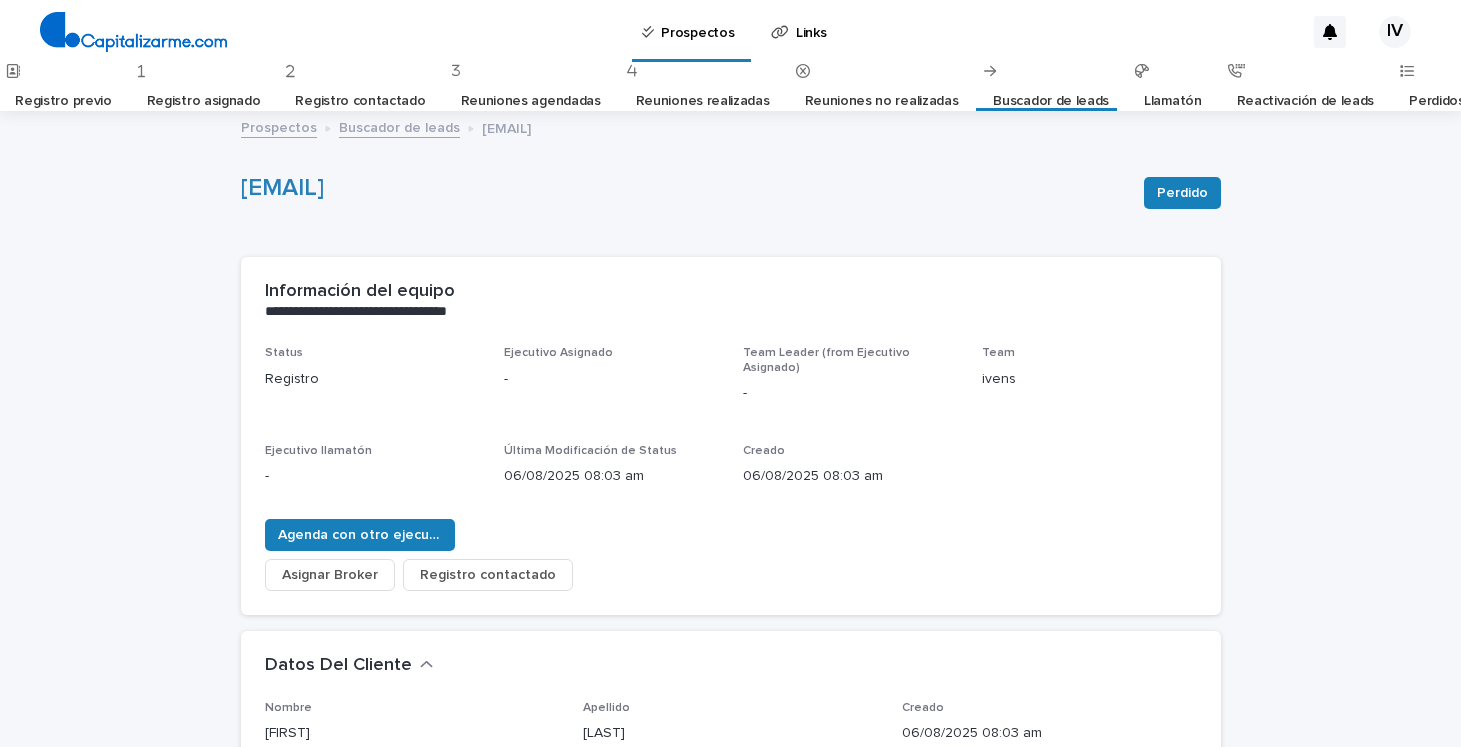click on "Asignar Broker" at bounding box center (330, 575) 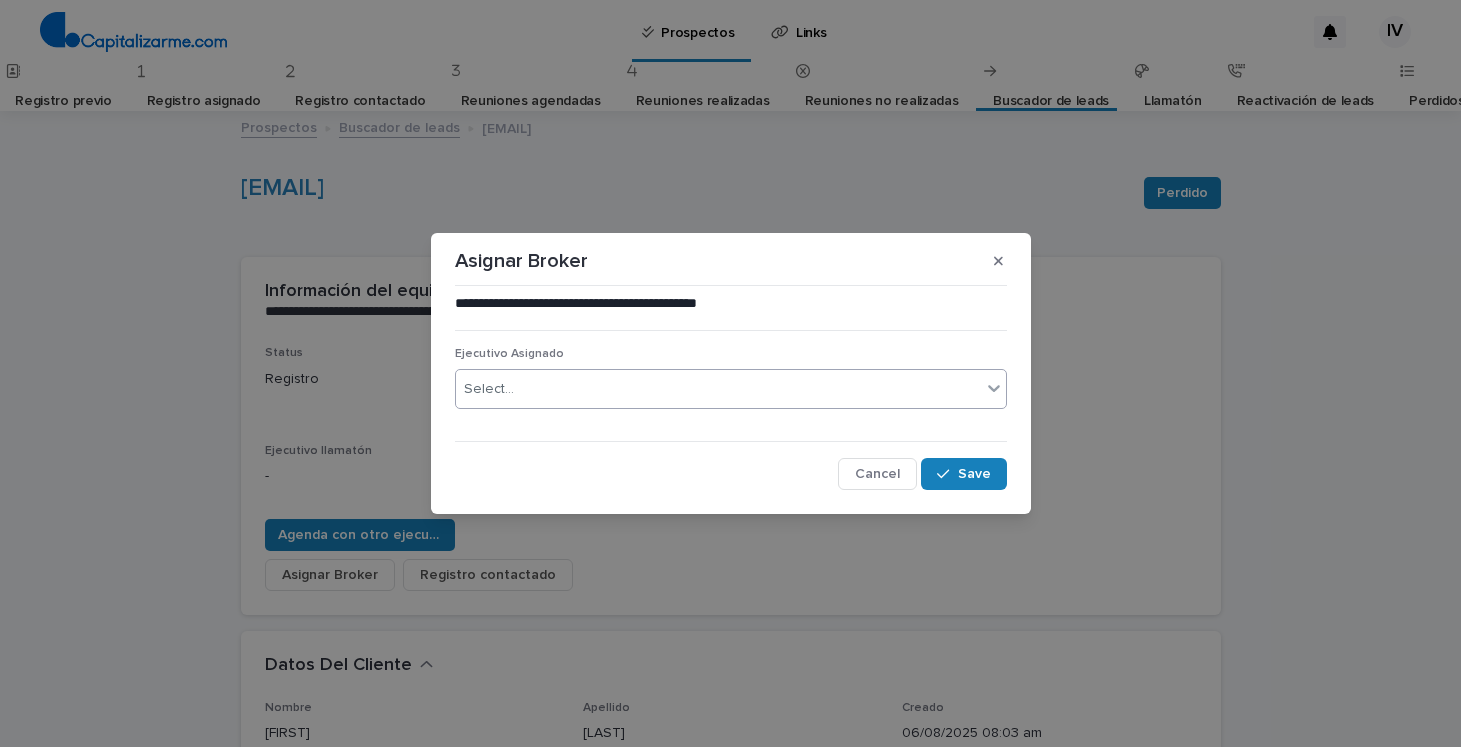 click on "Select..." at bounding box center (718, 389) 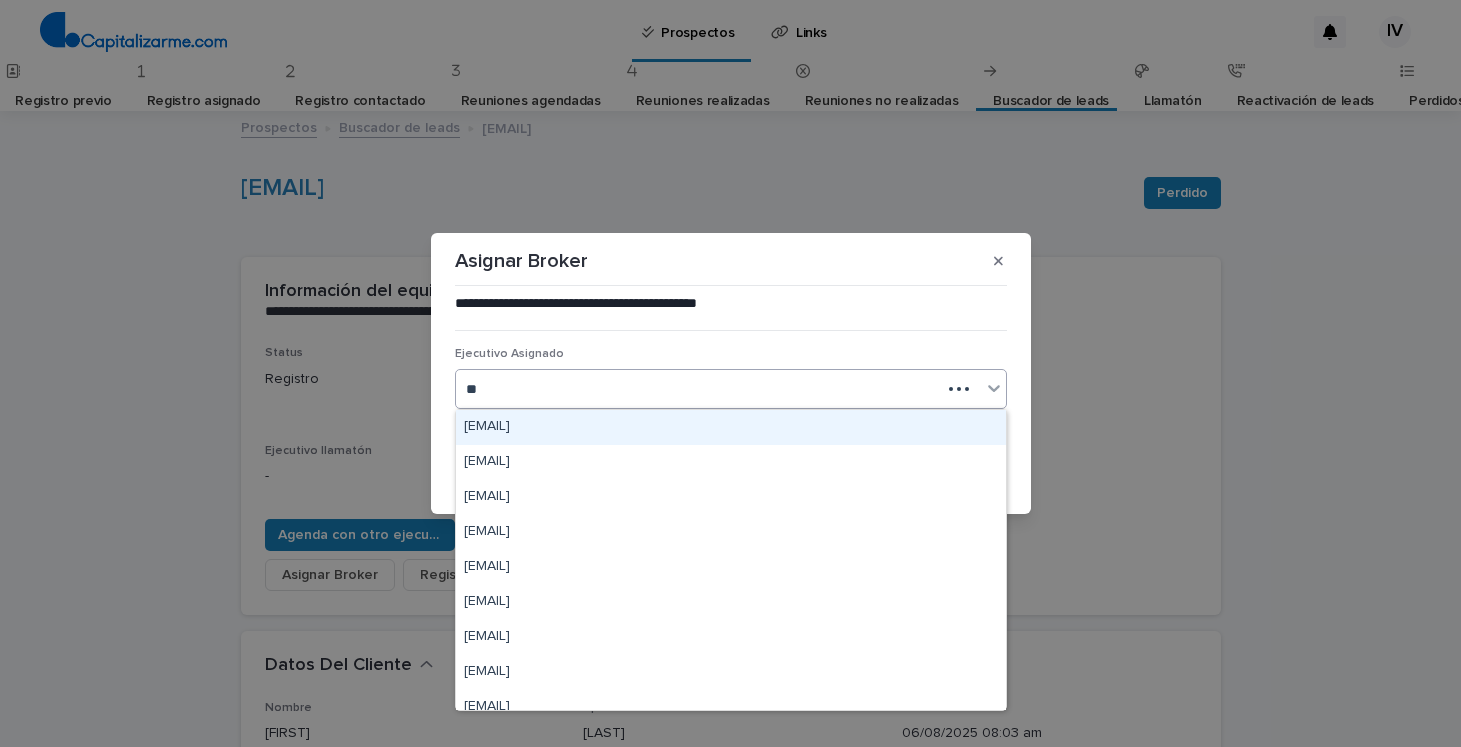 type on "*" 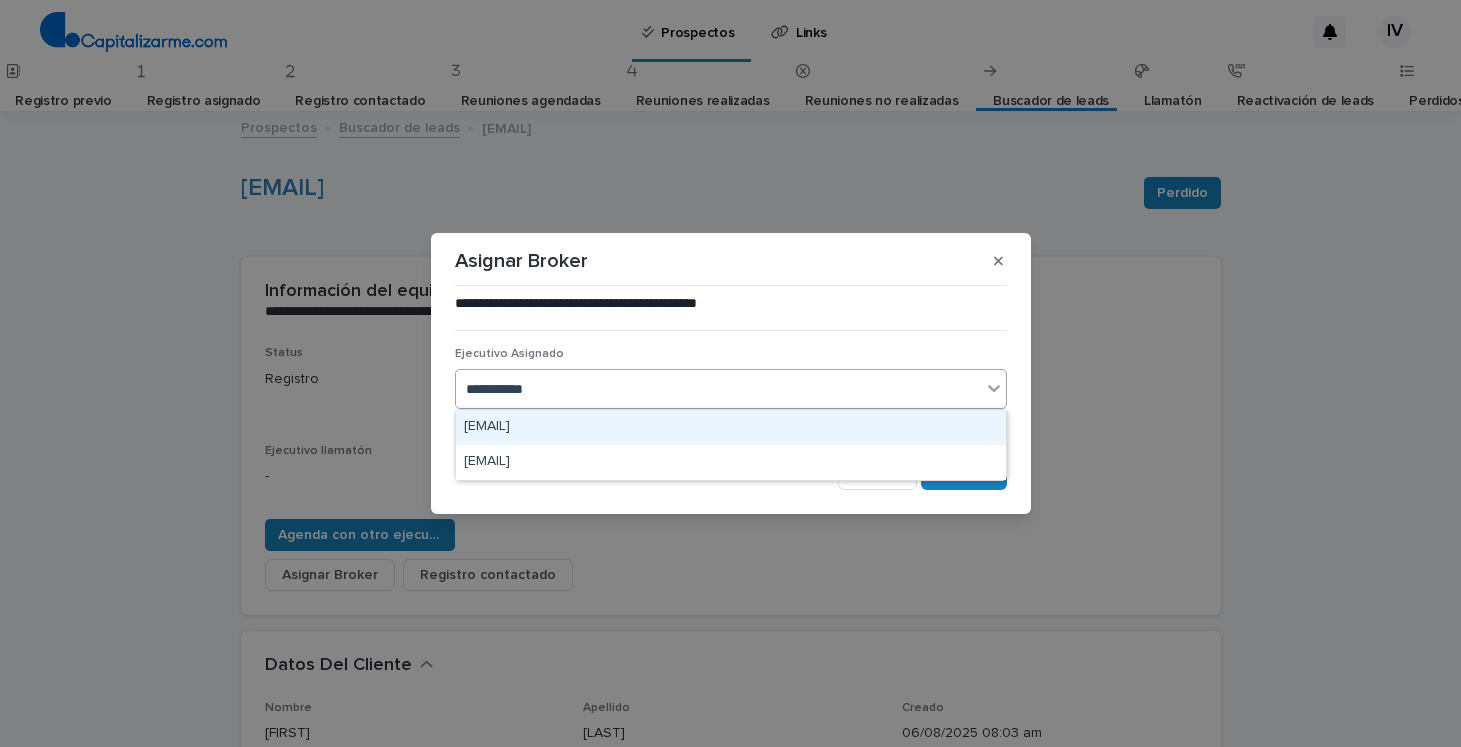 type on "**********" 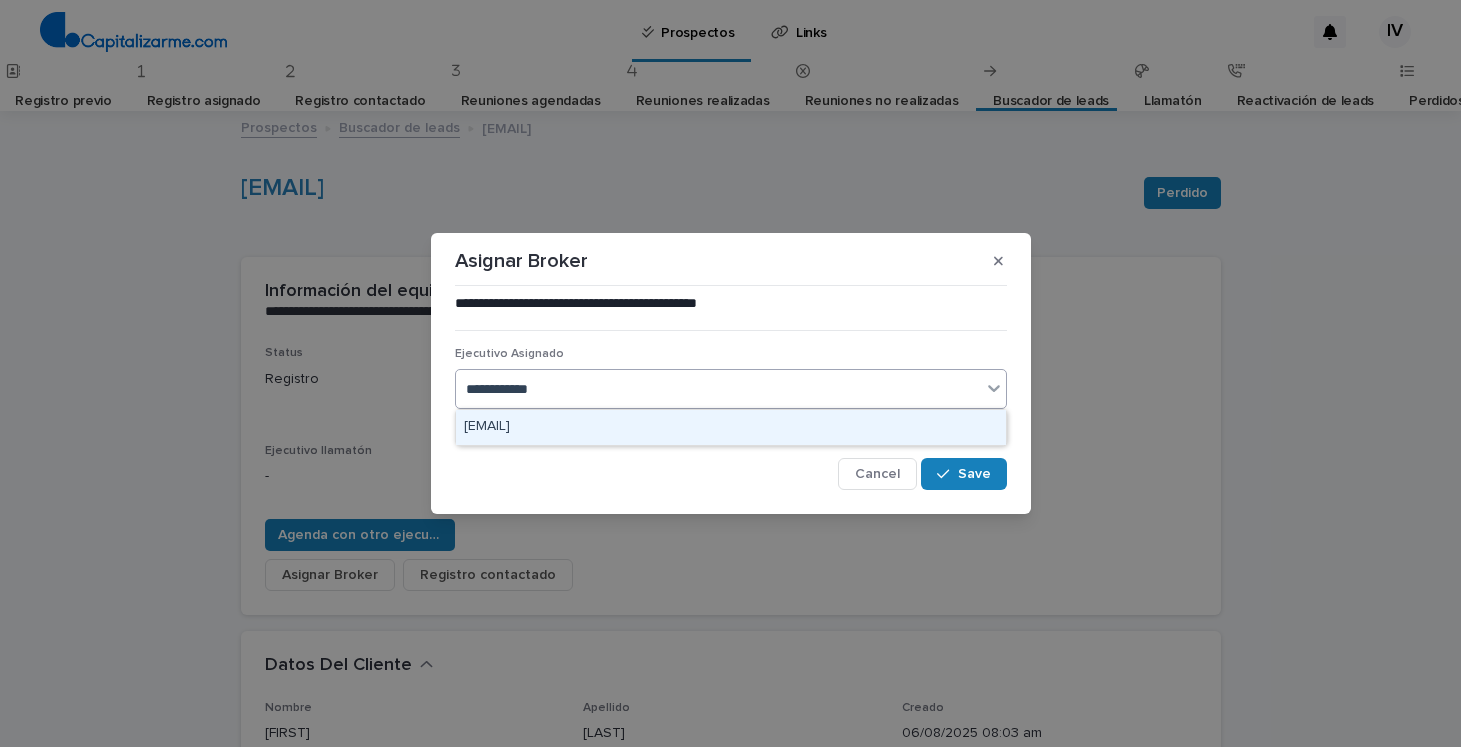 click on "[EMAIL]" at bounding box center (731, 427) 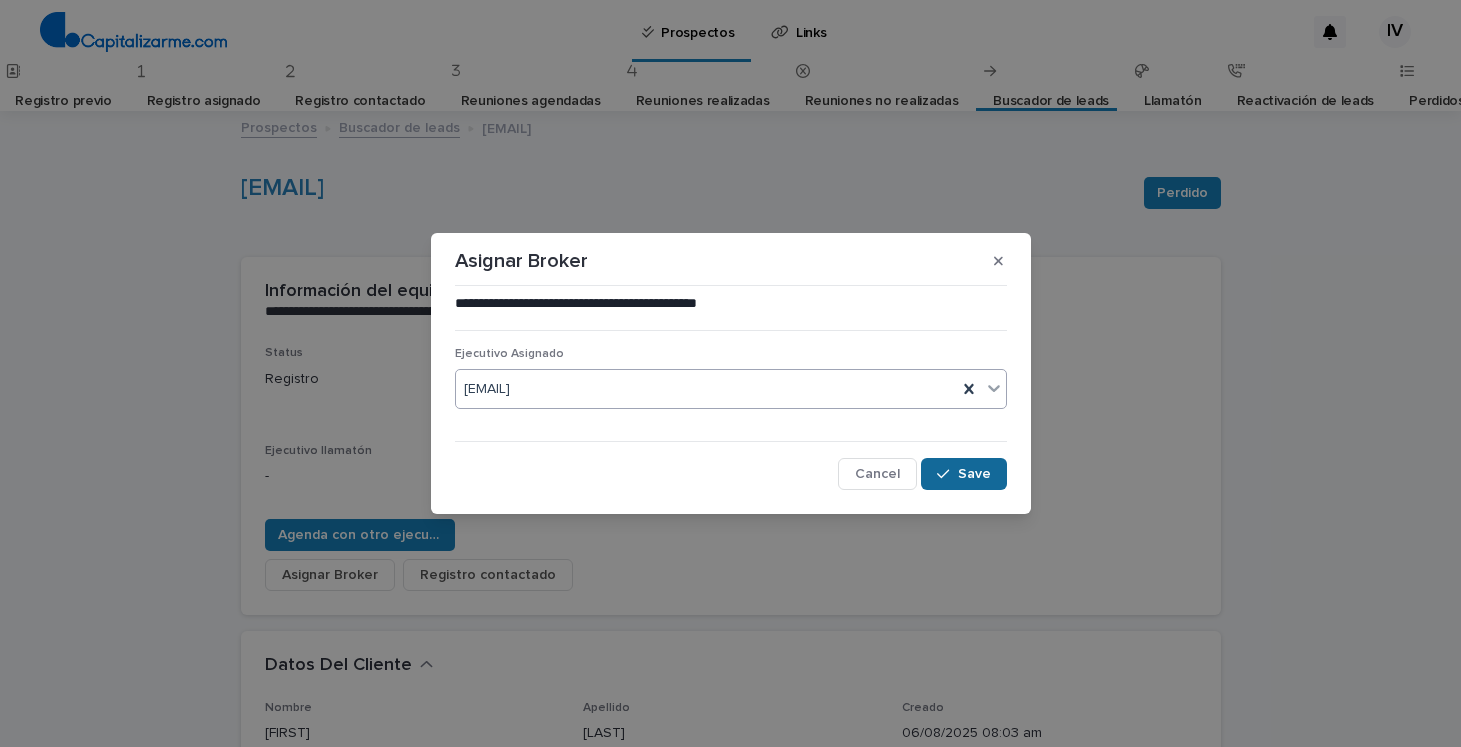 click on "Save" at bounding box center [974, 474] 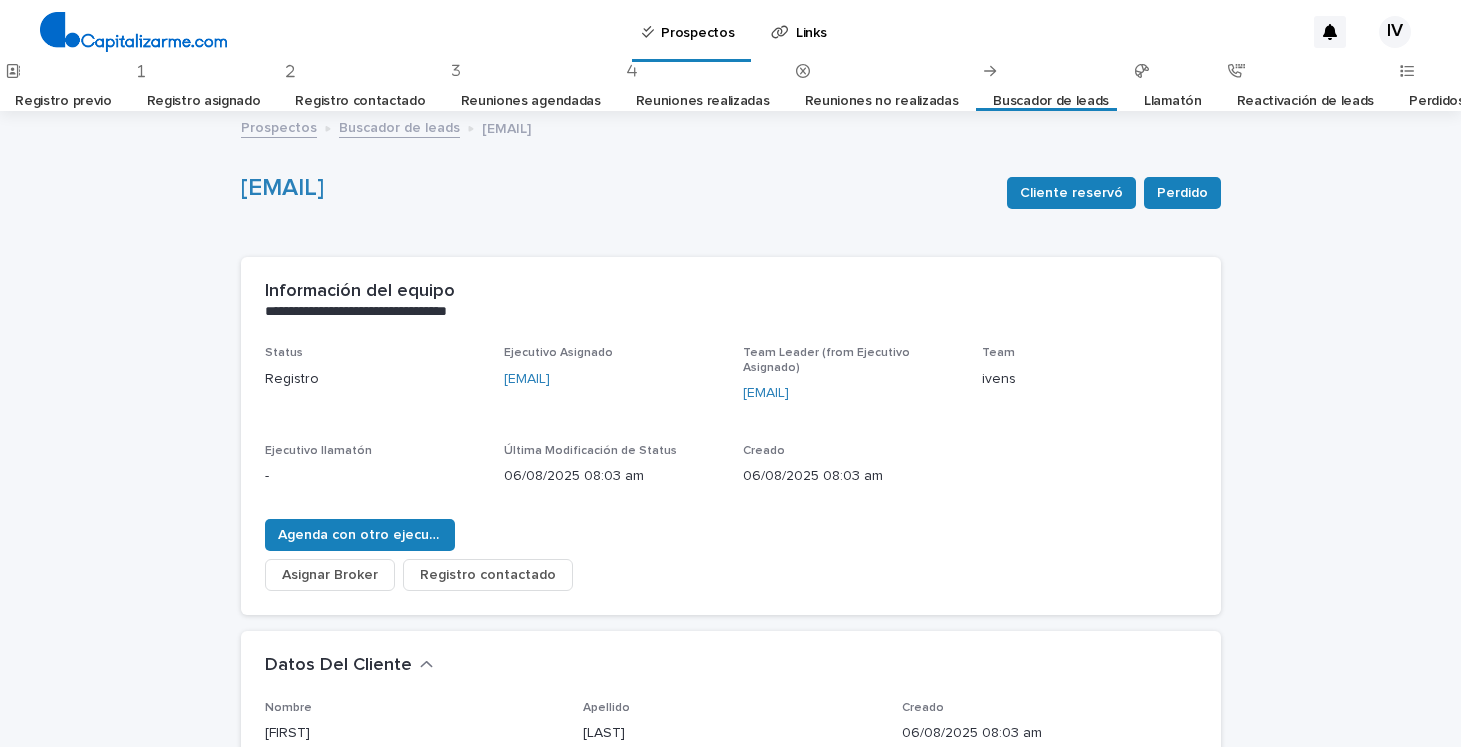 click on "Buscador de leads" at bounding box center (1051, 101) 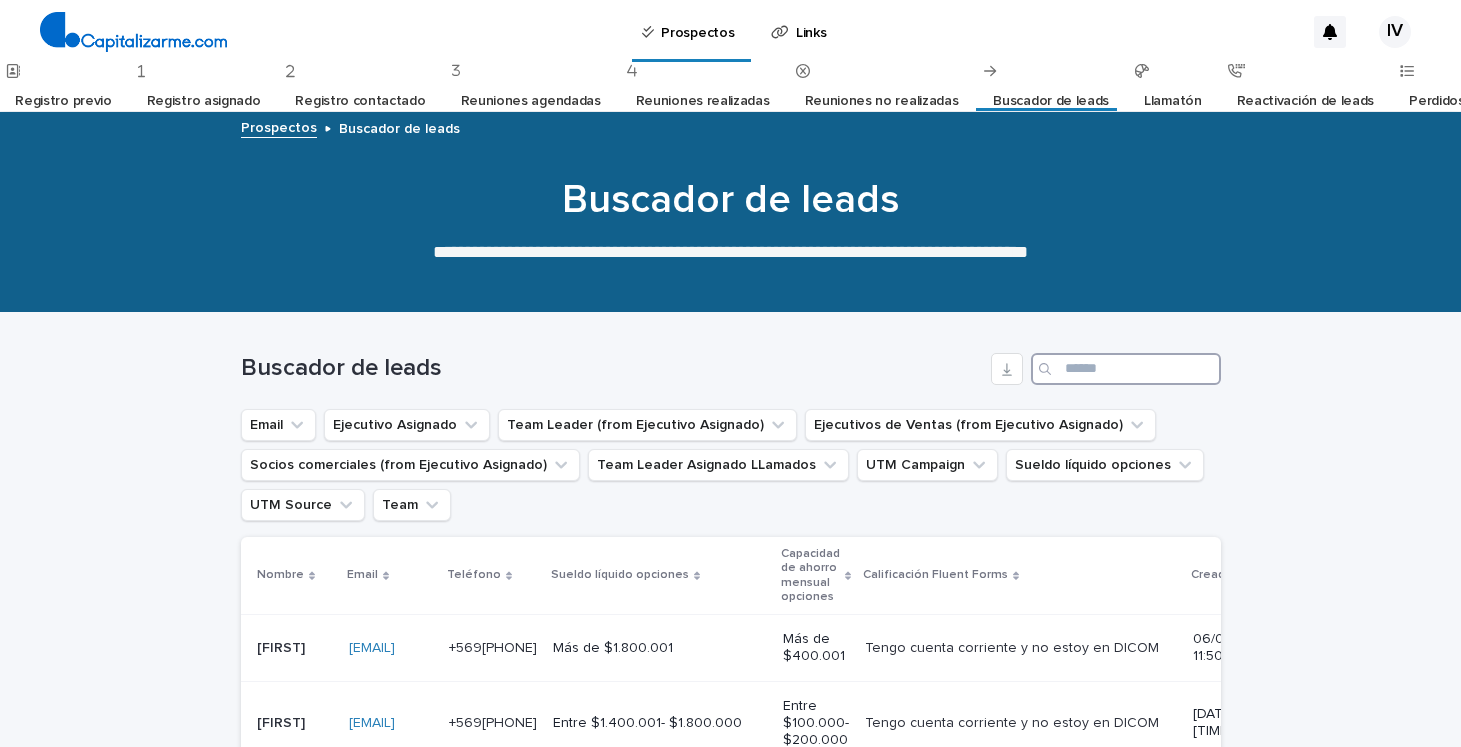 click at bounding box center (1126, 369) 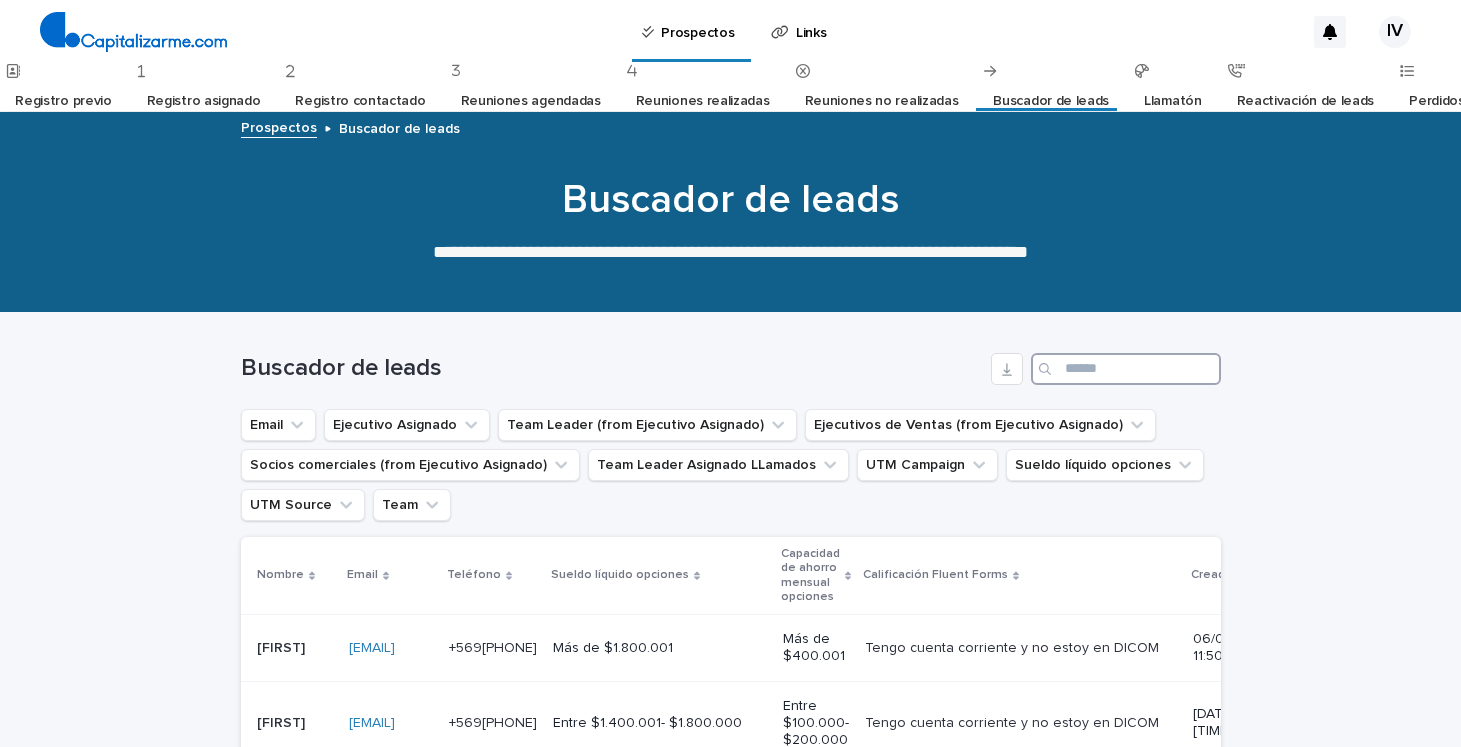 paste on "**********" 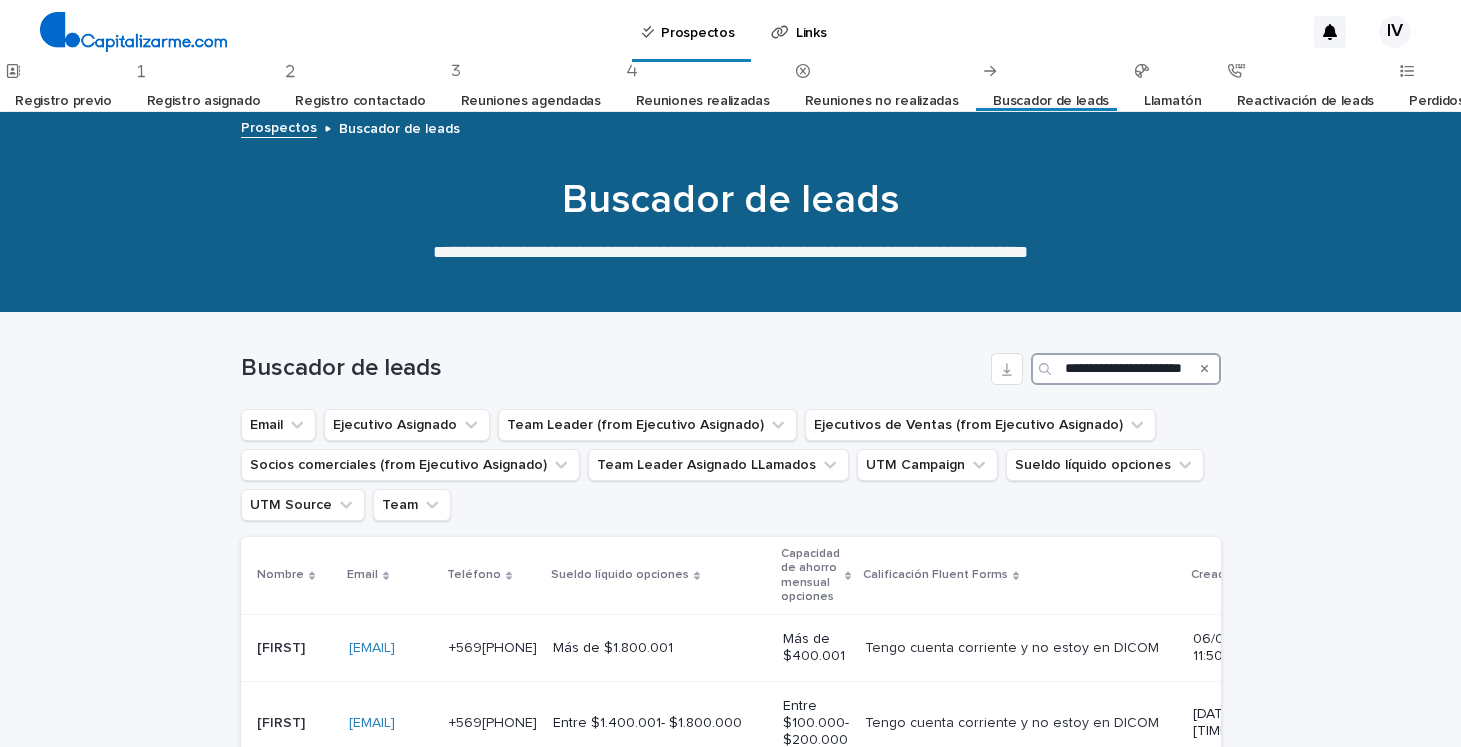 scroll, scrollTop: 0, scrollLeft: 42, axis: horizontal 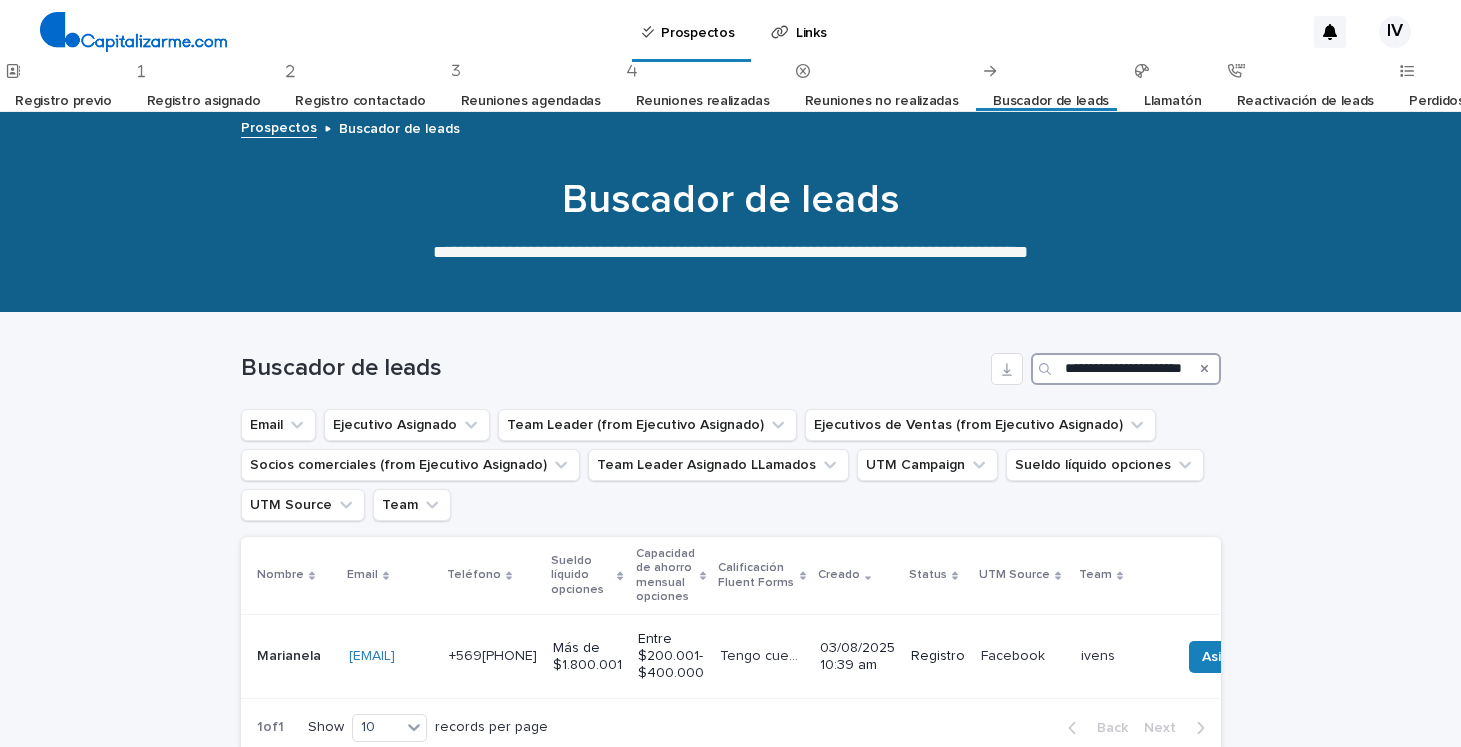 click on "**********" at bounding box center [1126, 369] 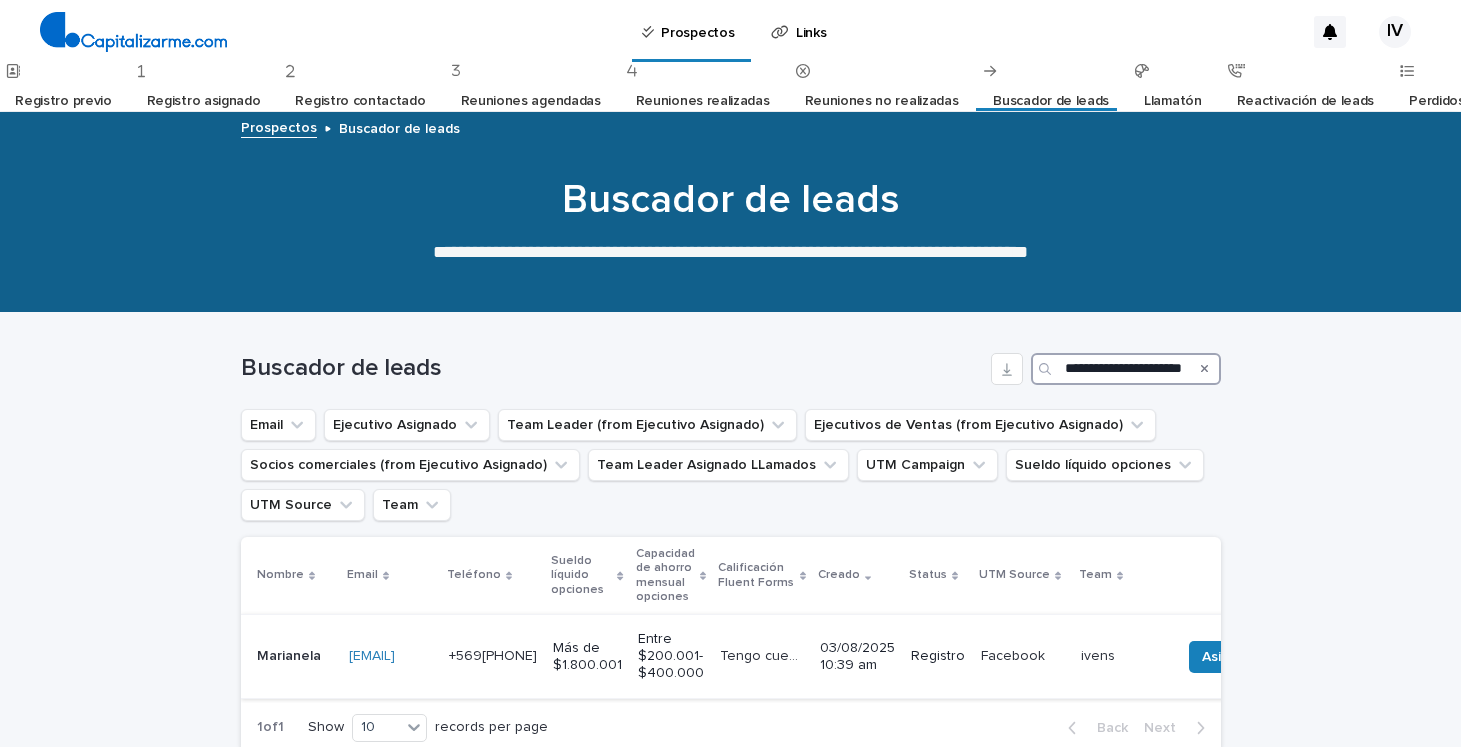 type on "**********" 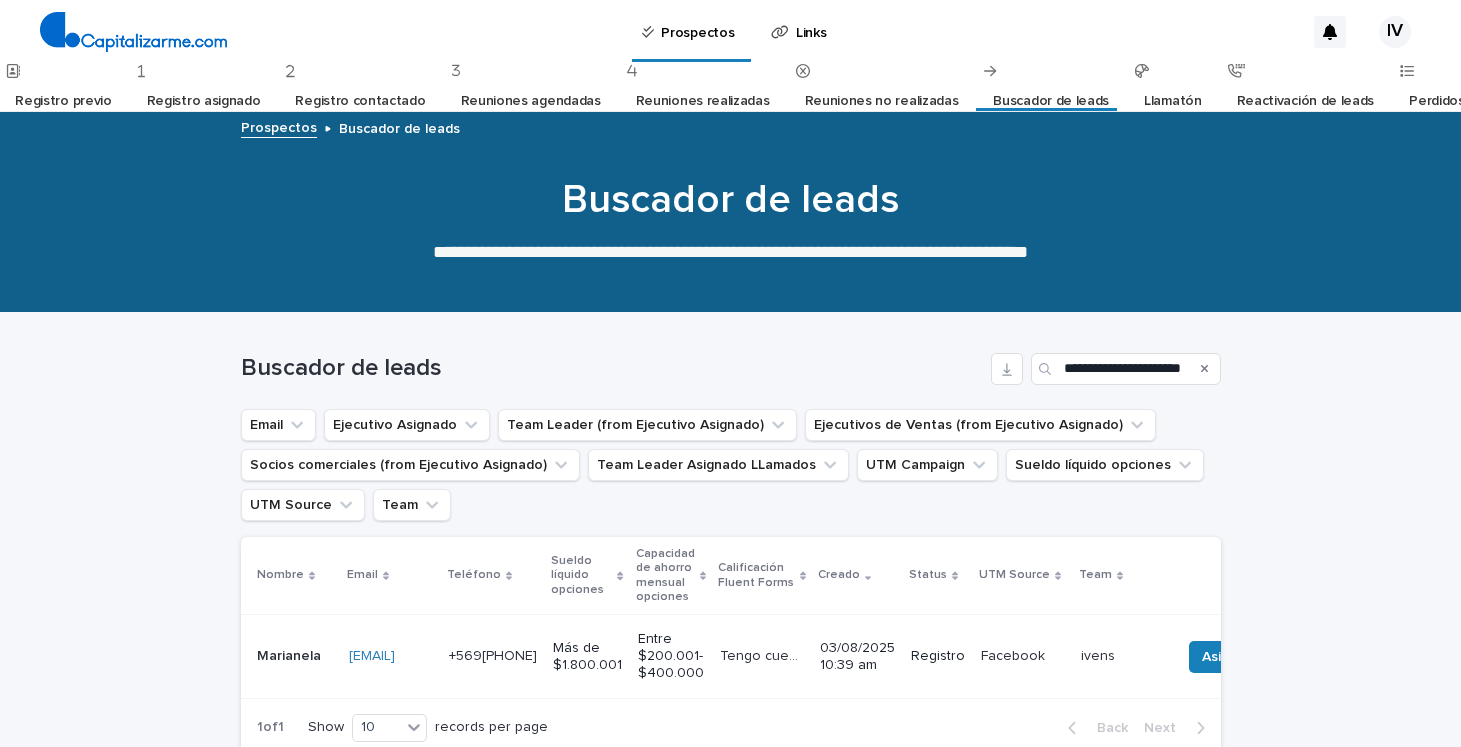 click on "[EMAIL] [EMAIL]" at bounding box center (391, 656) 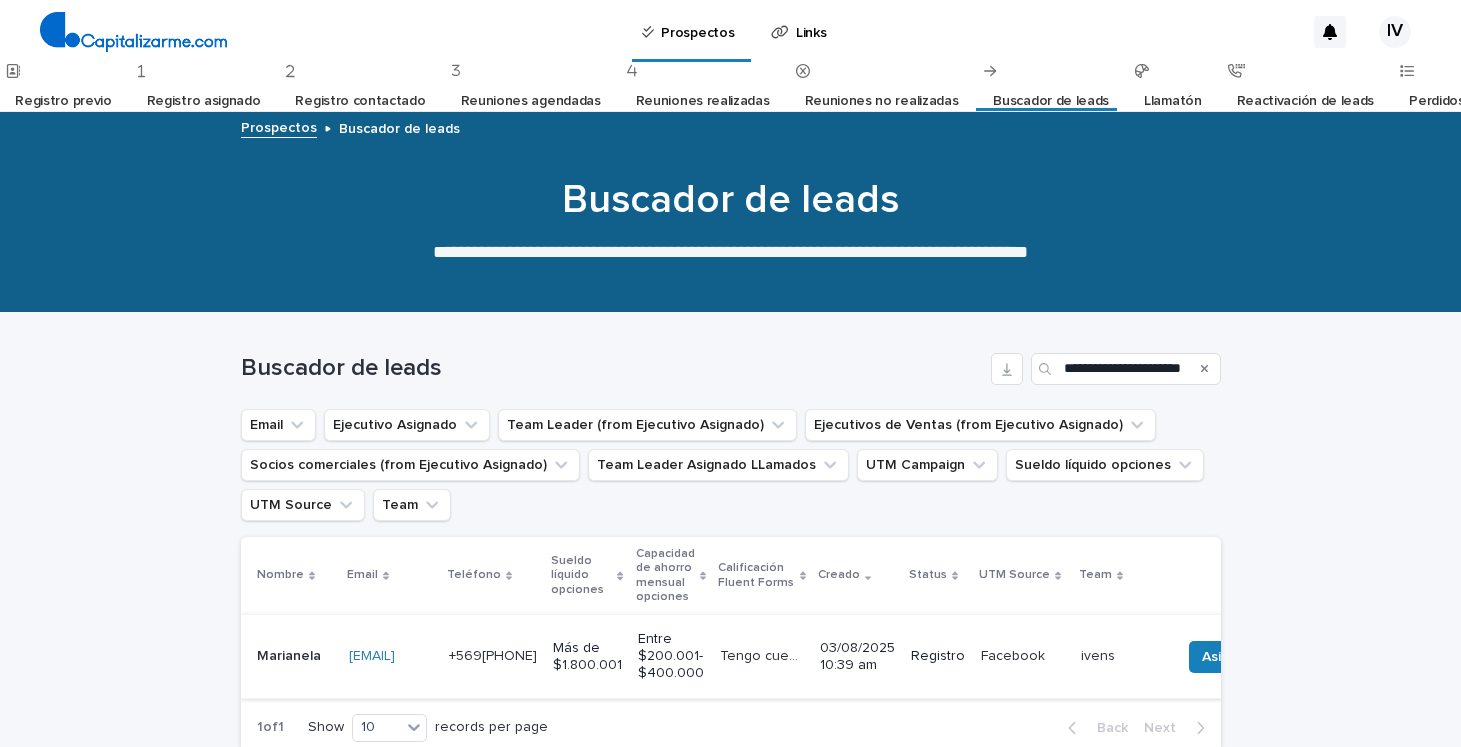 scroll, scrollTop: 0, scrollLeft: 0, axis: both 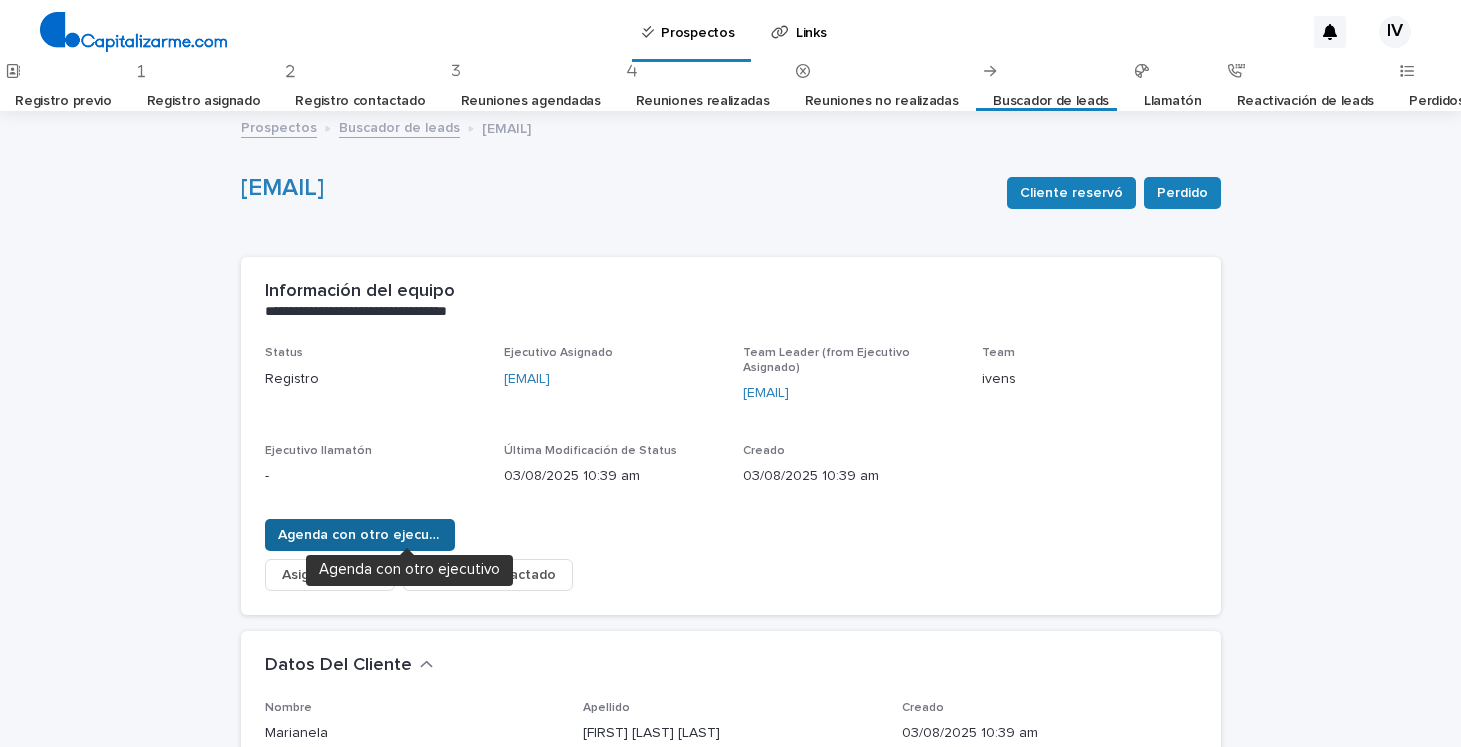 click on "Agenda con otro ejecutivo" at bounding box center [360, 535] 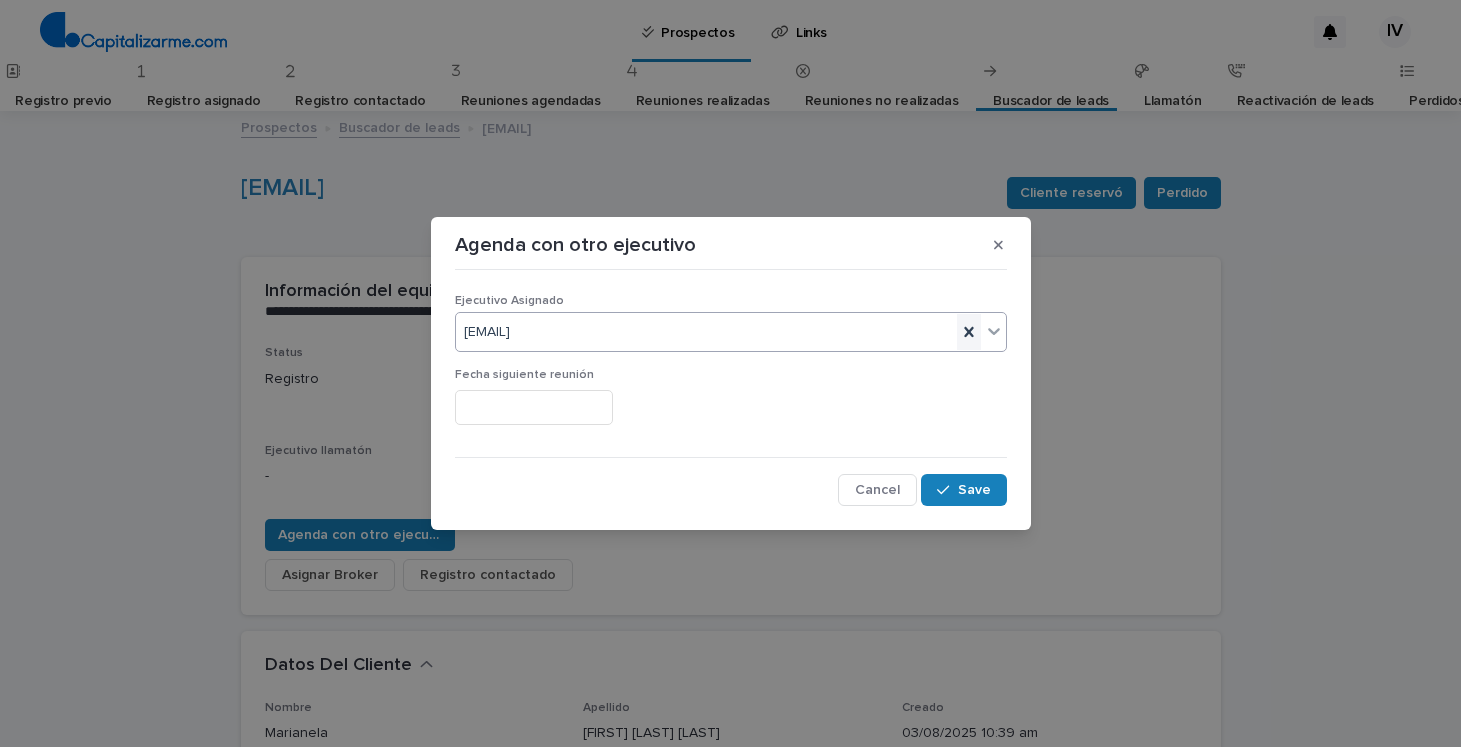 click 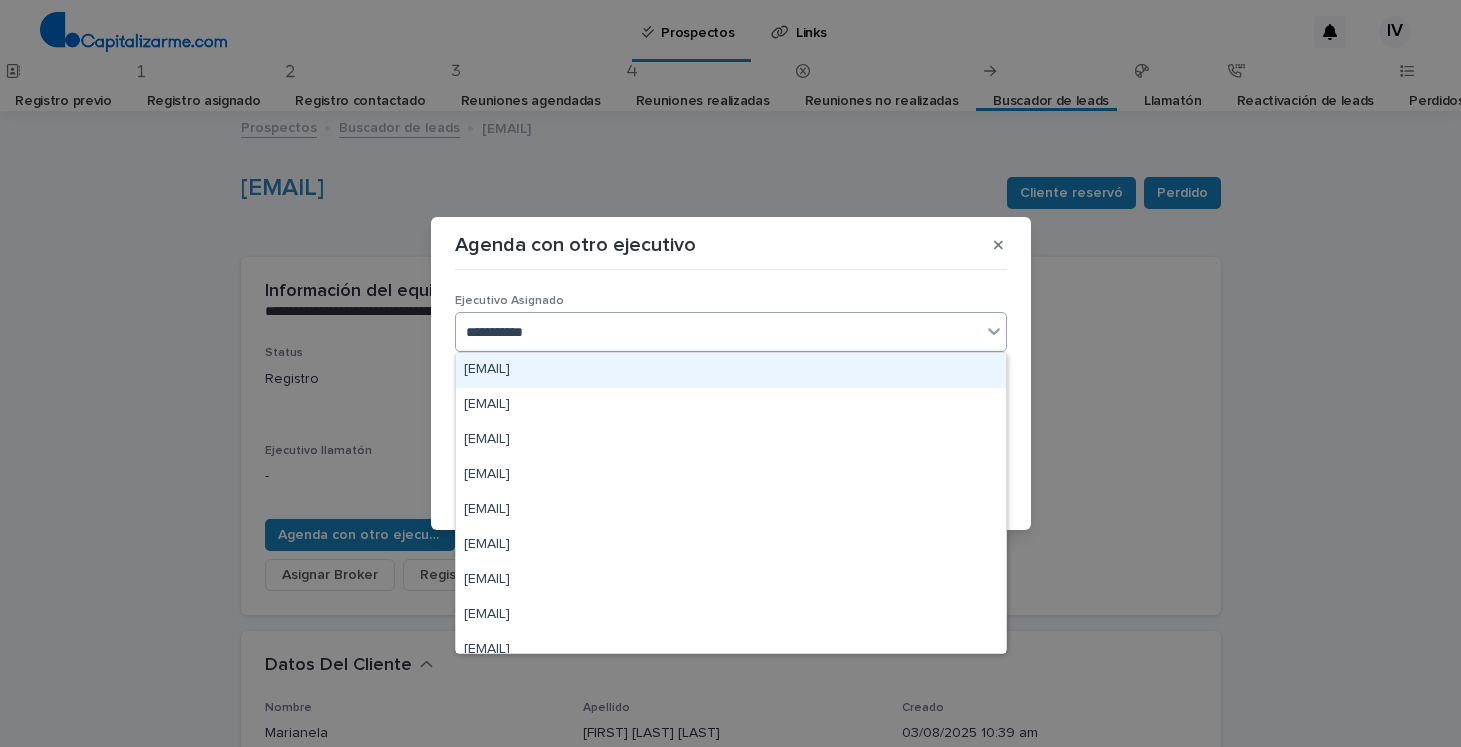 type on "**********" 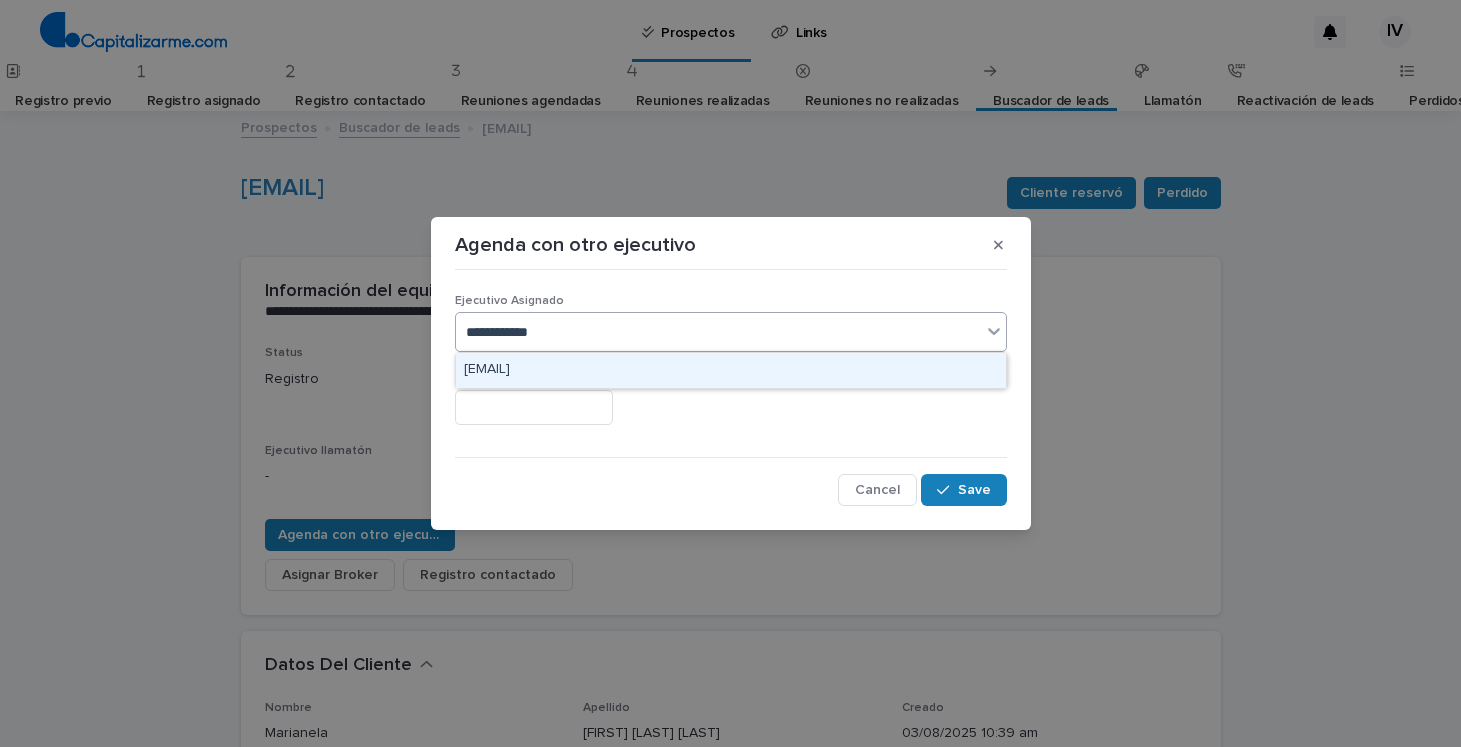 click on "[EMAIL]" at bounding box center [731, 370] 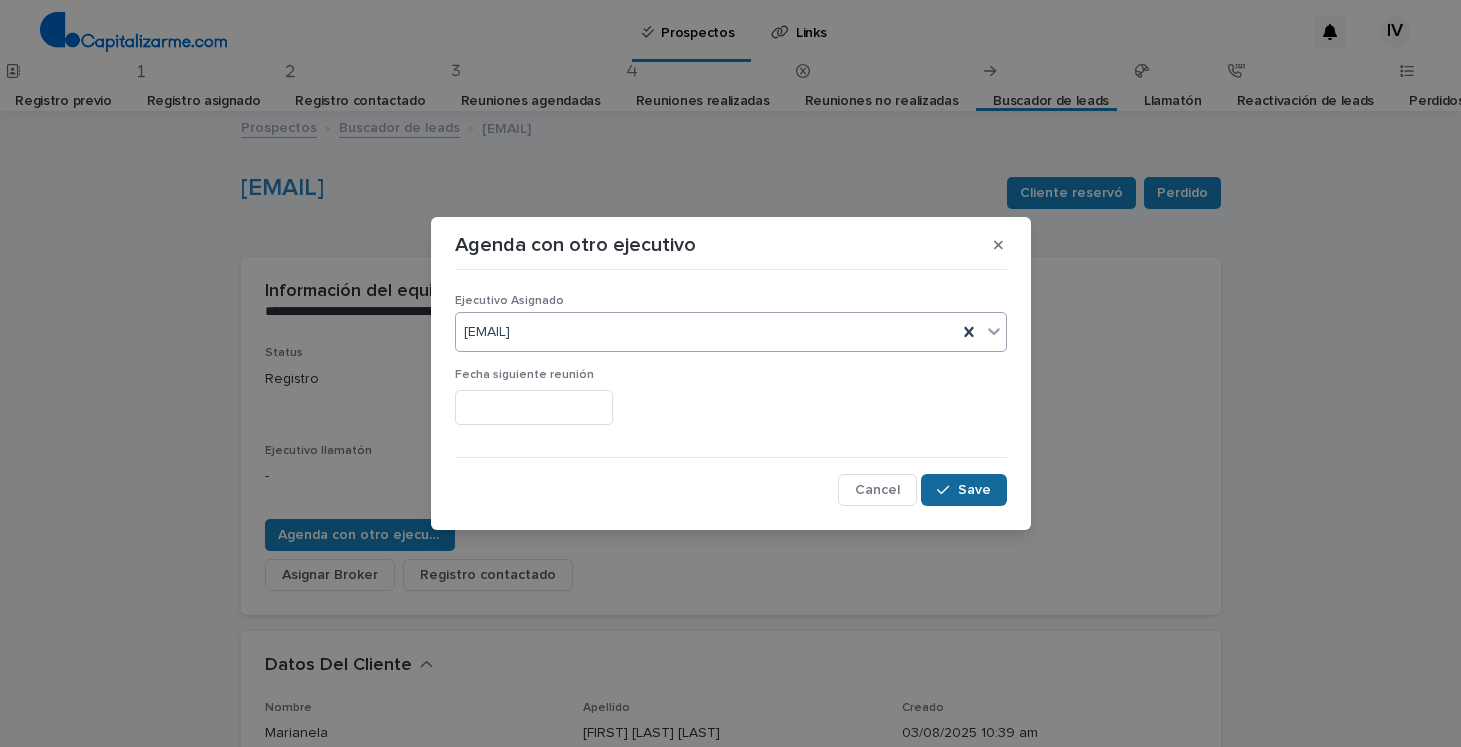 click on "Save" at bounding box center (974, 490) 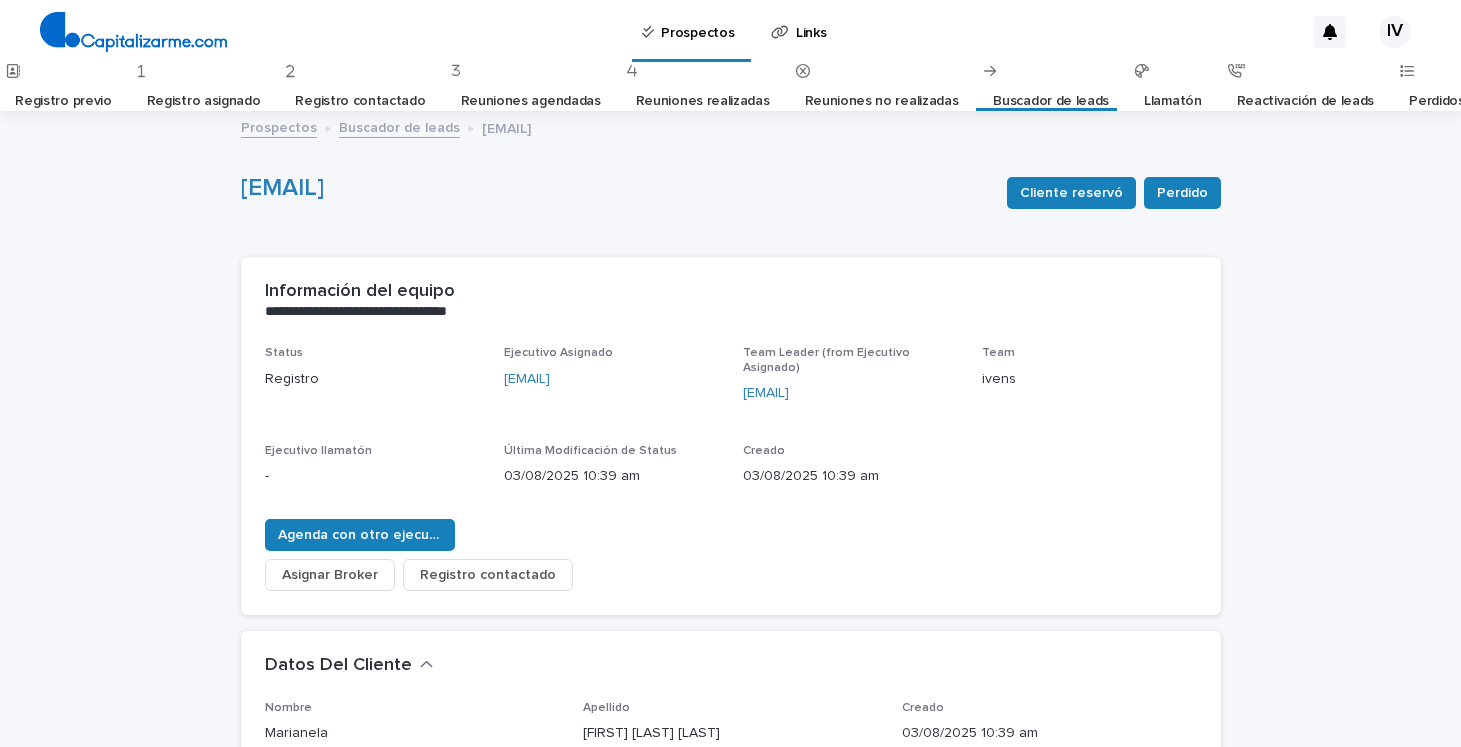 click on "Buscador de leads" at bounding box center (1051, 101) 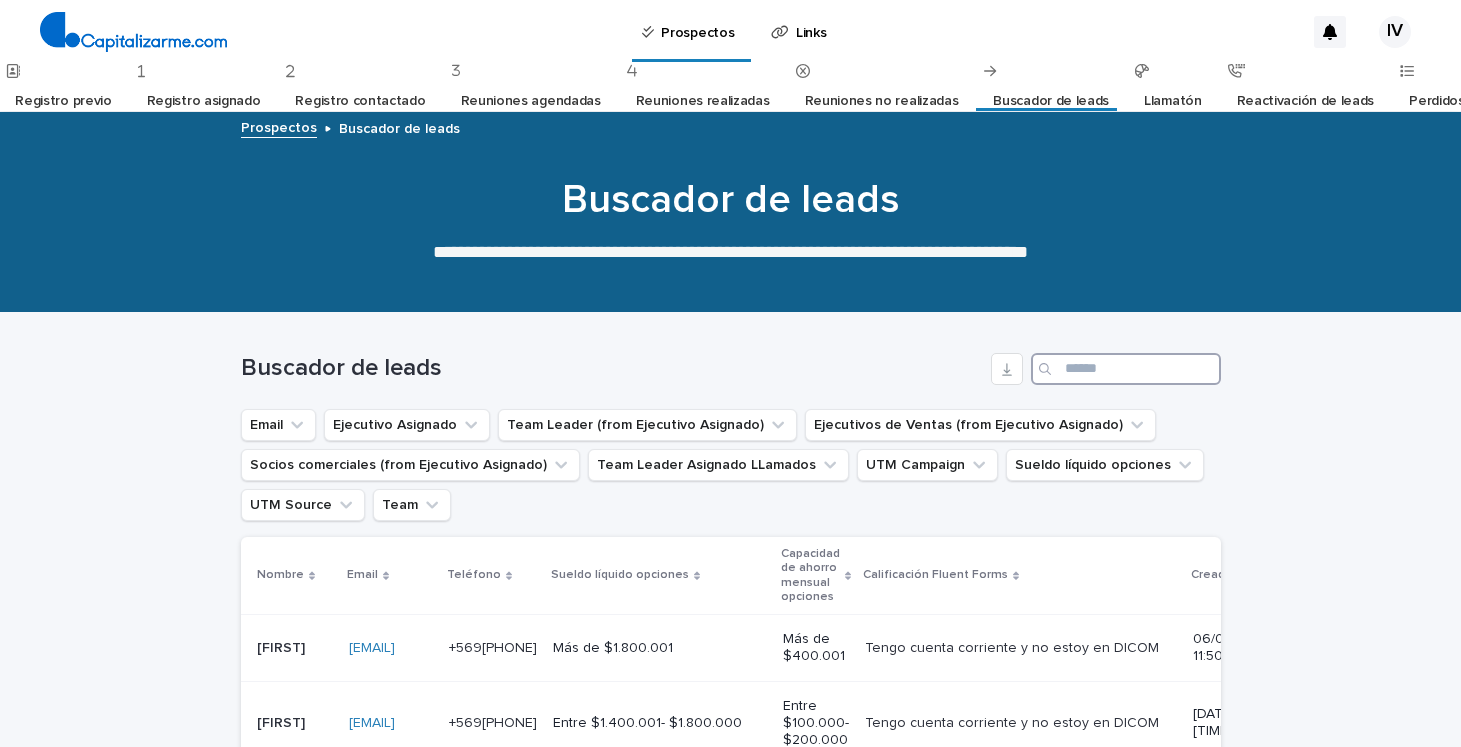 click at bounding box center (1126, 369) 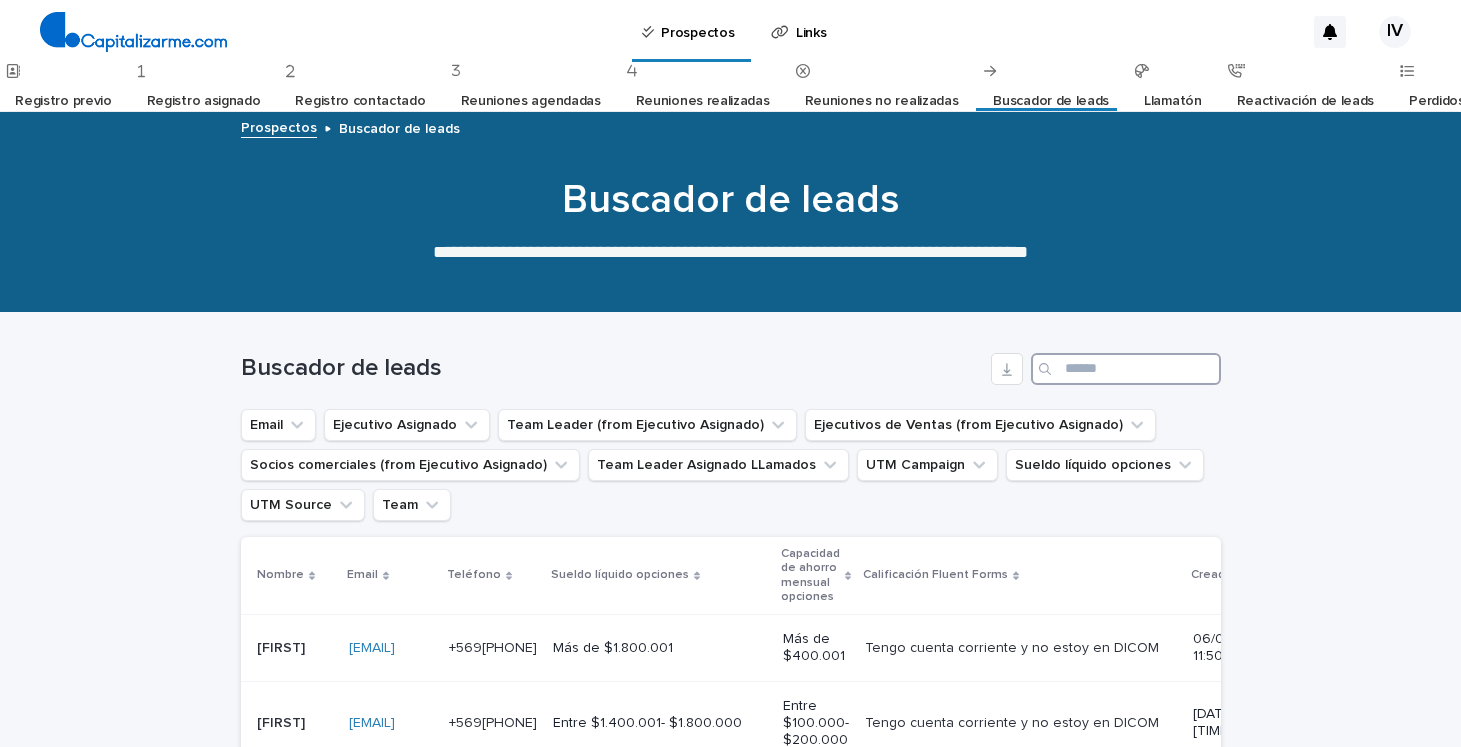 paste on "**********" 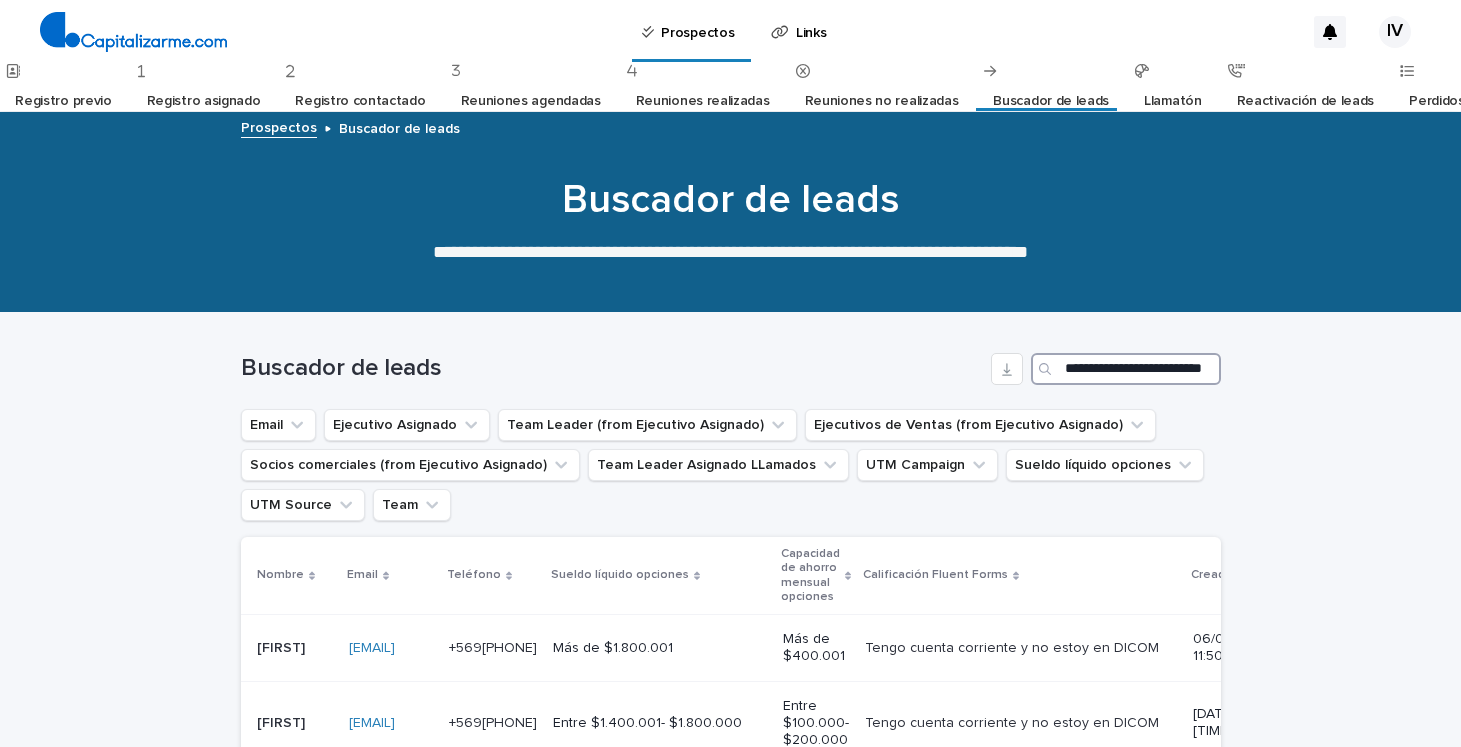 scroll, scrollTop: 0, scrollLeft: 60, axis: horizontal 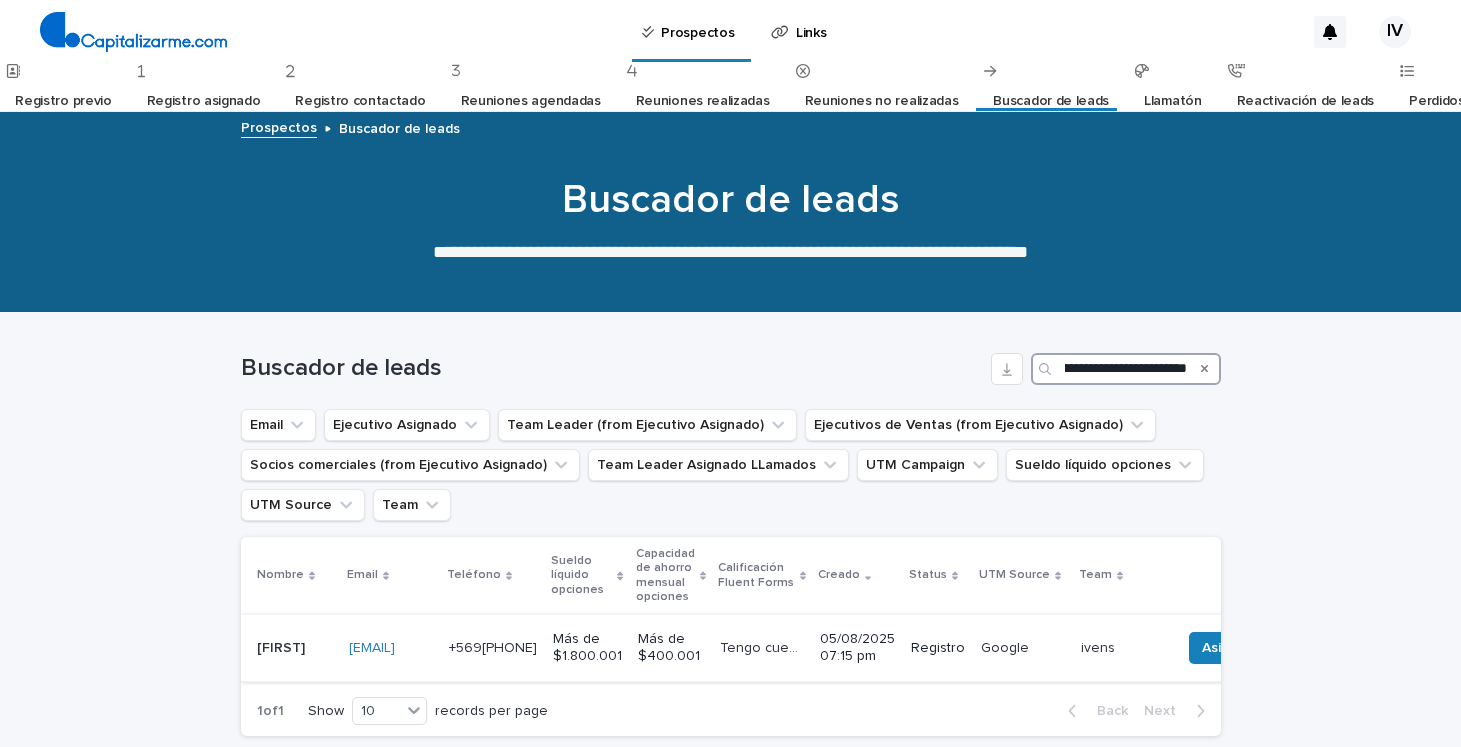 type on "**********" 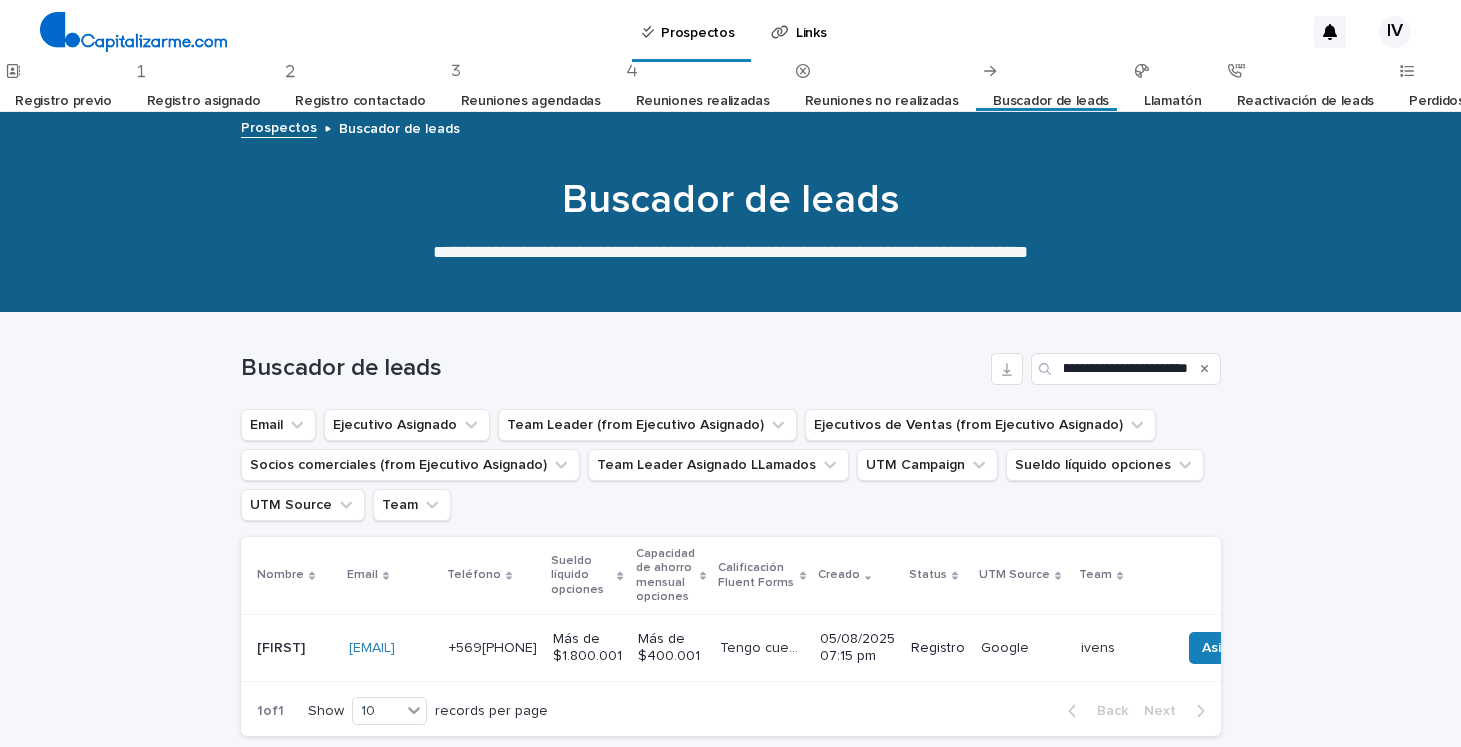 click on "[EMAIL] [EMAIL]" at bounding box center (391, 648) 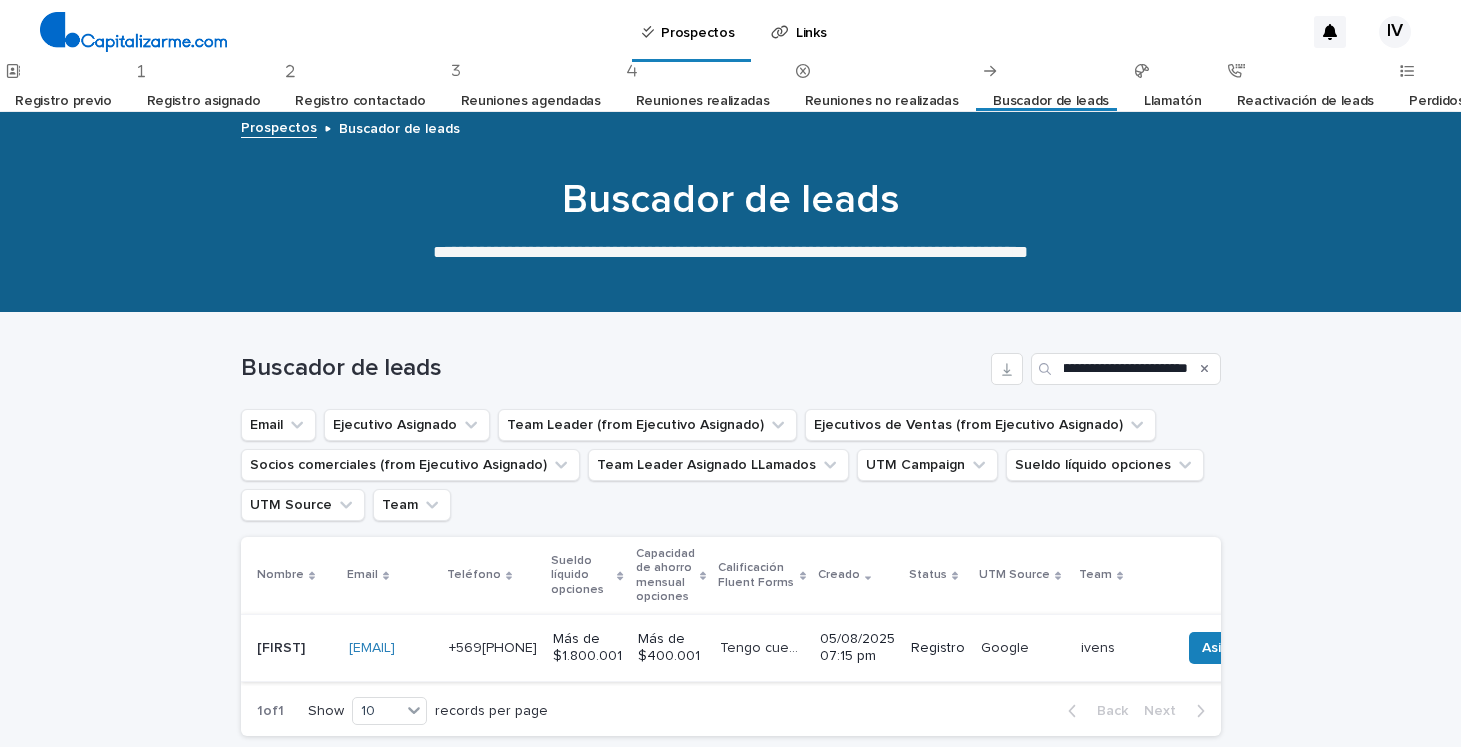 scroll, scrollTop: 0, scrollLeft: 0, axis: both 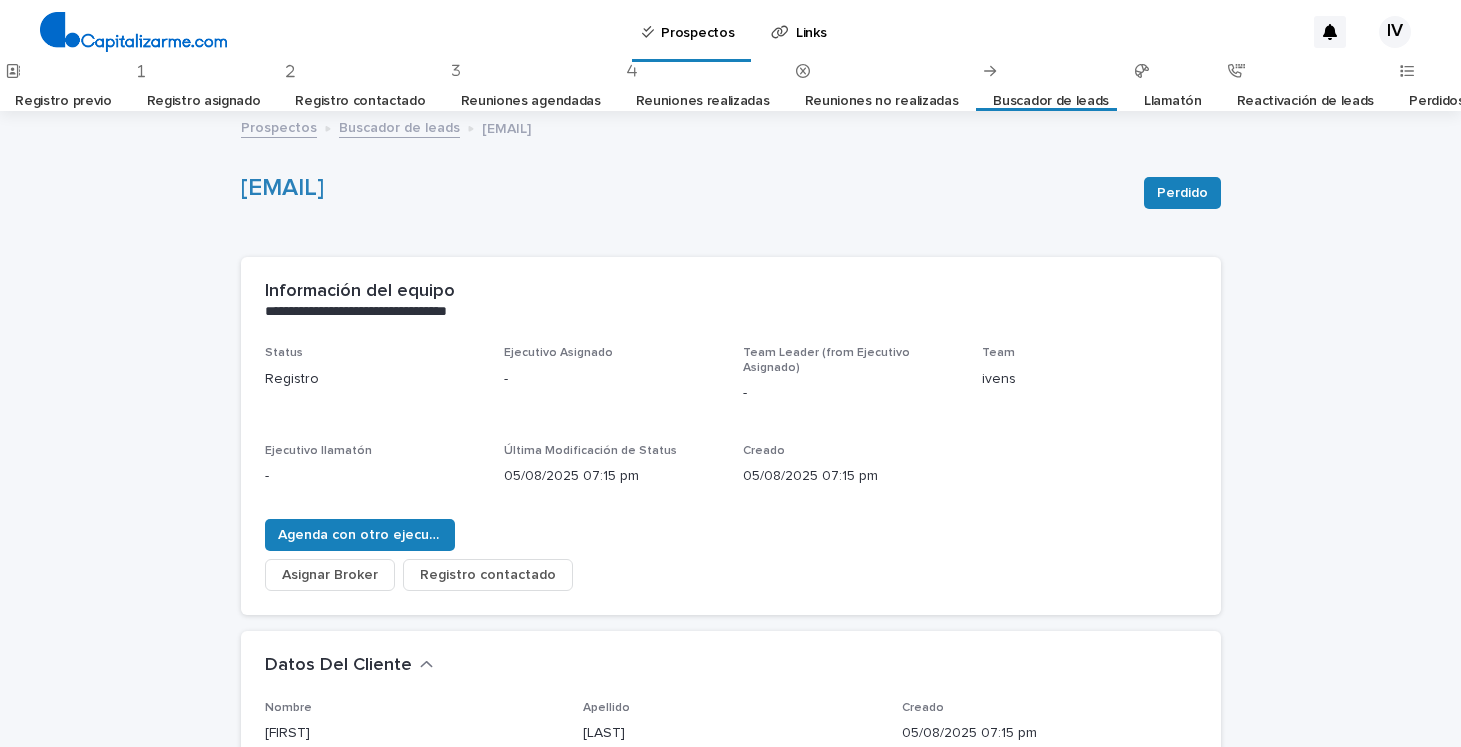 click on "Asignar Broker" at bounding box center (330, 575) 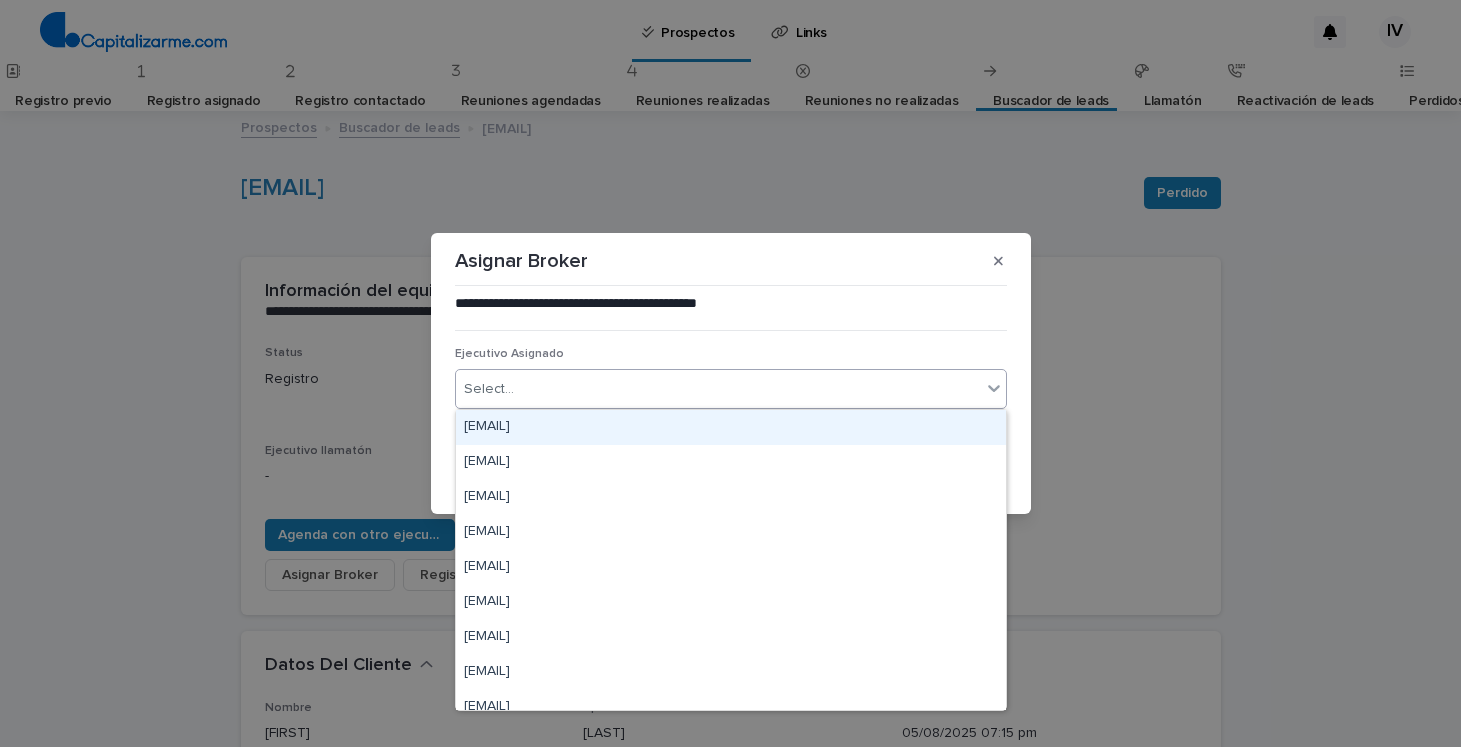 click on "Select..." at bounding box center (718, 389) 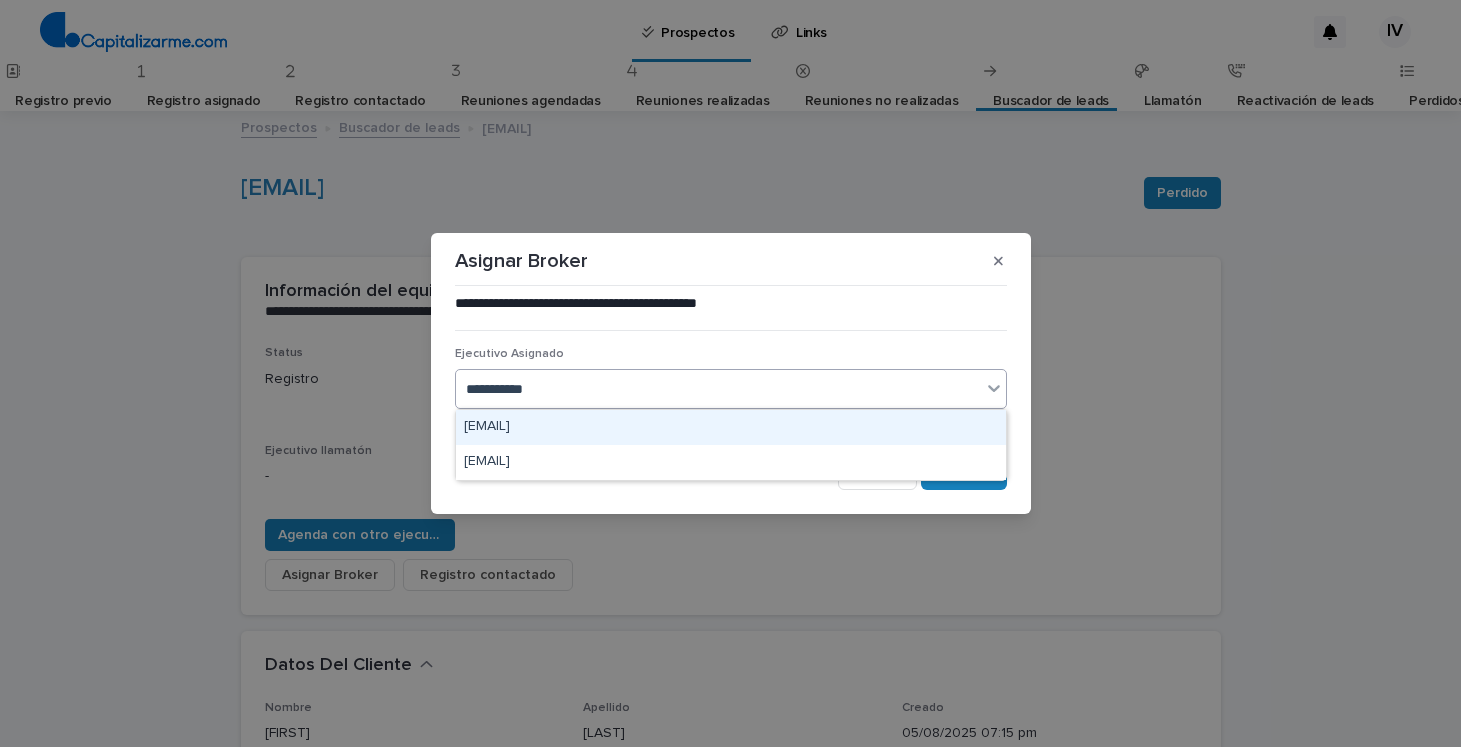 type on "**********" 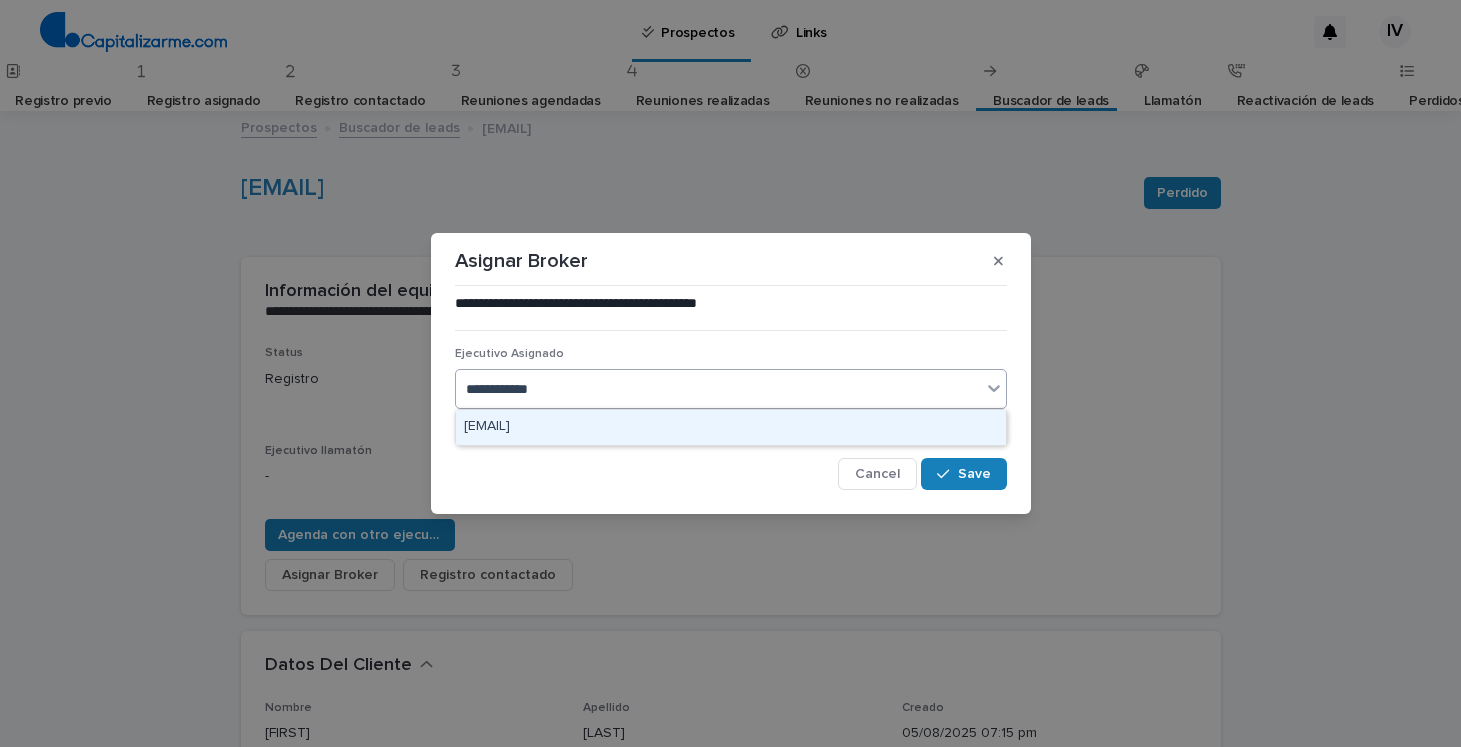 click on "[EMAIL]" at bounding box center (731, 427) 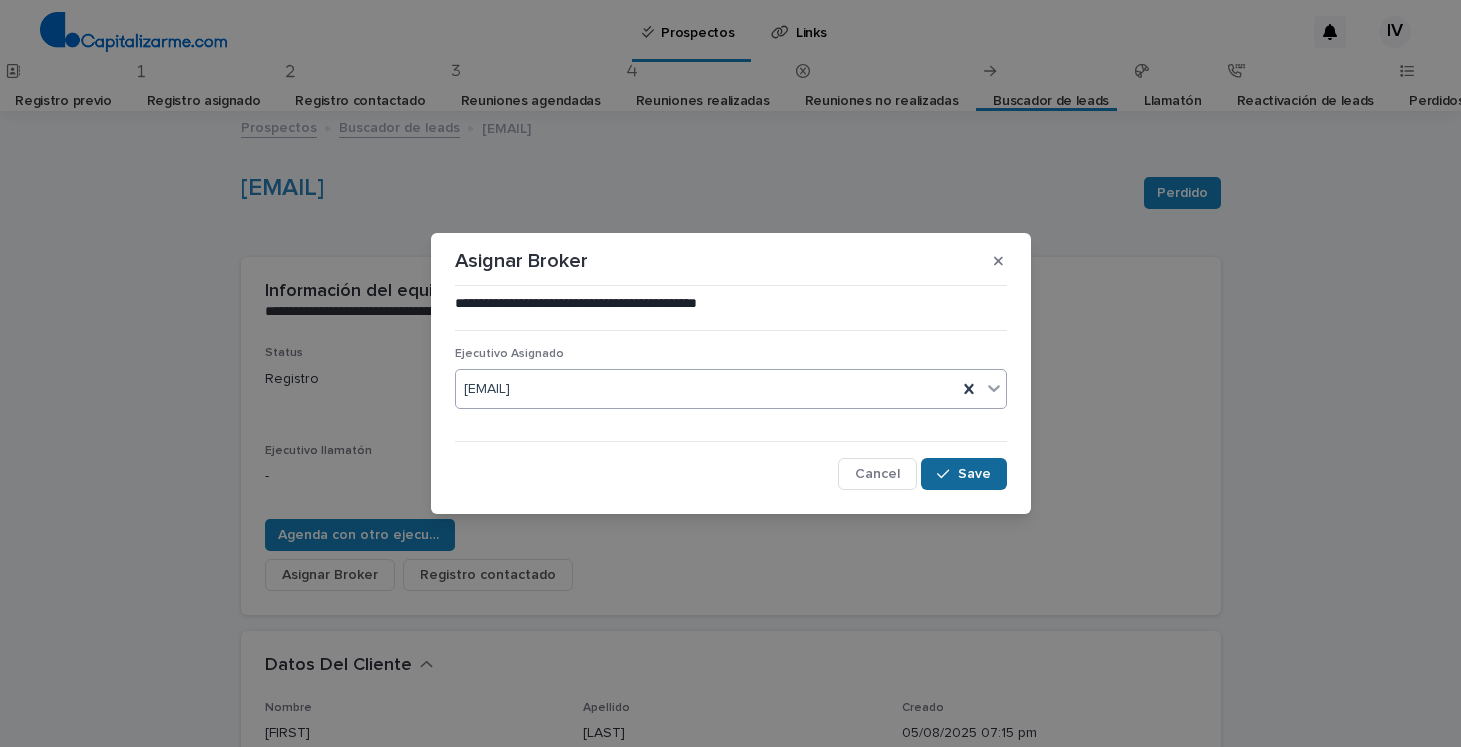 click at bounding box center [947, 474] 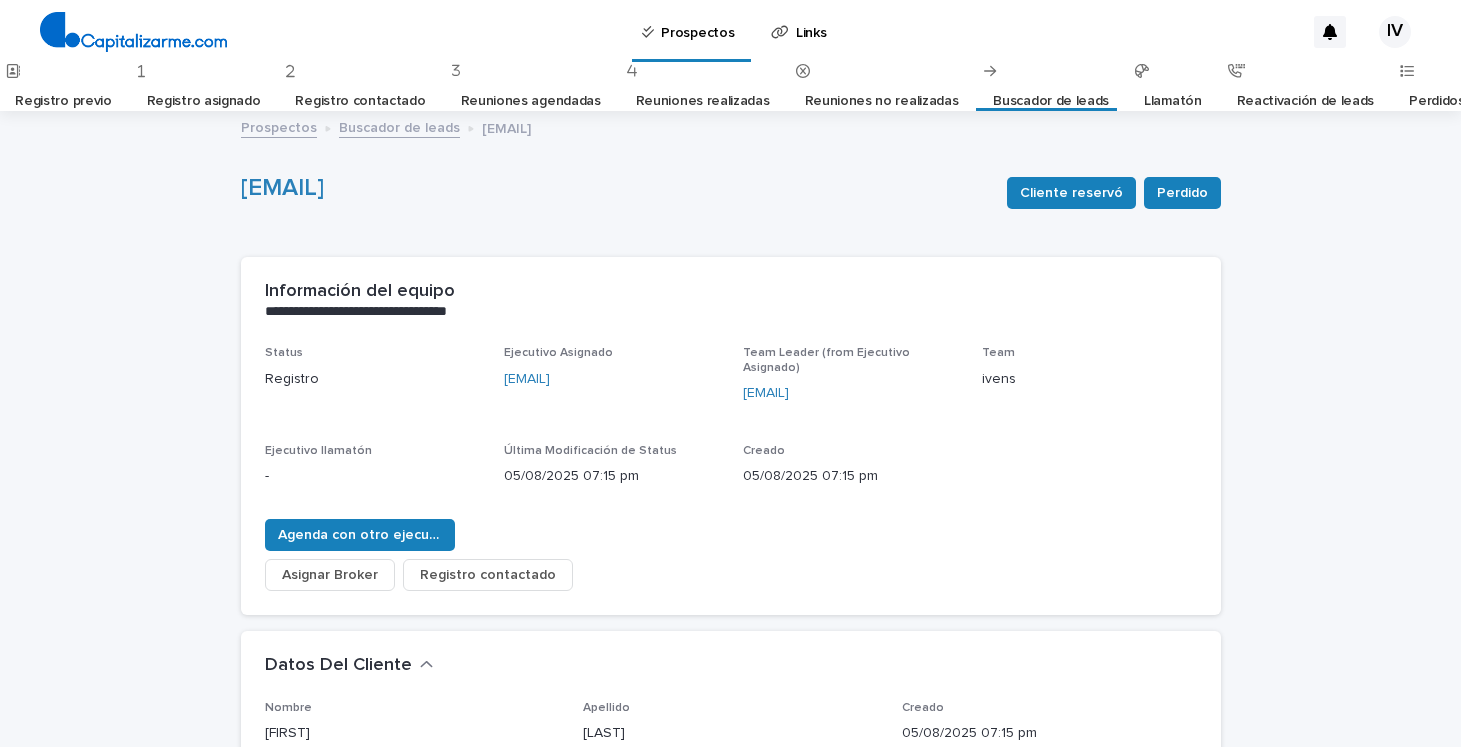 click on "Buscador de leads" at bounding box center [1051, 101] 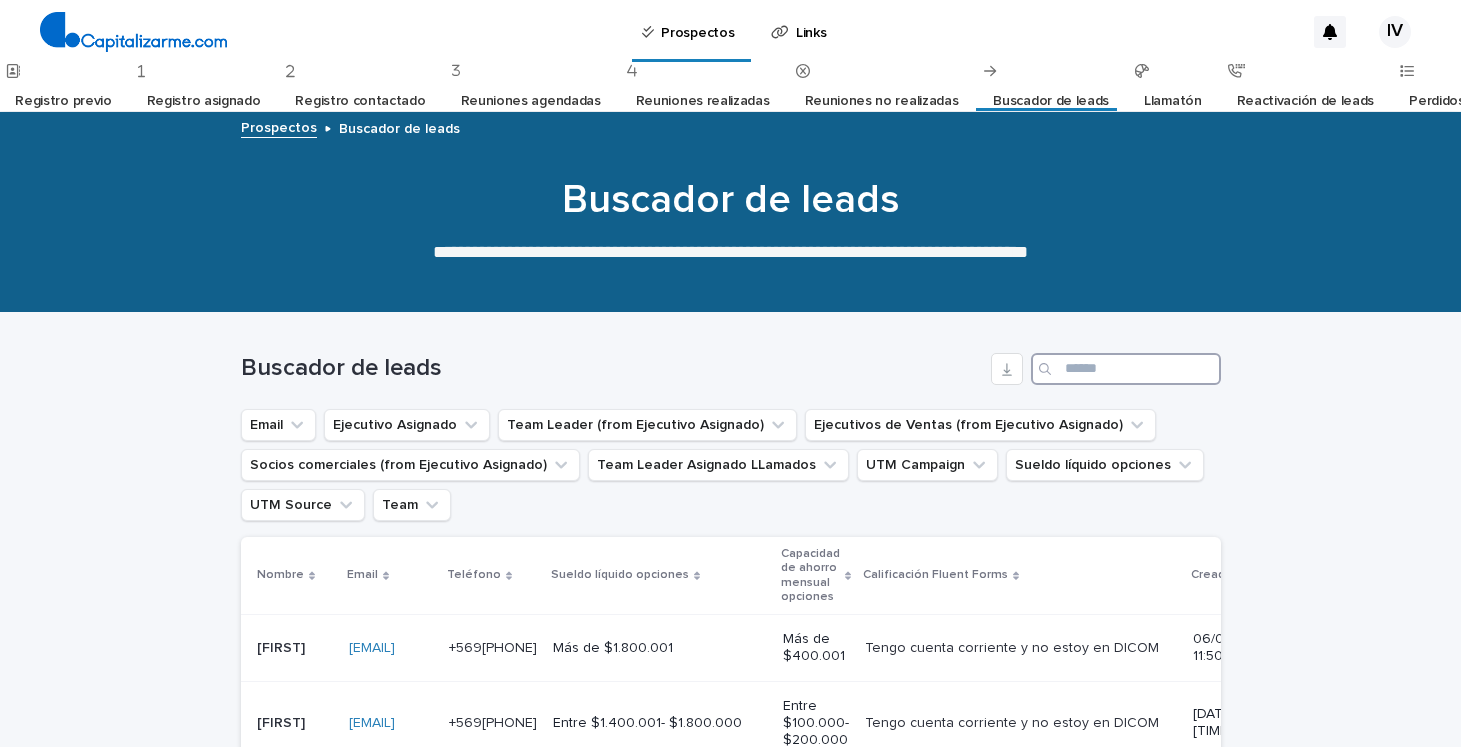 click at bounding box center [1126, 369] 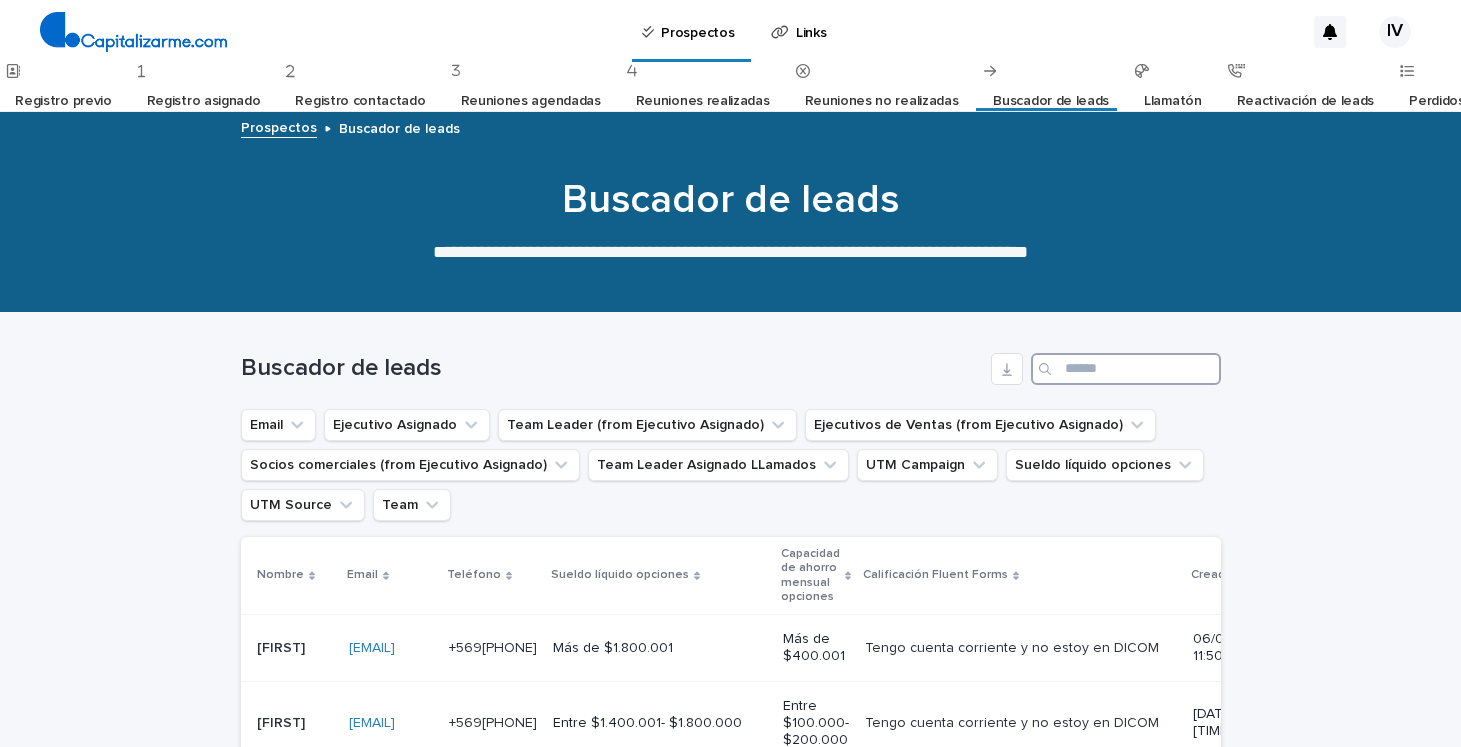 paste on "**********" 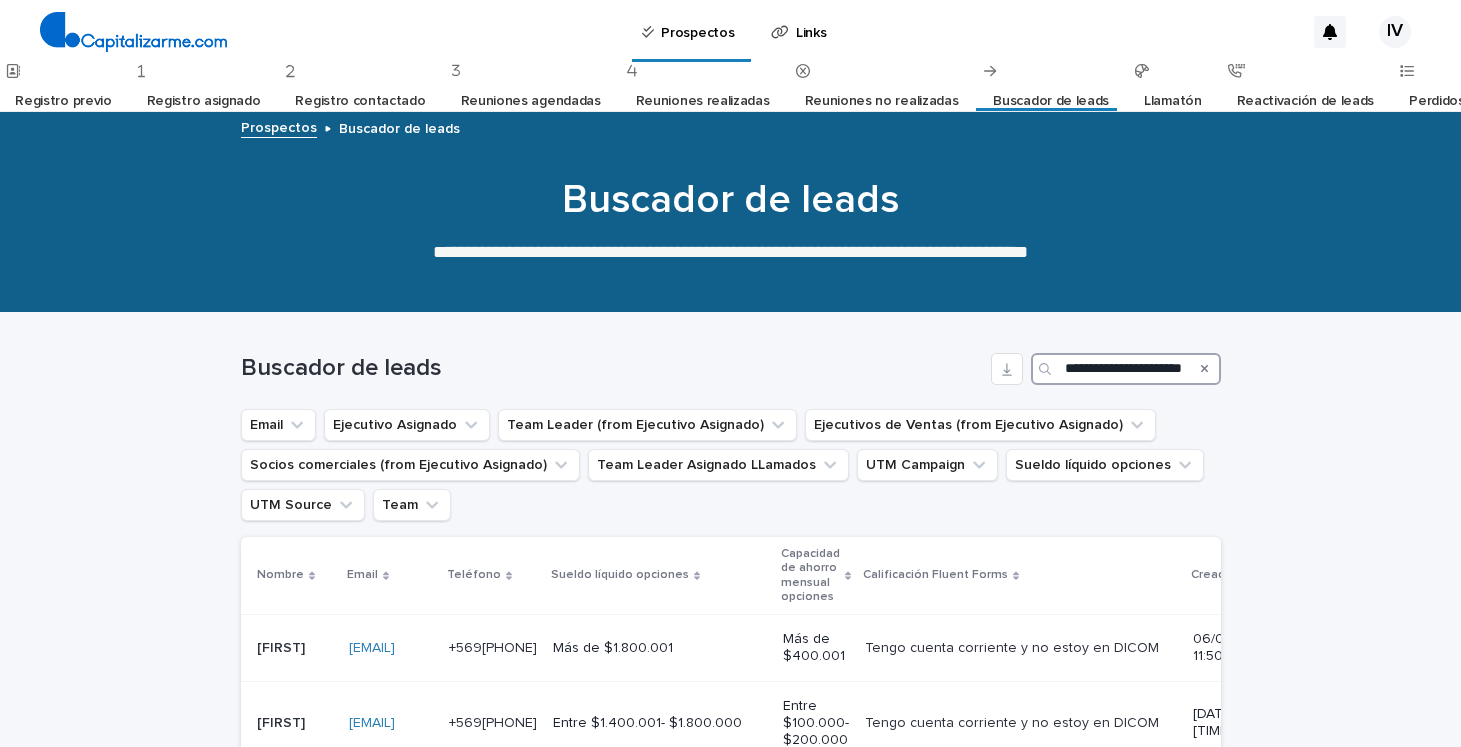 scroll, scrollTop: 0, scrollLeft: 32, axis: horizontal 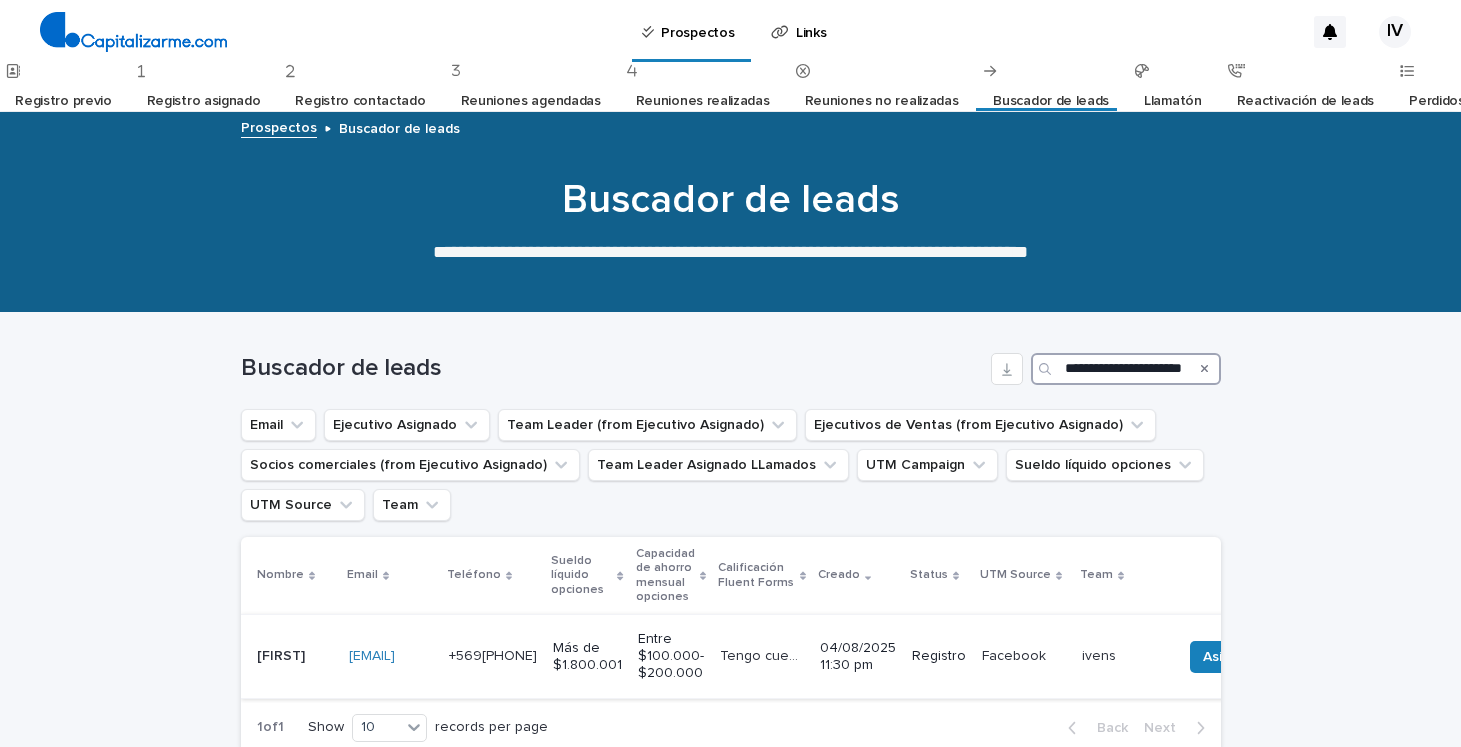 type on "**********" 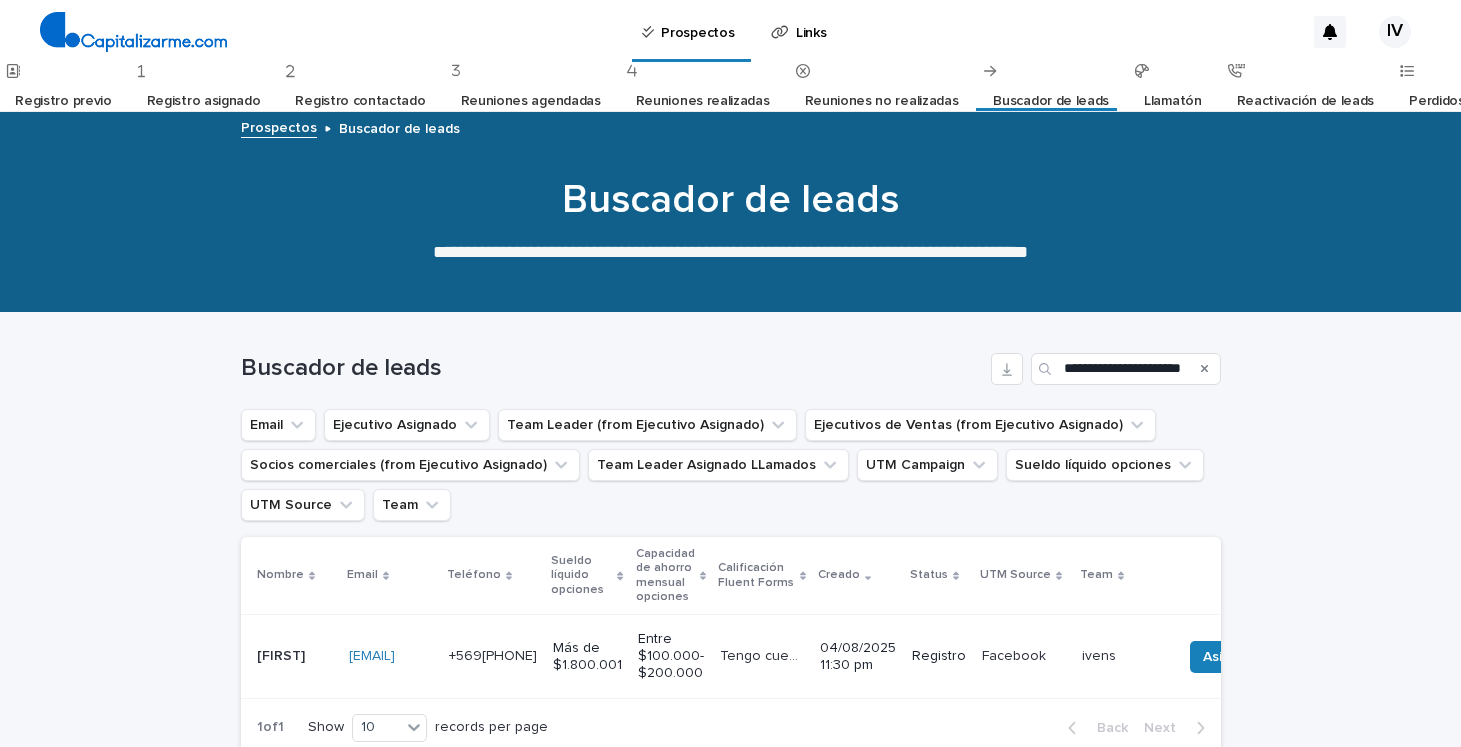 click on "[PHONE] [PHONE]" at bounding box center [493, 656] 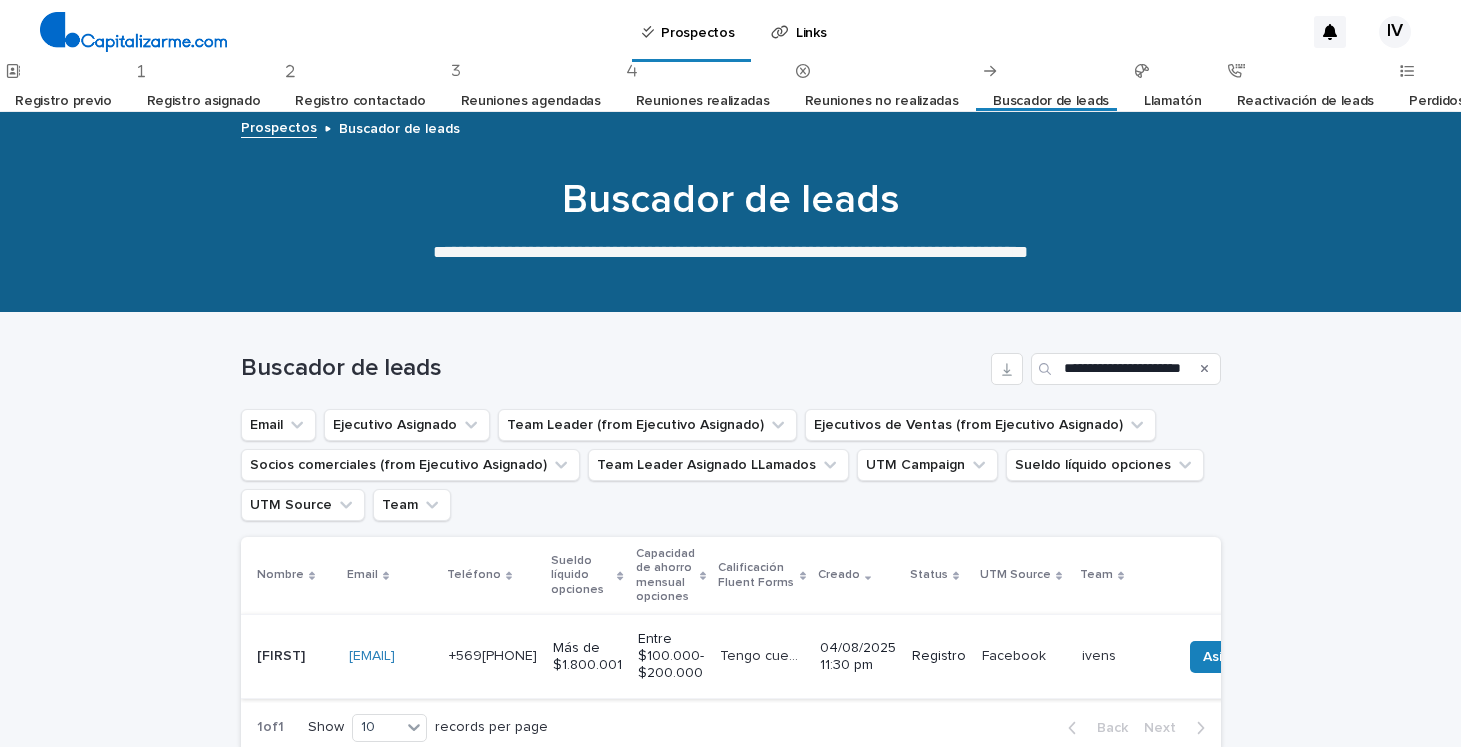 scroll, scrollTop: 0, scrollLeft: 0, axis: both 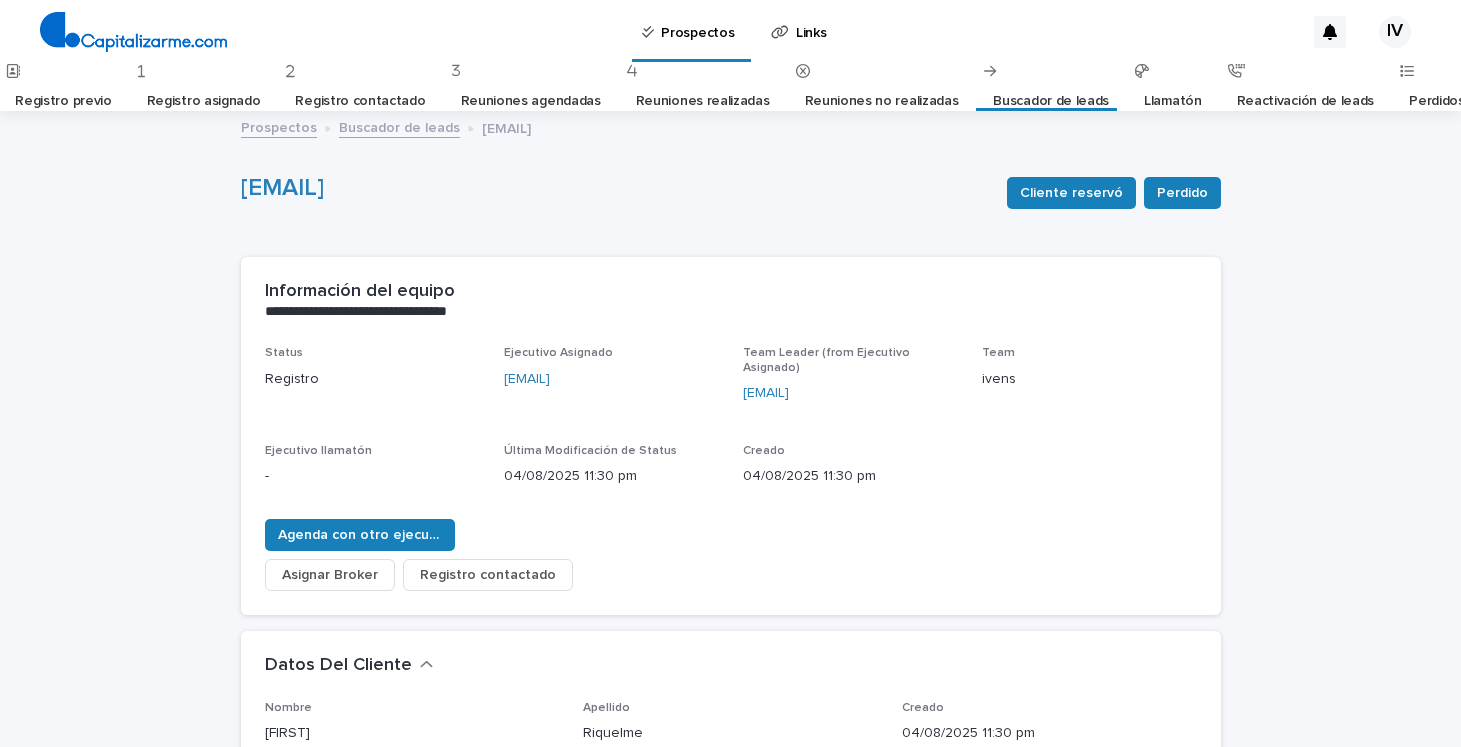 click on "Asignar Broker" at bounding box center [330, 575] 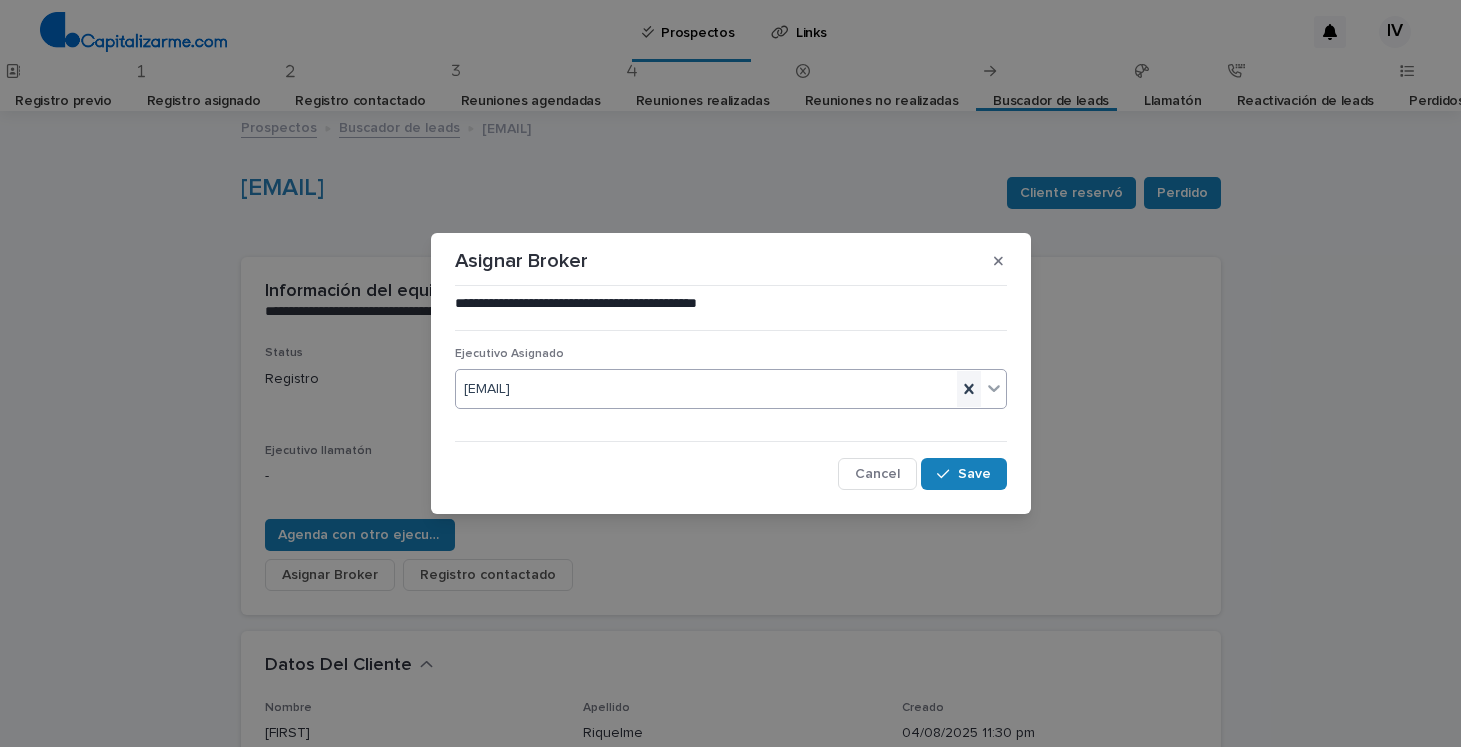 click 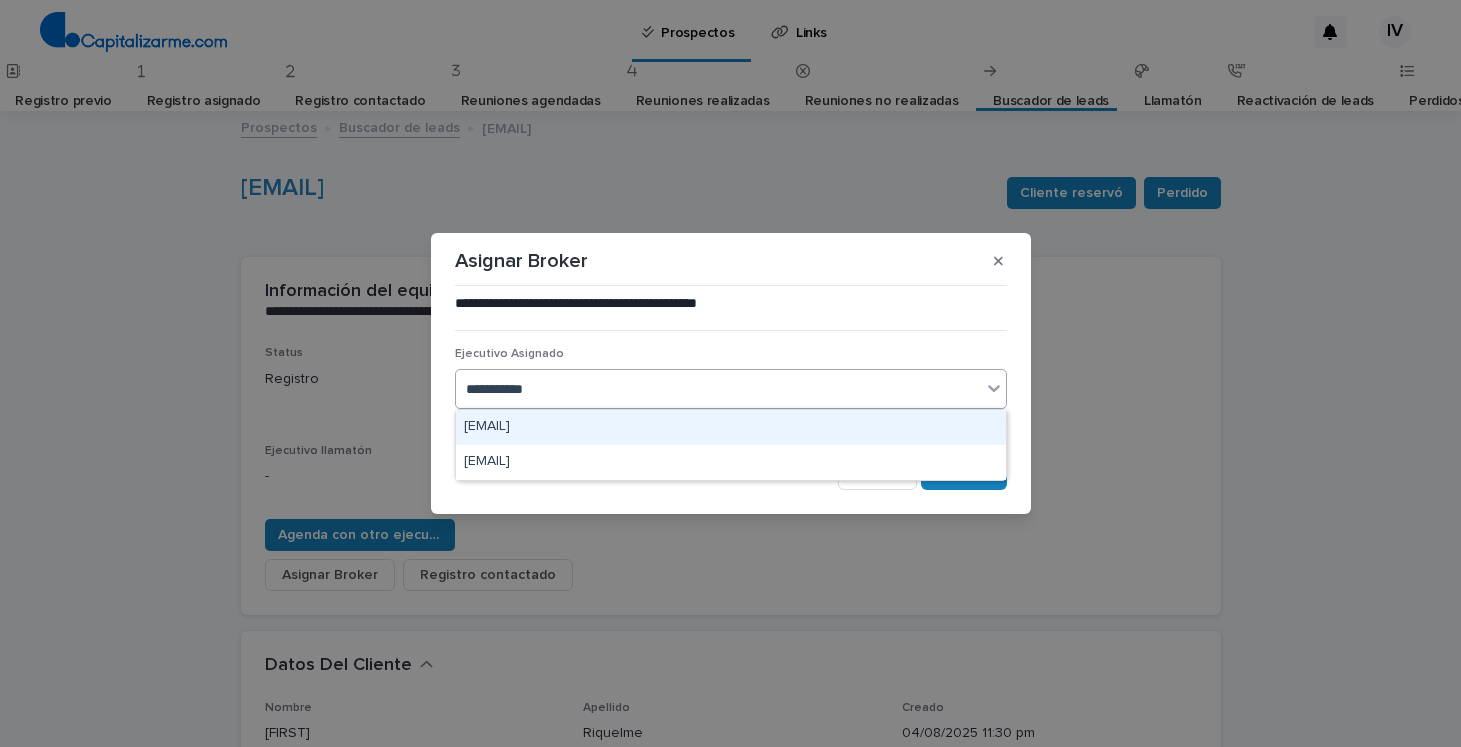 type on "**********" 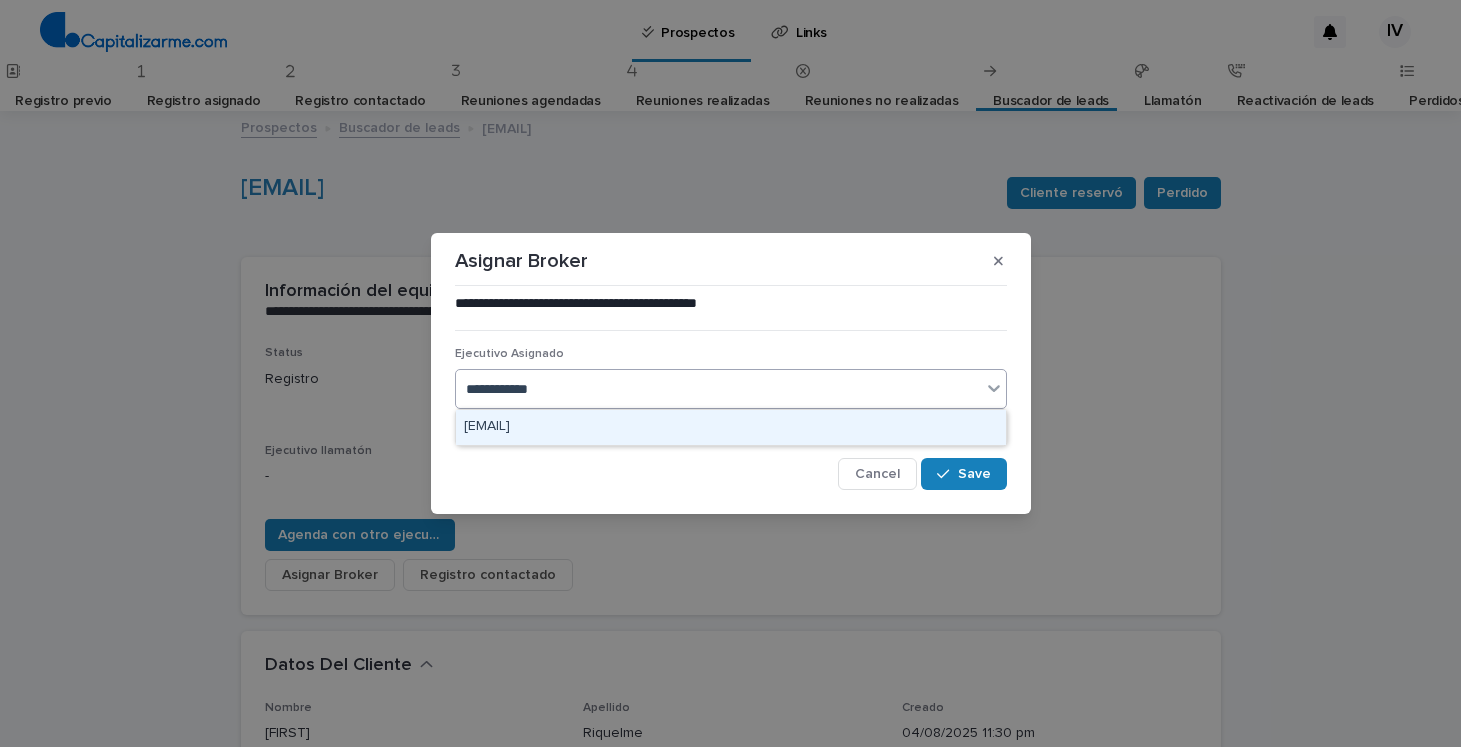 click on "[EMAIL]" at bounding box center (731, 427) 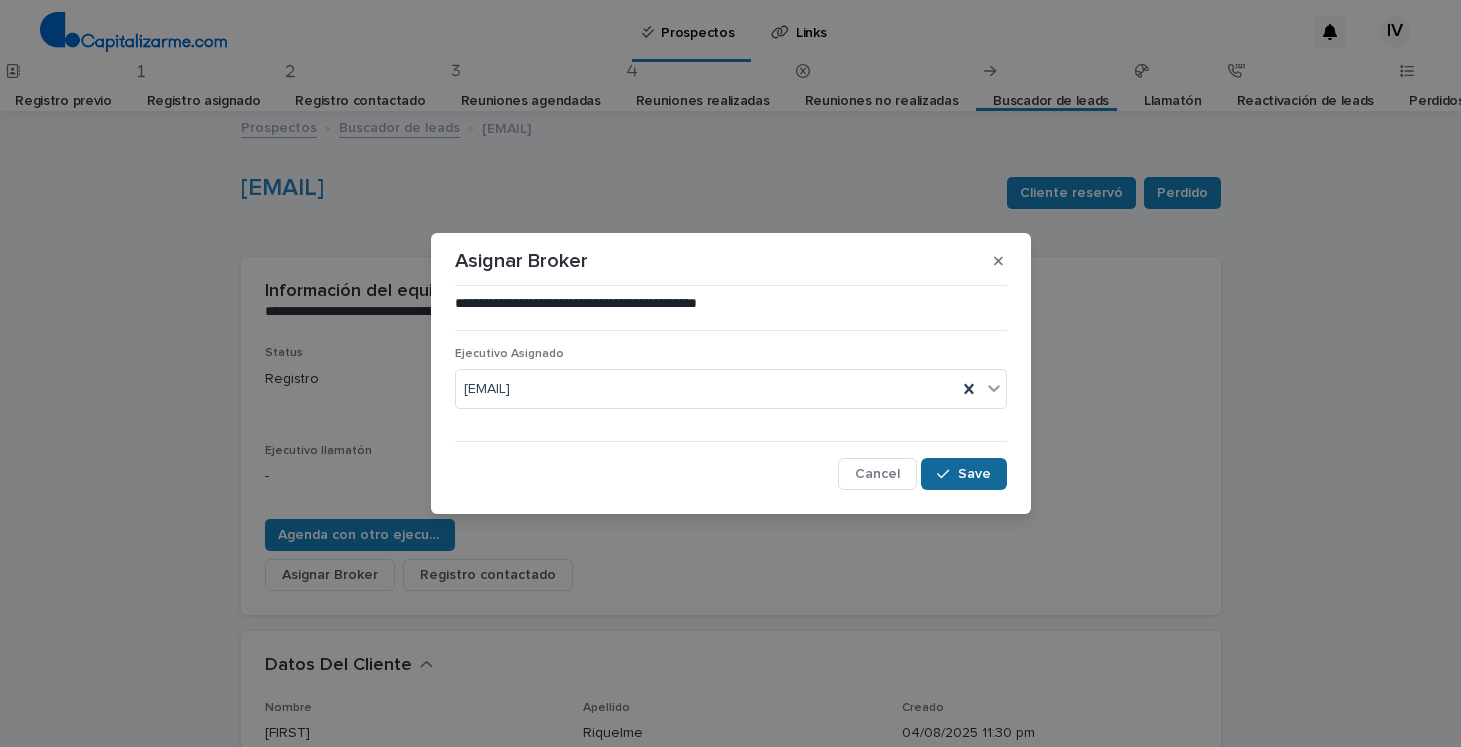 click at bounding box center (947, 474) 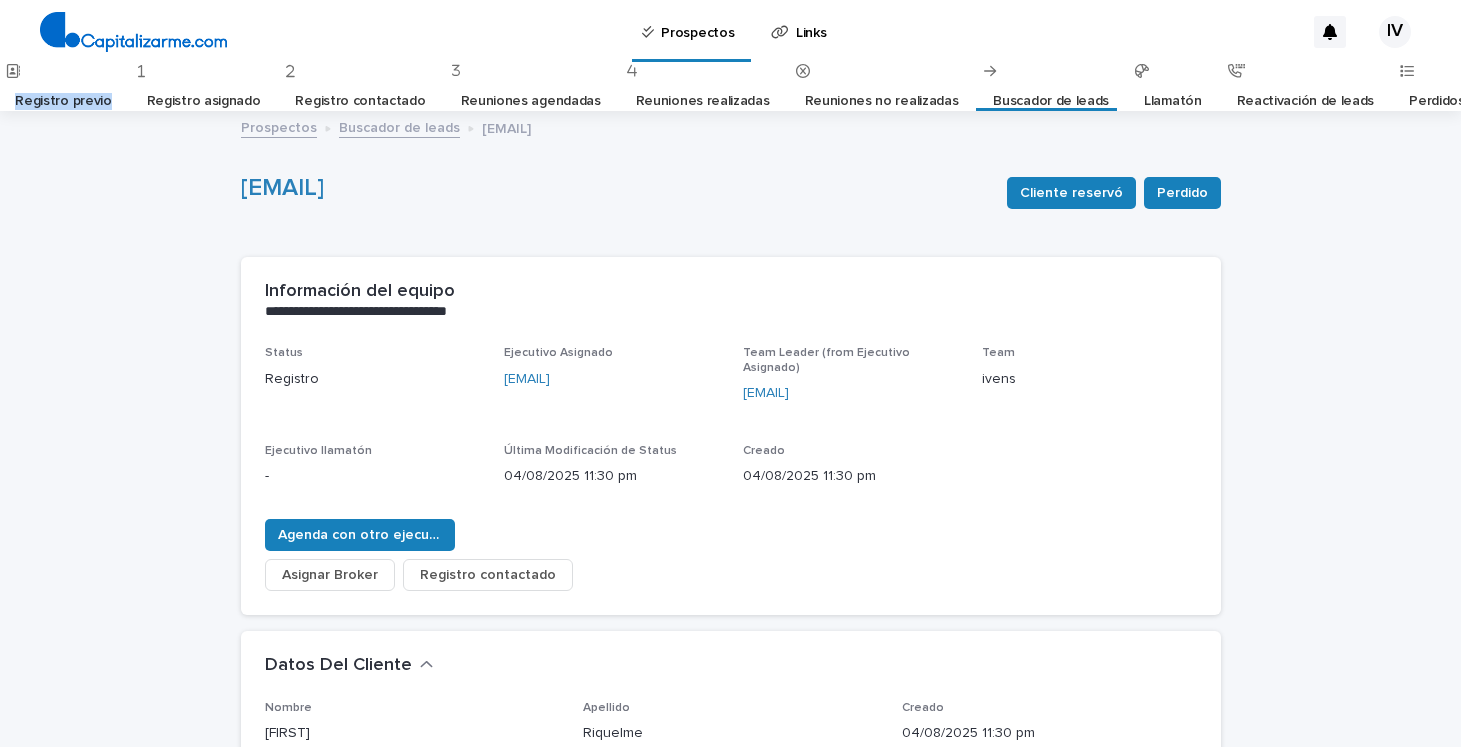 click on "Registro previo" at bounding box center [63, 101] 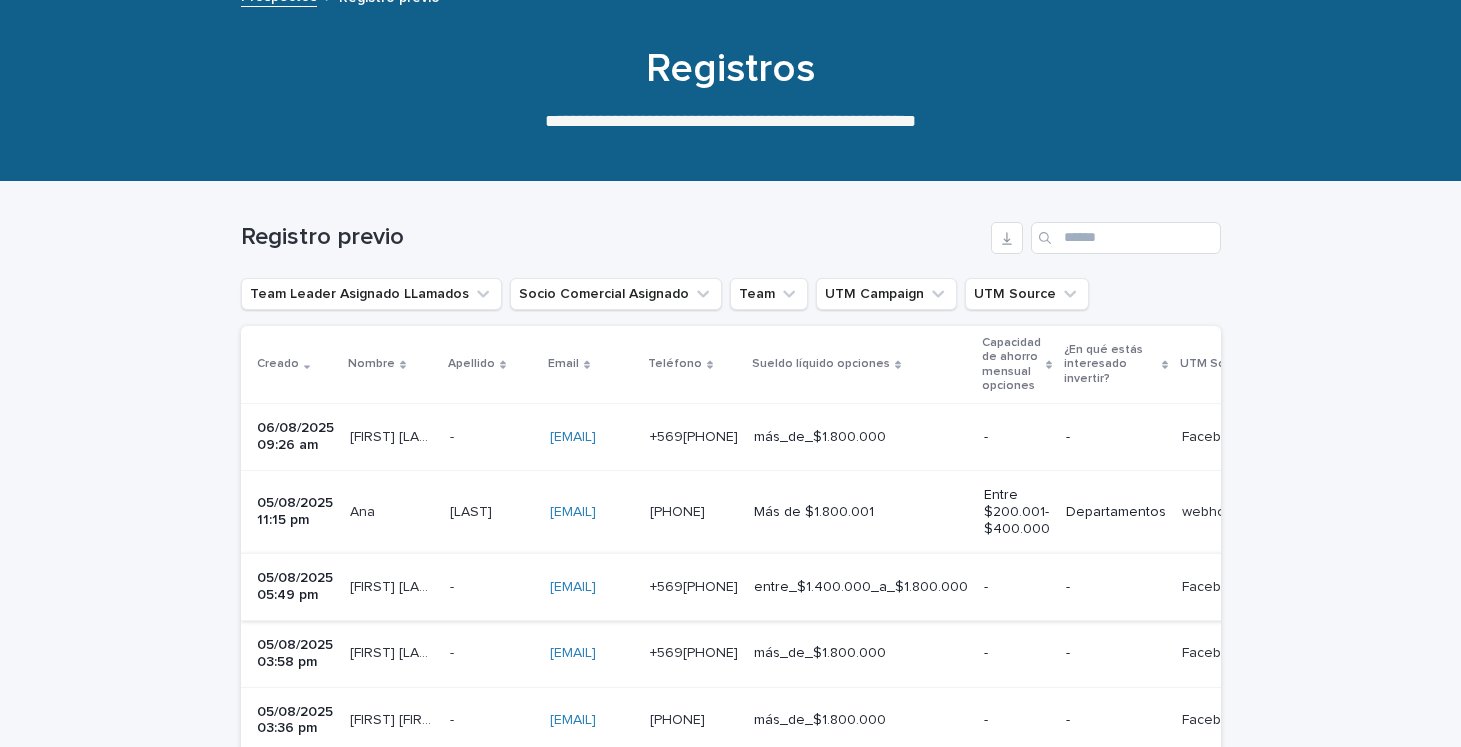scroll, scrollTop: 138, scrollLeft: 0, axis: vertical 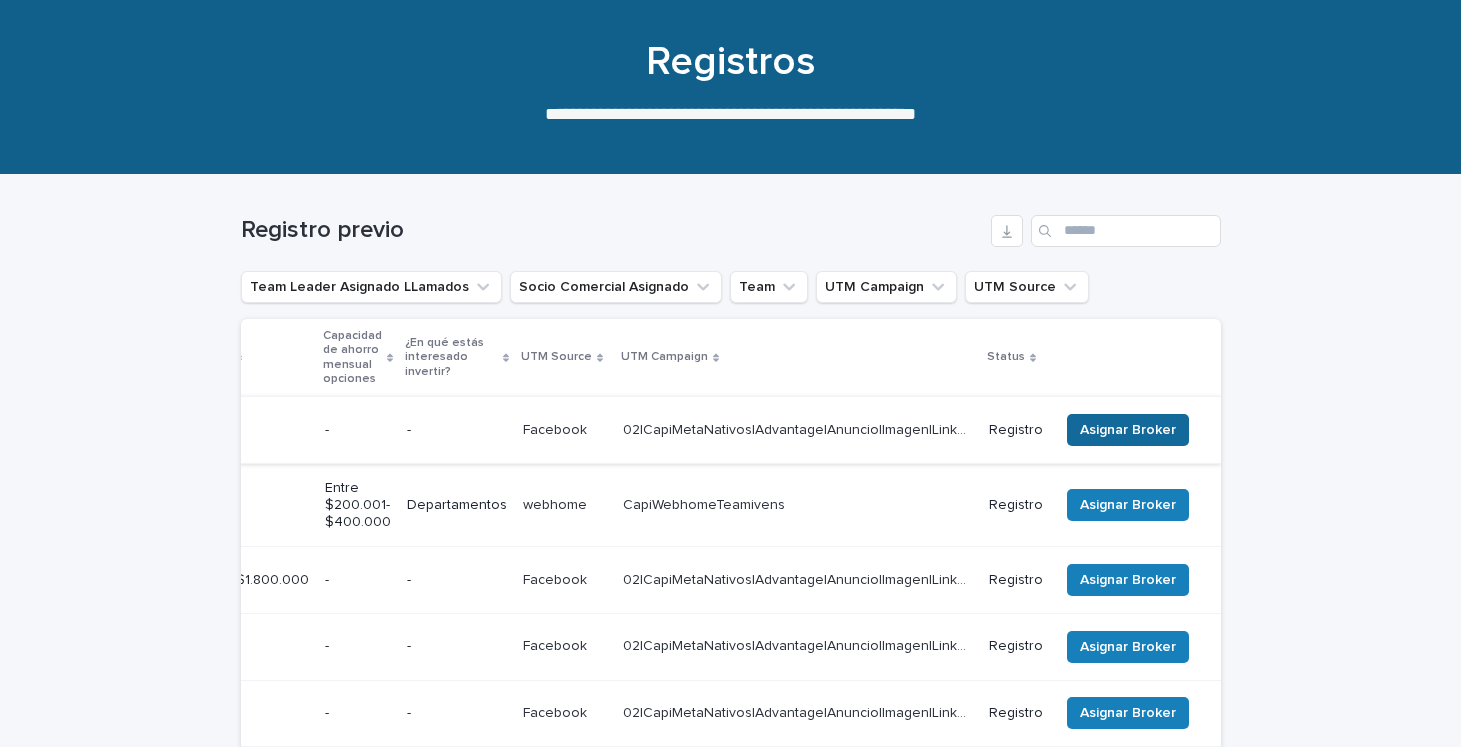 click on "Asignar Broker" at bounding box center (1128, 430) 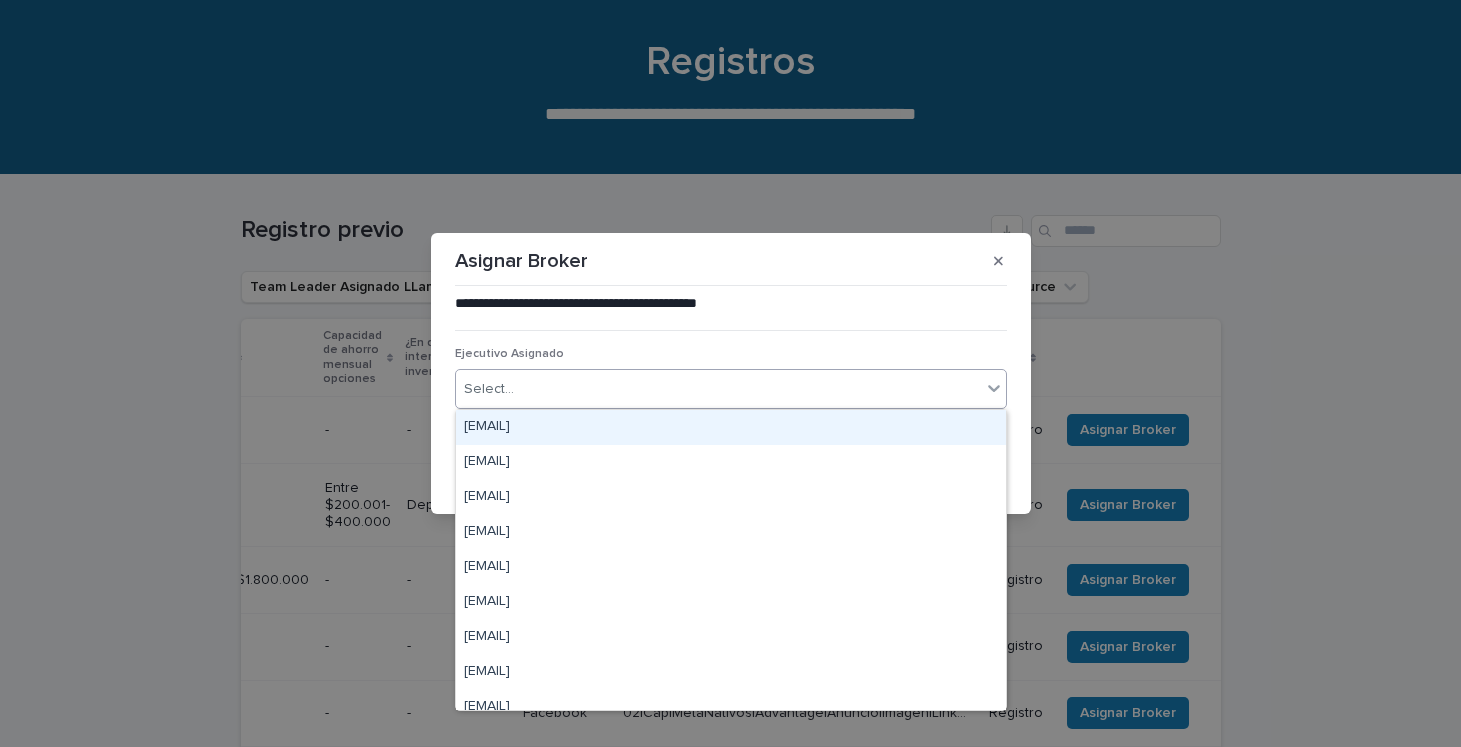 click on "Select..." at bounding box center (718, 389) 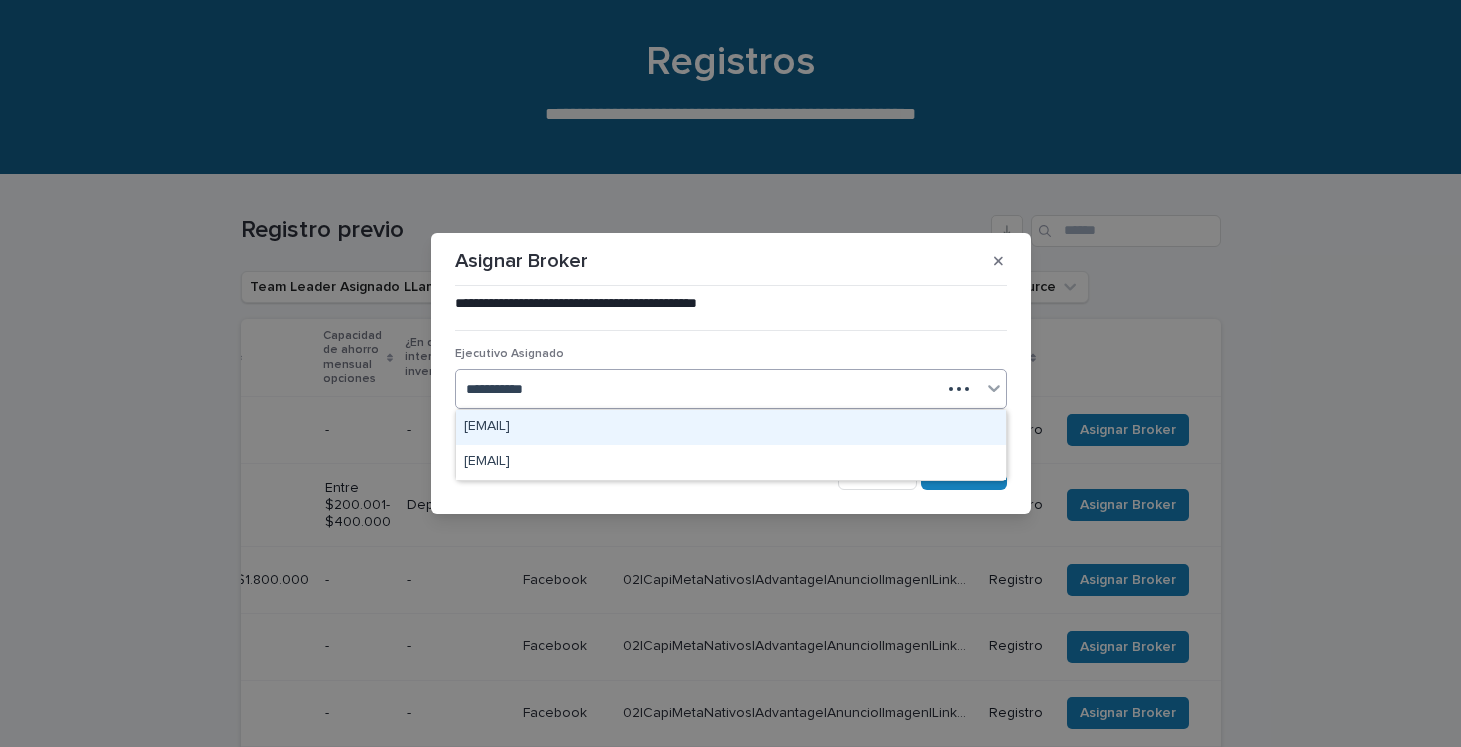 type on "**********" 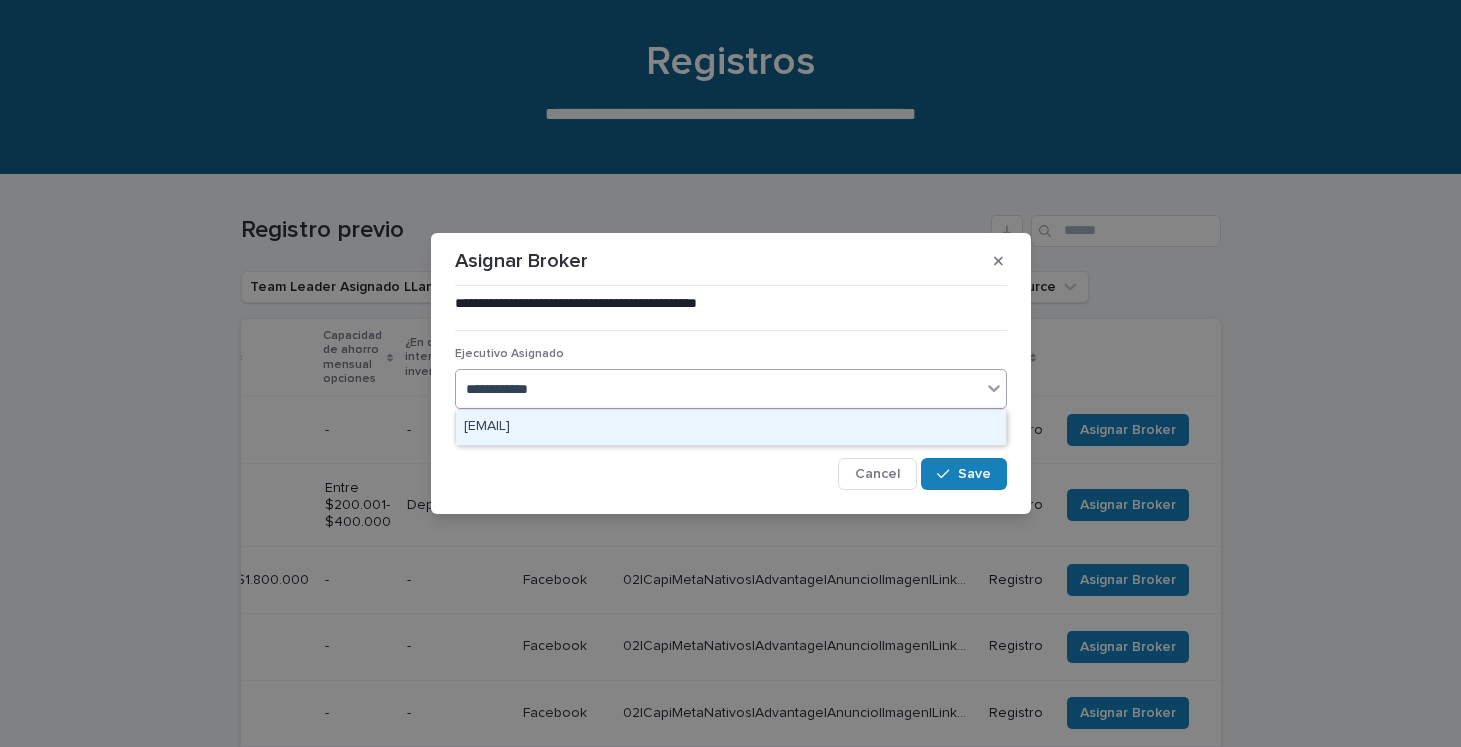 click on "[EMAIL]" at bounding box center [731, 427] 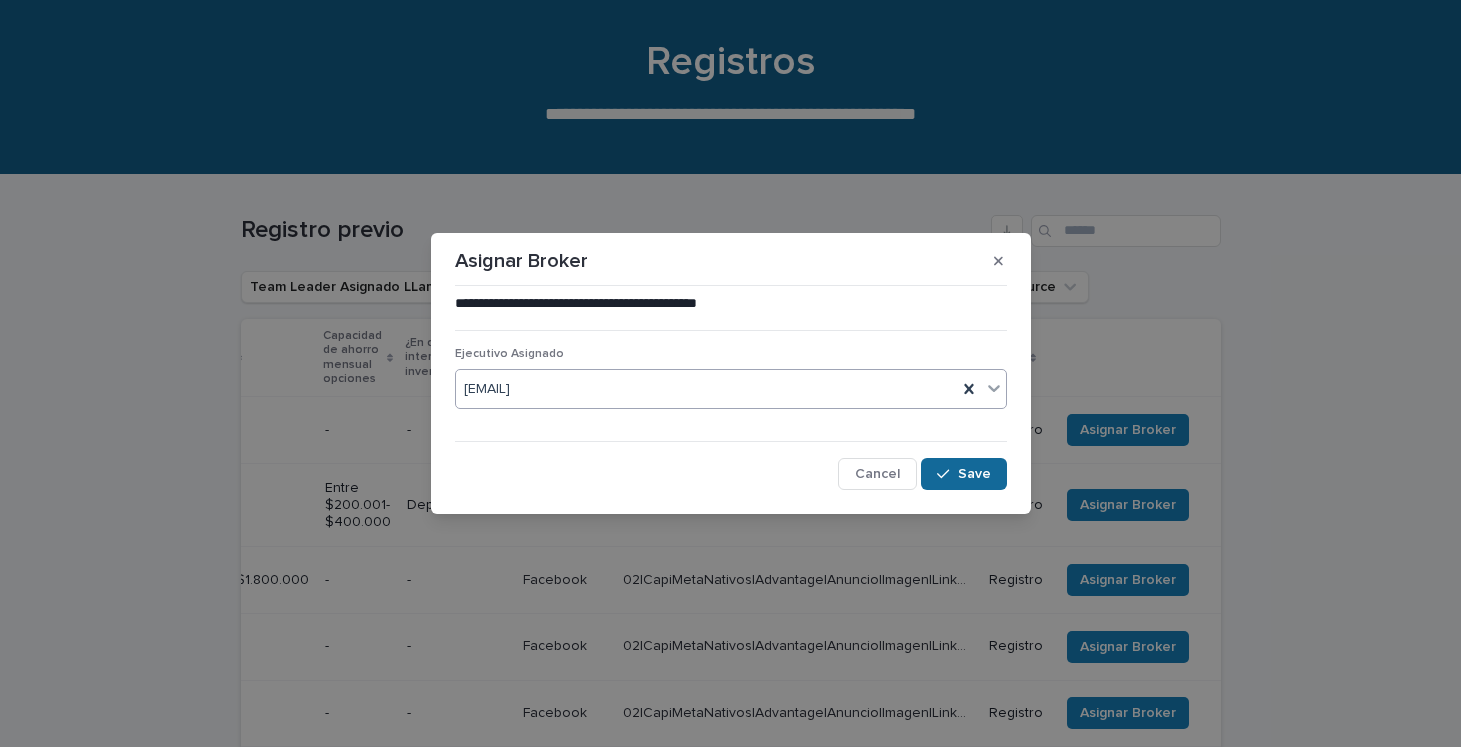 click on "Save" at bounding box center [974, 474] 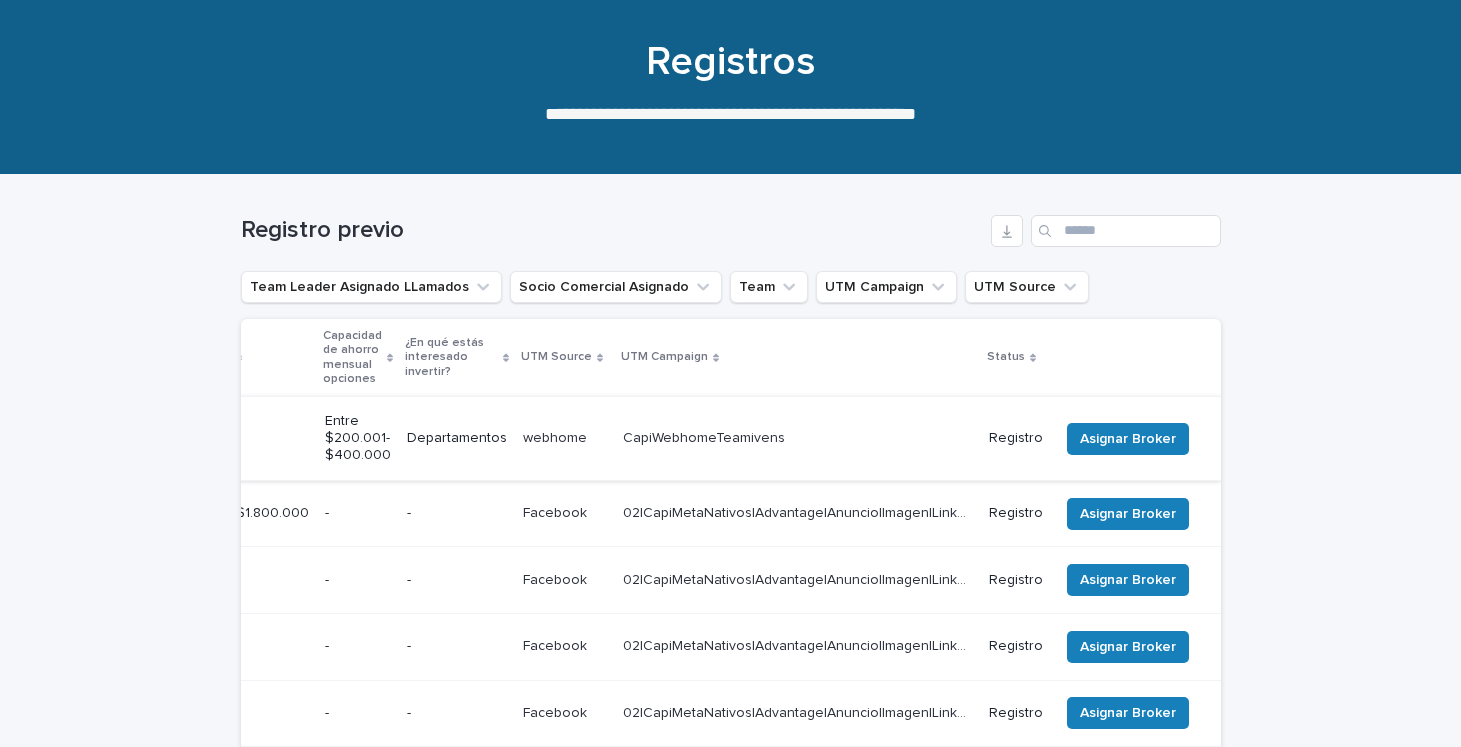 scroll, scrollTop: 0, scrollLeft: 710, axis: horizontal 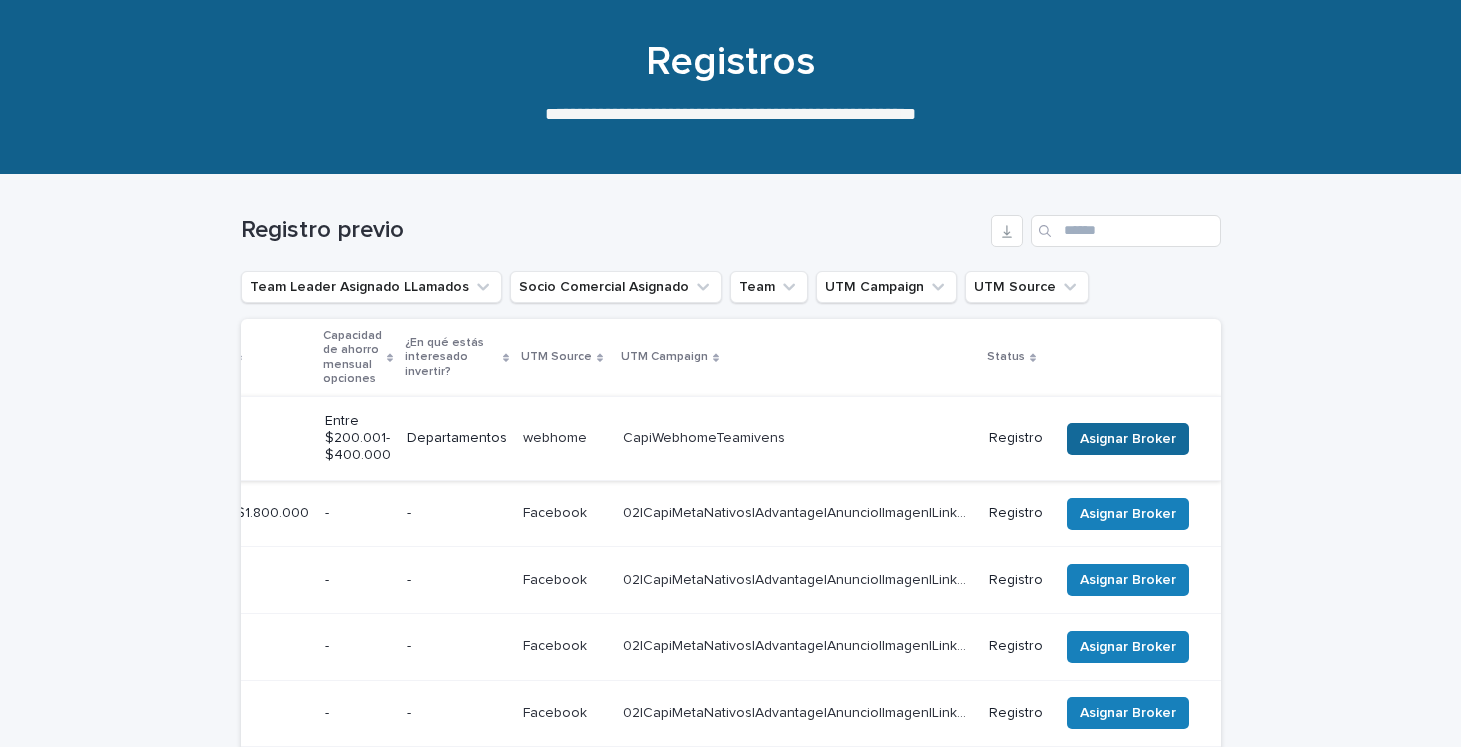 click on "Asignar Broker" at bounding box center (1128, 439) 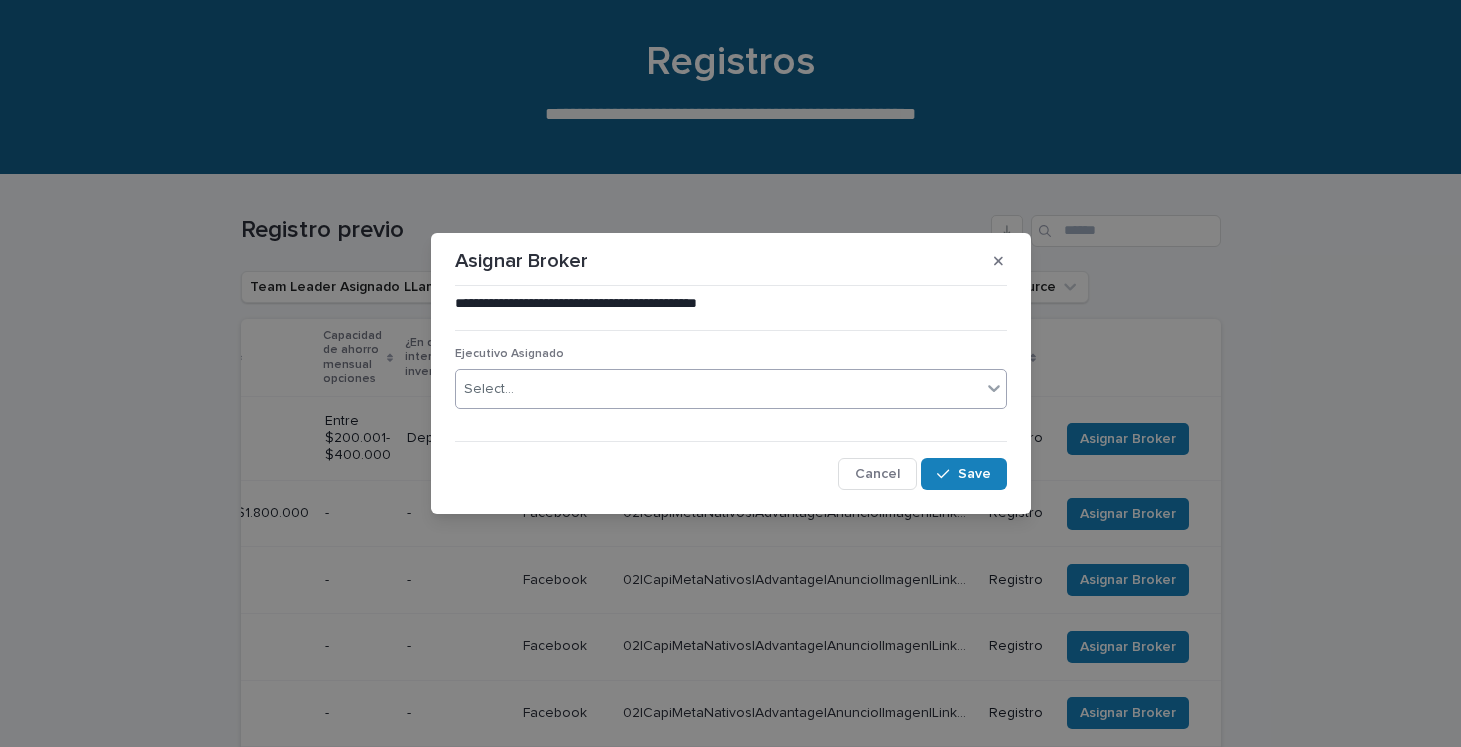 click on "Select..." at bounding box center (718, 389) 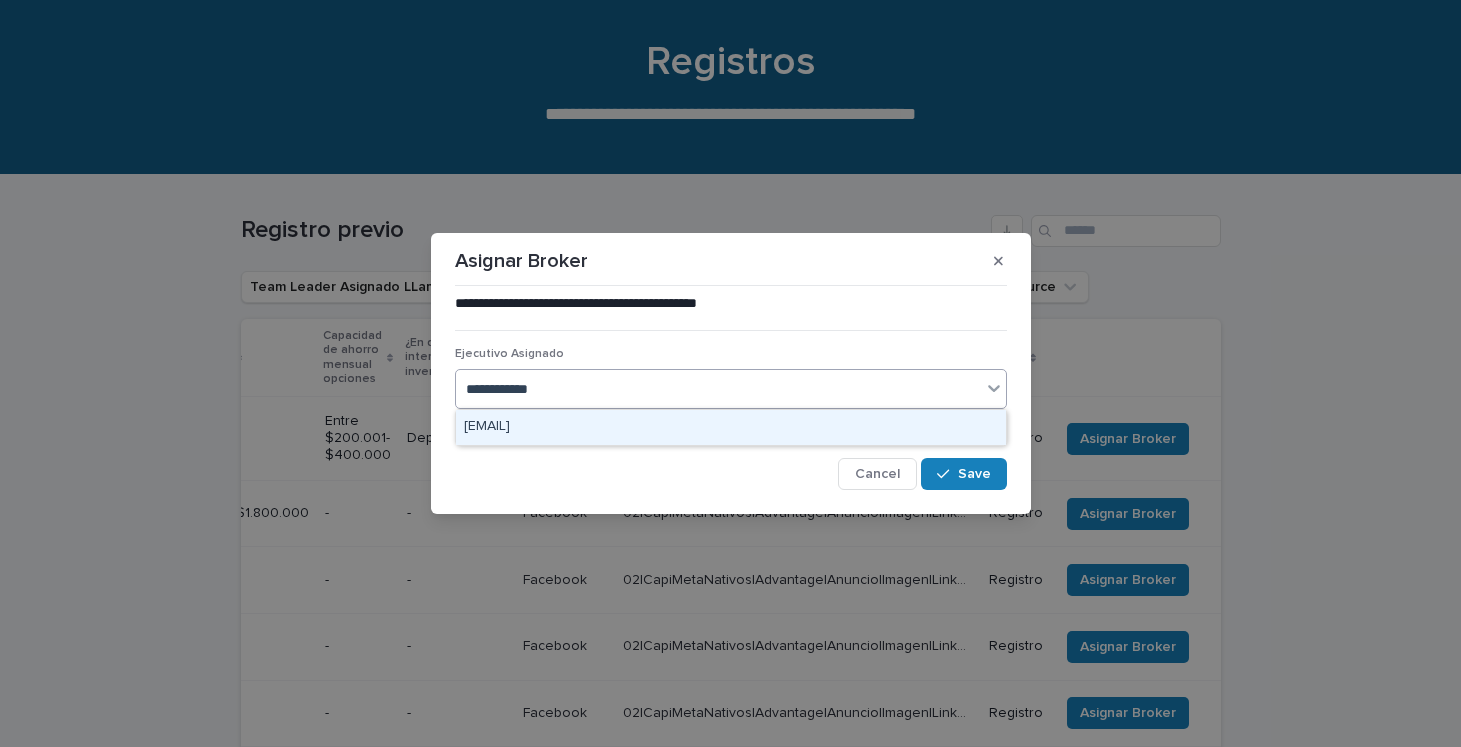 type on "**********" 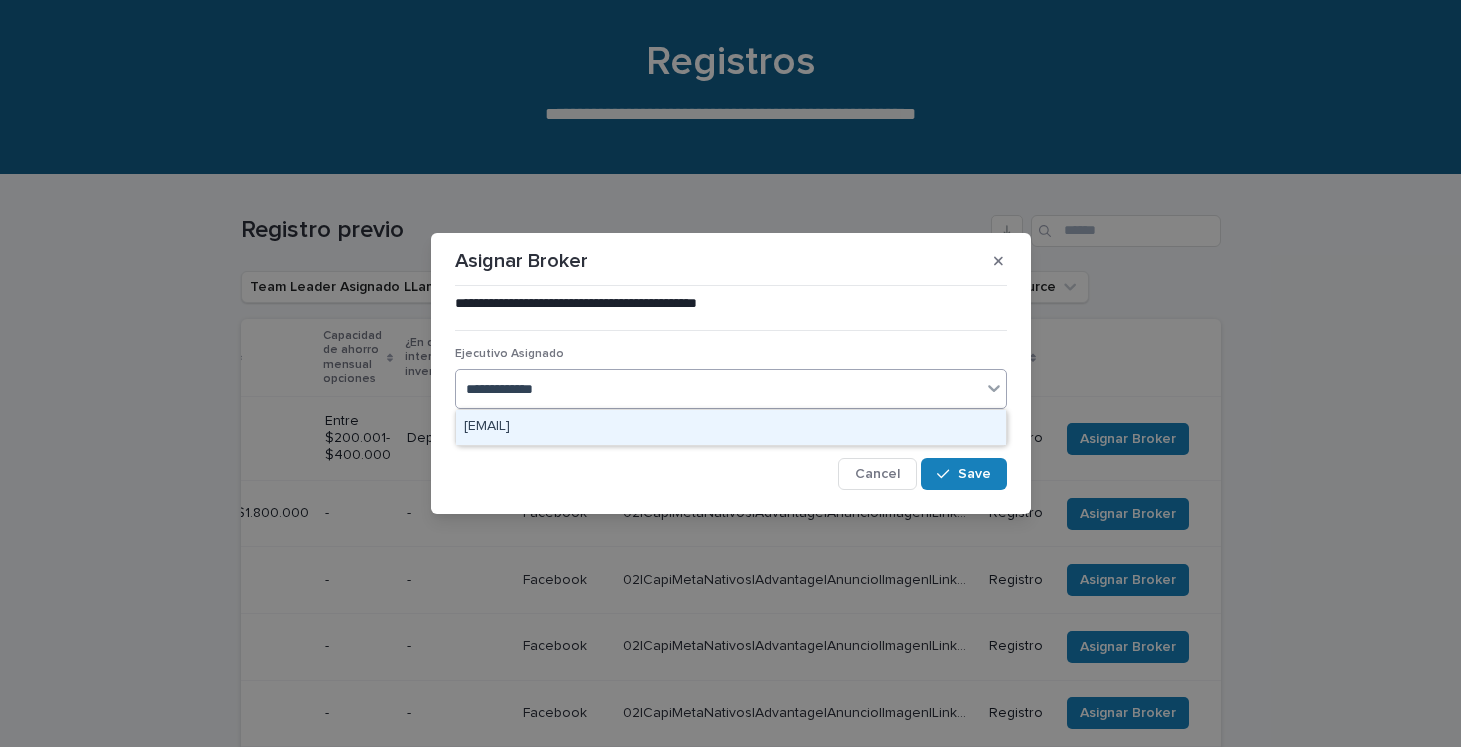 click on "[EMAIL]" at bounding box center [731, 427] 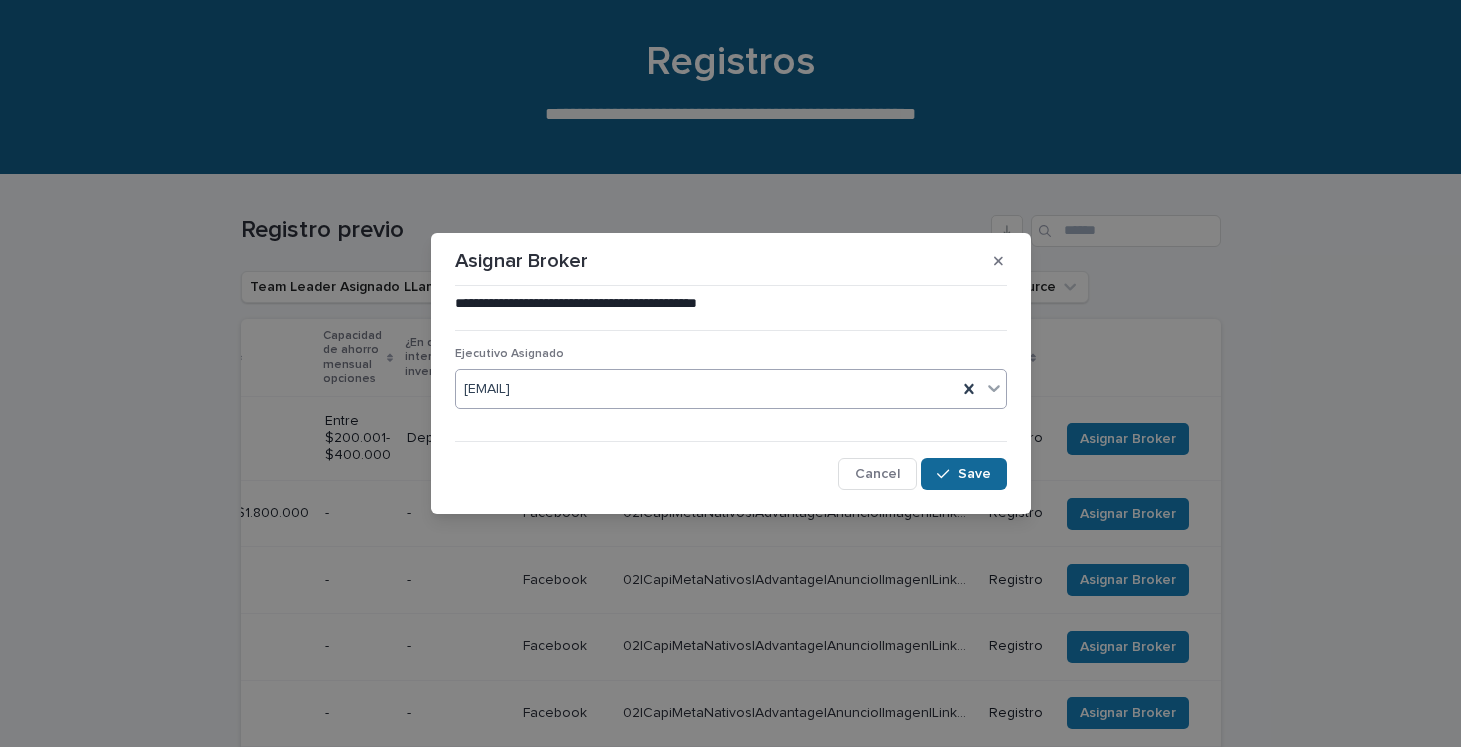 click on "Save" at bounding box center [963, 474] 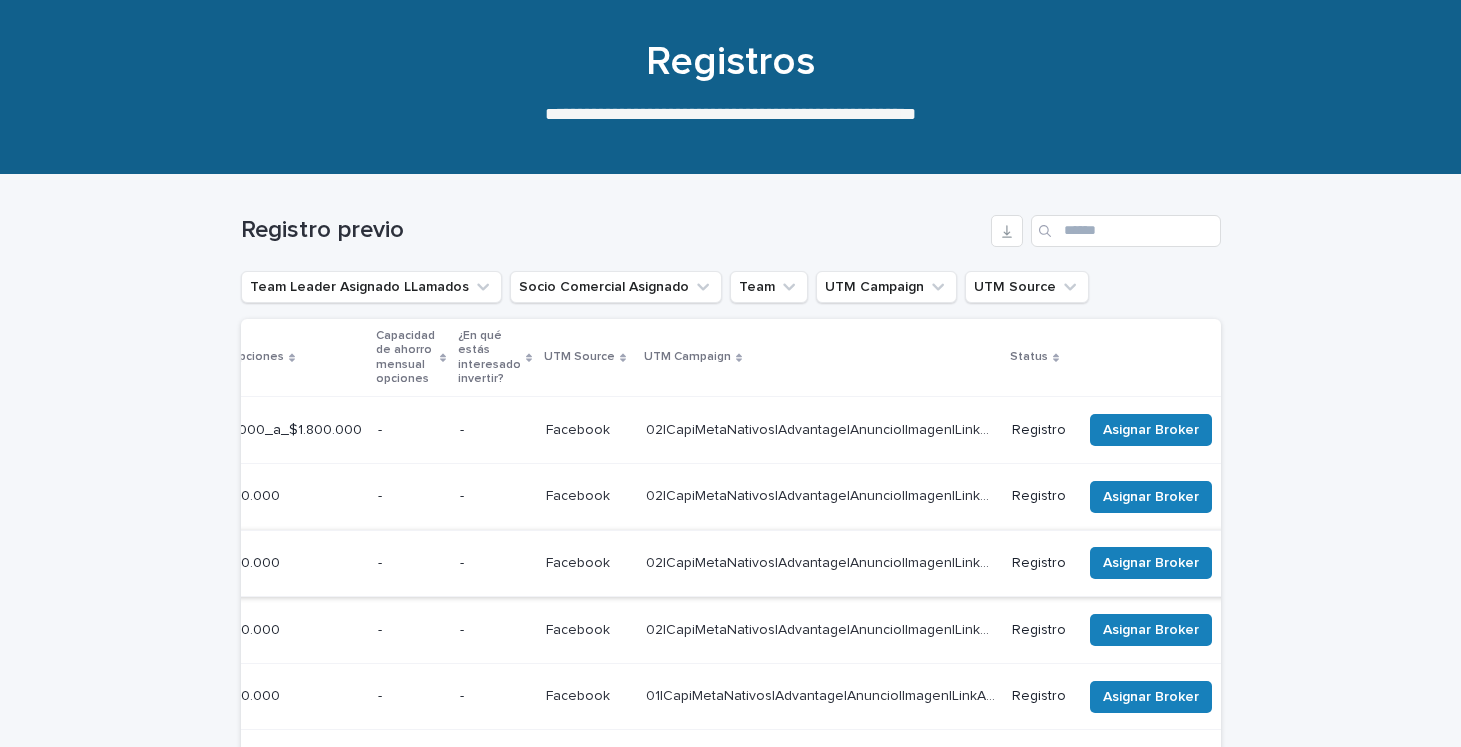 scroll, scrollTop: 0, scrollLeft: 705, axis: horizontal 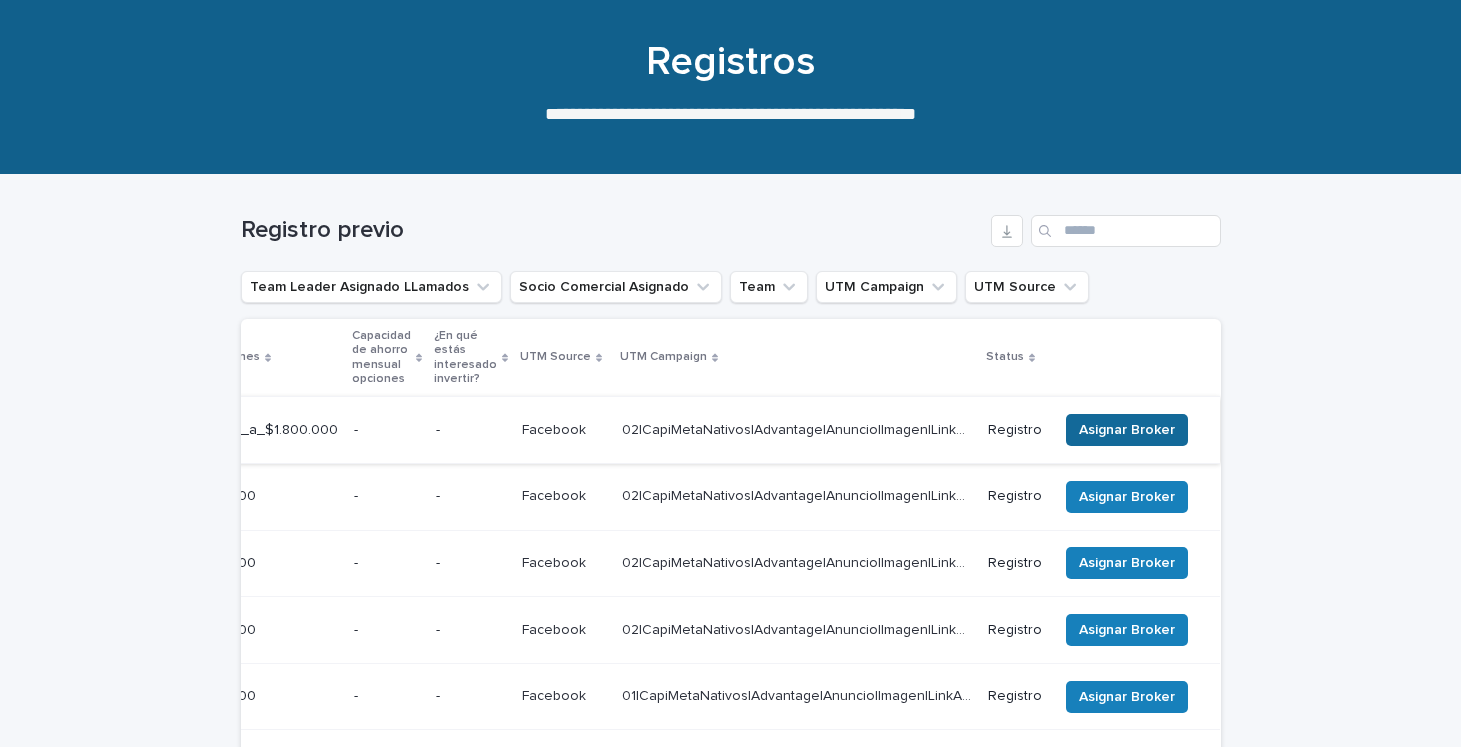 click on "Asignar Broker" at bounding box center [1127, 430] 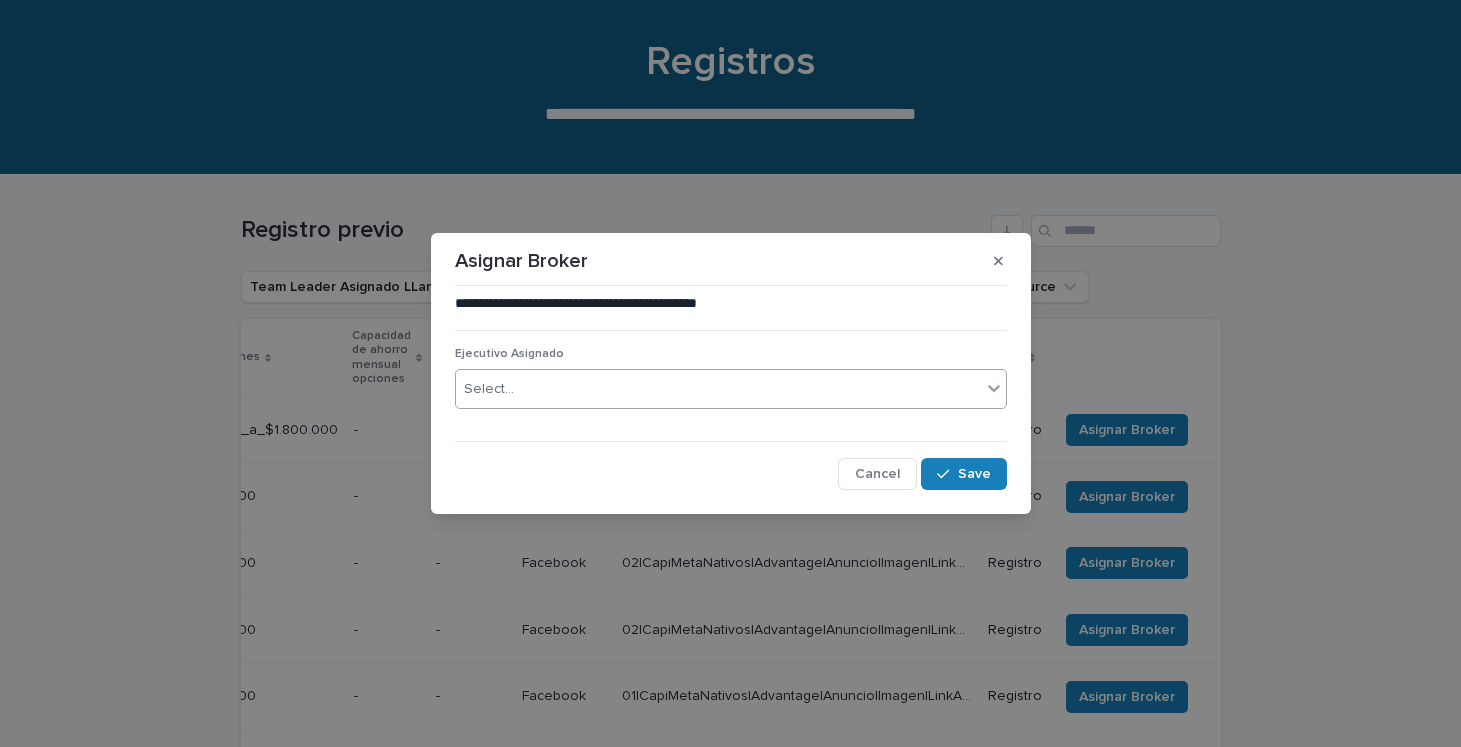 click on "Select..." at bounding box center (718, 389) 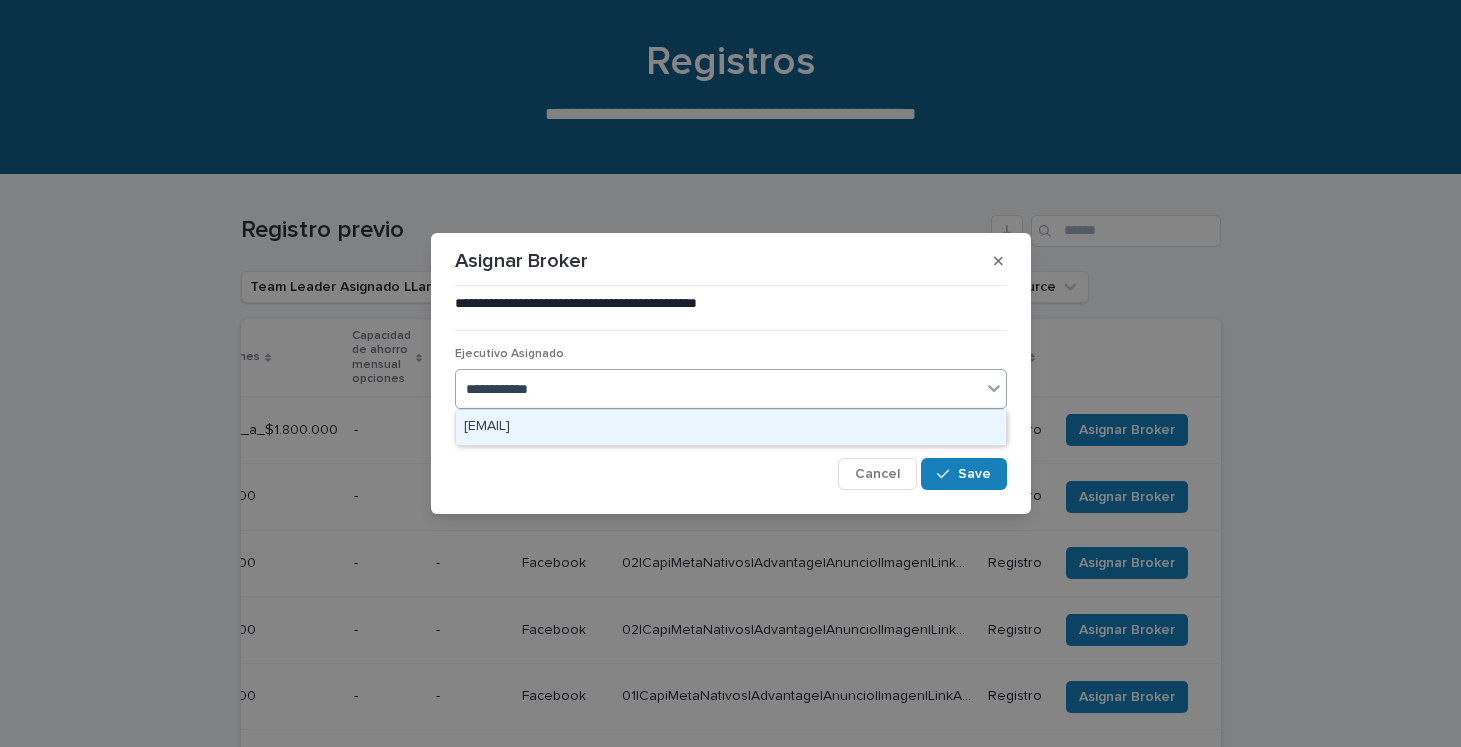 type on "**********" 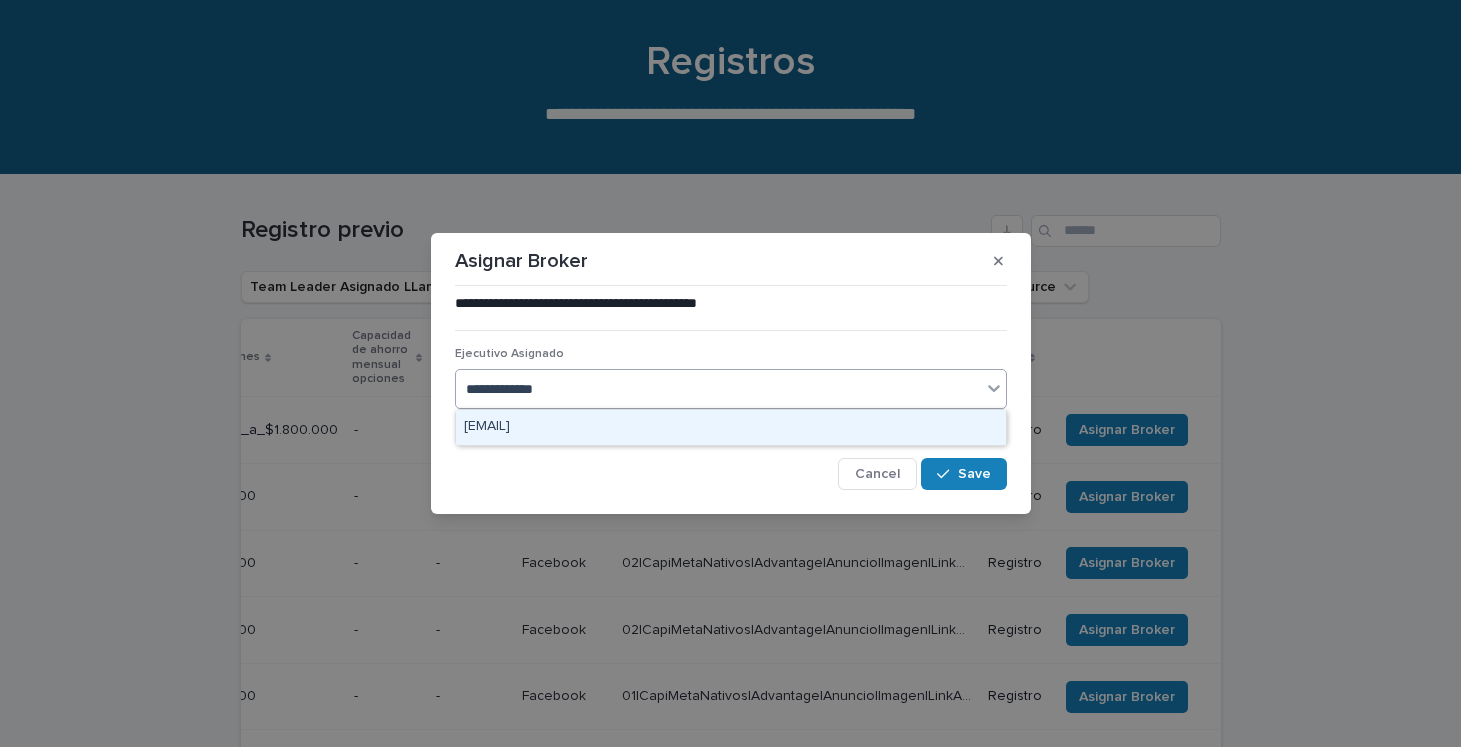 click on "[EMAIL]" at bounding box center (731, 427) 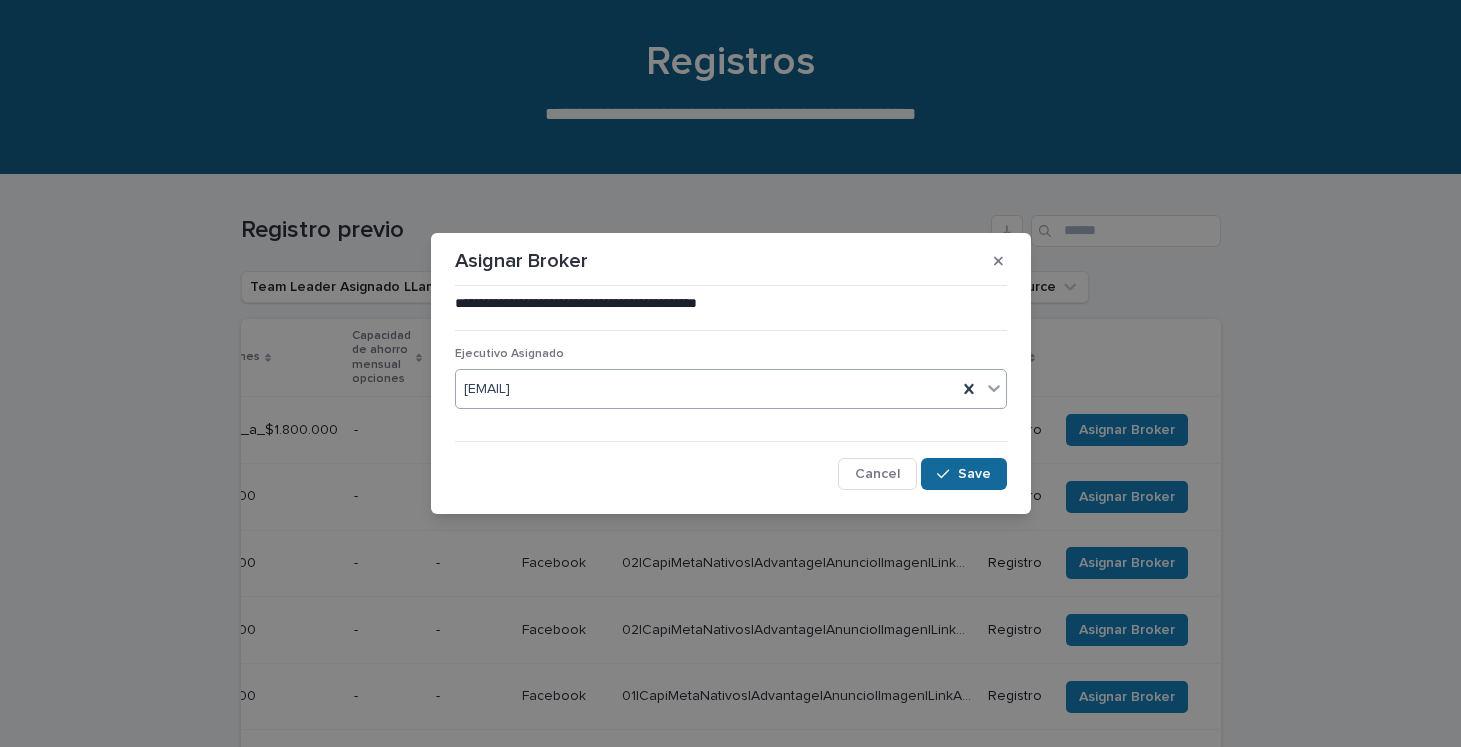 click on "Save" at bounding box center (974, 474) 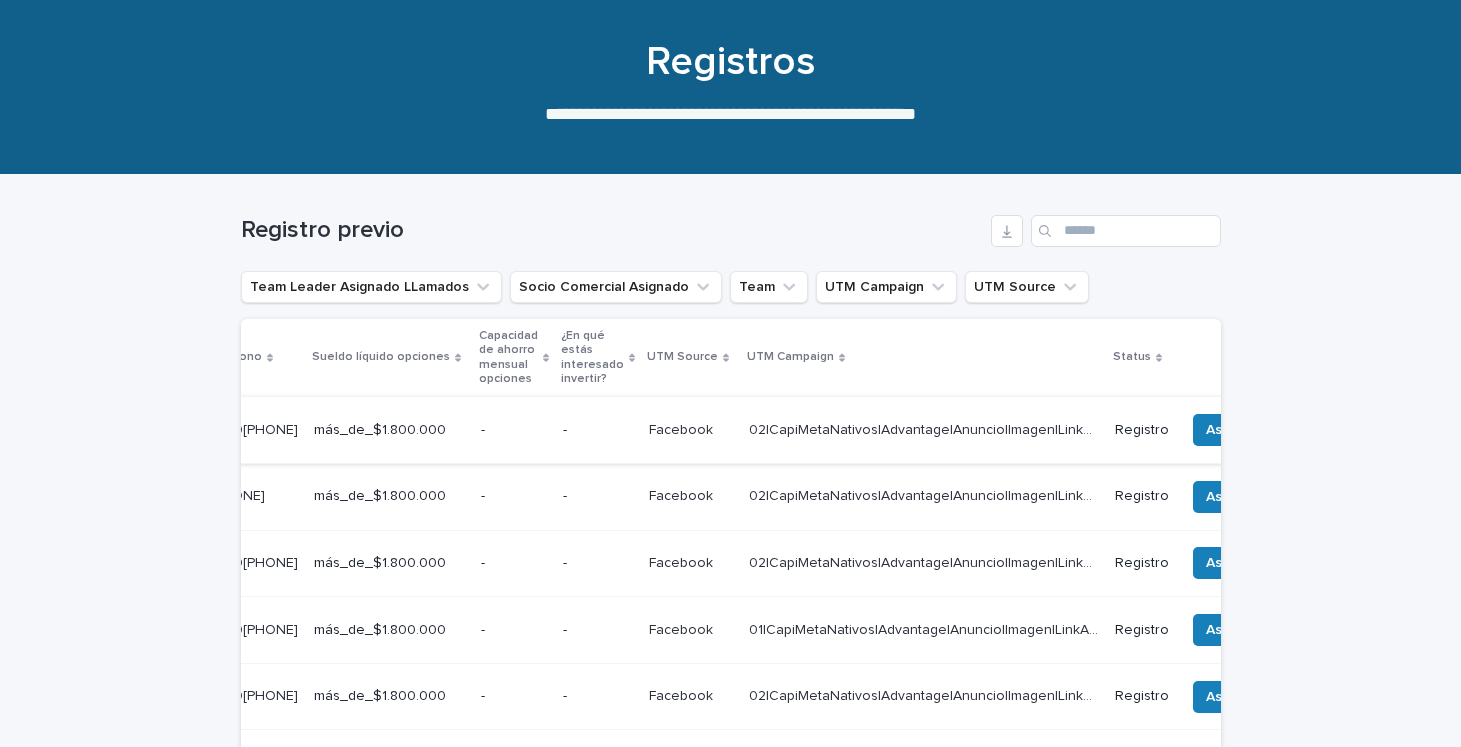 scroll, scrollTop: 0, scrollLeft: 645, axis: horizontal 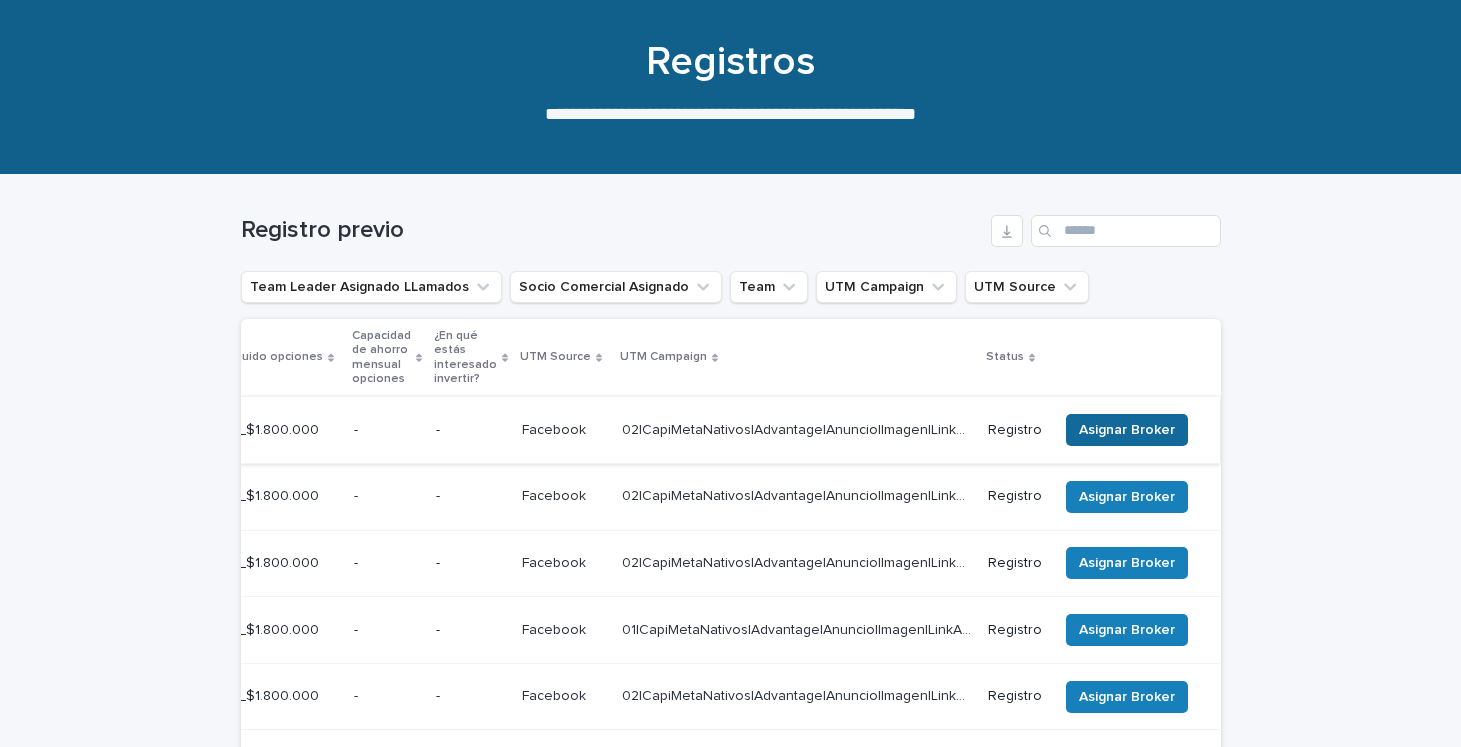 click on "Asignar Broker" at bounding box center [1127, 430] 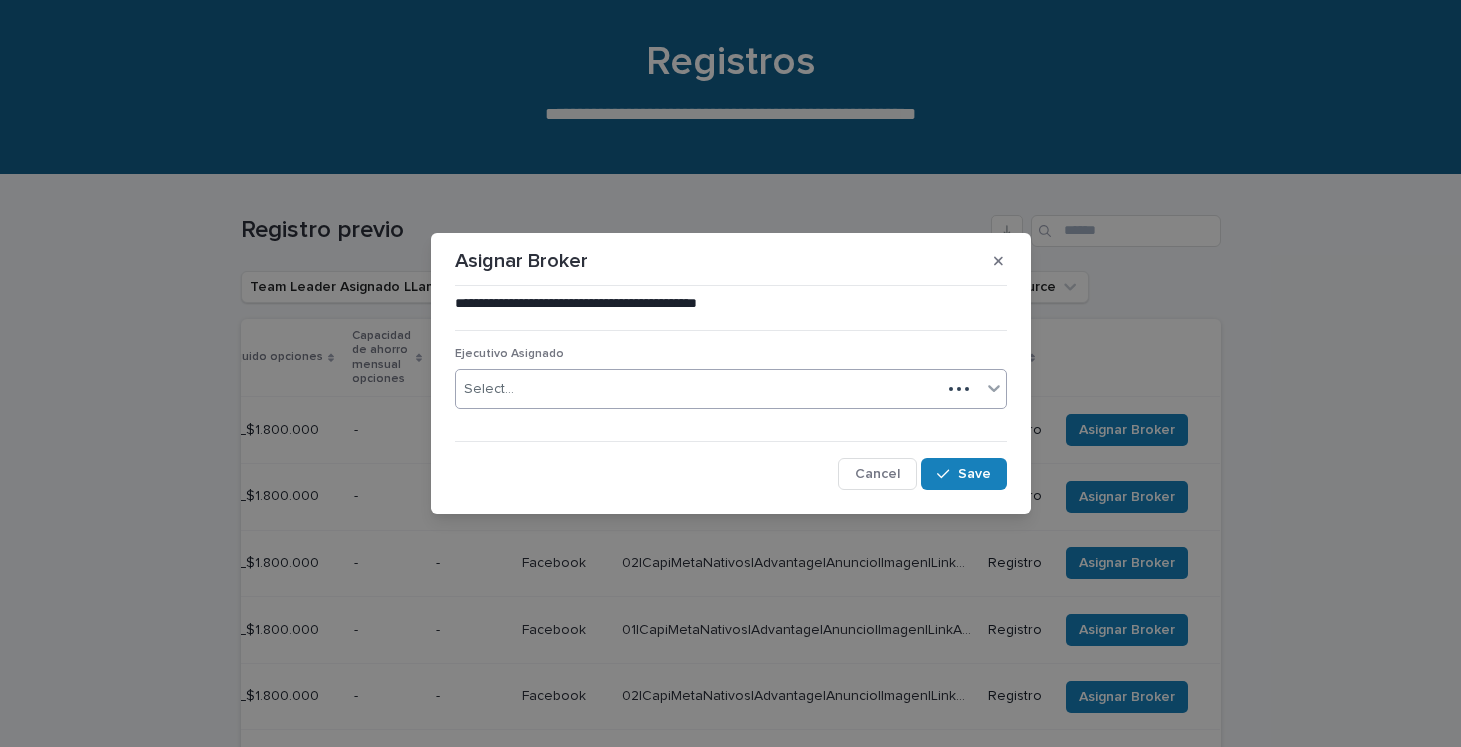 click on "Select..." at bounding box center [698, 389] 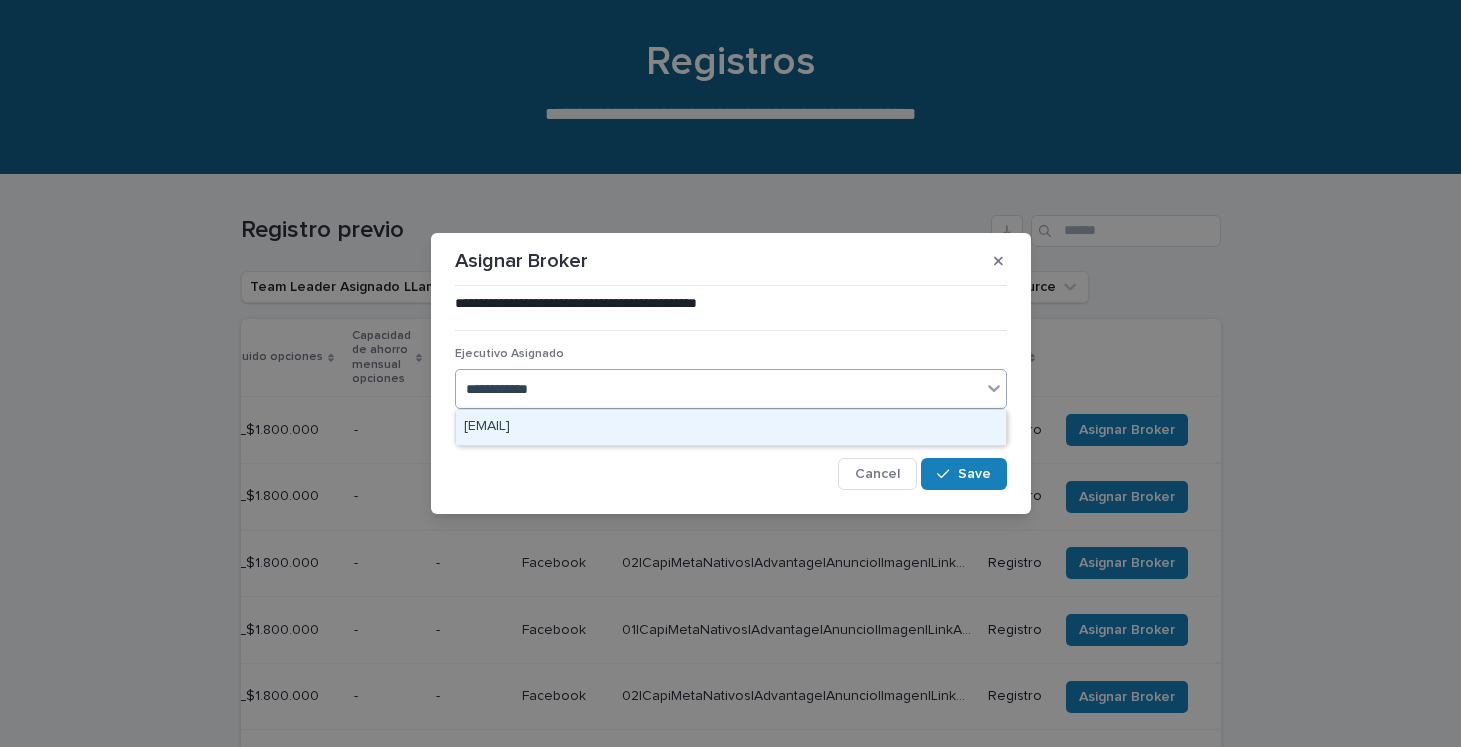 type on "**********" 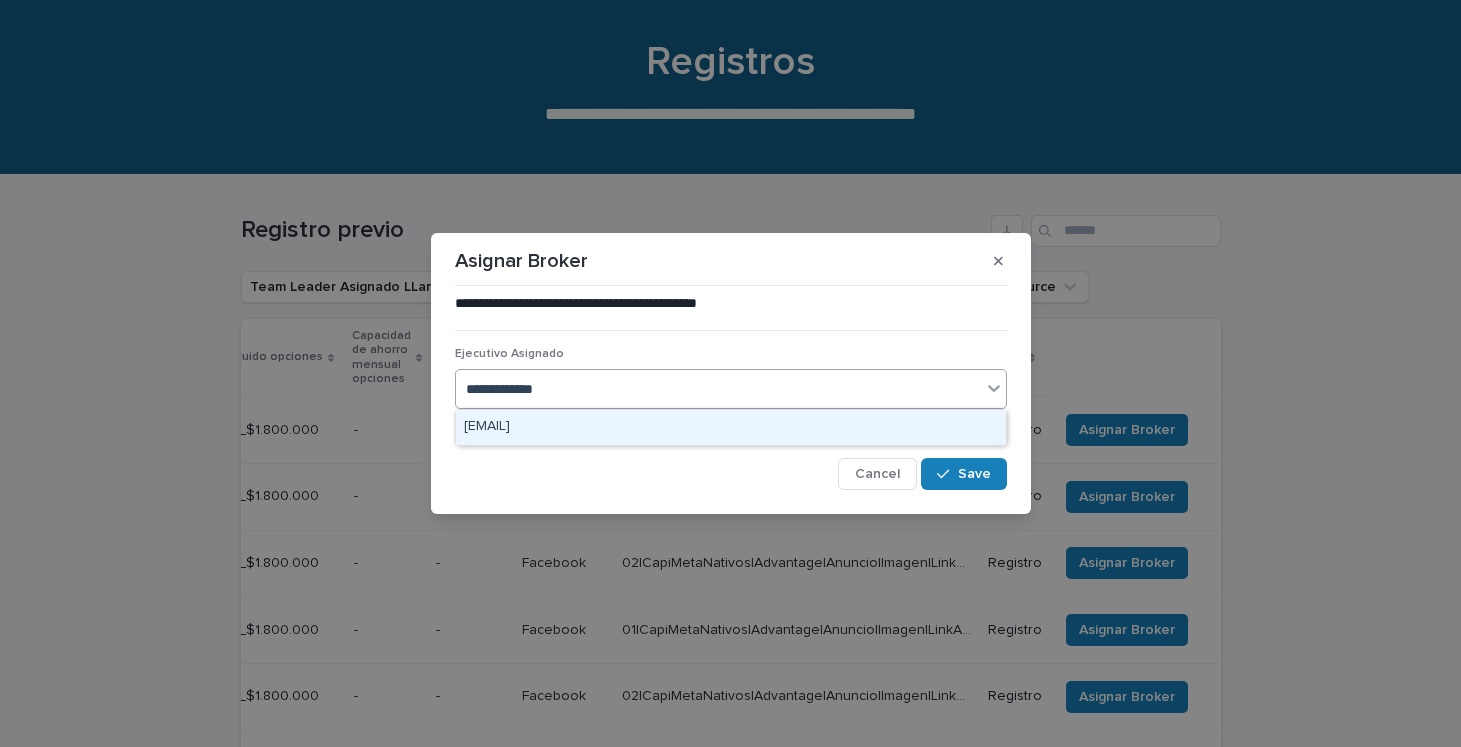 click on "[EMAIL]" at bounding box center (731, 427) 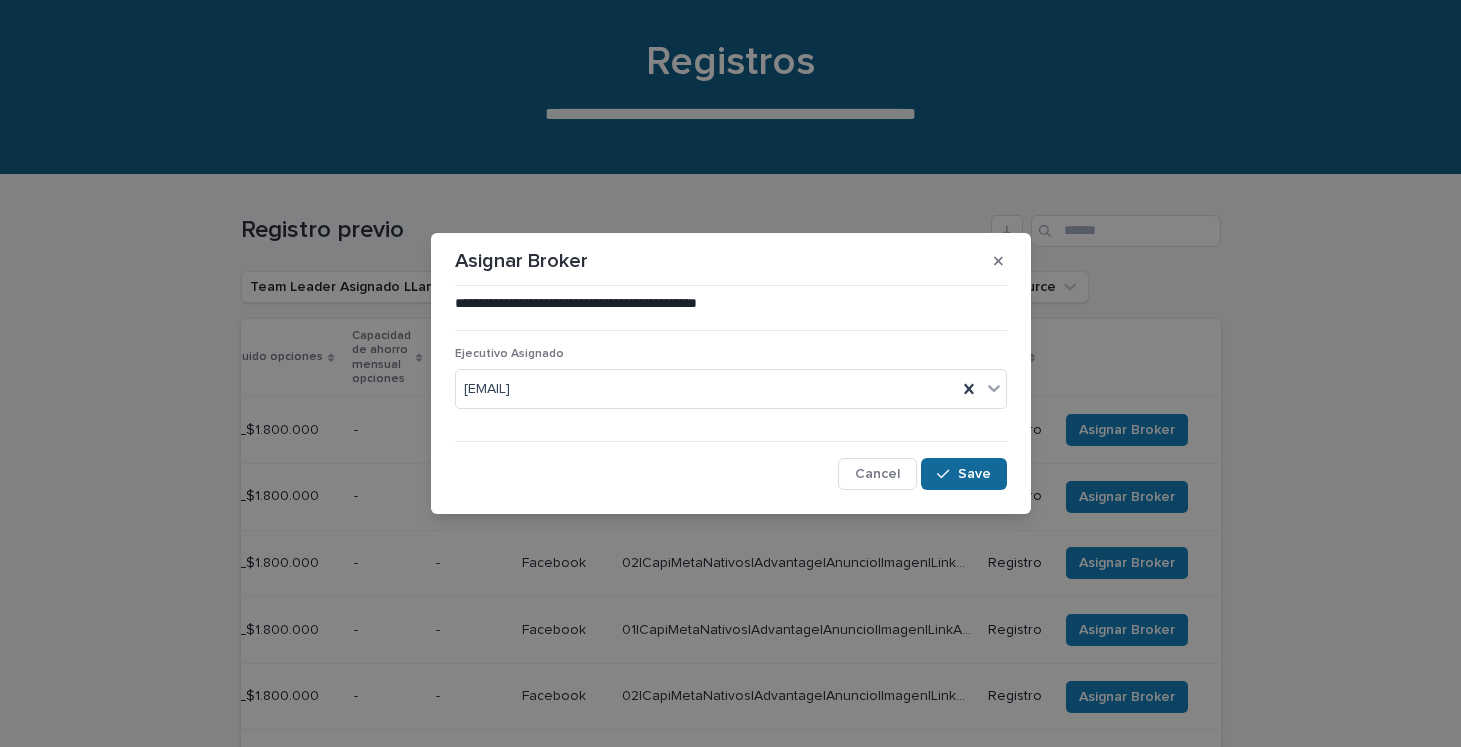 click on "Save" at bounding box center [974, 474] 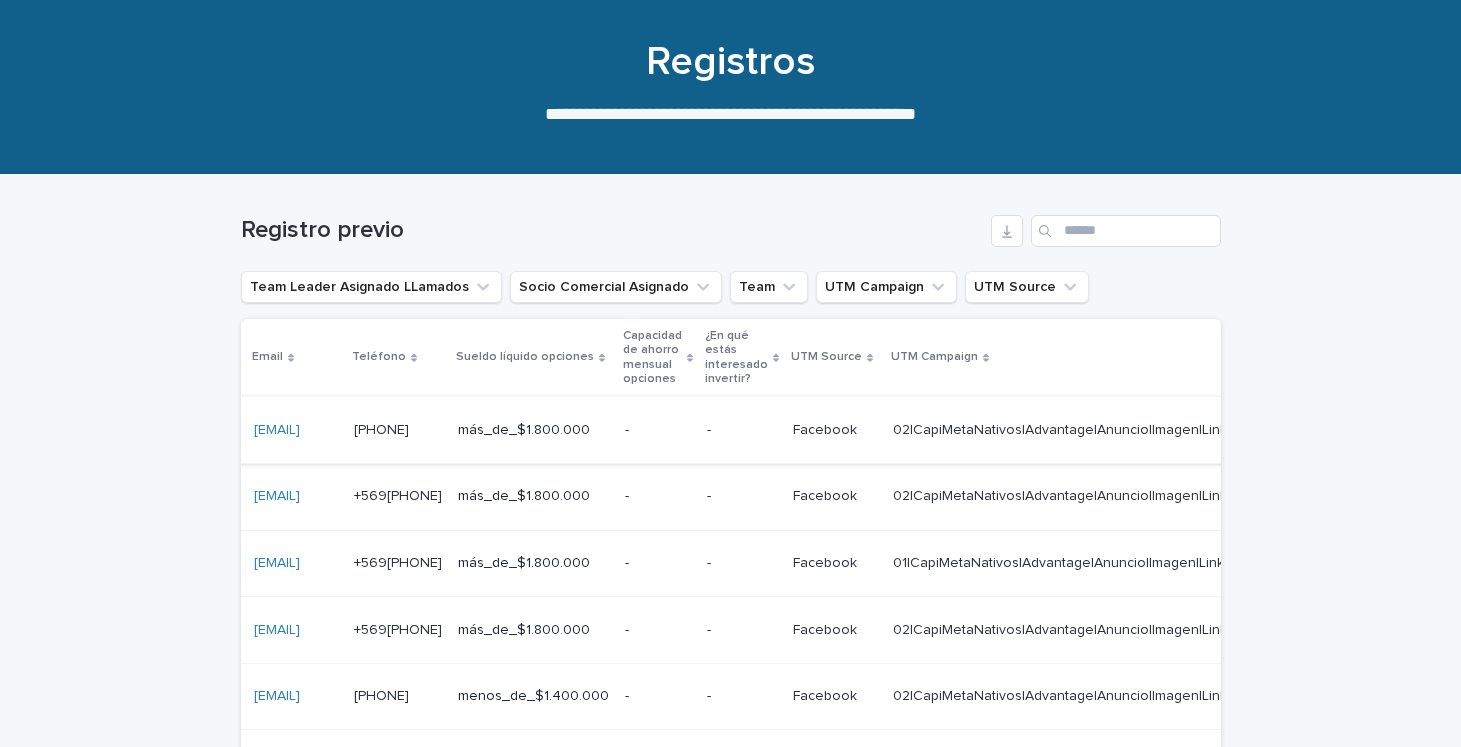 scroll, scrollTop: 0, scrollLeft: 663, axis: horizontal 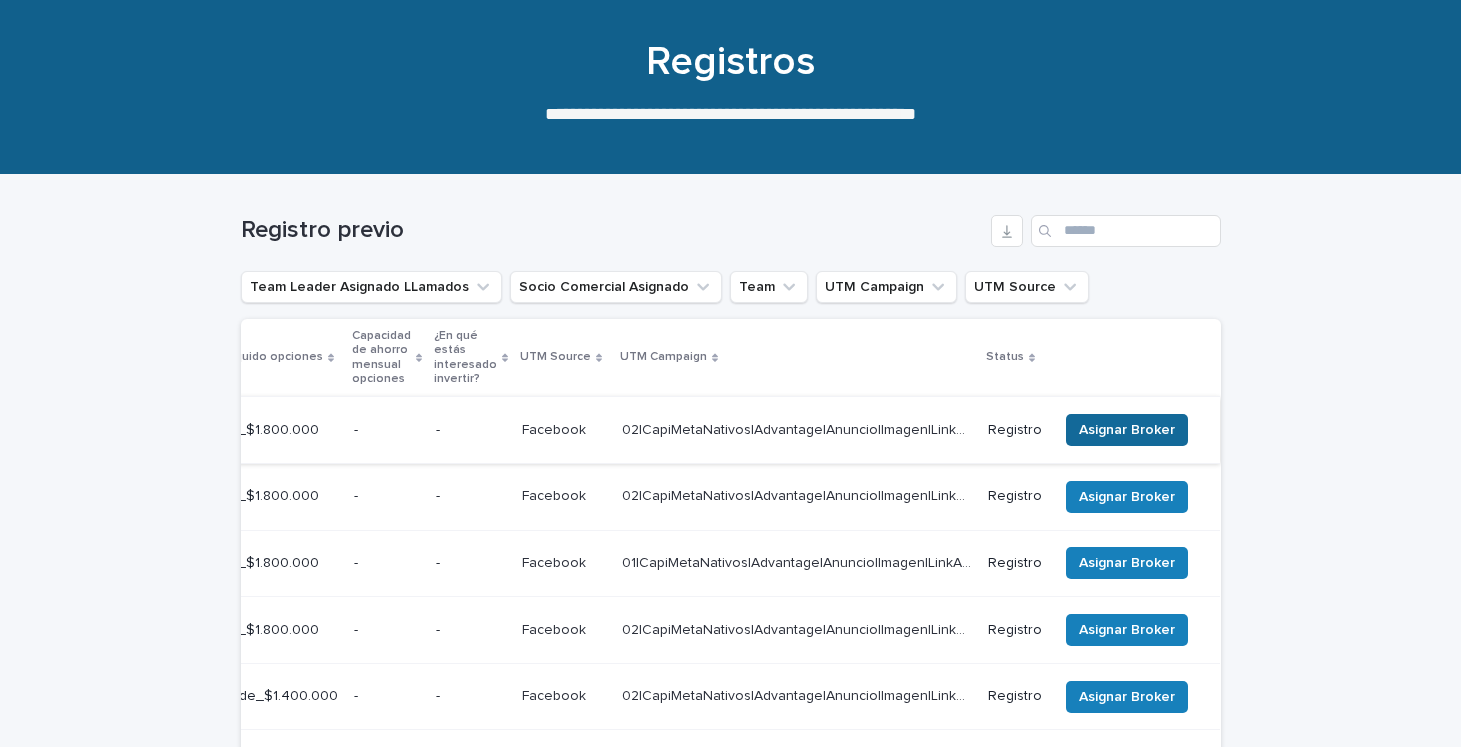 click on "Asignar Broker" at bounding box center [1127, 430] 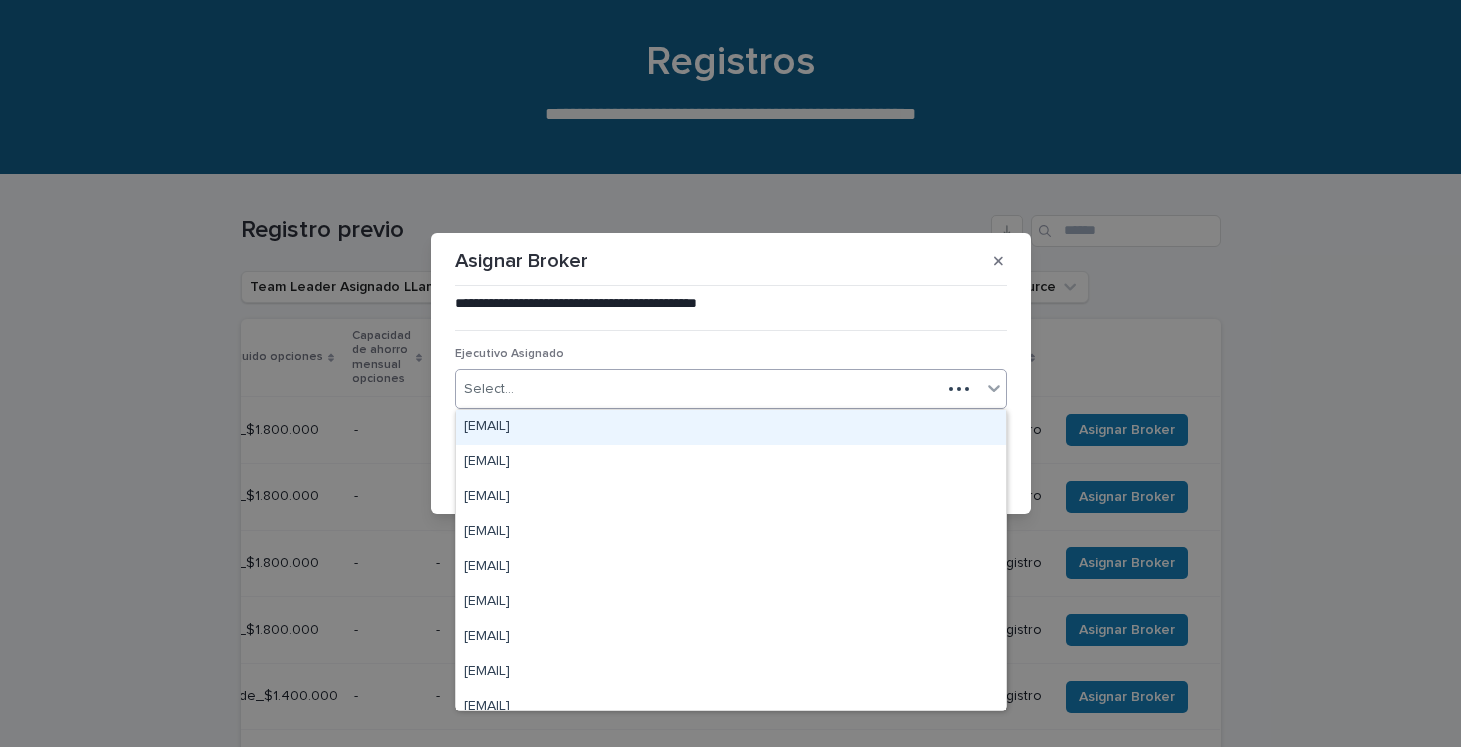 click on "Select..." at bounding box center (698, 389) 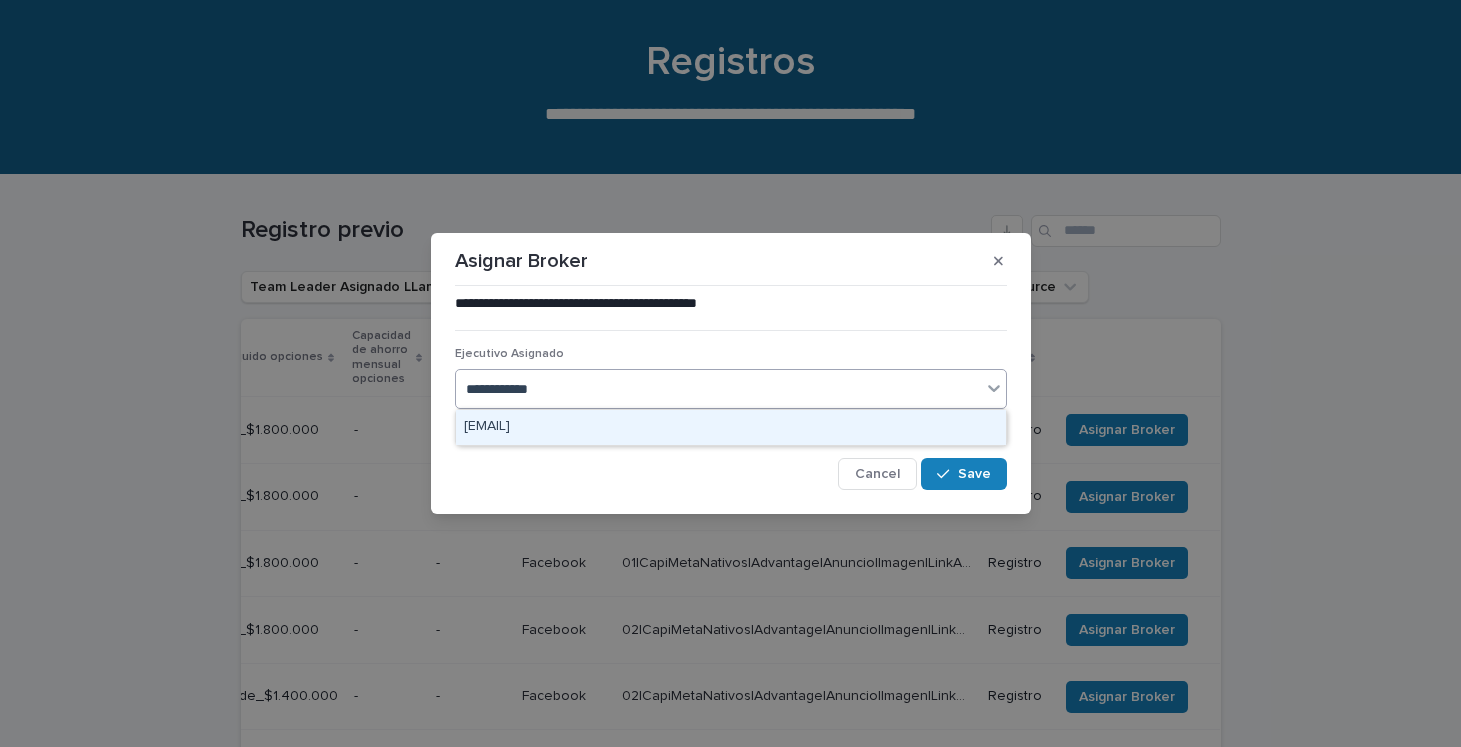 type on "**********" 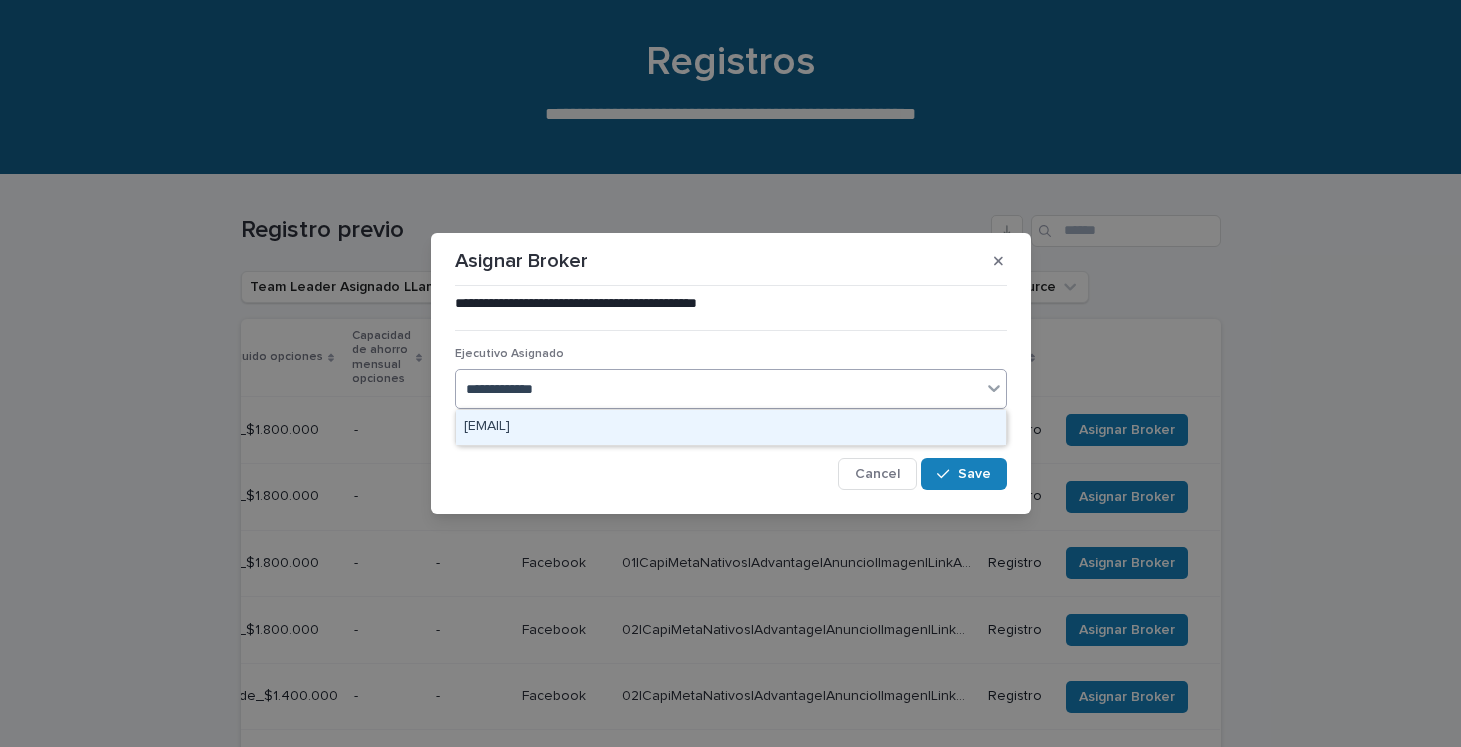 click on "[EMAIL]" at bounding box center (731, 427) 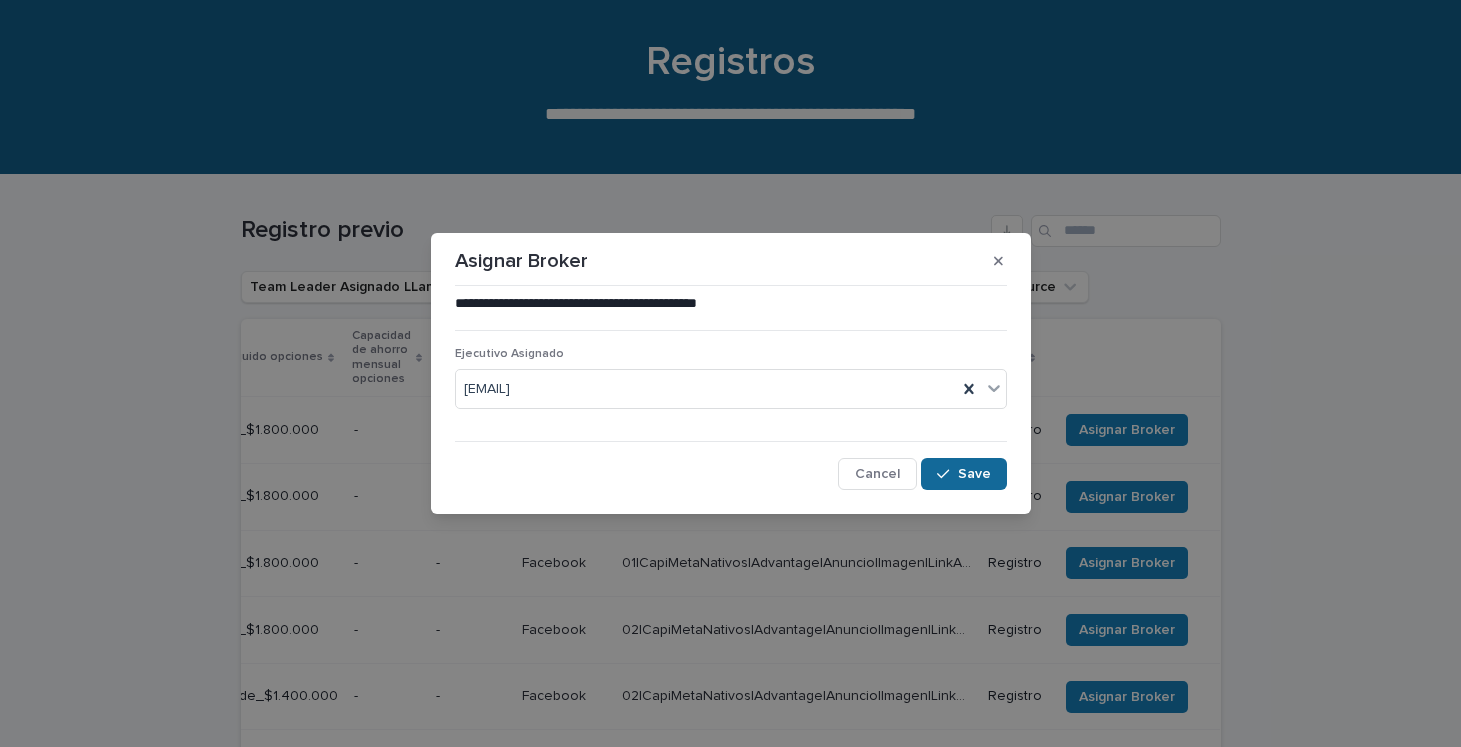 click on "Save" at bounding box center [963, 474] 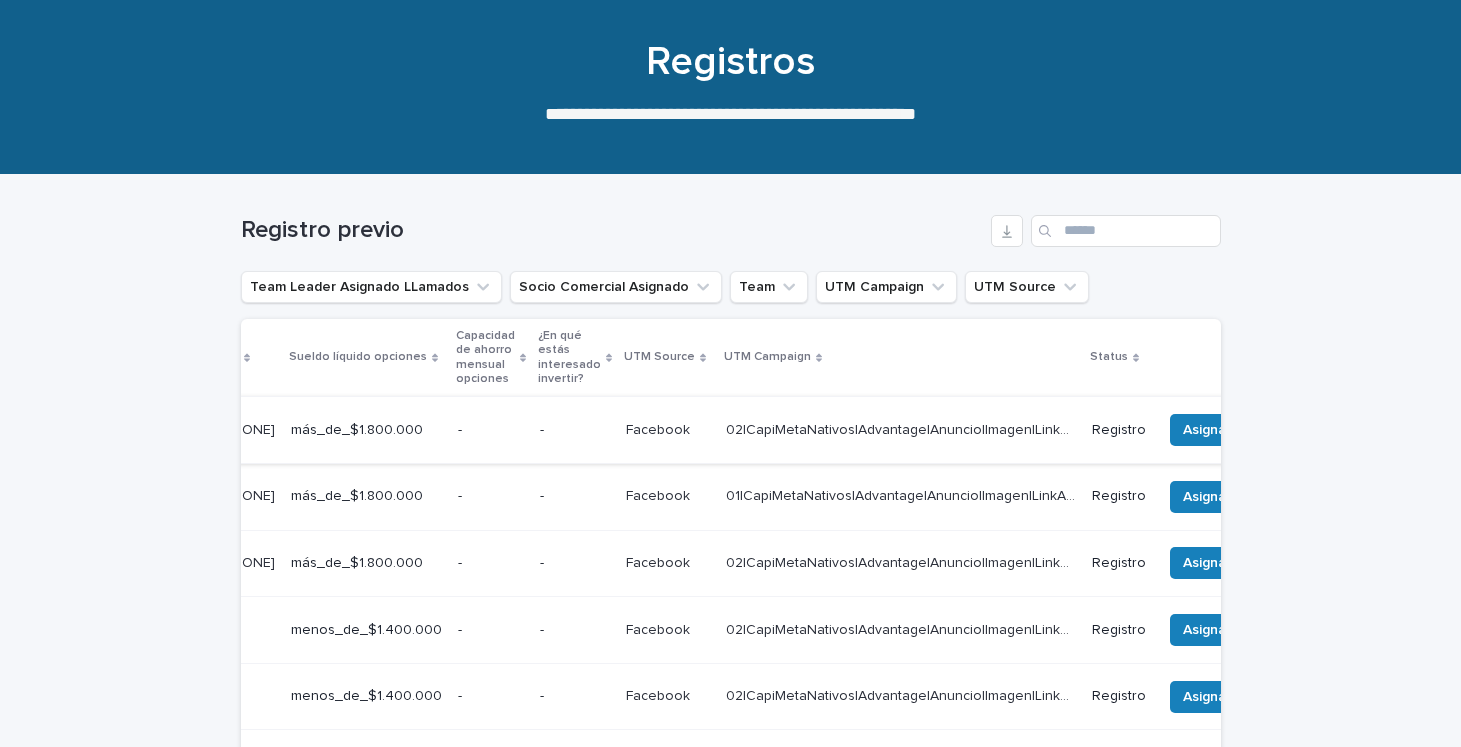 scroll, scrollTop: 0, scrollLeft: 663, axis: horizontal 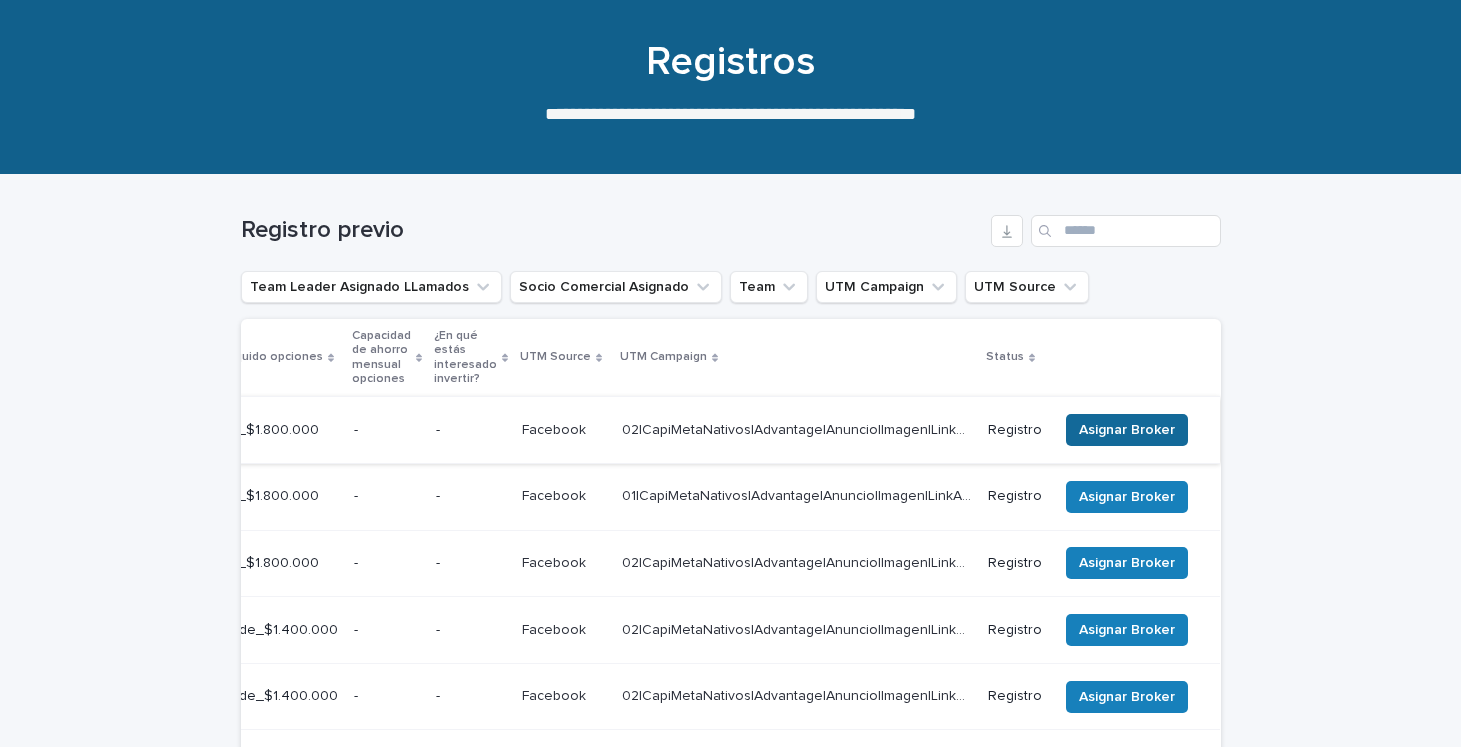 click on "Asignar Broker" at bounding box center (1127, 430) 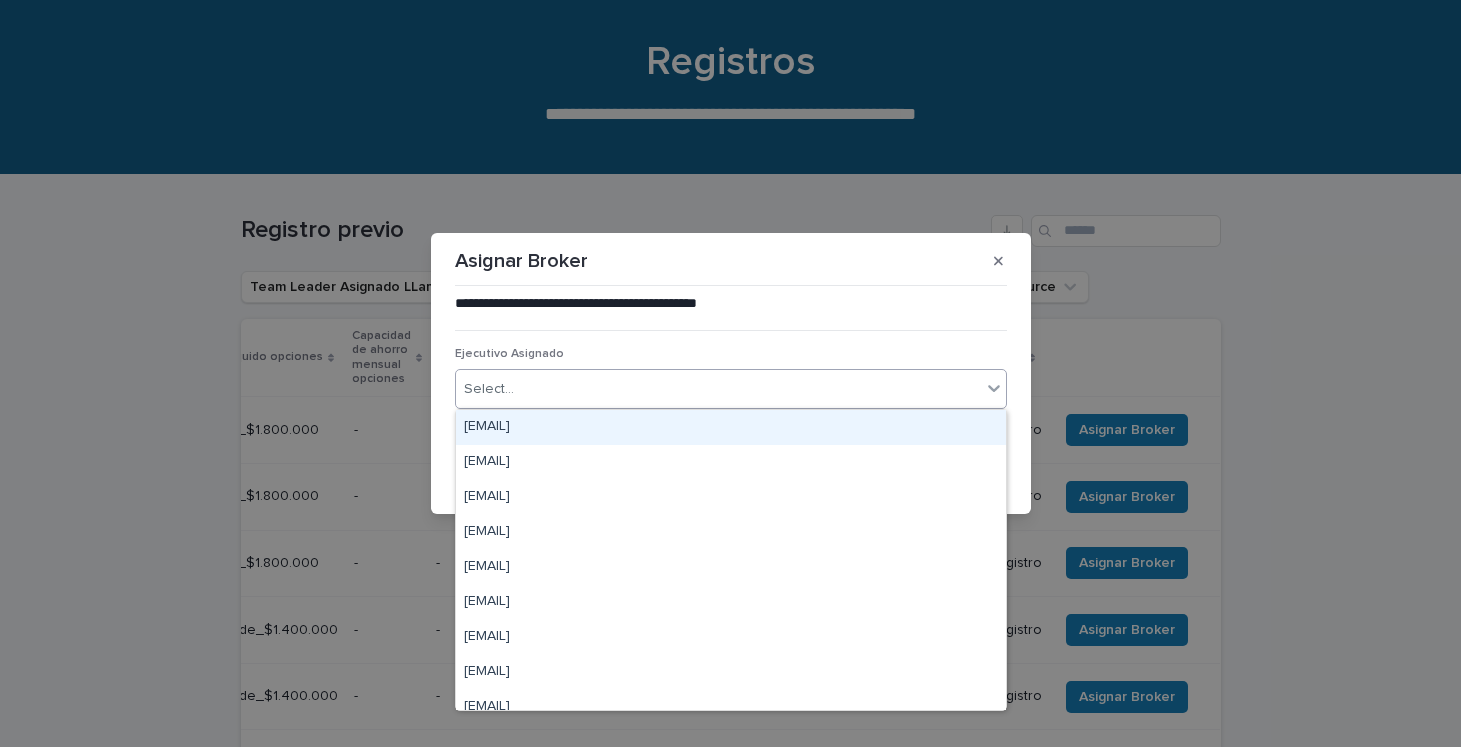click on "Select..." at bounding box center (718, 389) 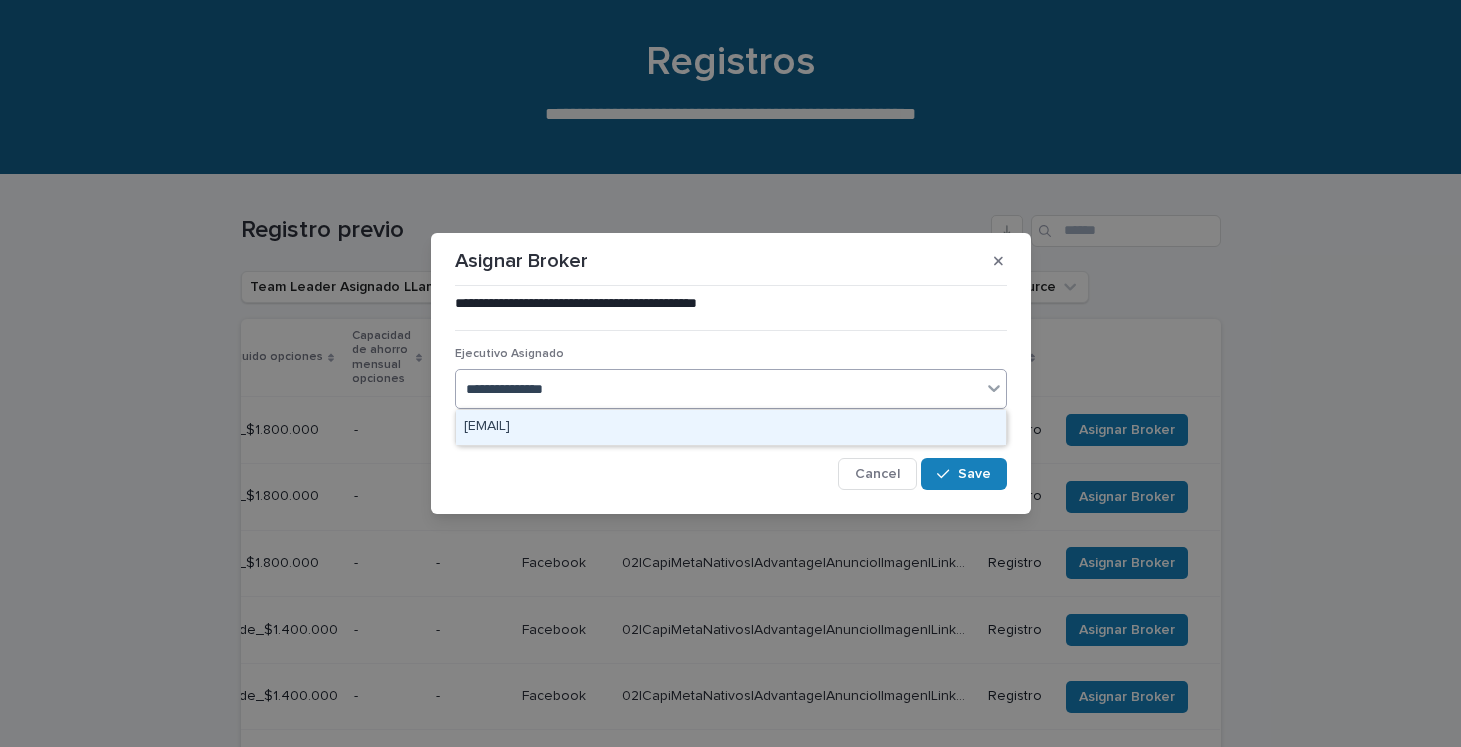 type on "**********" 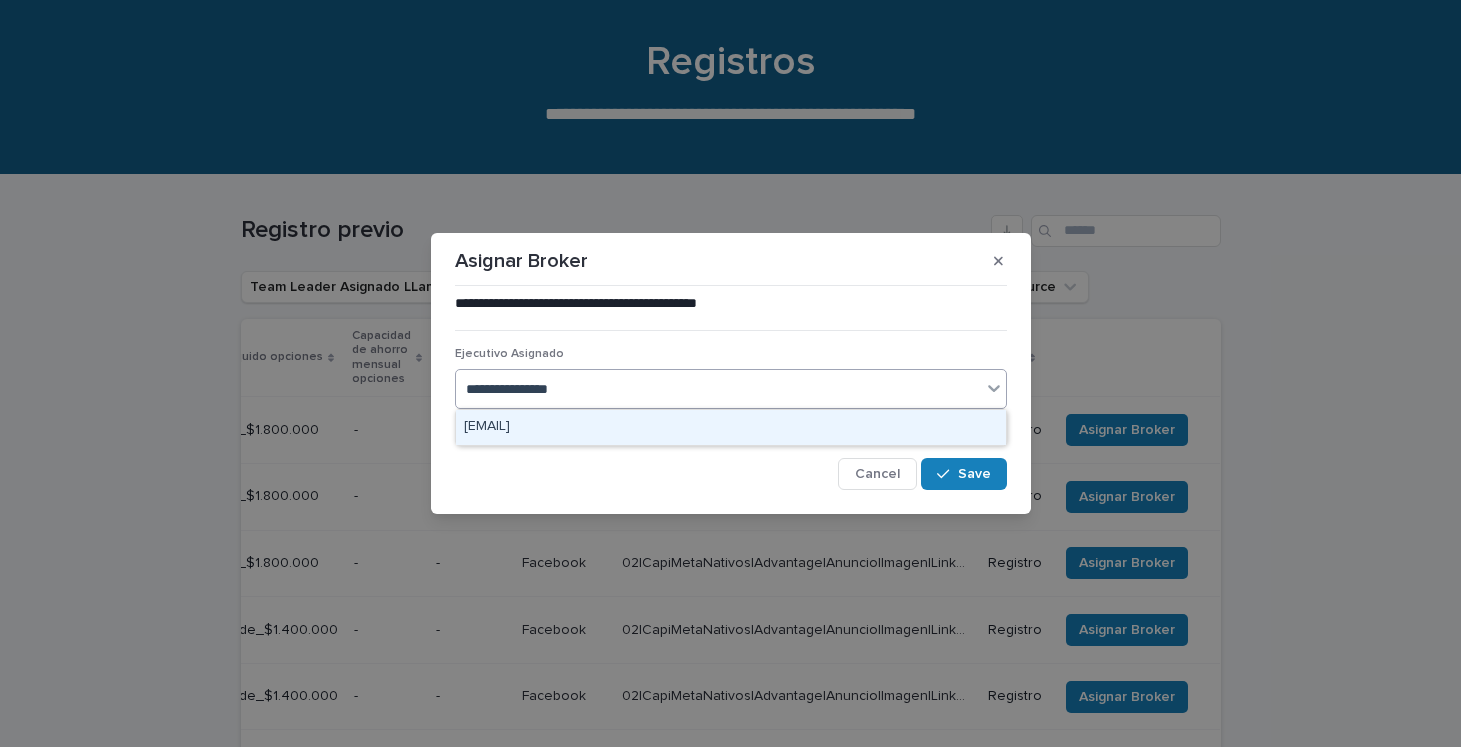 click on "[EMAIL]" at bounding box center (731, 427) 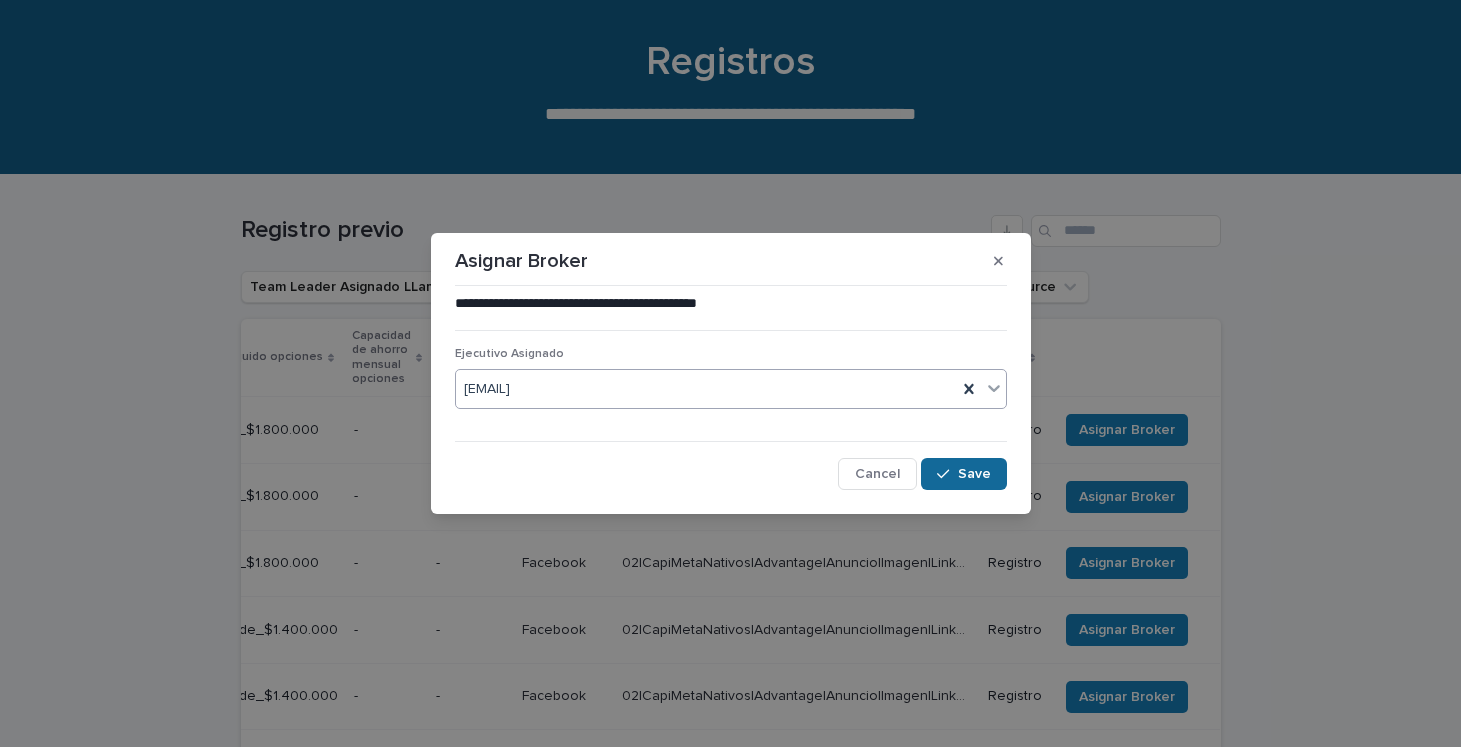 click 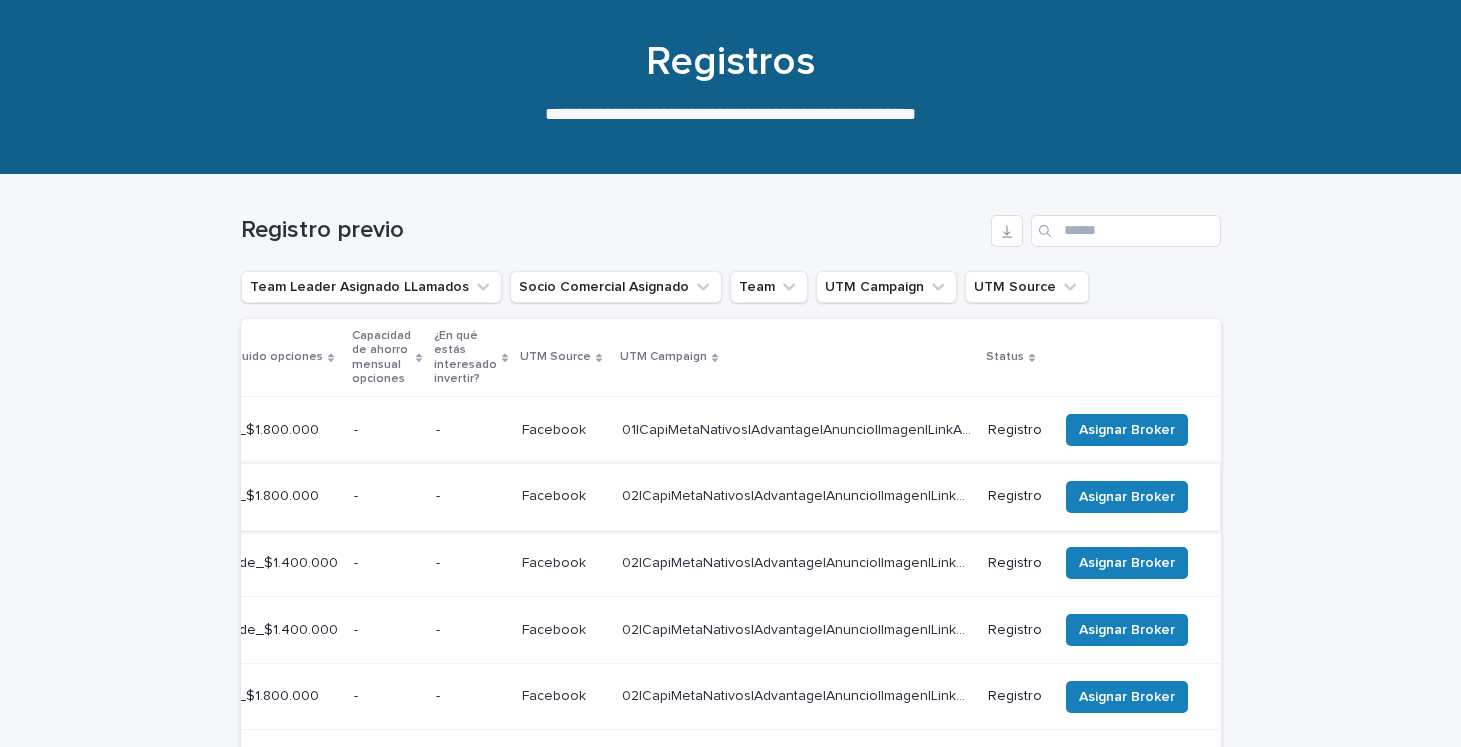 scroll, scrollTop: 0, scrollLeft: 663, axis: horizontal 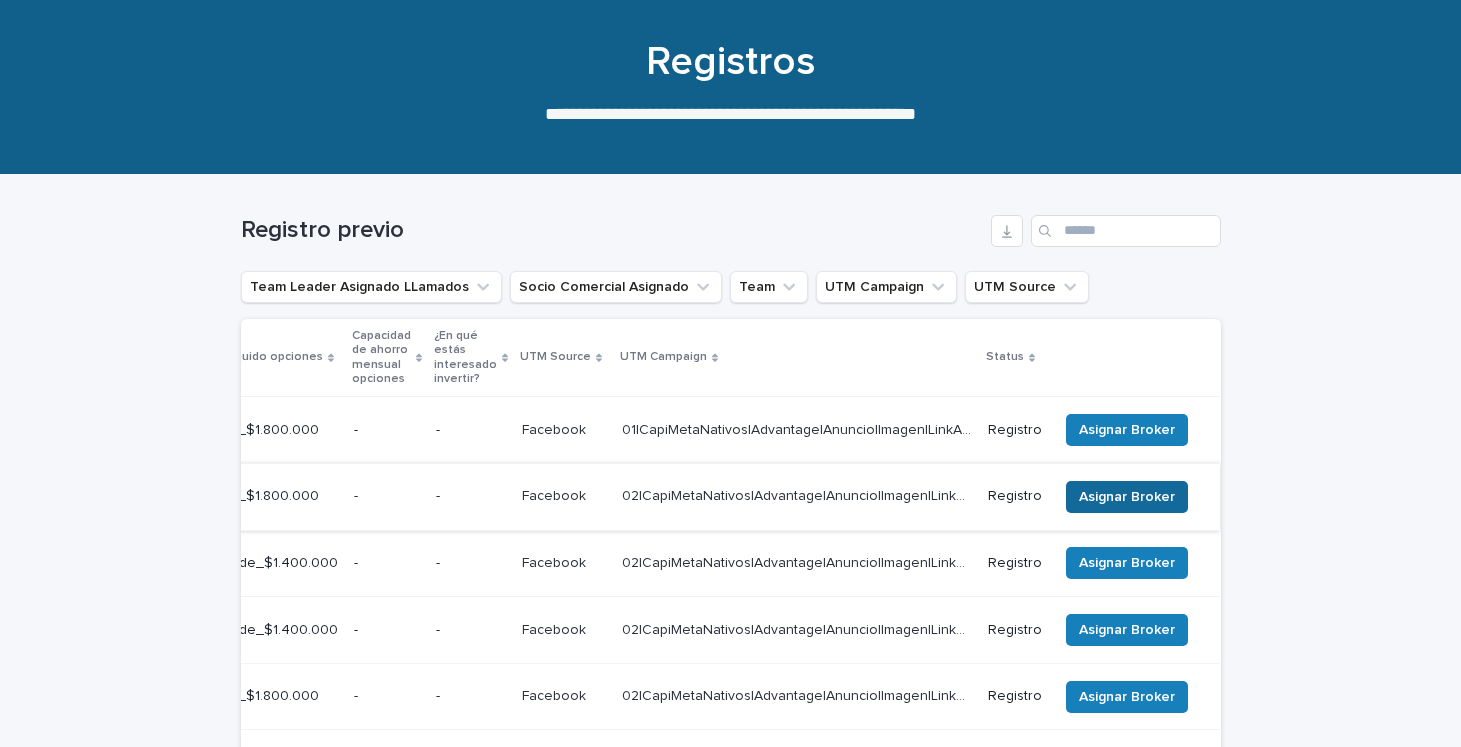 click on "Asignar Broker" at bounding box center (1127, 497) 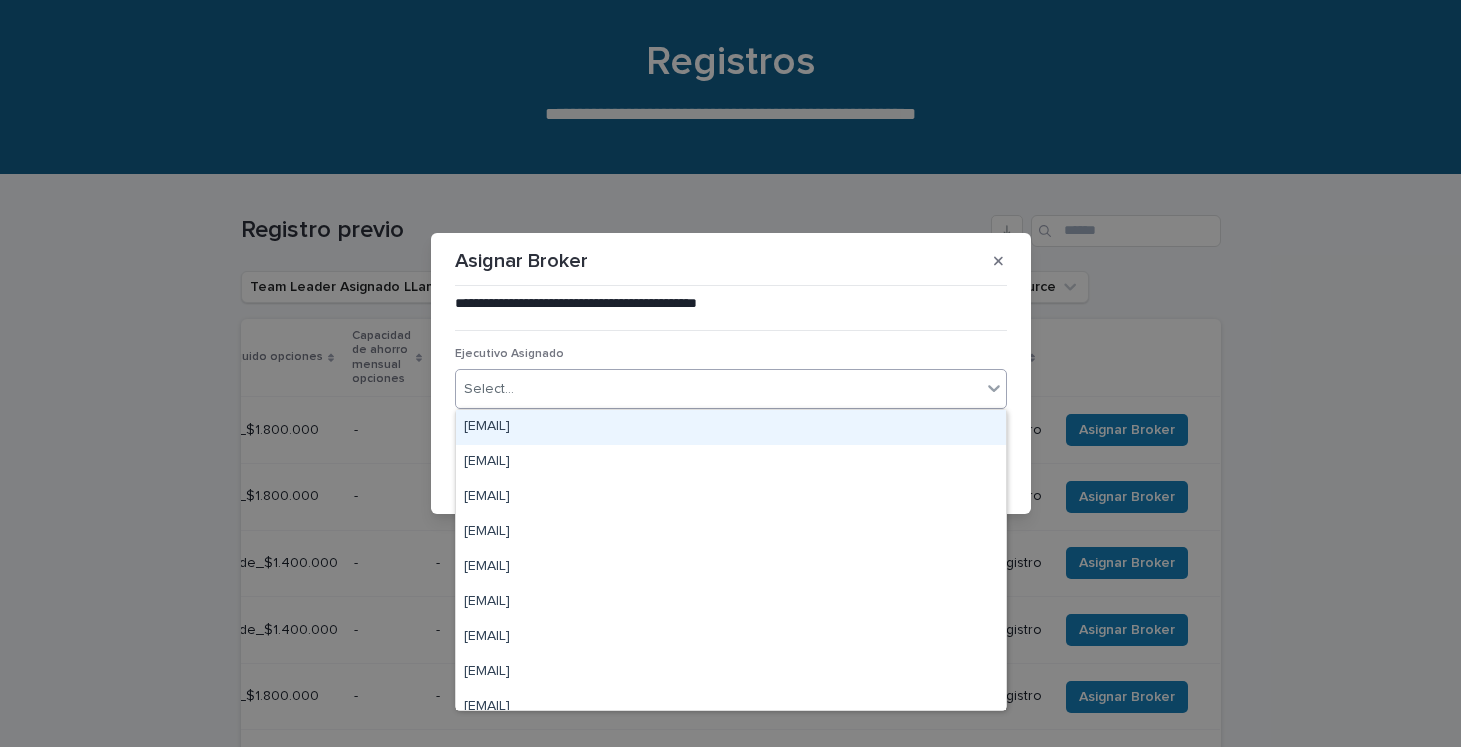 click on "Select..." at bounding box center (718, 389) 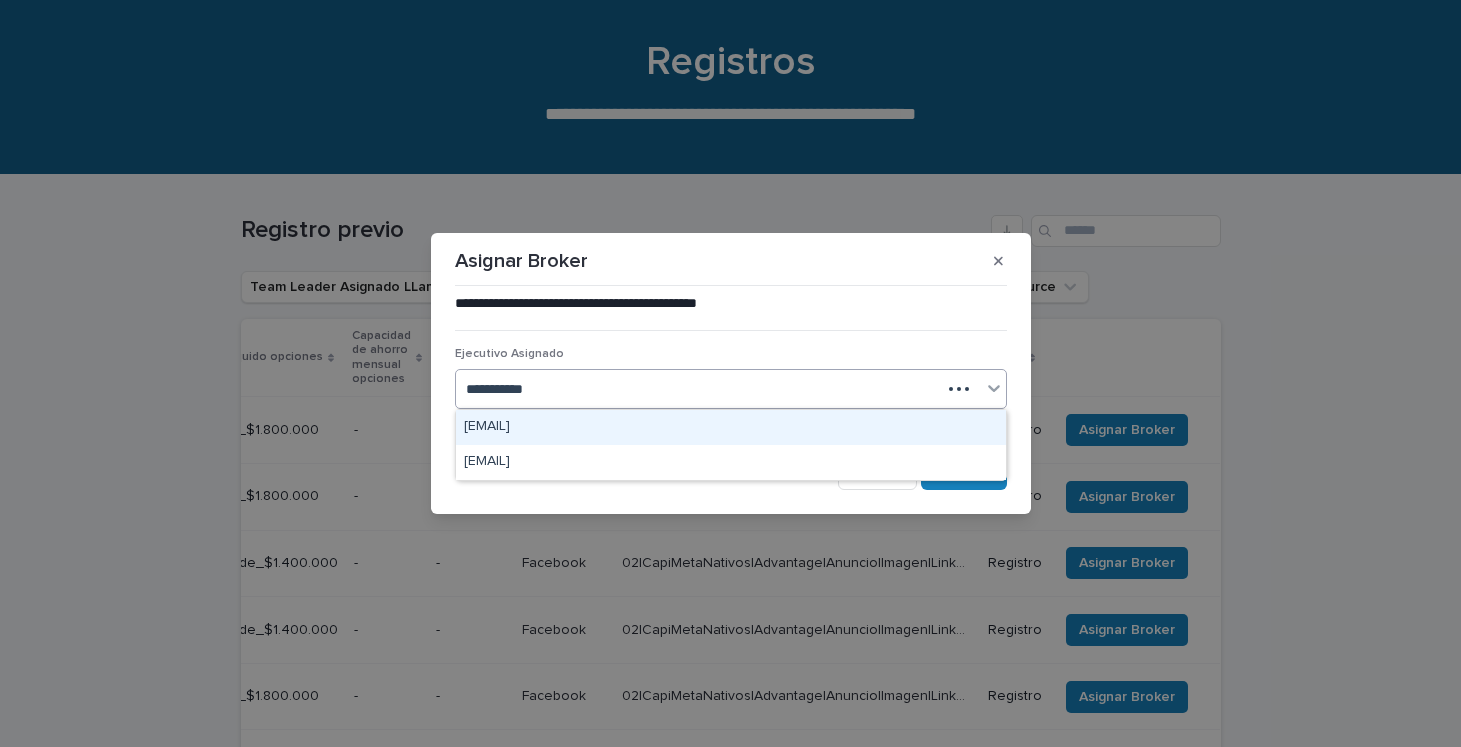 type on "**********" 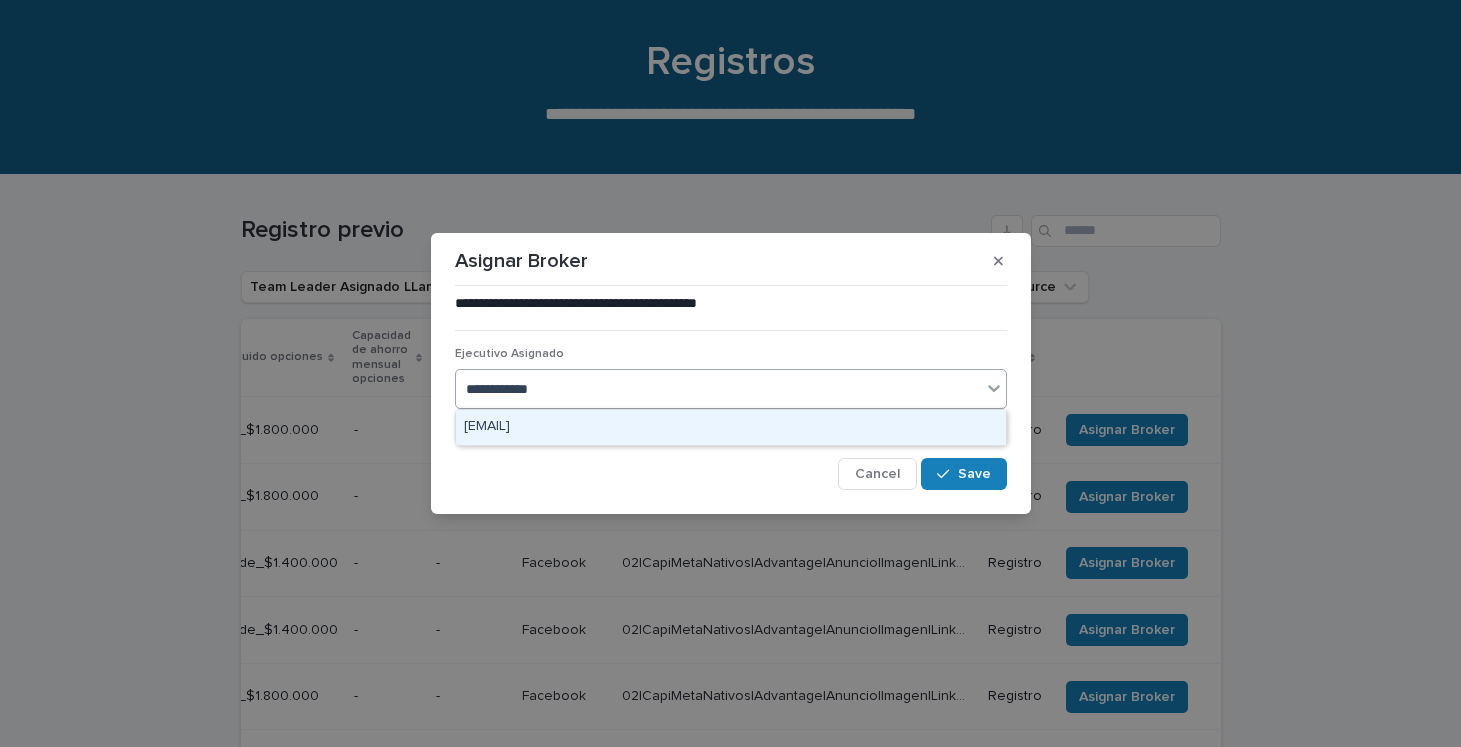 click on "[EMAIL]" at bounding box center [731, 427] 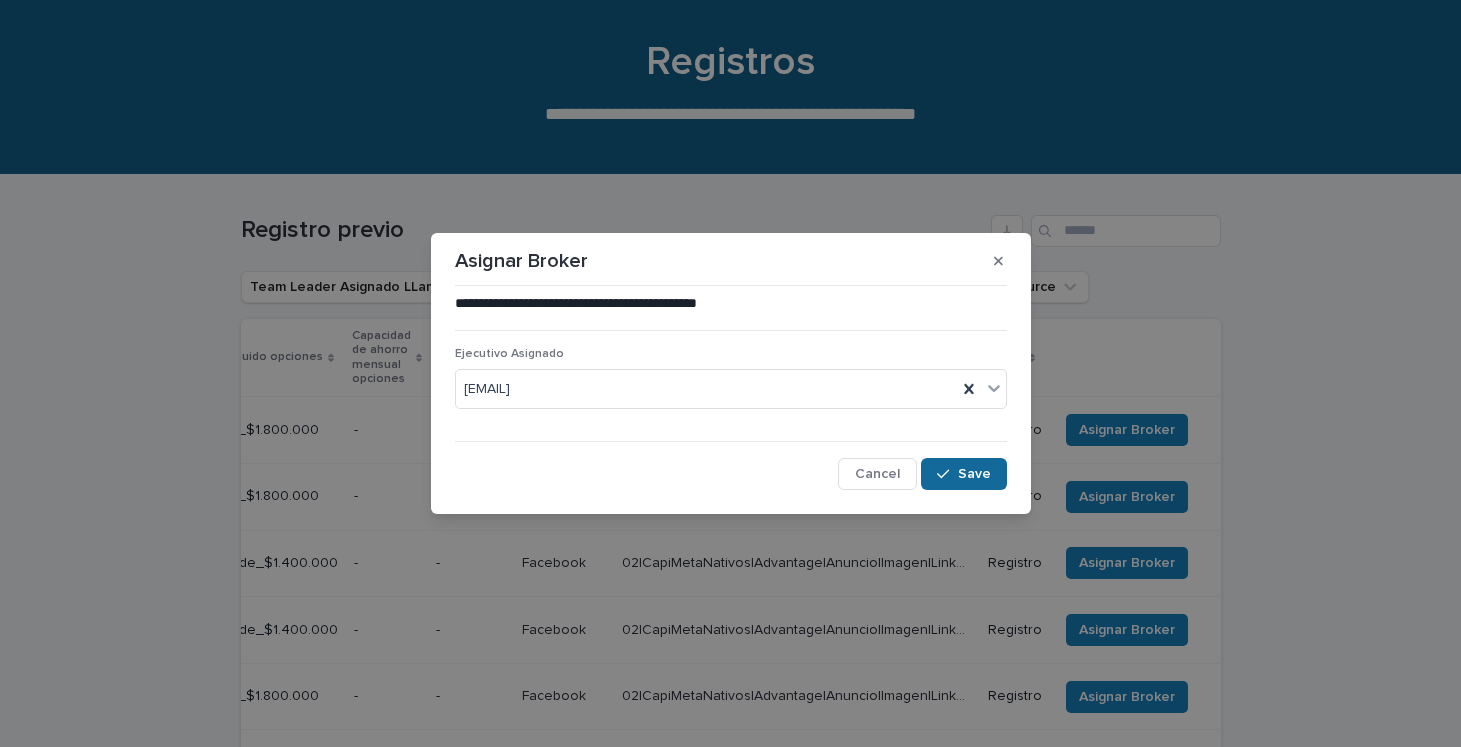 click on "Save" at bounding box center [963, 474] 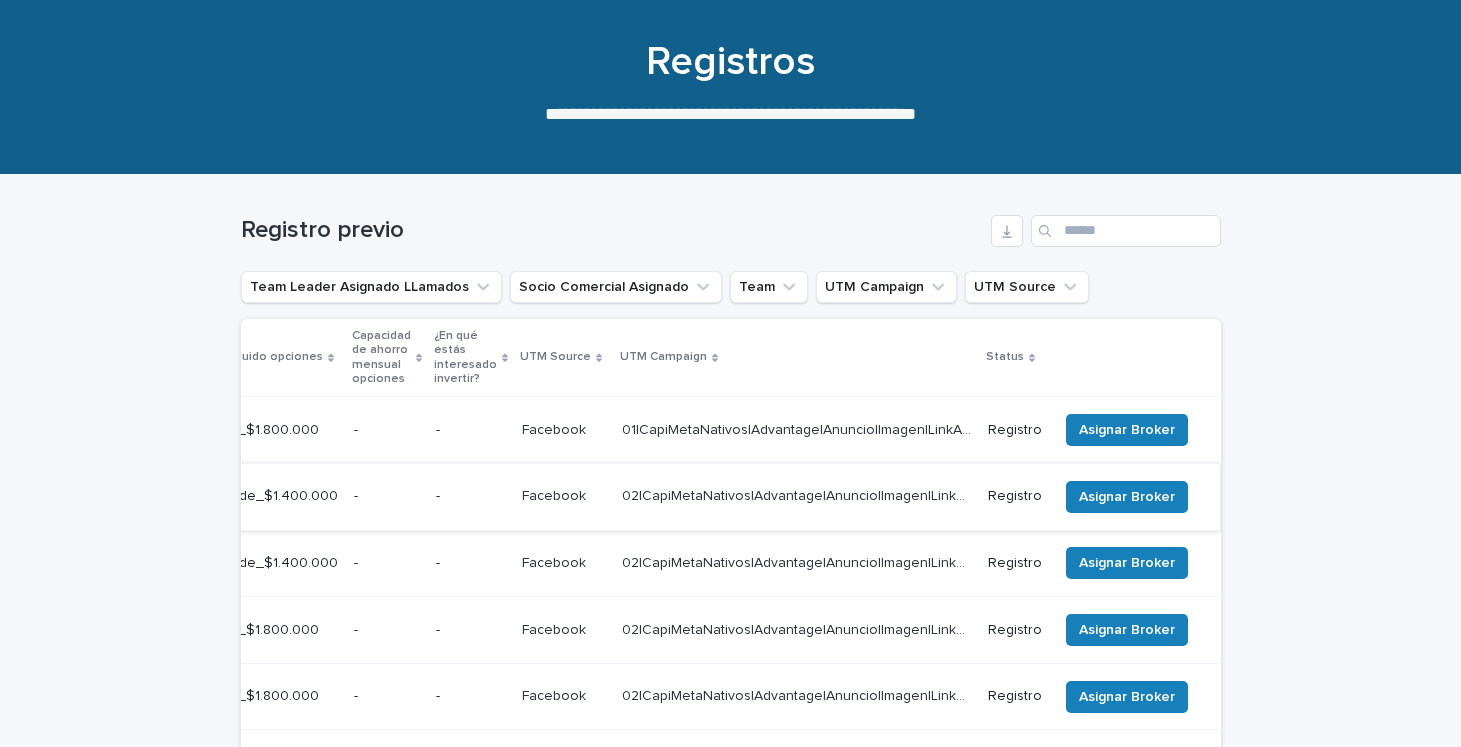 scroll, scrollTop: 0, scrollLeft: 0, axis: both 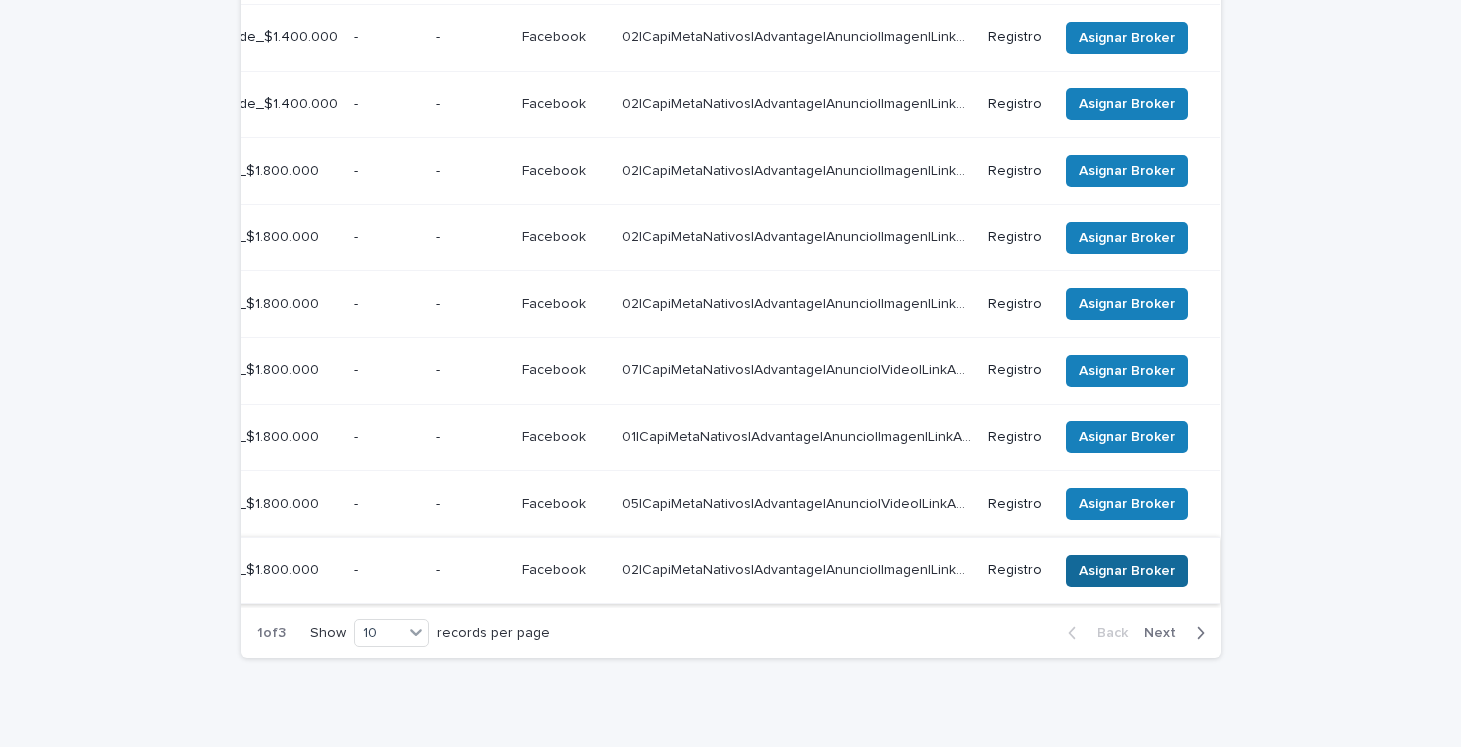 click on "Asignar Broker" at bounding box center (1127, 571) 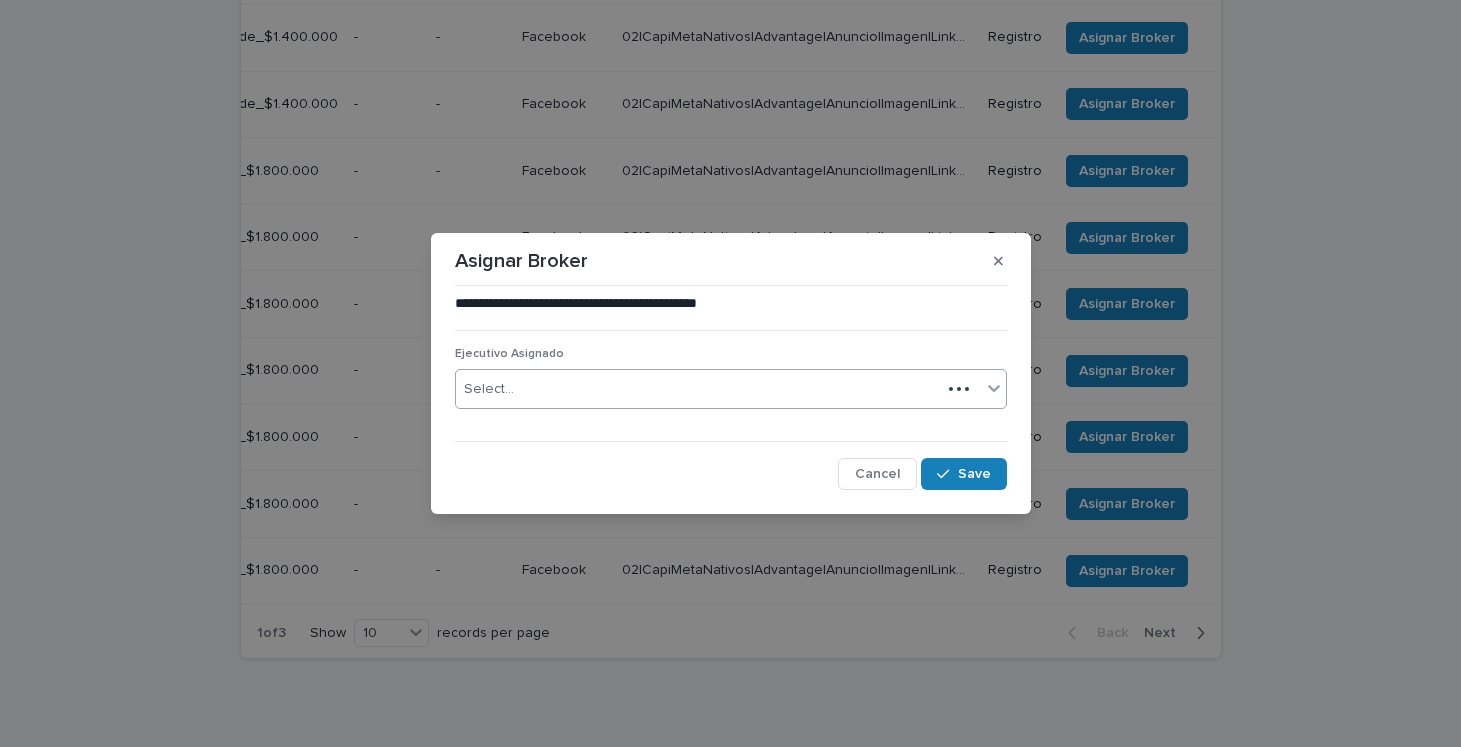click on "Select..." at bounding box center (698, 389) 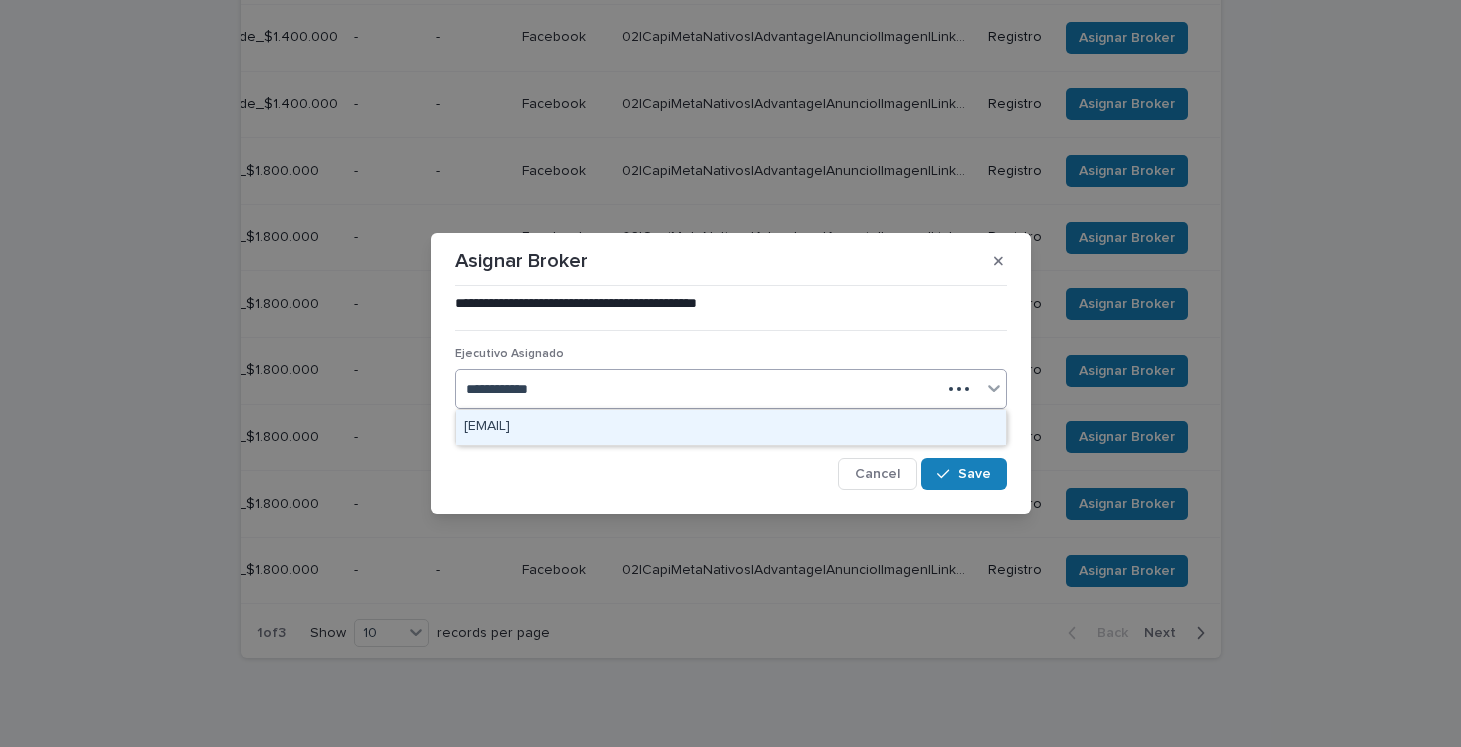 type on "**********" 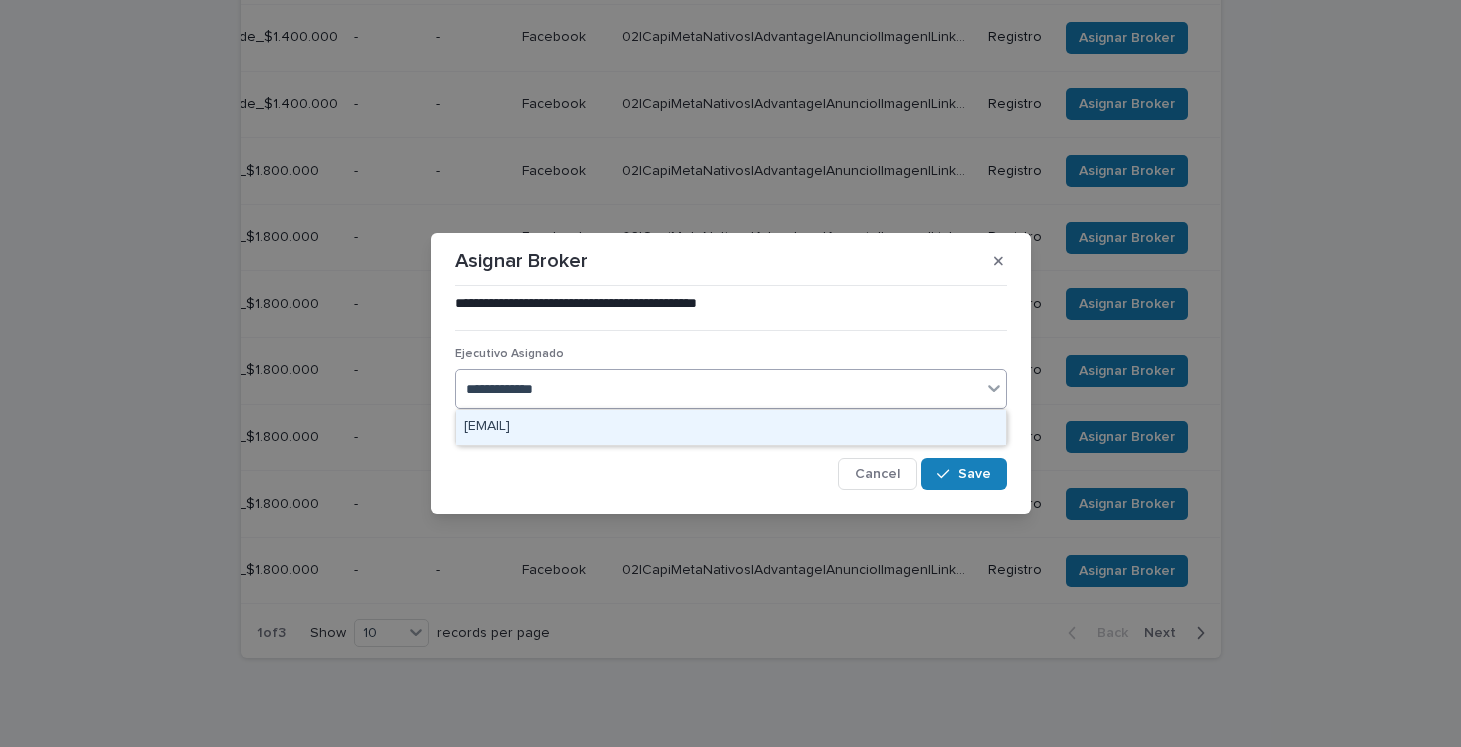 click on "[EMAIL]" at bounding box center (731, 427) 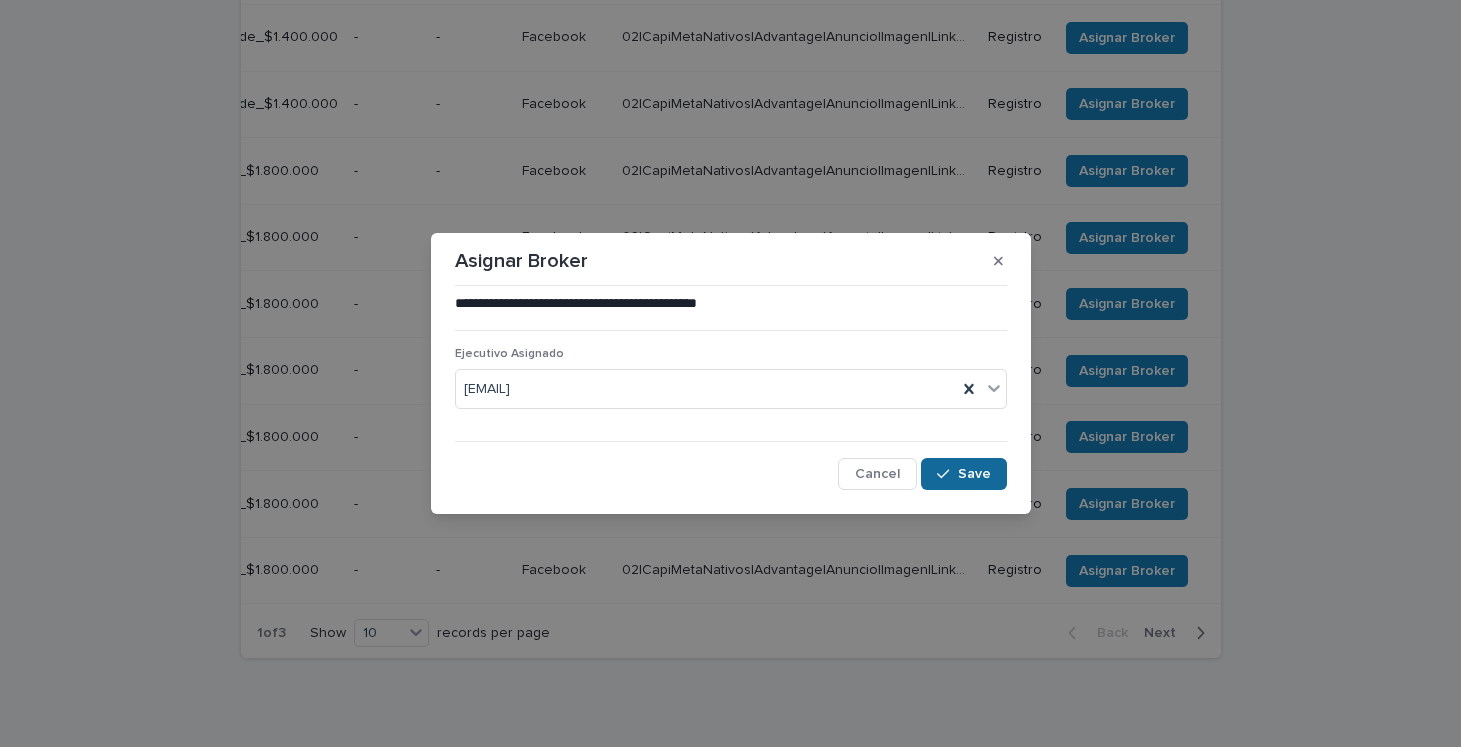 click on "Save" at bounding box center (974, 474) 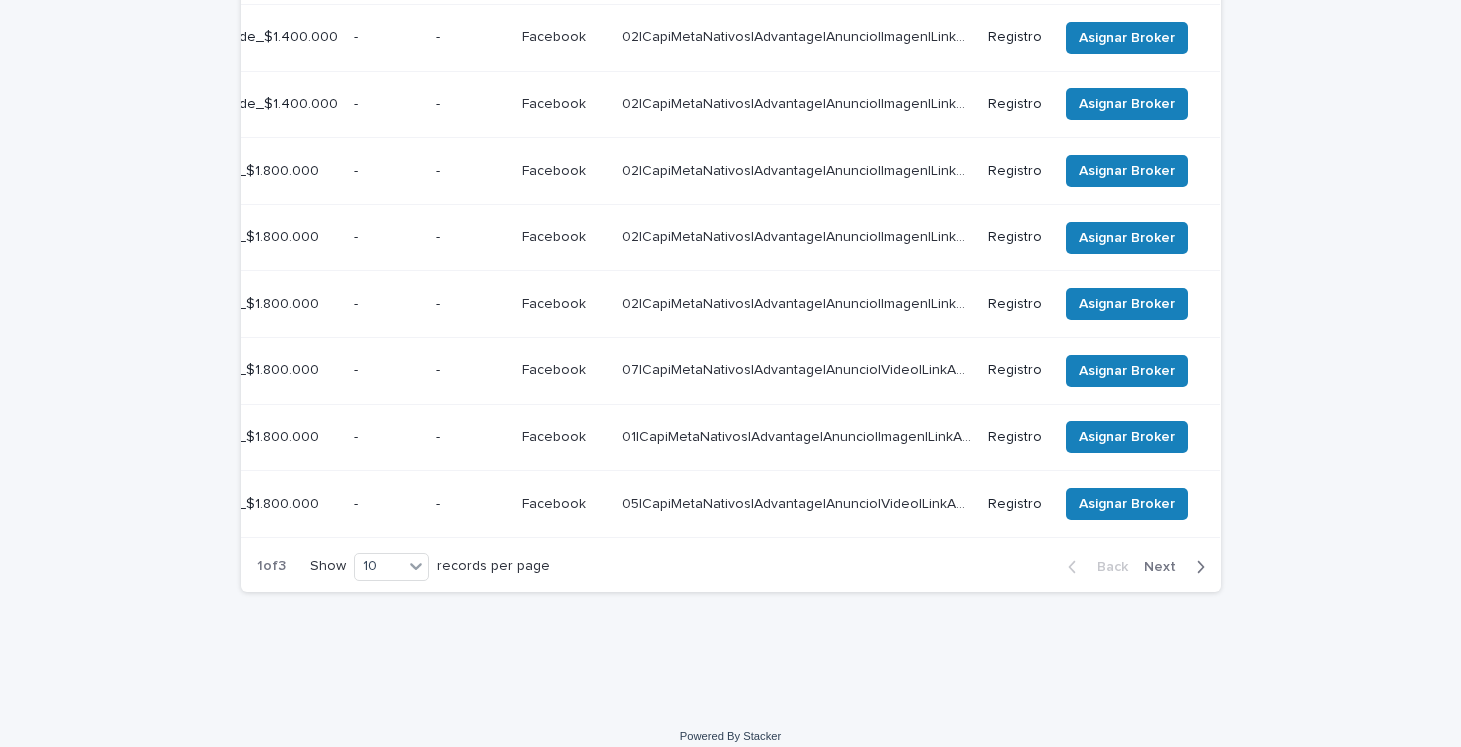 scroll, scrollTop: 0, scrollLeft: 663, axis: horizontal 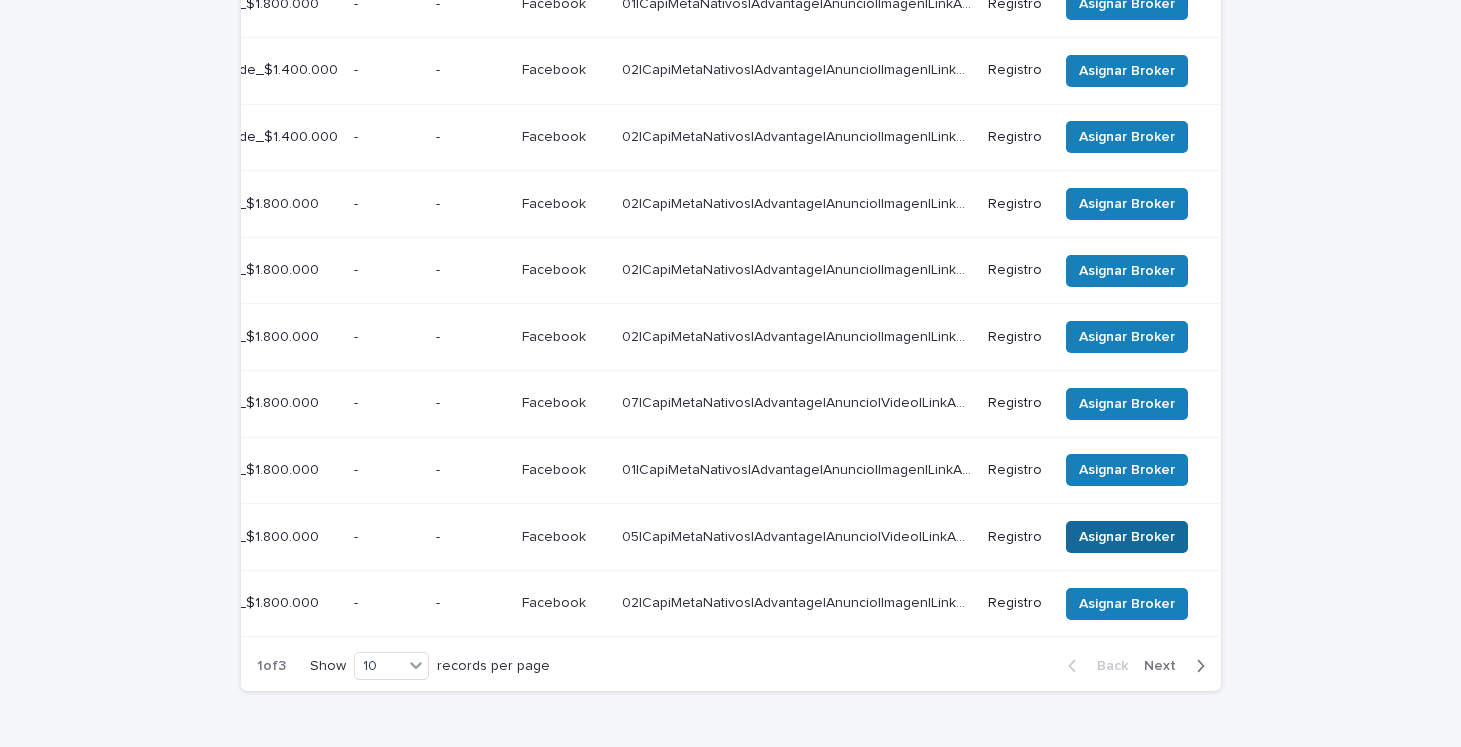 click on "Asignar Broker" at bounding box center [1135, 537] 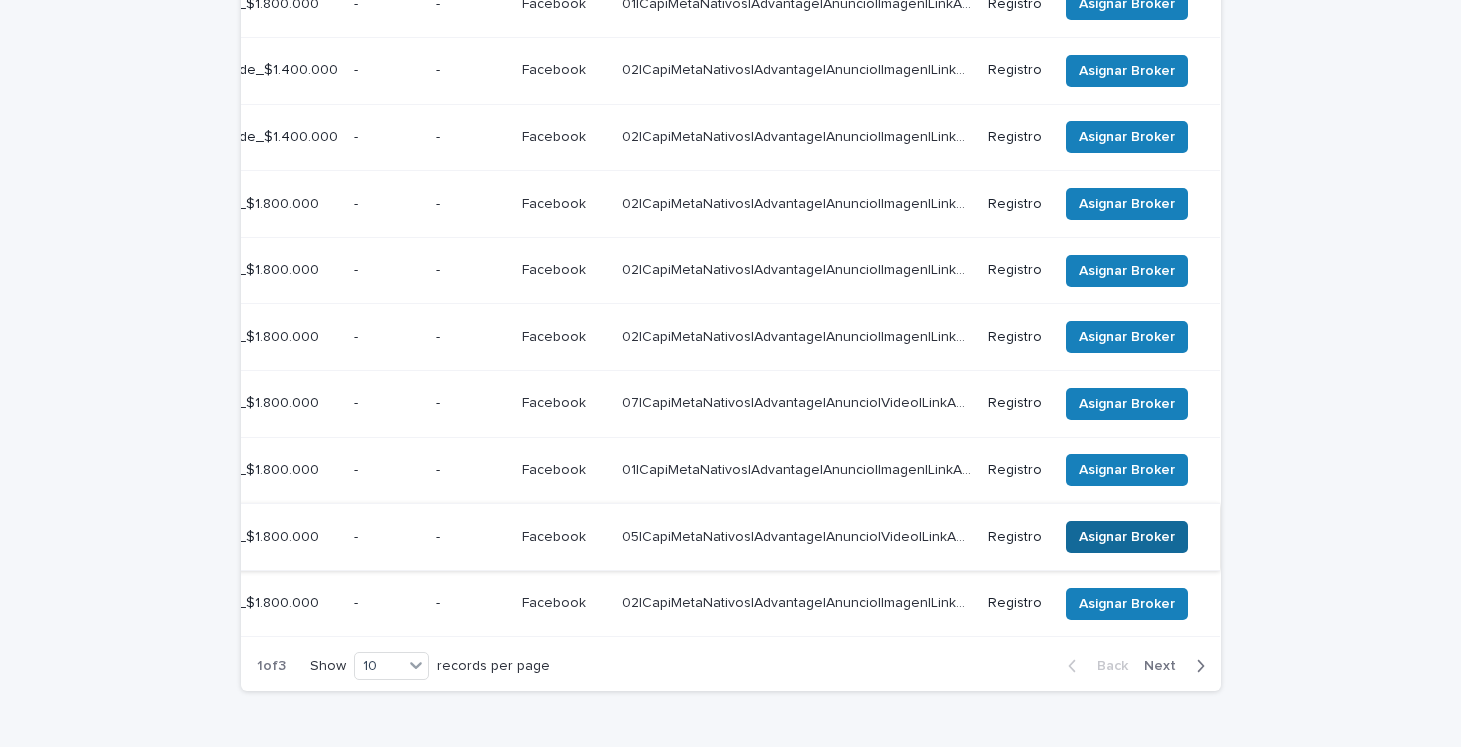 scroll, scrollTop: 0, scrollLeft: 0, axis: both 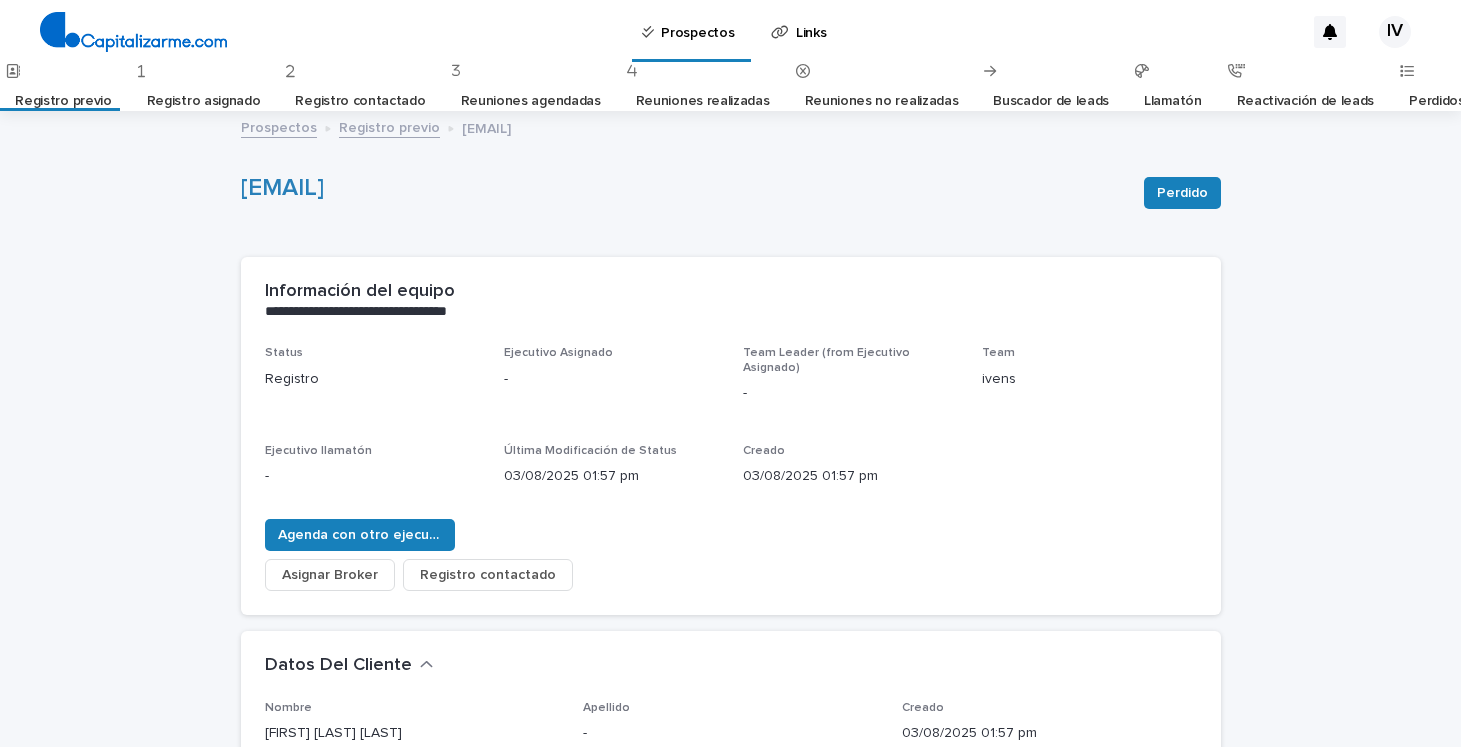 click on "Asignar Broker" at bounding box center (330, 575) 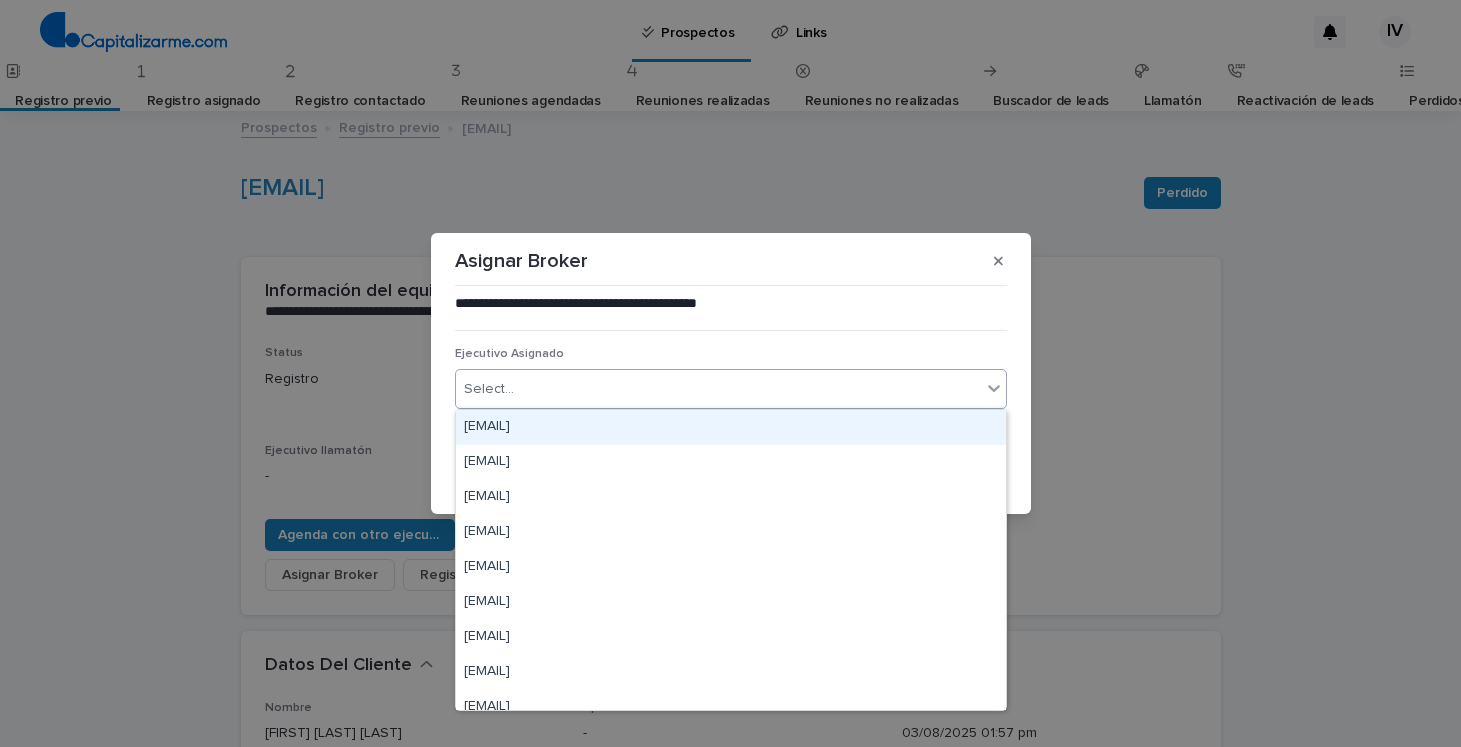 click on "Select..." at bounding box center [718, 389] 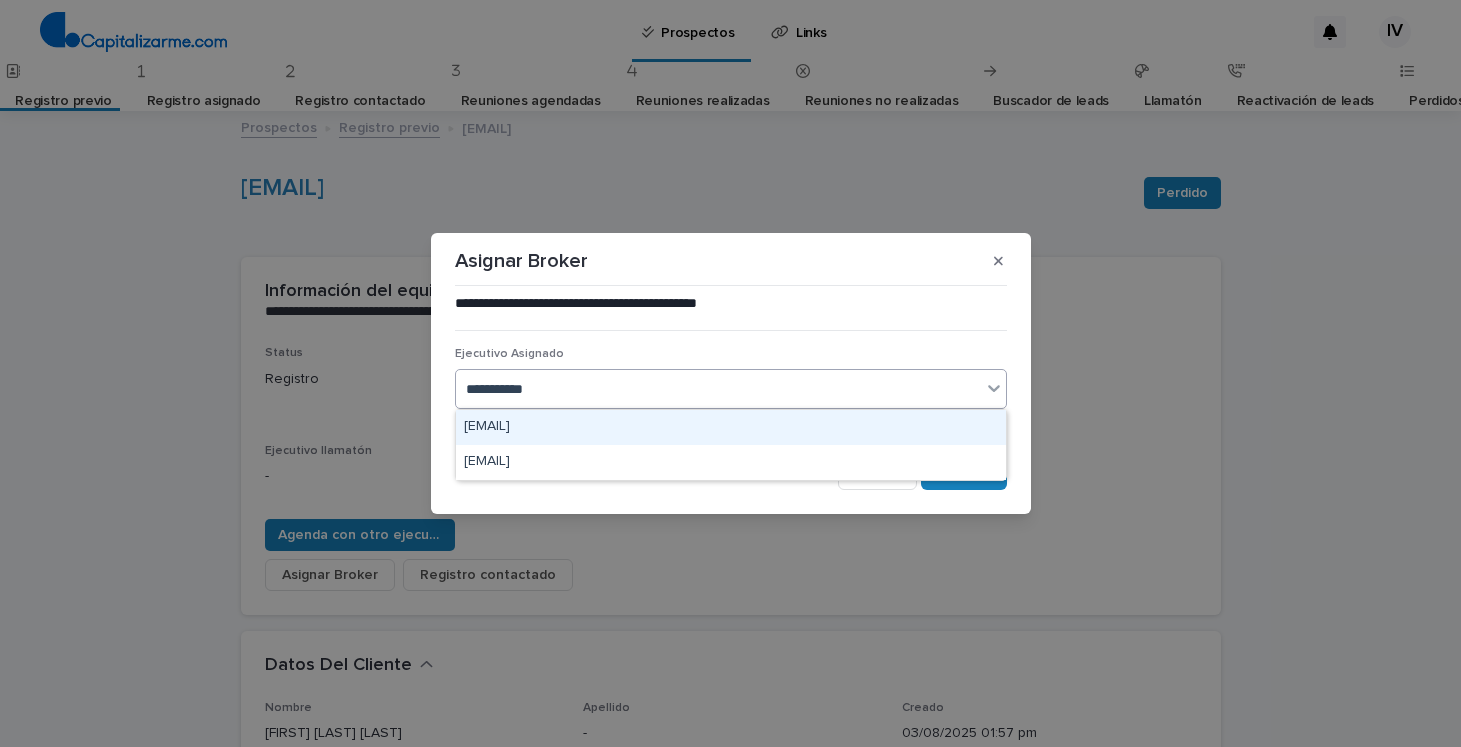 type on "**********" 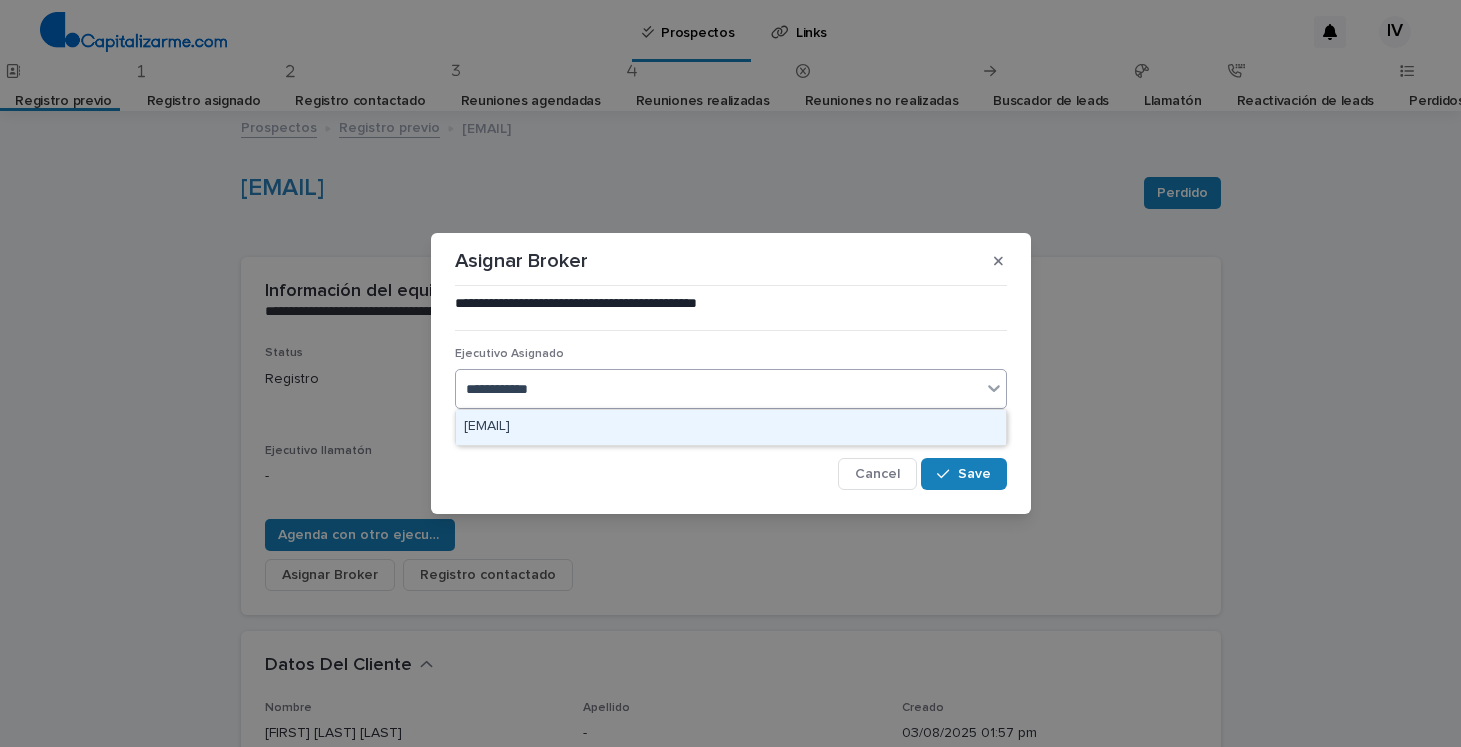 click on "[EMAIL]" at bounding box center (731, 427) 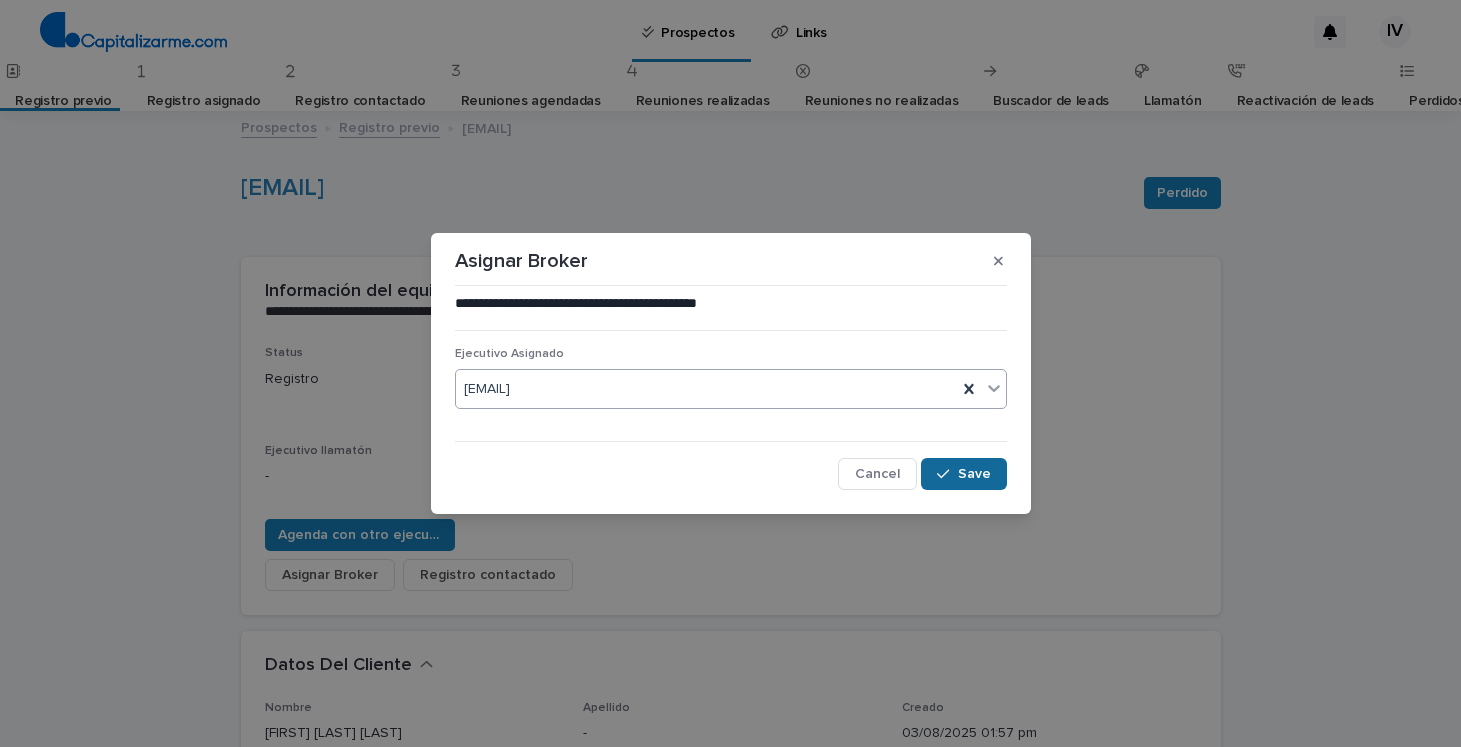 click at bounding box center [947, 474] 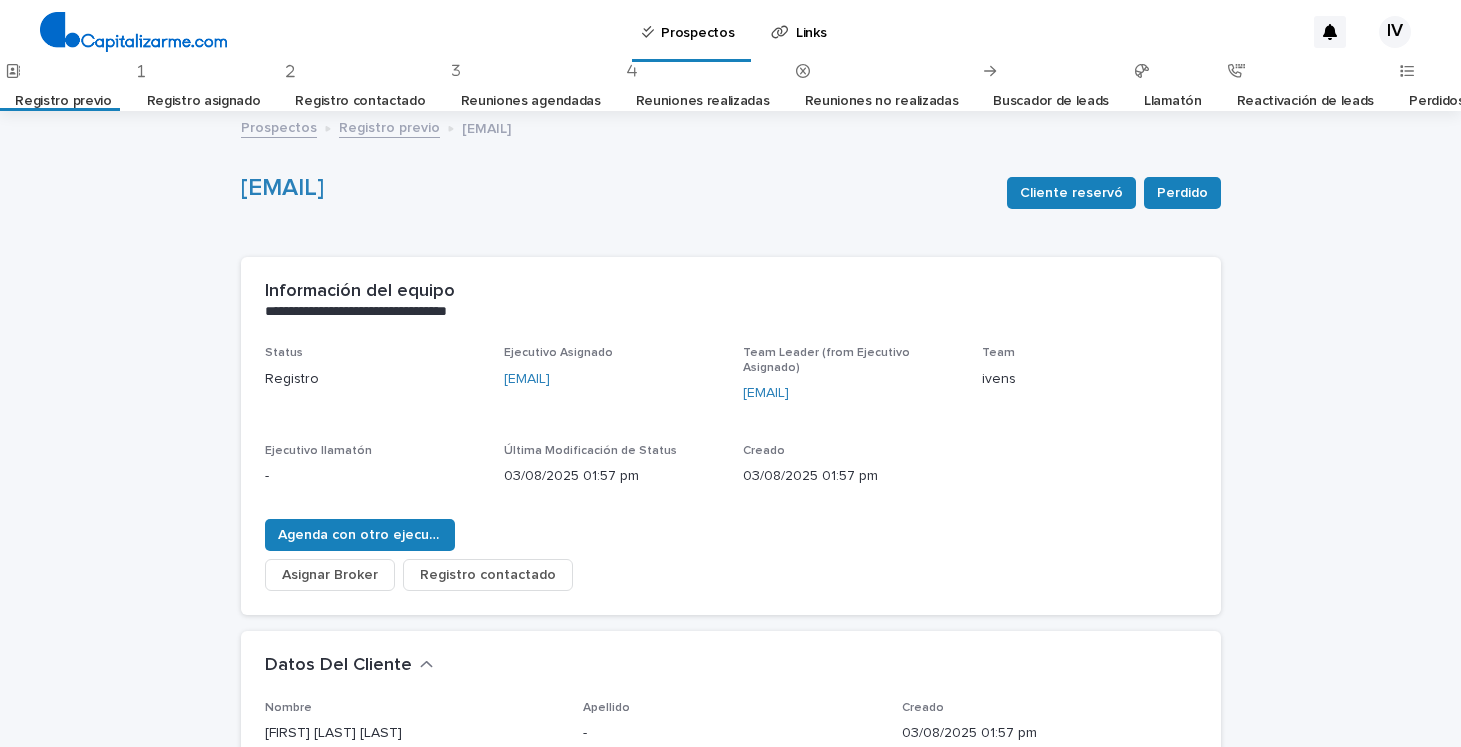 click on "Registro previo" at bounding box center (63, 101) 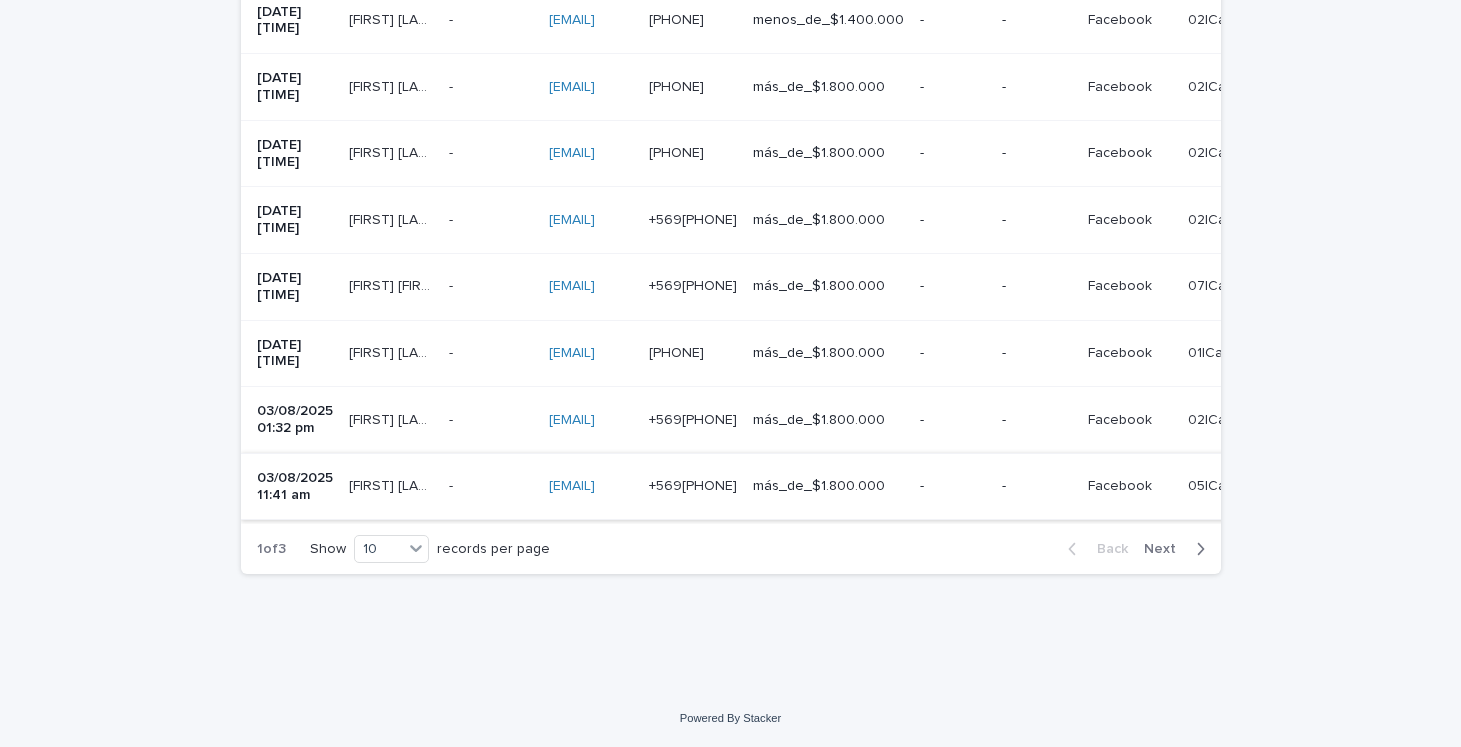 scroll, scrollTop: 698, scrollLeft: 0, axis: vertical 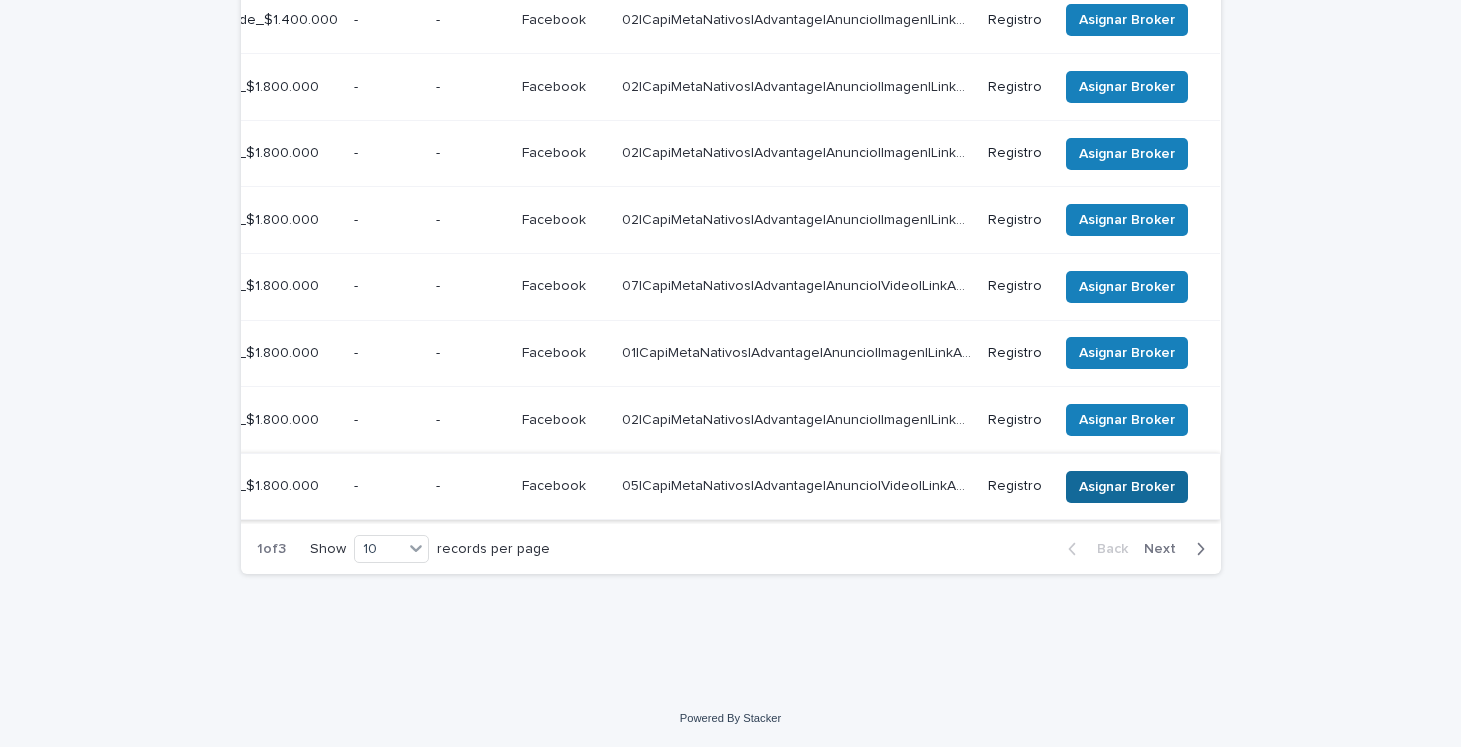 click on "Asignar Broker" at bounding box center [1127, 487] 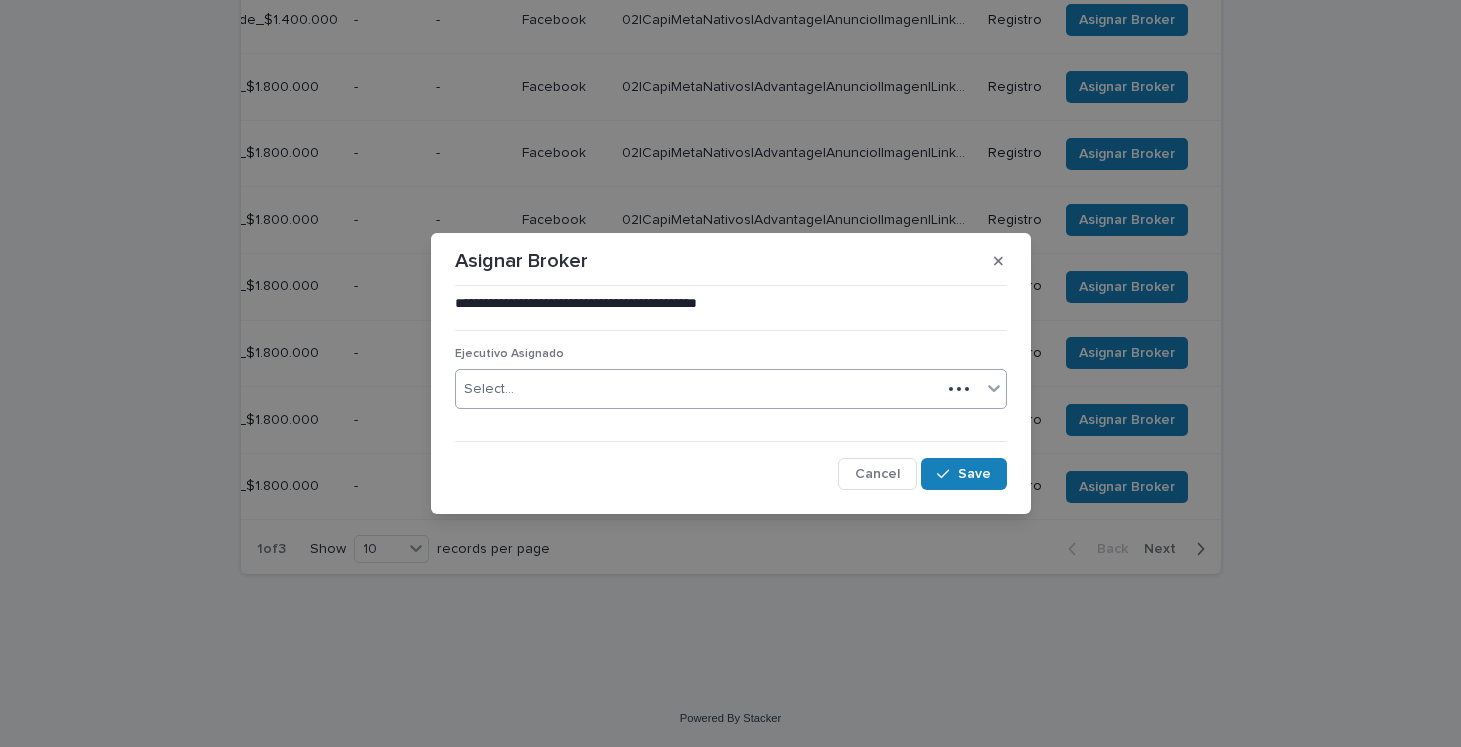 click on "Select..." at bounding box center [698, 389] 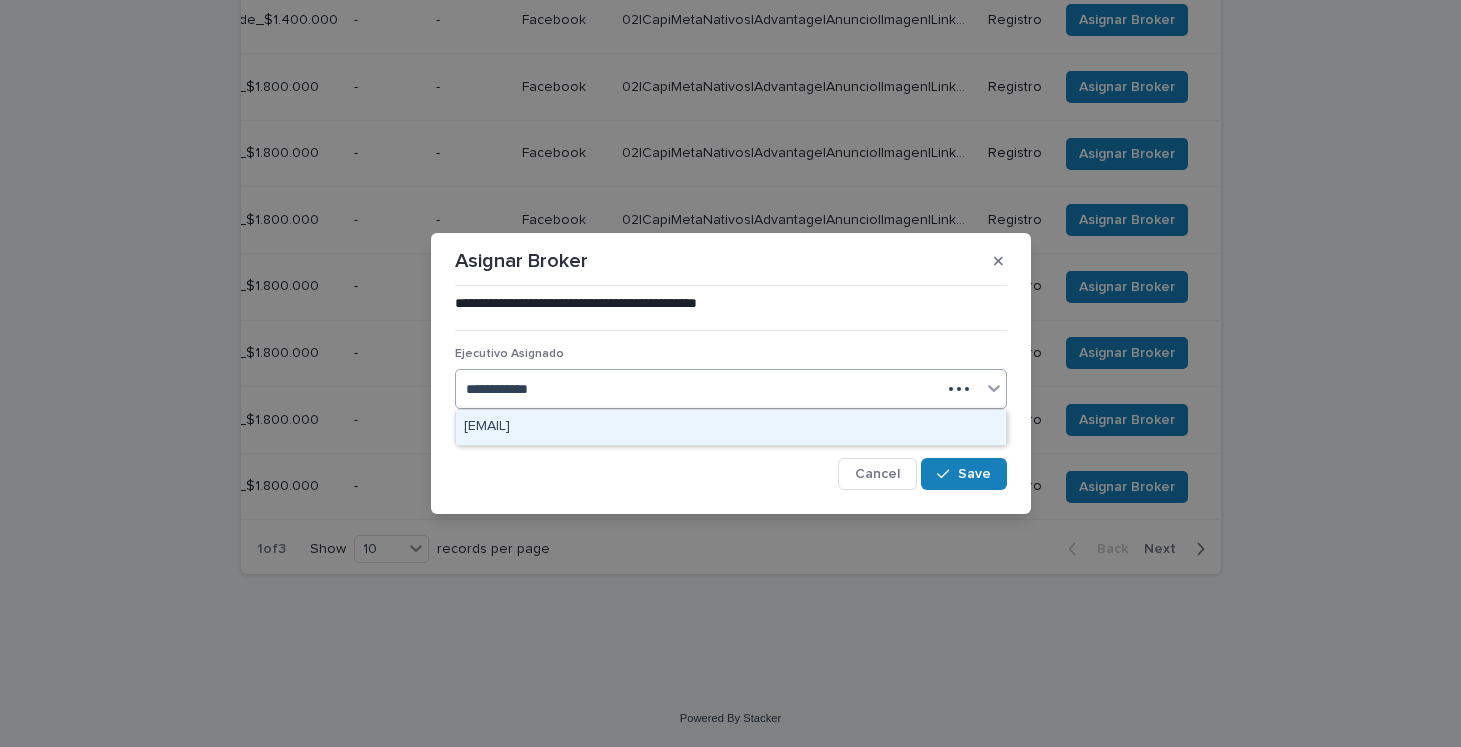type on "**********" 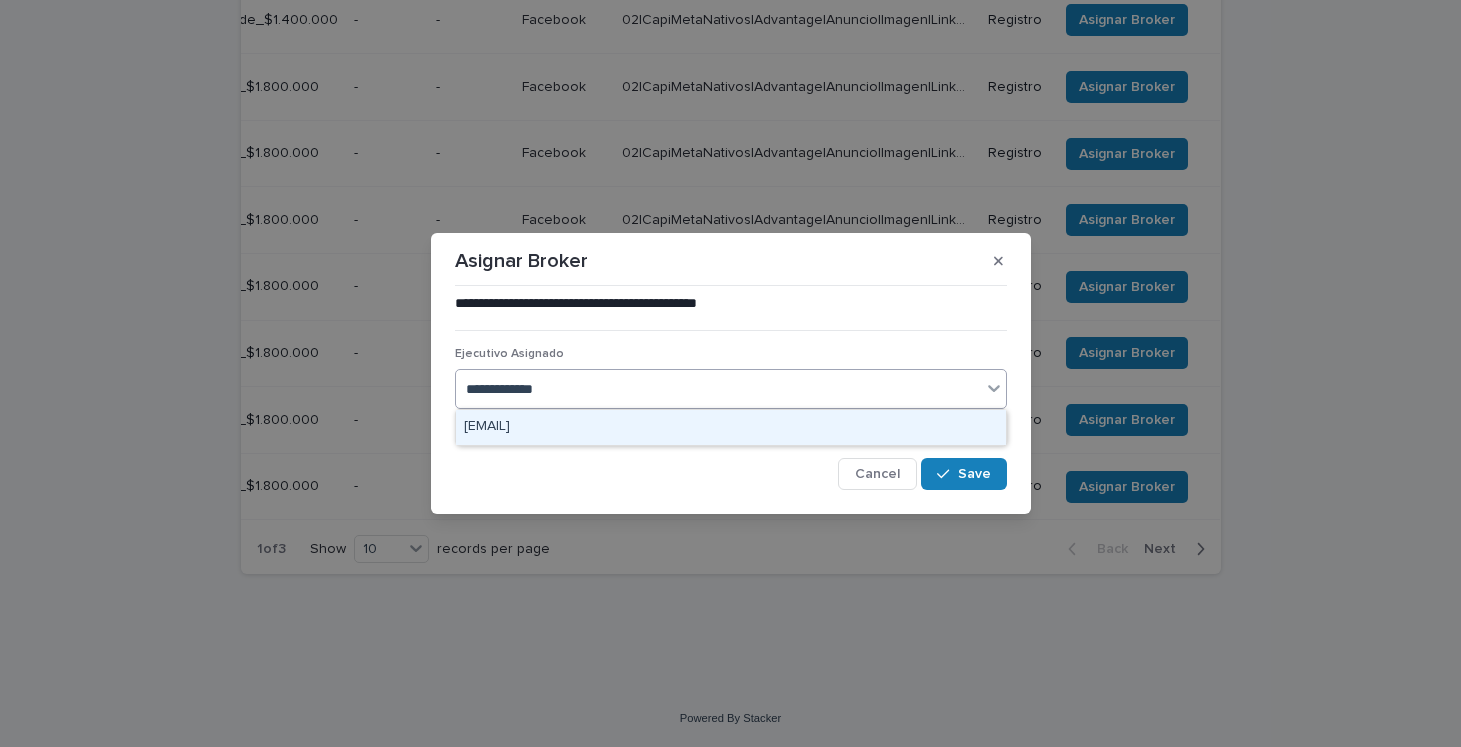 click on "[EMAIL]" at bounding box center [731, 427] 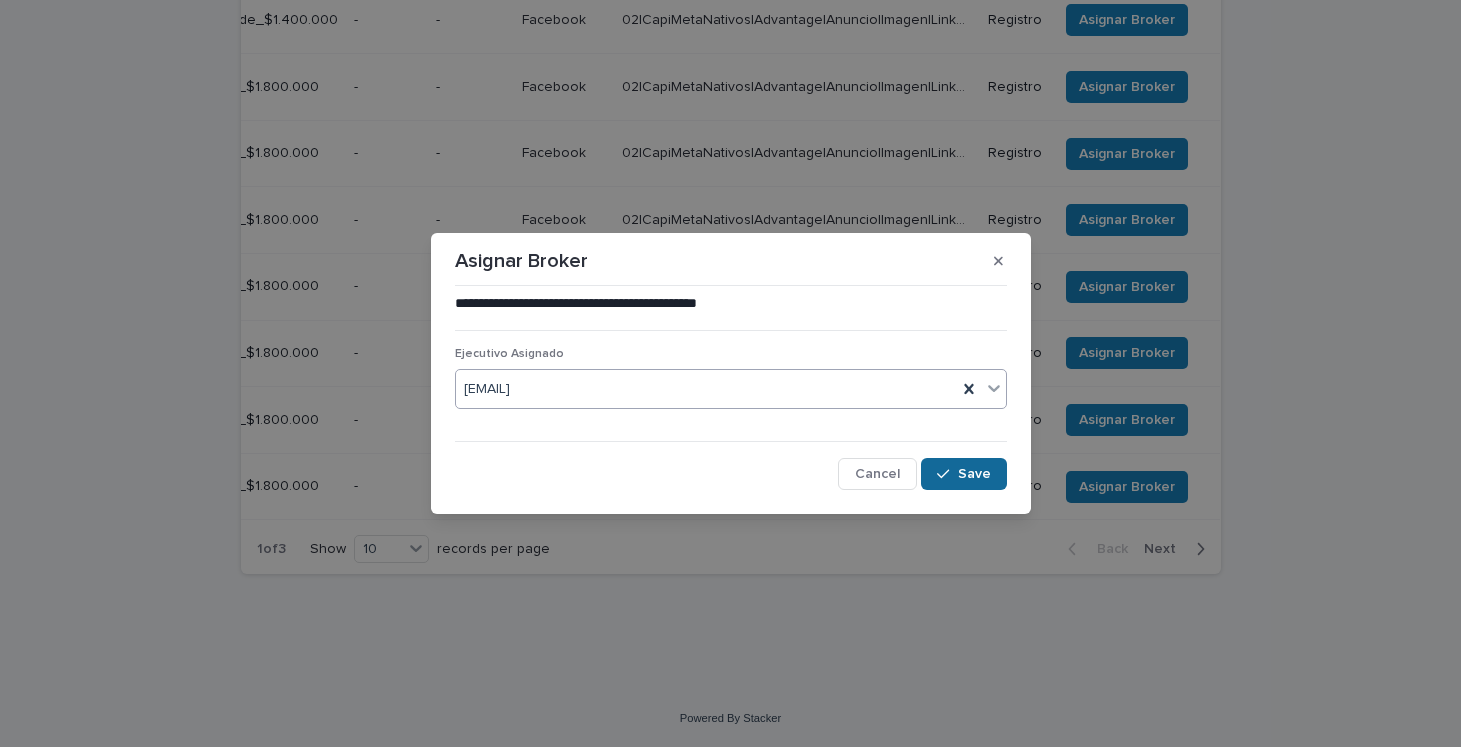 click on "Save" at bounding box center (974, 474) 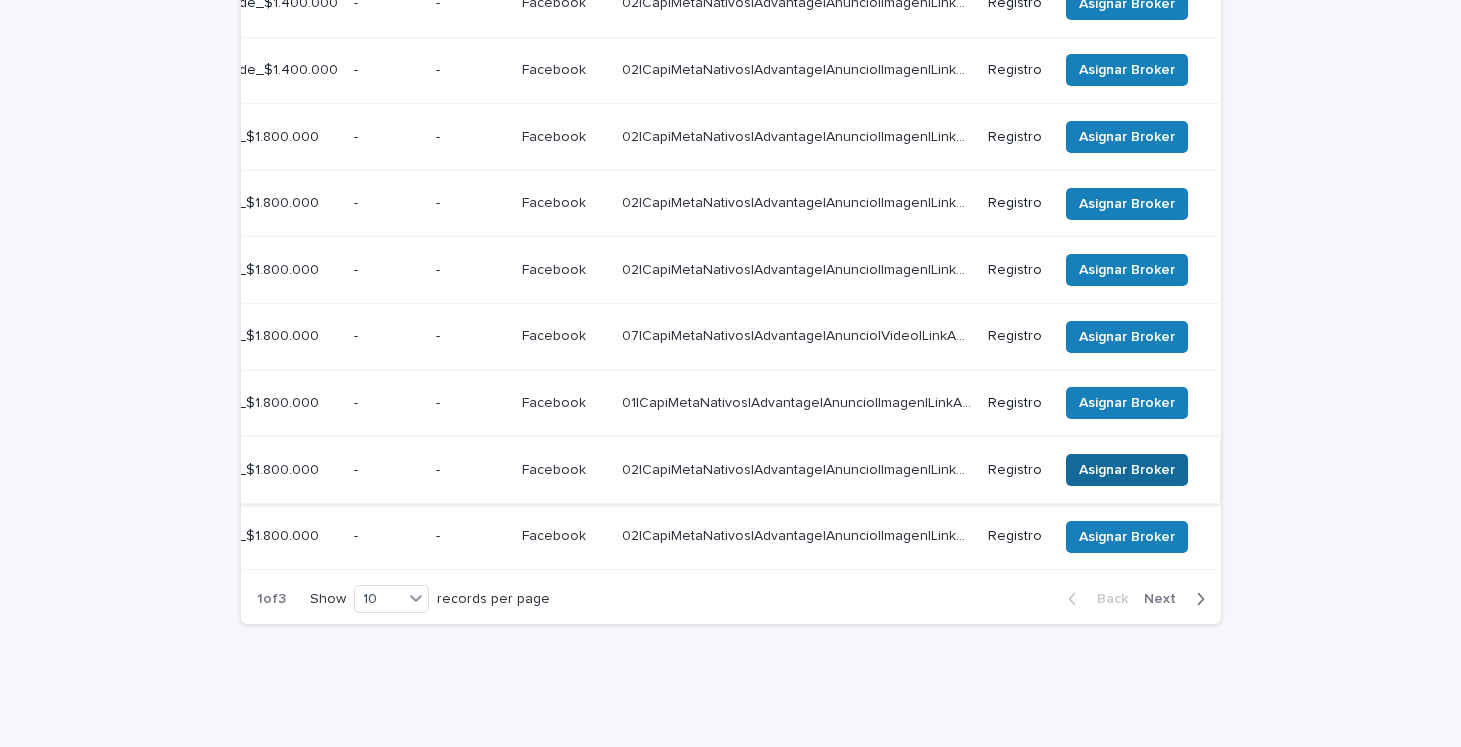 scroll, scrollTop: 698, scrollLeft: 0, axis: vertical 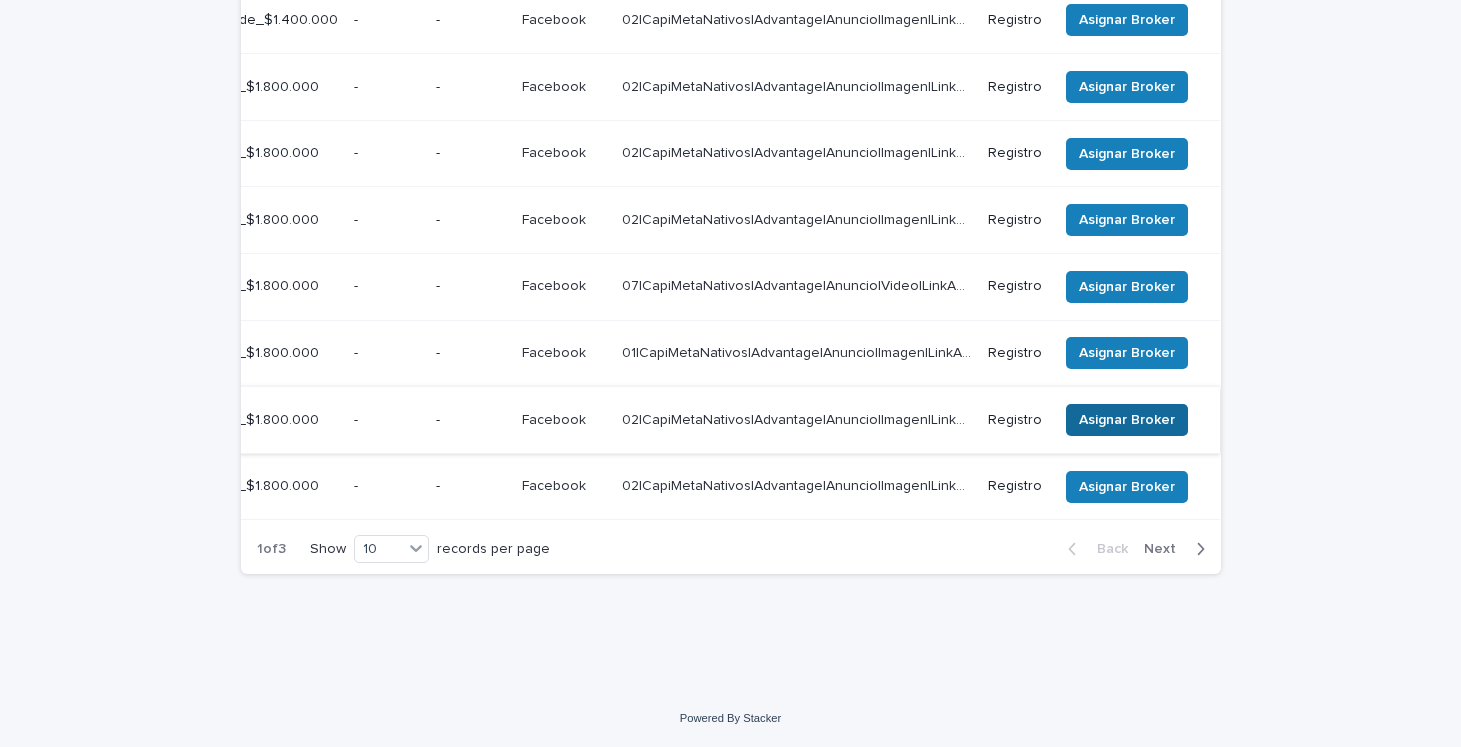 click on "Asignar Broker" at bounding box center (1127, 487) 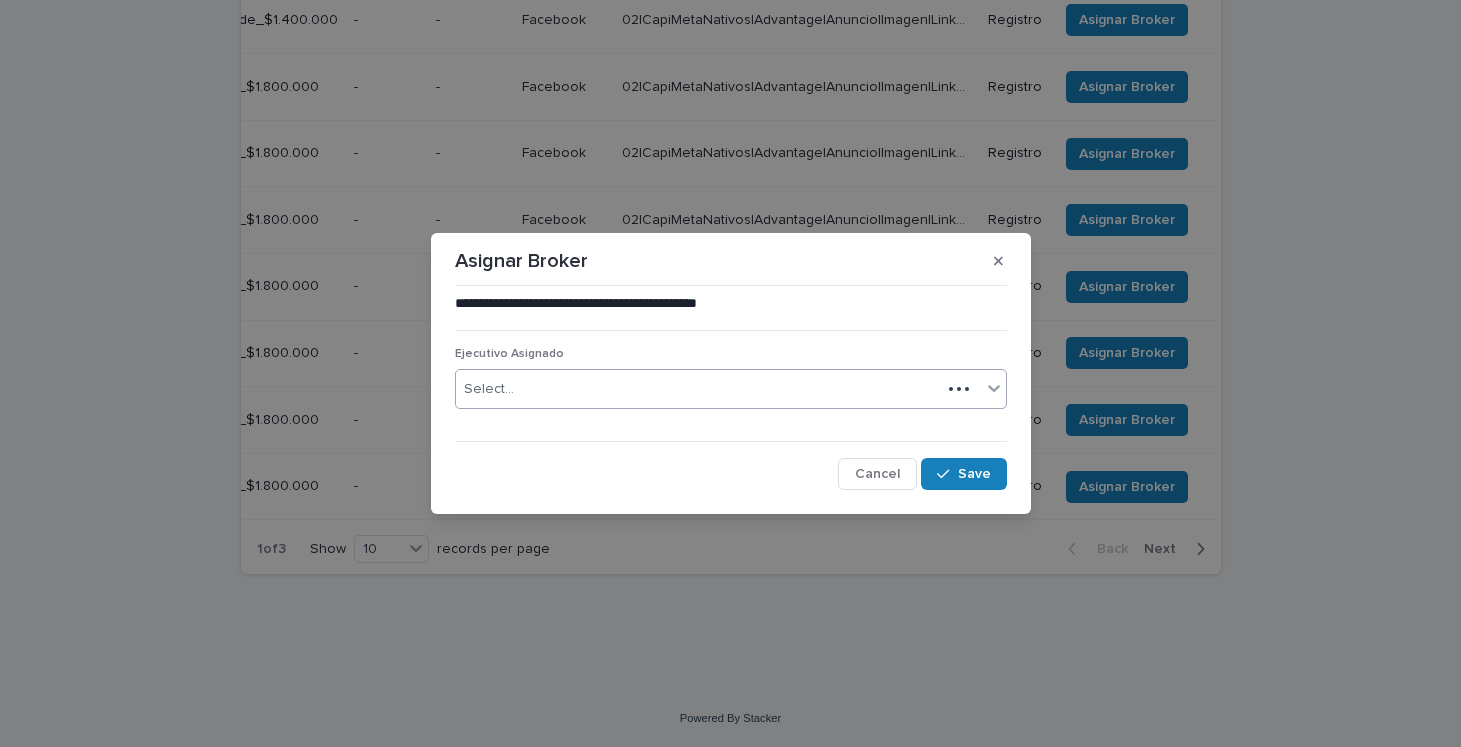 click on "Select..." at bounding box center [698, 389] 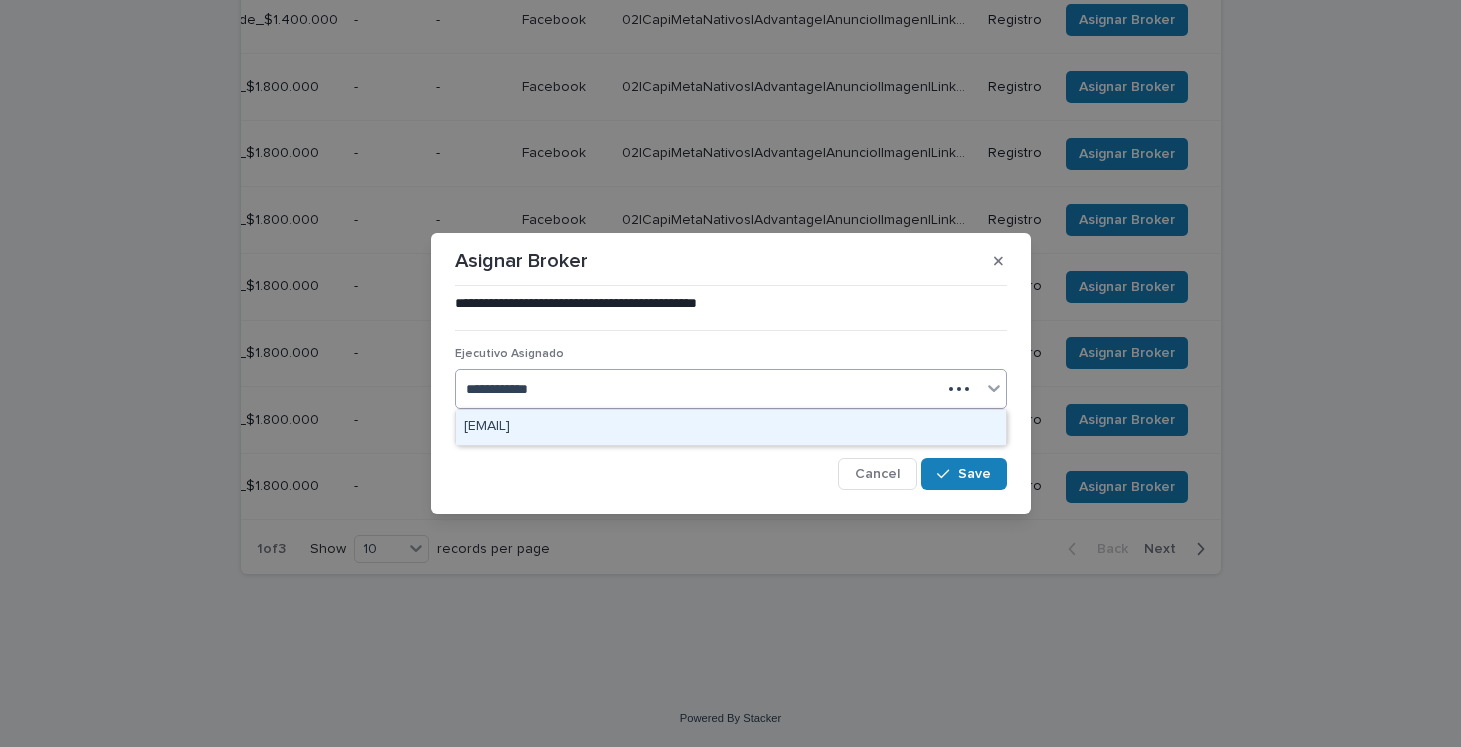 type on "**********" 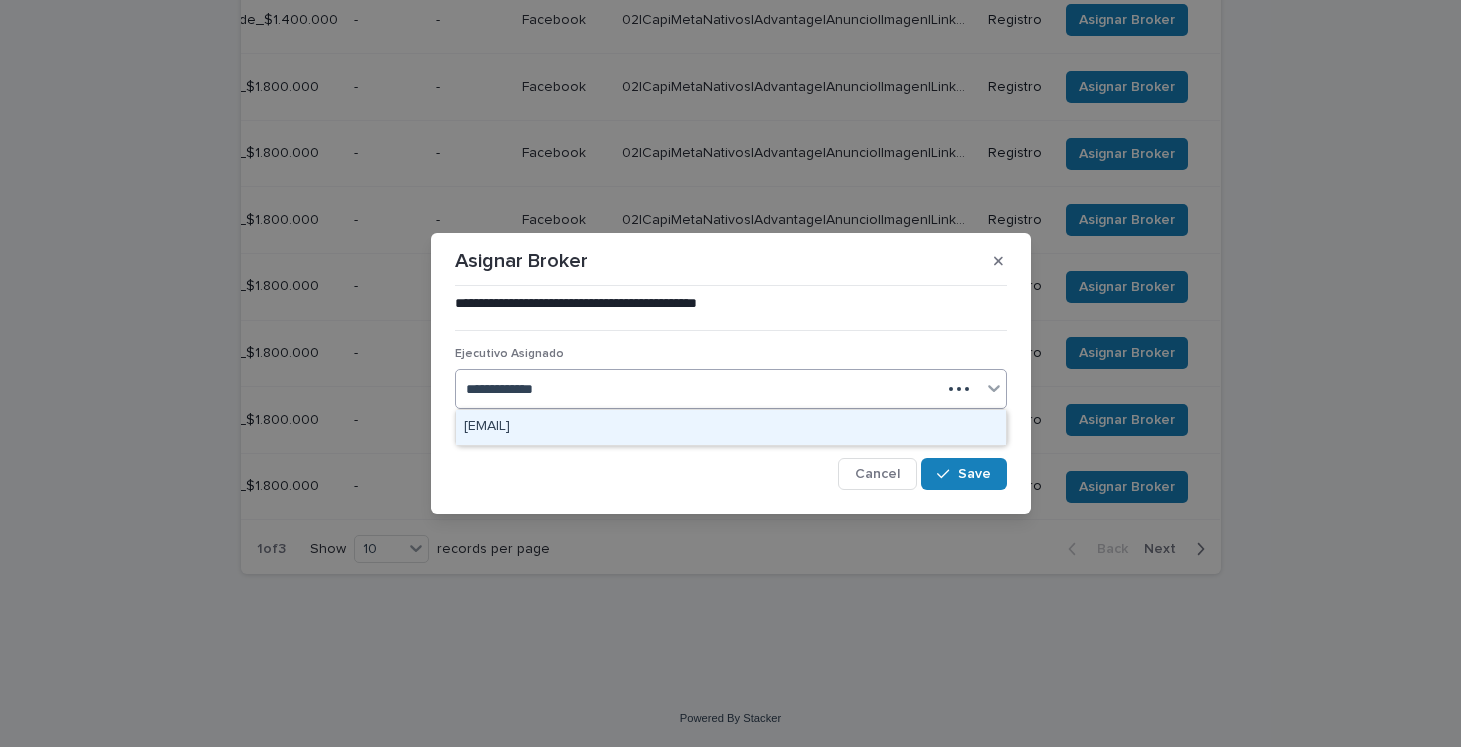 click on "[EMAIL]" at bounding box center (731, 427) 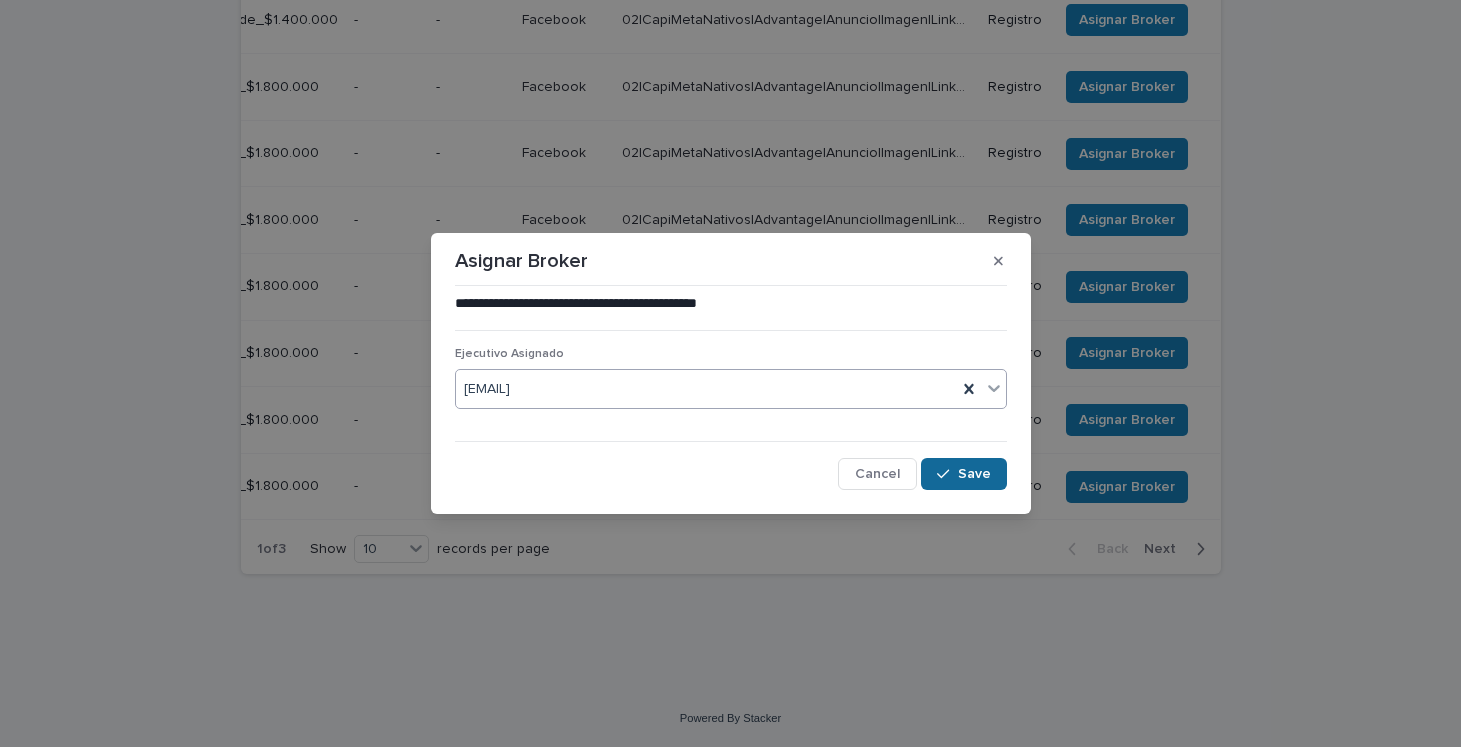 click on "Save" at bounding box center (963, 474) 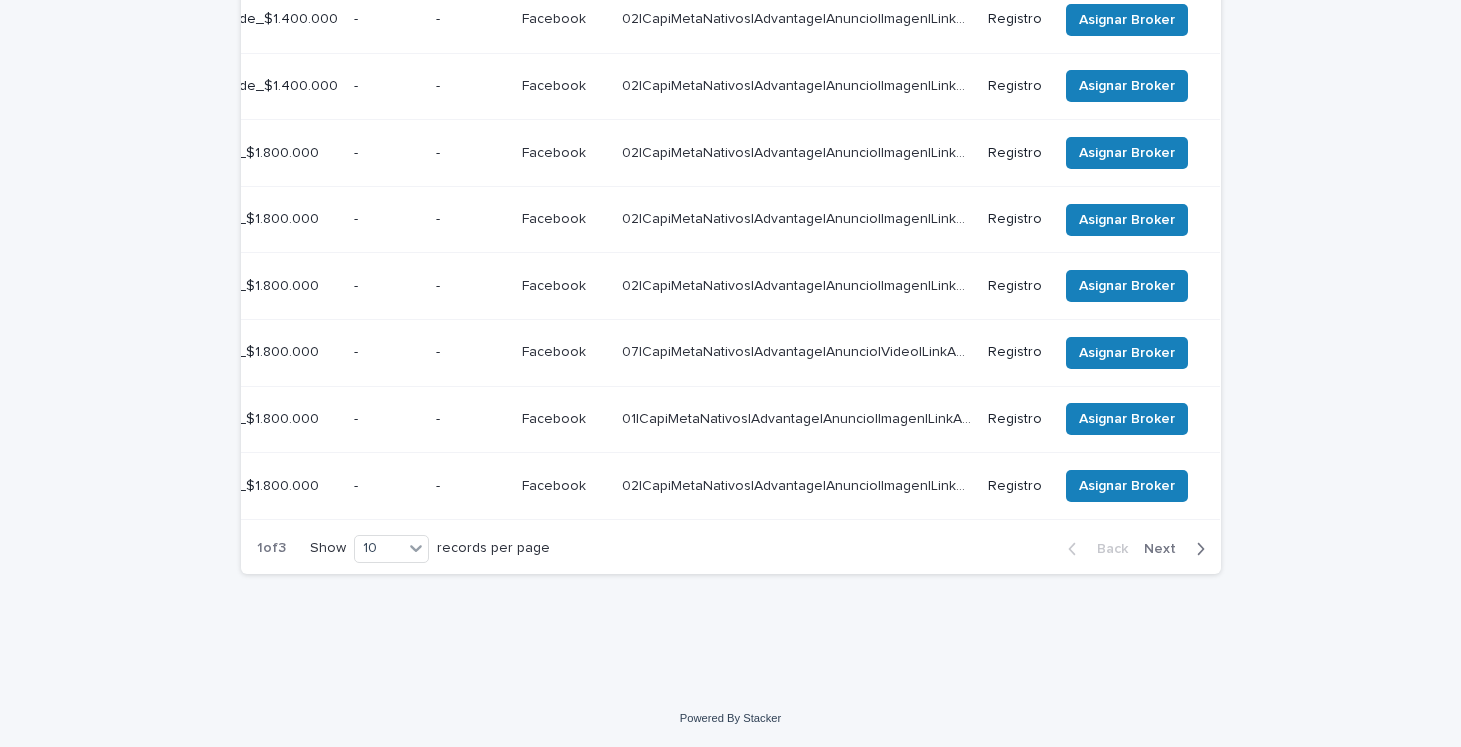 scroll, scrollTop: 631, scrollLeft: 0, axis: vertical 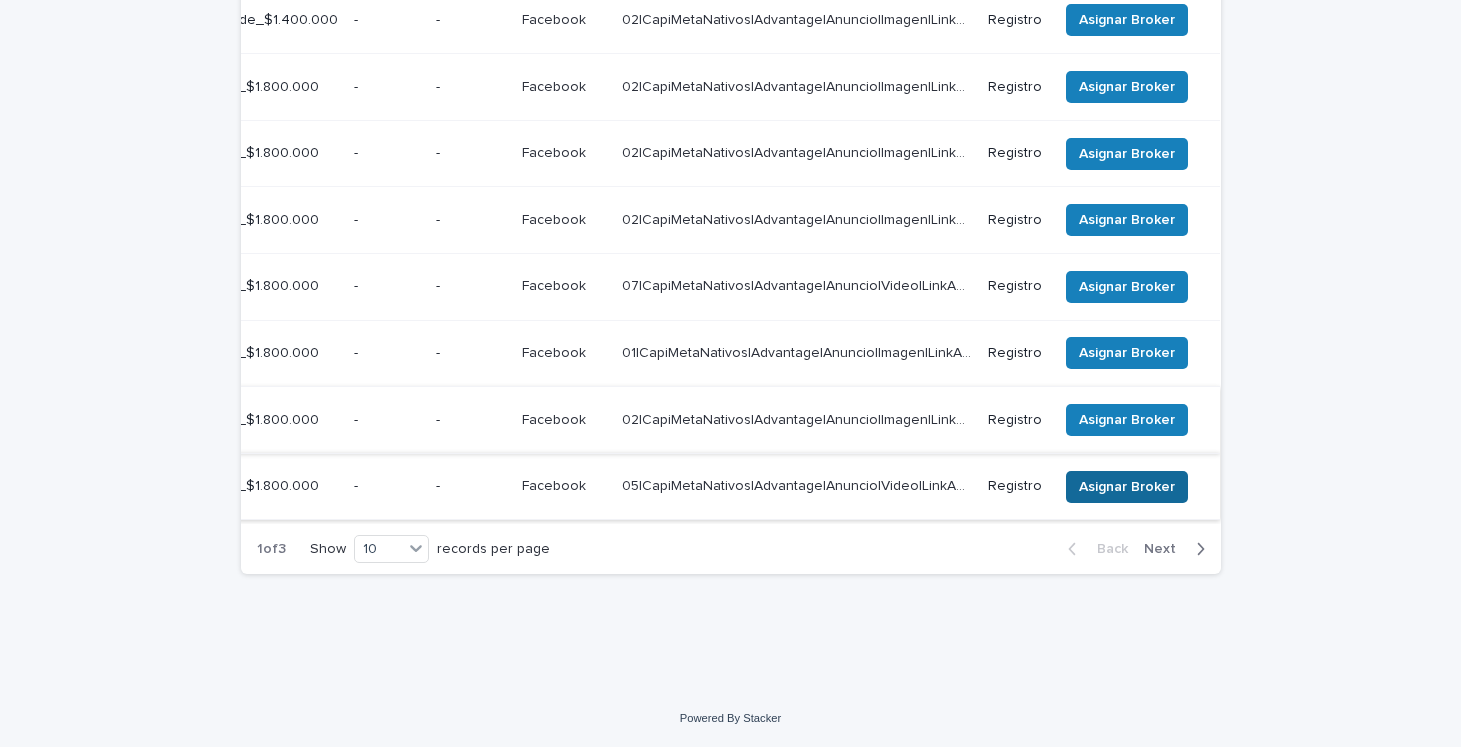 click on "Asignar Broker" at bounding box center (1127, 487) 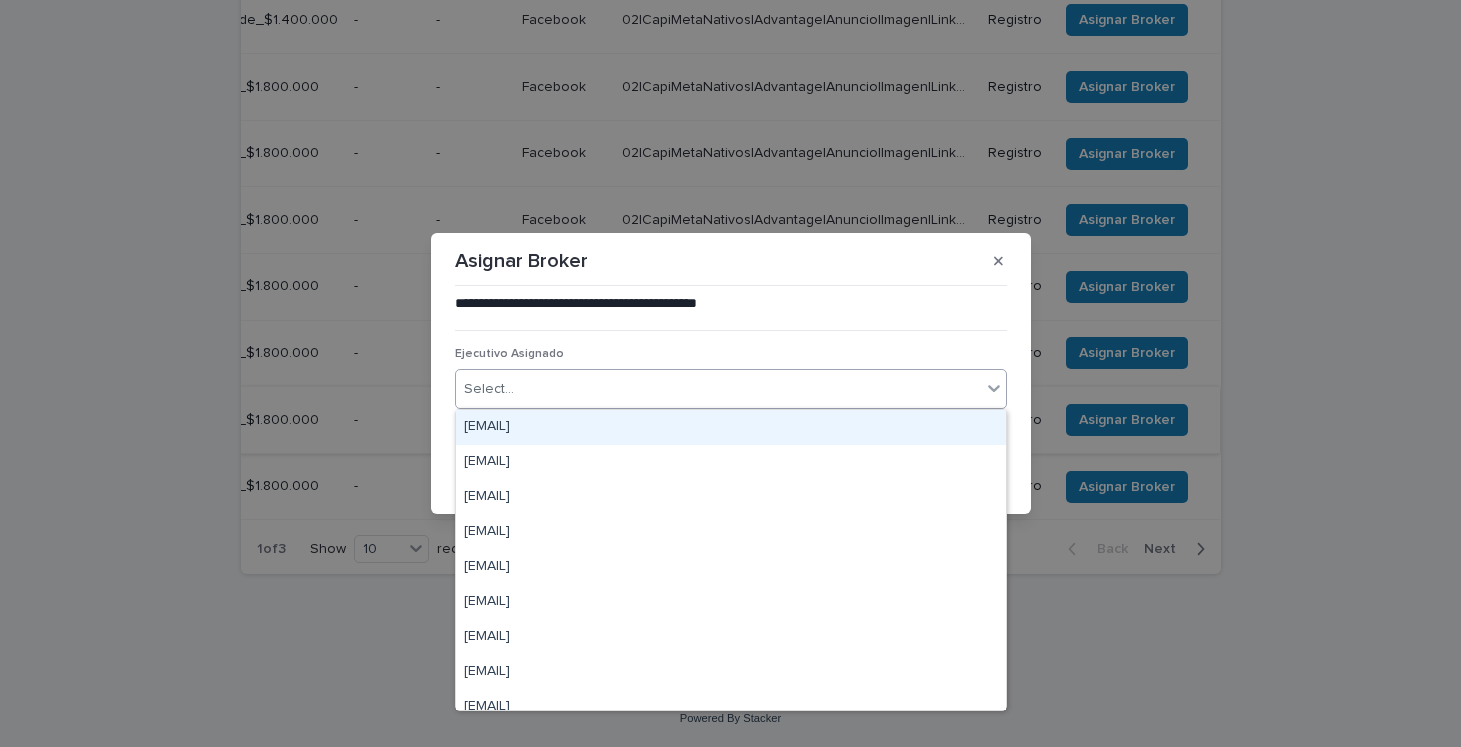 click on "Select..." at bounding box center [718, 389] 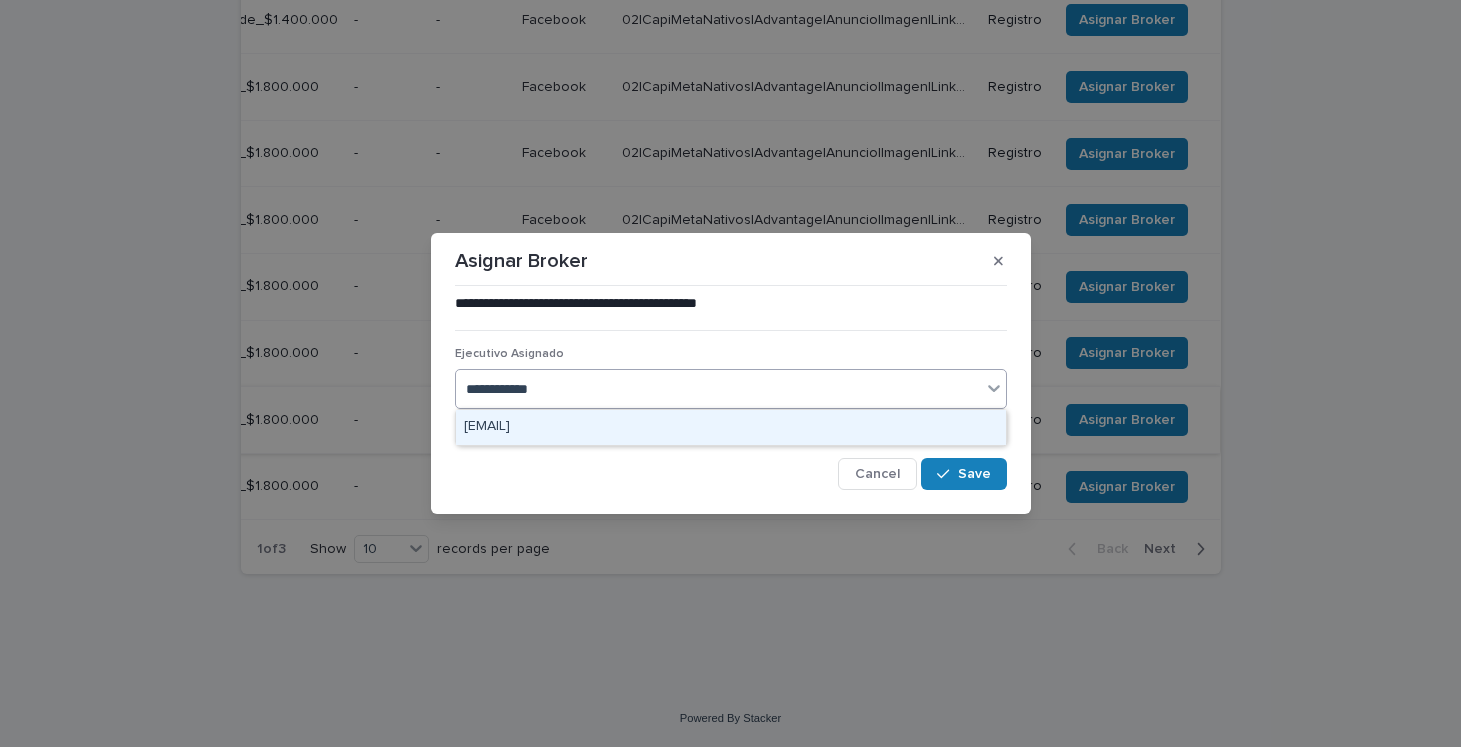 type on "**********" 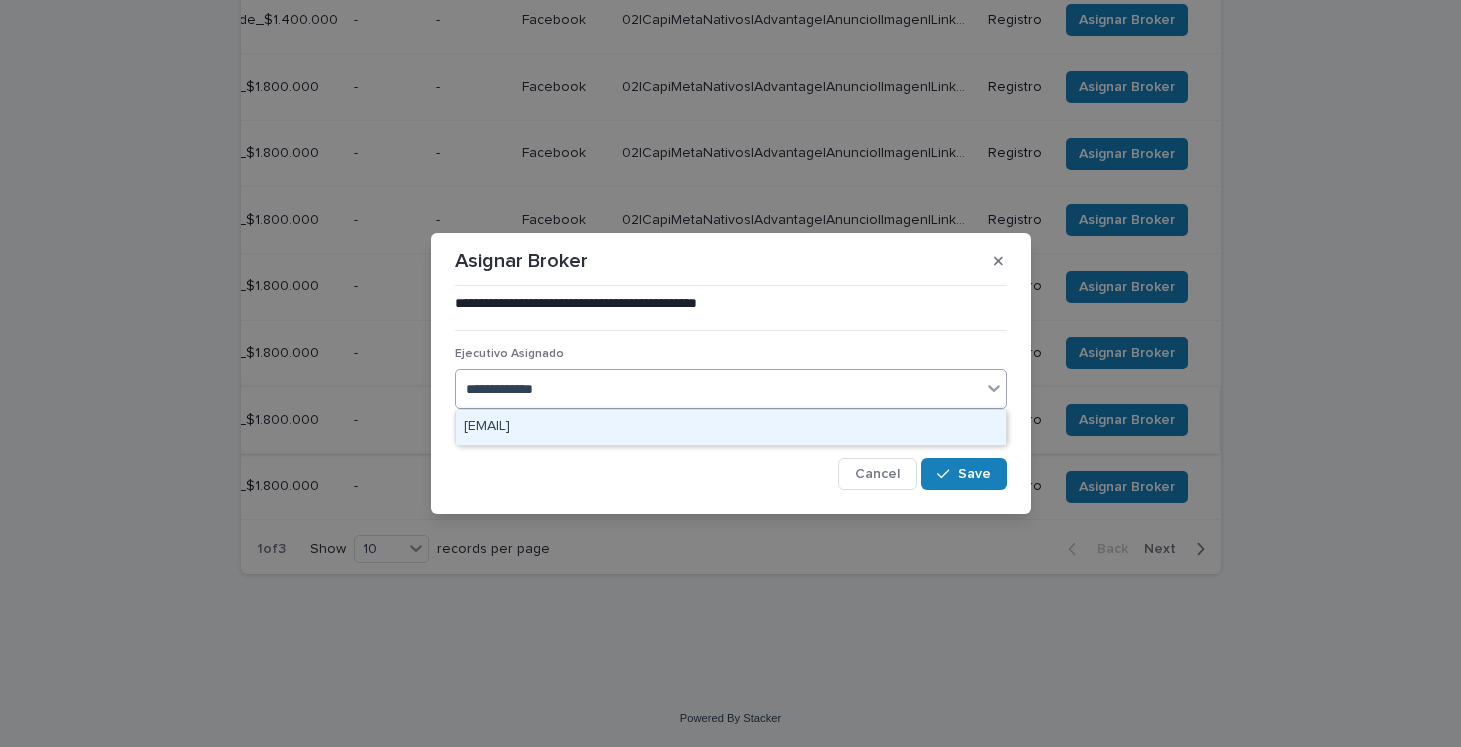 click on "[EMAIL]" at bounding box center [731, 427] 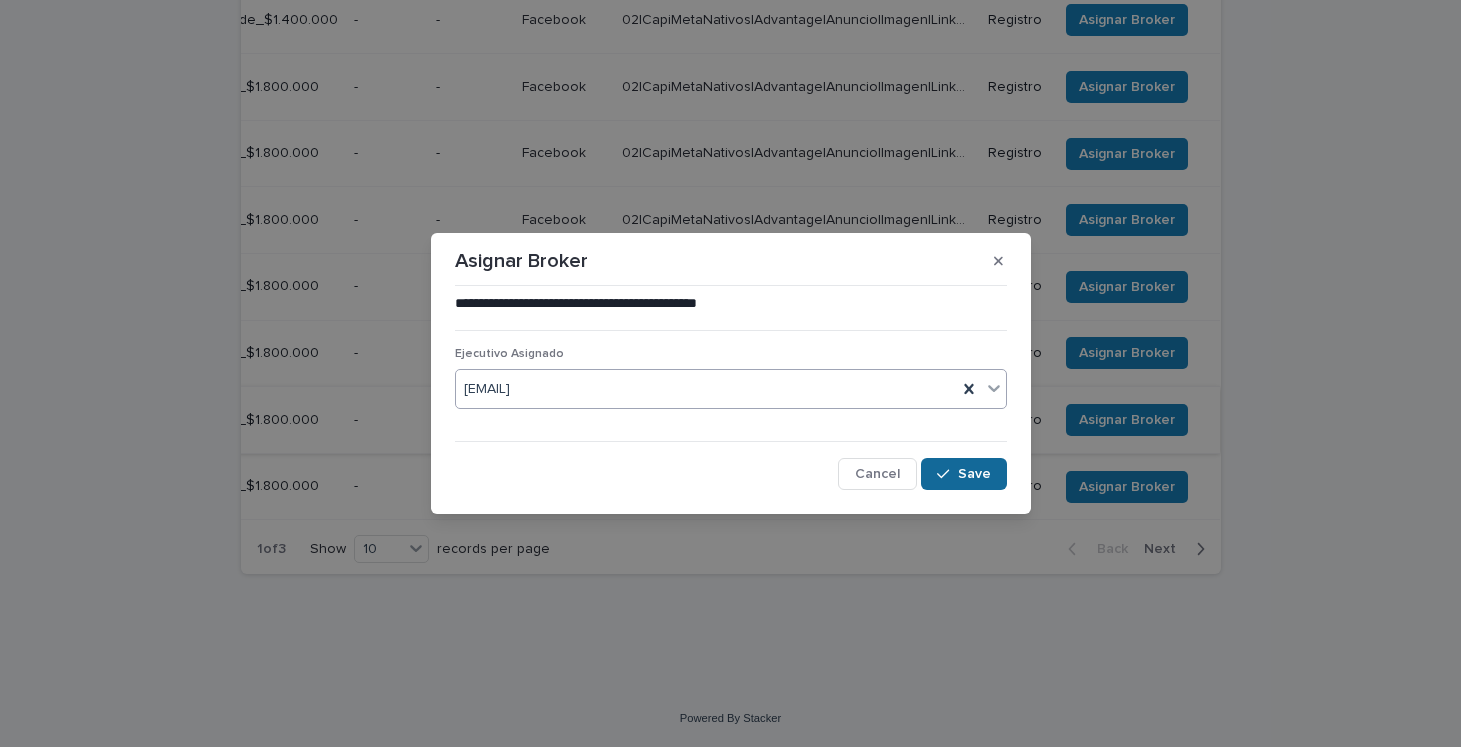 click on "Save" at bounding box center (974, 474) 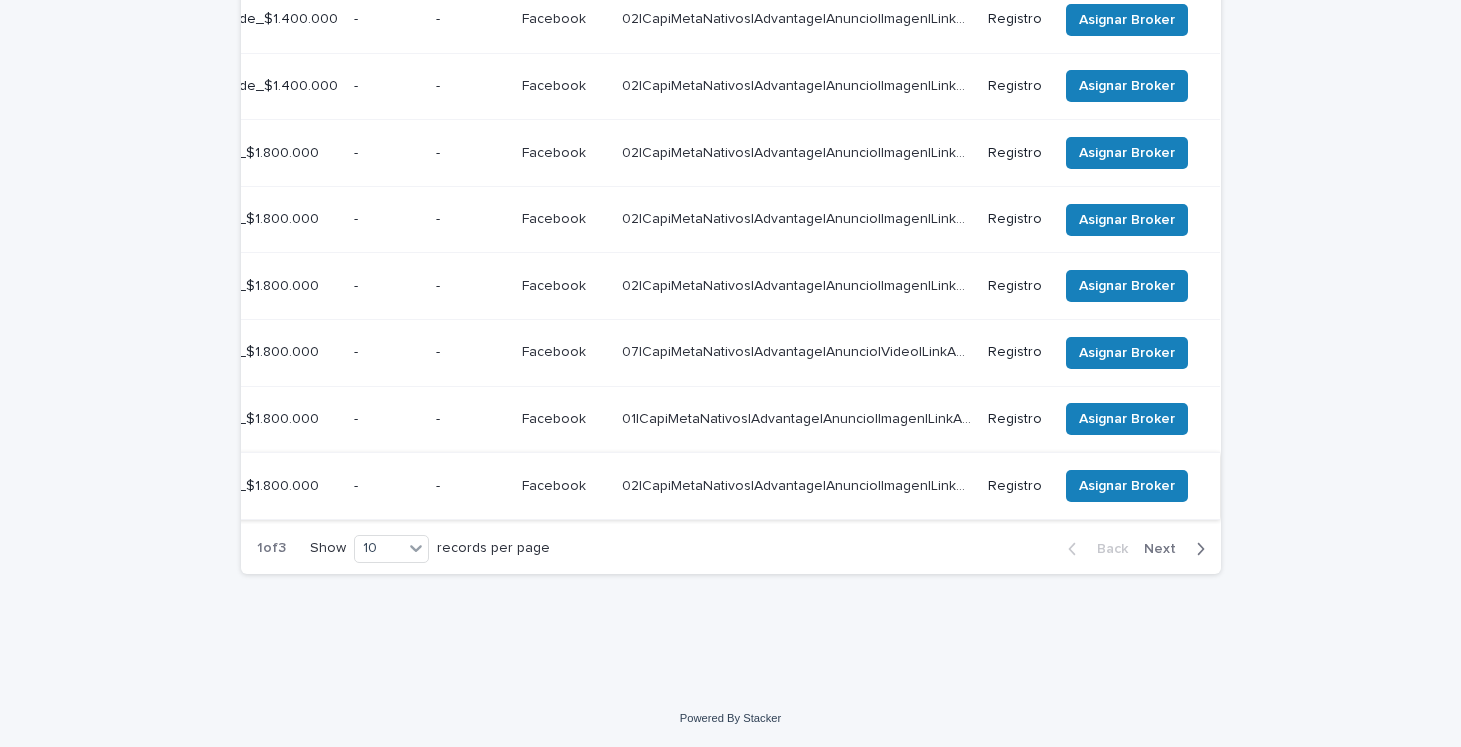 scroll, scrollTop: 631, scrollLeft: 0, axis: vertical 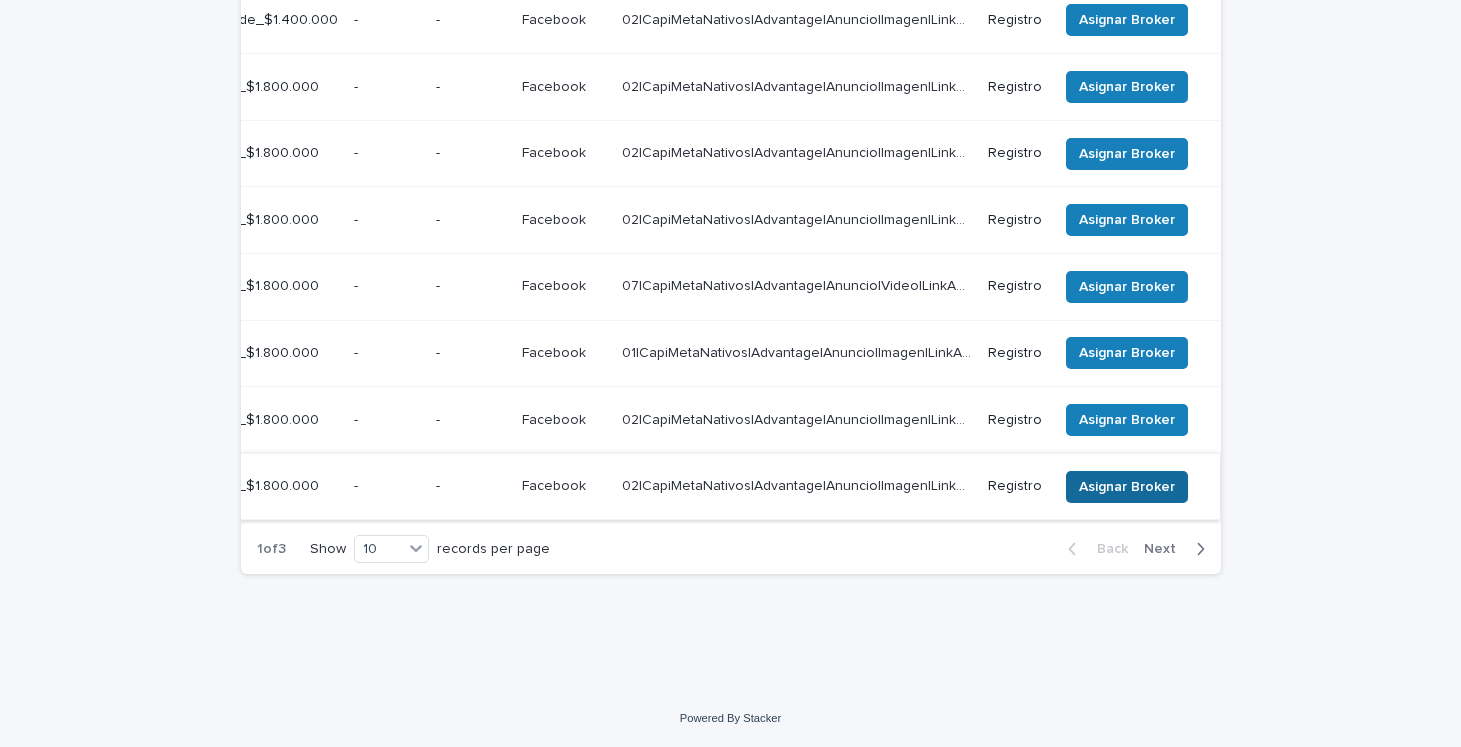 click on "Asignar Broker" at bounding box center [1127, 487] 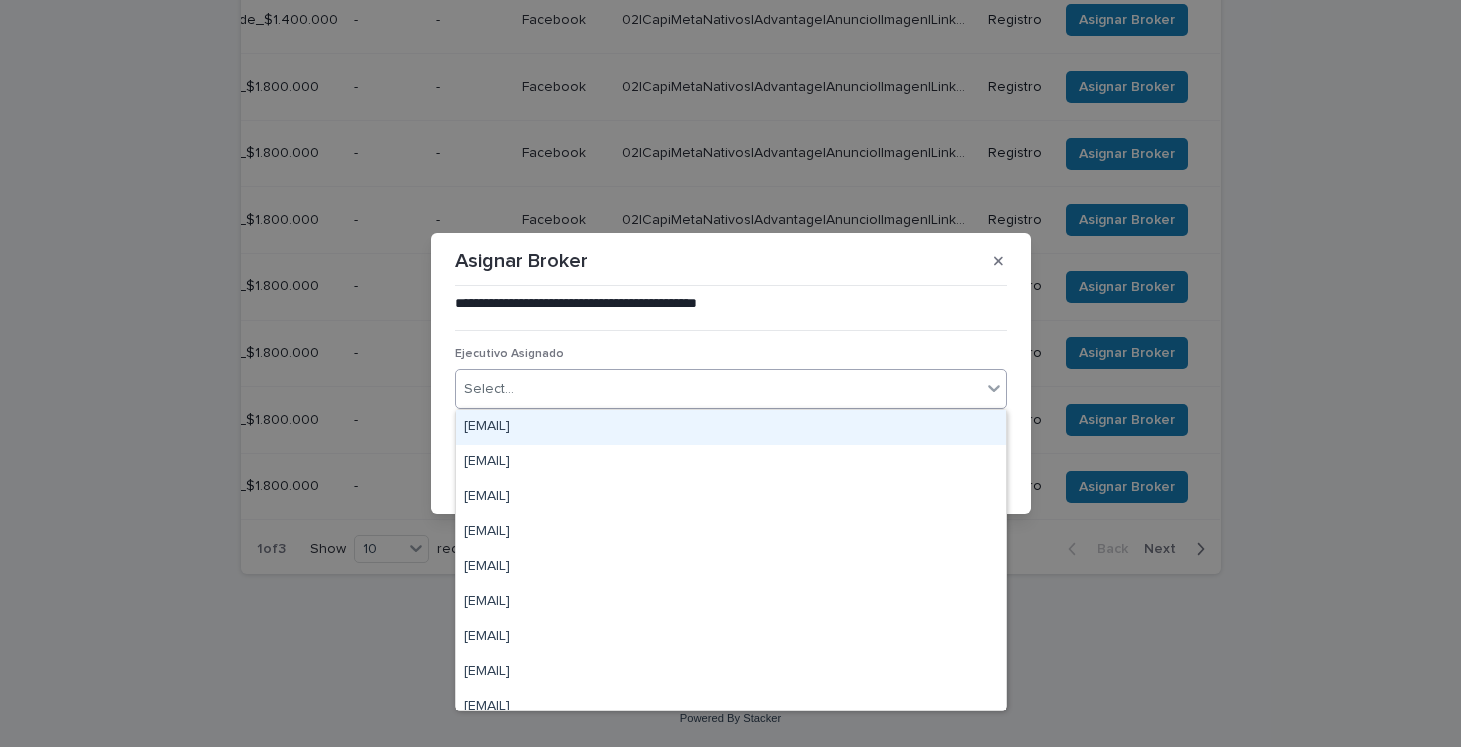 click on "Select..." at bounding box center (718, 389) 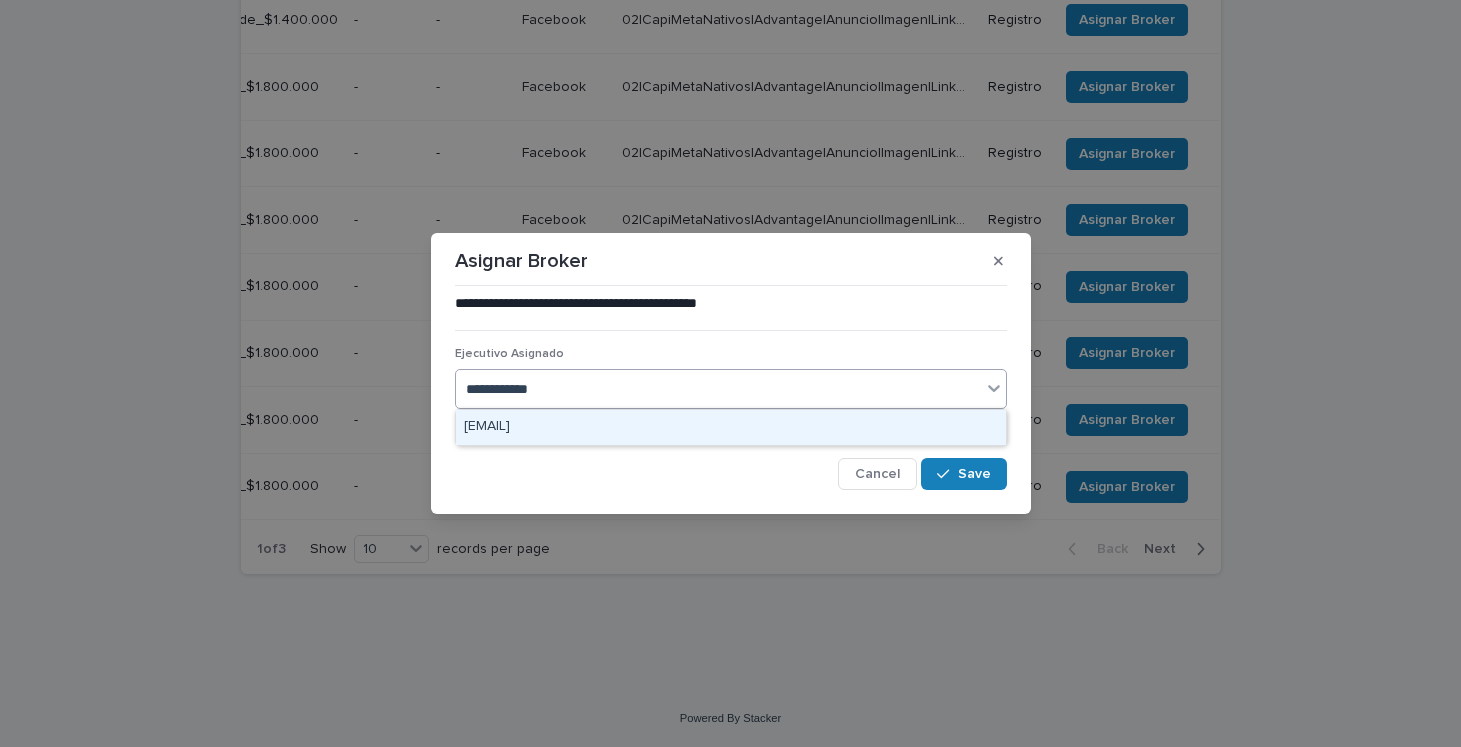 type on "**********" 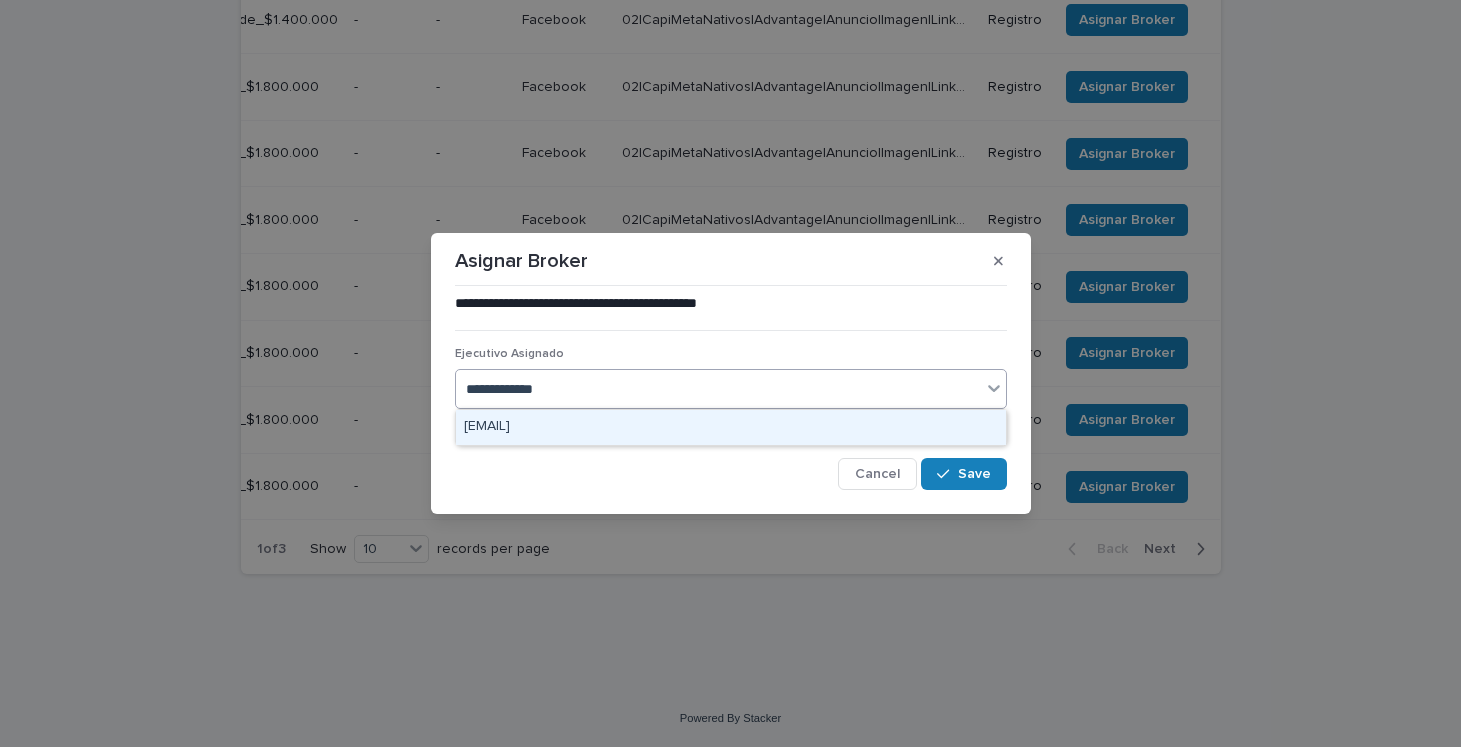 click on "[EMAIL]" at bounding box center (731, 427) 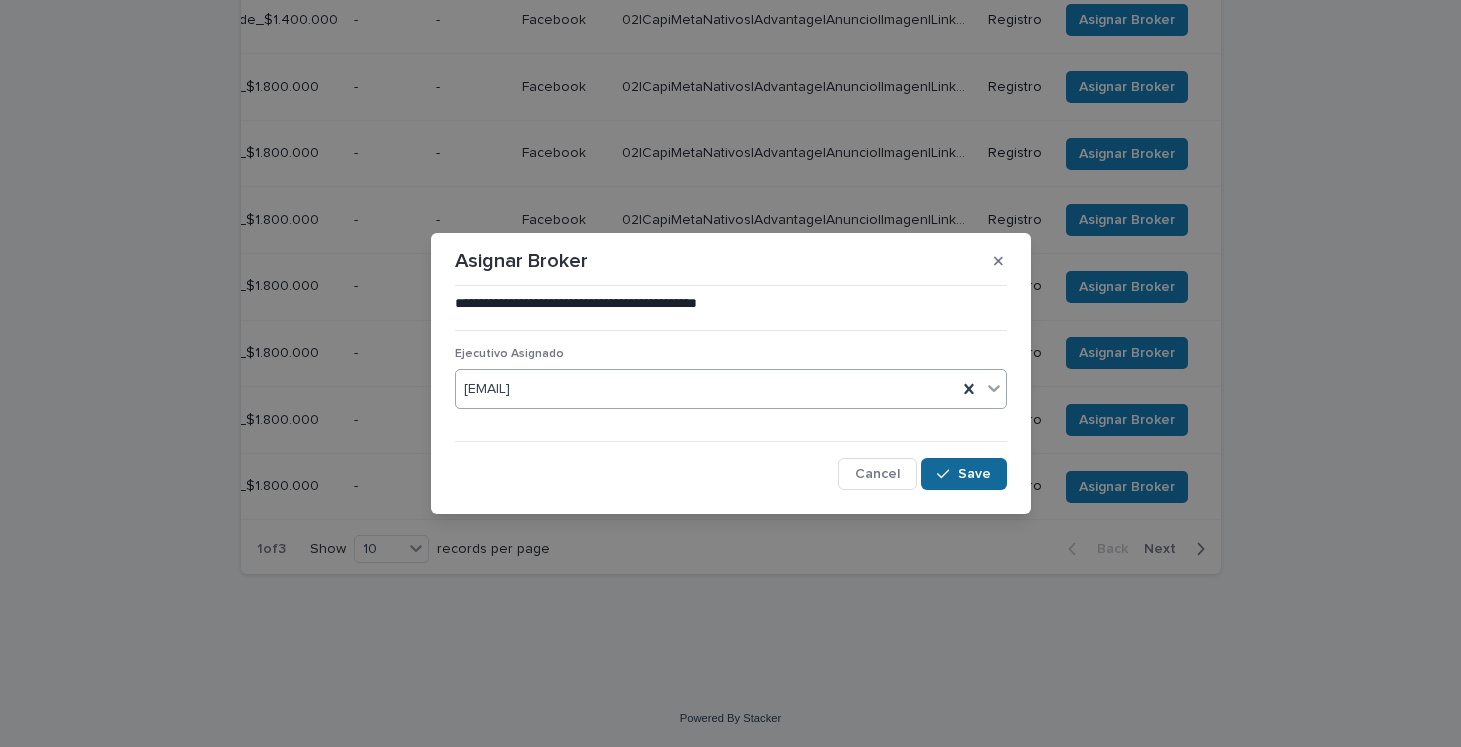 click on "Save" at bounding box center [974, 474] 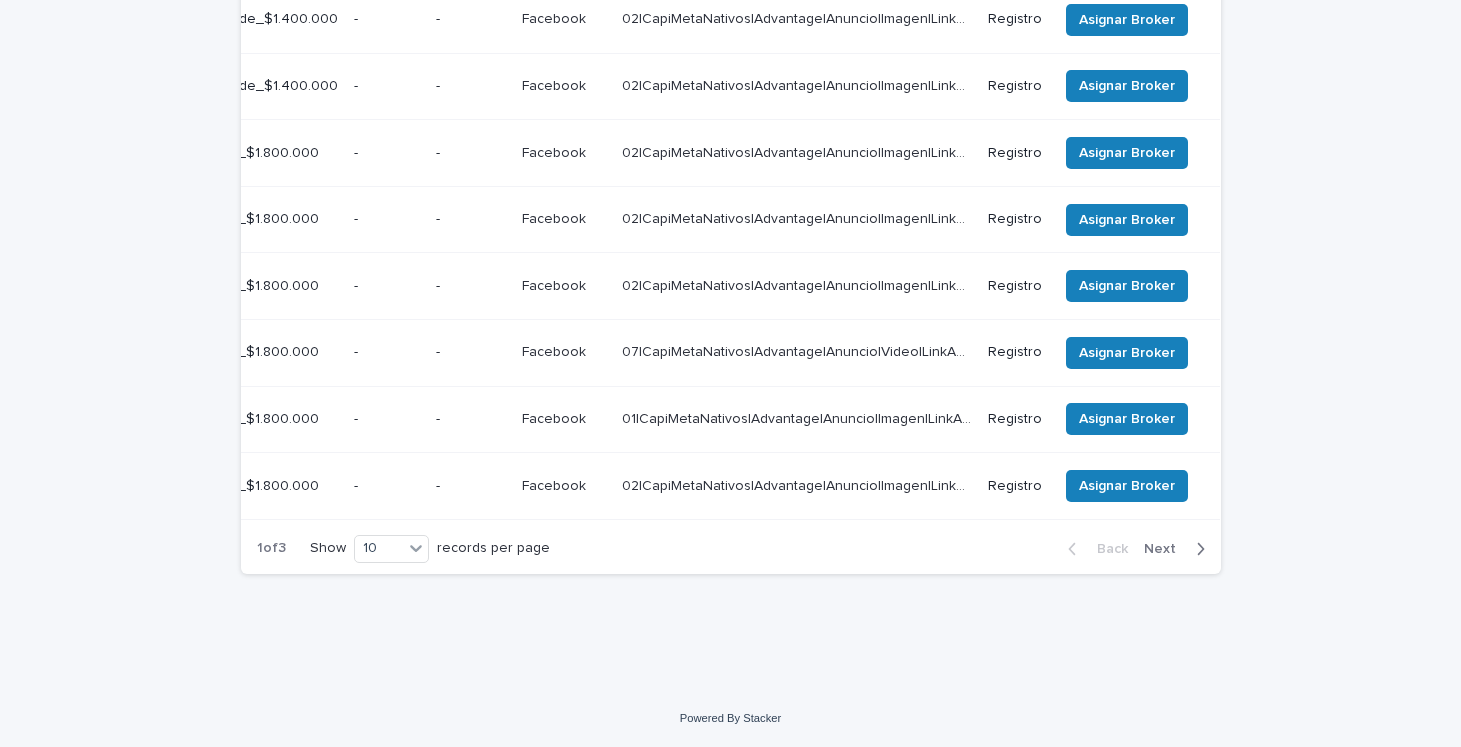 scroll, scrollTop: 631, scrollLeft: 0, axis: vertical 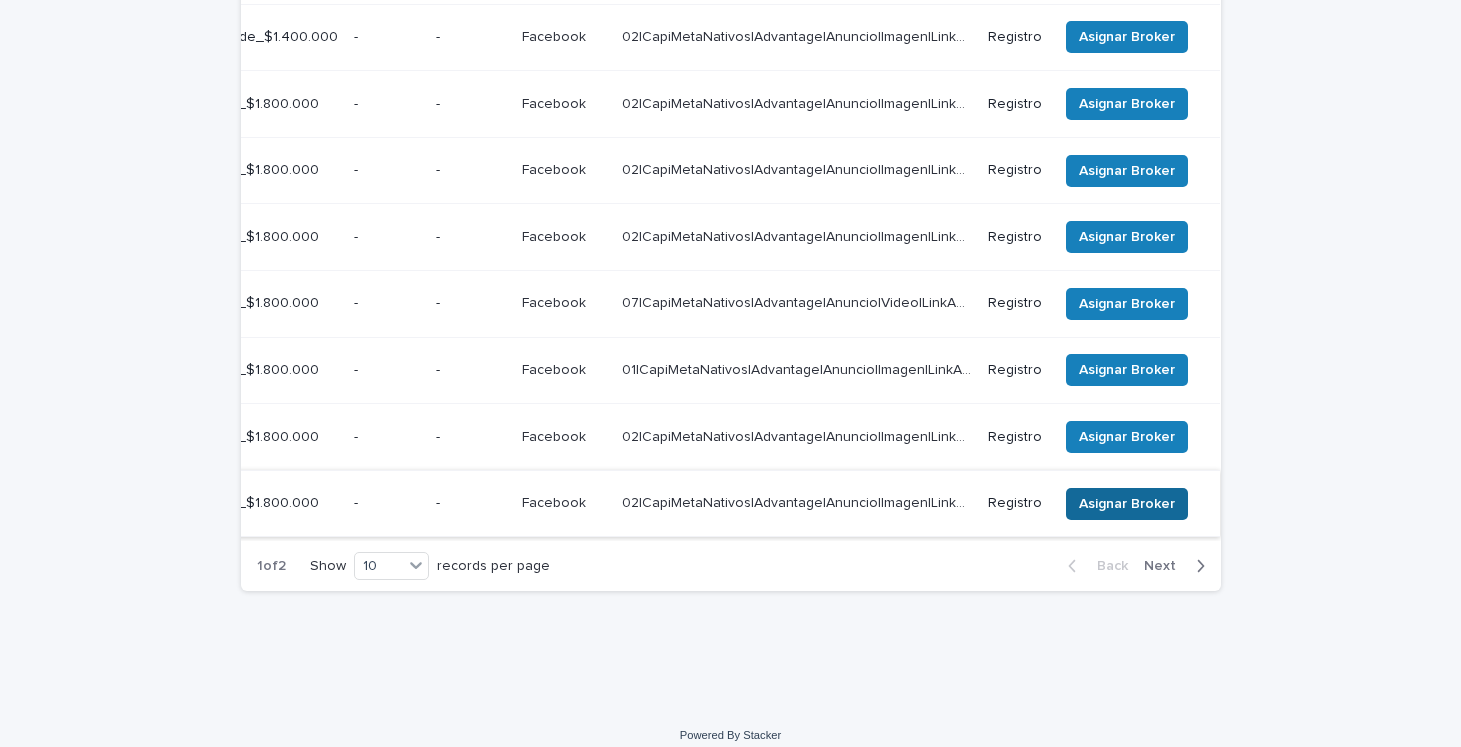 click on "Asignar Broker" at bounding box center [1127, 504] 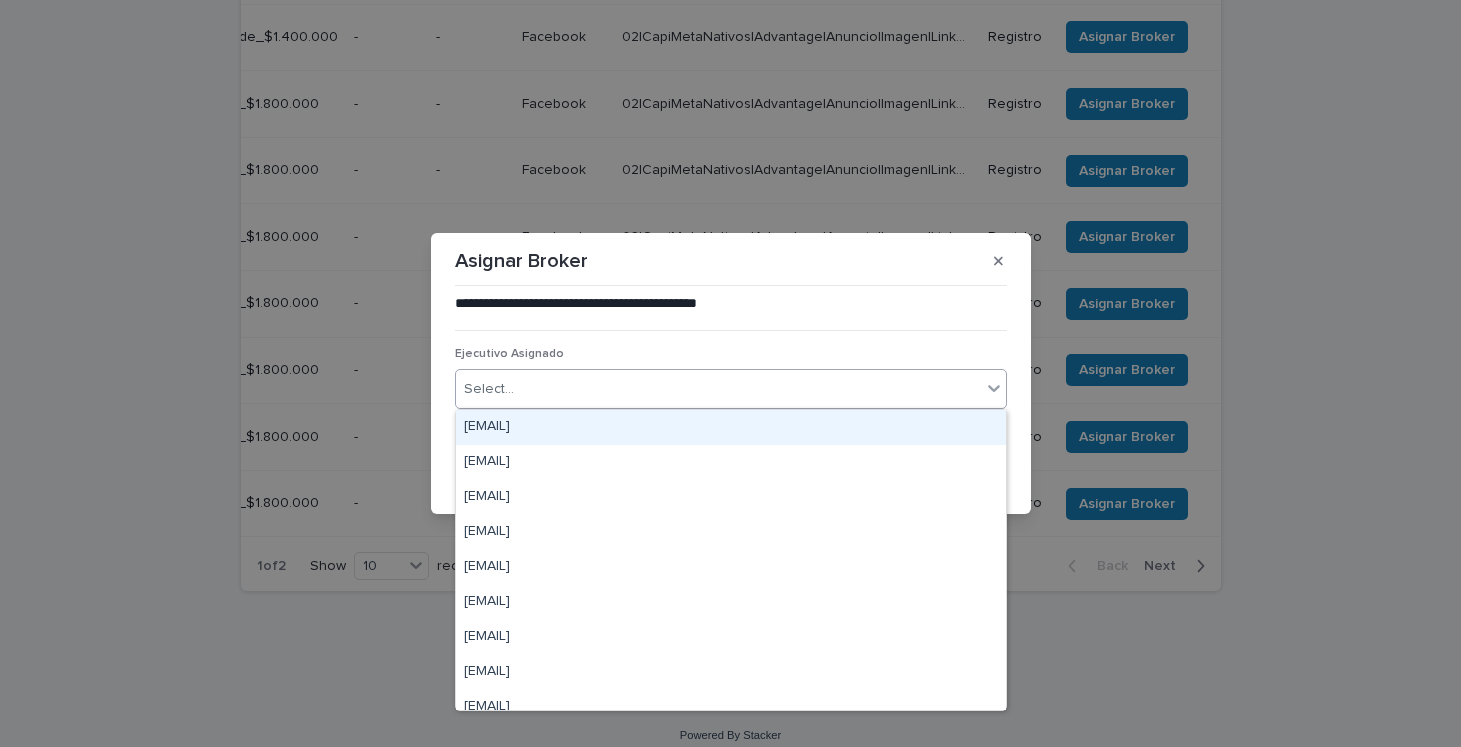 click on "Select..." at bounding box center [718, 389] 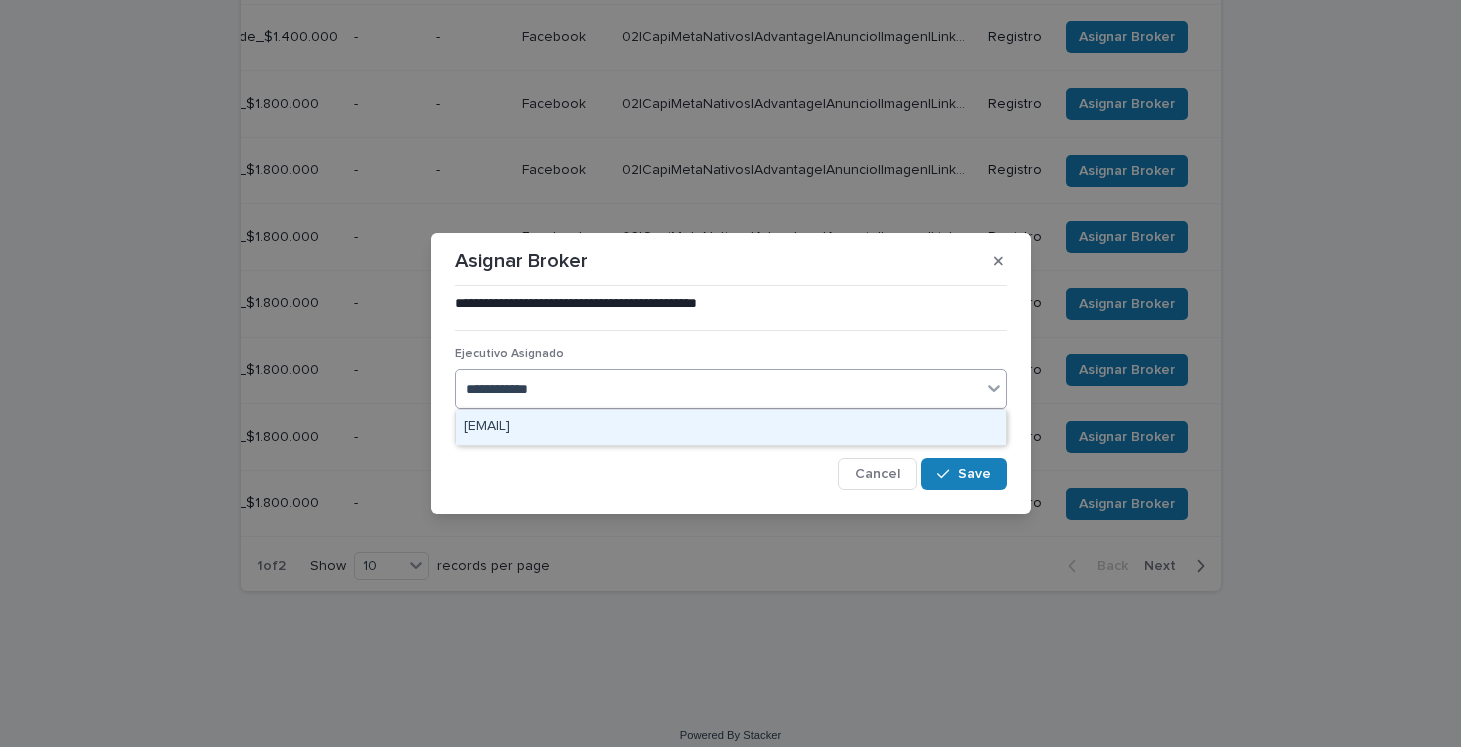 type on "**********" 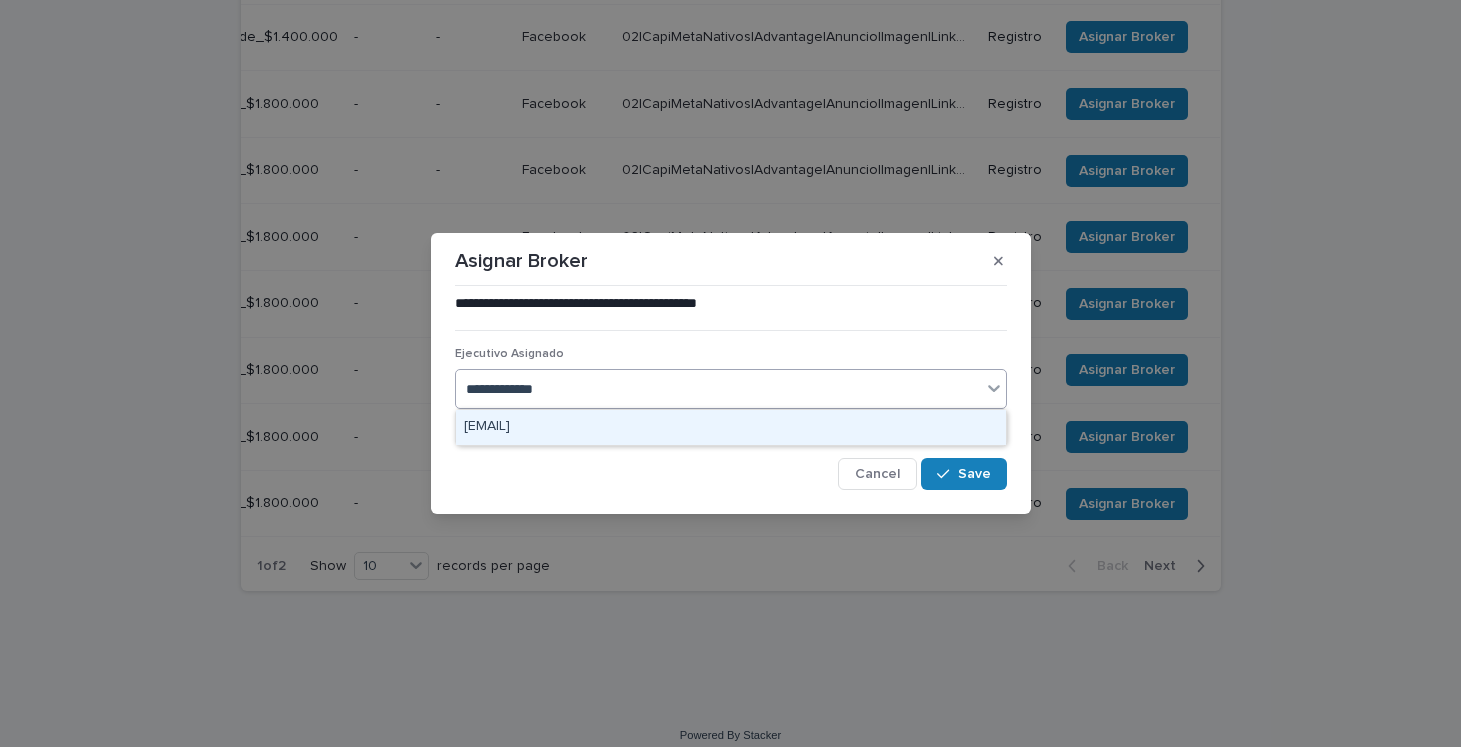 click on "[EMAIL]" at bounding box center (731, 427) 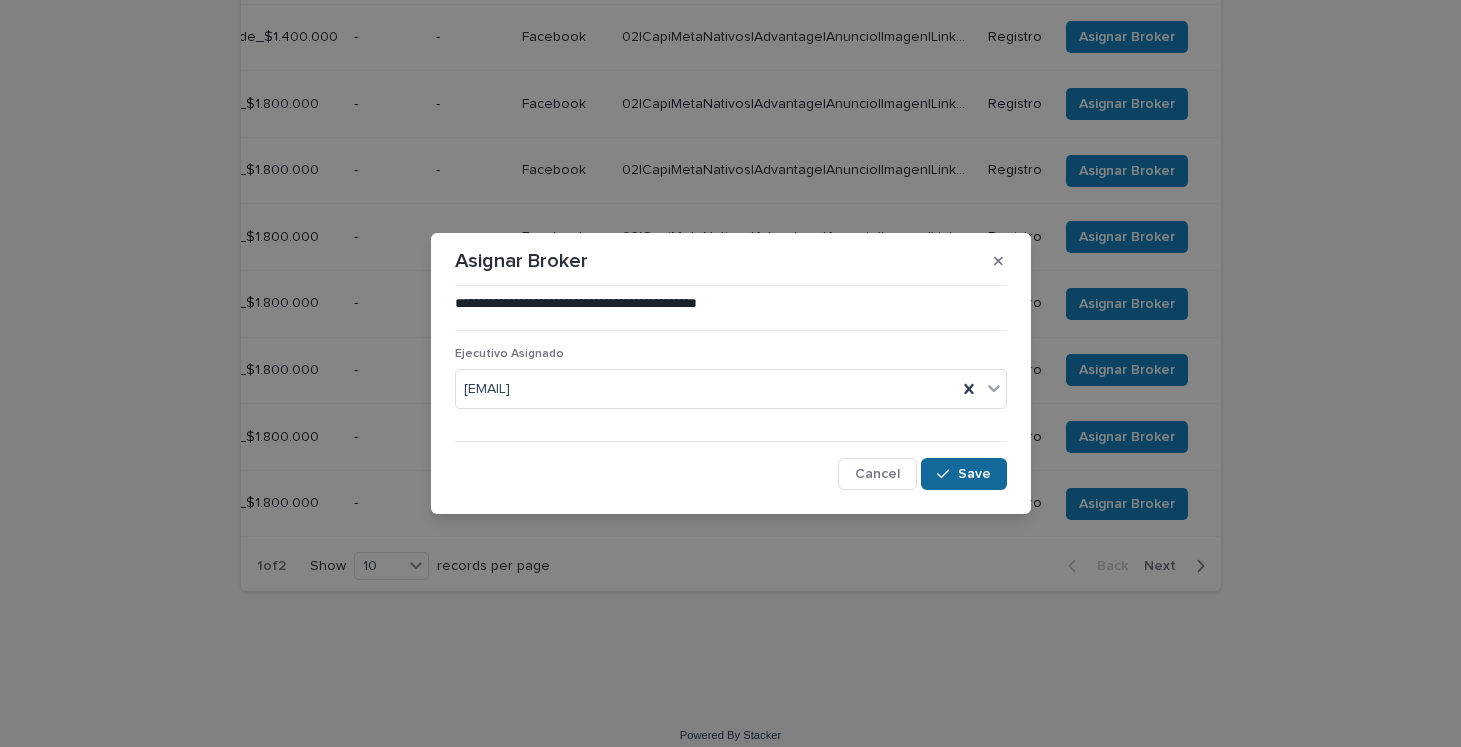 click on "Save" at bounding box center [974, 474] 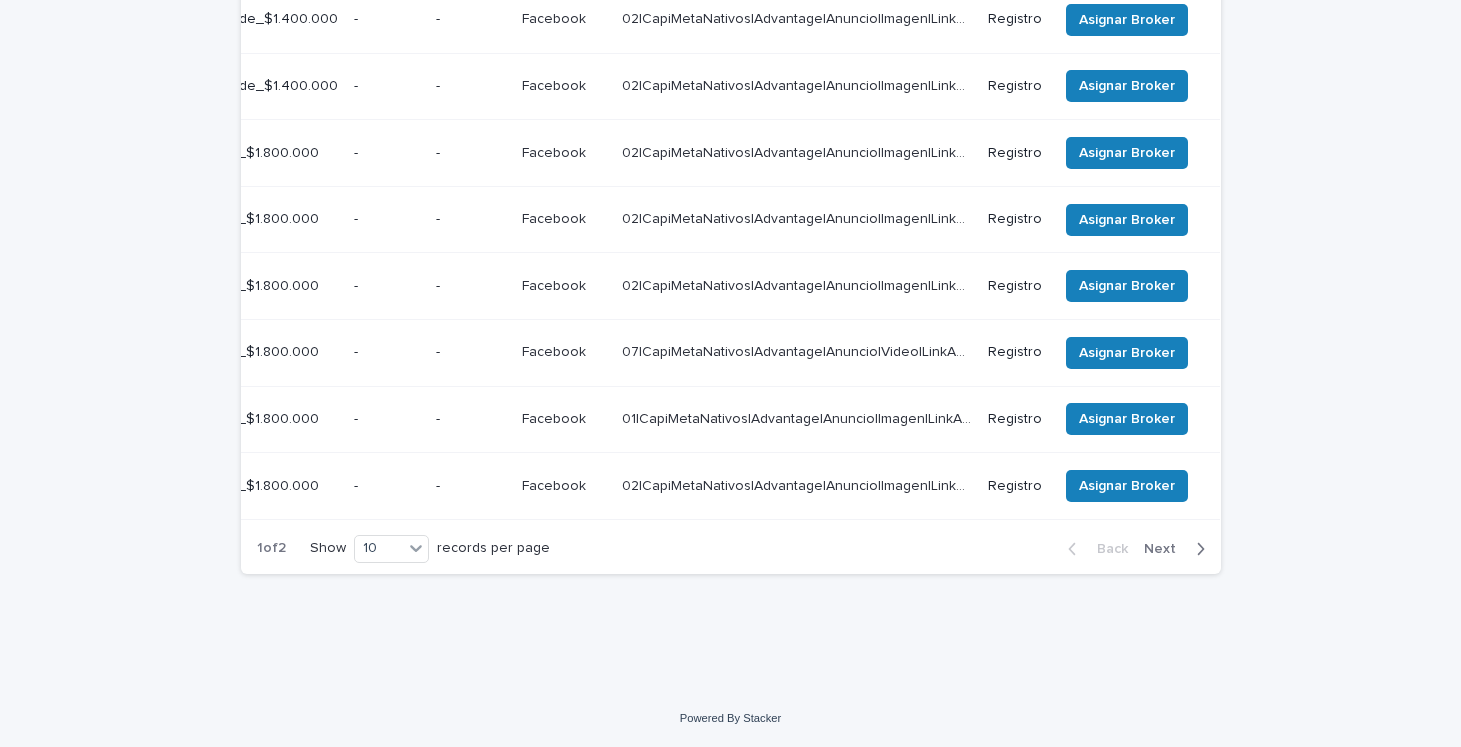scroll, scrollTop: 631, scrollLeft: 0, axis: vertical 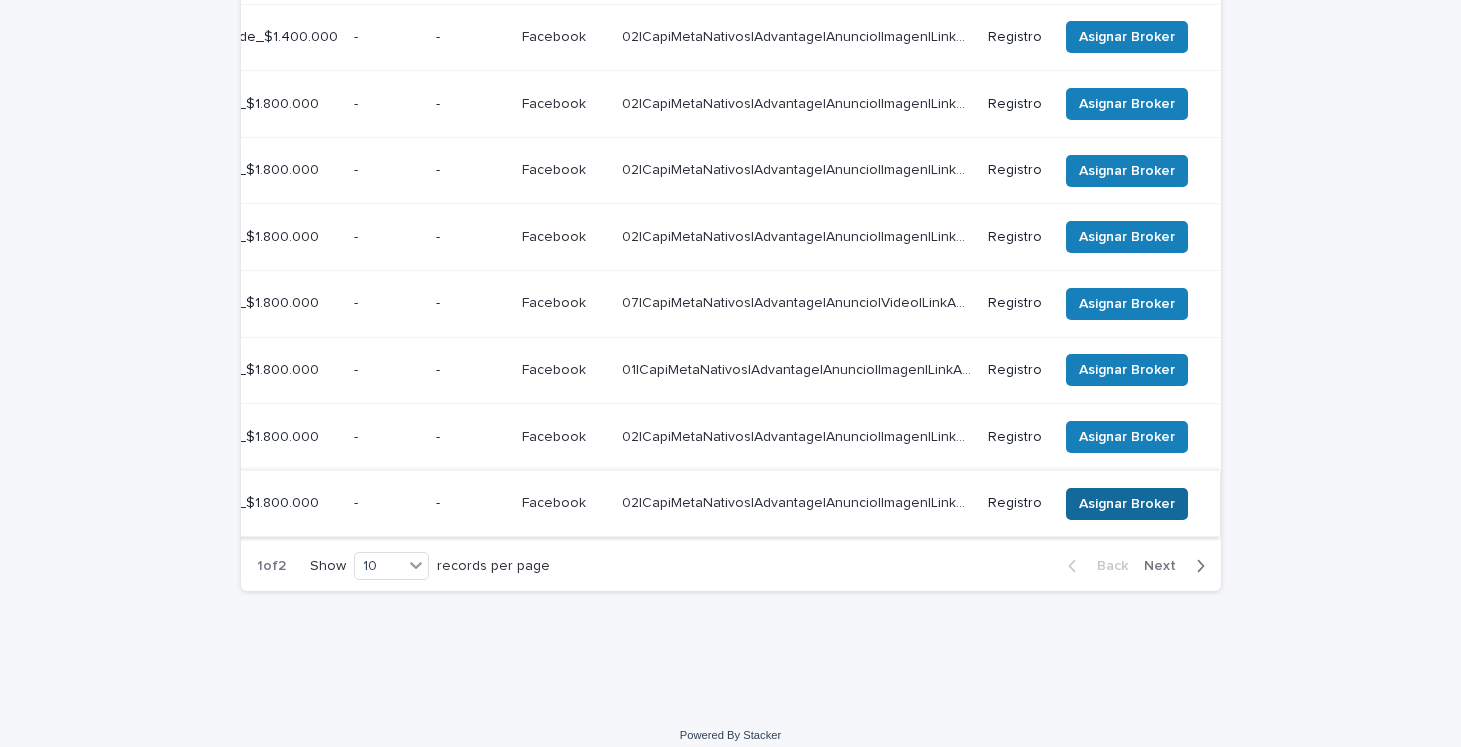 click on "Asignar Broker" at bounding box center (1127, 504) 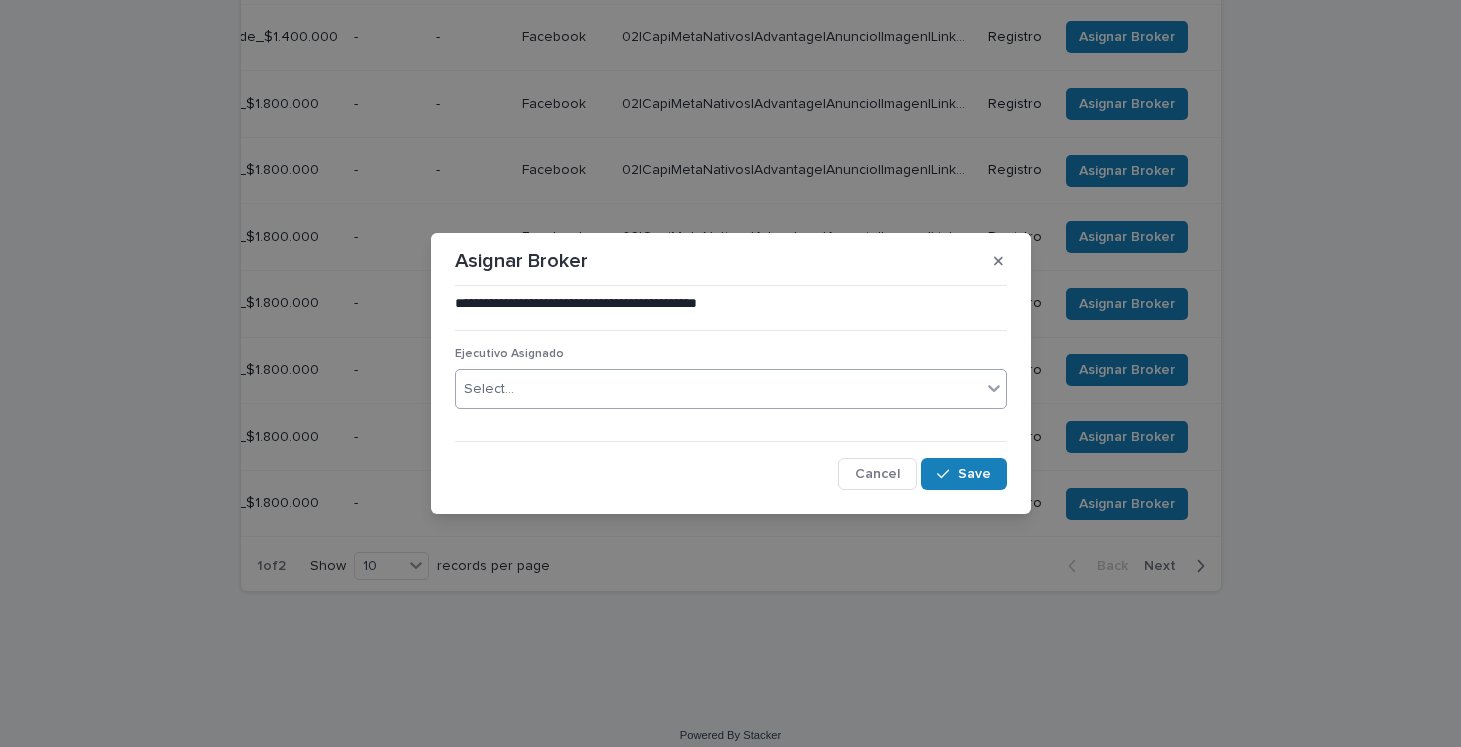 click on "Select..." at bounding box center (718, 389) 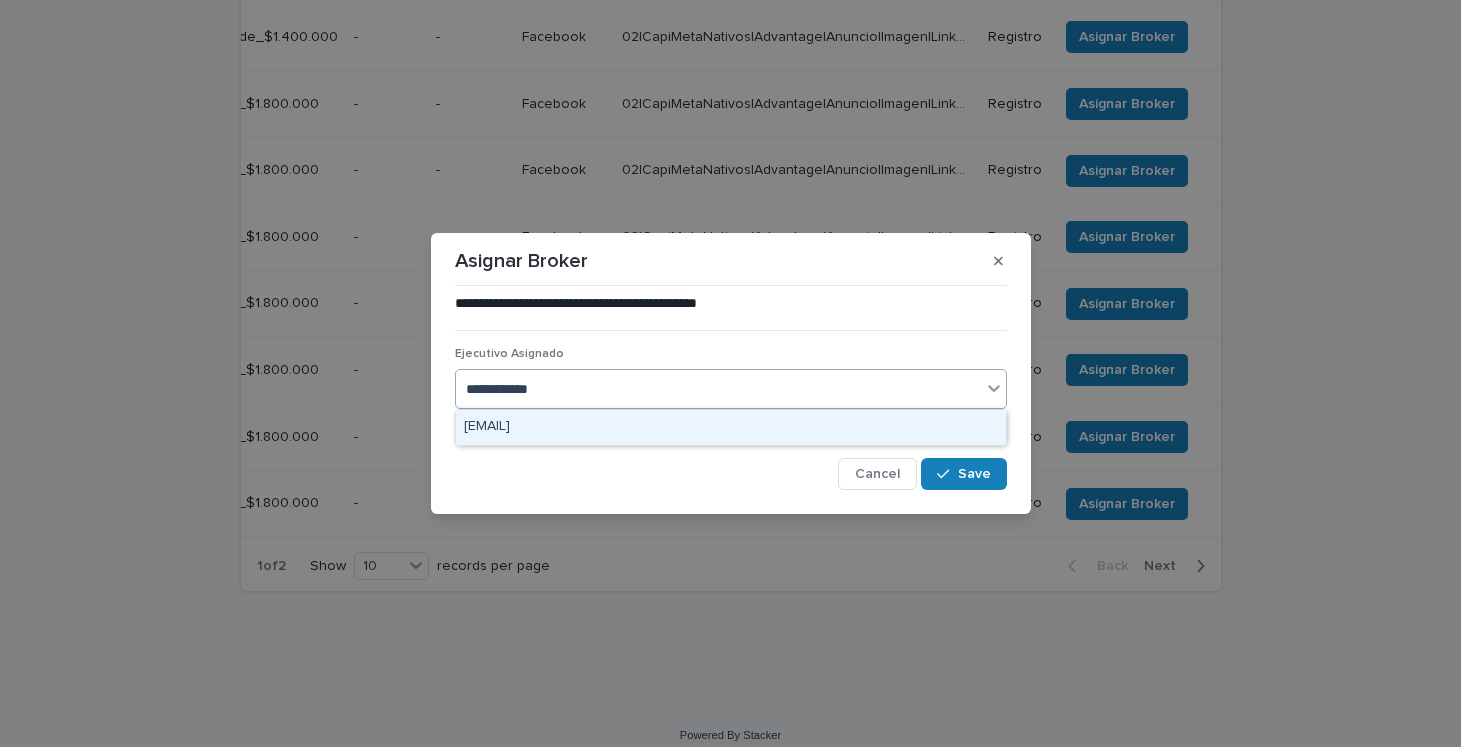 type on "**********" 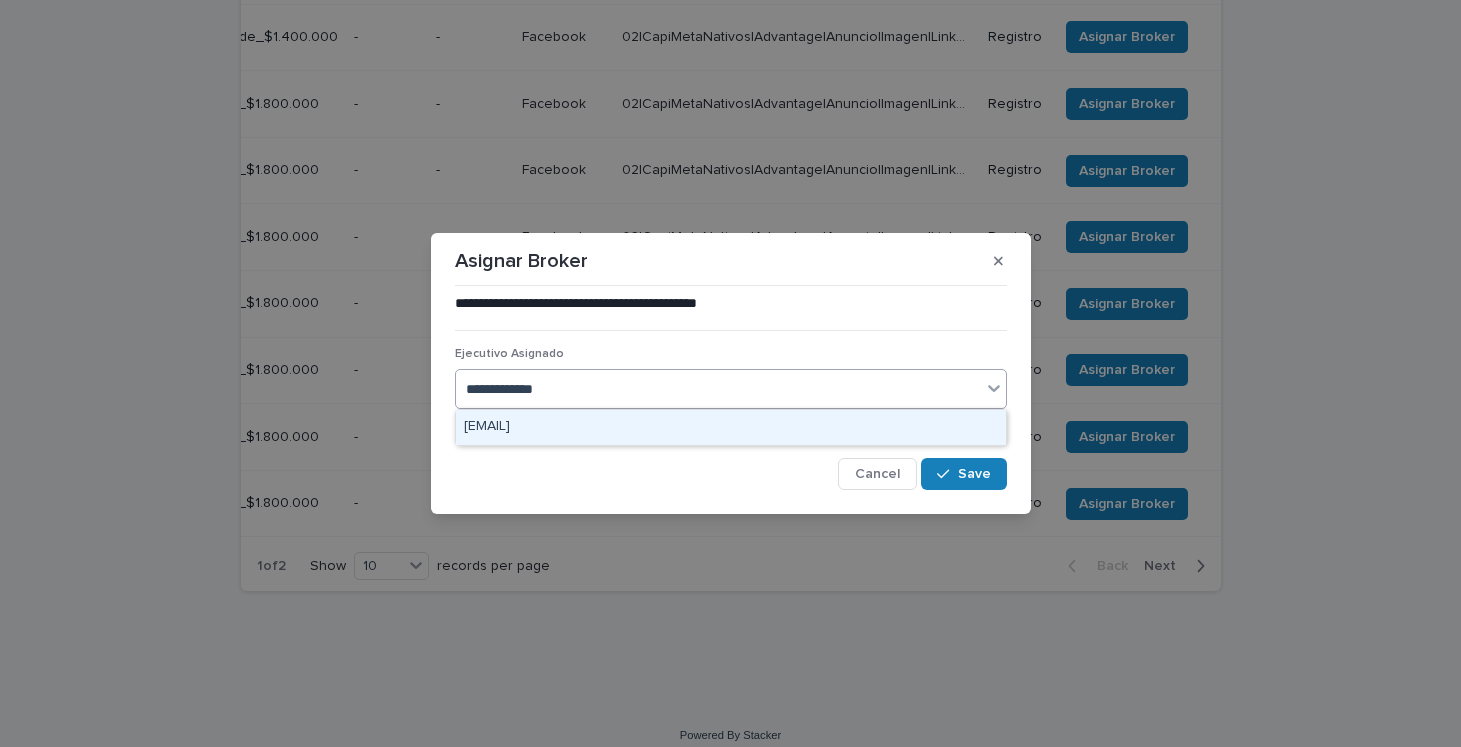 click on "[EMAIL]" at bounding box center (731, 427) 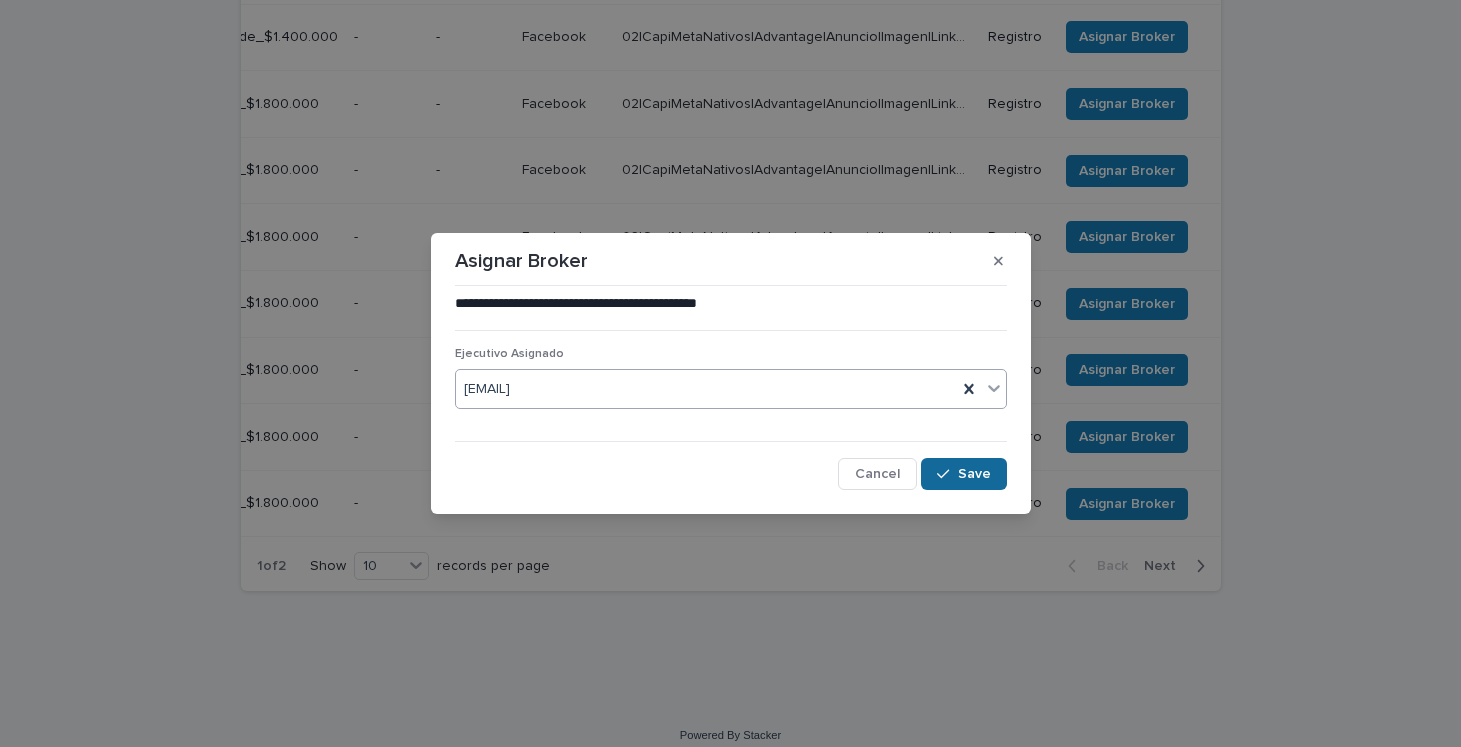 click on "Save" at bounding box center [974, 474] 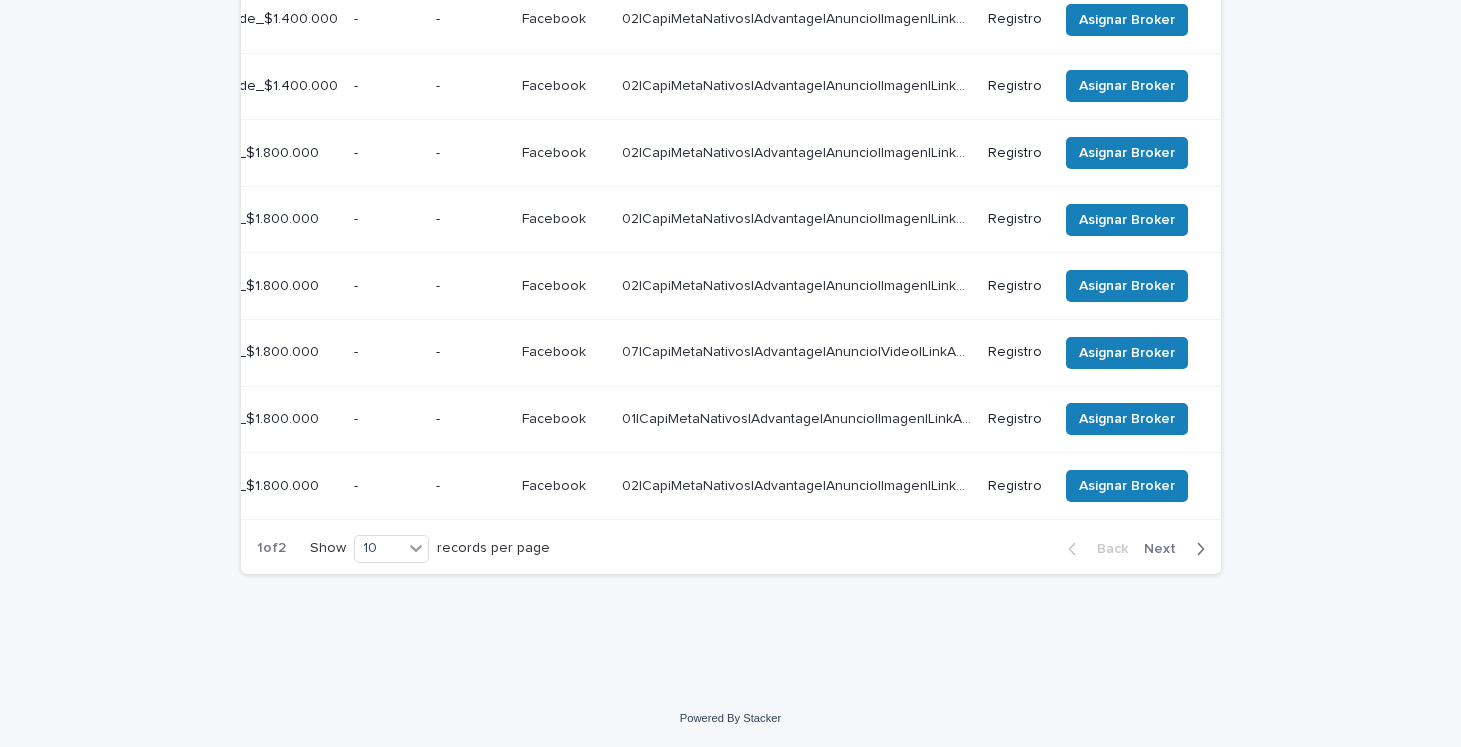 scroll, scrollTop: 631, scrollLeft: 0, axis: vertical 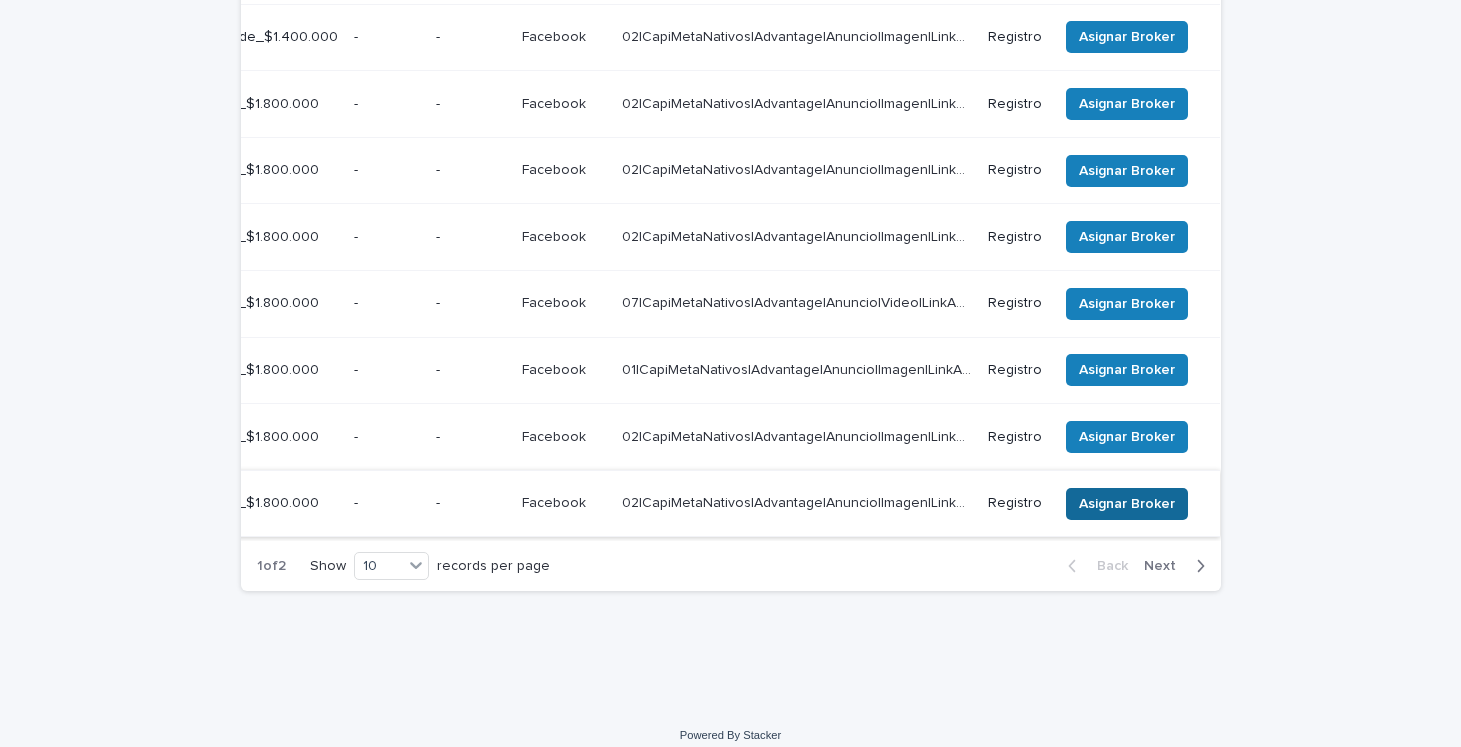 click on "Asignar Broker" at bounding box center (1127, 504) 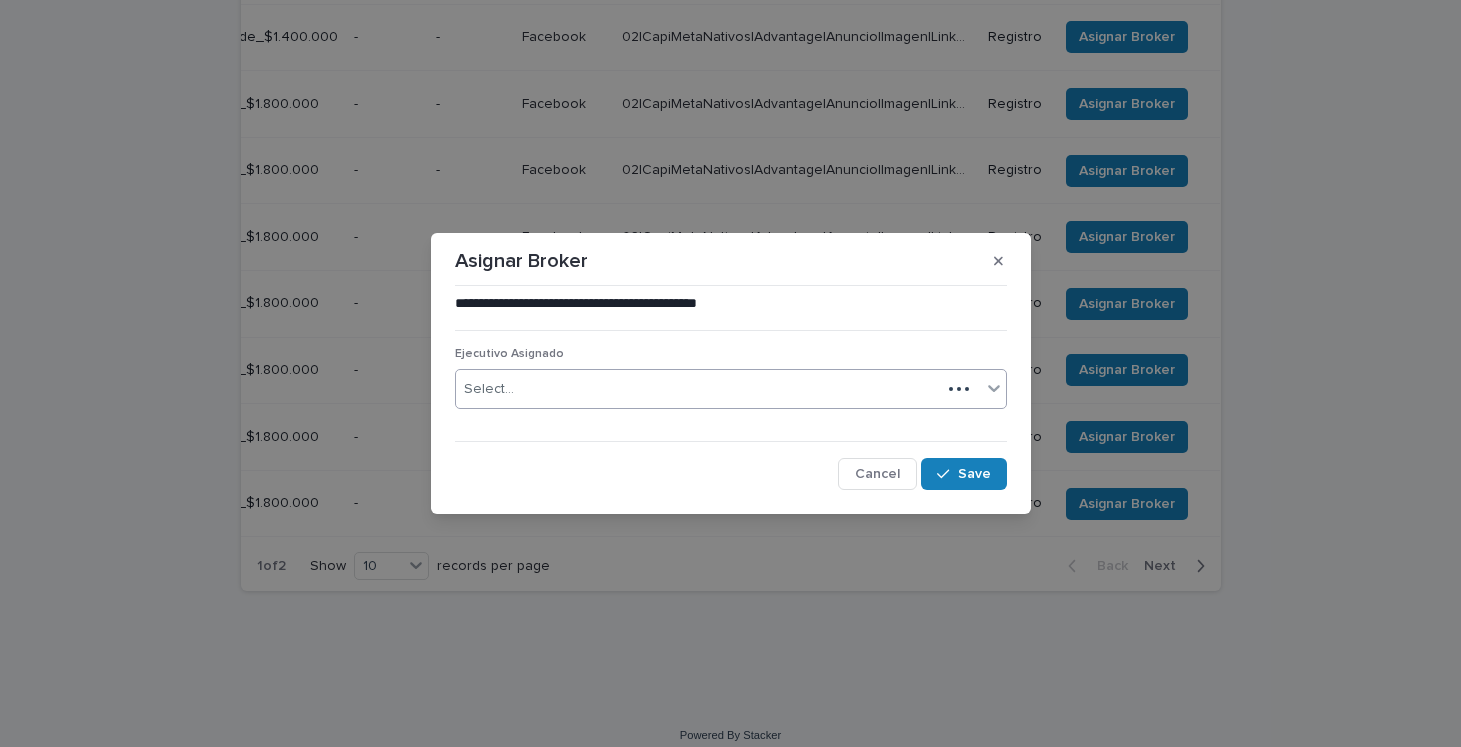 click on "Select..." at bounding box center [698, 389] 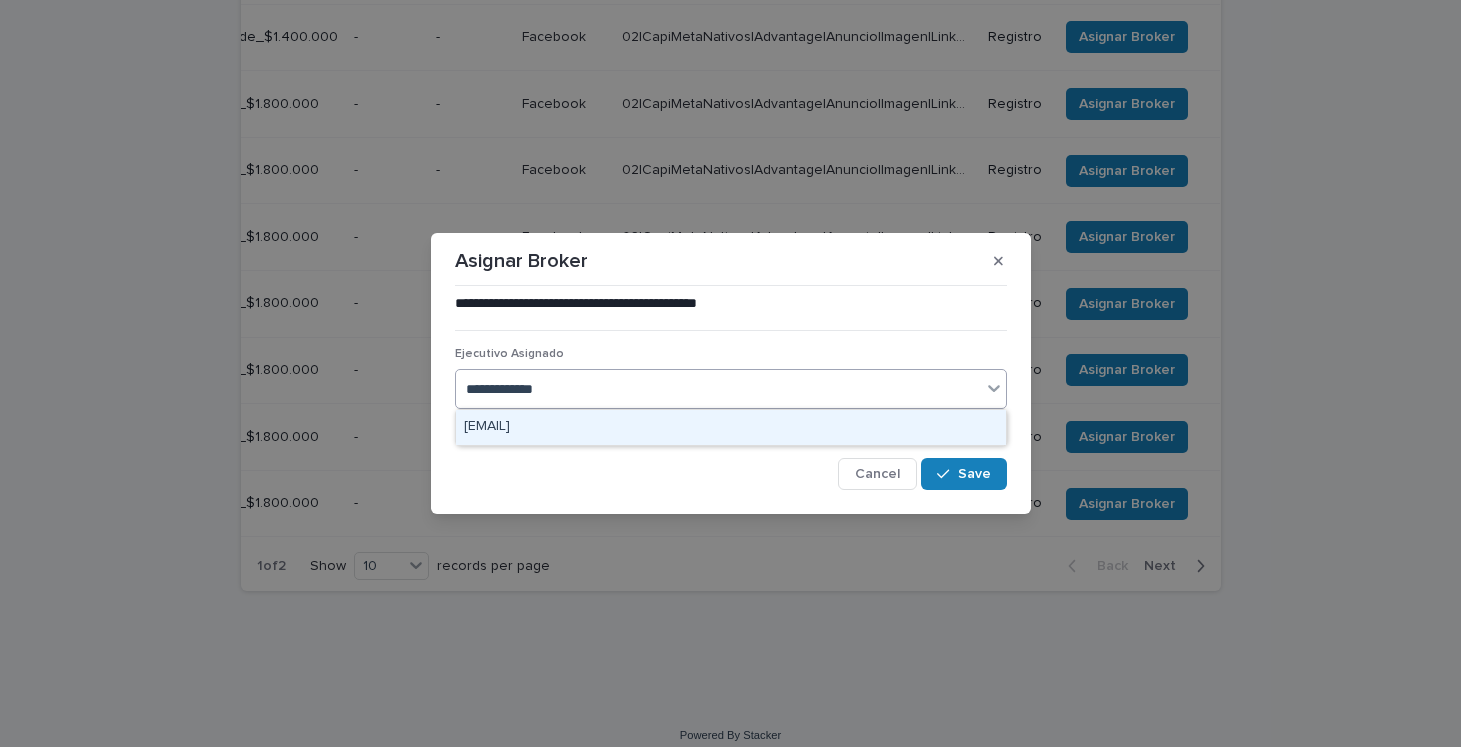 type on "**********" 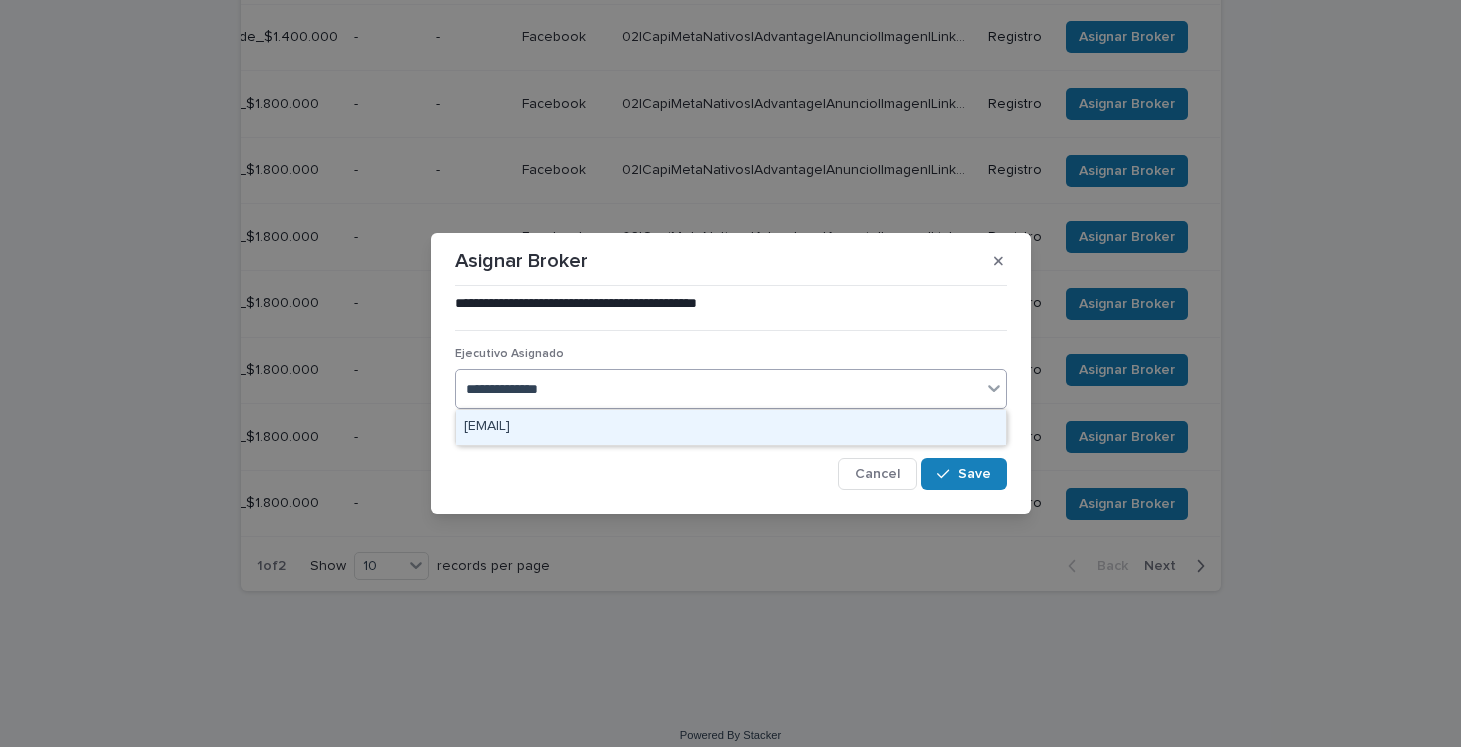 click on "[EMAIL]" at bounding box center [731, 427] 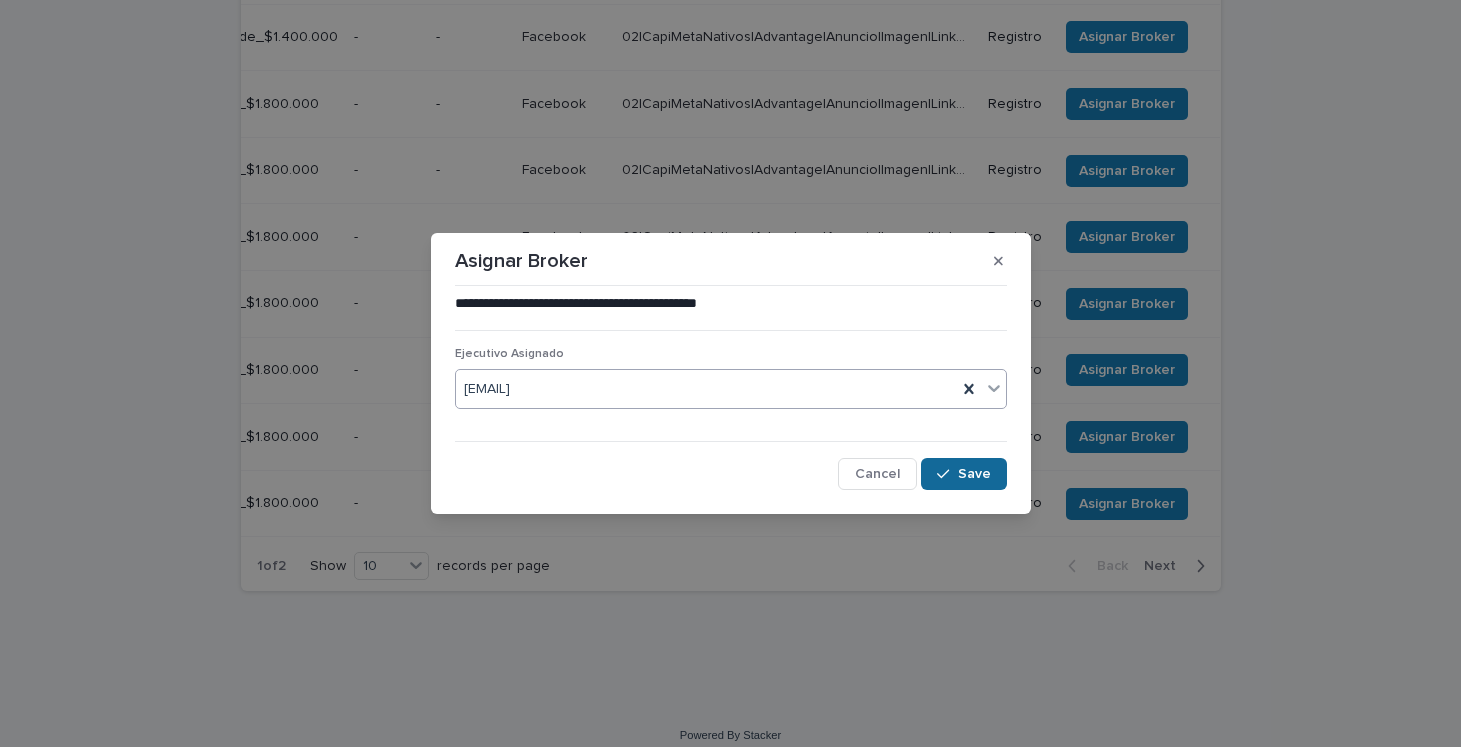 click 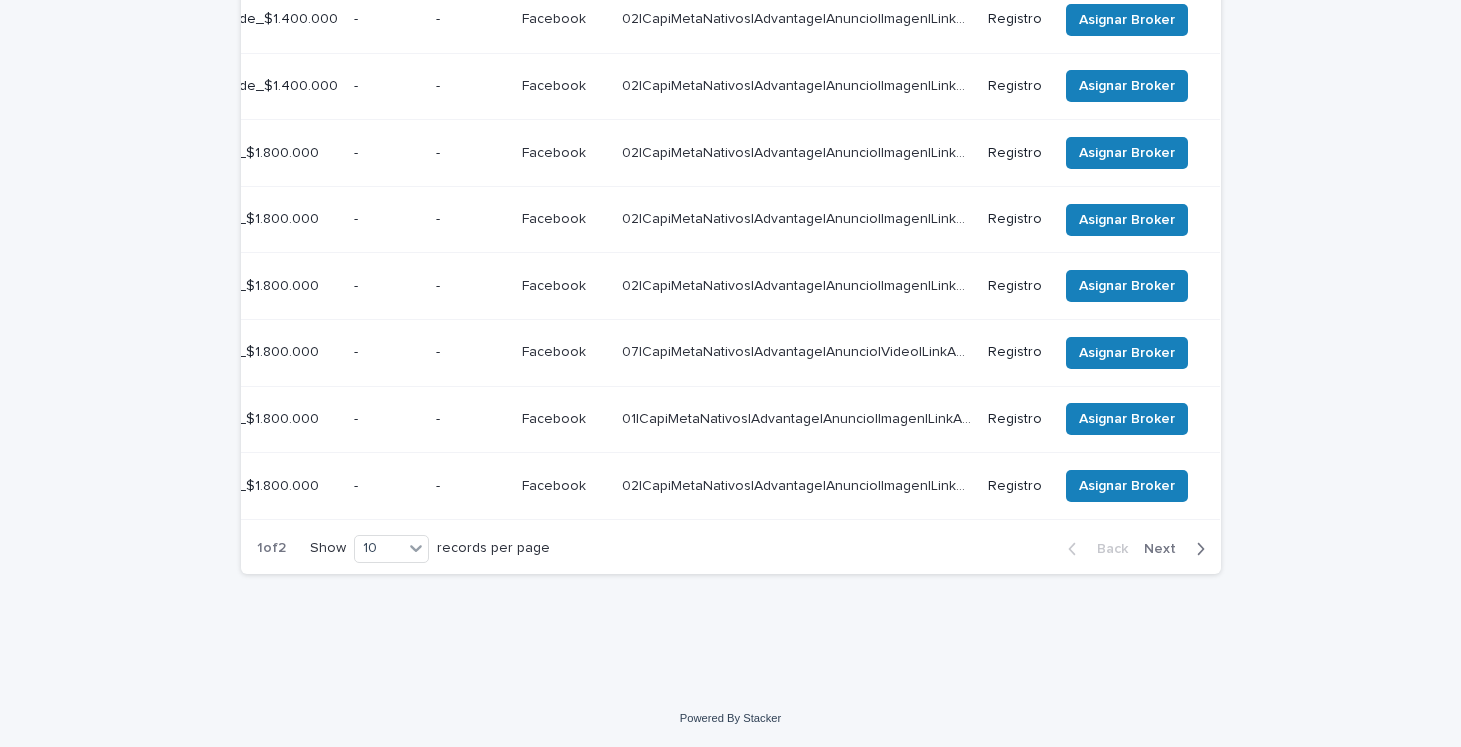 scroll, scrollTop: 631, scrollLeft: 0, axis: vertical 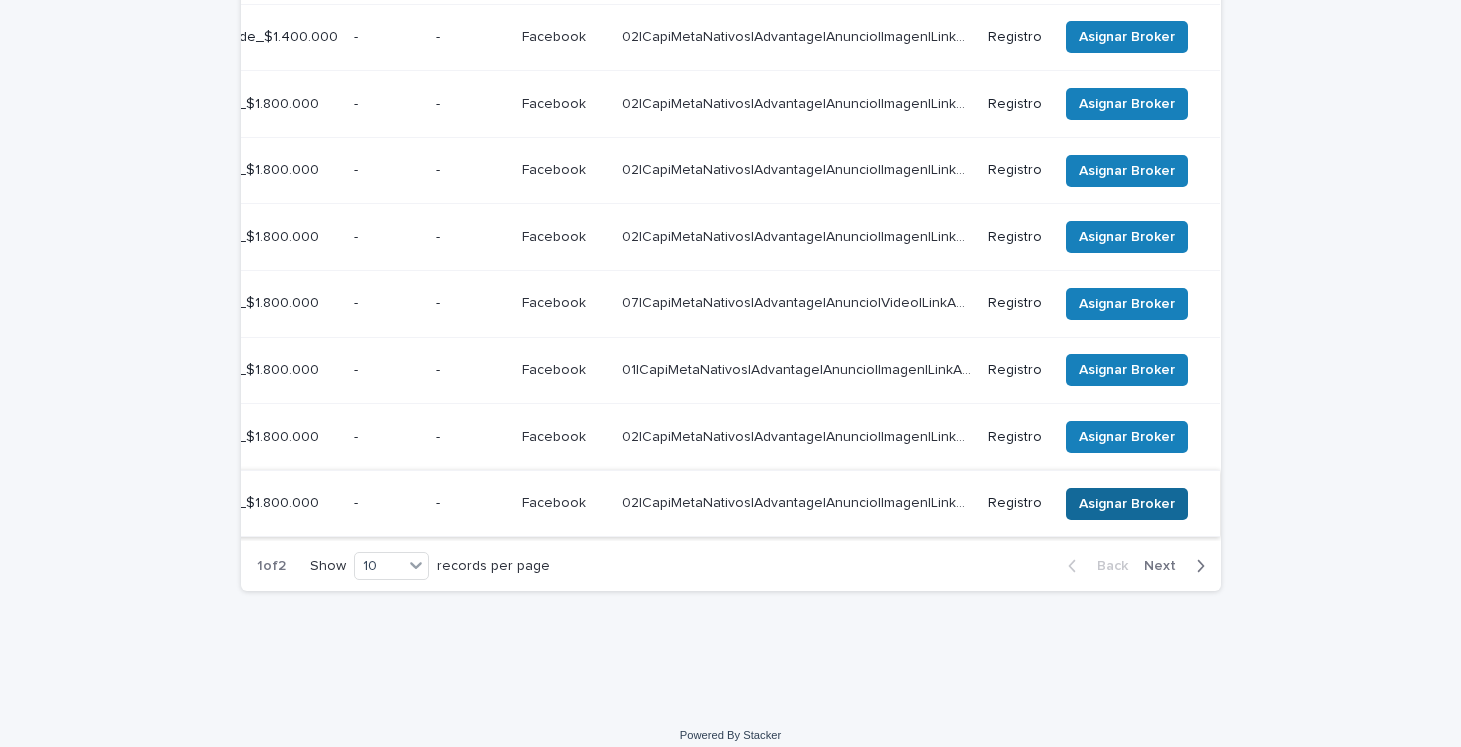 click on "Asignar Broker" at bounding box center (1127, 504) 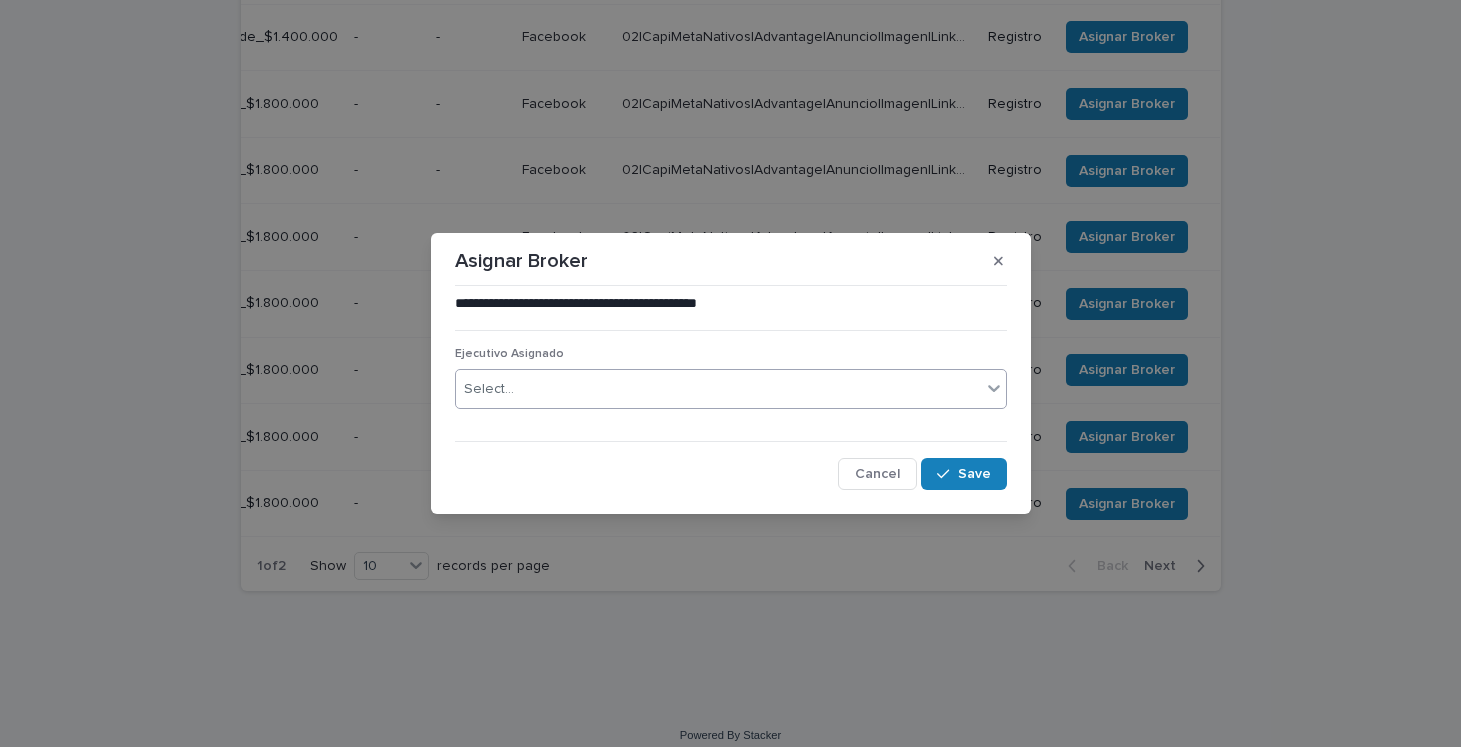 click on "Select..." at bounding box center (718, 389) 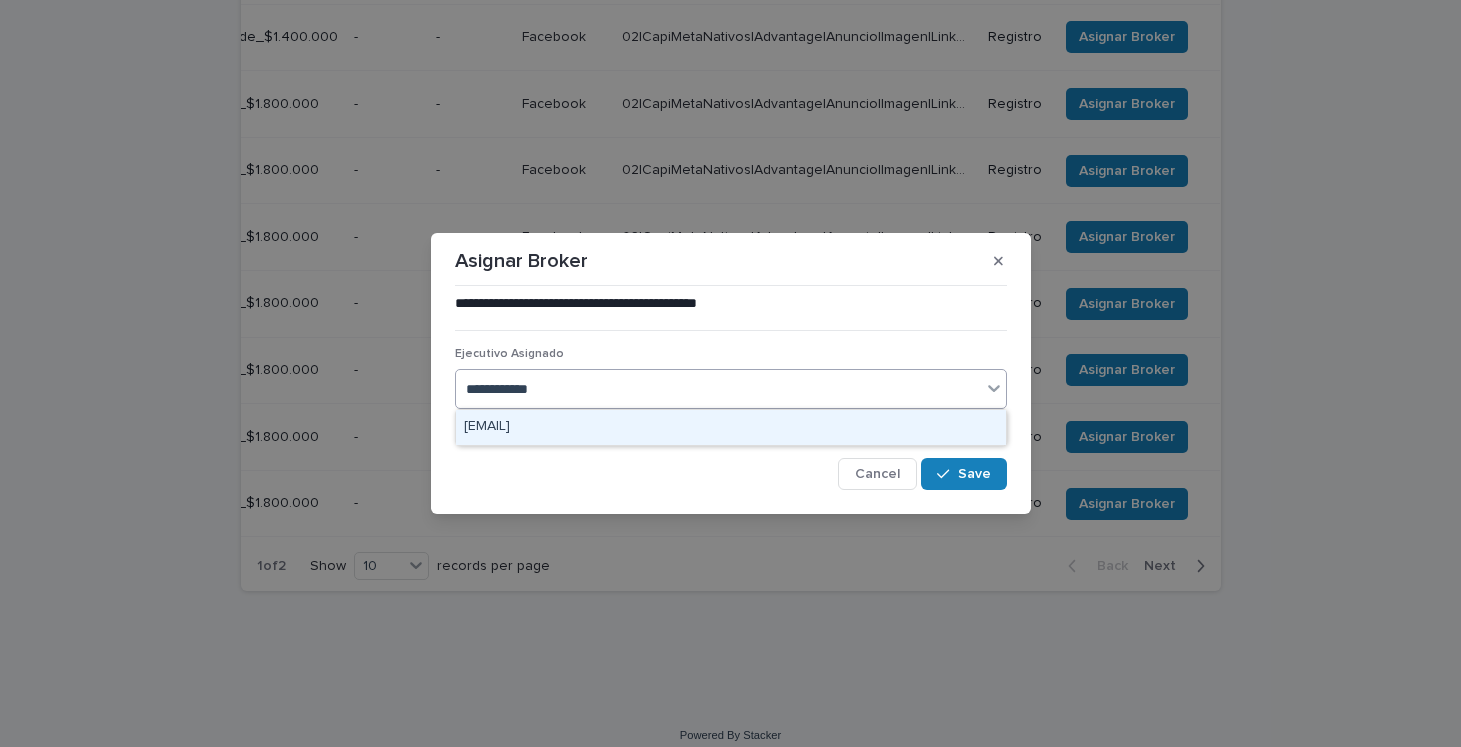 type on "**********" 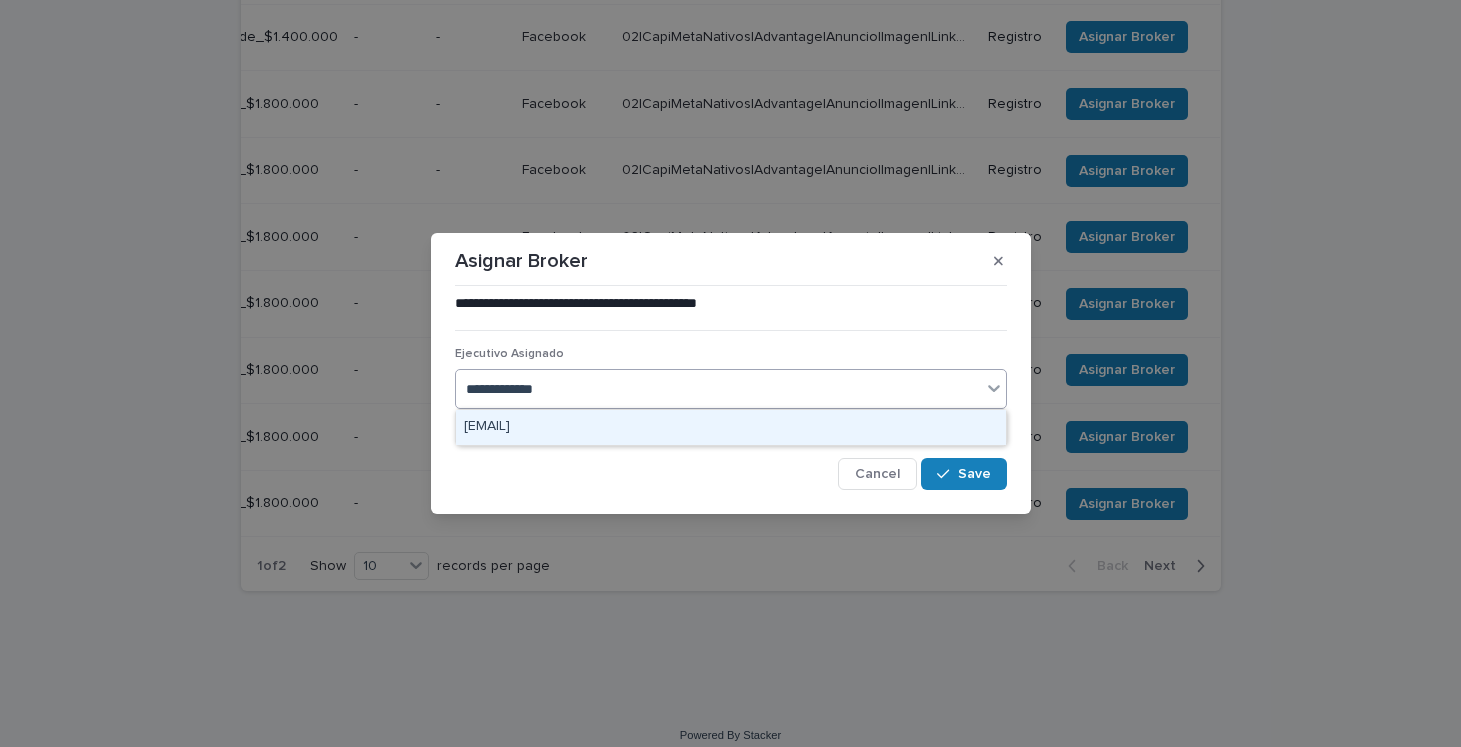 click on "[EMAIL]" at bounding box center (731, 427) 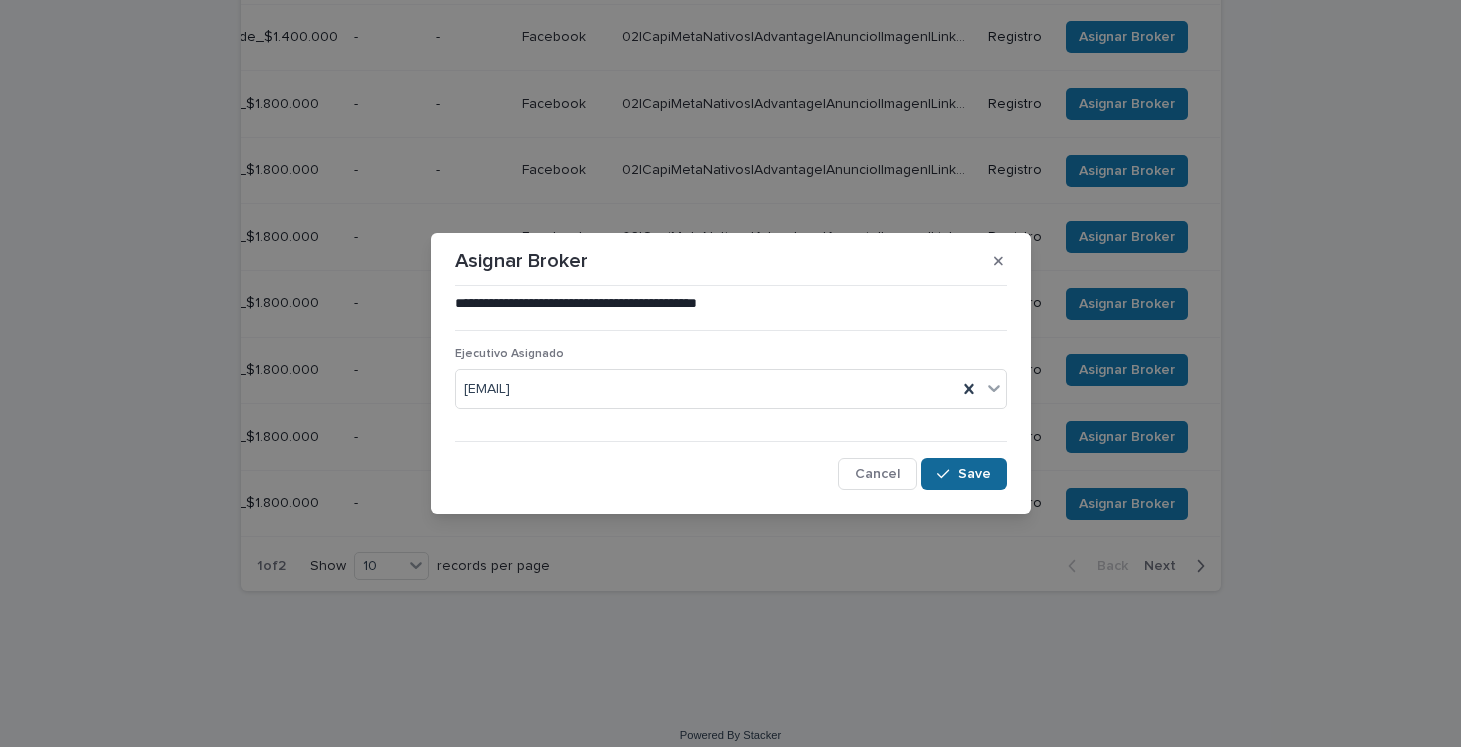 click on "Save" at bounding box center (974, 474) 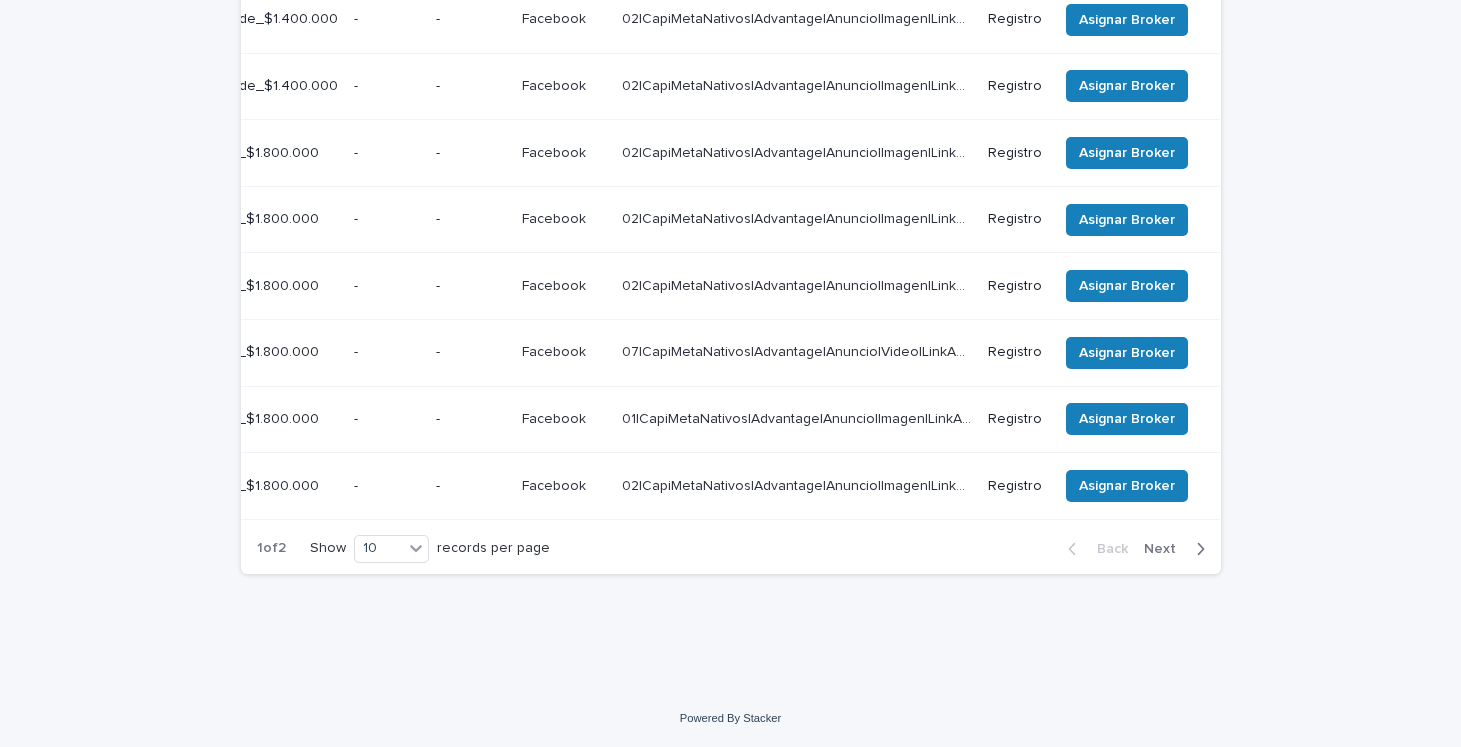 scroll, scrollTop: 0, scrollLeft: 663, axis: horizontal 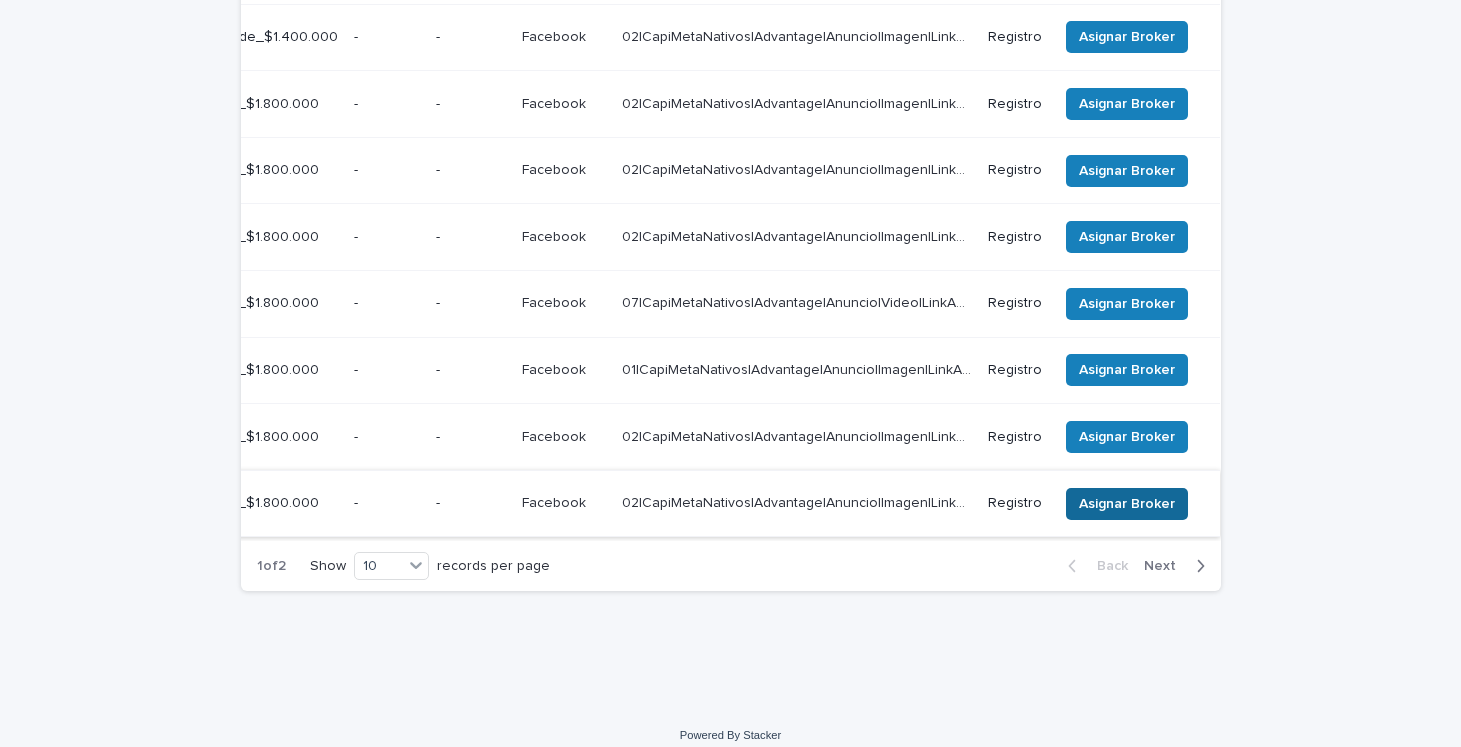 click on "Asignar Broker" at bounding box center [1127, 504] 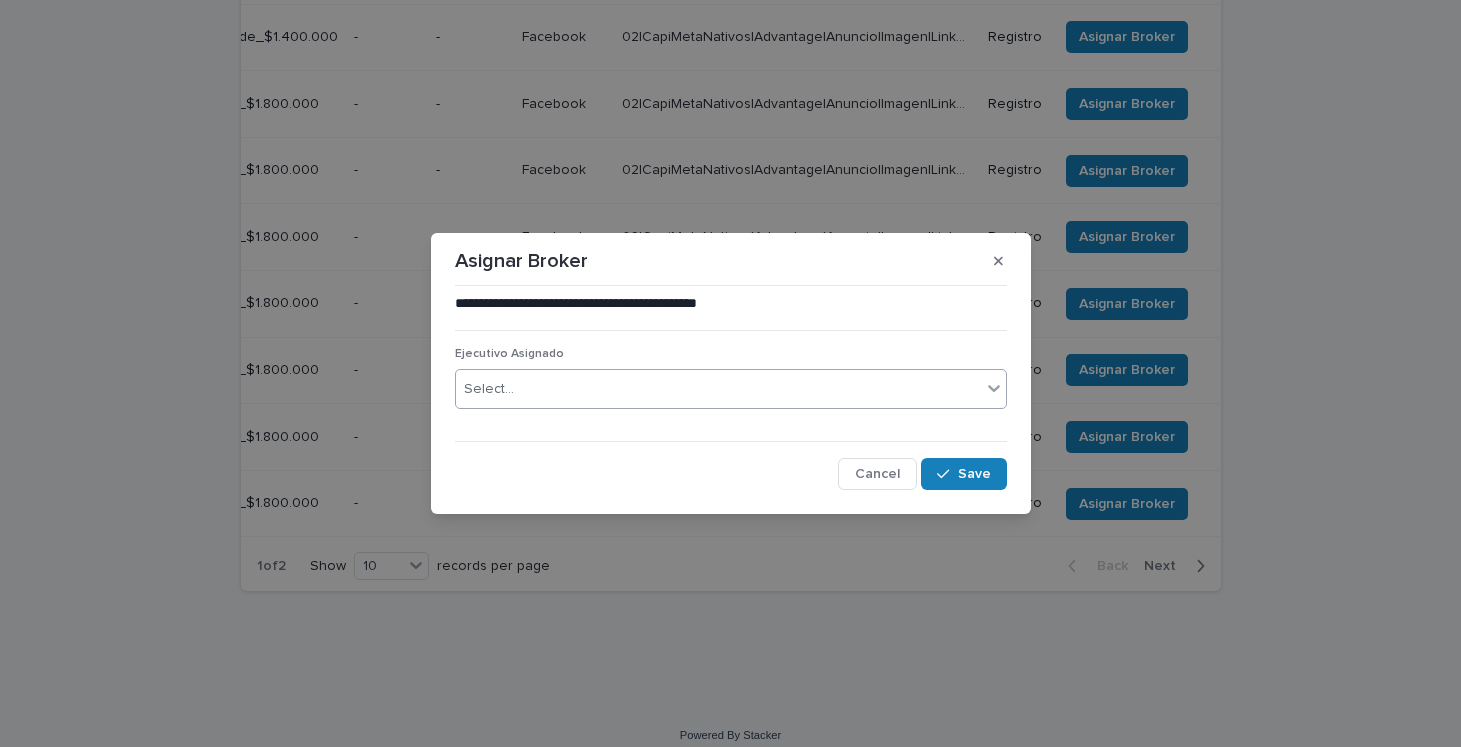 click on "Select..." at bounding box center (718, 389) 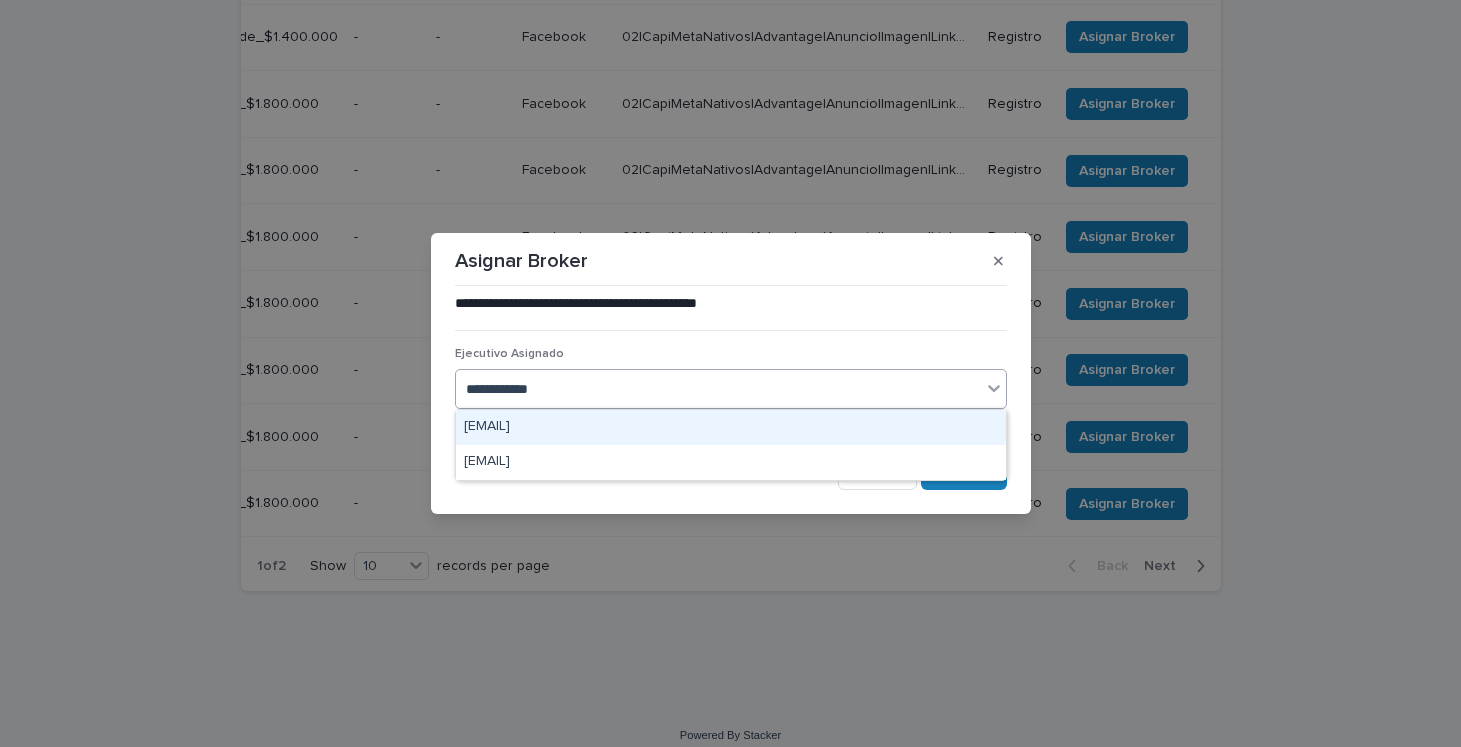 type on "**********" 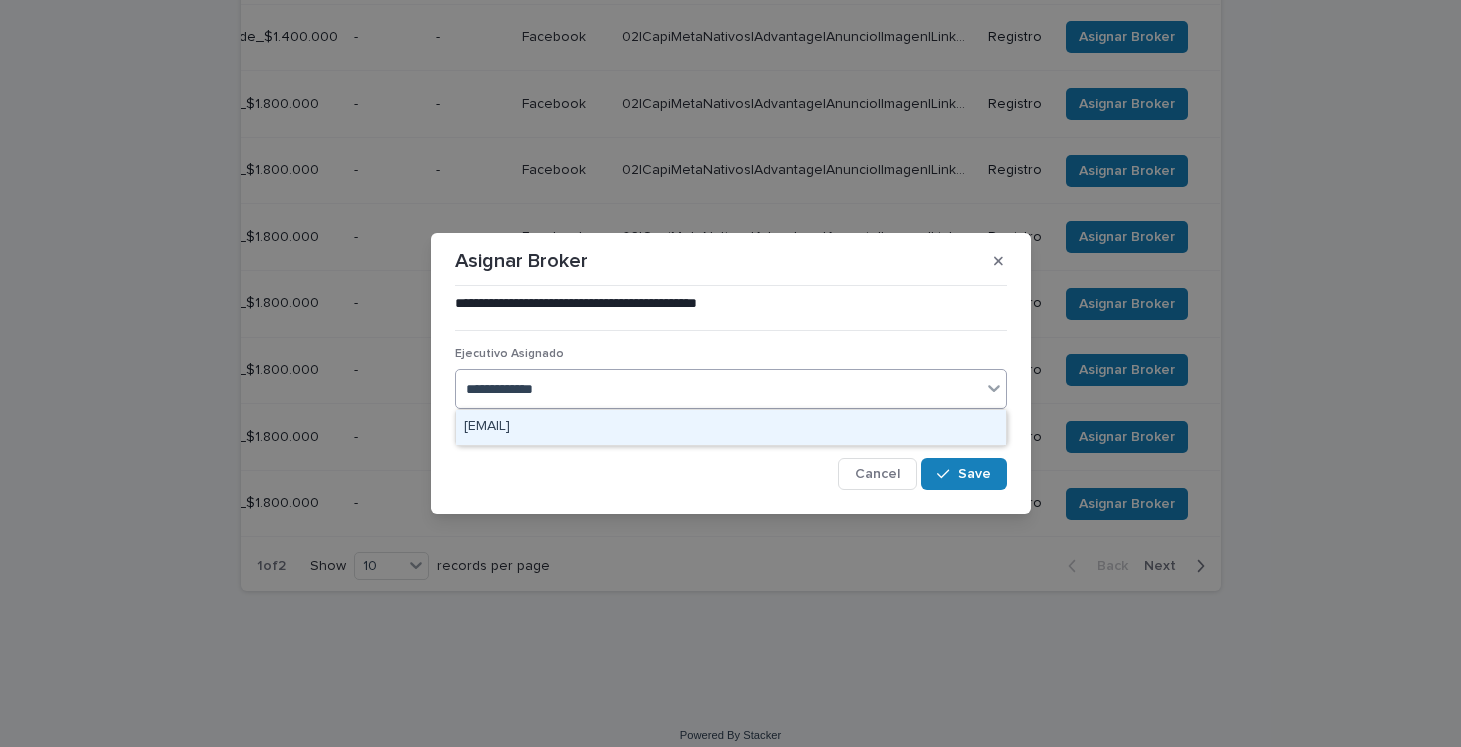 click on "[EMAIL]" at bounding box center [731, 427] 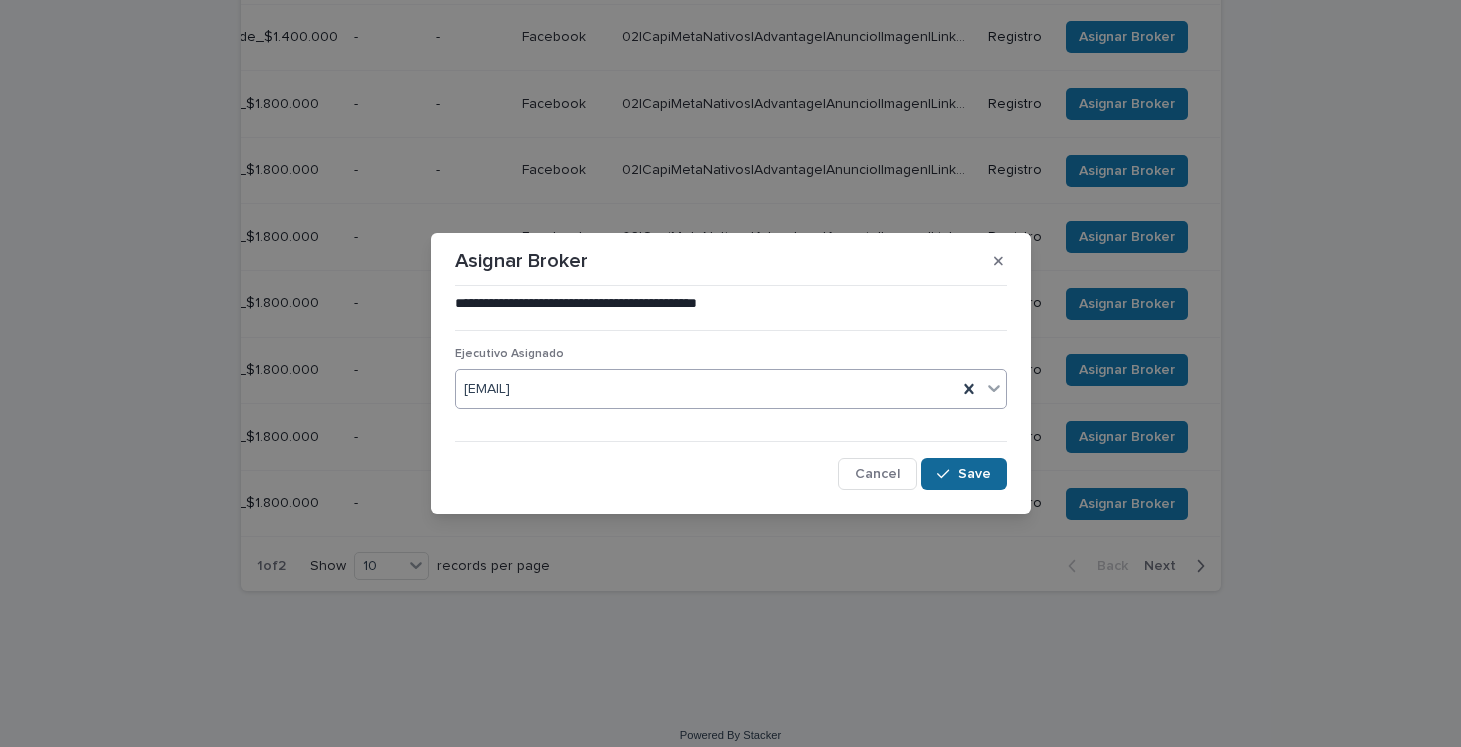 click 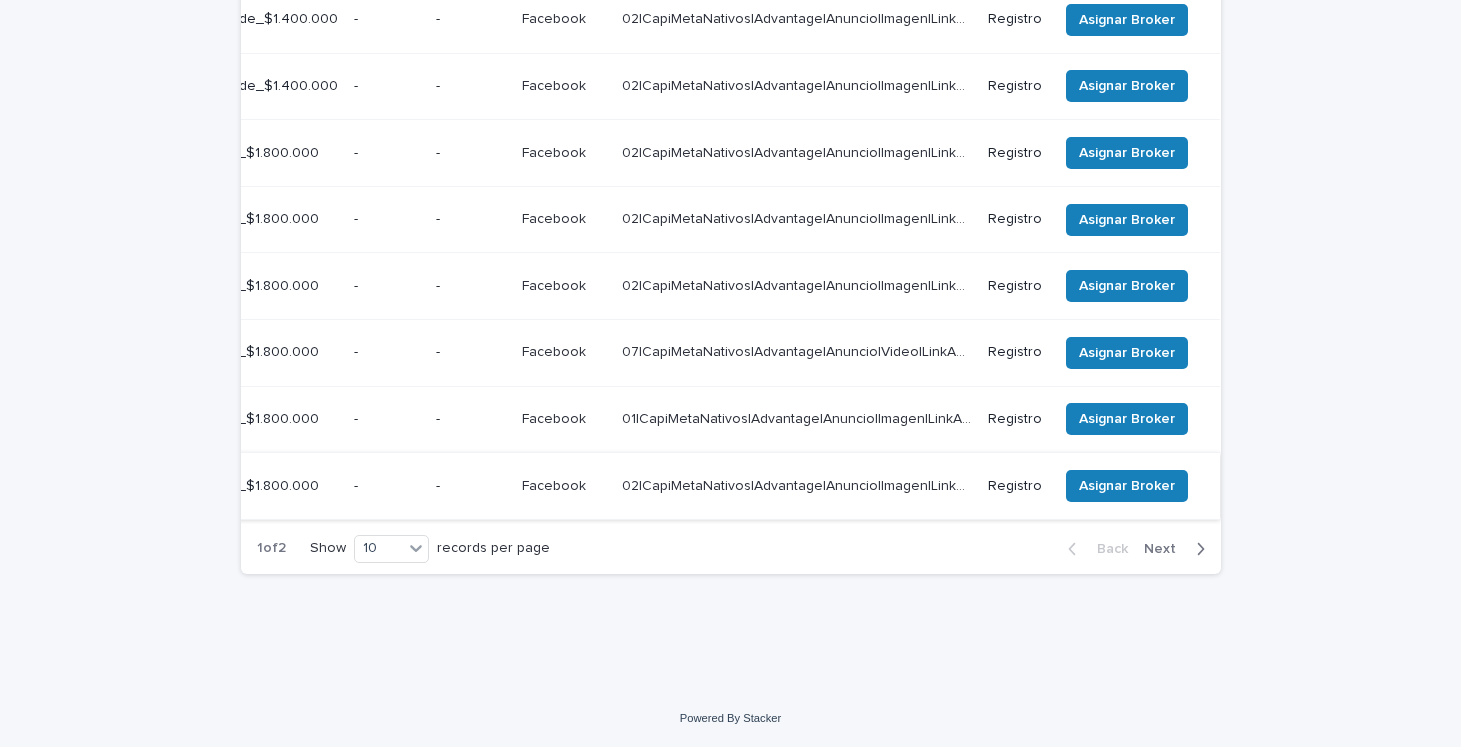 scroll, scrollTop: 631, scrollLeft: 0, axis: vertical 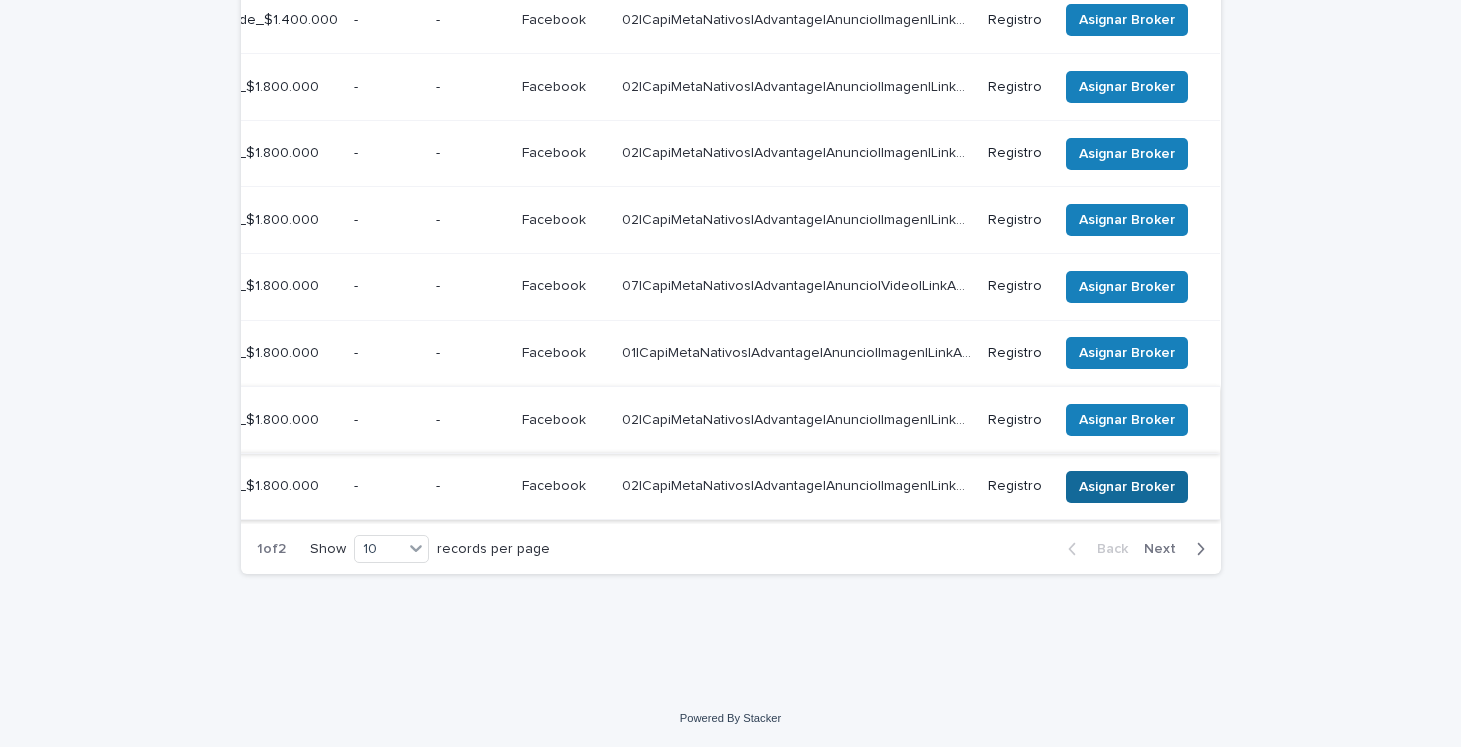 click on "Asignar Broker" at bounding box center [1127, 487] 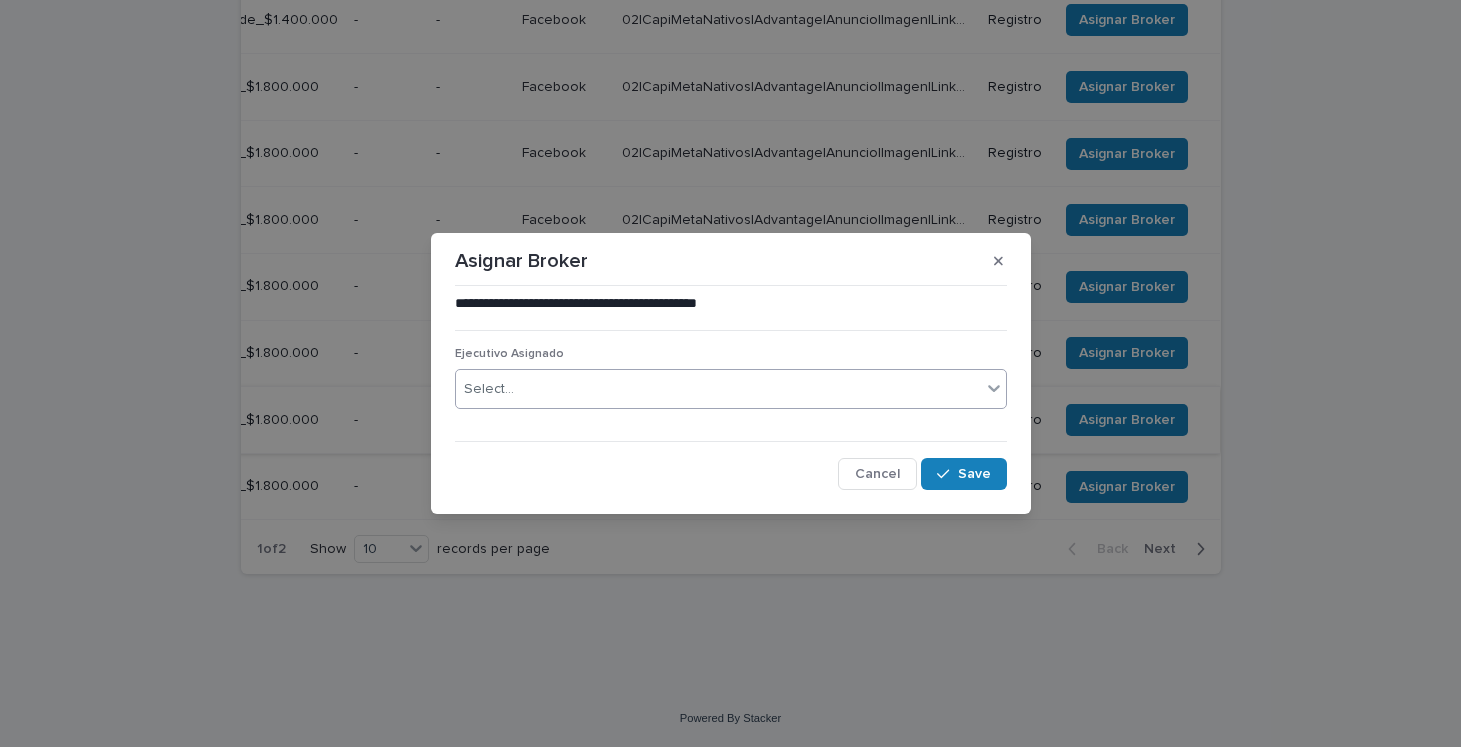 click on "Select..." at bounding box center (718, 389) 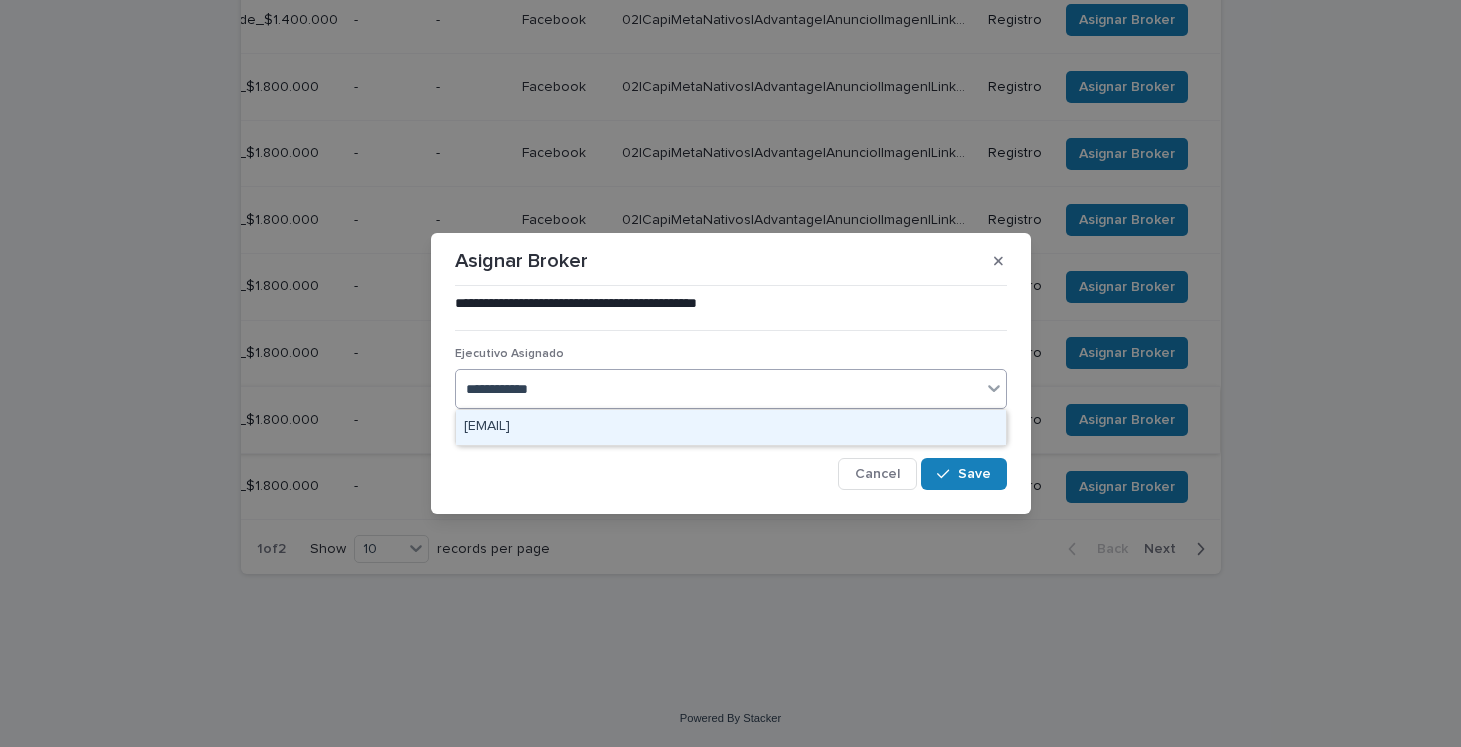 type on "**********" 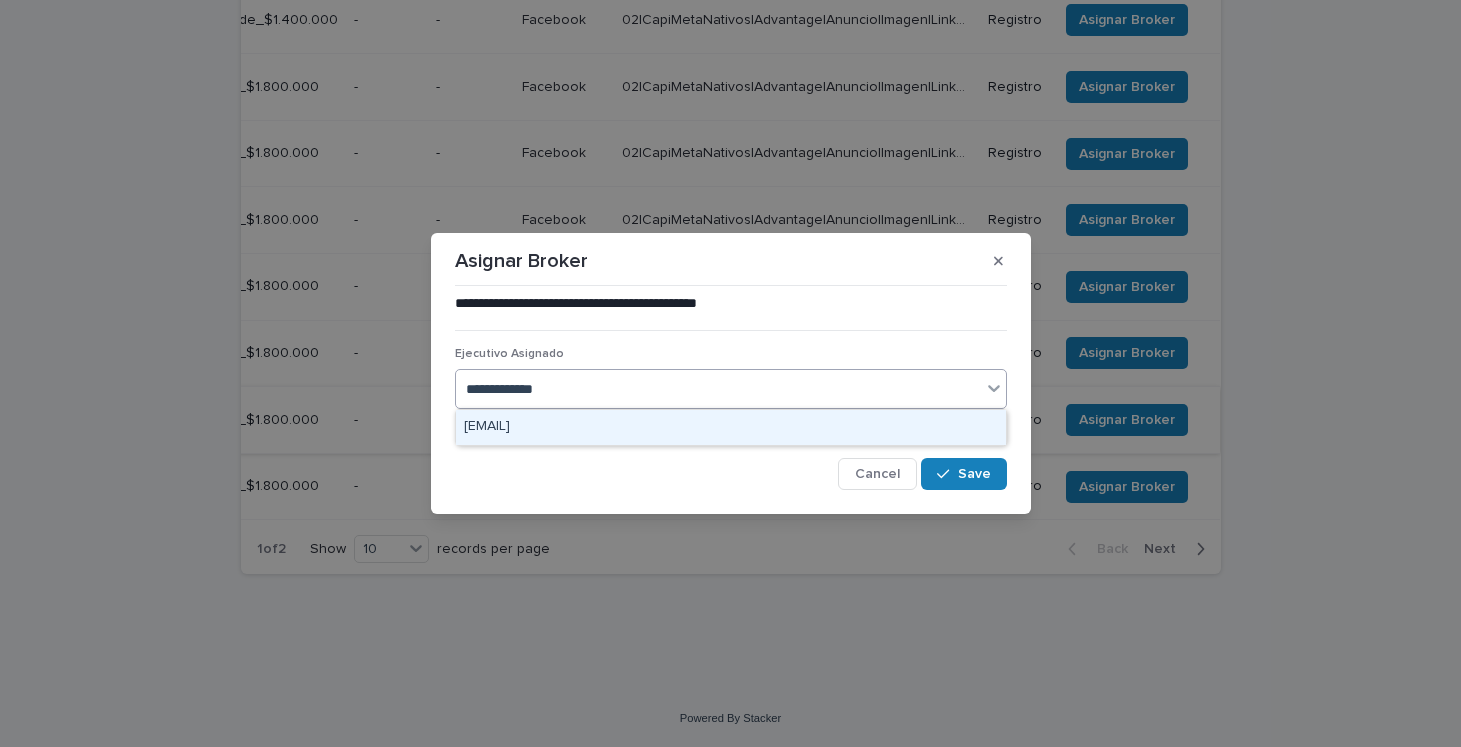 click on "[EMAIL]" at bounding box center [731, 427] 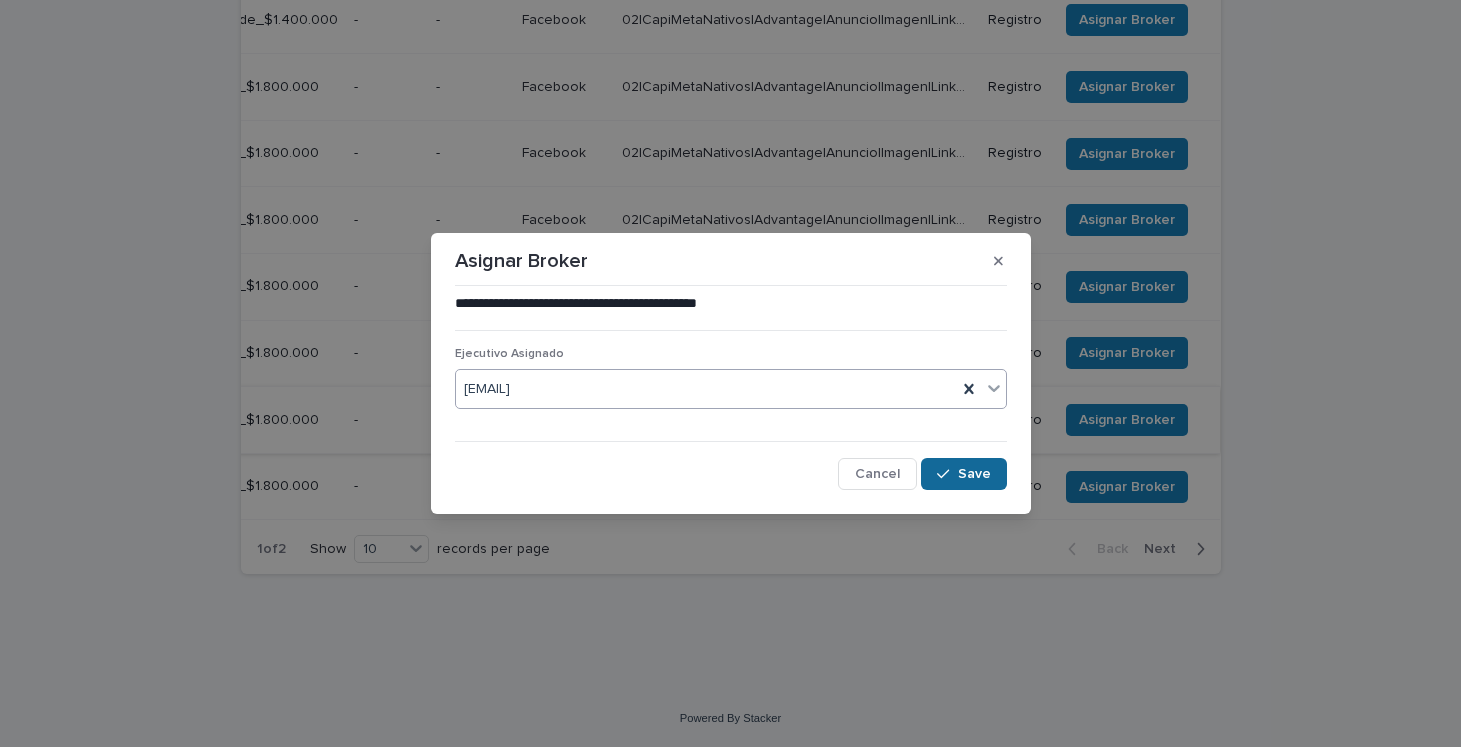 click on "Save" at bounding box center (974, 474) 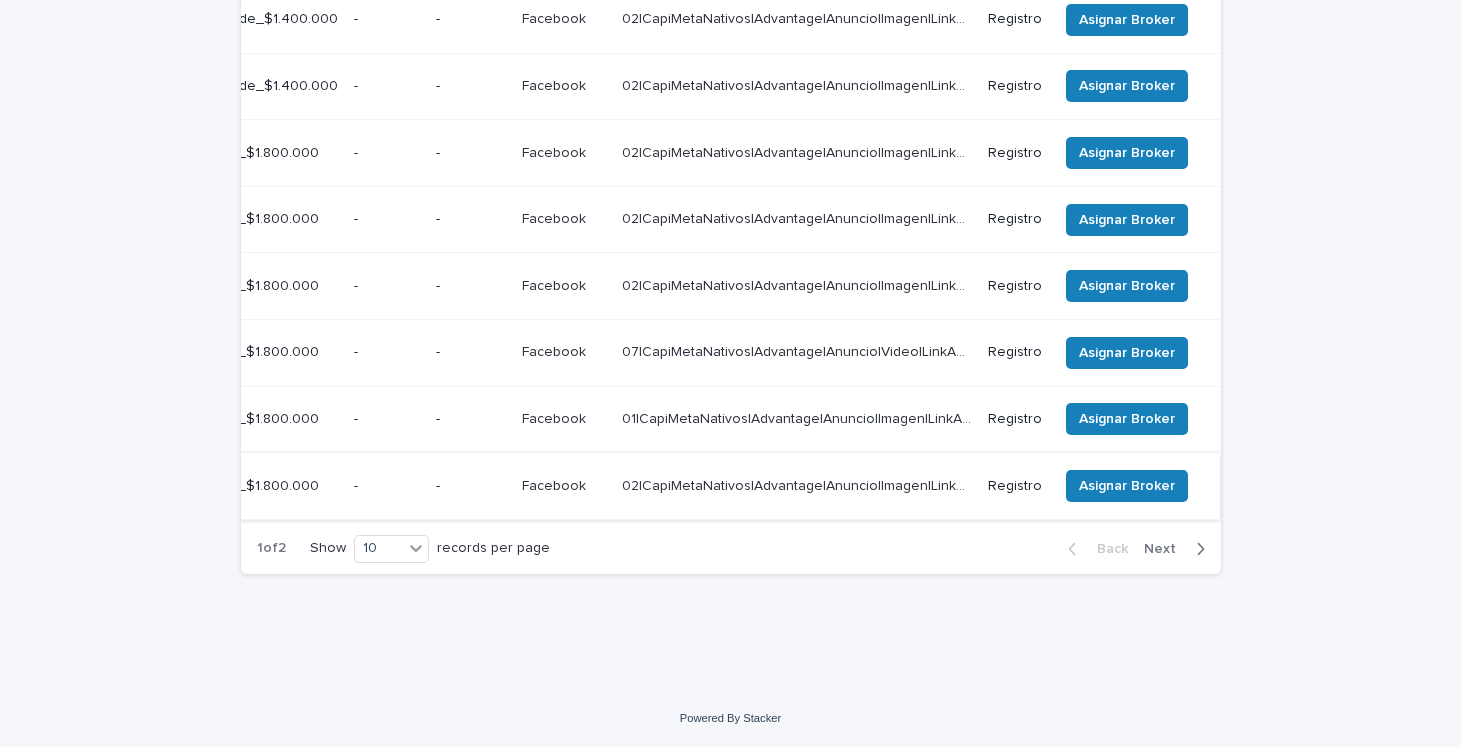 scroll, scrollTop: 0, scrollLeft: 663, axis: horizontal 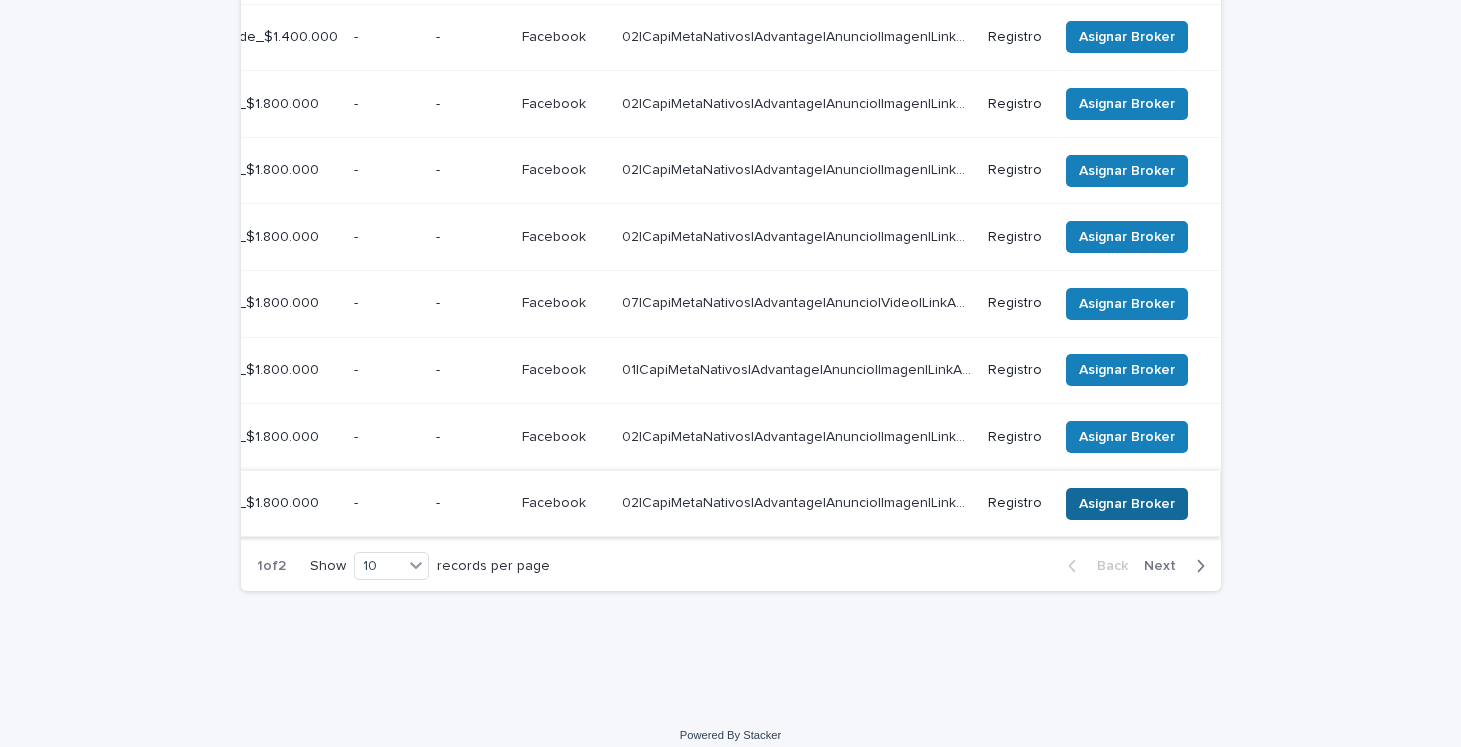click on "Asignar Broker" at bounding box center (1127, 504) 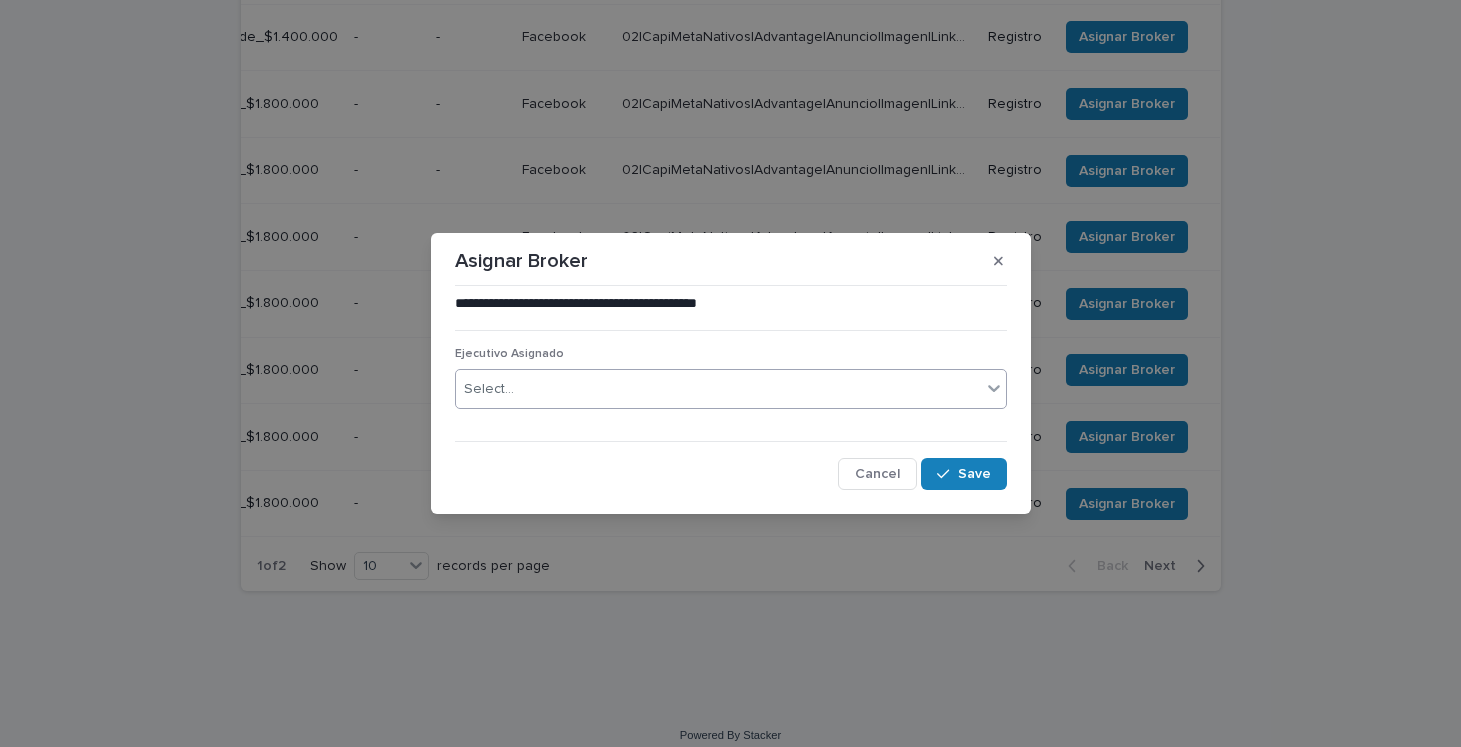 click on "Select..." at bounding box center (718, 389) 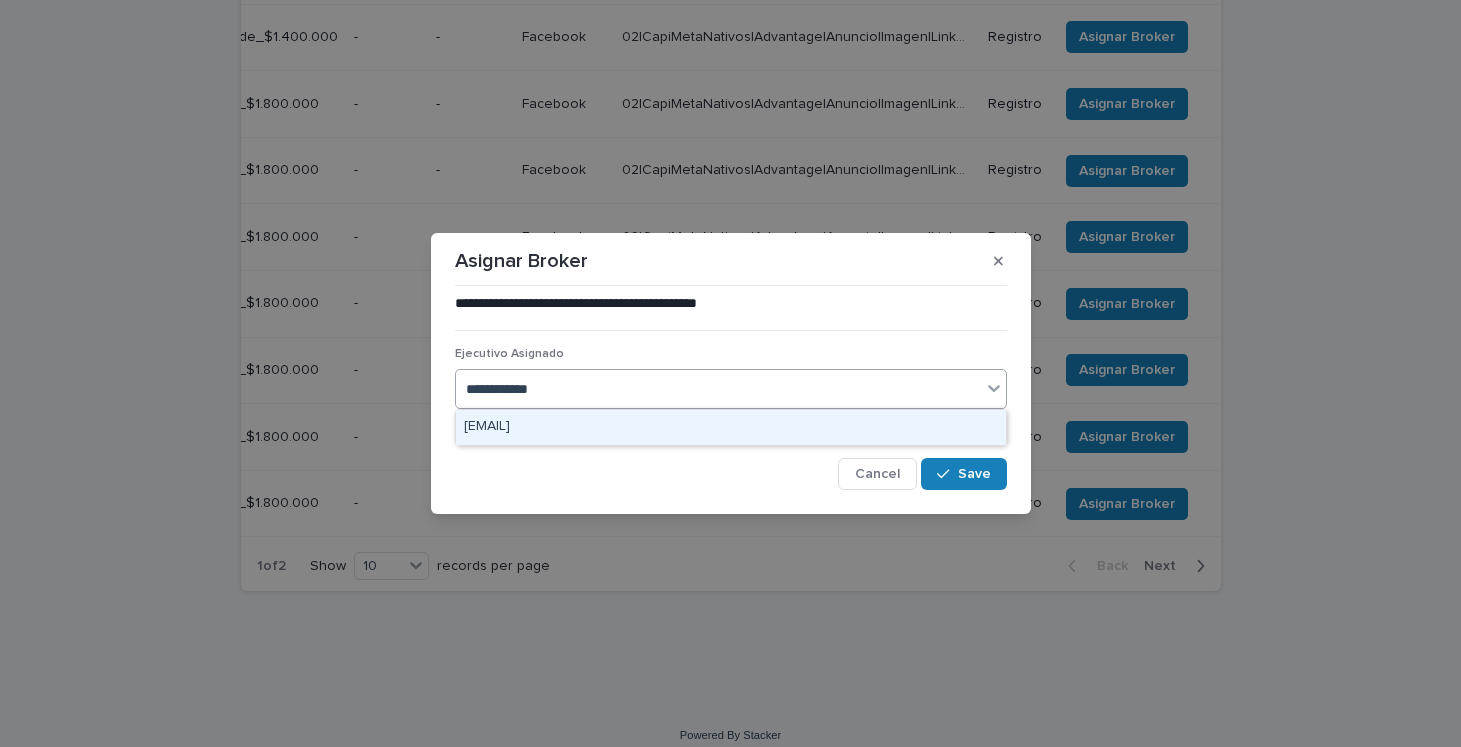 type on "**********" 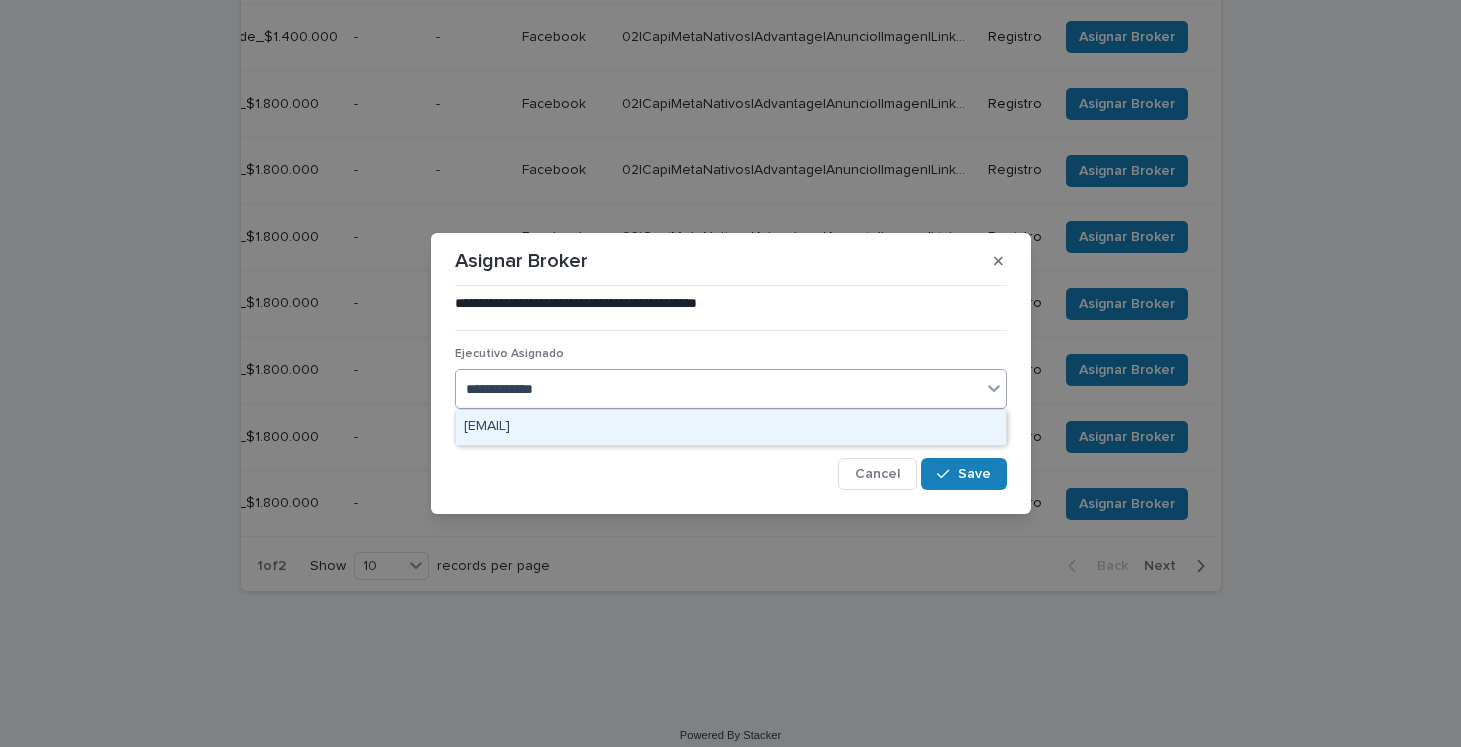 click on "[EMAIL]" at bounding box center (731, 427) 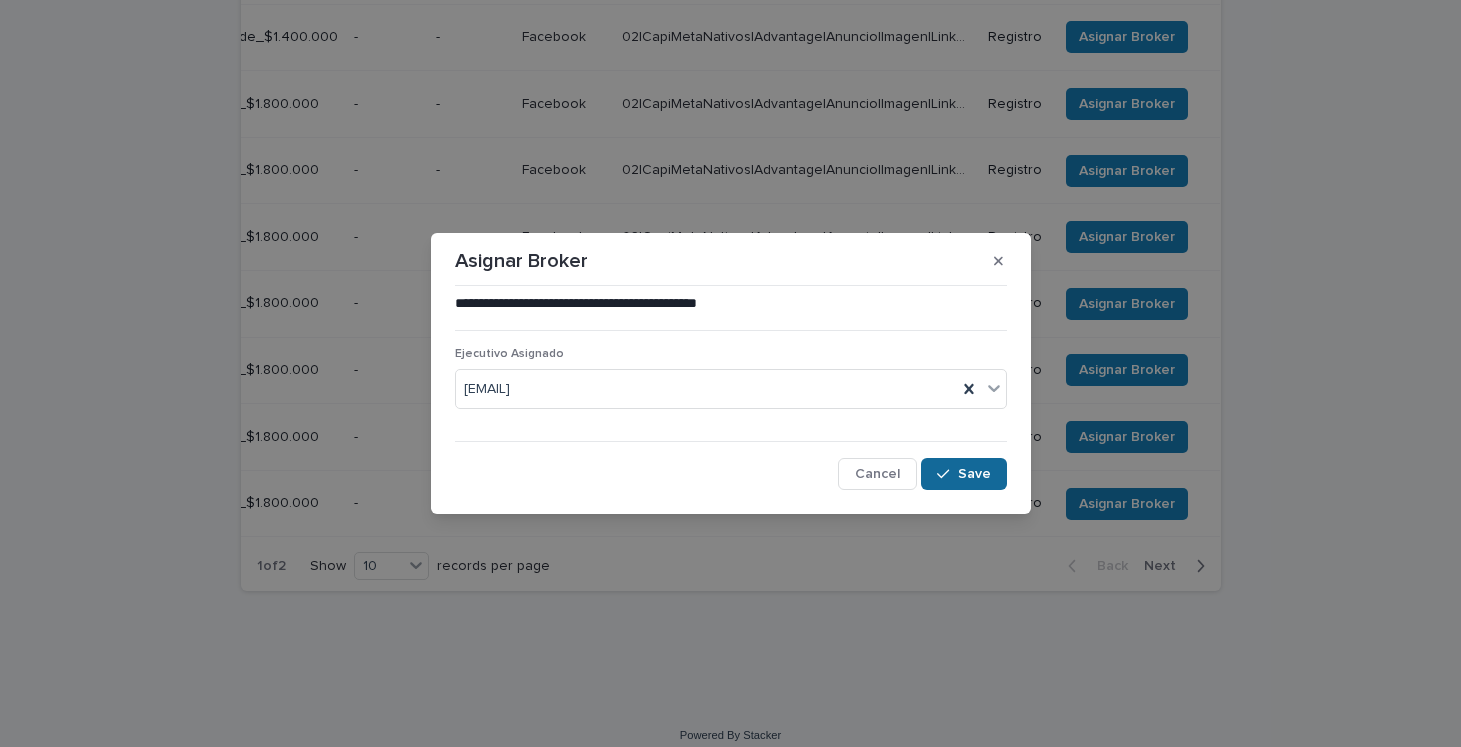 click at bounding box center (947, 474) 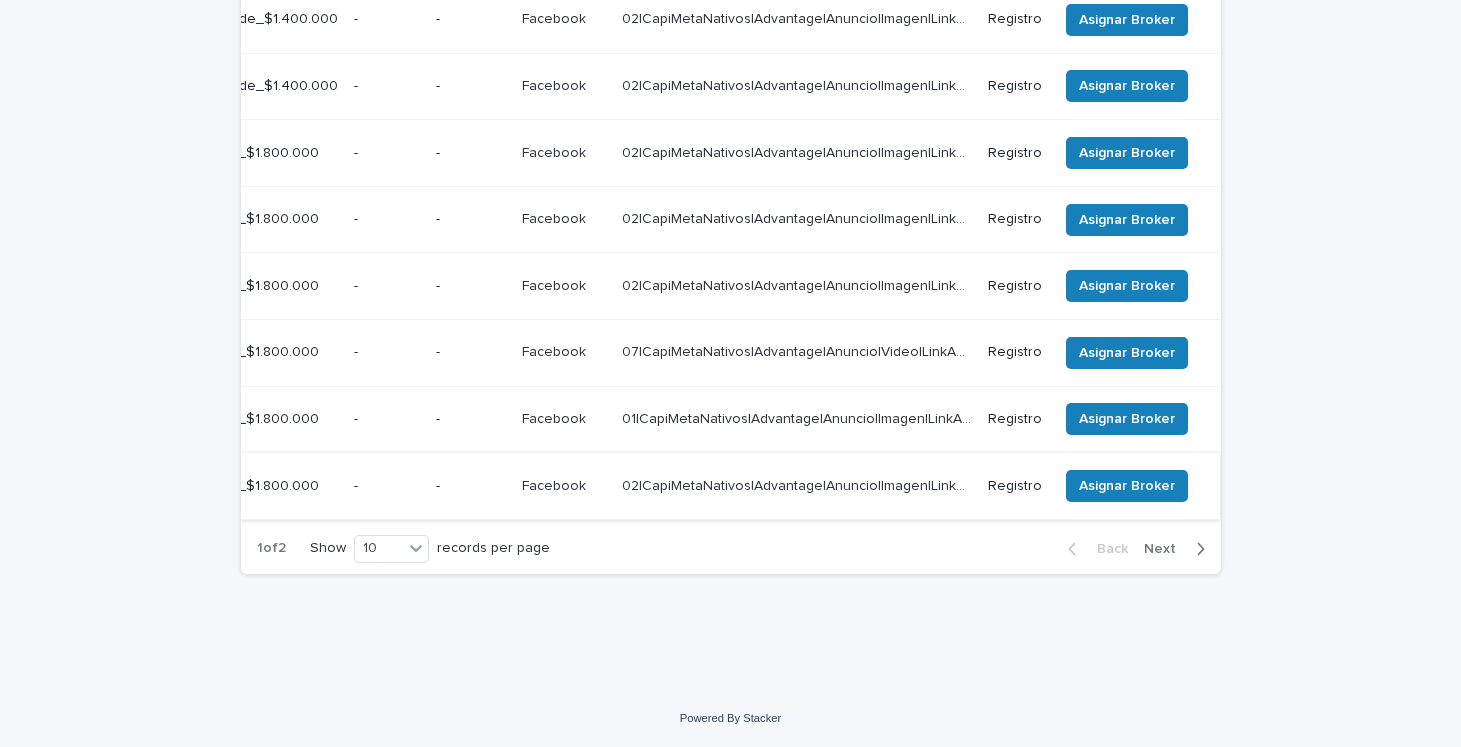 scroll, scrollTop: 631, scrollLeft: 0, axis: vertical 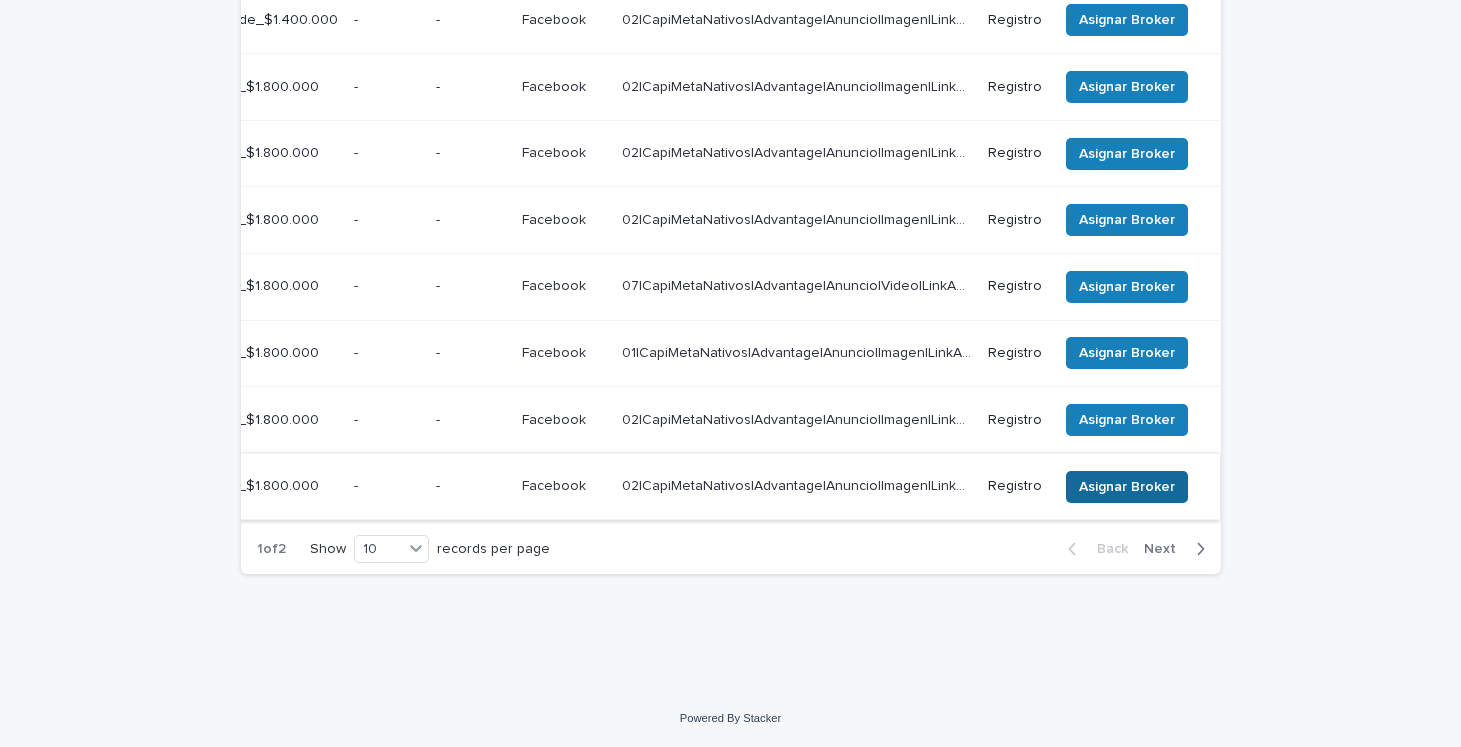 click on "Asignar Broker" at bounding box center [1127, 487] 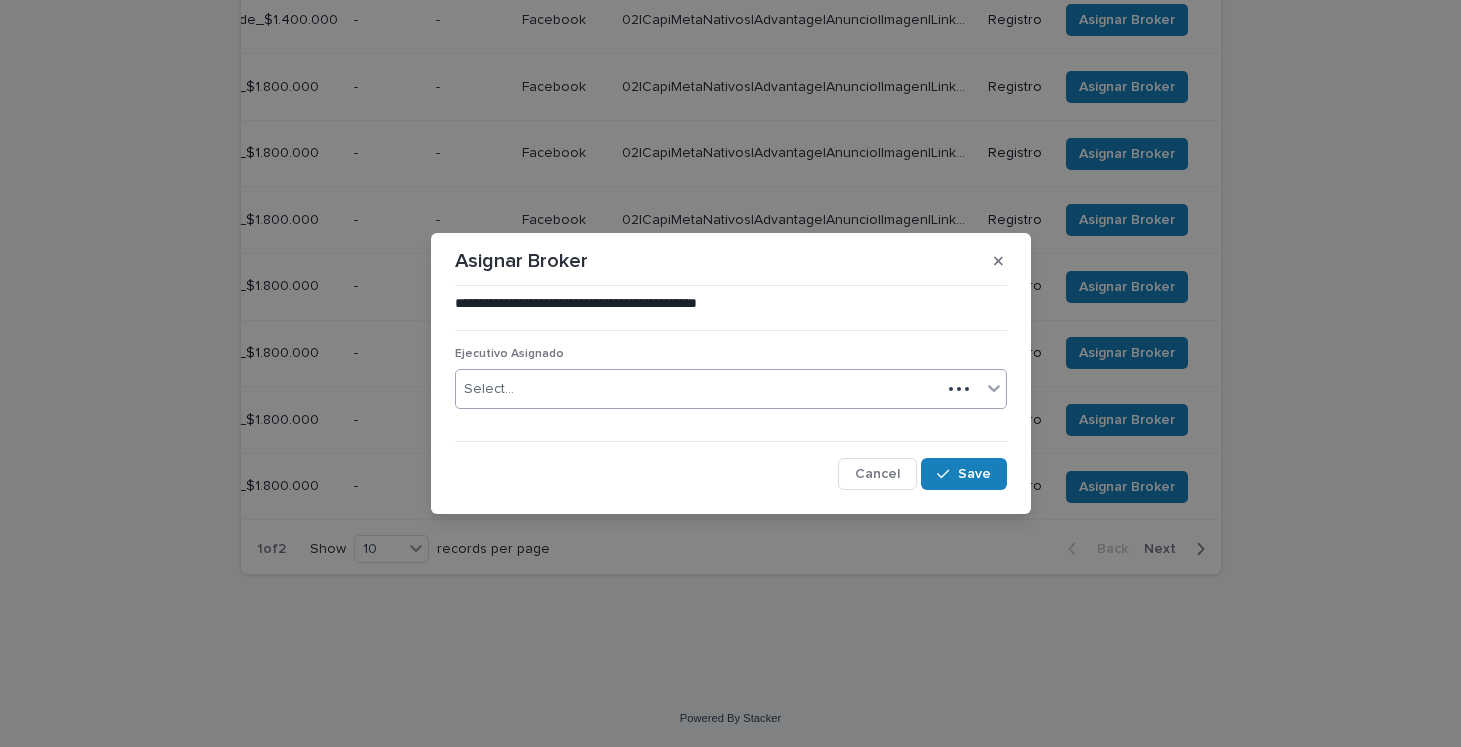 click on "Select..." at bounding box center [698, 389] 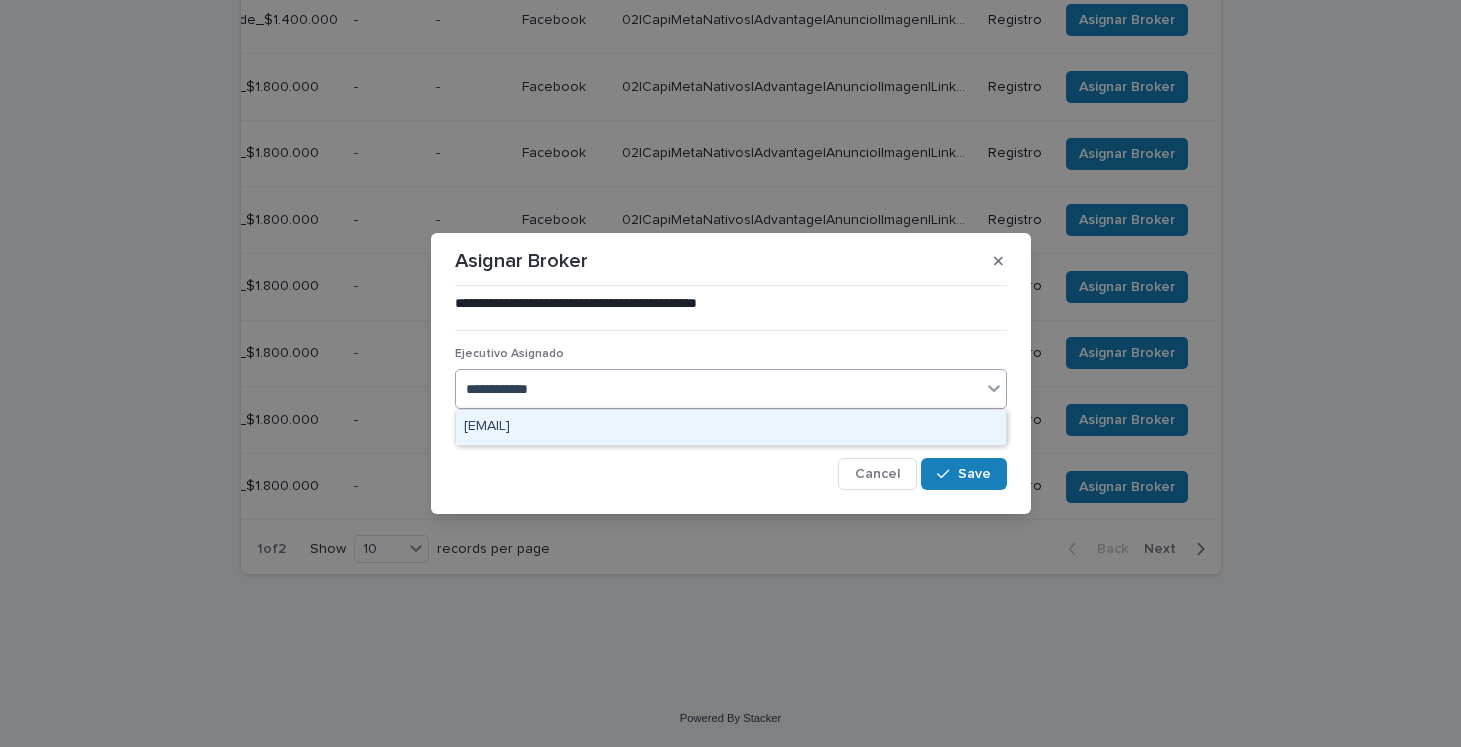 type on "**********" 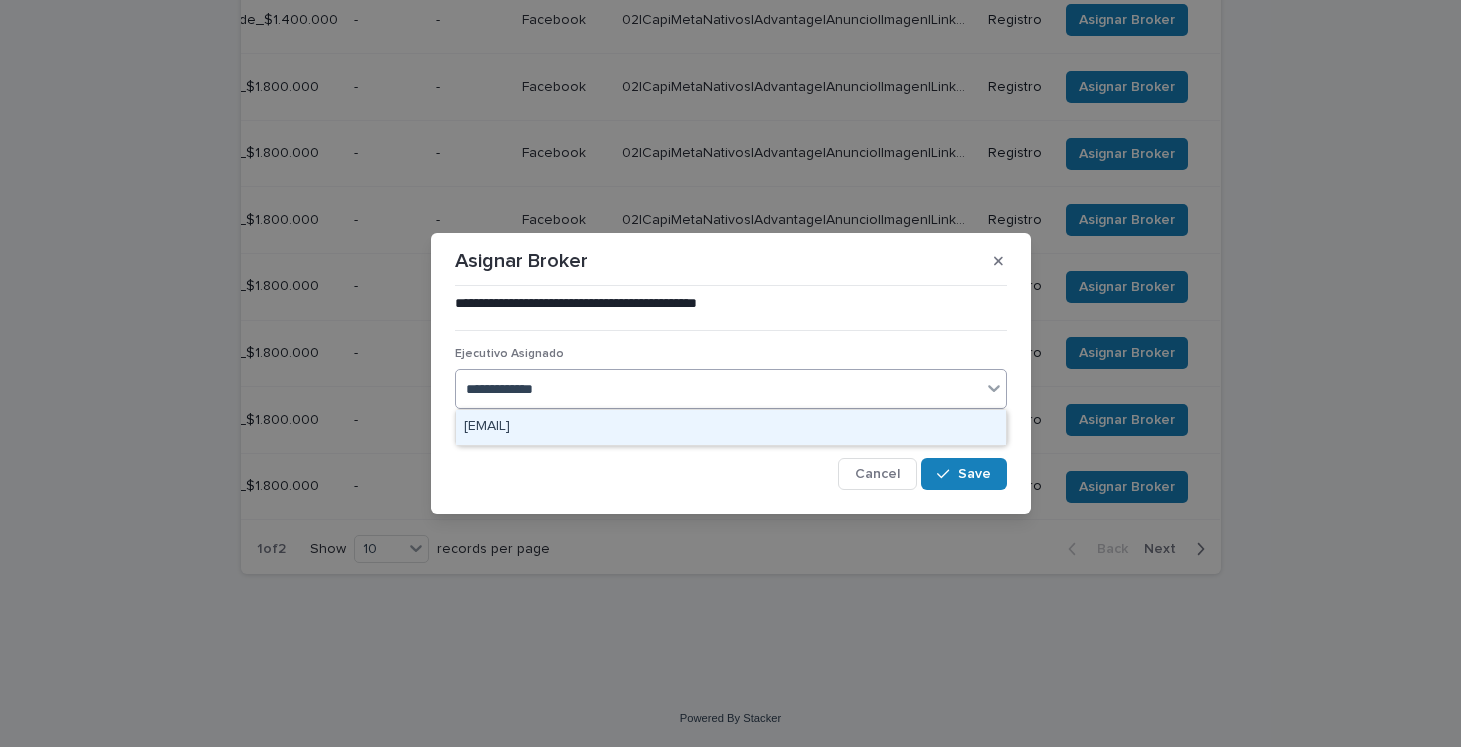 click on "[EMAIL]" at bounding box center [731, 427] 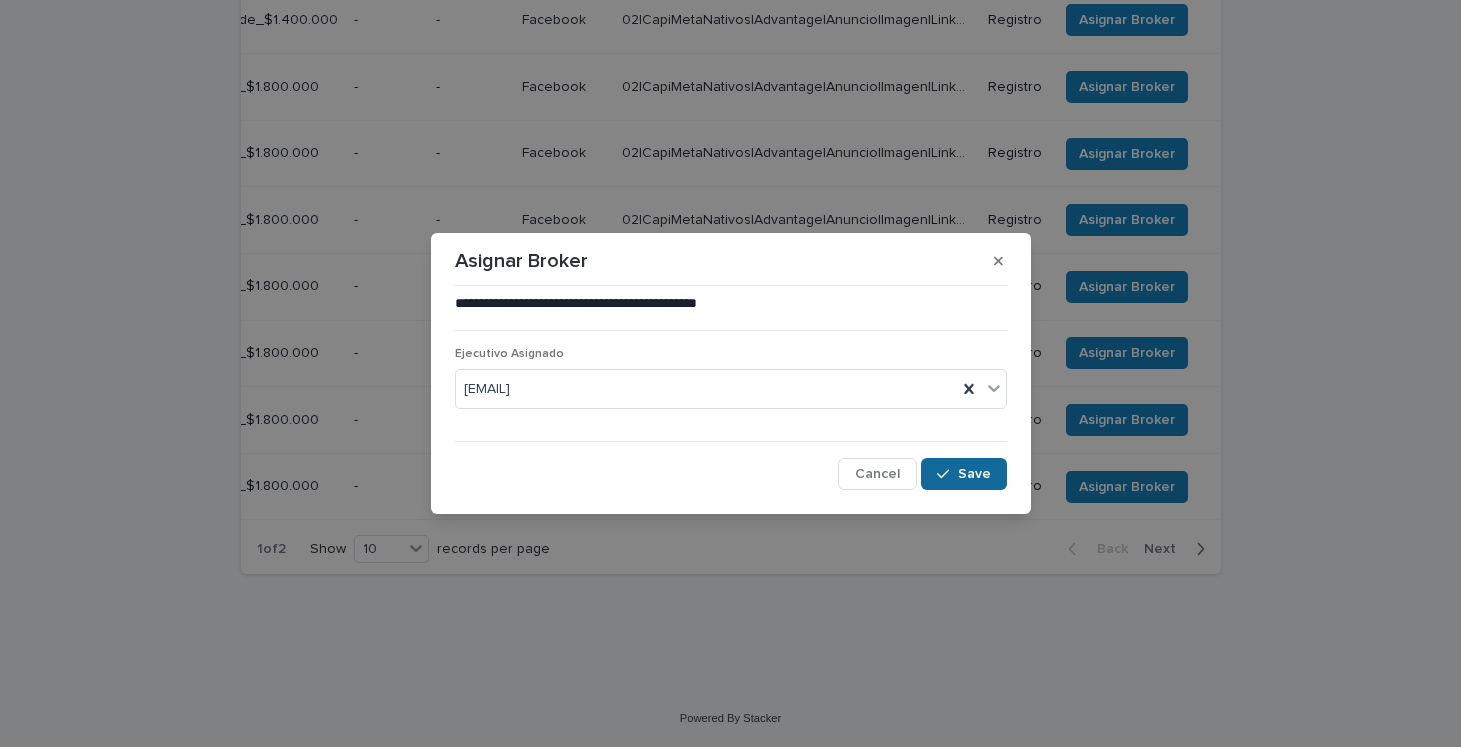 click at bounding box center (947, 474) 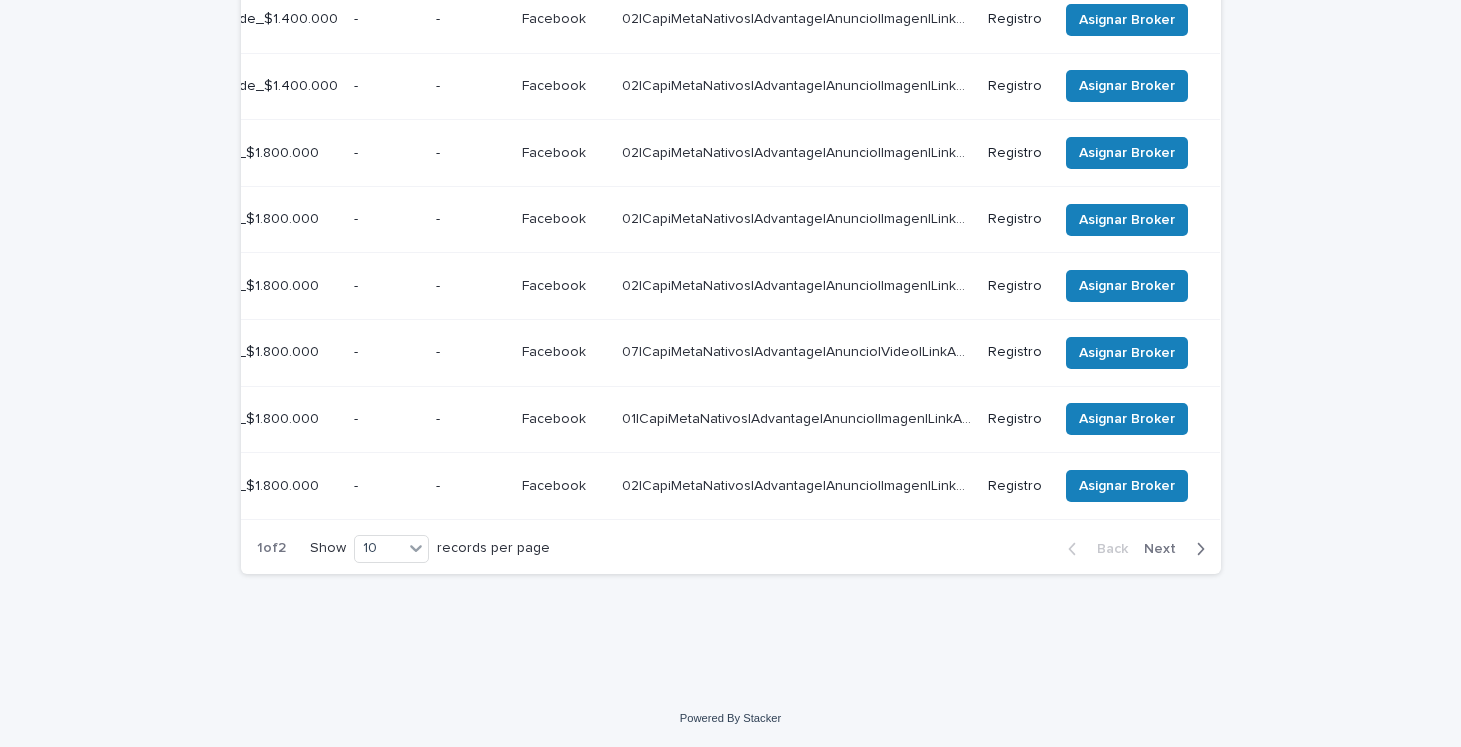 scroll, scrollTop: 631, scrollLeft: 0, axis: vertical 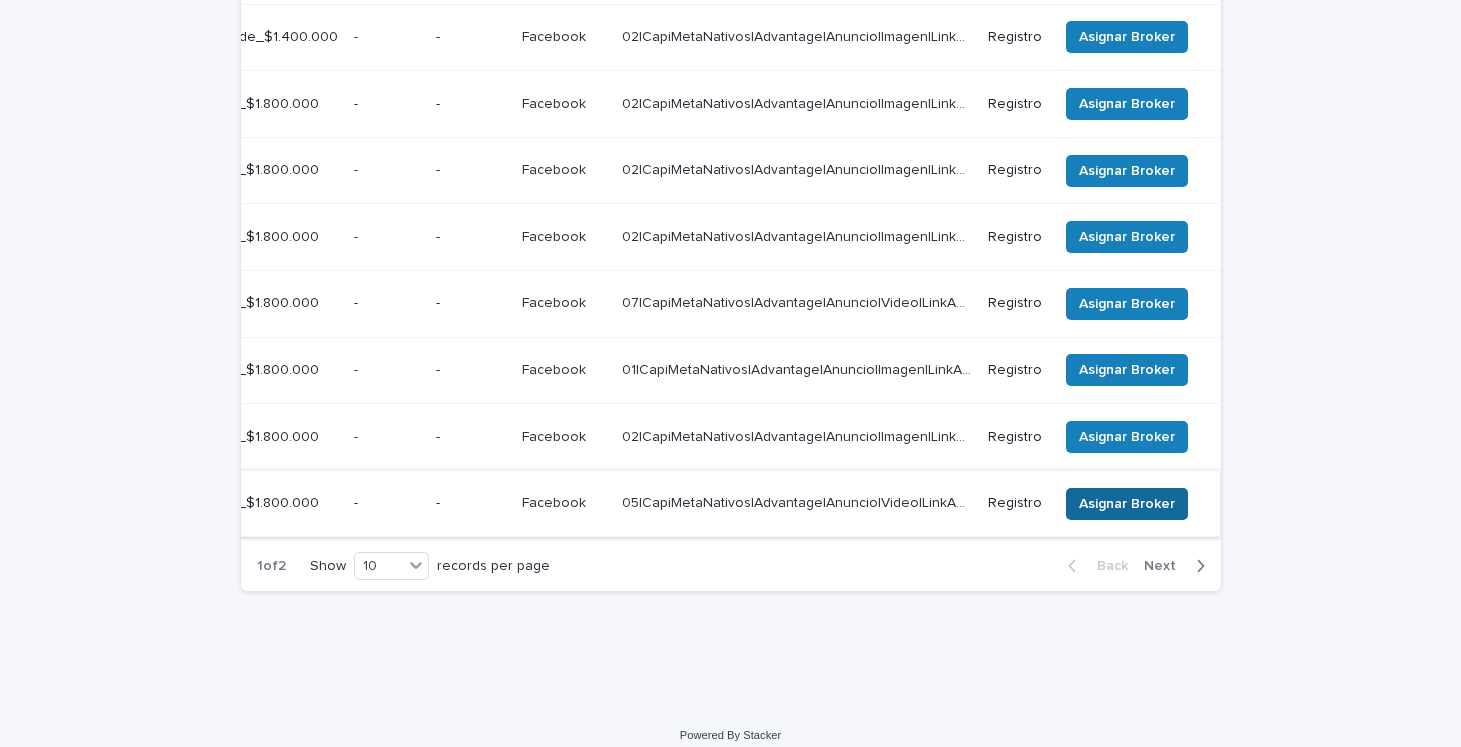 click on "Asignar Broker" at bounding box center (1127, 504) 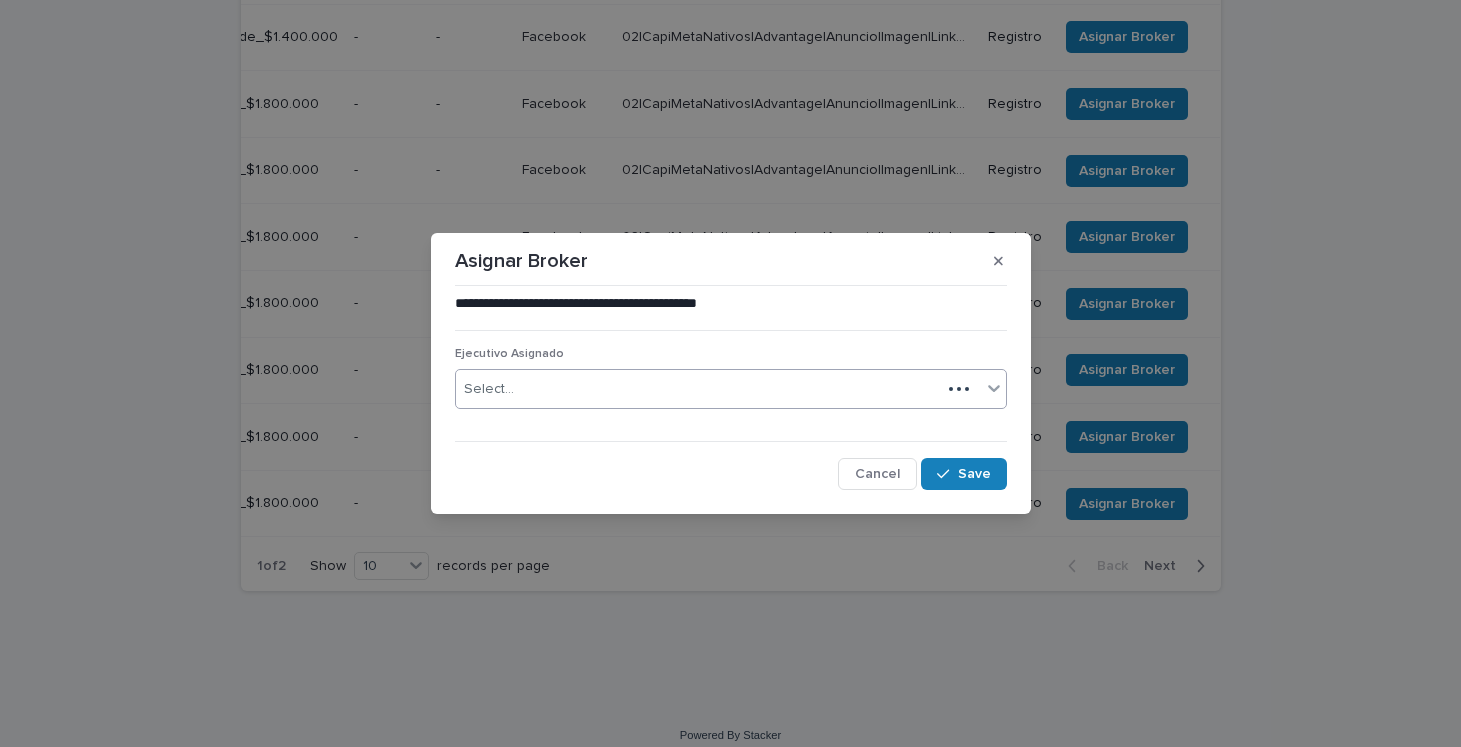 click on "Select..." at bounding box center (698, 389) 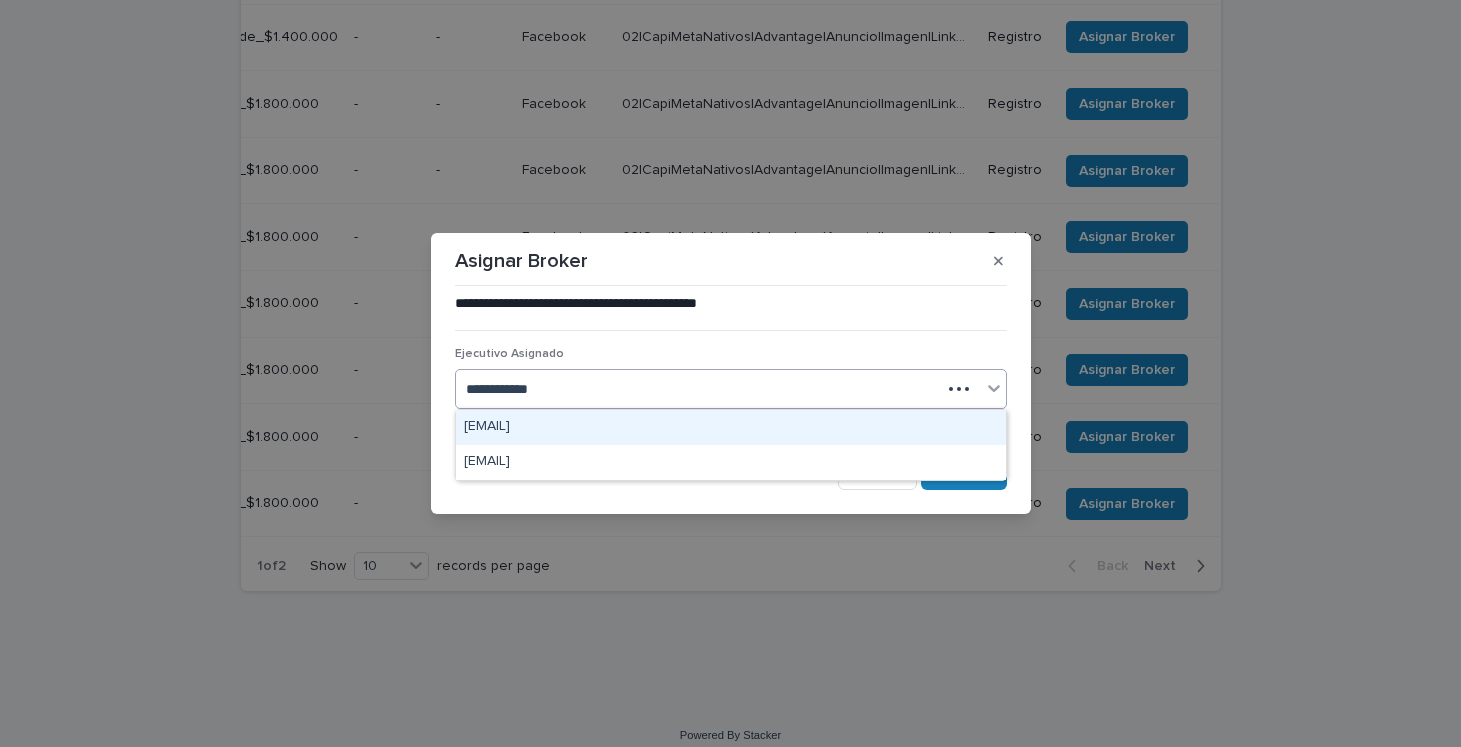type on "**********" 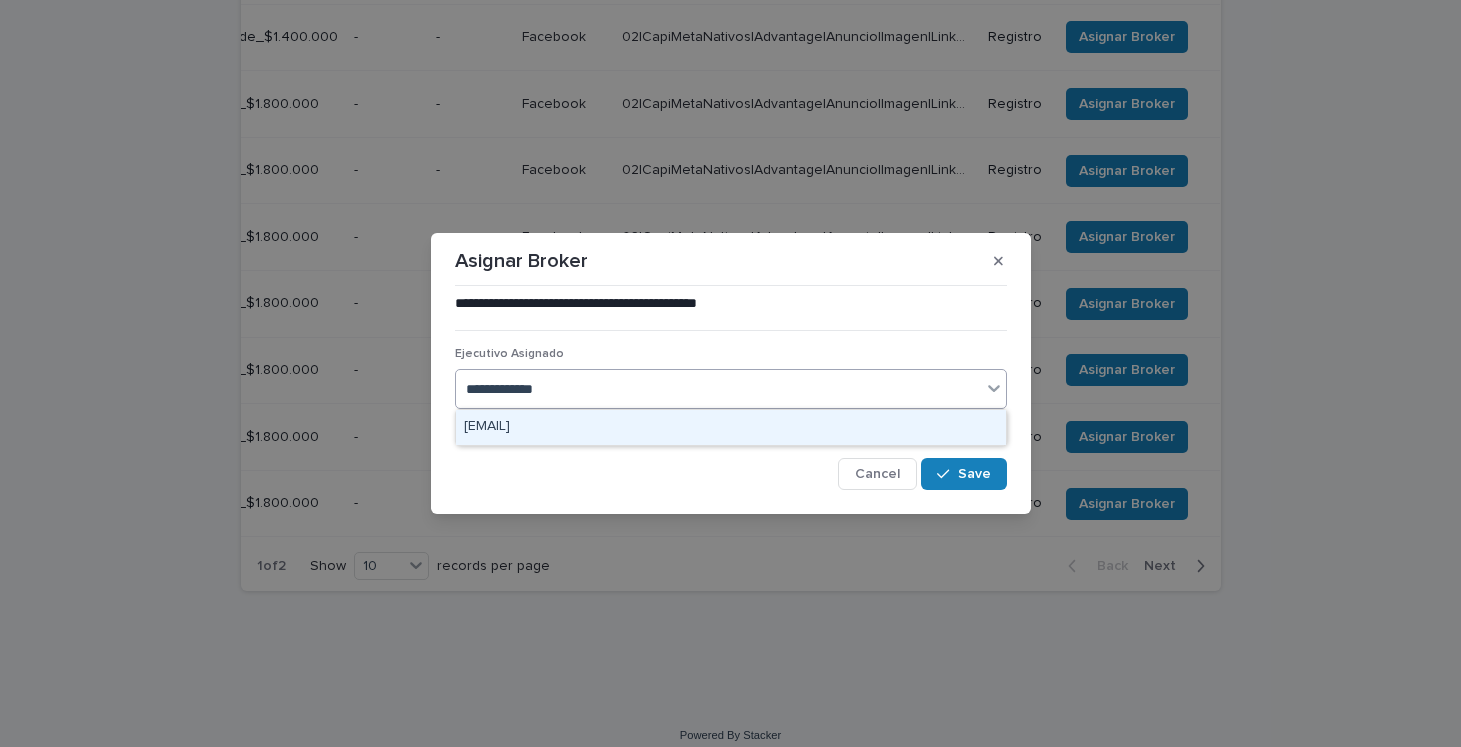 click on "[EMAIL]" at bounding box center (731, 427) 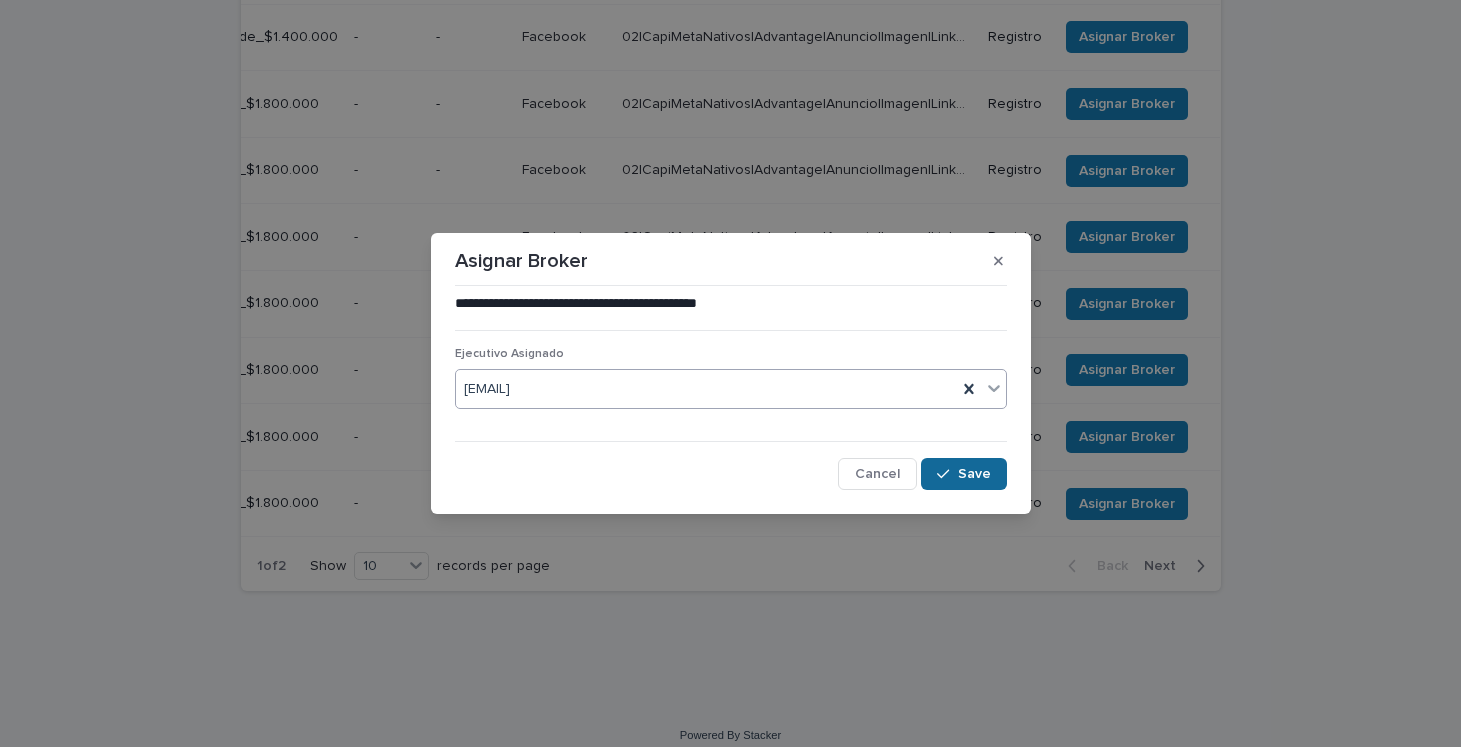 click on "Save" at bounding box center [974, 474] 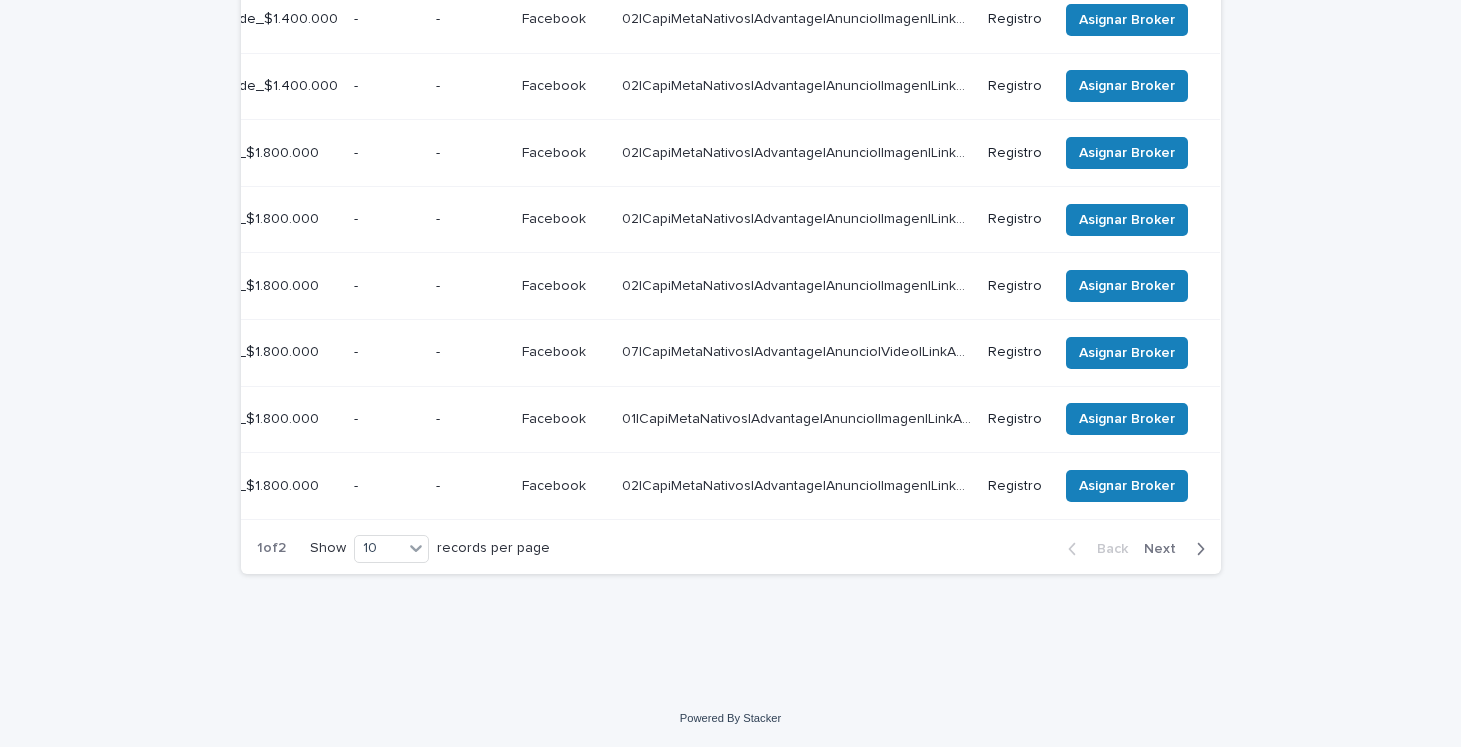 scroll, scrollTop: 0, scrollLeft: 663, axis: horizontal 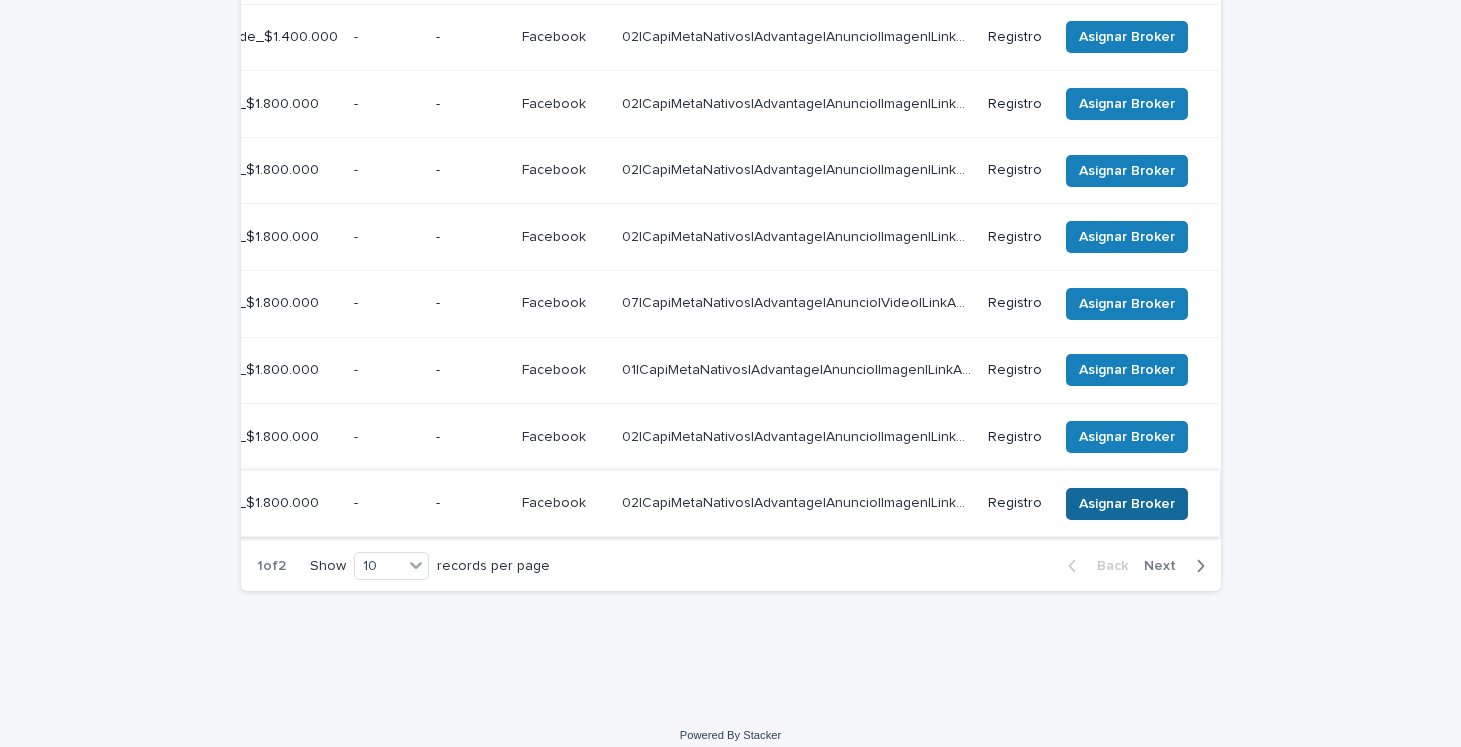 click on "Asignar Broker" at bounding box center [1127, 504] 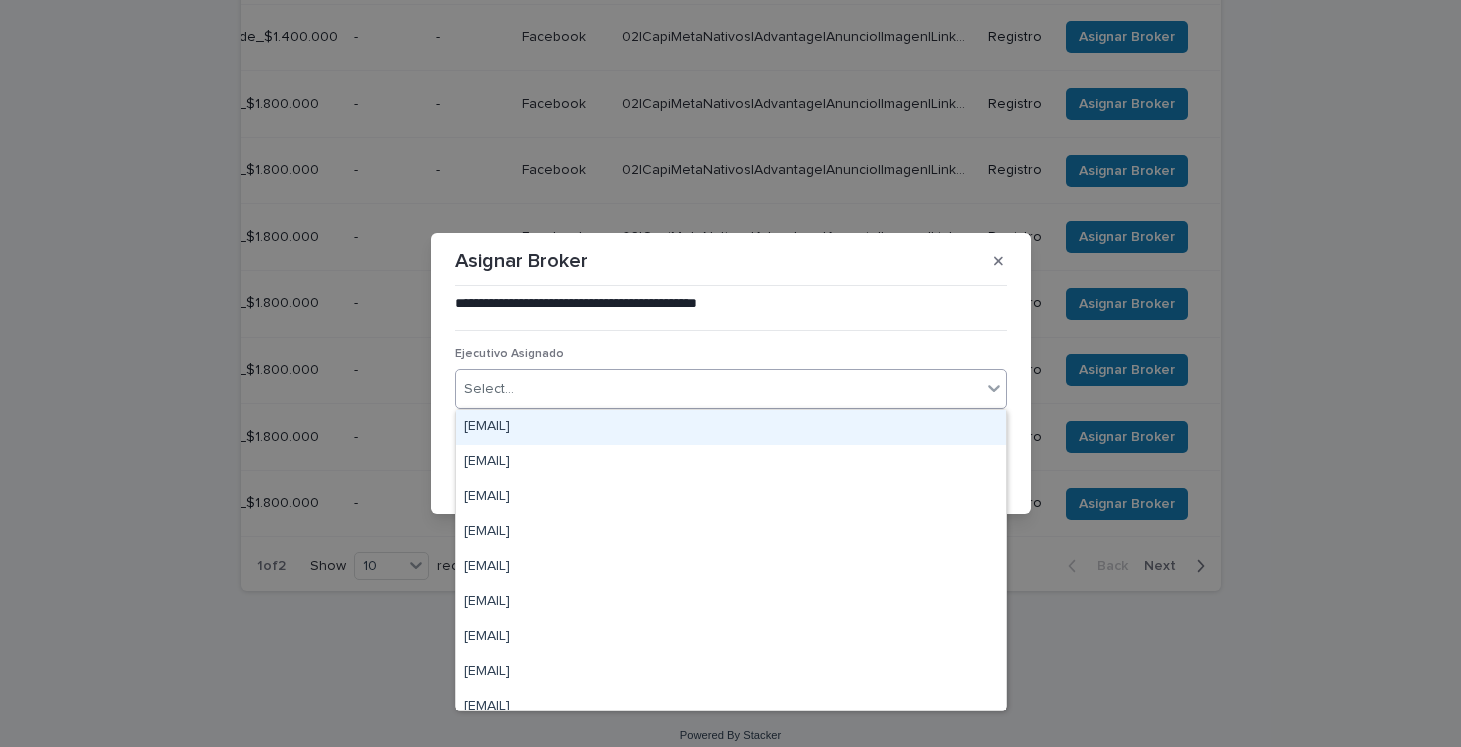 click on "Select..." at bounding box center (718, 389) 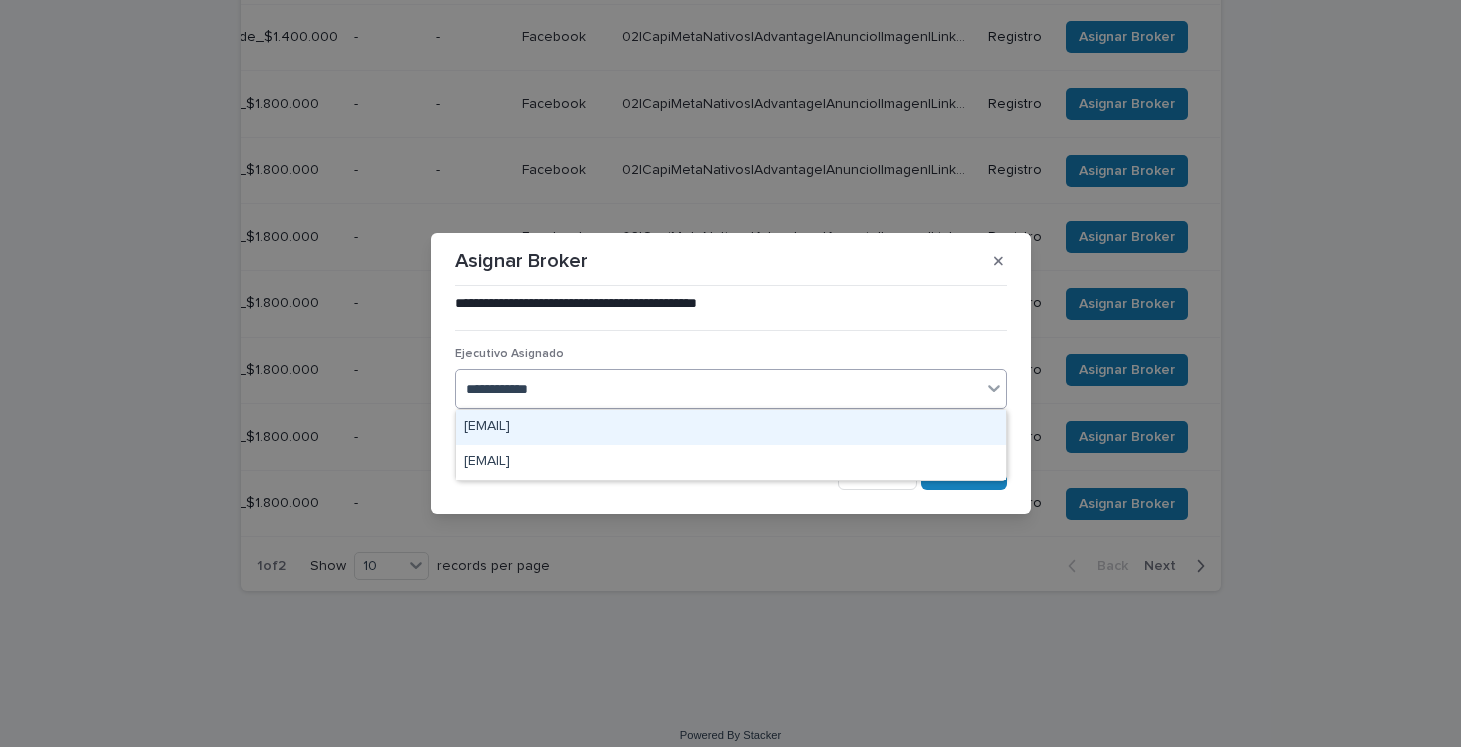 type on "**********" 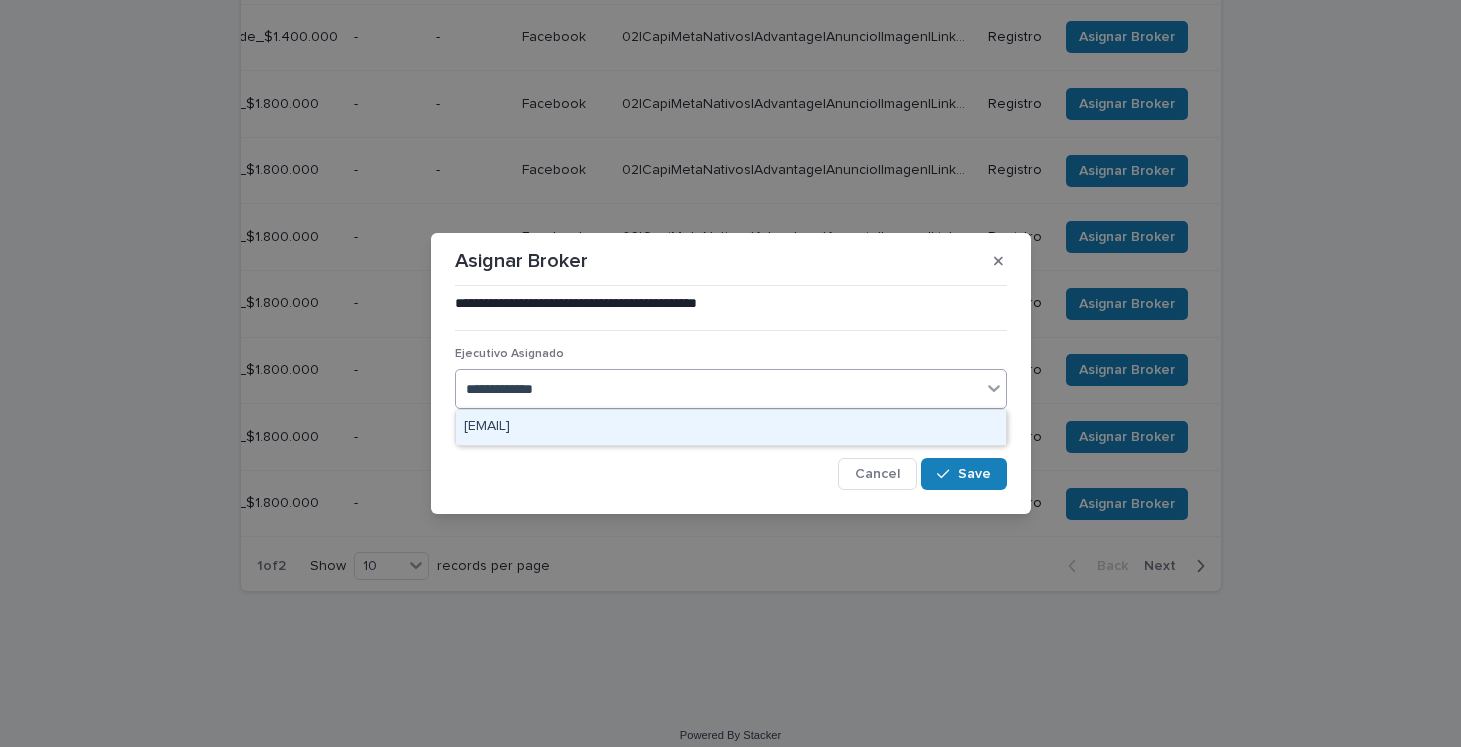 click on "[EMAIL]" at bounding box center [731, 427] 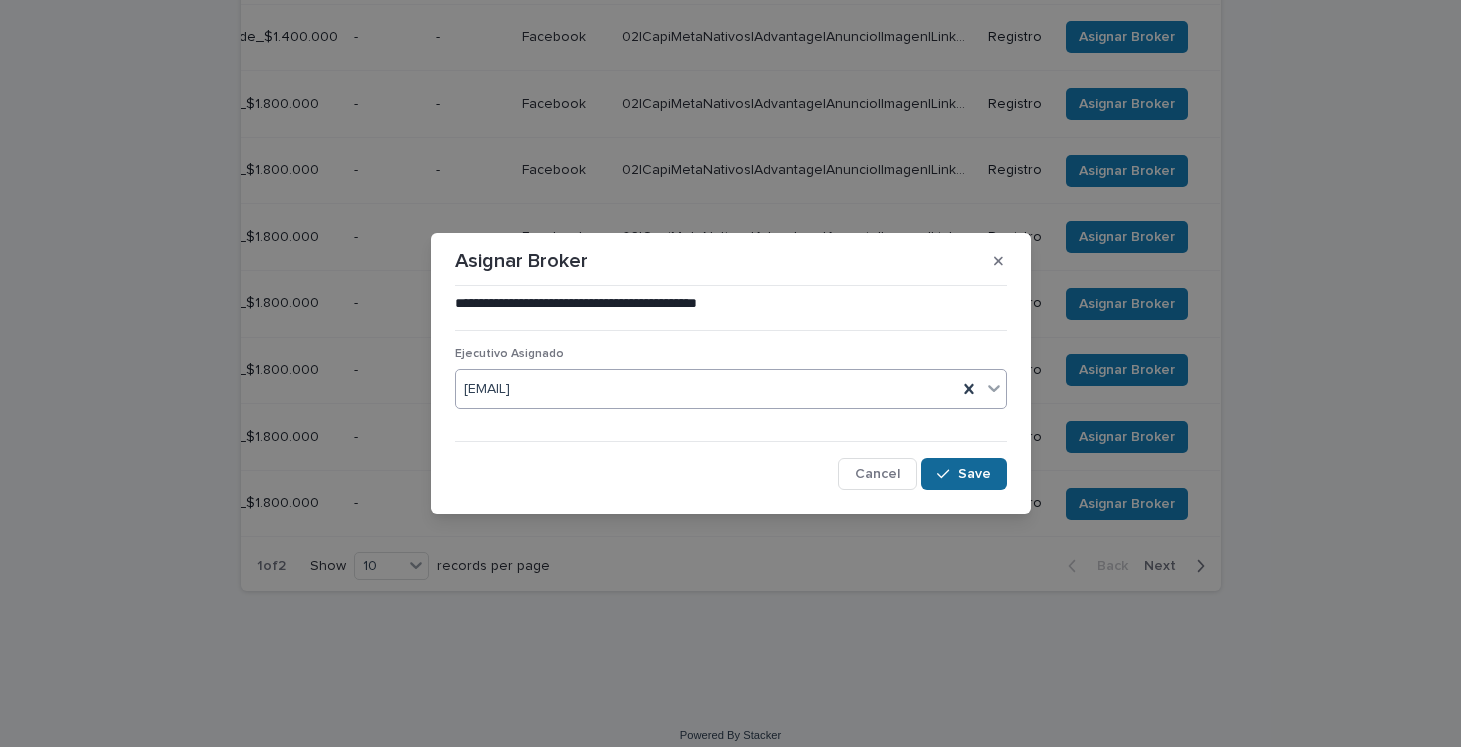 click on "Save" at bounding box center (974, 474) 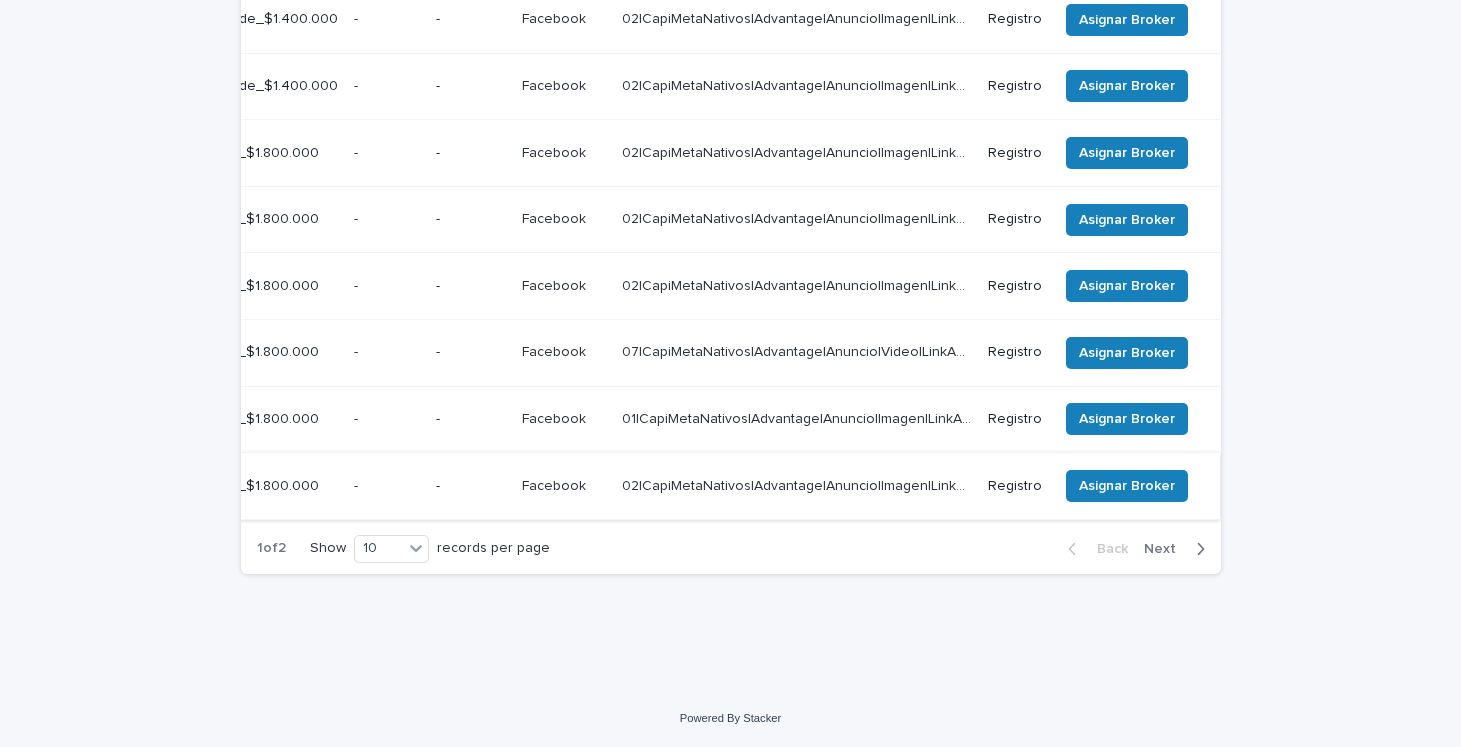 scroll, scrollTop: 631, scrollLeft: 0, axis: vertical 